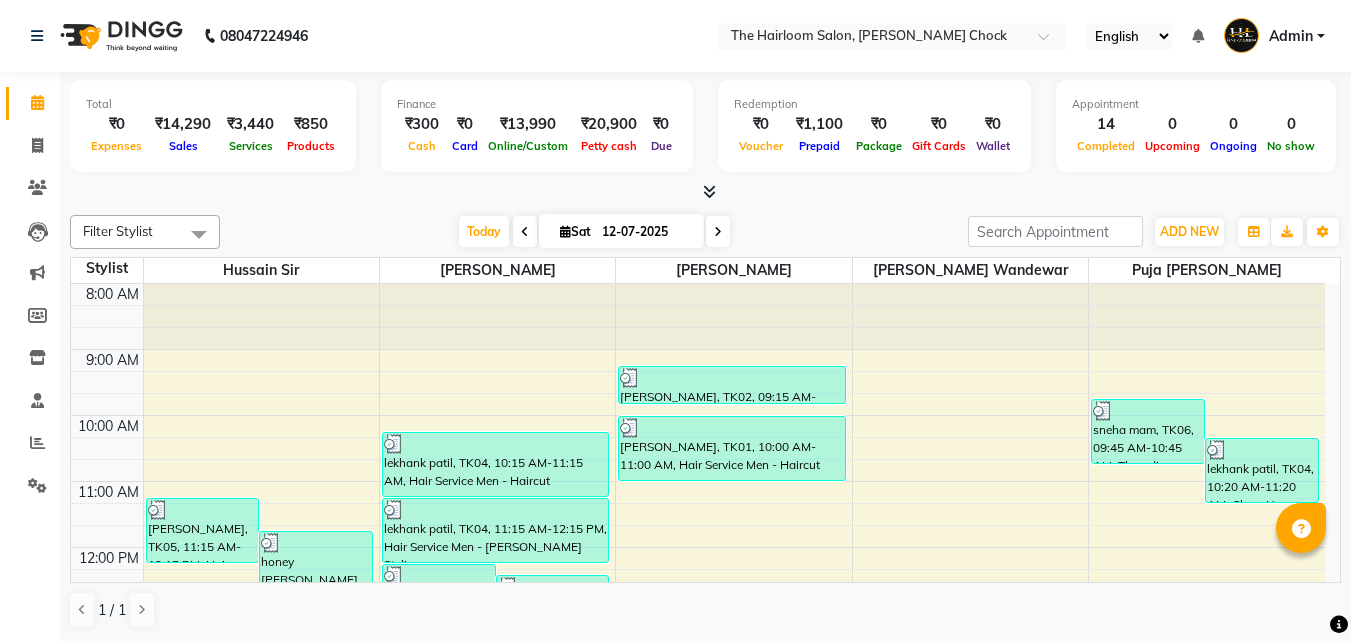 scroll, scrollTop: 0, scrollLeft: 0, axis: both 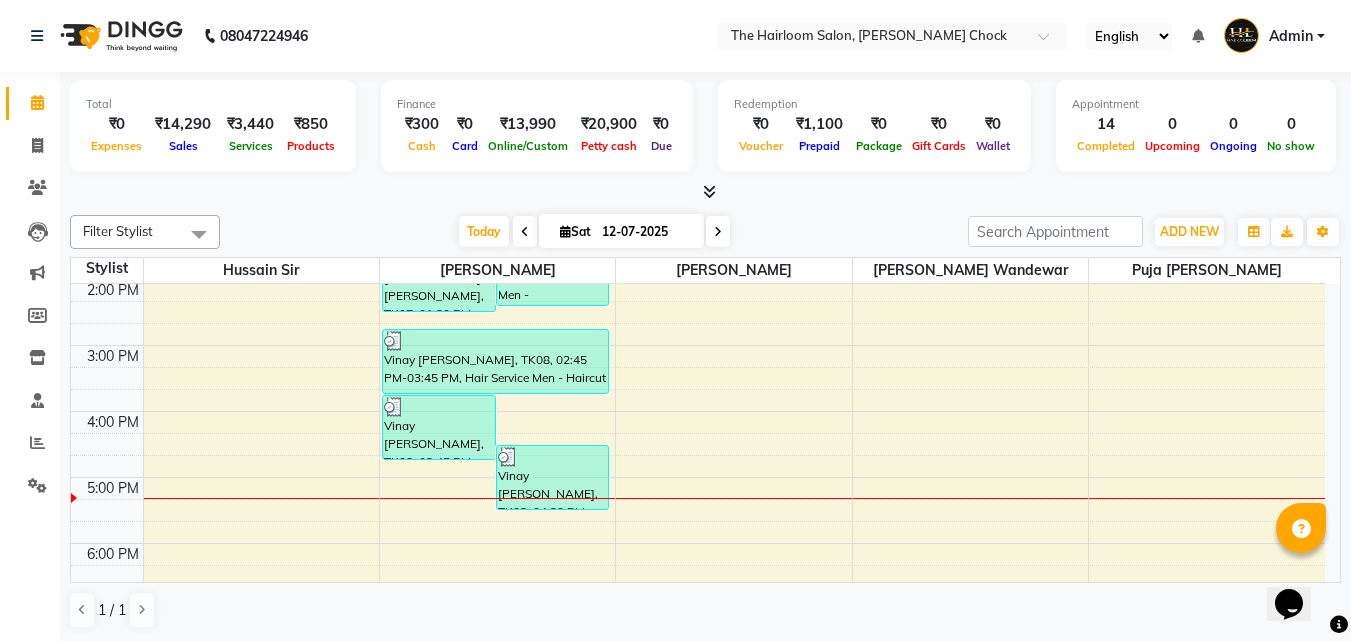 click on "8:00 AM 9:00 AM 10:00 AM 11:00 AM 12:00 PM 1:00 PM 2:00 PM 3:00 PM 4:00 PM 5:00 PM 6:00 PM 7:00 PM 8:00 PM 9:00 PM 10:00 PM 11:00 PM     [PERSON_NAME], TK05, 11:15 AM-12:15 PM, Hair Service Women  - Hairwash     honey [PERSON_NAME], TK03, 11:45 AM-12:45 PM, Hair Service Men  - Haircut     [PERSON_NAME] [PERSON_NAME], TK07, 12:15 PM-01:15 PM, Hair Service Men  - Haircut     Pretap Dholia, TK09, 12:25 PM-02:25 PM, Hair Service Men  - Haircut,Hair Service Men  - [PERSON_NAME] Styling     [PERSON_NAME] [PERSON_NAME], TK07, 01:30 PM-02:30 PM, Hair Colours Men  - Global ([MEDICAL_DATA] Free)     Vinay  [PERSON_NAME], TK08, 03:45 PM-04:45 PM, Hair Service Men  - [PERSON_NAME] Styling     Vinay  [PERSON_NAME], TK08, 04:30 PM-05:30 PM, Hair Colours Men  - [PERSON_NAME] Colour     lekhank patil, TK04, 10:15 AM-11:15 AM, Hair Service Men  - Haircut     lekhank patil, TK04, 11:15 AM-12:15 PM, Hair Service Men  - [PERSON_NAME] Styling     Vinay  [PERSON_NAME], TK08, 02:45 PM-03:45 PM, Hair Service Men  - Haircut     neha arora, TK02, 09:15 AM-09:50 AM, kids hair cut" at bounding box center [698, 411] 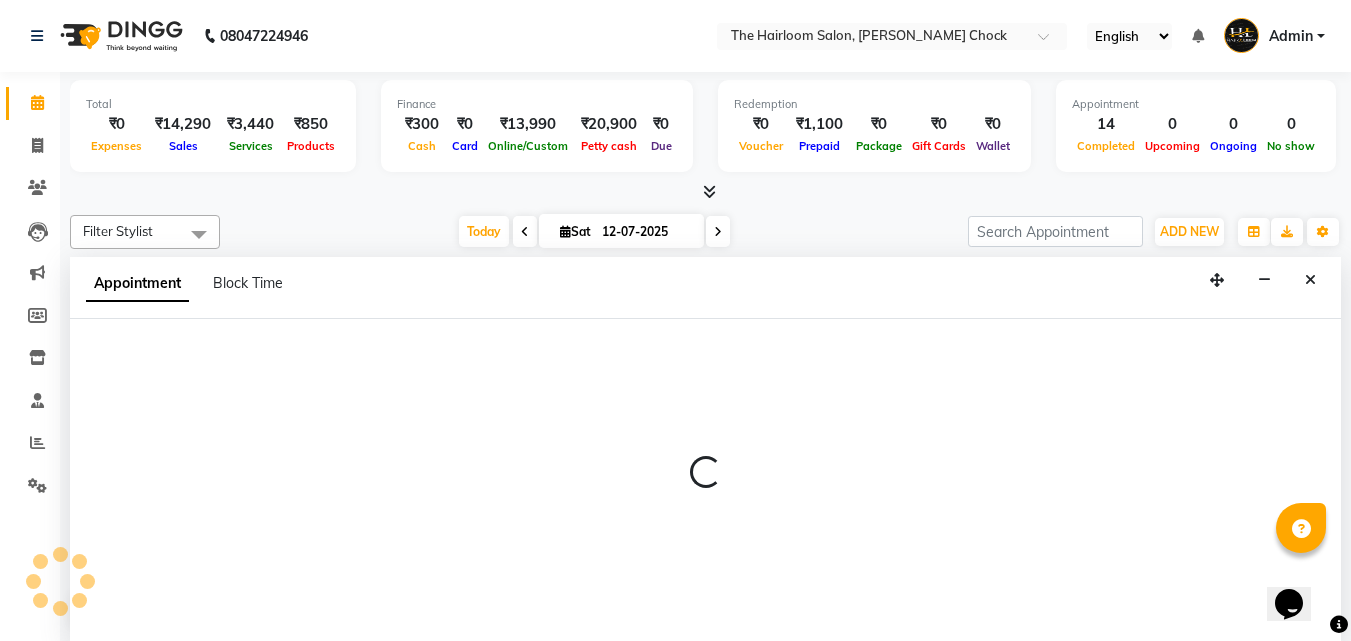 scroll, scrollTop: 1, scrollLeft: 0, axis: vertical 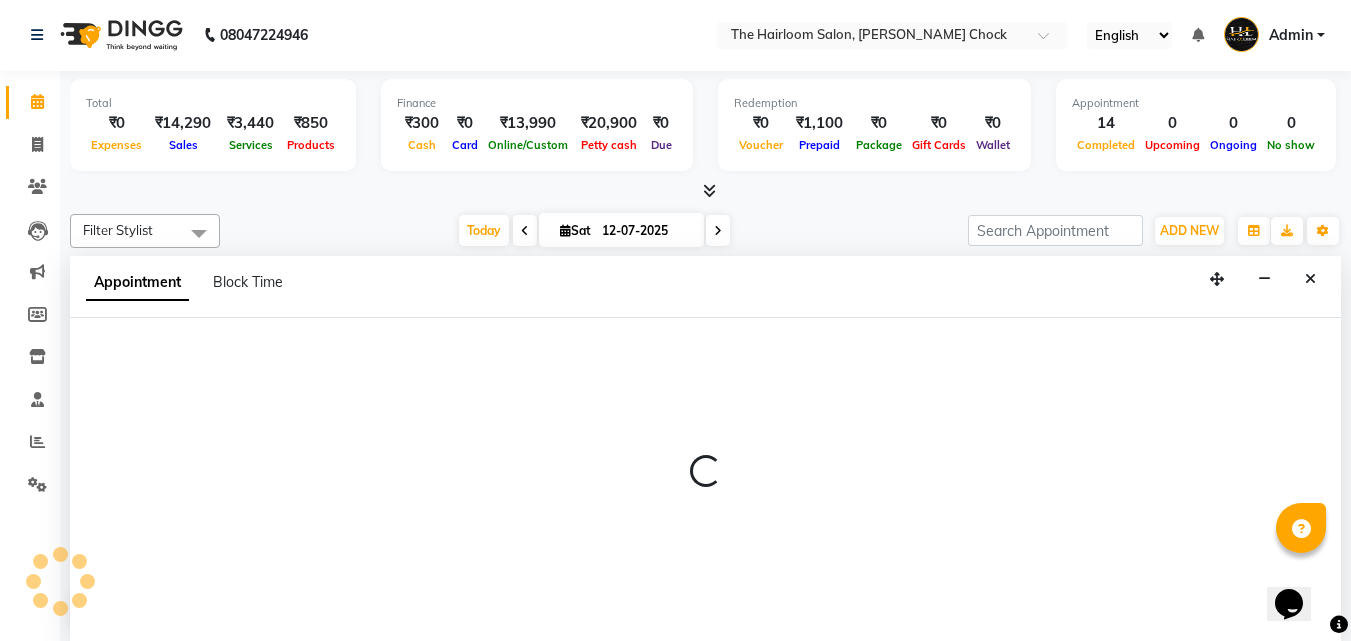 select on "41756" 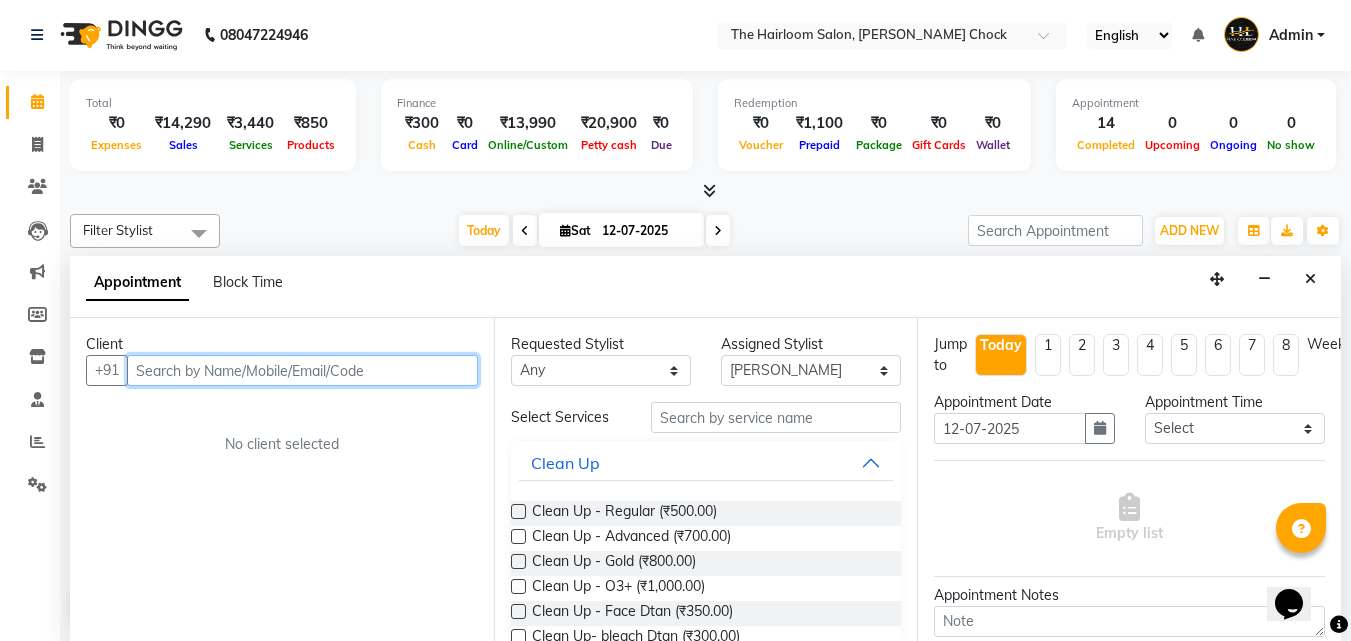click at bounding box center (302, 370) 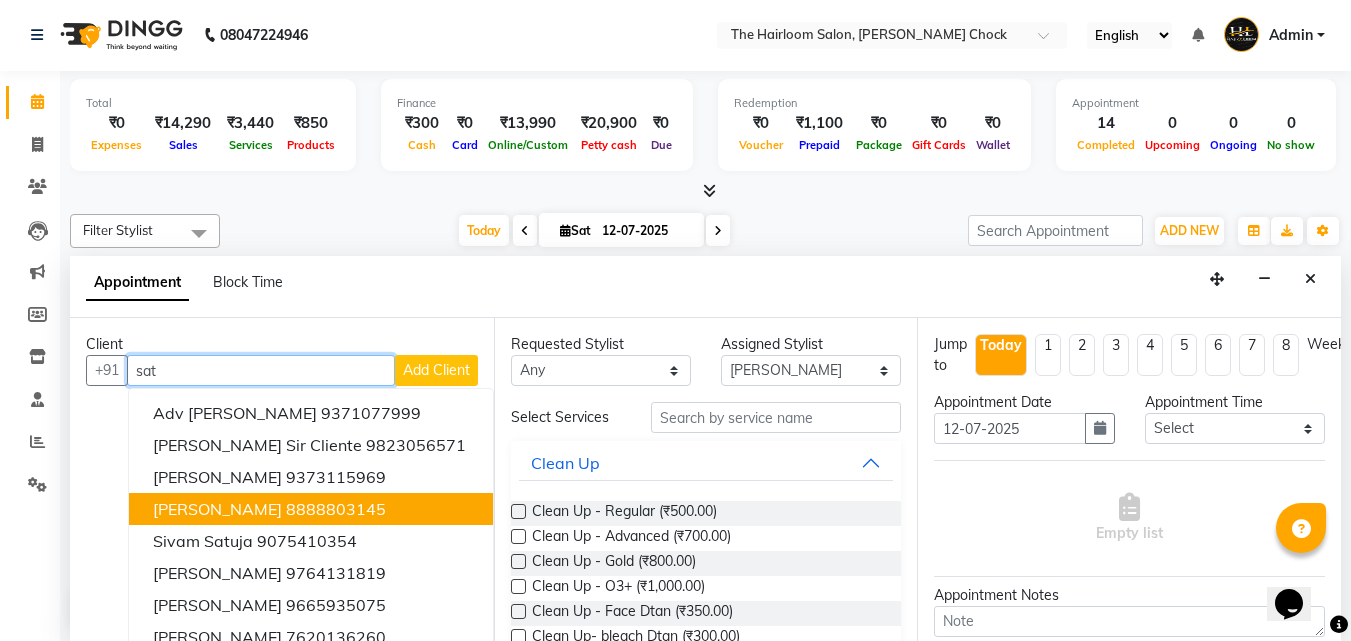 click on "[PERSON_NAME]" at bounding box center [217, 509] 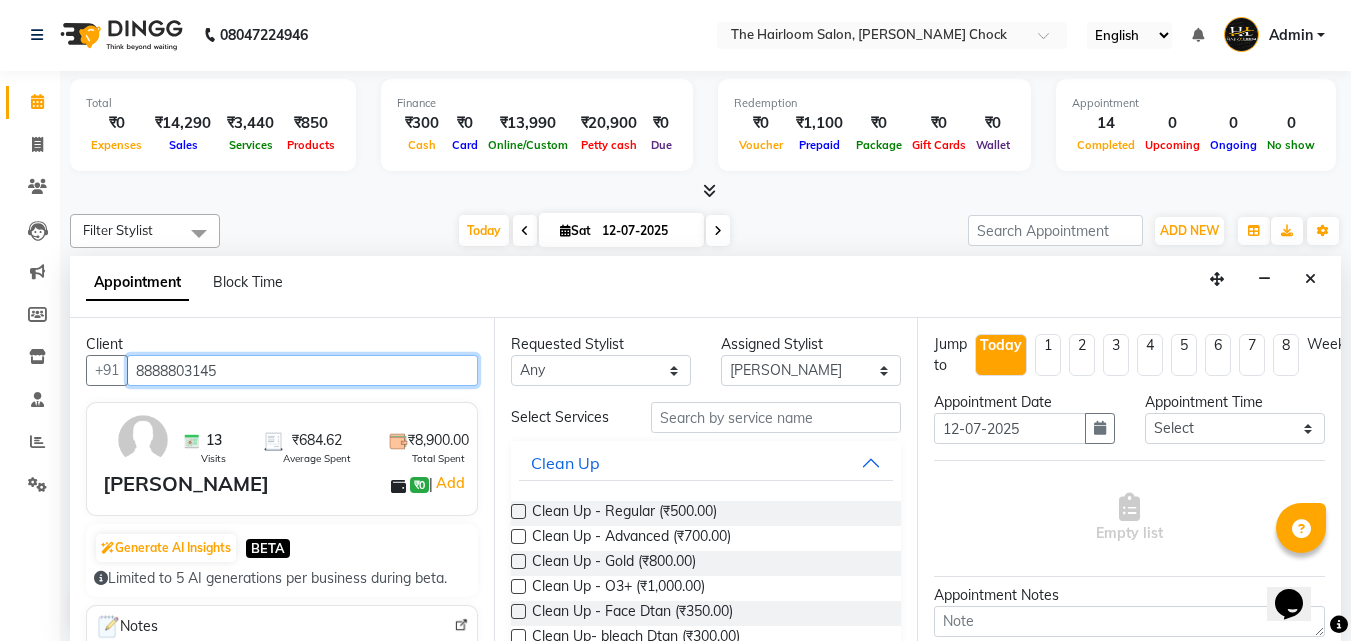 type on "8888803145" 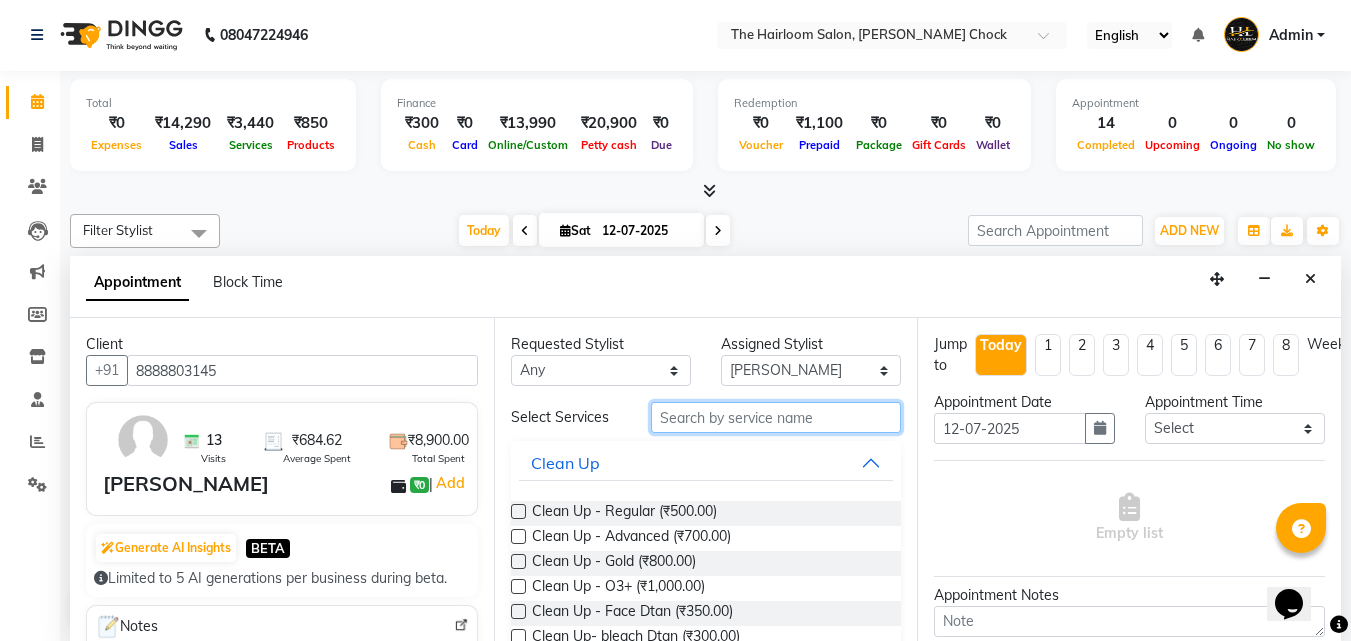 click at bounding box center (776, 417) 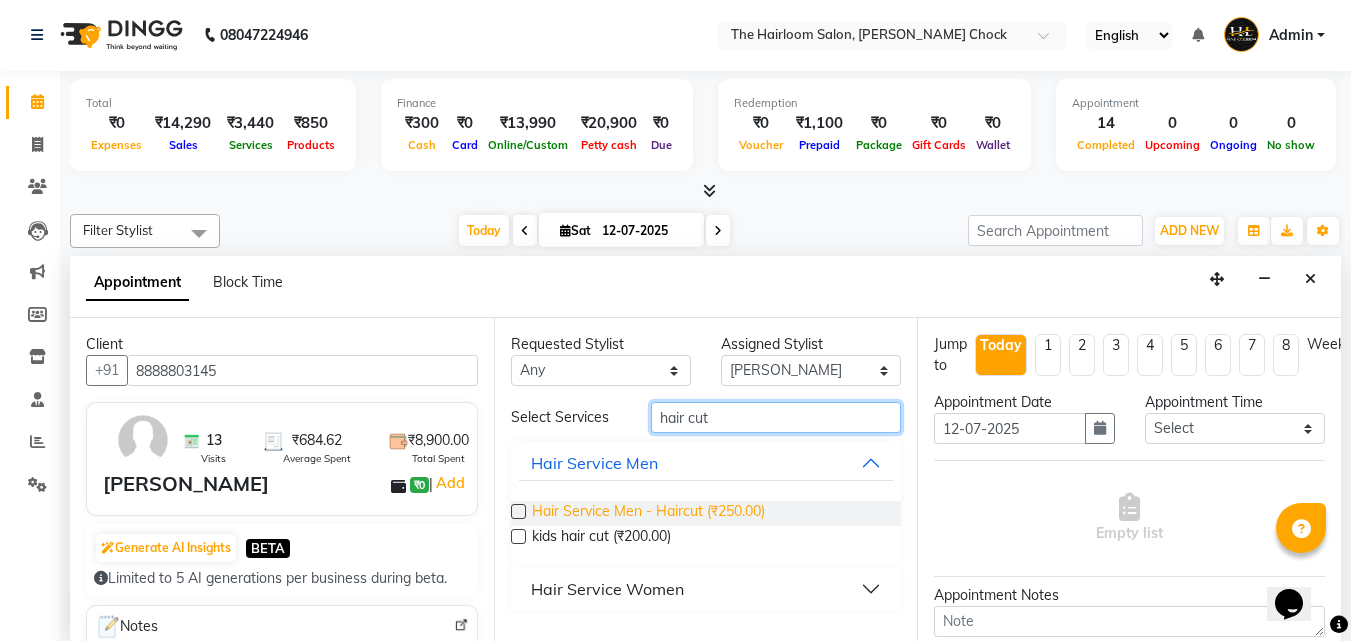 type on "hair cut" 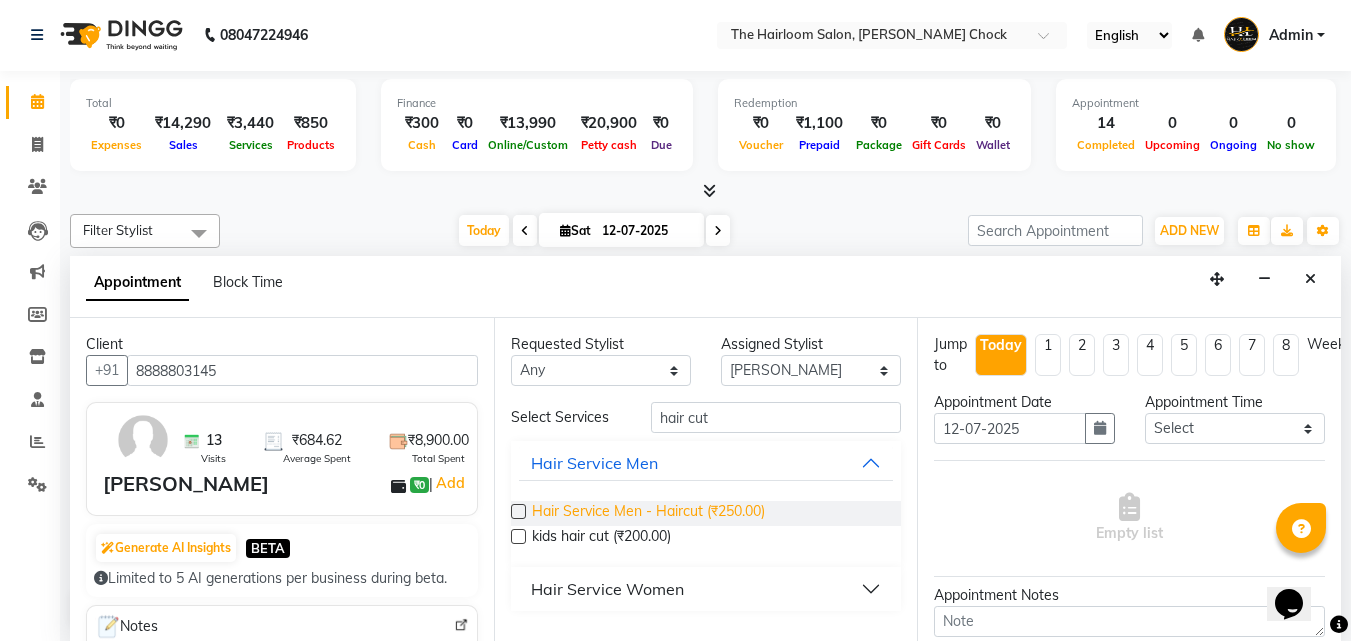 click on "Hair Service Men  - Haircut (₹250.00)" at bounding box center (648, 513) 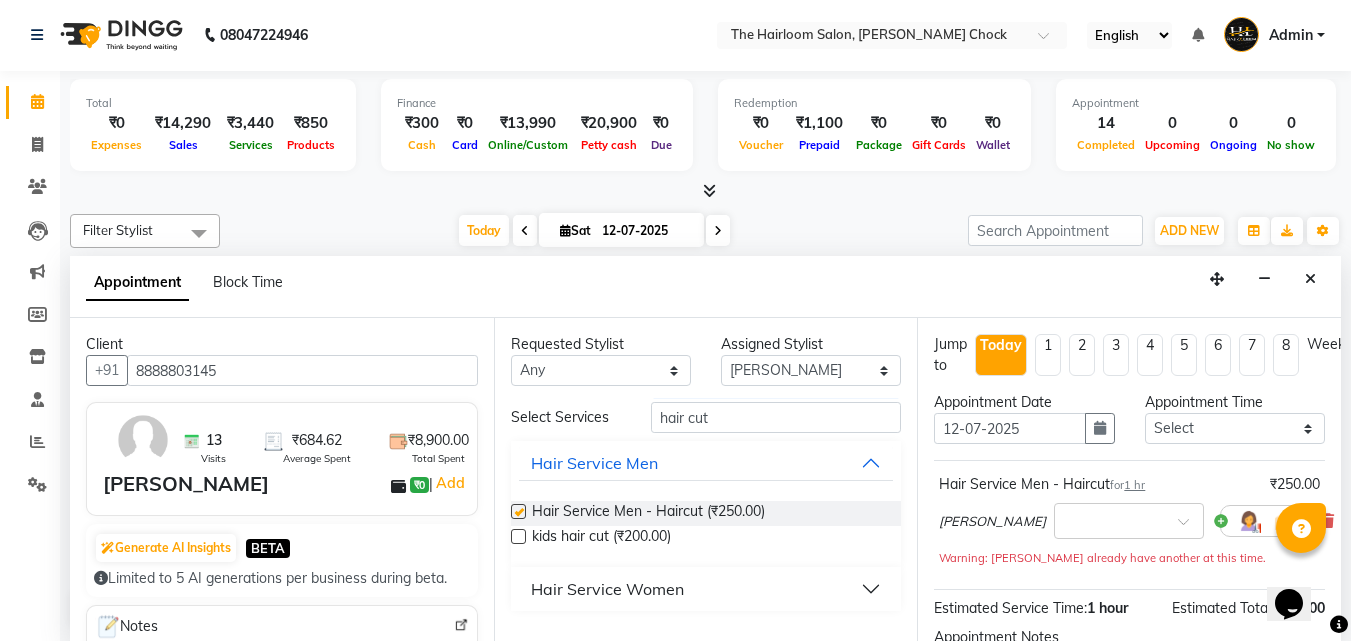 checkbox on "false" 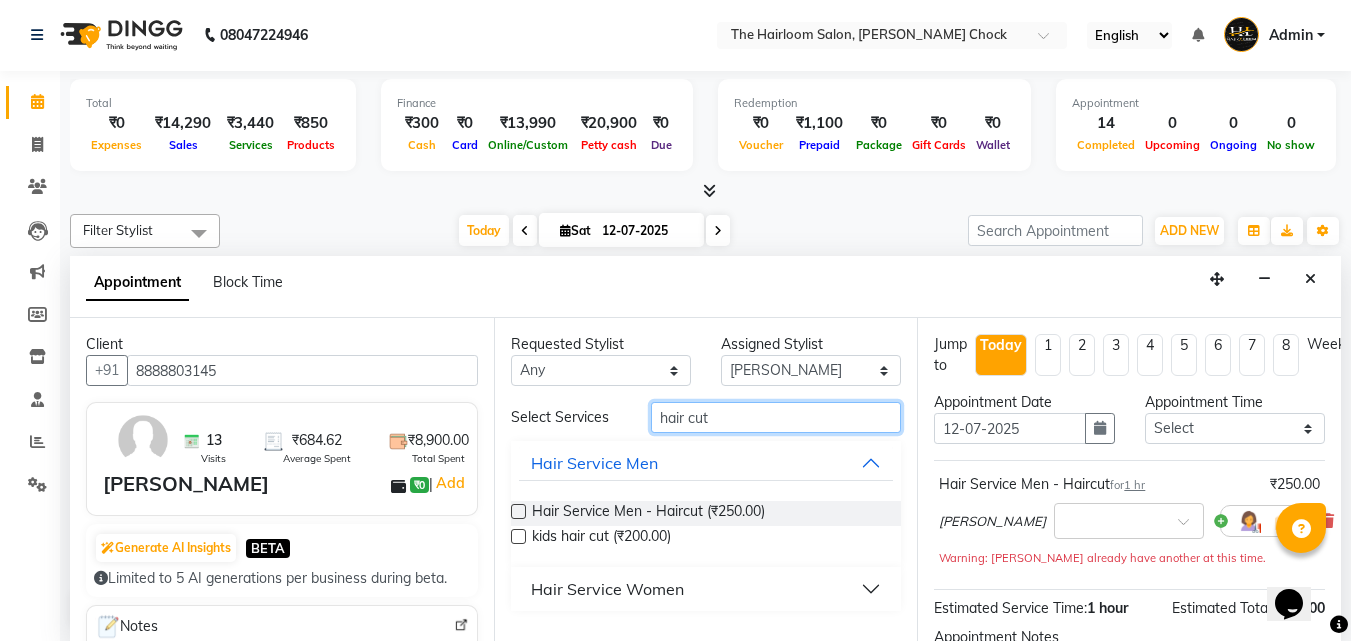 click on "hair cut" at bounding box center (776, 417) 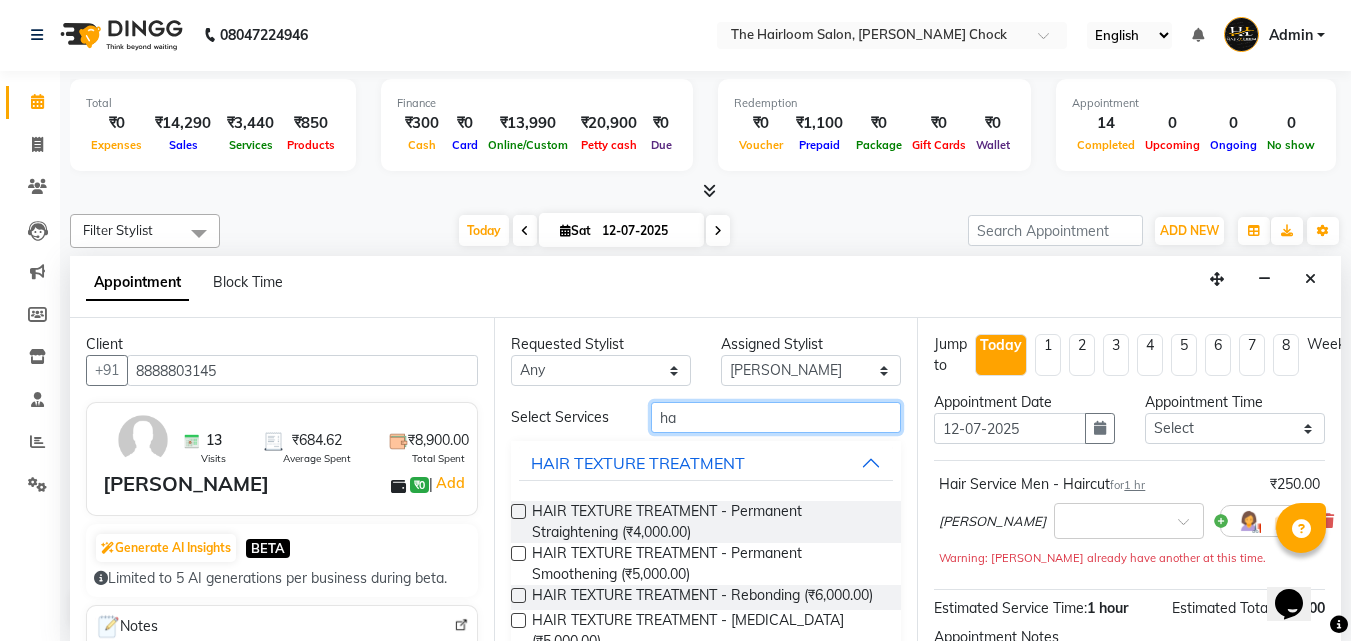 type on "h" 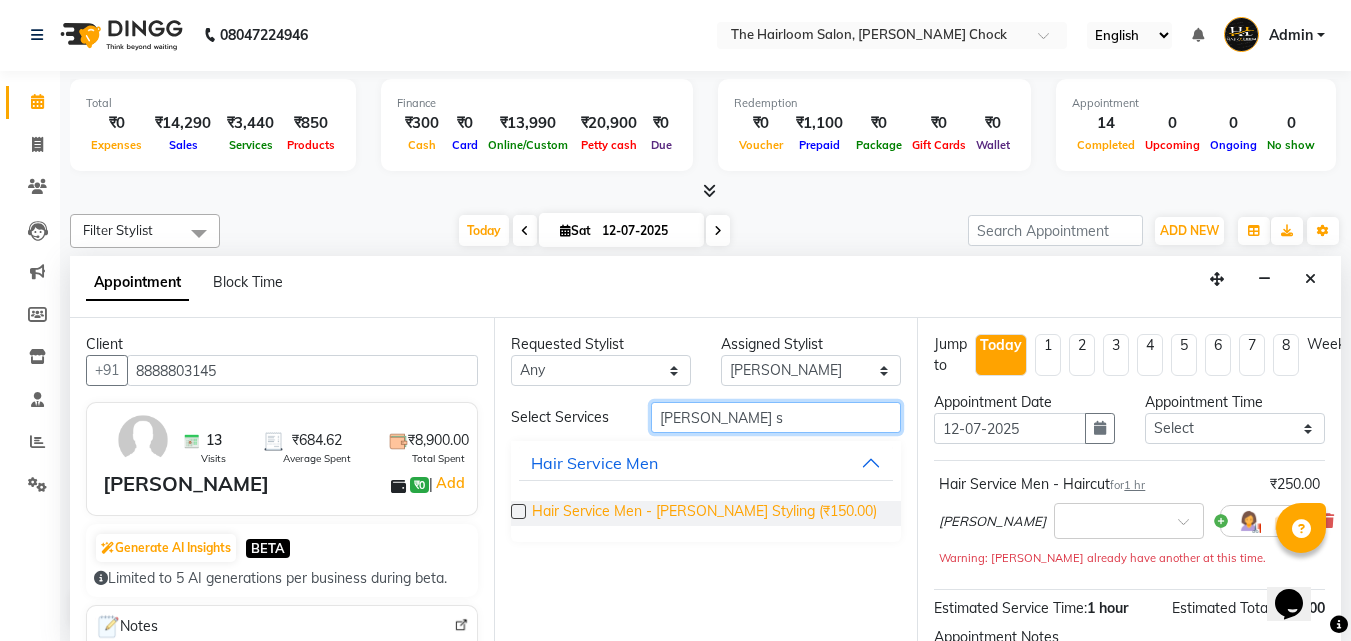 type on "[PERSON_NAME] s" 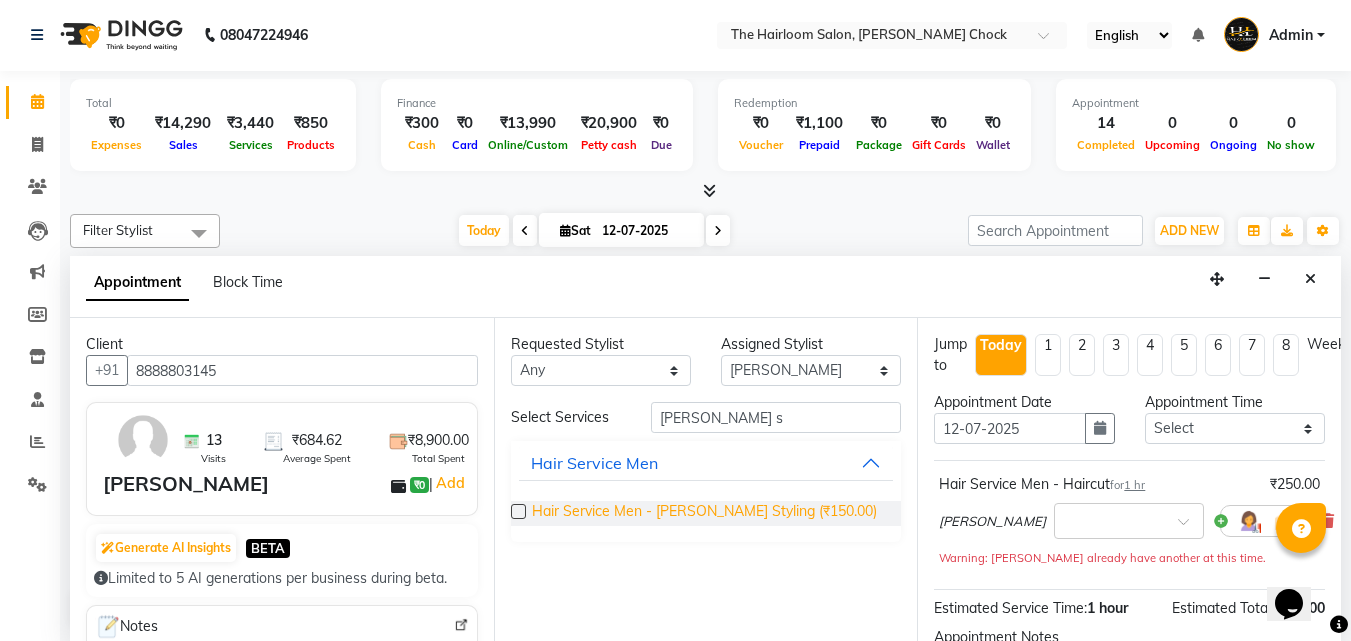 click on "Hair Service Men  - [PERSON_NAME] Styling (₹150.00)" at bounding box center [704, 513] 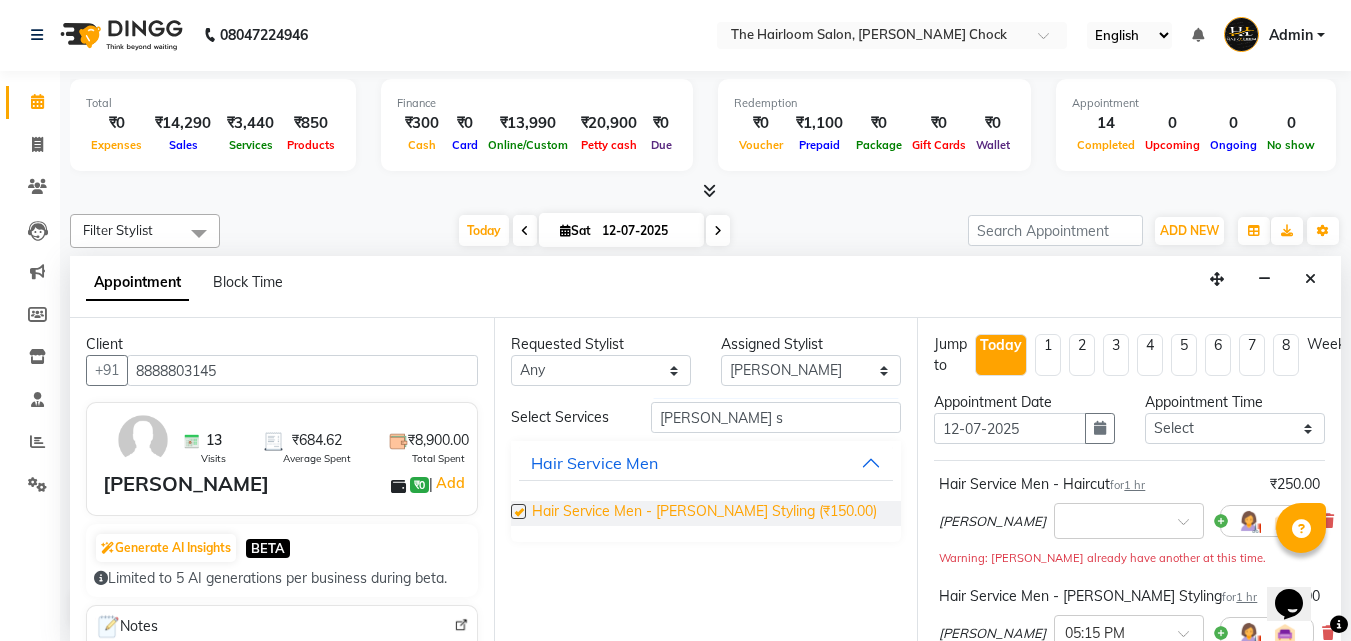checkbox on "false" 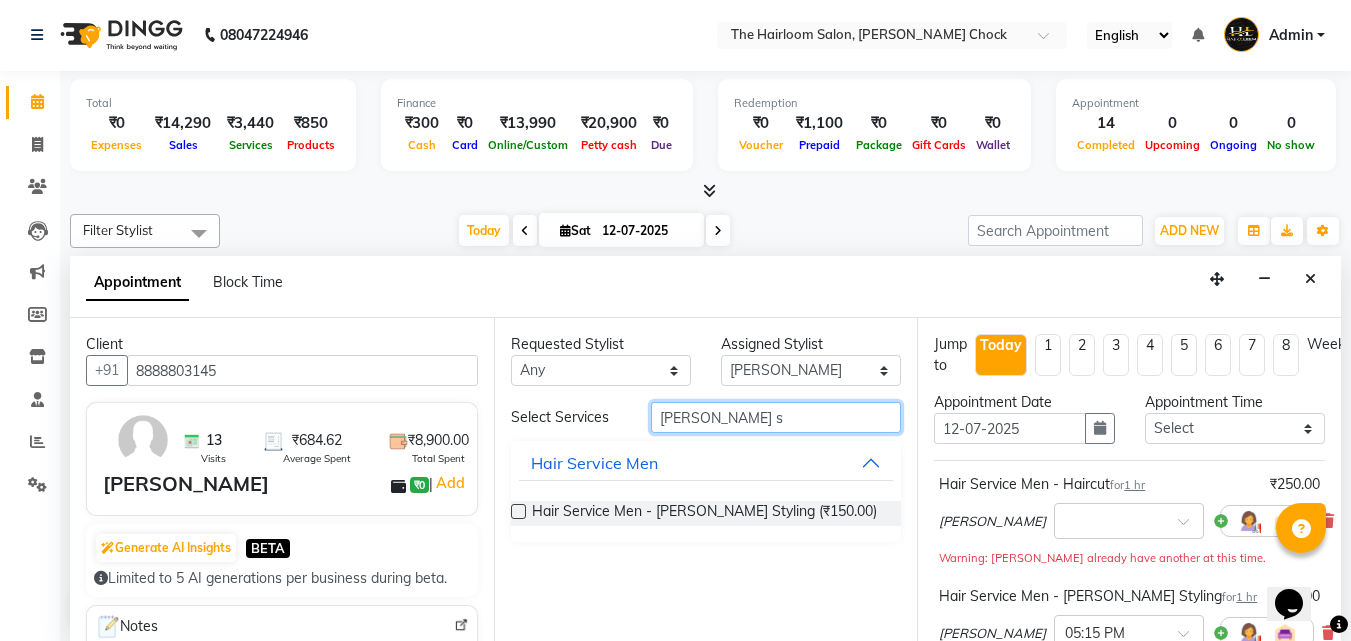 click on "[PERSON_NAME] s" at bounding box center (776, 417) 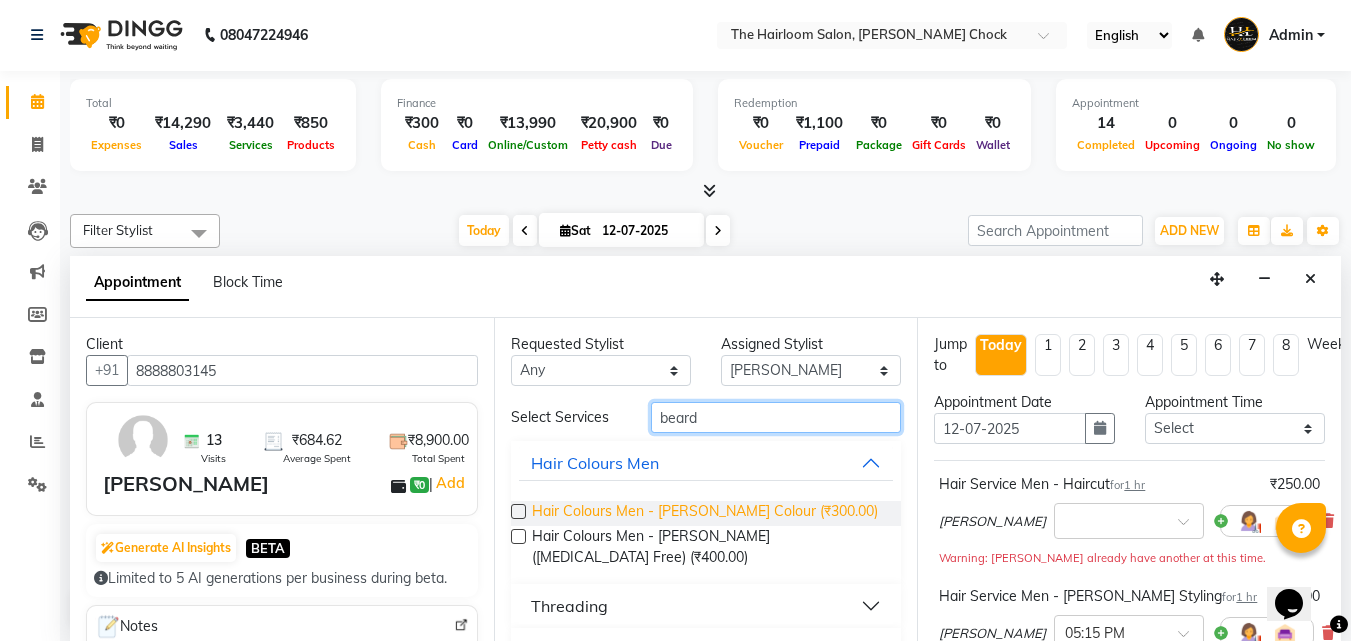 type on "beard" 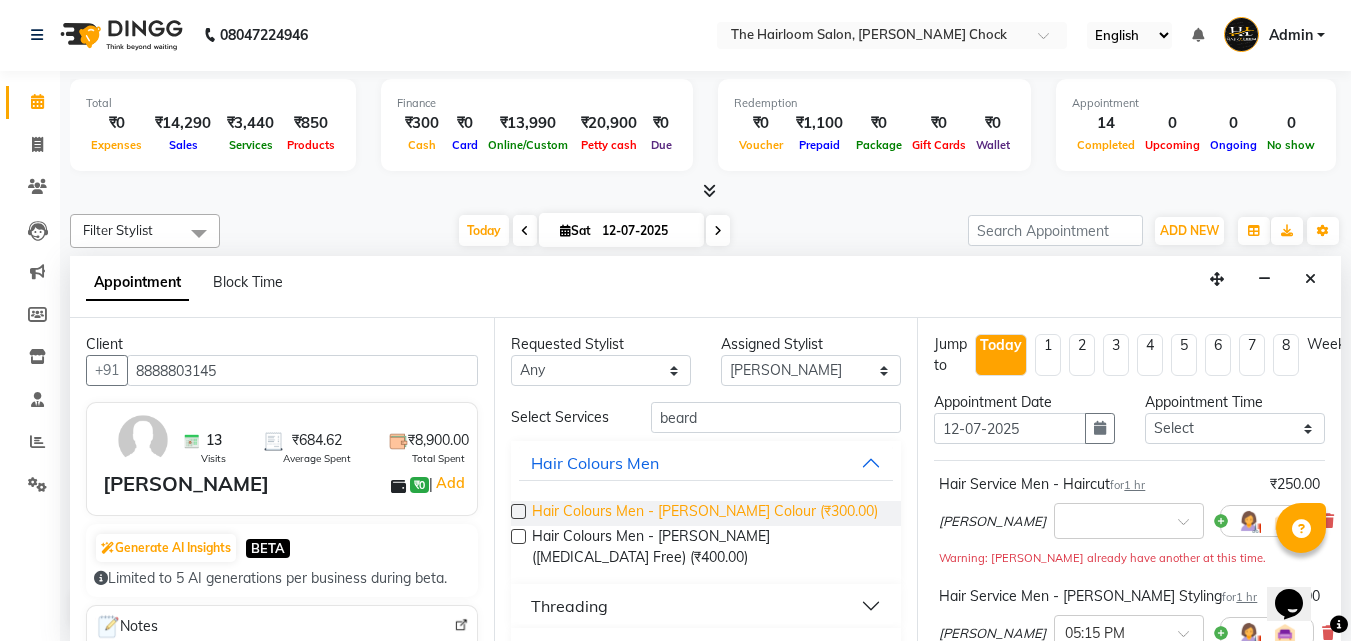 click on "Hair Colours Men  - [PERSON_NAME] Colour (₹300.00)" at bounding box center (705, 513) 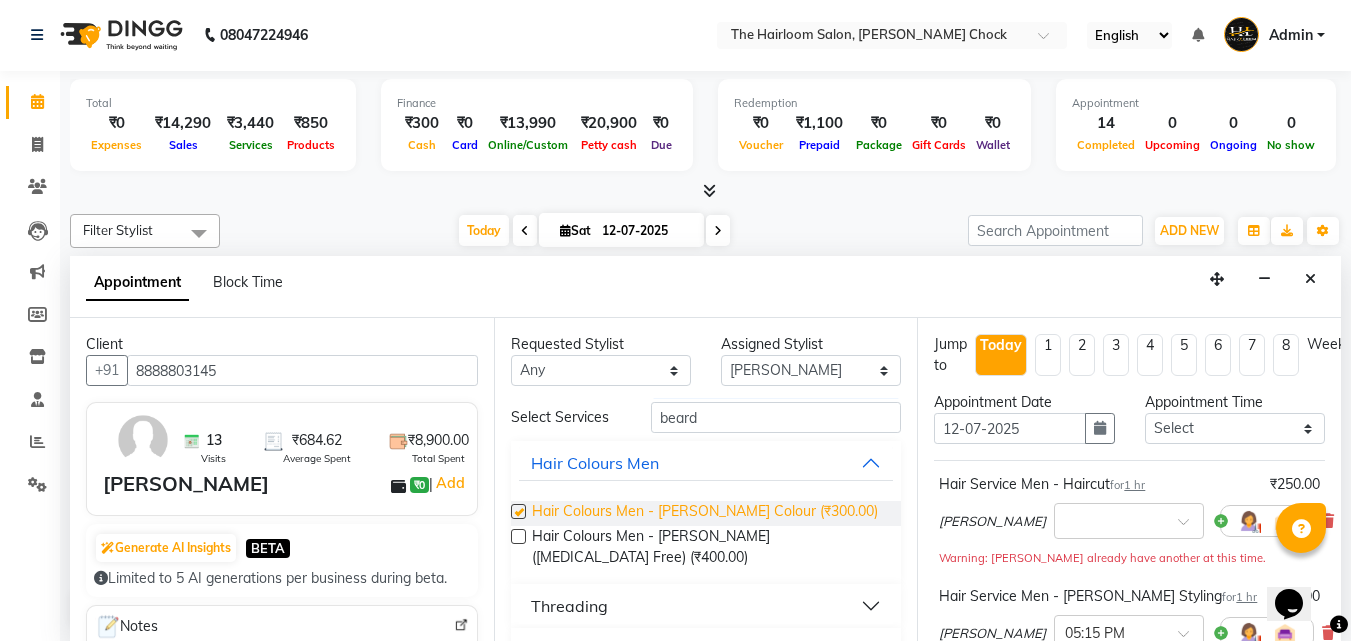 checkbox on "false" 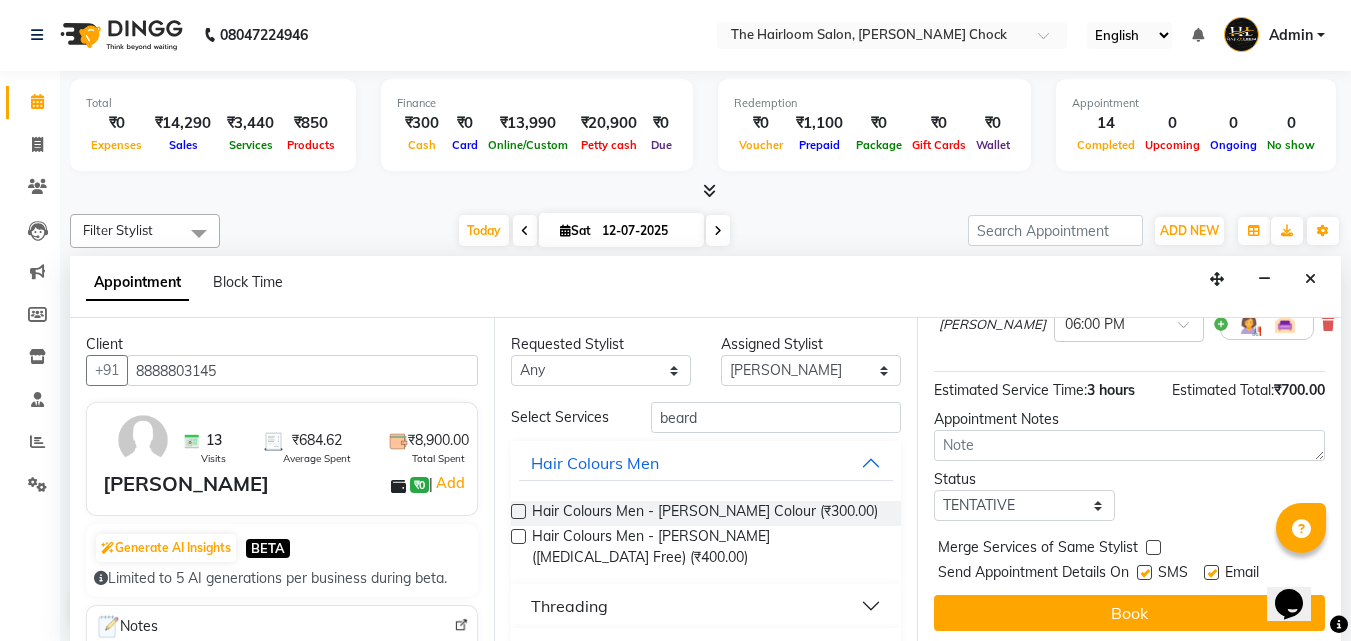 scroll, scrollTop: 421, scrollLeft: 0, axis: vertical 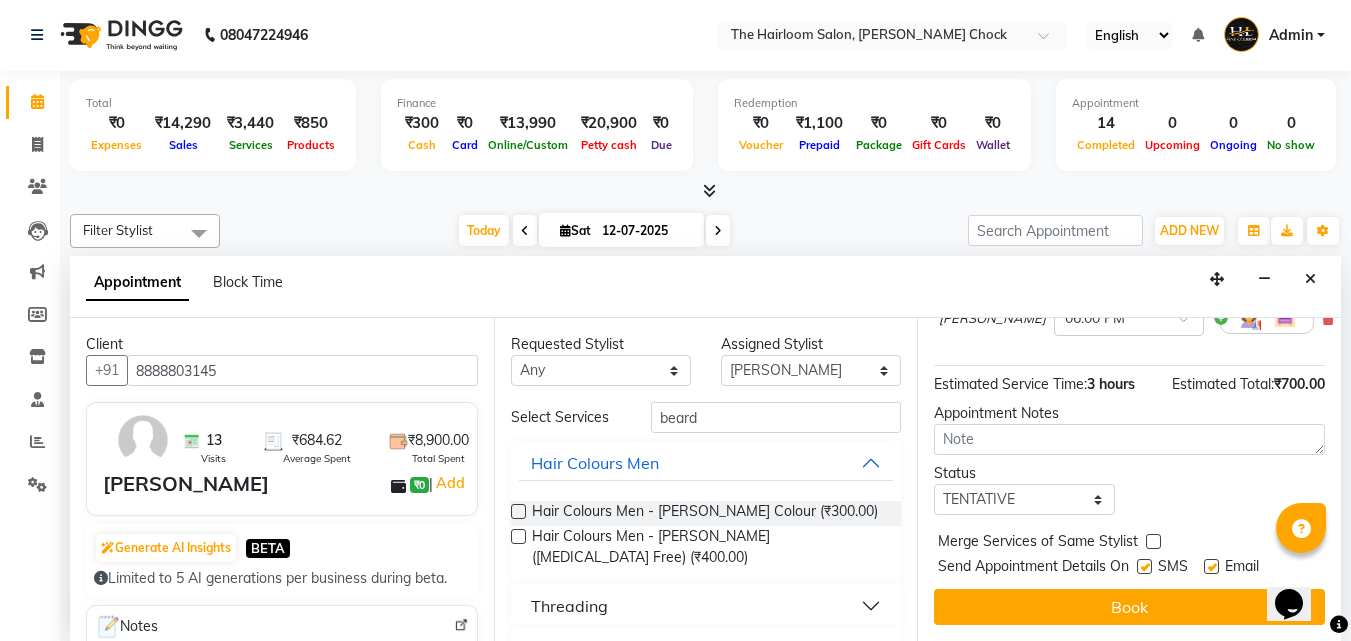 click at bounding box center (1211, 566) 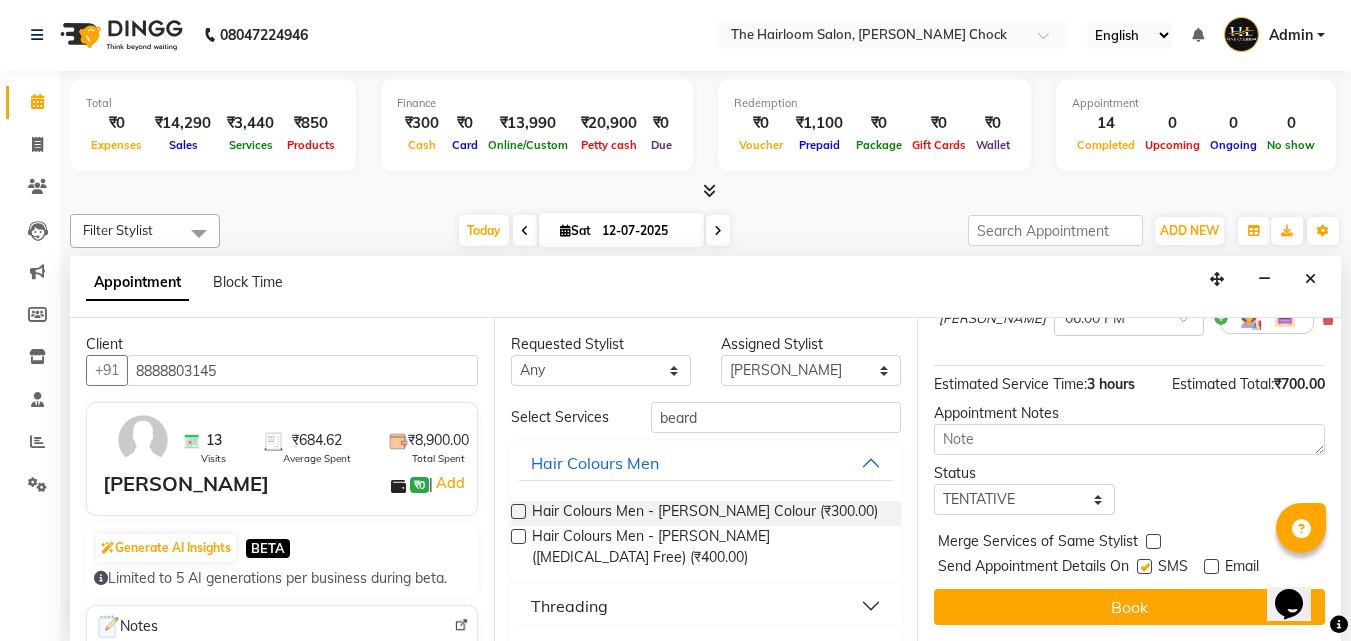 click at bounding box center [1144, 566] 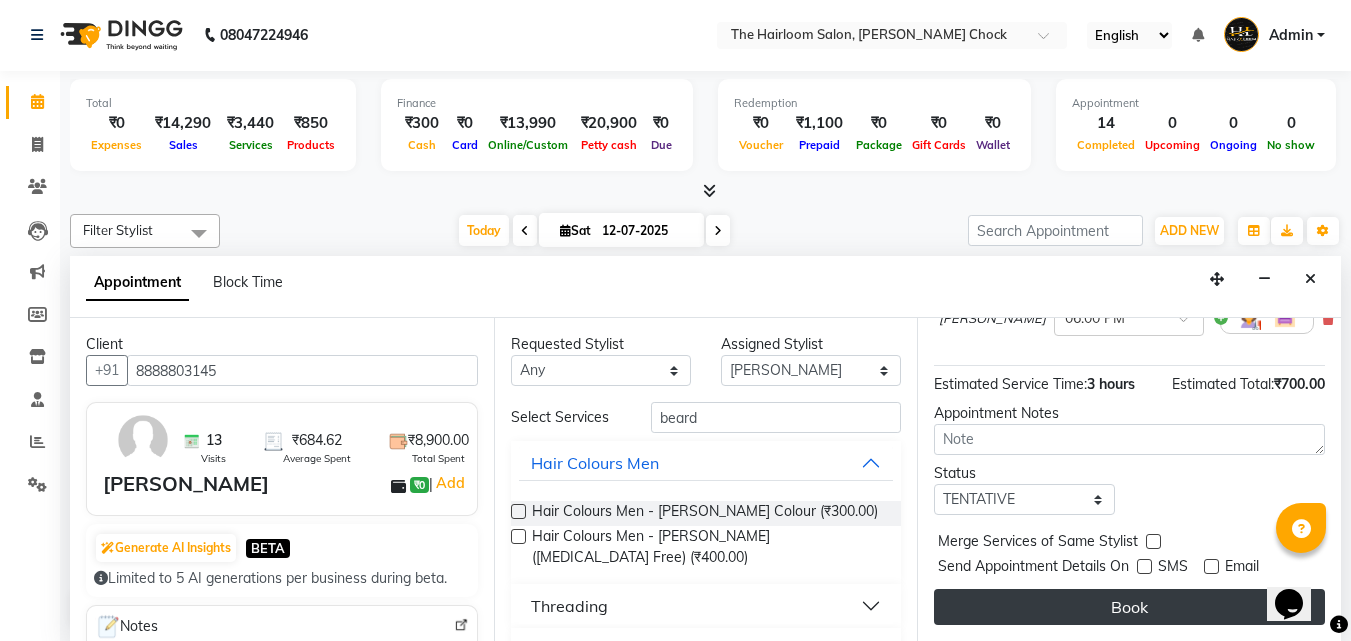 click on "Book" at bounding box center (1129, 607) 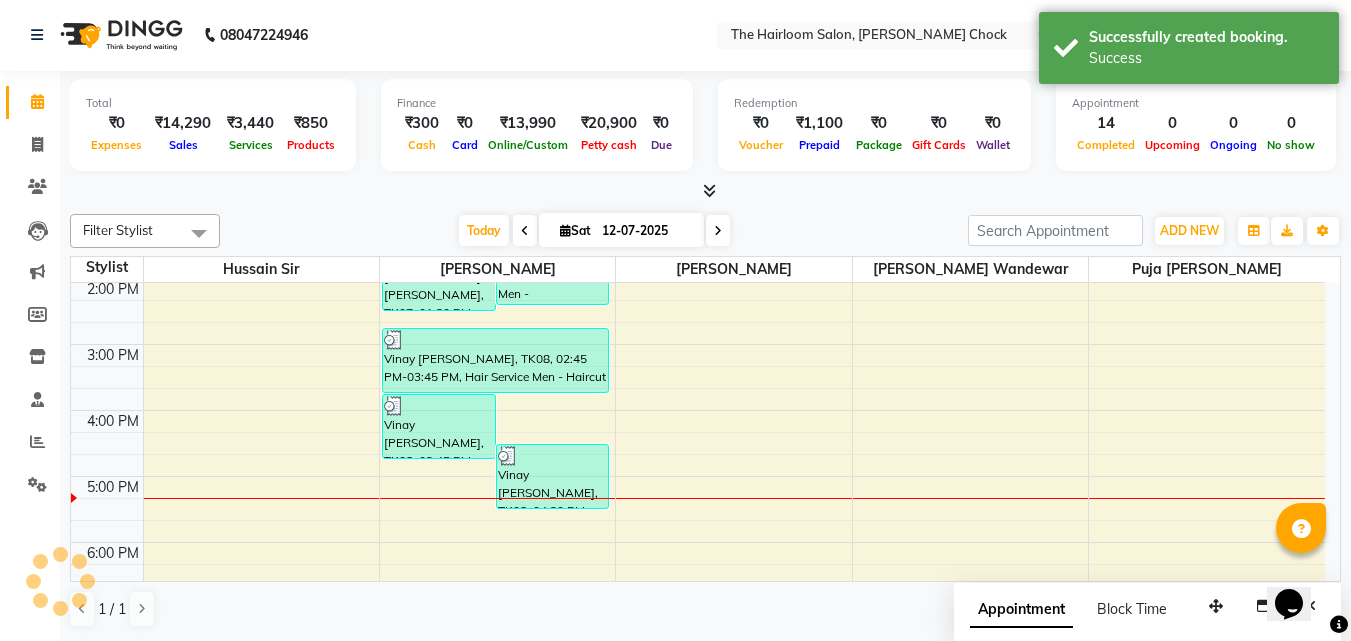 scroll, scrollTop: 0, scrollLeft: 0, axis: both 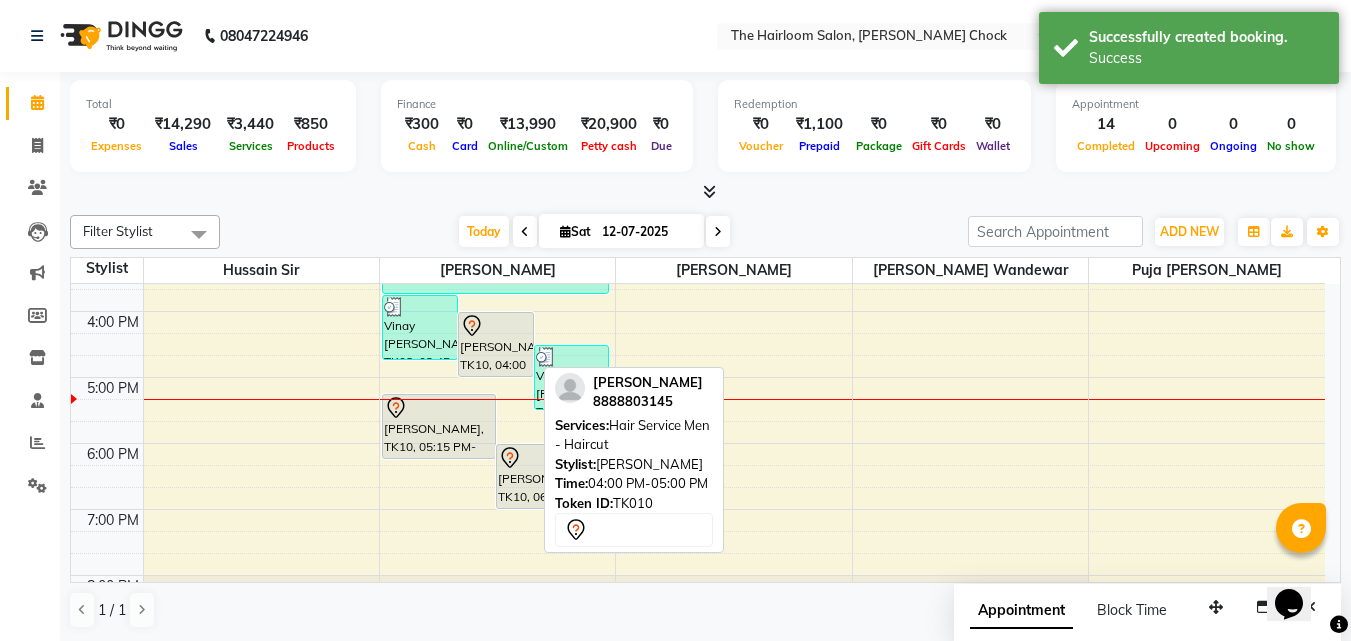 click on "[PERSON_NAME], TK10, 04:00 PM-05:00 PM, Hair Service Men  - Haircut" at bounding box center [496, 344] 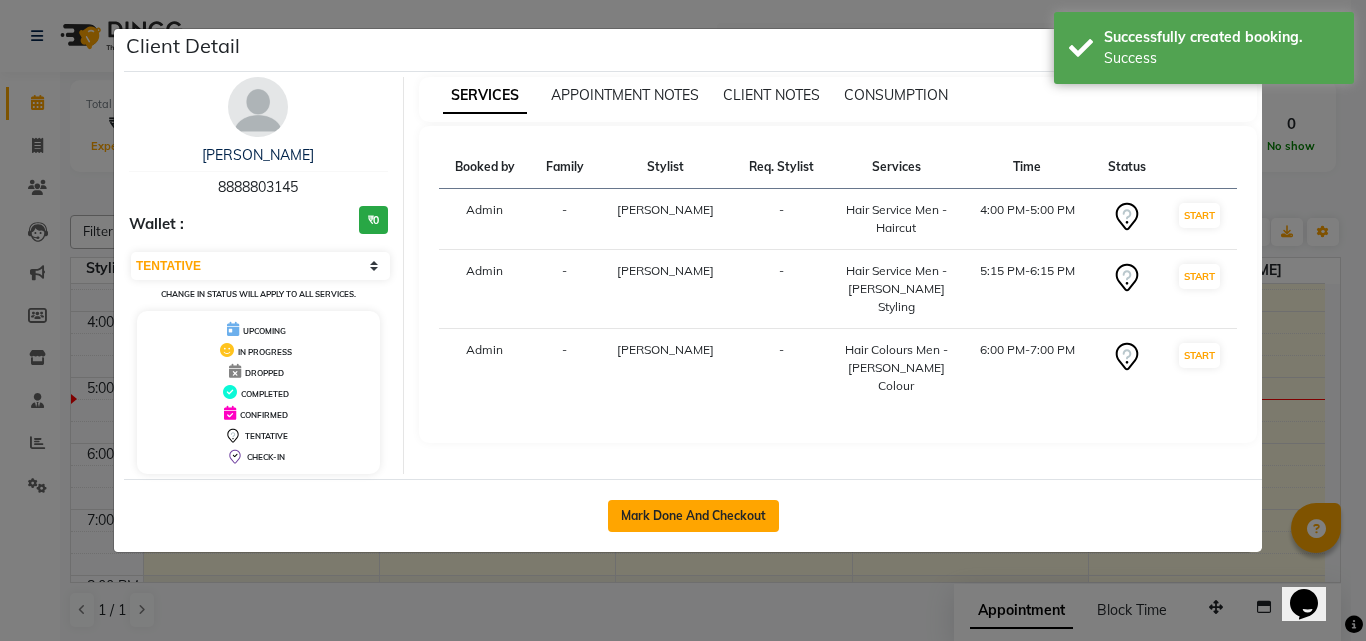 click on "Mark Done And Checkout" 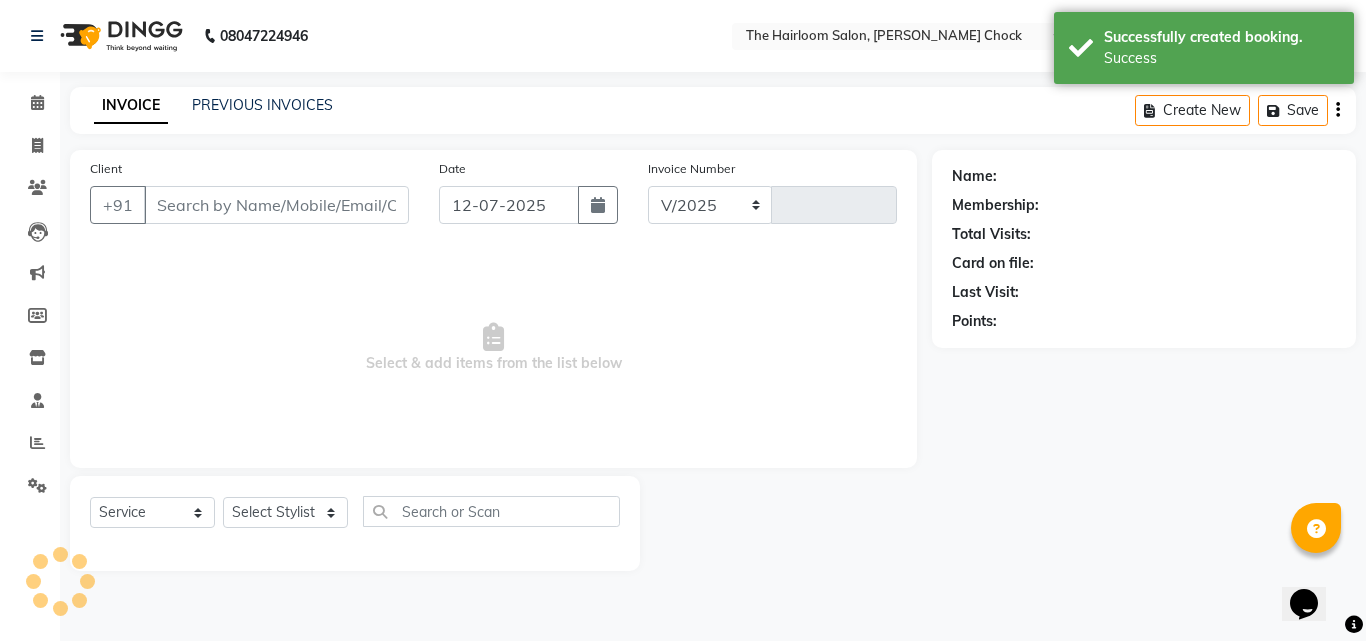 select on "5926" 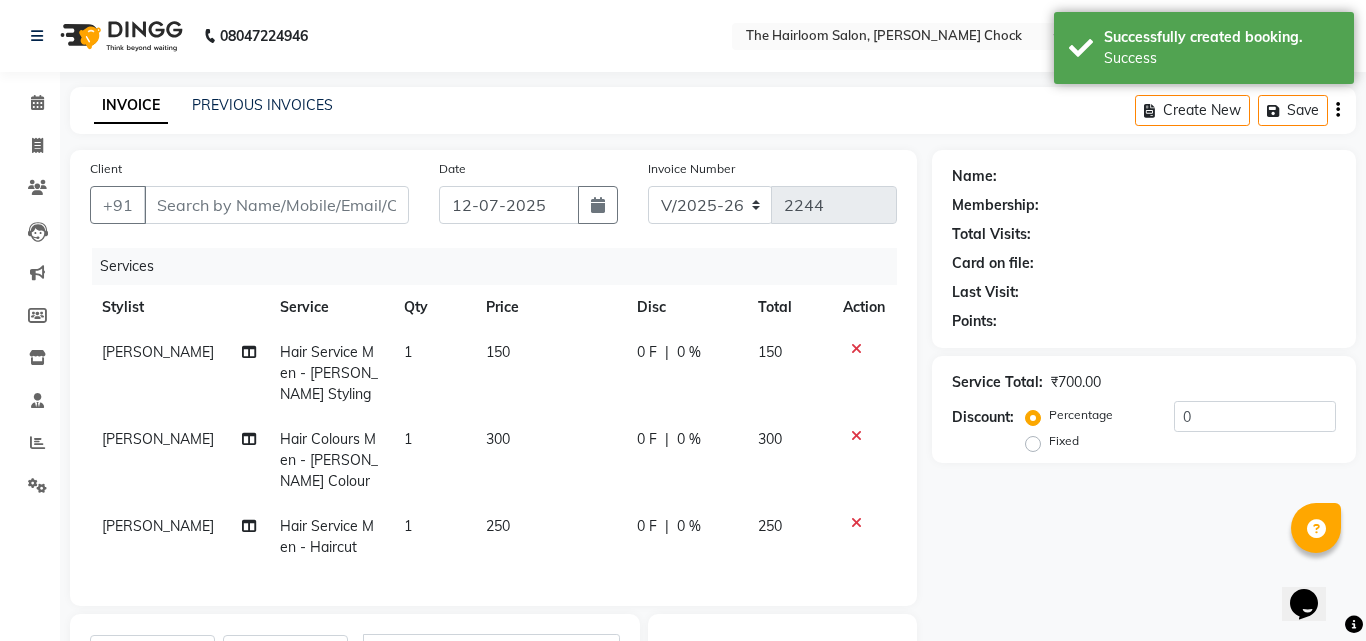 type on "8888803145" 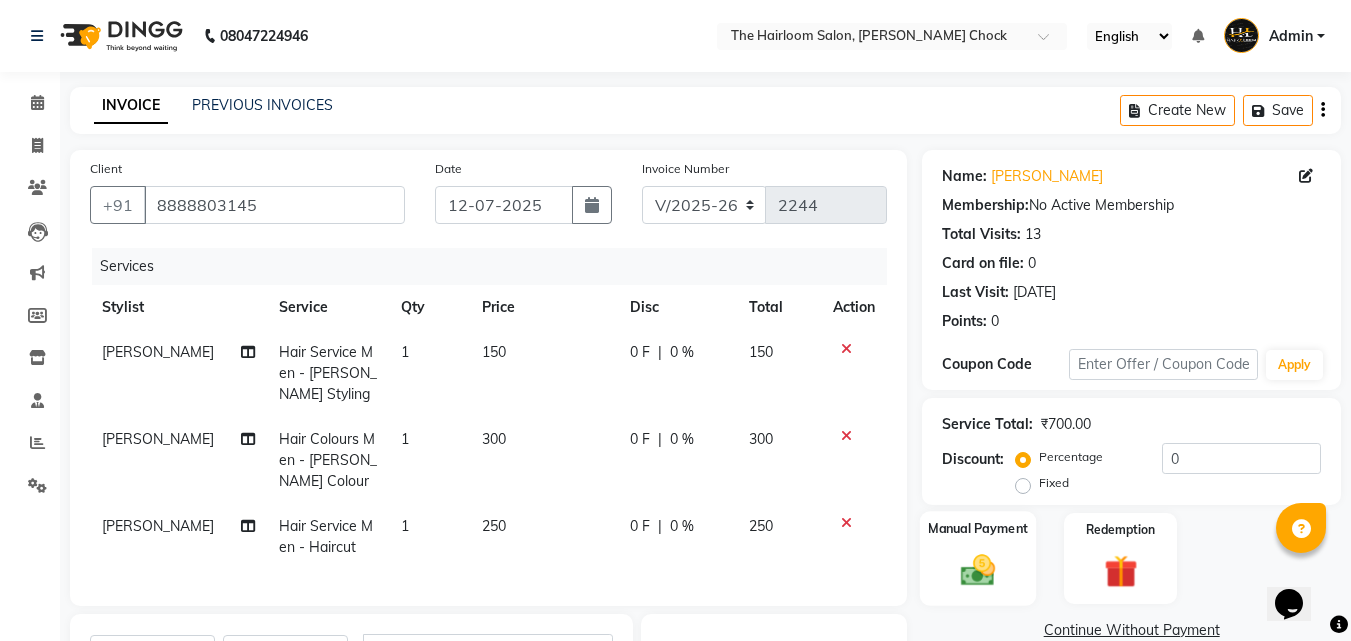 click on "Manual Payment" 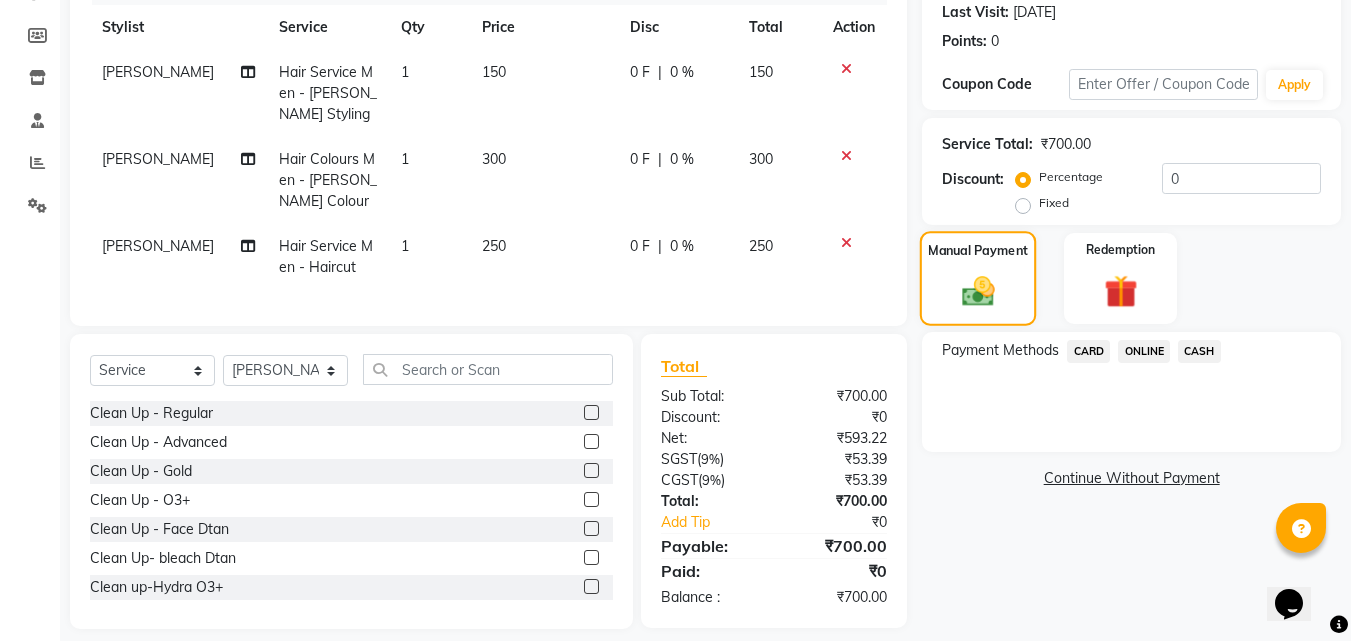 scroll, scrollTop: 313, scrollLeft: 0, axis: vertical 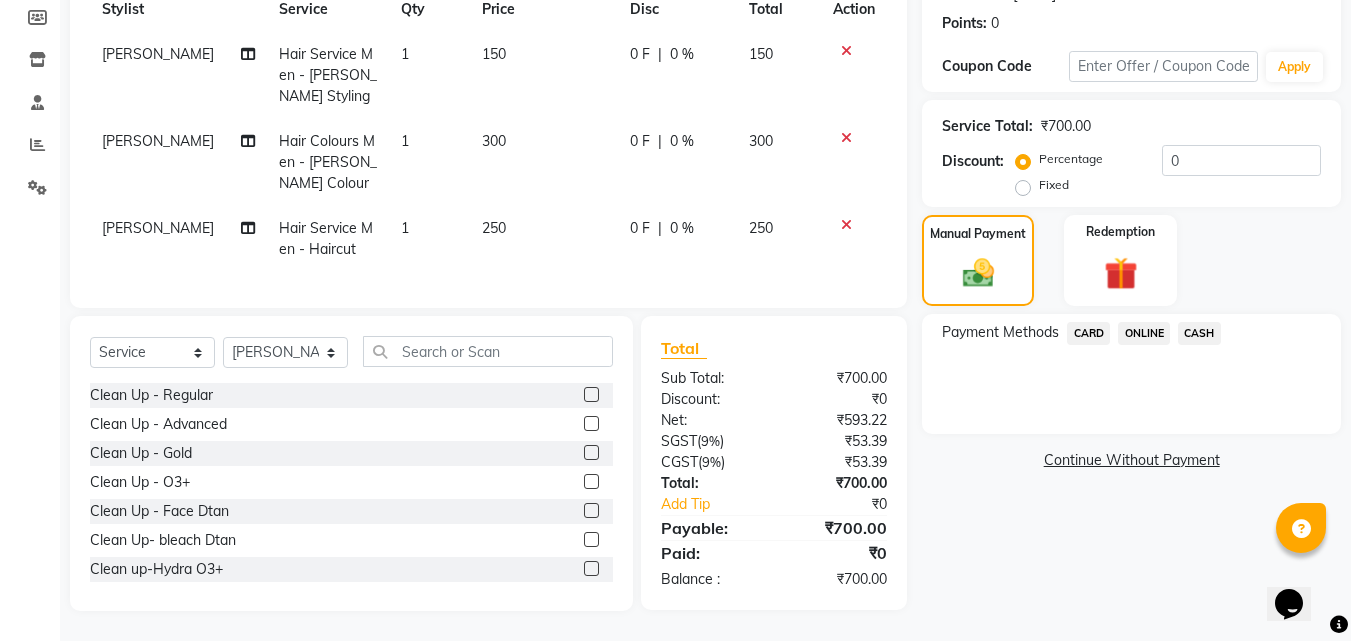click on "CASH" 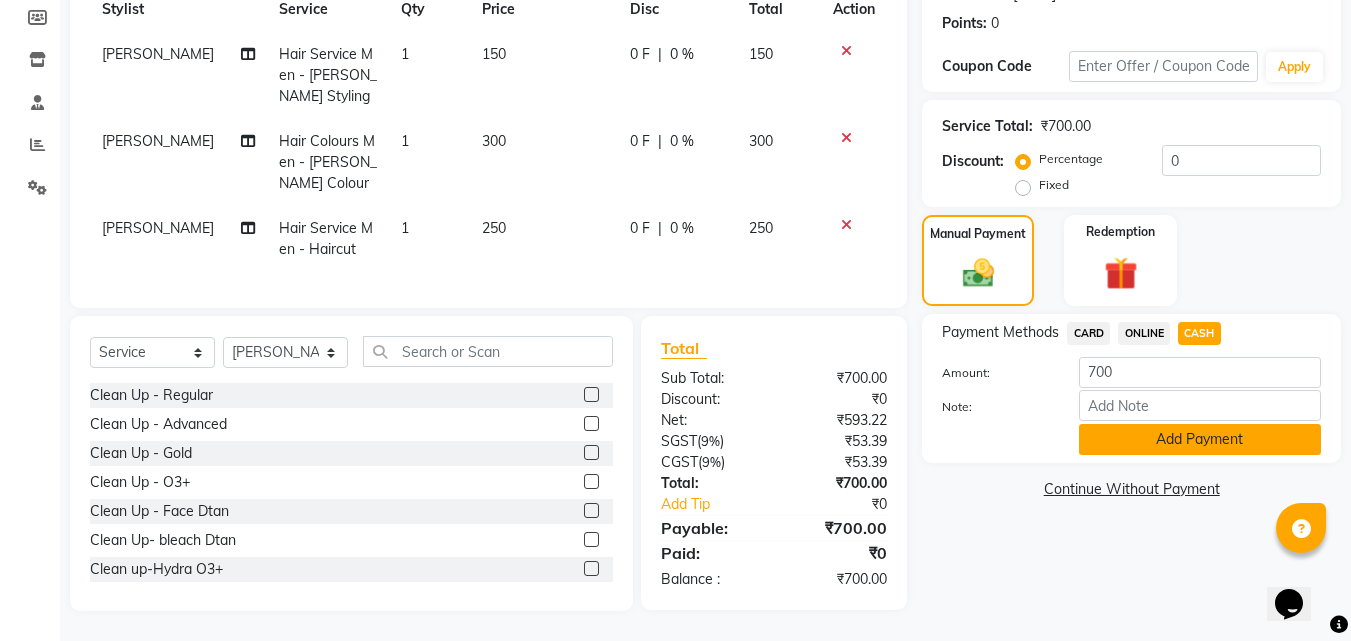 click on "Add Payment" 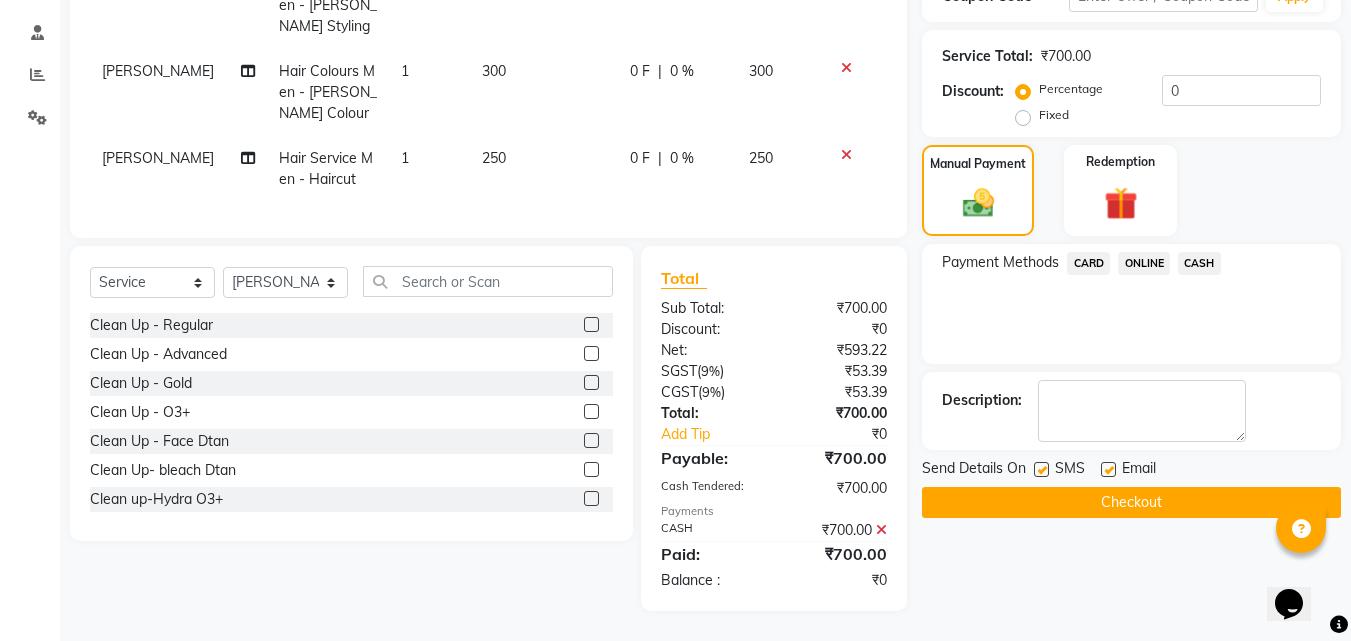 scroll, scrollTop: 383, scrollLeft: 0, axis: vertical 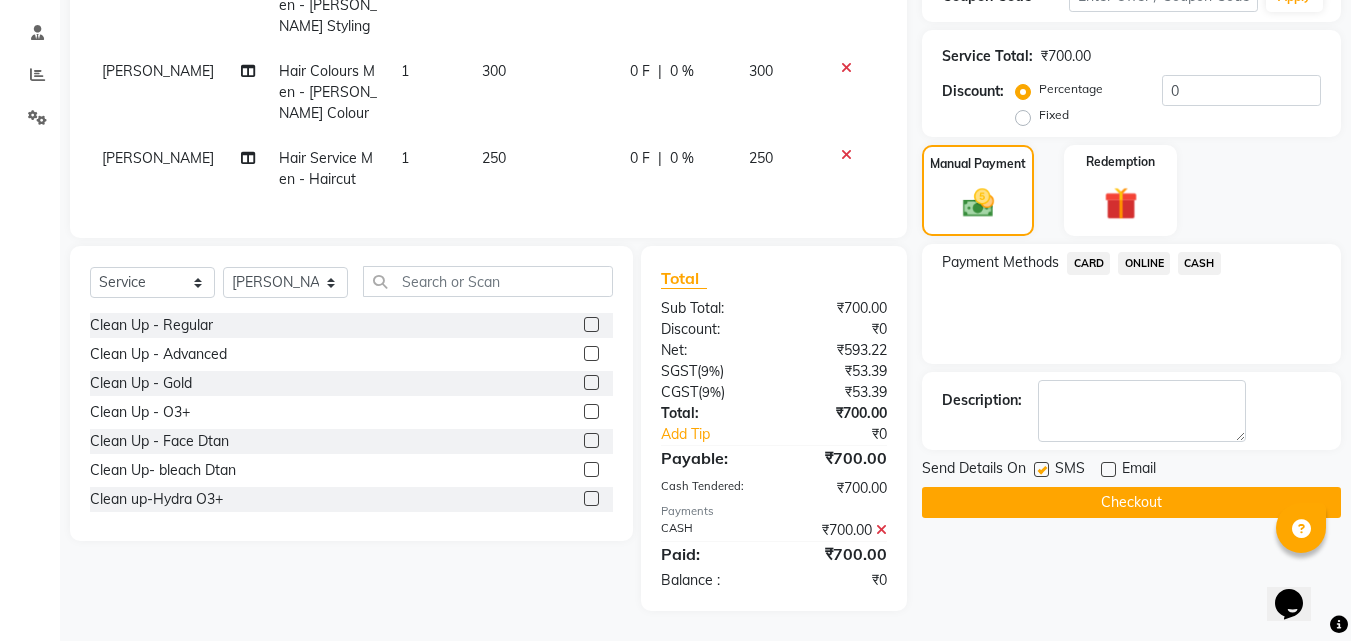 drag, startPoint x: 1044, startPoint y: 451, endPoint x: 1062, endPoint y: 477, distance: 31.622776 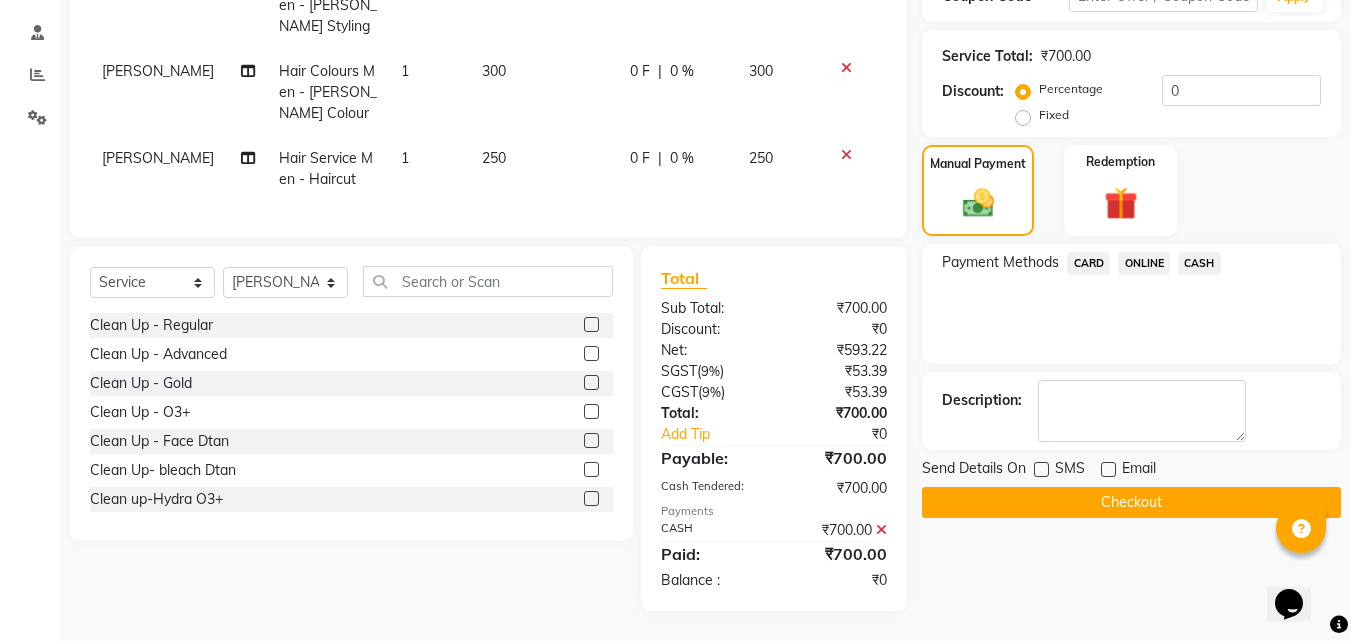 click on "Checkout" 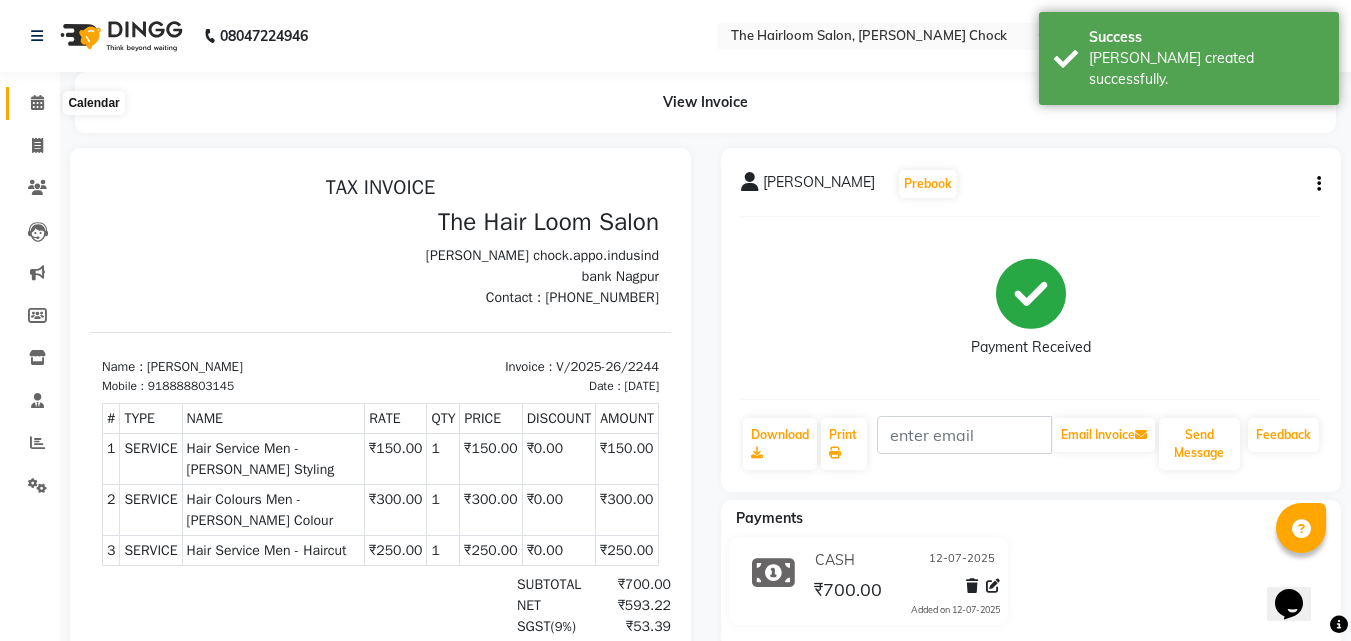 scroll, scrollTop: 0, scrollLeft: 0, axis: both 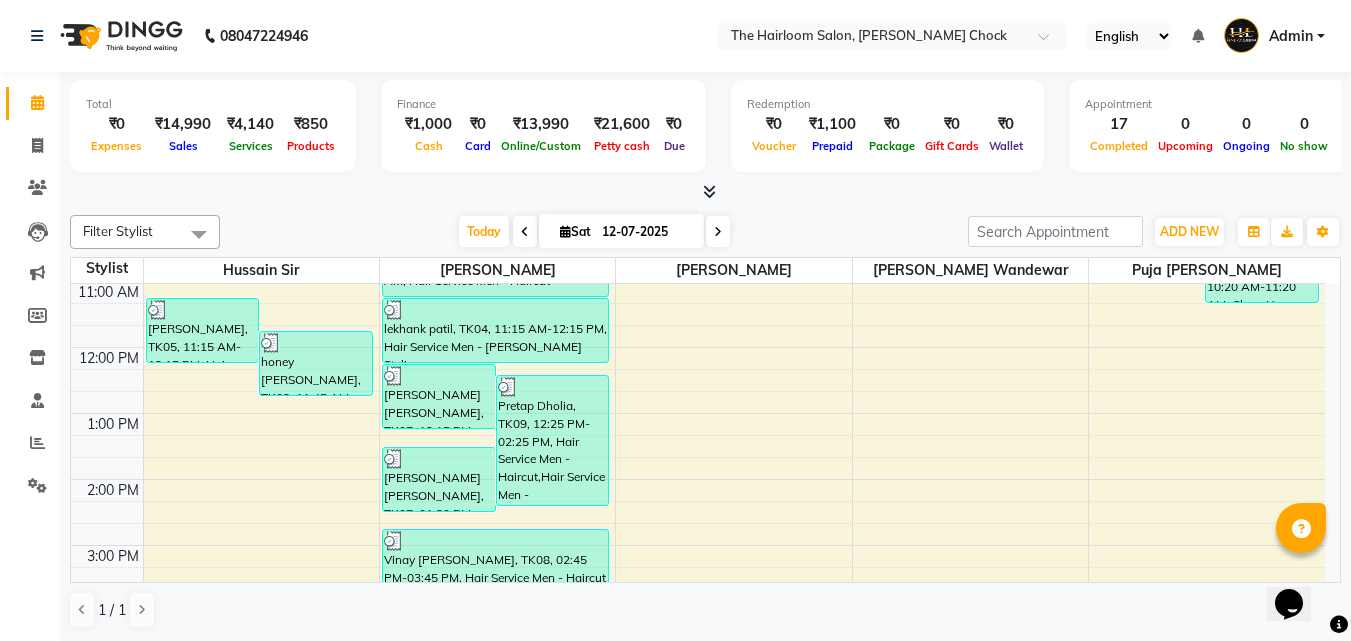 click on "8:00 AM 9:00 AM 10:00 AM 11:00 AM 12:00 PM 1:00 PM 2:00 PM 3:00 PM 4:00 PM 5:00 PM 6:00 PM 7:00 PM 8:00 PM 9:00 PM 10:00 PM 11:00 PM     [PERSON_NAME], TK05, 11:15 AM-12:15 PM, Hair Service Women  - Hairwash     honey [PERSON_NAME], TK03, 11:45 AM-12:45 PM, Hair Service Men  - Haircut     Vinay  [PERSON_NAME], TK08, 03:45 PM-04:45 PM, Hair Service Men  - [PERSON_NAME] Styling     [PERSON_NAME], TK10, 04:00 PM-05:00 PM, Hair Service Men  - Haircut     Vinay  [PERSON_NAME], TK08, 04:30 PM-05:30 PM, Hair Colours Men  - [PERSON_NAME] Colour     [PERSON_NAME] [PERSON_NAME], TK07, 12:15 PM-01:15 PM, Hair Service Men  - Haircut     Pretap Dholia, TK09, 12:25 PM-02:25 PM, Hair Service Men  - Haircut,Hair Service Men  - [PERSON_NAME] Styling     [PERSON_NAME] [PERSON_NAME], TK07, 01:30 PM-02:30 PM, Hair Colours Men  - Global ([MEDICAL_DATA] Free)     [PERSON_NAME], TK10, 05:15 PM-06:15 PM, Hair Service Men  - [PERSON_NAME] Styling     [PERSON_NAME], TK10, 06:00 PM-07:00 PM, Hair Colours Men  - [PERSON_NAME] Colour                 neha arora, TK02, 09:15 AM-09:50 AM, kids hair cut" at bounding box center (698, 611) 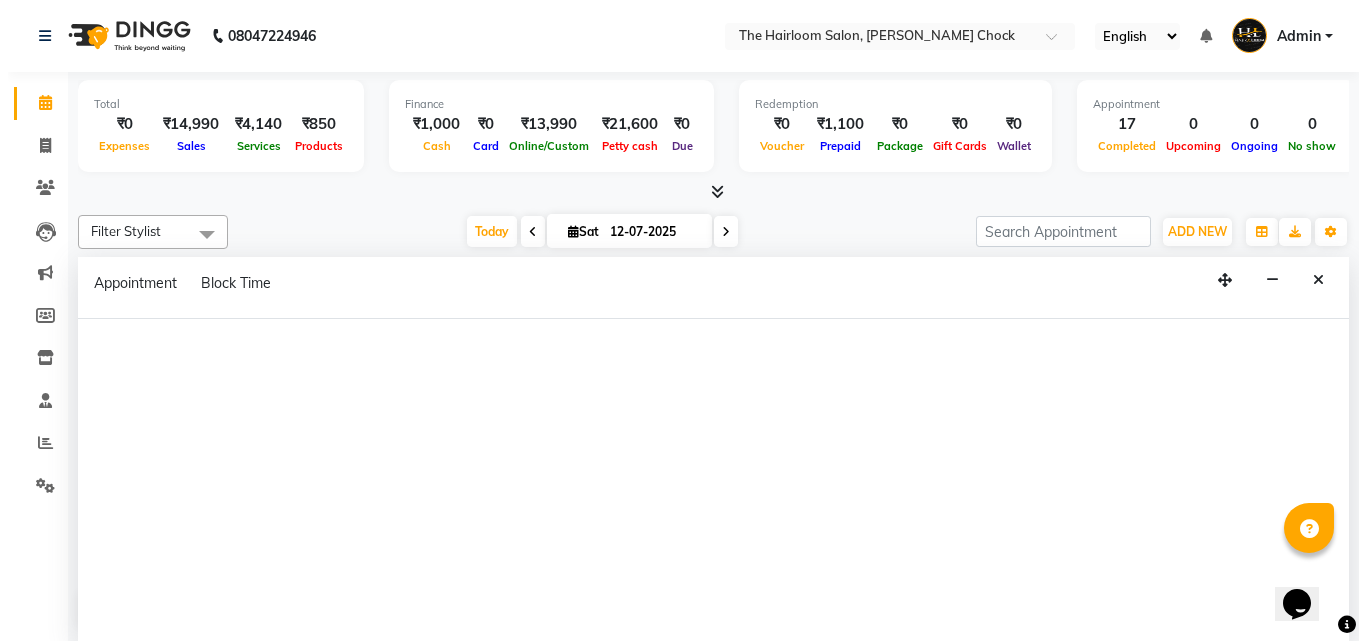 scroll, scrollTop: 1, scrollLeft: 0, axis: vertical 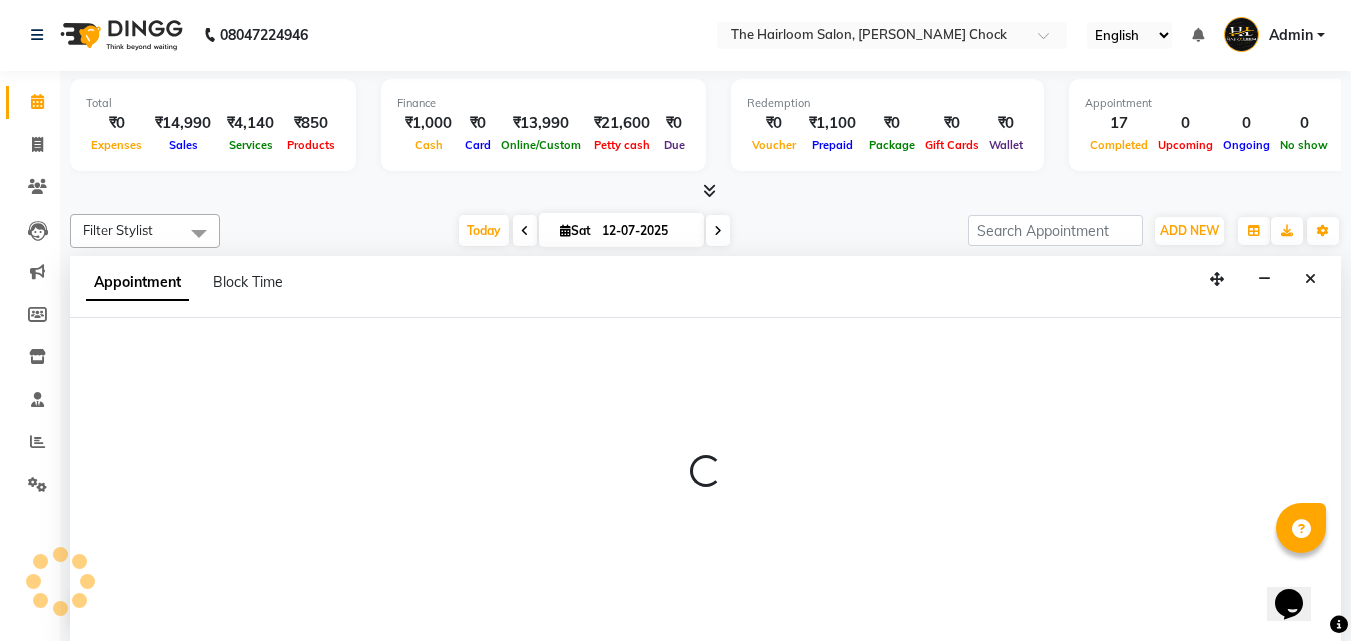 select on "41755" 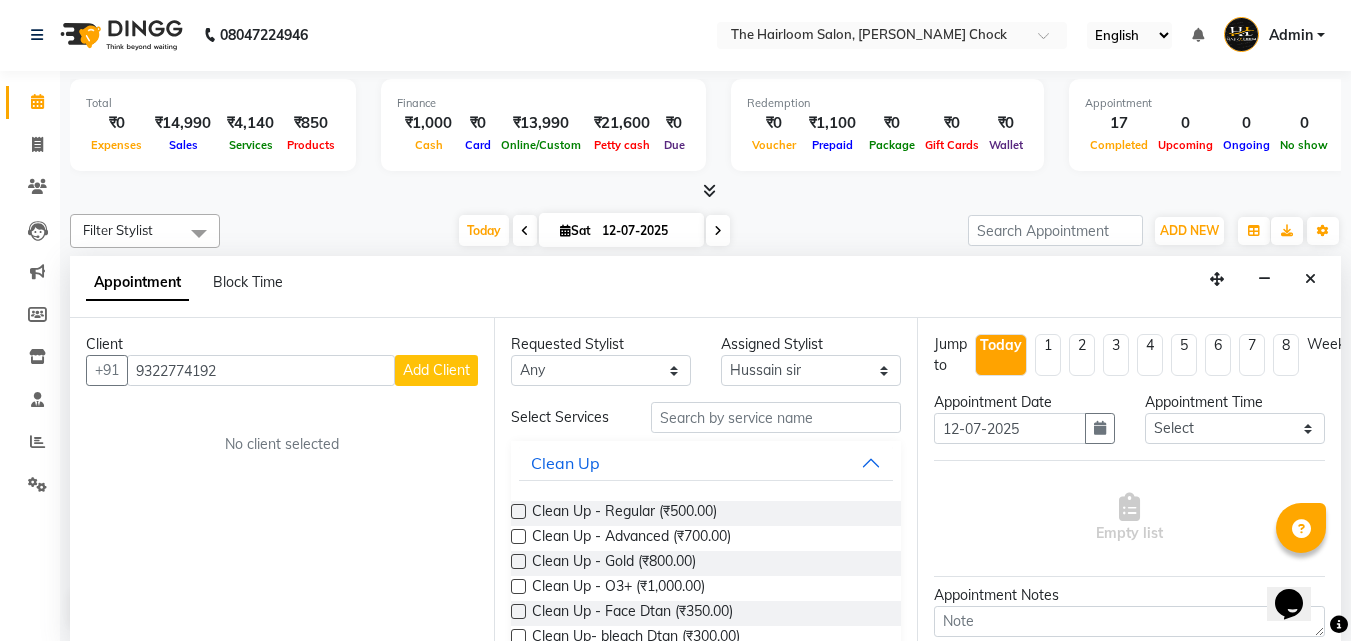 type on "9322774192" 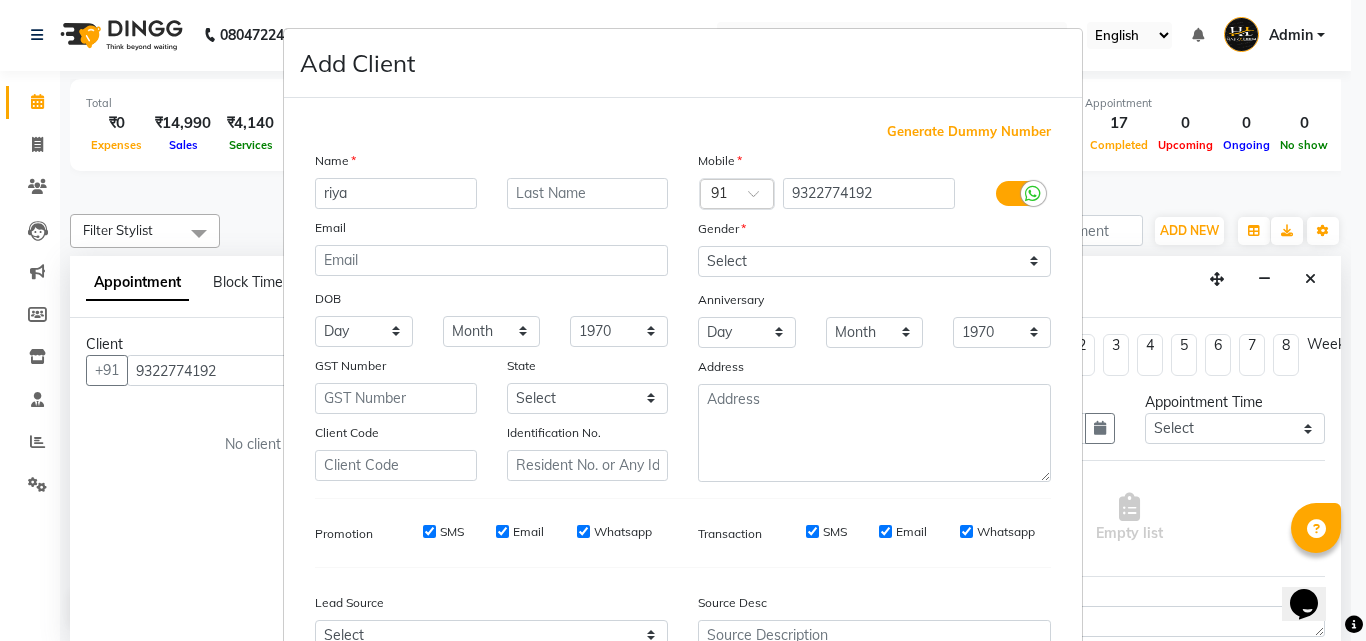 type on "riya" 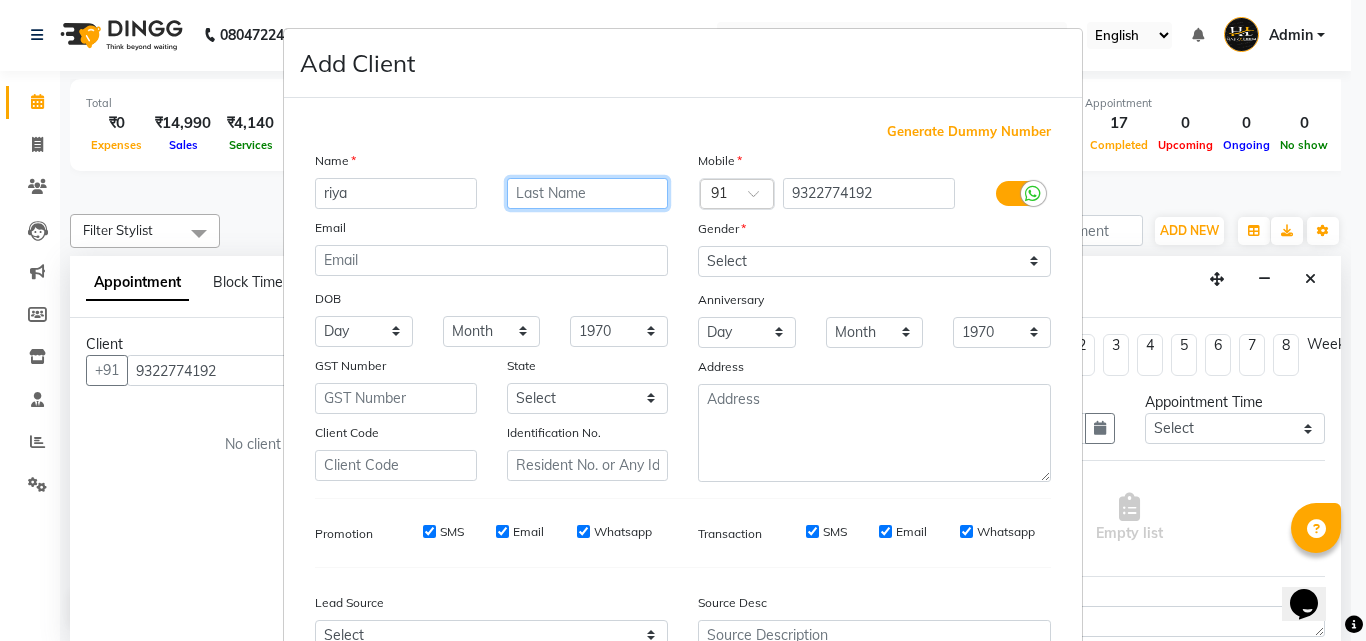click at bounding box center [588, 193] 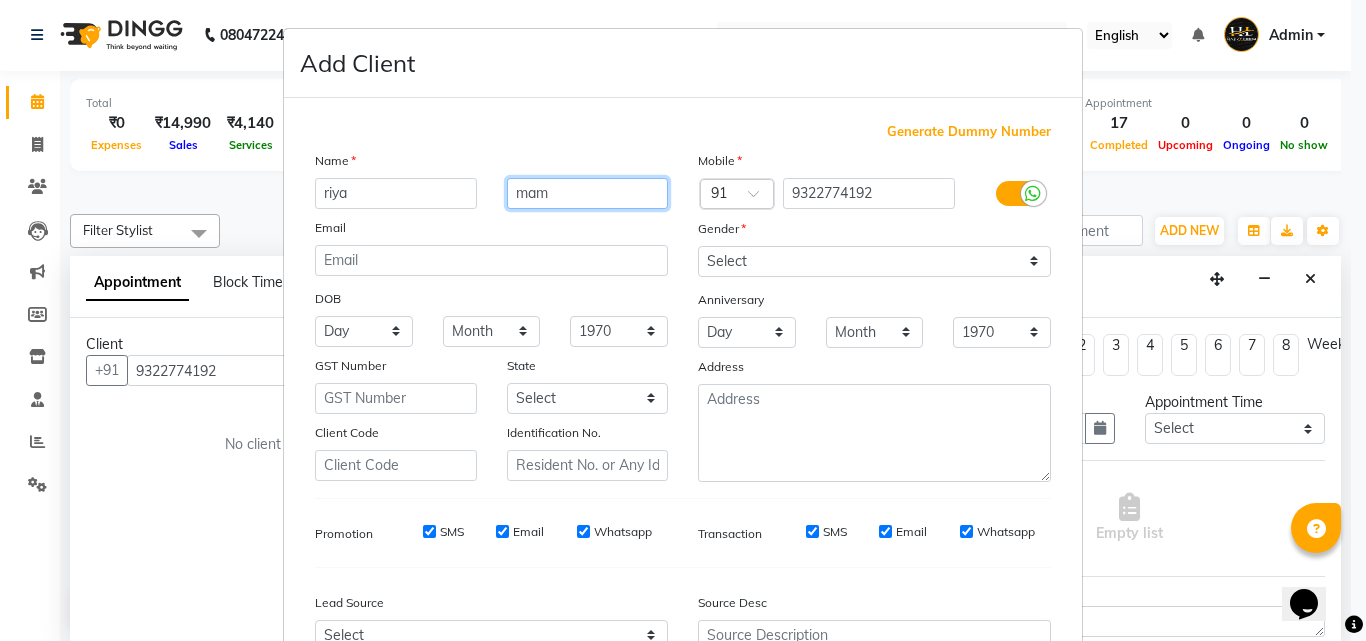 type on "mam" 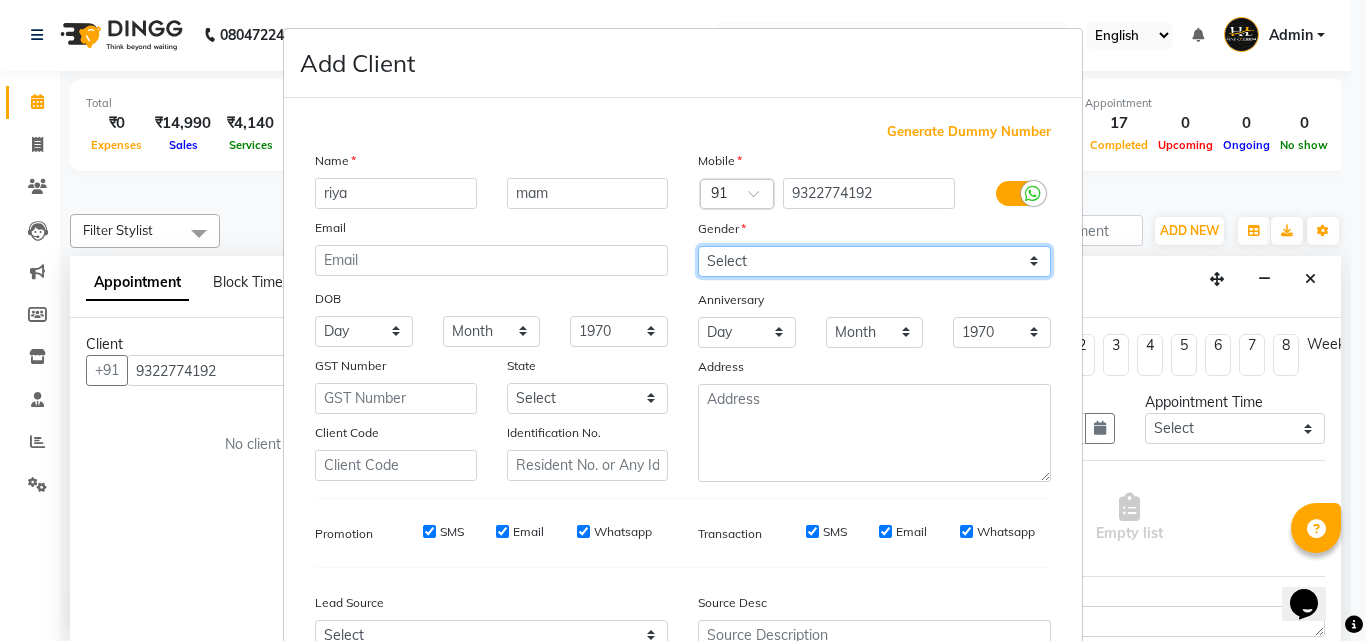click on "Select [DEMOGRAPHIC_DATA] [DEMOGRAPHIC_DATA] Other Prefer Not To Say" at bounding box center (874, 261) 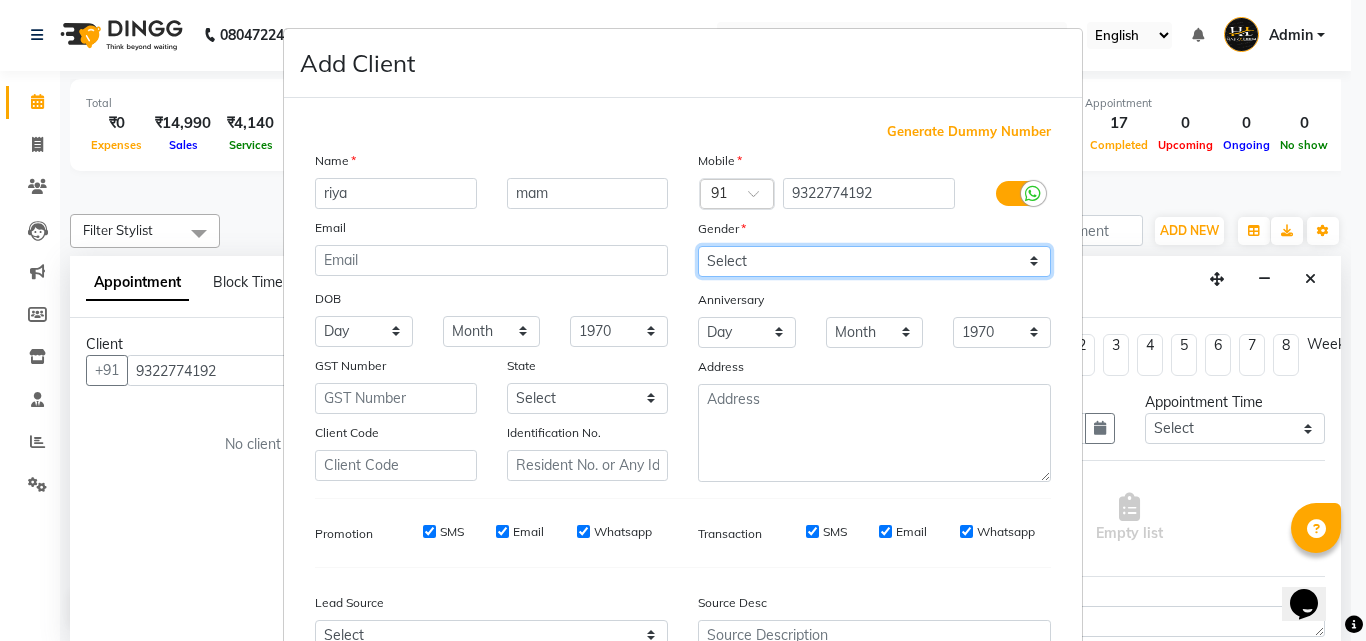 select on "[DEMOGRAPHIC_DATA]" 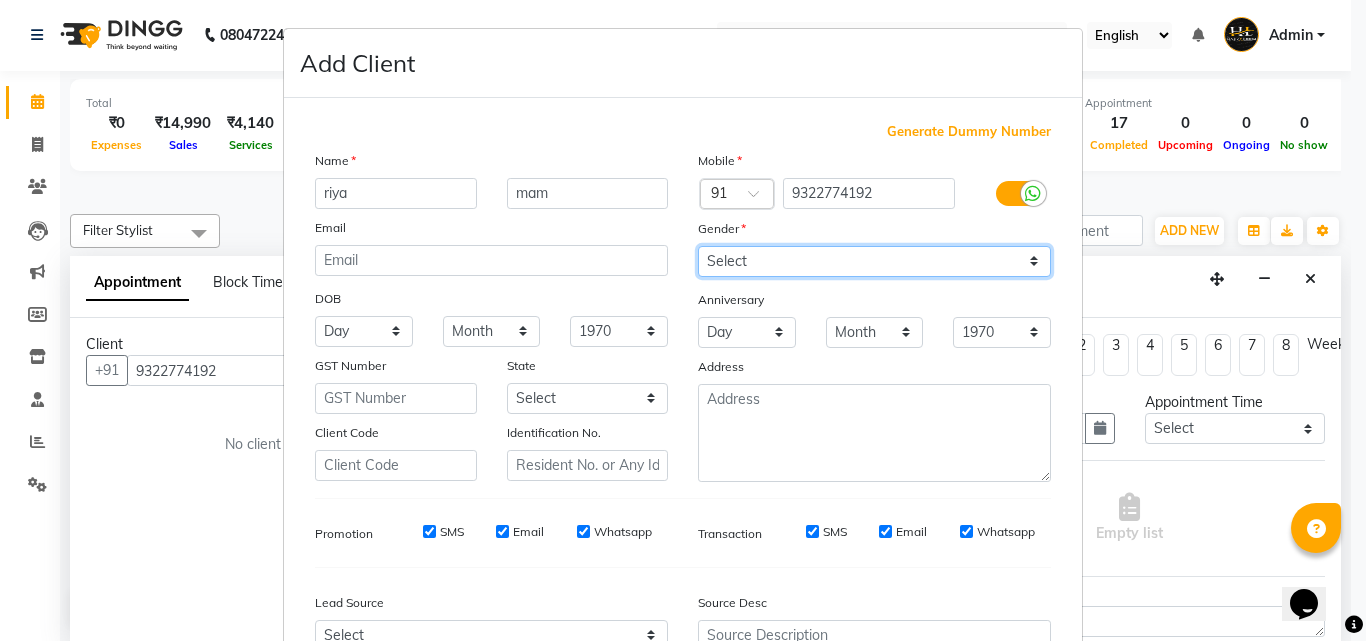 click on "Select [DEMOGRAPHIC_DATA] [DEMOGRAPHIC_DATA] Other Prefer Not To Say" at bounding box center (874, 261) 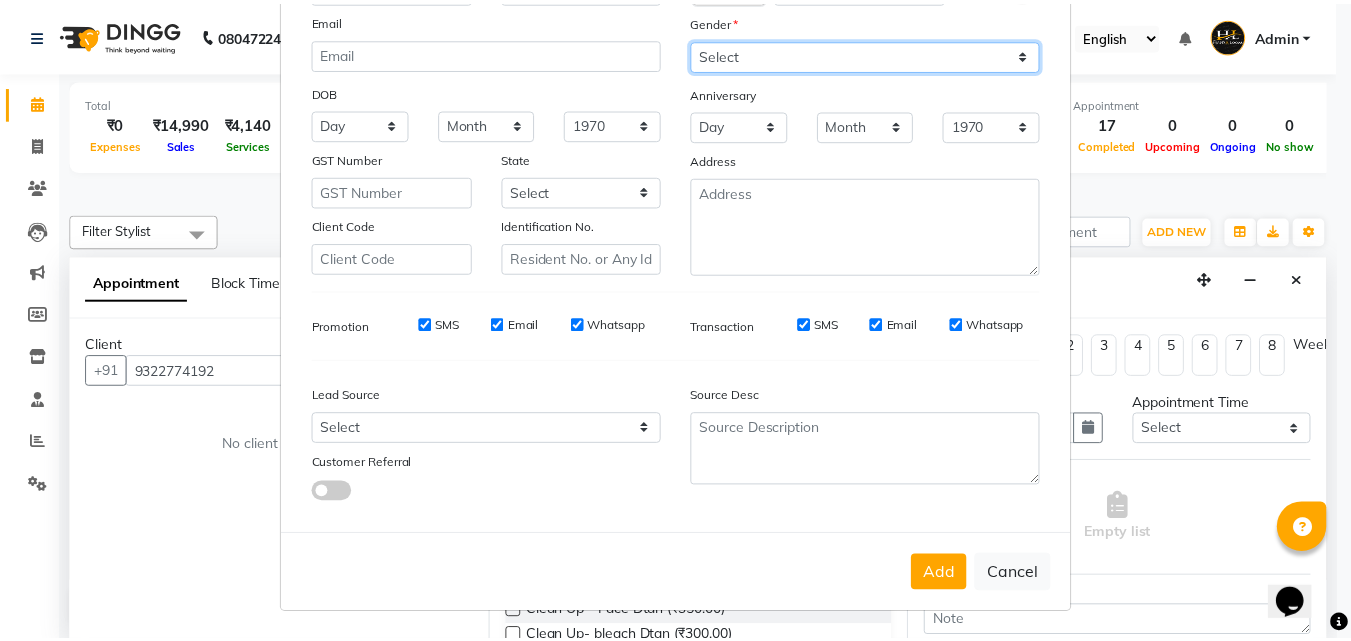 scroll, scrollTop: 208, scrollLeft: 0, axis: vertical 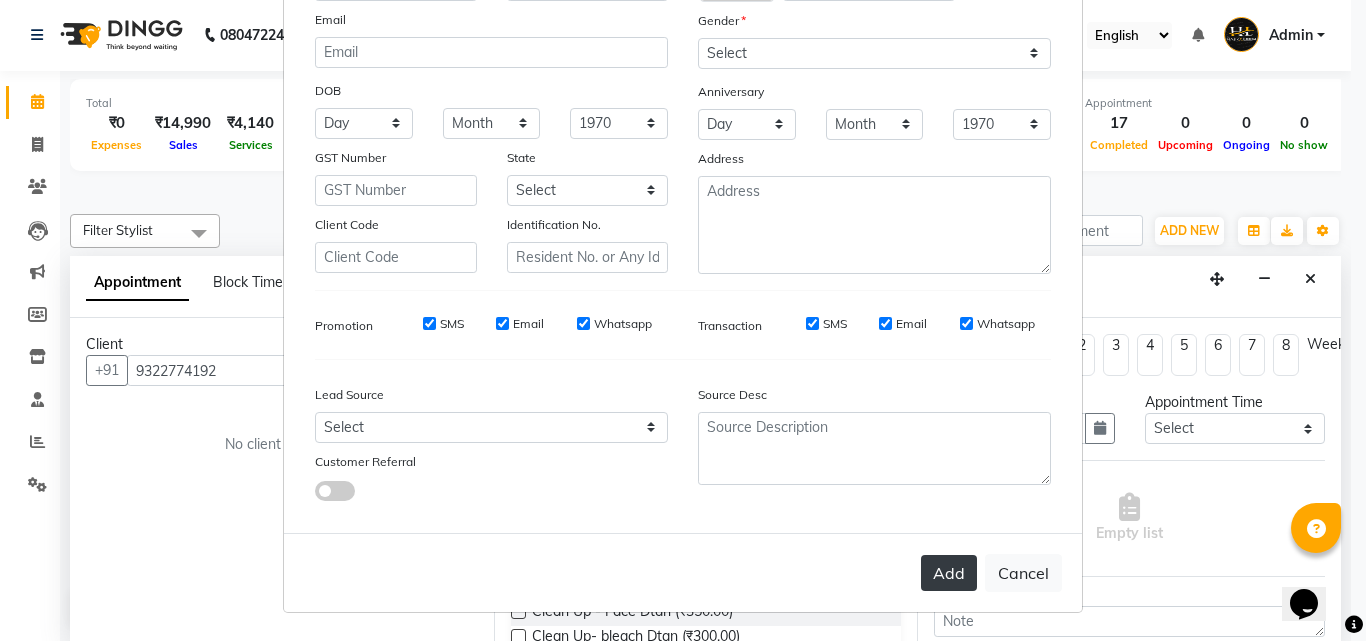 click on "Add" at bounding box center (949, 573) 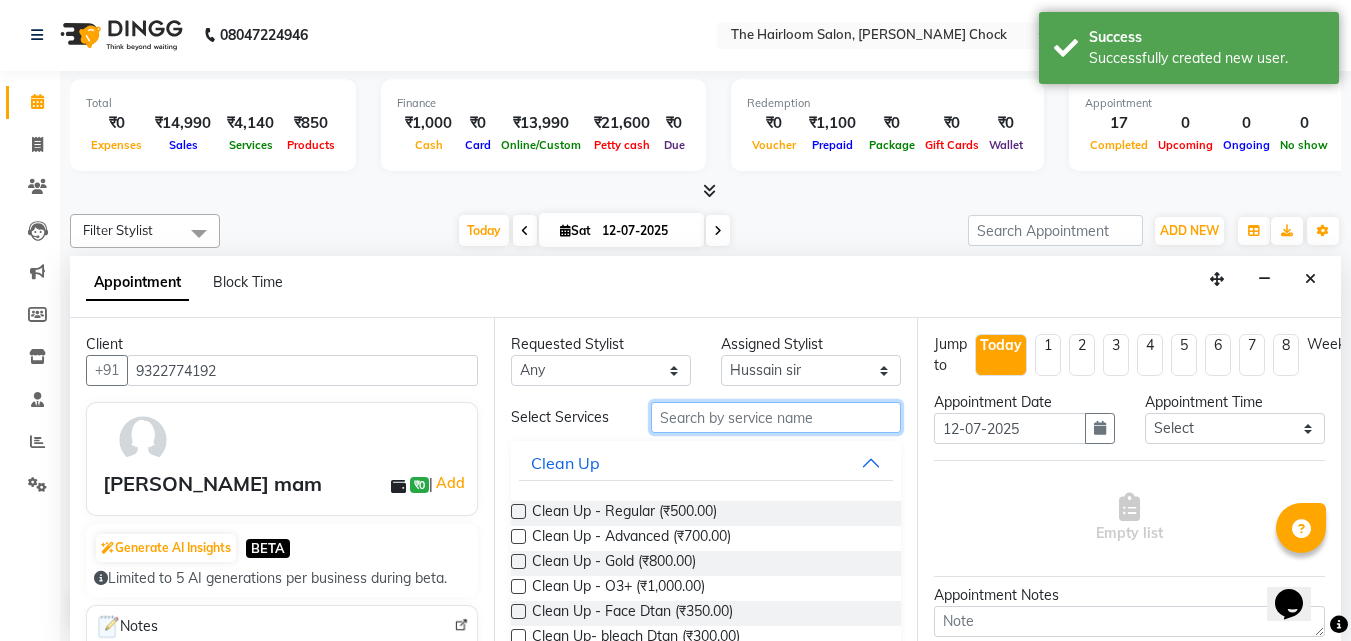 click at bounding box center [776, 417] 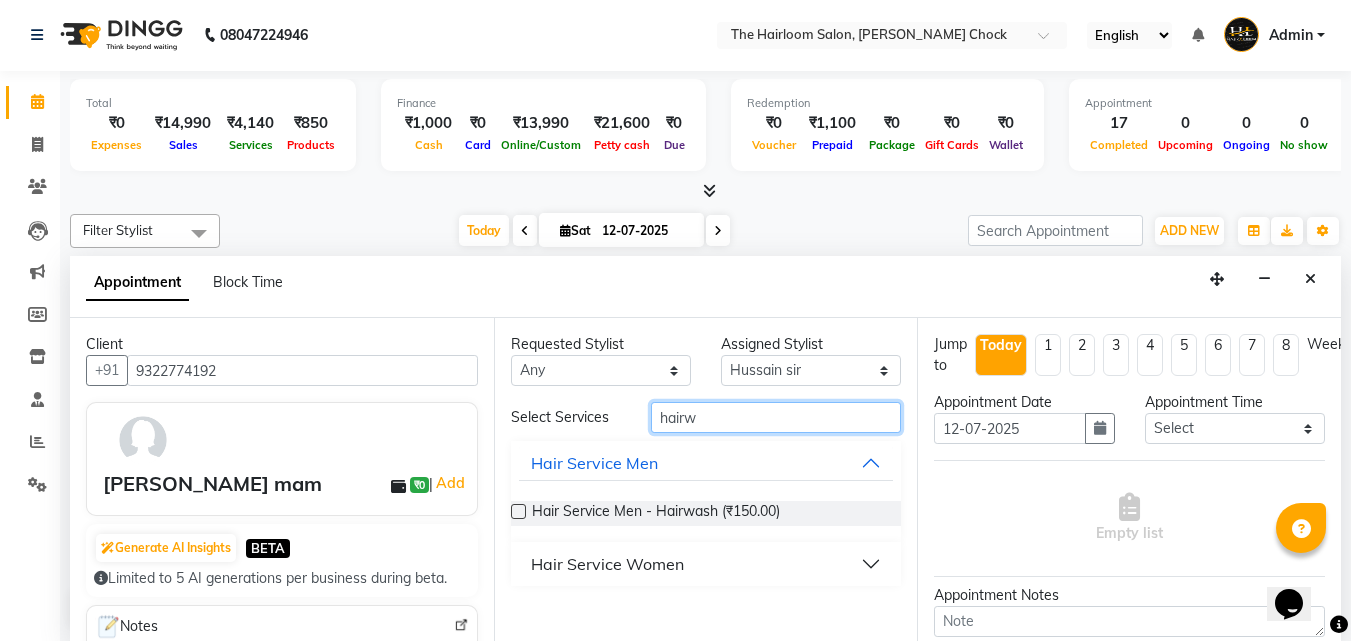 type on "hairw" 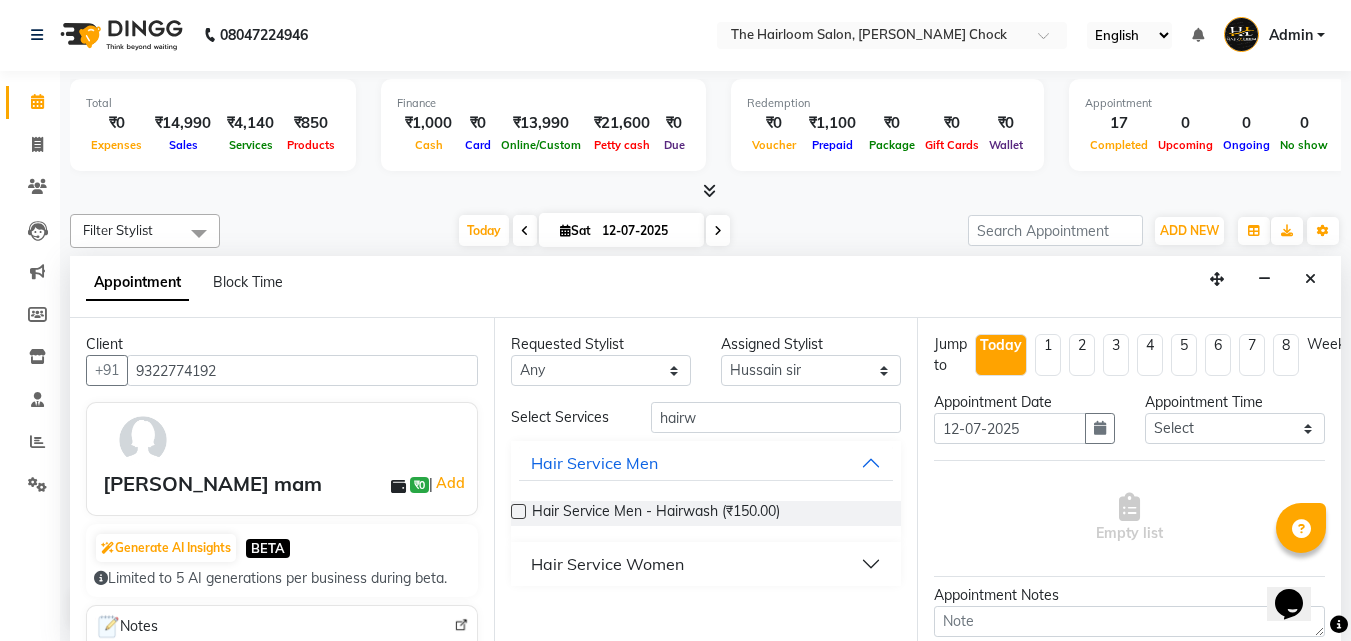 click on "Hair Service Women" at bounding box center (607, 564) 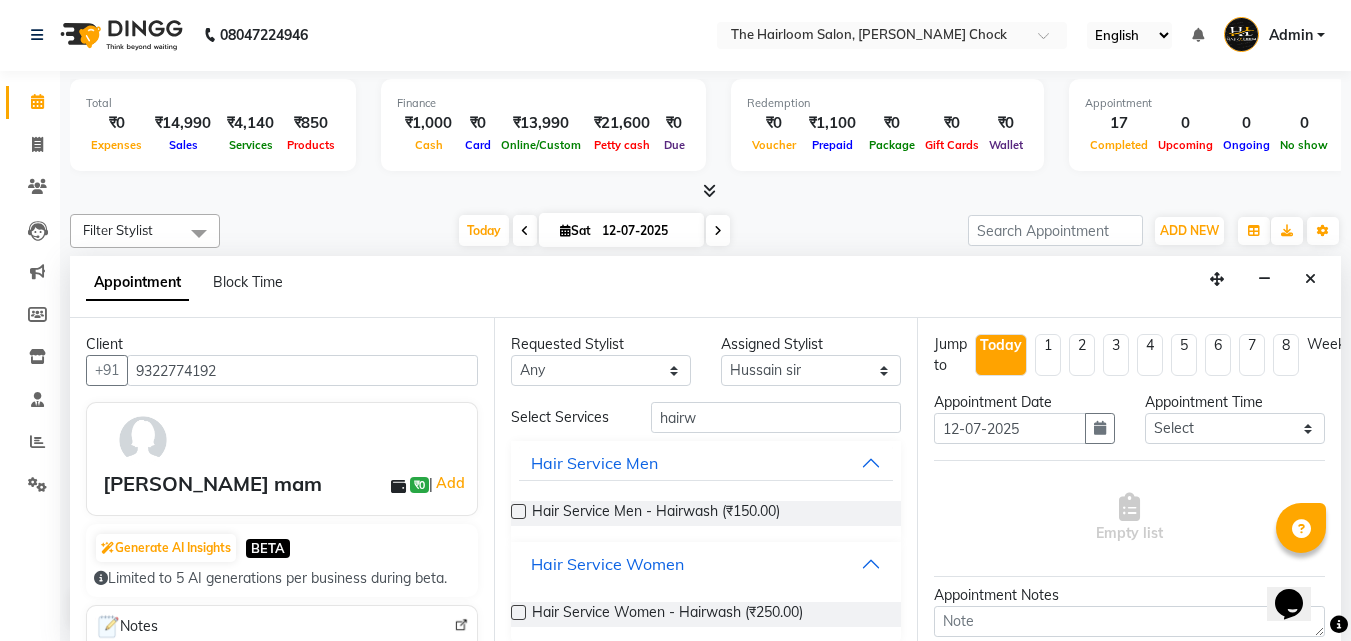 scroll, scrollTop: 6, scrollLeft: 0, axis: vertical 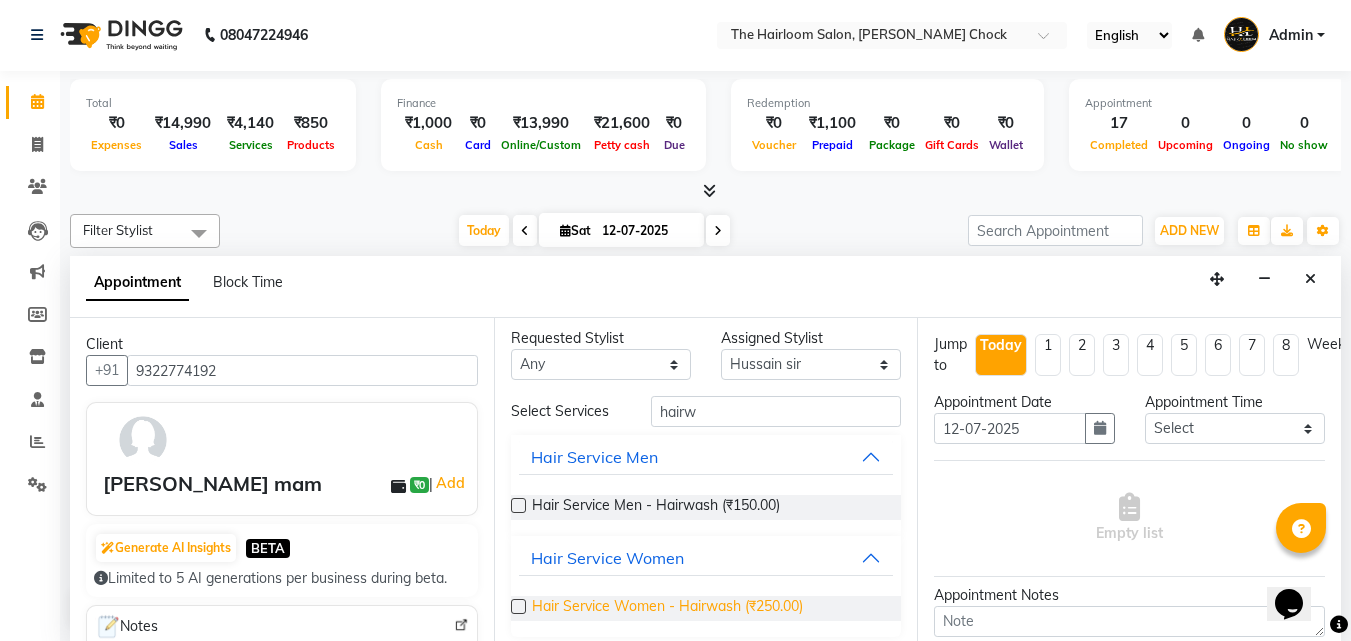click on "Hair Service Women  - Hairwash (₹250.00)" at bounding box center (667, 608) 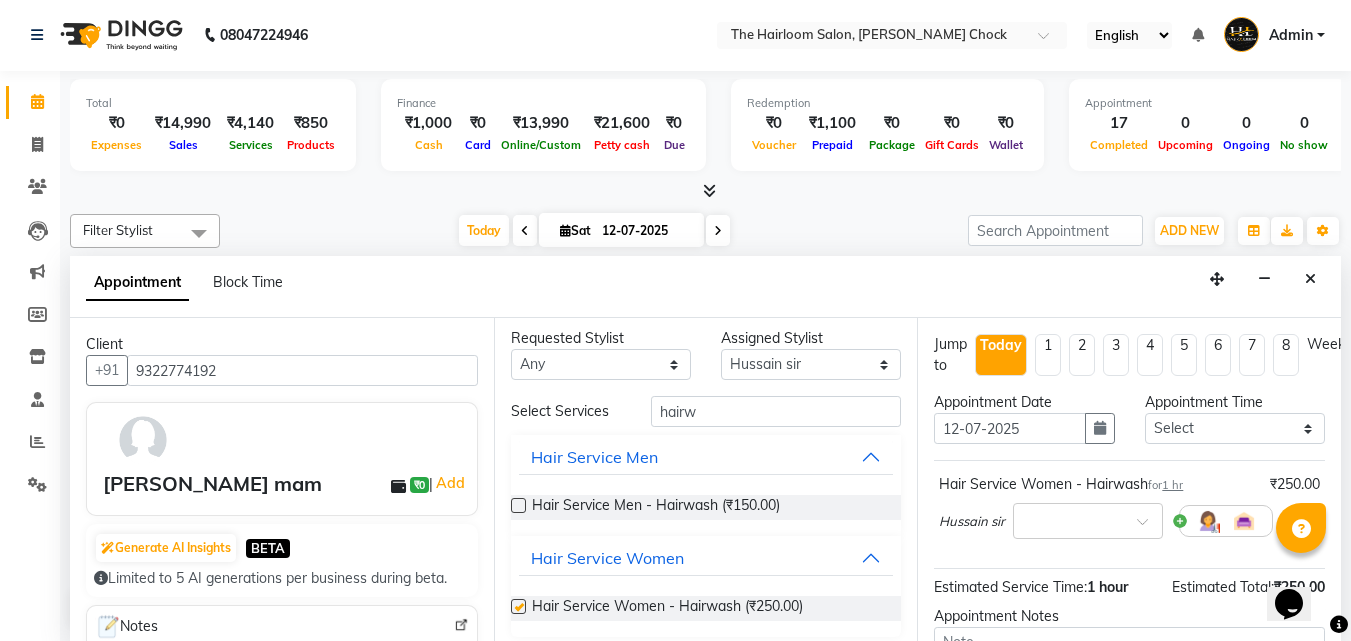 checkbox on "false" 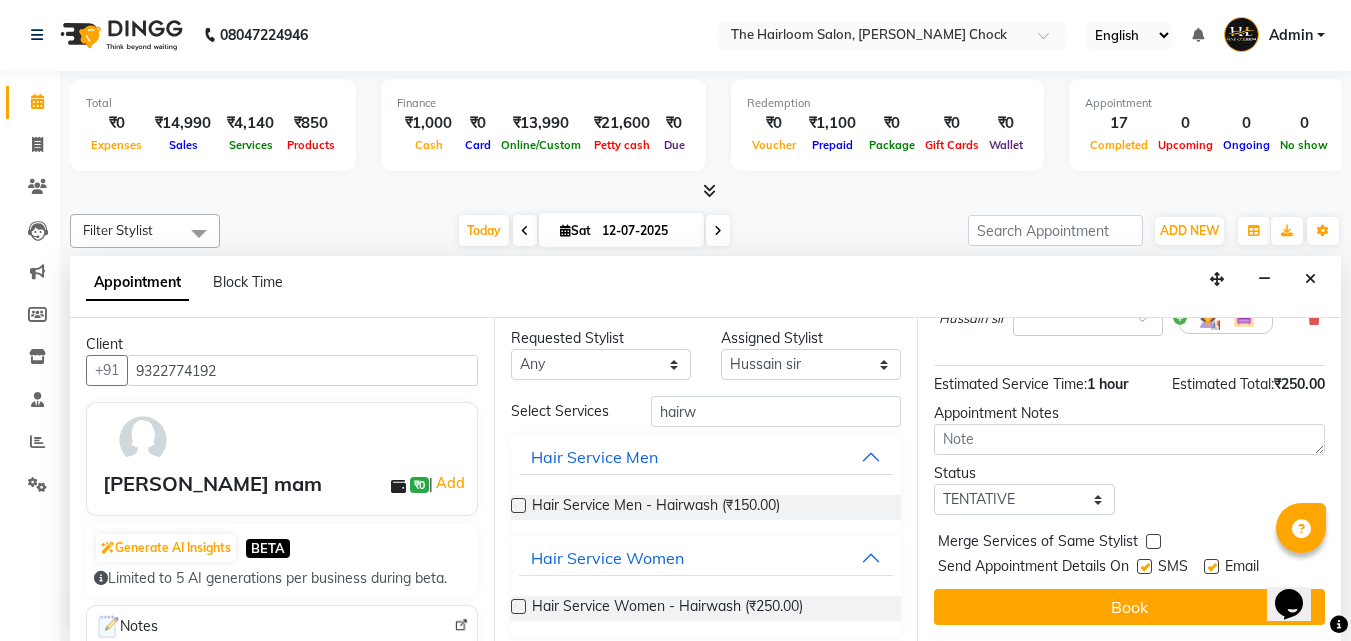 scroll, scrollTop: 218, scrollLeft: 0, axis: vertical 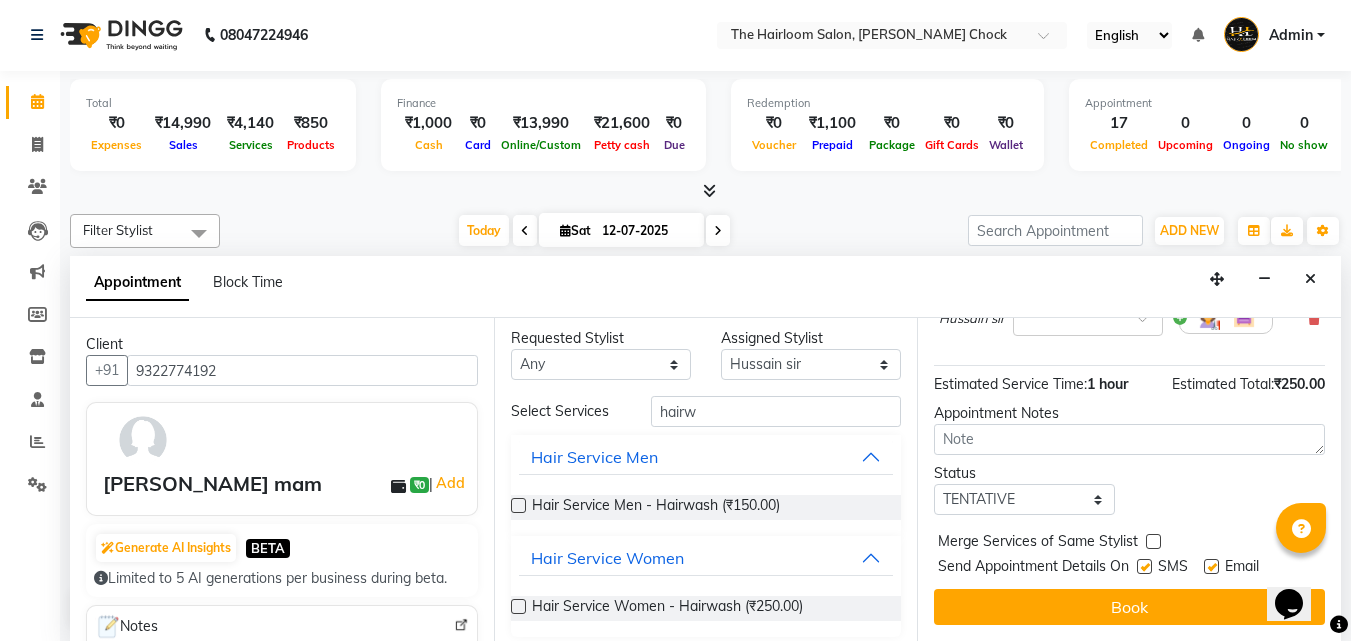 click at bounding box center (1144, 566) 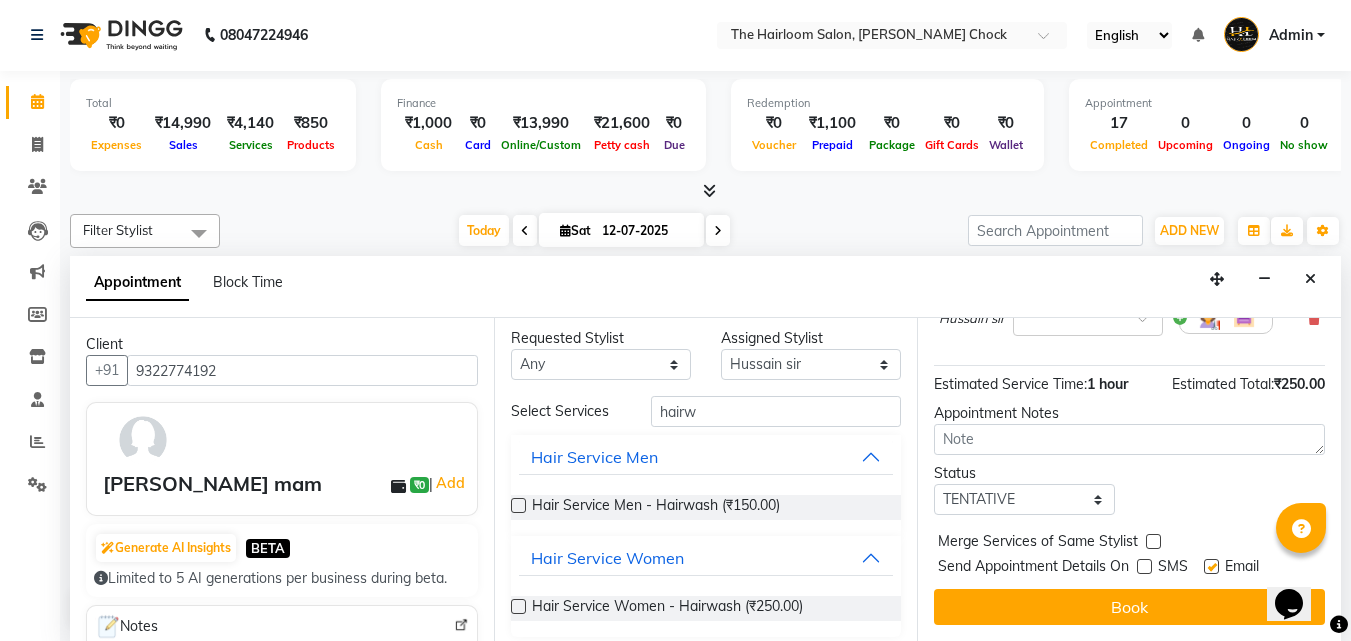 click at bounding box center [1211, 566] 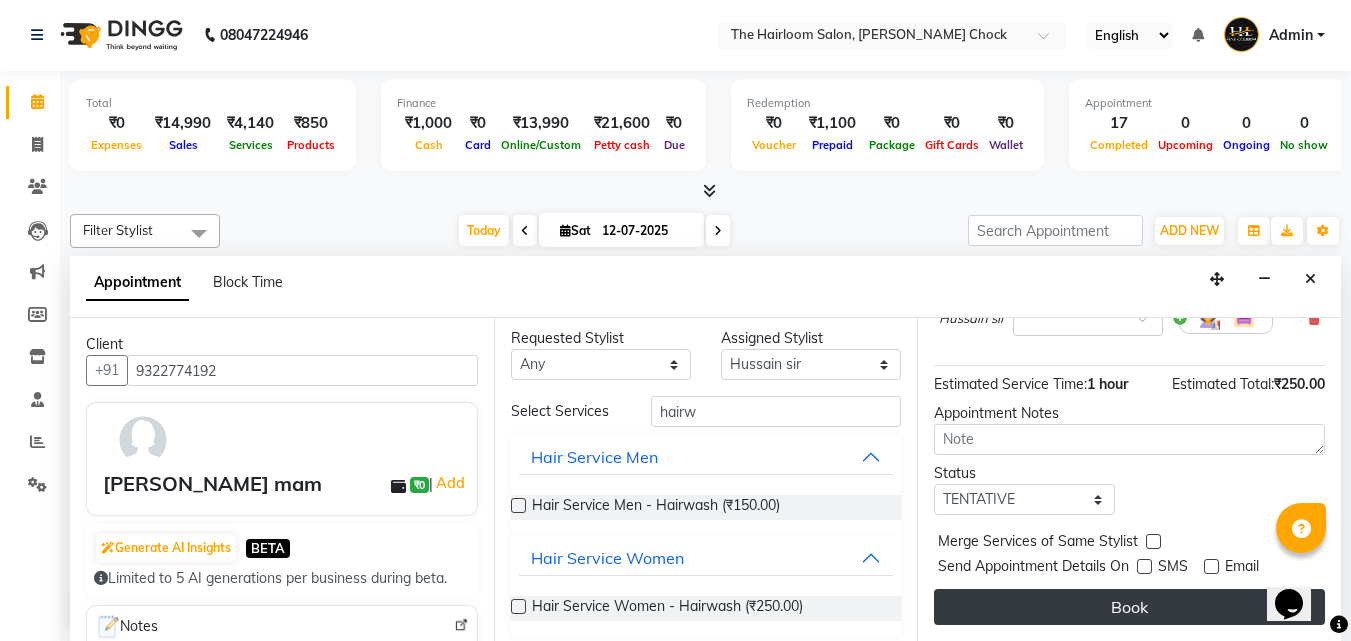 click on "Book" at bounding box center [1129, 607] 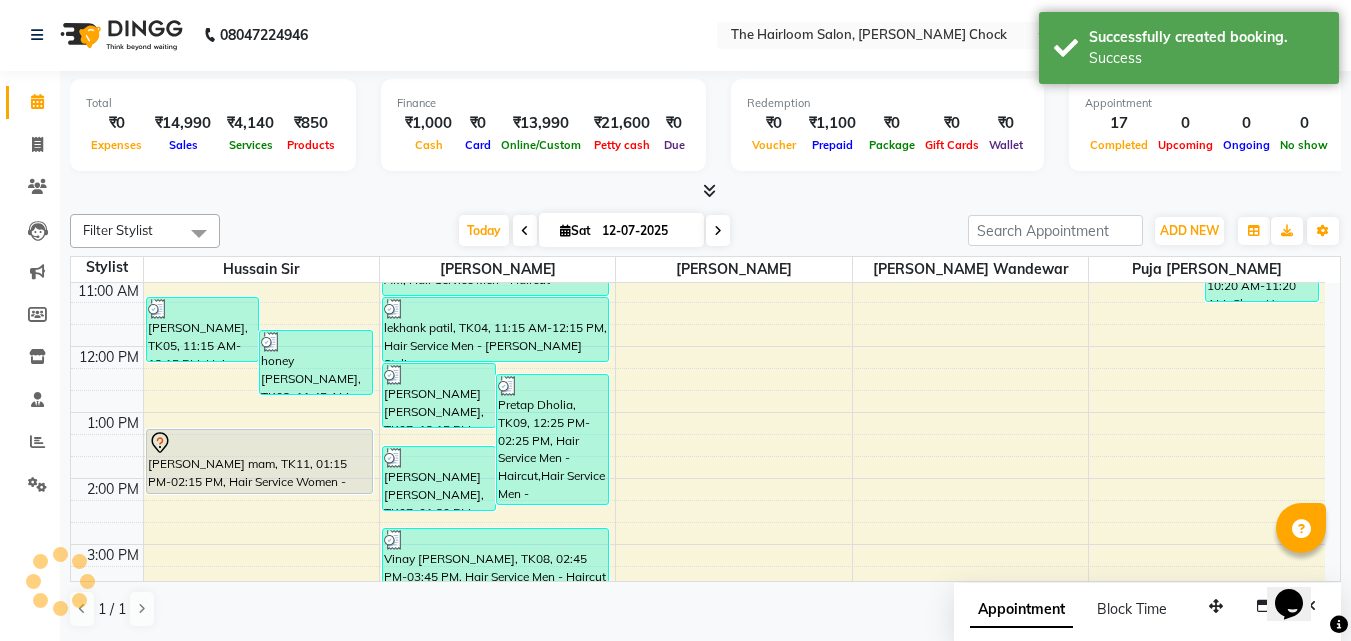 scroll, scrollTop: 0, scrollLeft: 0, axis: both 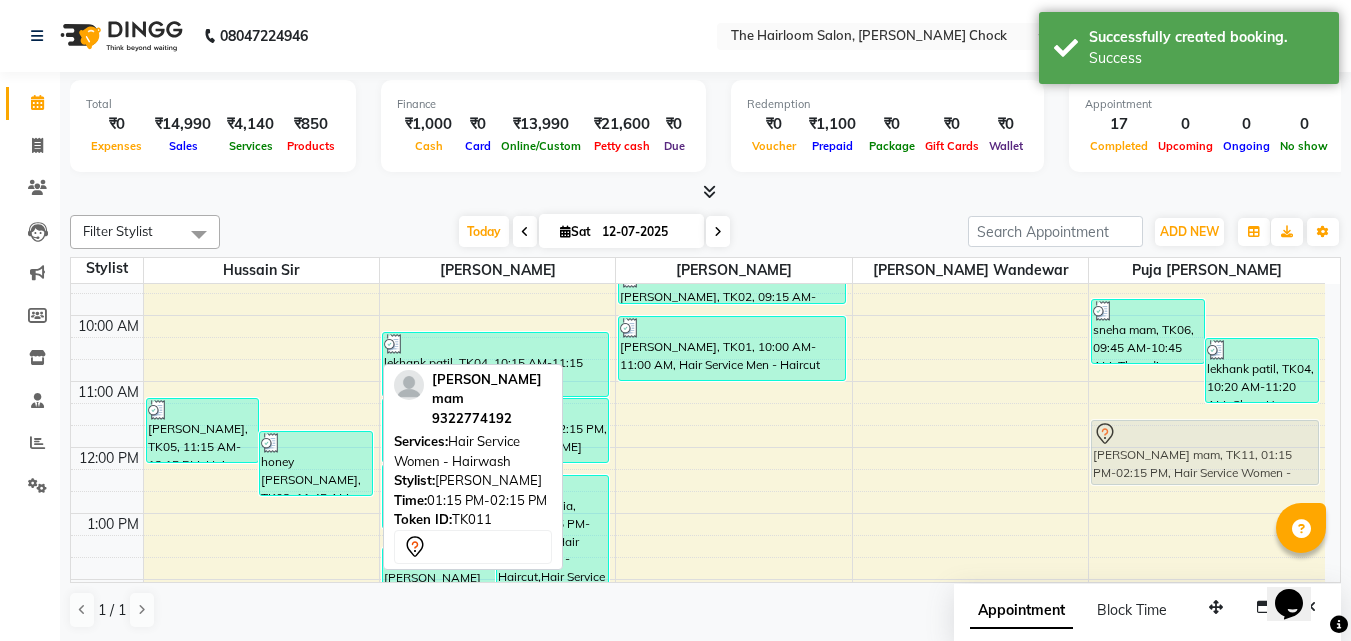drag, startPoint x: 661, startPoint y: 375, endPoint x: 1106, endPoint y: 462, distance: 453.42474 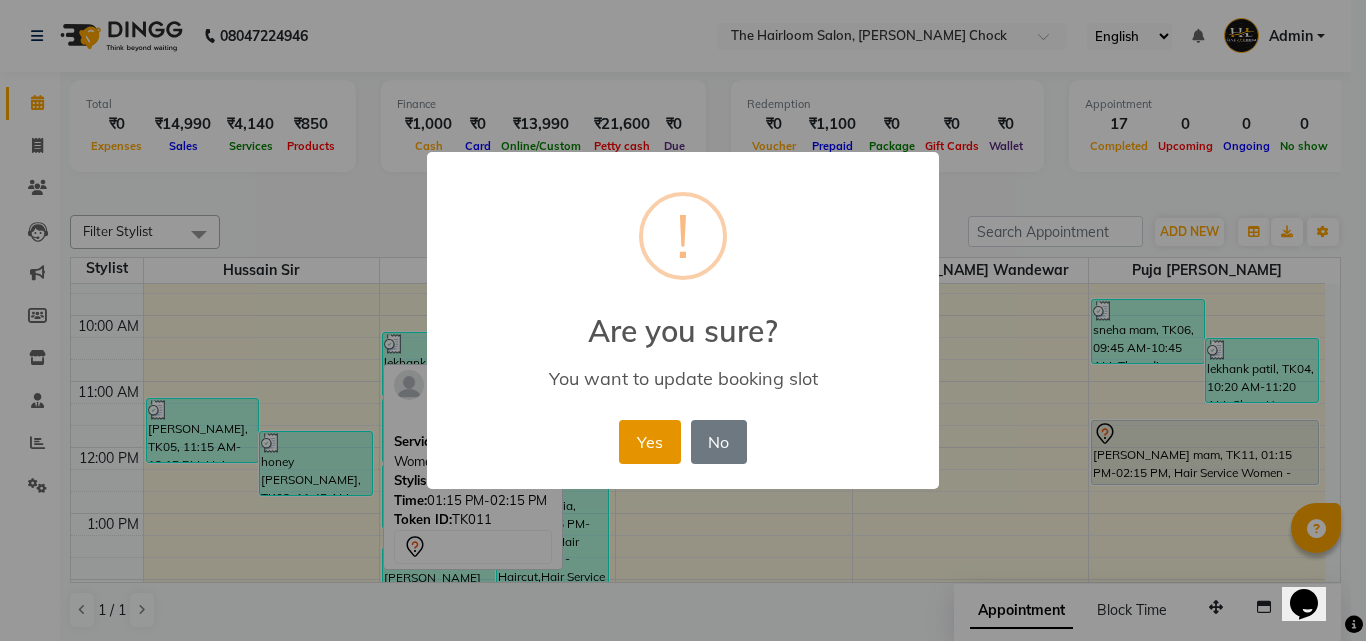 click on "Yes" at bounding box center [649, 442] 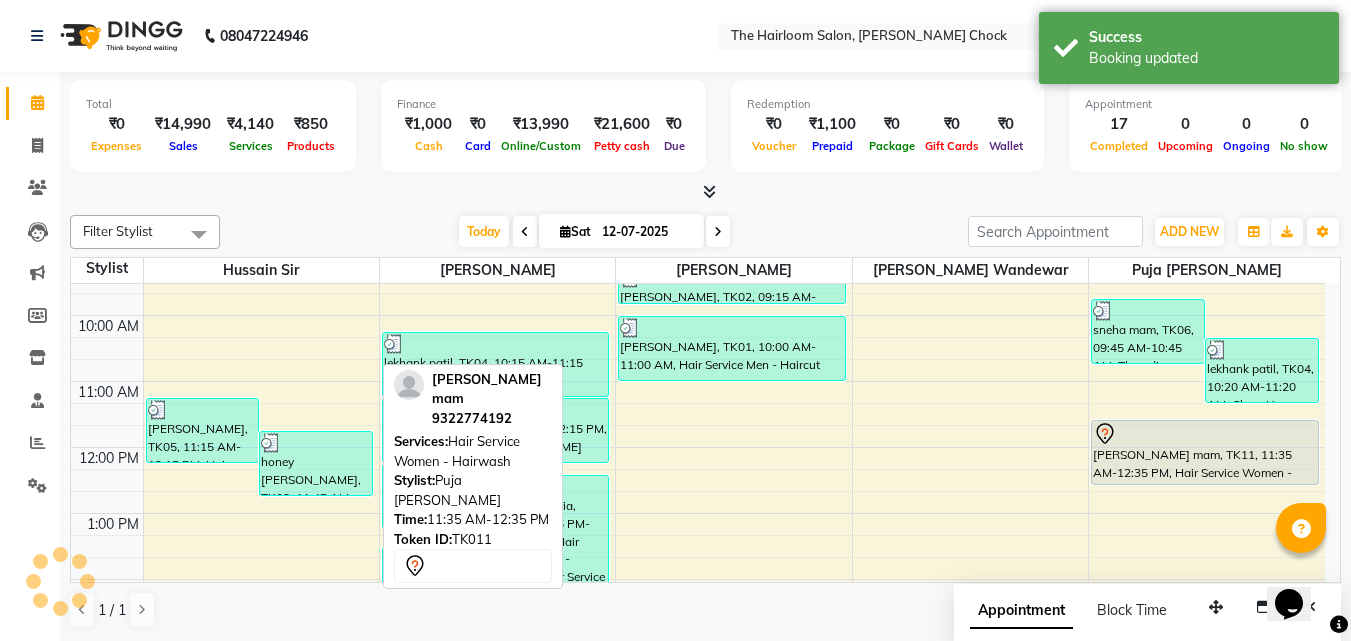 click on "[PERSON_NAME] mam, TK11, 11:35 AM-12:35 PM, Hair Service Women  - Hairwash" at bounding box center (1205, 452) 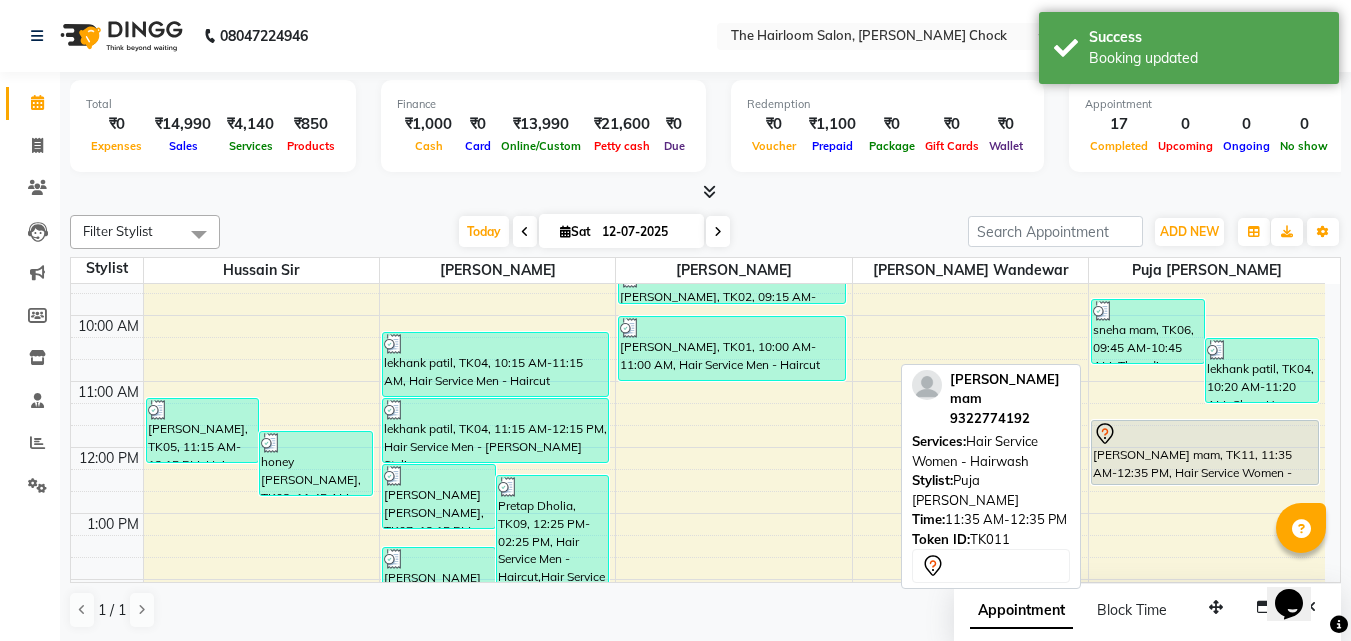 click on "[PERSON_NAME] mam, TK11, 11:35 AM-12:35 PM, Hair Service Women  - Hairwash" at bounding box center [1205, 452] 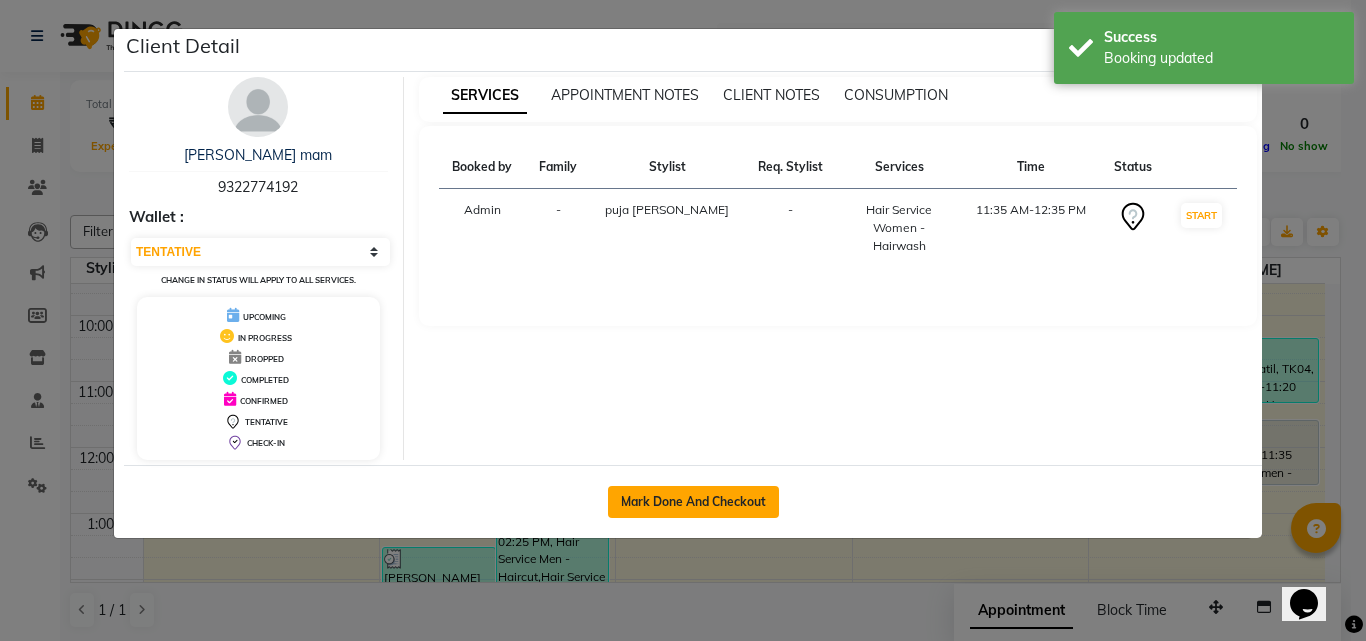 click on "Mark Done And Checkout" 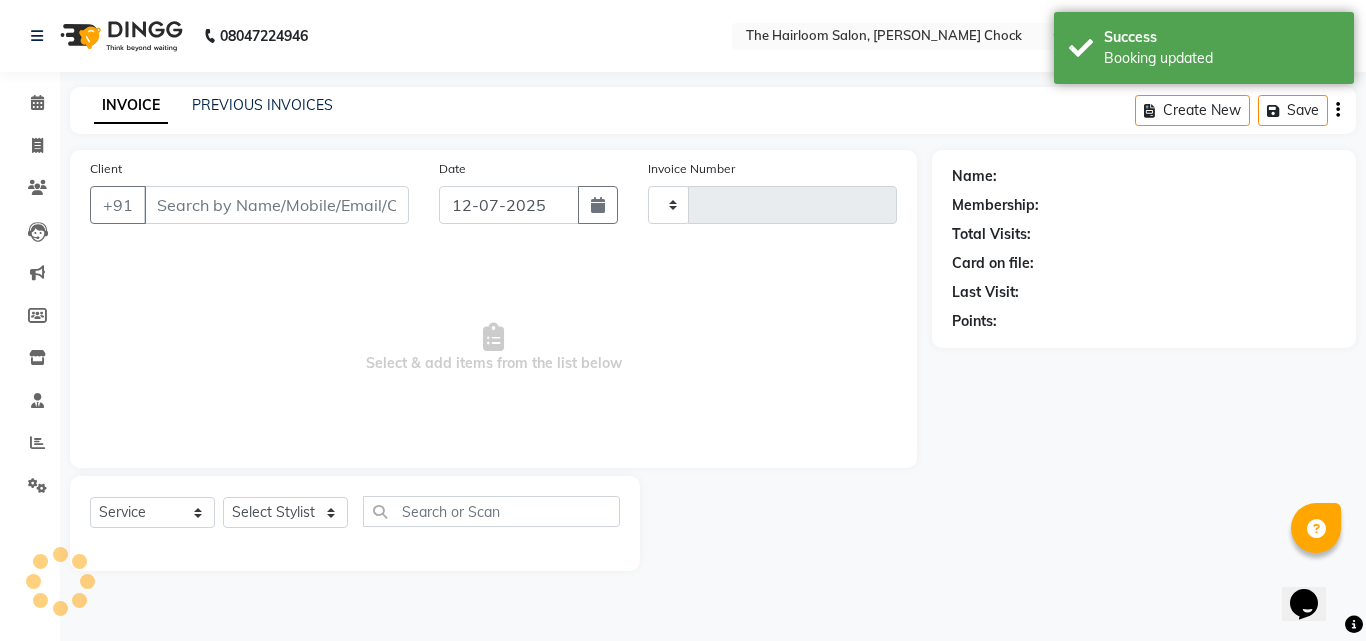 type on "2245" 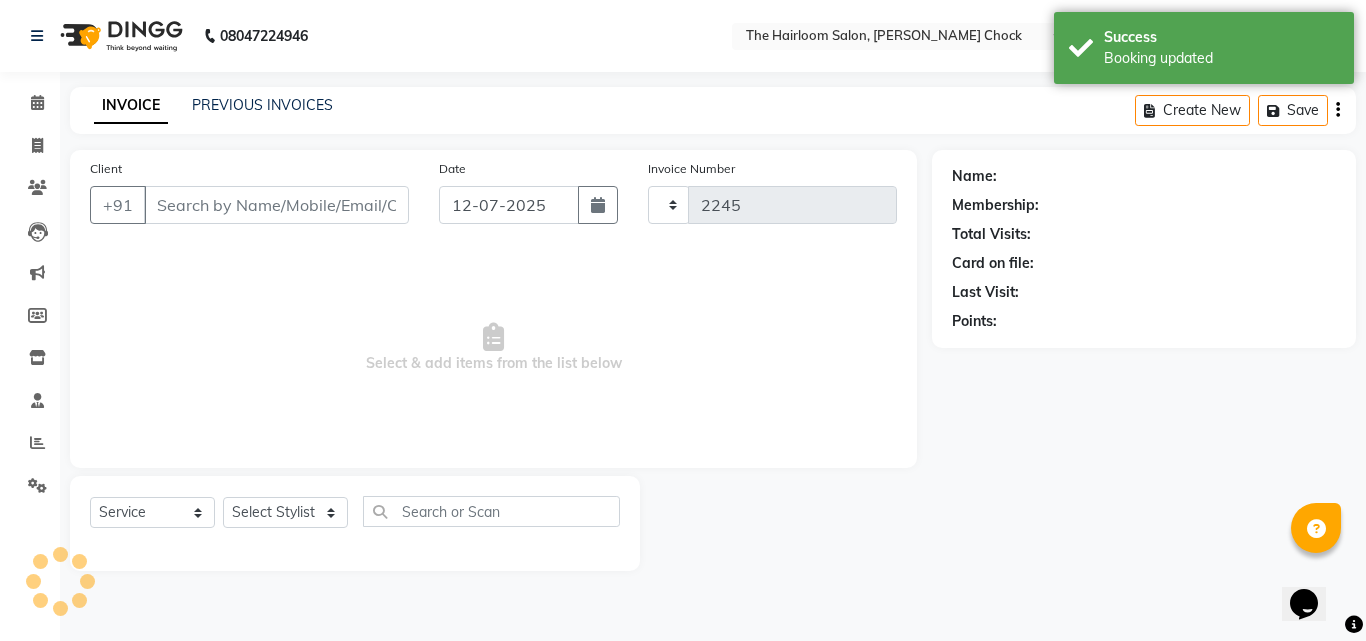 select on "5926" 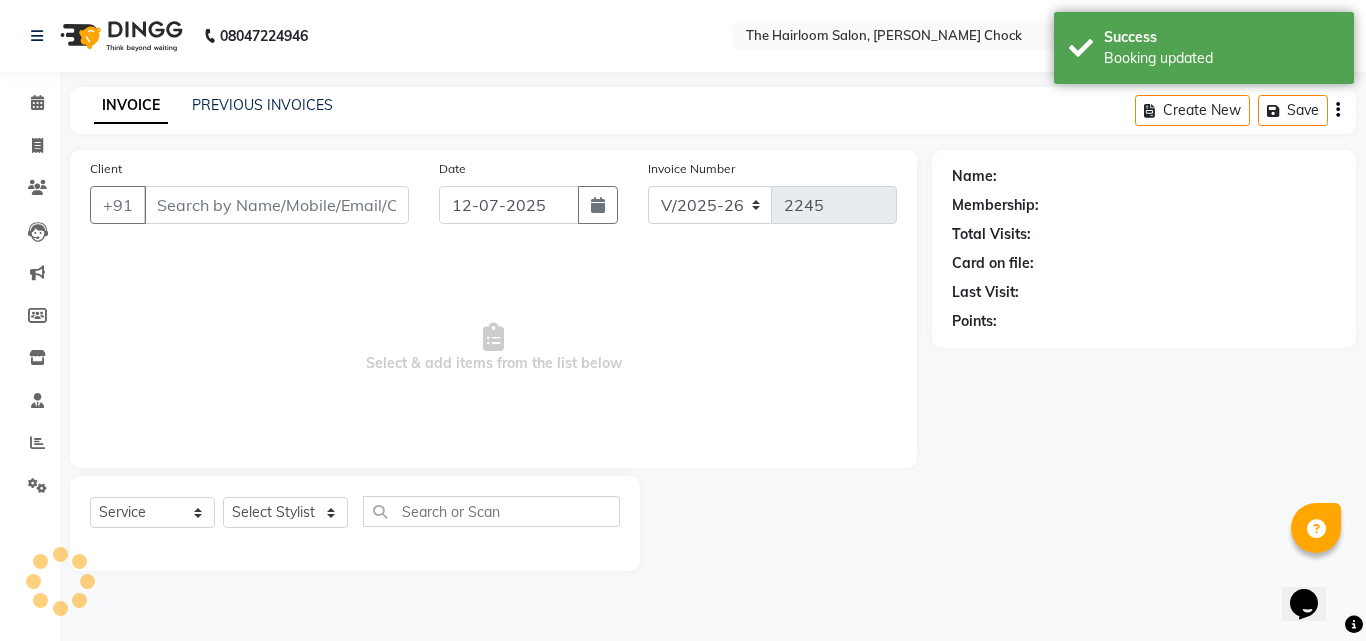 type on "9322774192" 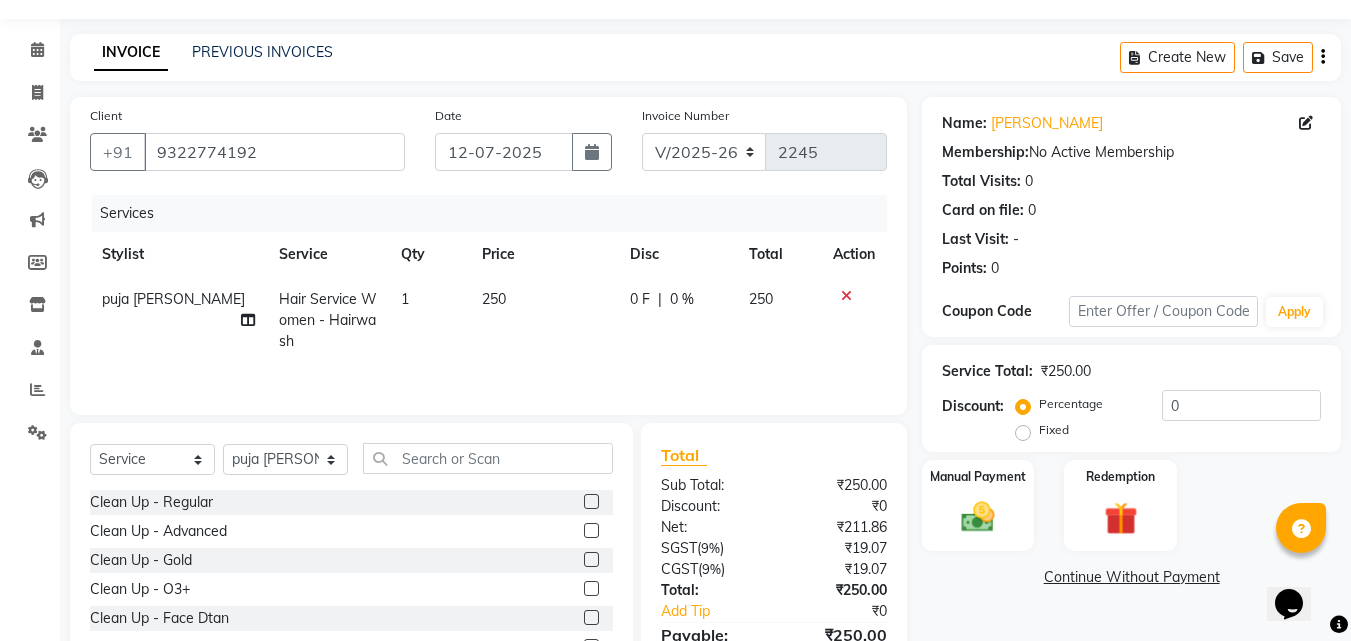 scroll, scrollTop: 100, scrollLeft: 0, axis: vertical 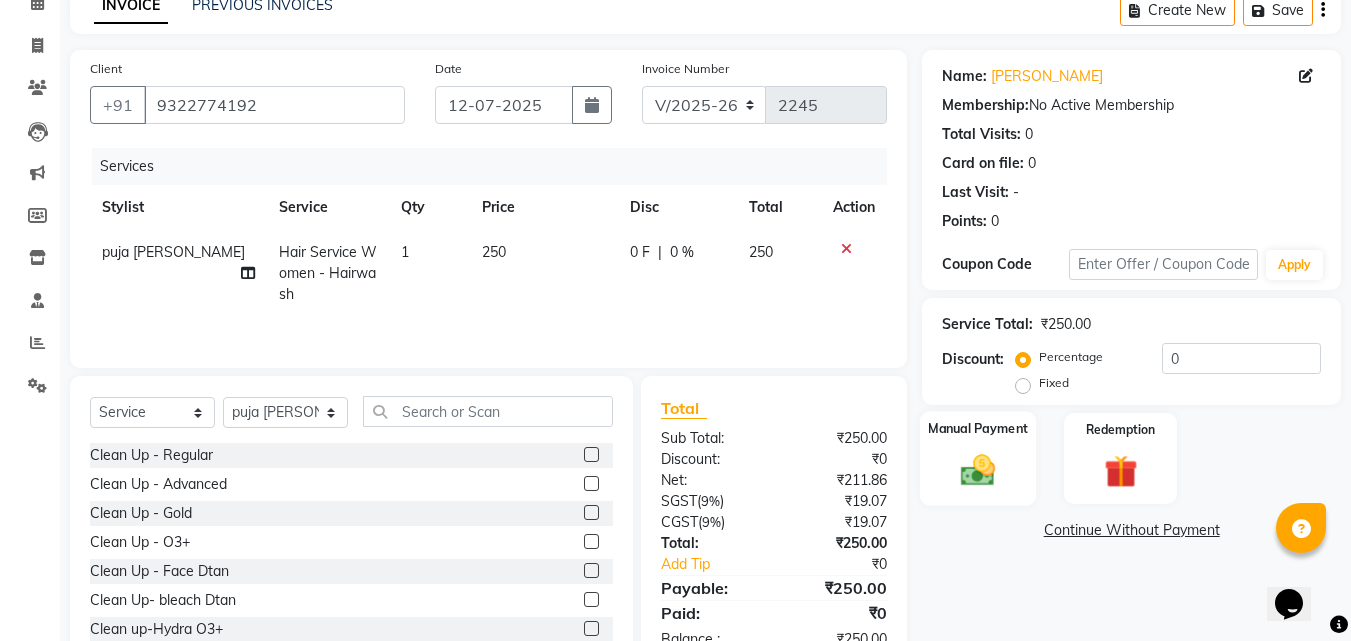 click 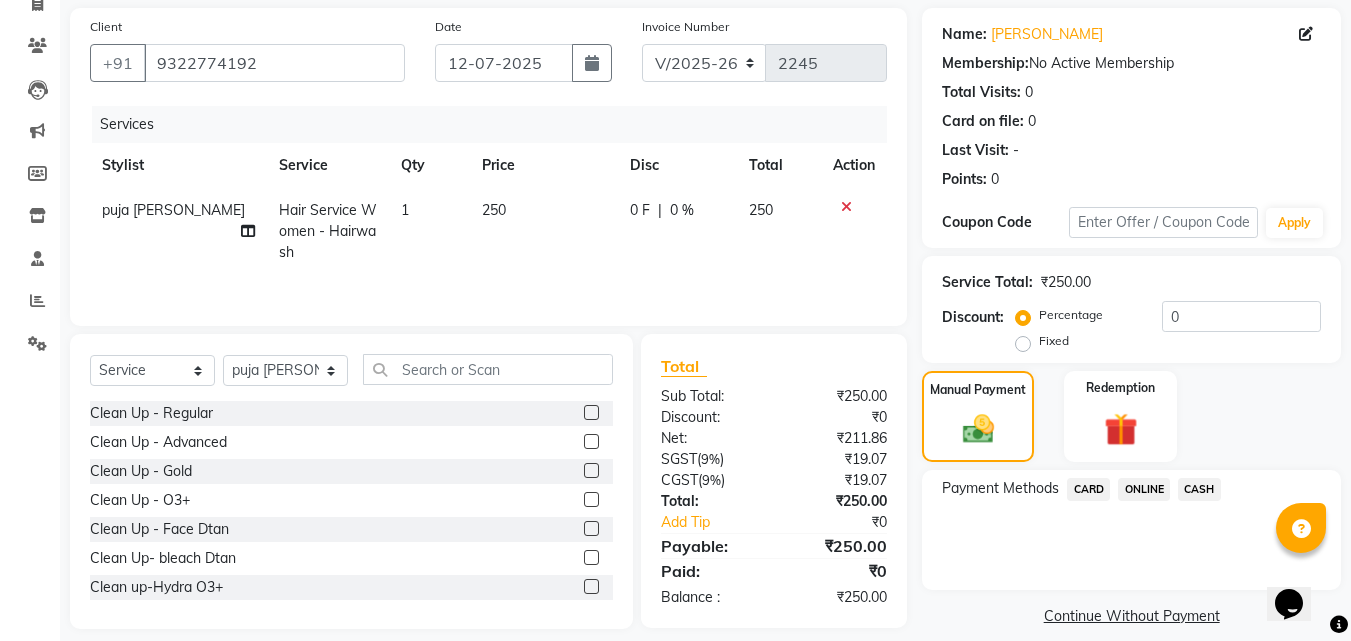 scroll, scrollTop: 162, scrollLeft: 0, axis: vertical 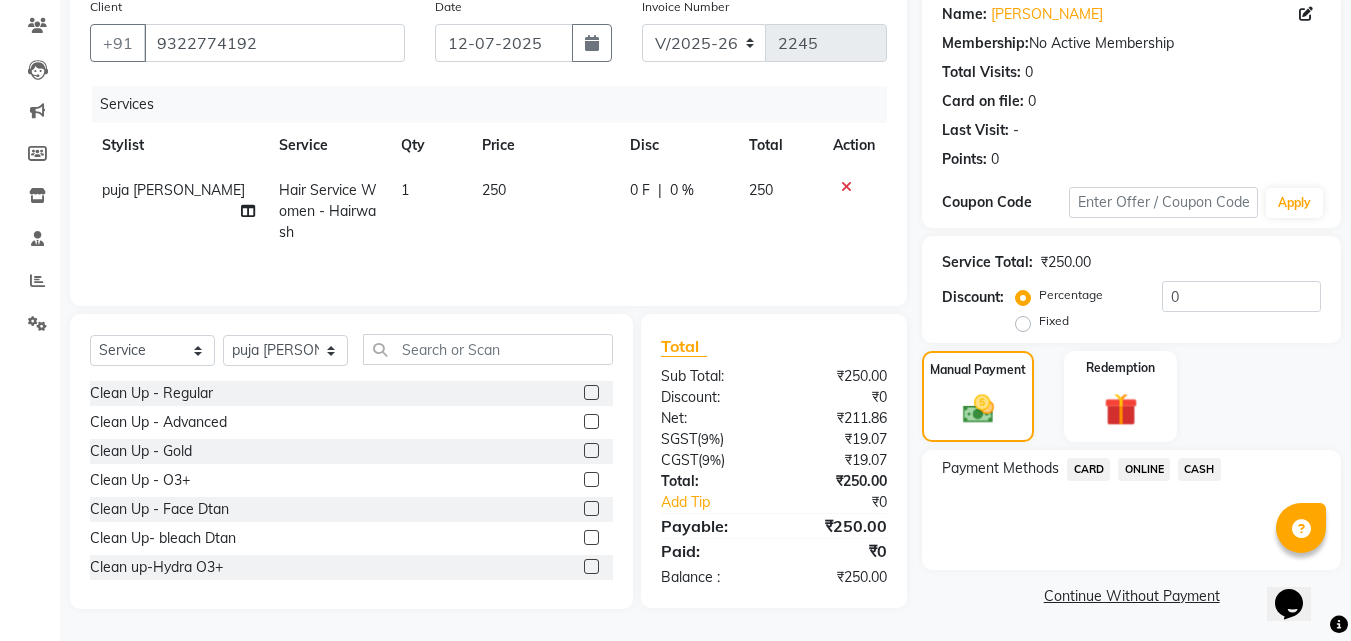 click on "ONLINE" 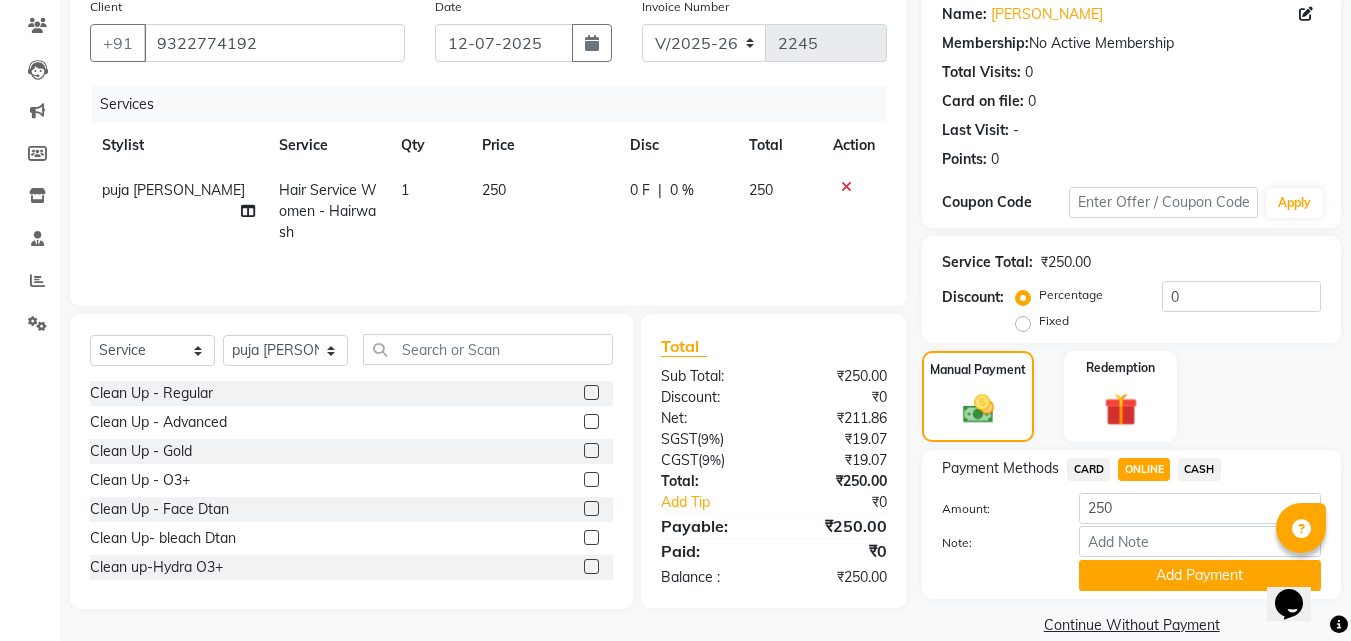 scroll, scrollTop: 191, scrollLeft: 0, axis: vertical 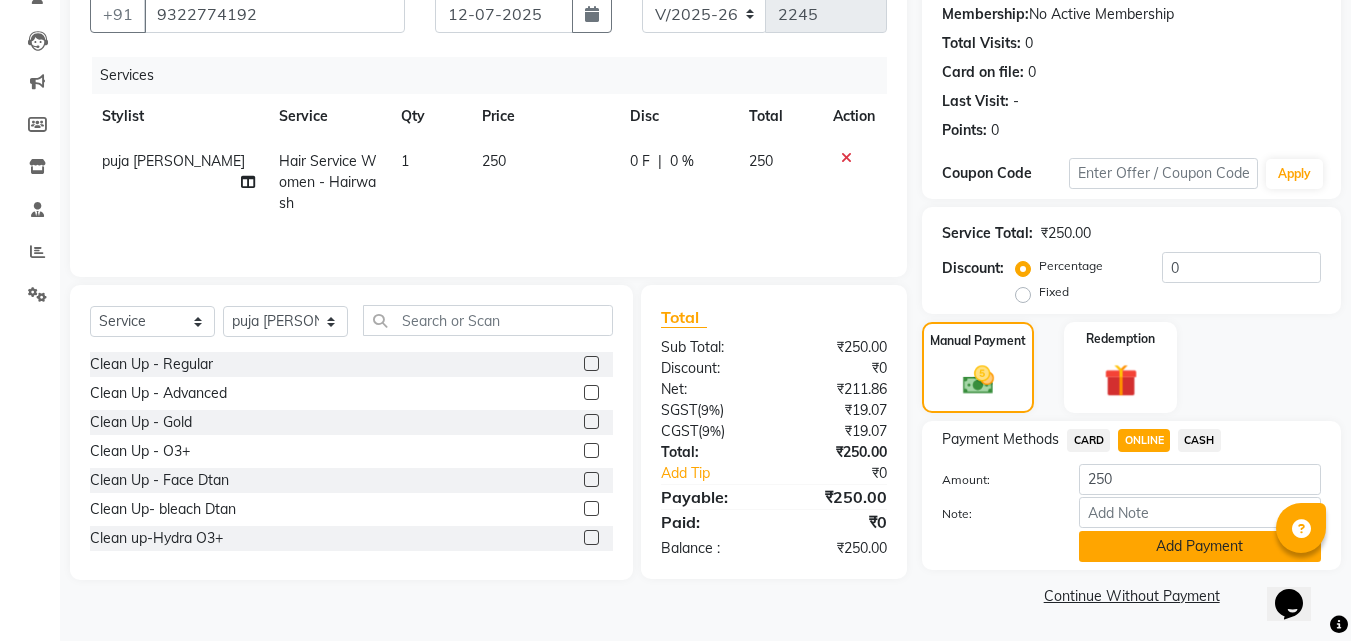 click on "Add Payment" 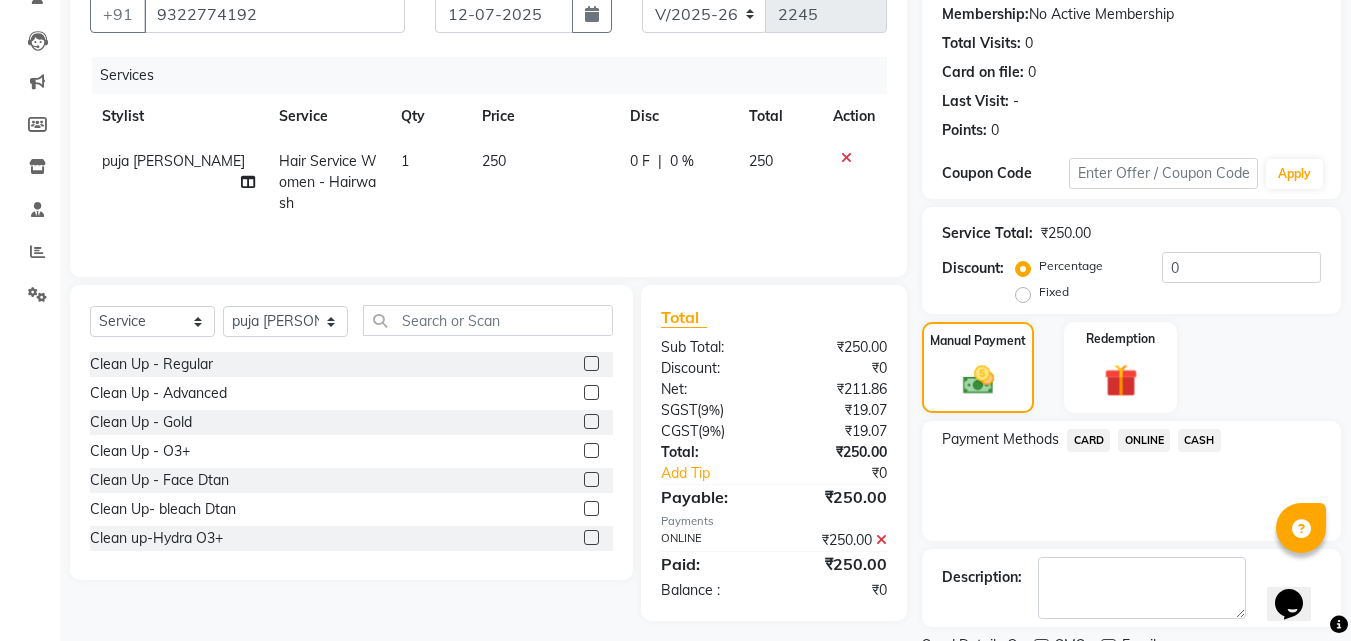 scroll, scrollTop: 275, scrollLeft: 0, axis: vertical 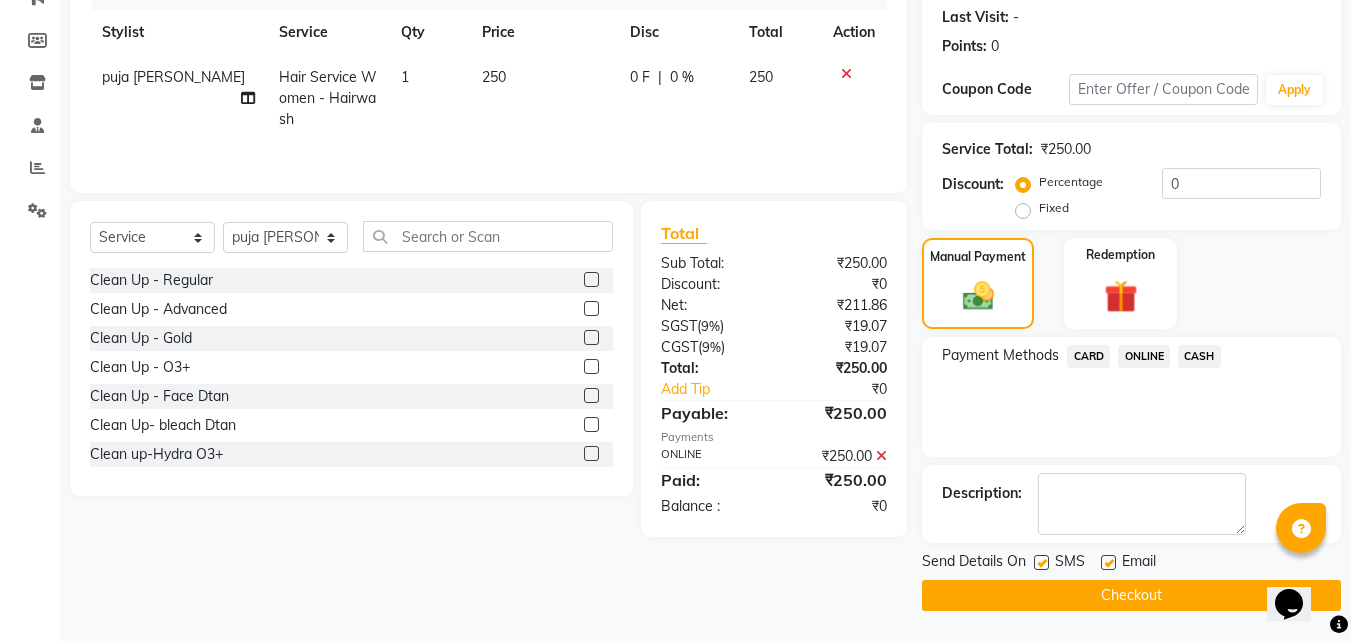 drag, startPoint x: 1040, startPoint y: 562, endPoint x: 1114, endPoint y: 562, distance: 74 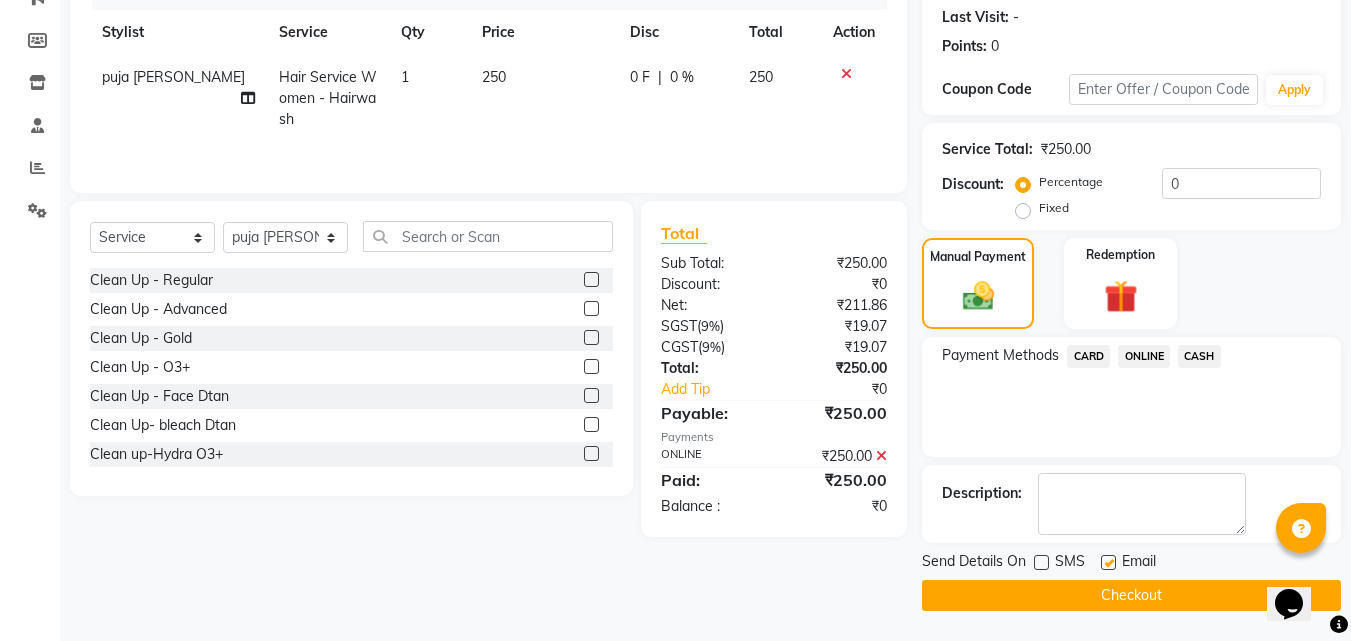 click 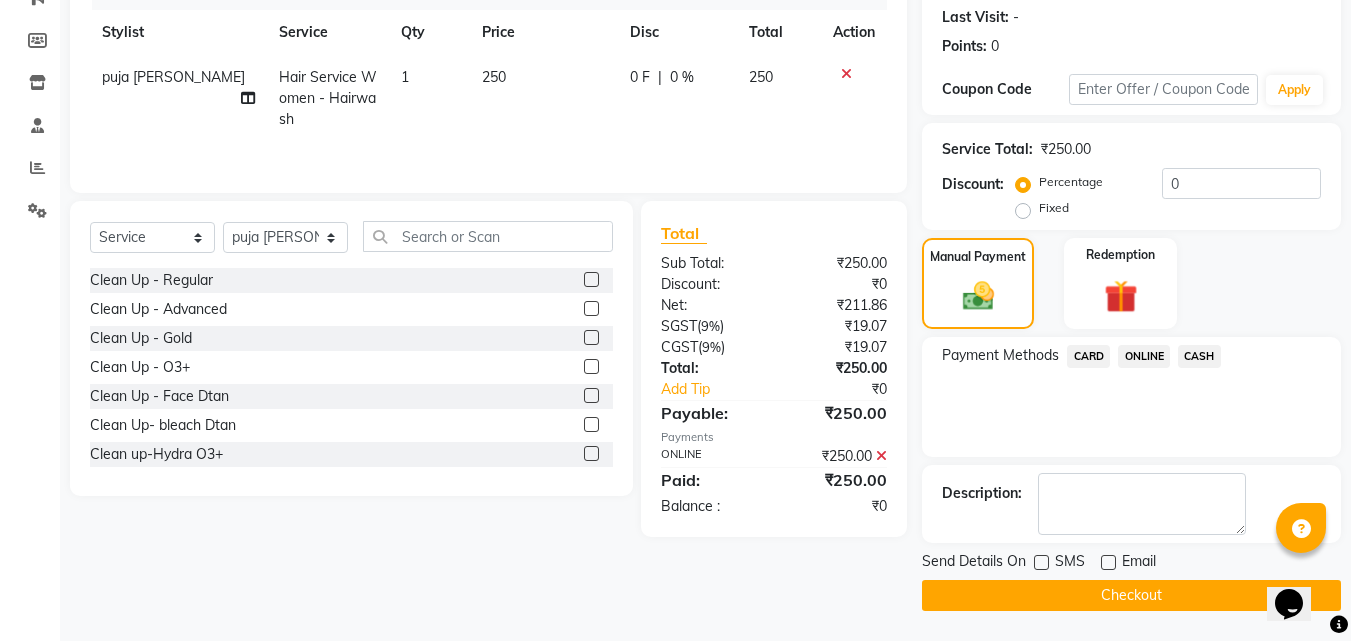 click on "Checkout" 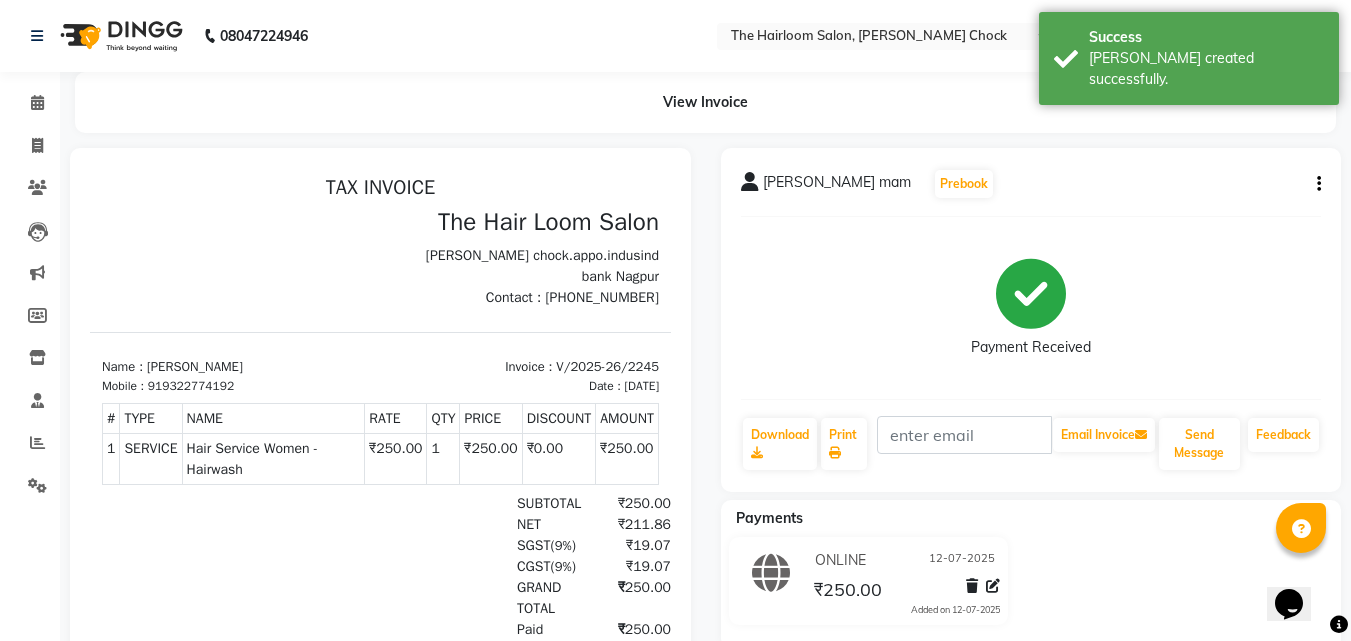 scroll, scrollTop: 0, scrollLeft: 0, axis: both 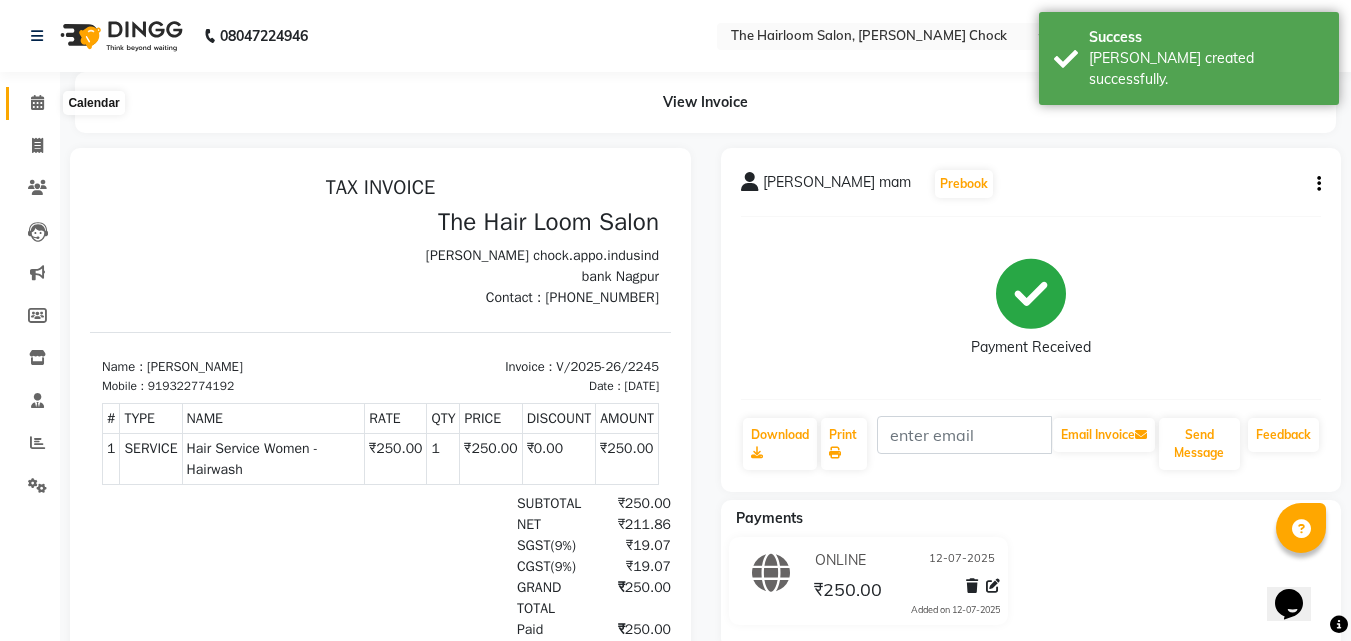 click 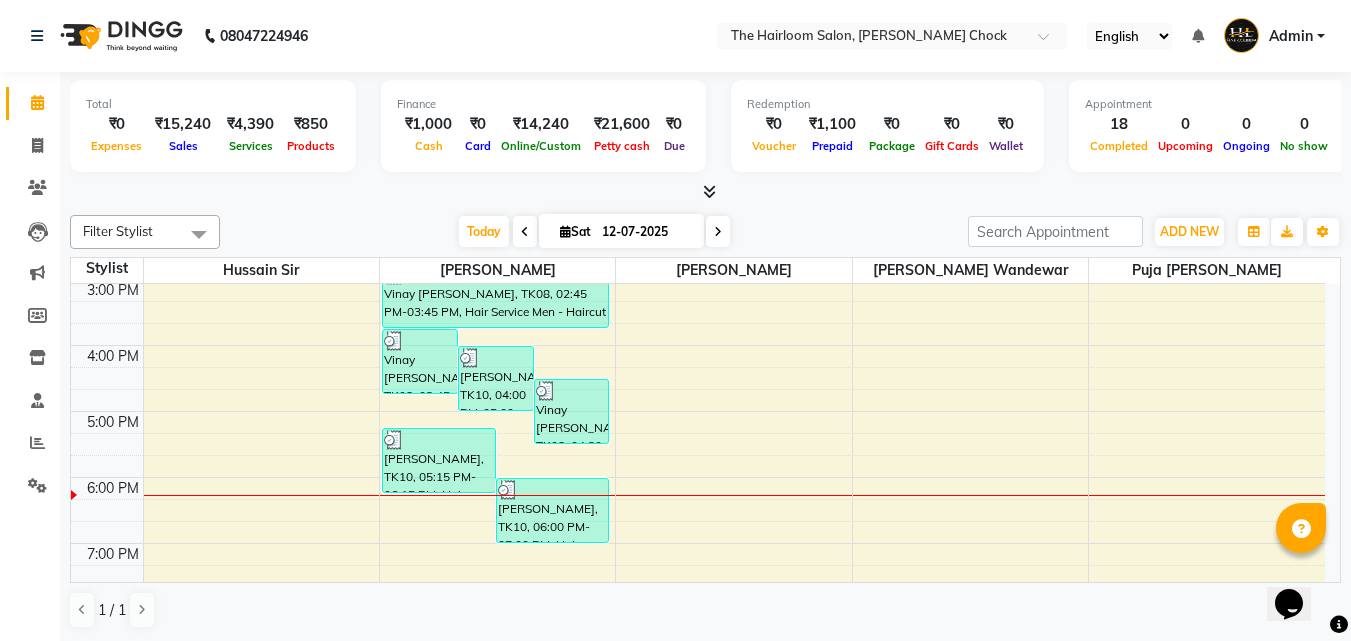 scroll, scrollTop: 500, scrollLeft: 0, axis: vertical 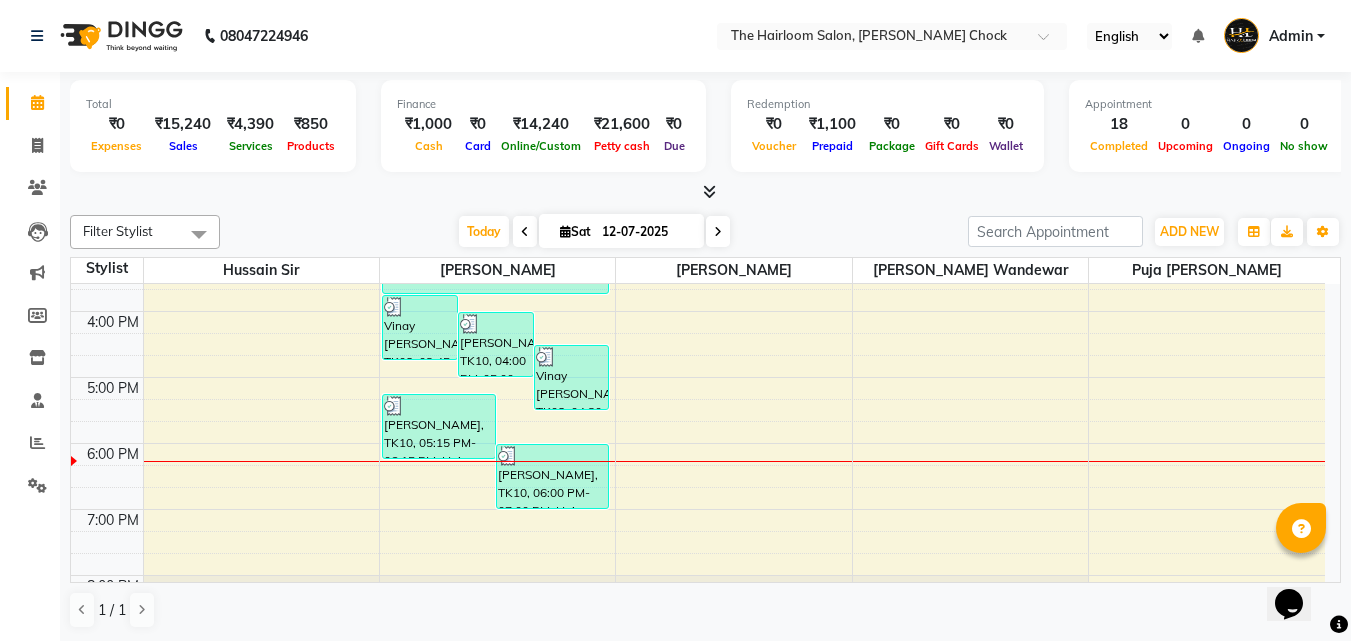 click on "8:00 AM 9:00 AM 10:00 AM 11:00 AM 12:00 PM 1:00 PM 2:00 PM 3:00 PM 4:00 PM 5:00 PM 6:00 PM 7:00 PM 8:00 PM 9:00 PM 10:00 PM 11:00 PM     [PERSON_NAME], TK05, 11:15 AM-12:15 PM, Hair Service Women  - Hairwash     honey [PERSON_NAME], TK03, 11:45 AM-12:45 PM, Hair Service Men  - Haircut     Vinay  [PERSON_NAME], TK08, 03:45 PM-04:45 PM, Hair Service Men  - [PERSON_NAME] Styling     [PERSON_NAME], TK10, 04:00 PM-05:00 PM, Hair Service Men  - Haircut     Vinay  [PERSON_NAME], TK08, 04:30 PM-05:30 PM, Hair Colours Men  - [PERSON_NAME] Colour     [PERSON_NAME] [PERSON_NAME], TK07, 12:15 PM-01:15 PM, Hair Service Men  - Haircut     Pretap Dholia, TK09, 12:25 PM-02:25 PM, Hair Service Men  - Haircut,Hair Service Men  - [PERSON_NAME] Styling     [PERSON_NAME] [PERSON_NAME], TK07, 01:30 PM-02:30 PM, Hair Colours Men  - Global ([MEDICAL_DATA] Free)     [PERSON_NAME], TK10, 05:15 PM-06:15 PM, Hair Service Men  - [PERSON_NAME] Styling     [PERSON_NAME], TK10, 06:00 PM-07:00 PM, Hair Colours Men  - [PERSON_NAME] Colour                 neha arora, TK02, 09:15 AM-09:50 AM, kids hair cut" at bounding box center (698, 311) 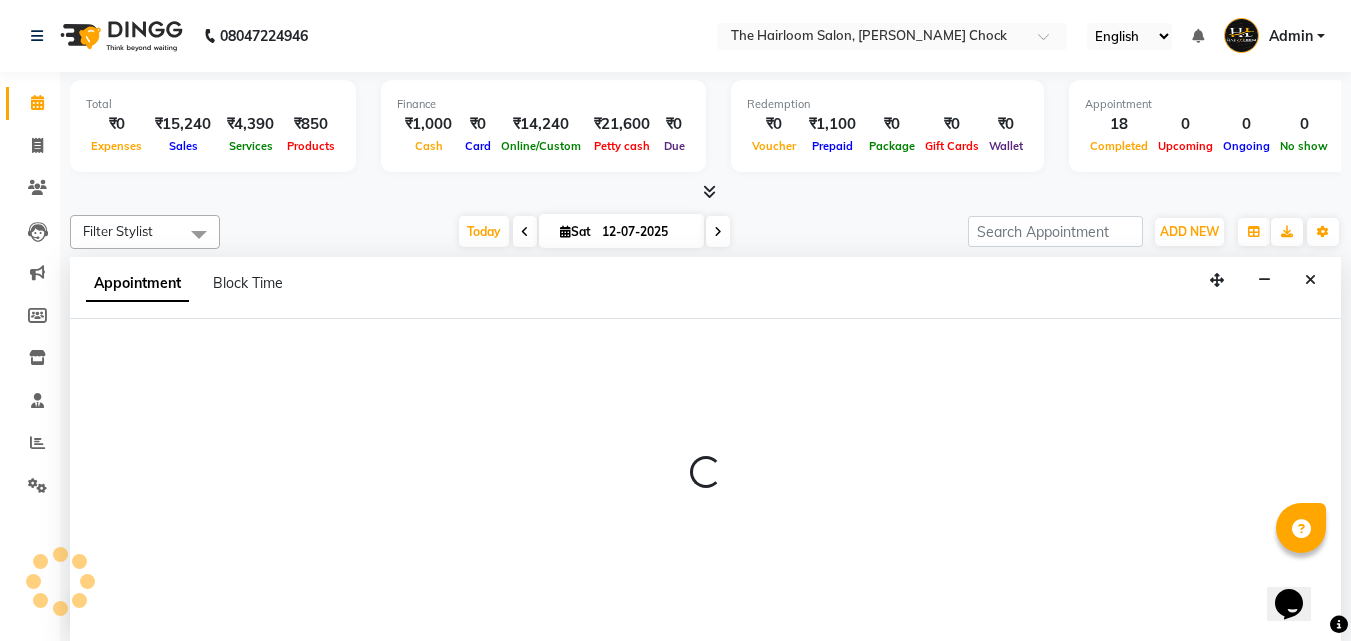 scroll, scrollTop: 1, scrollLeft: 0, axis: vertical 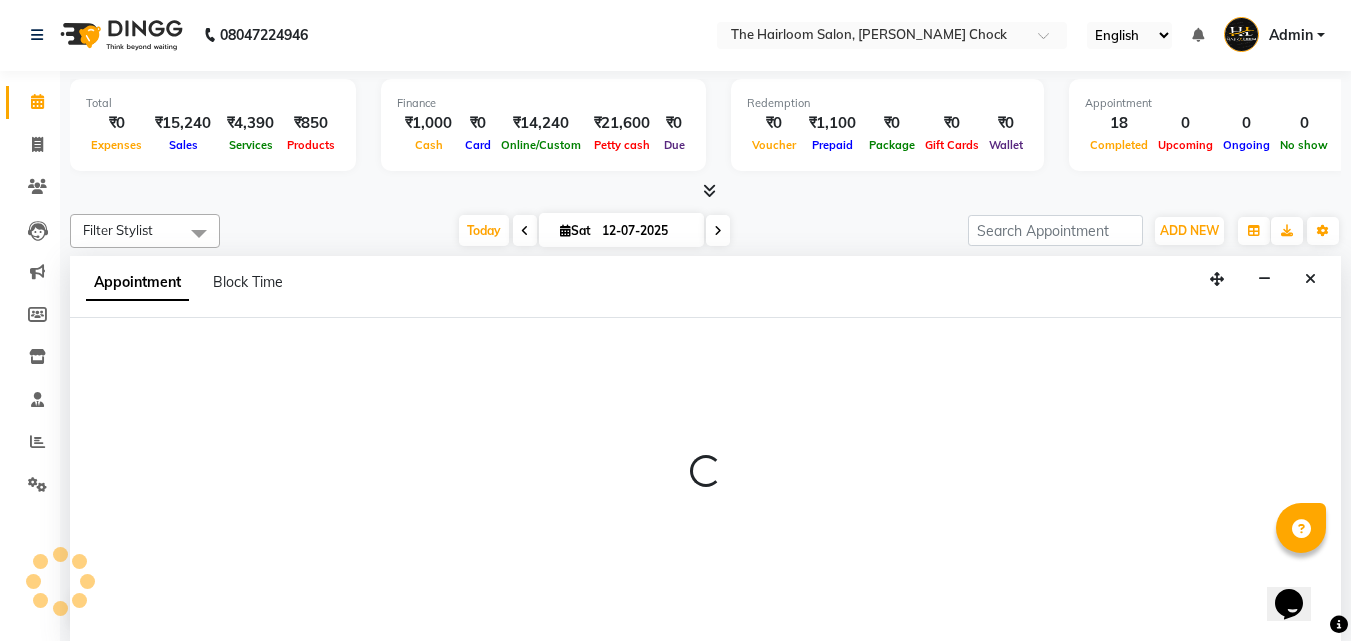 select on "41756" 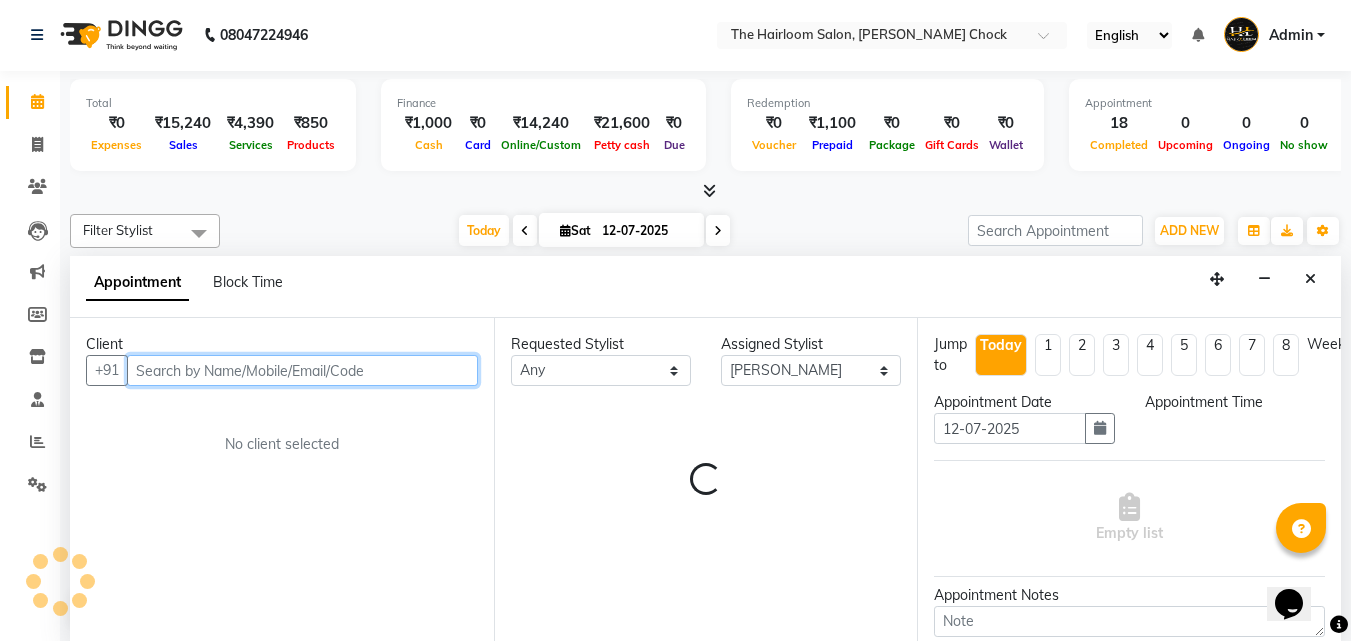 select on "945" 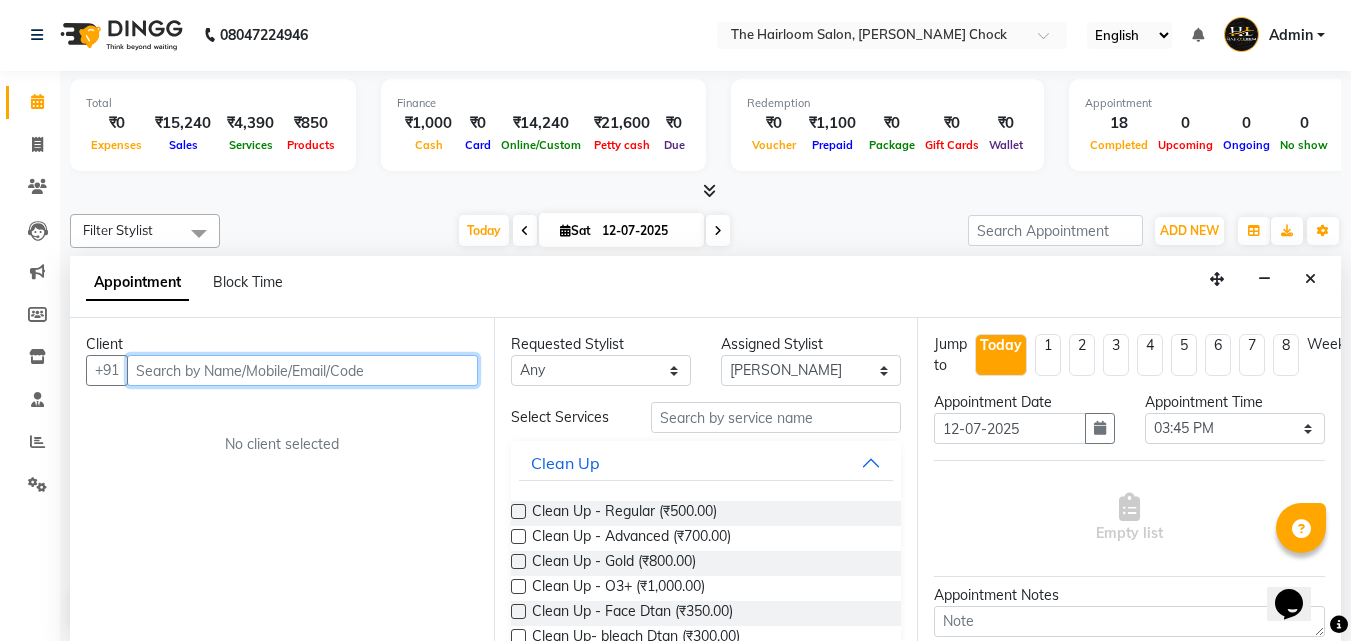 click at bounding box center [302, 370] 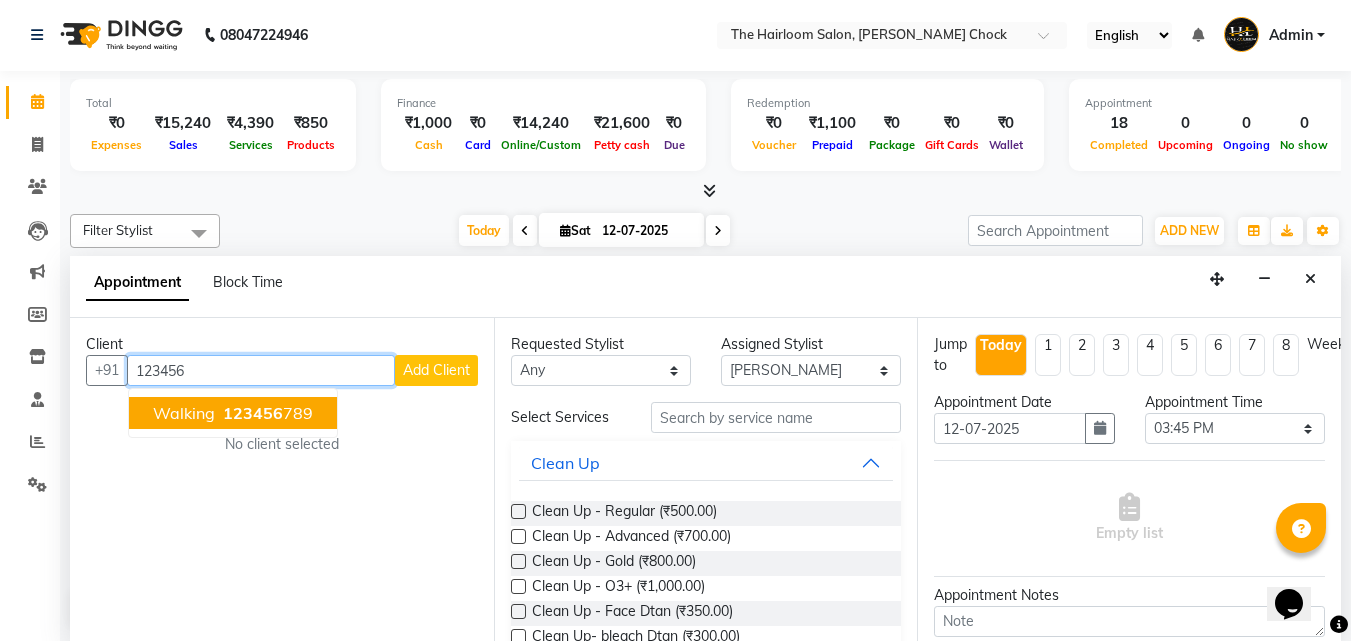click on "123456 789" at bounding box center [266, 413] 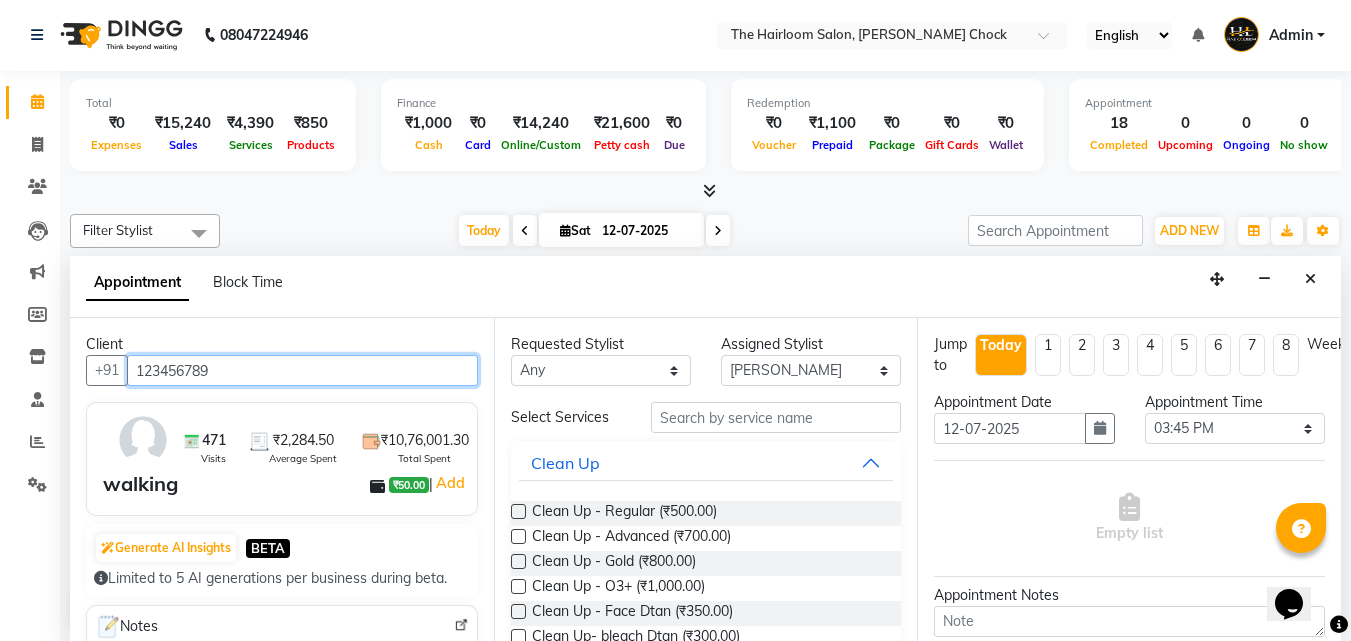 type on "123456789" 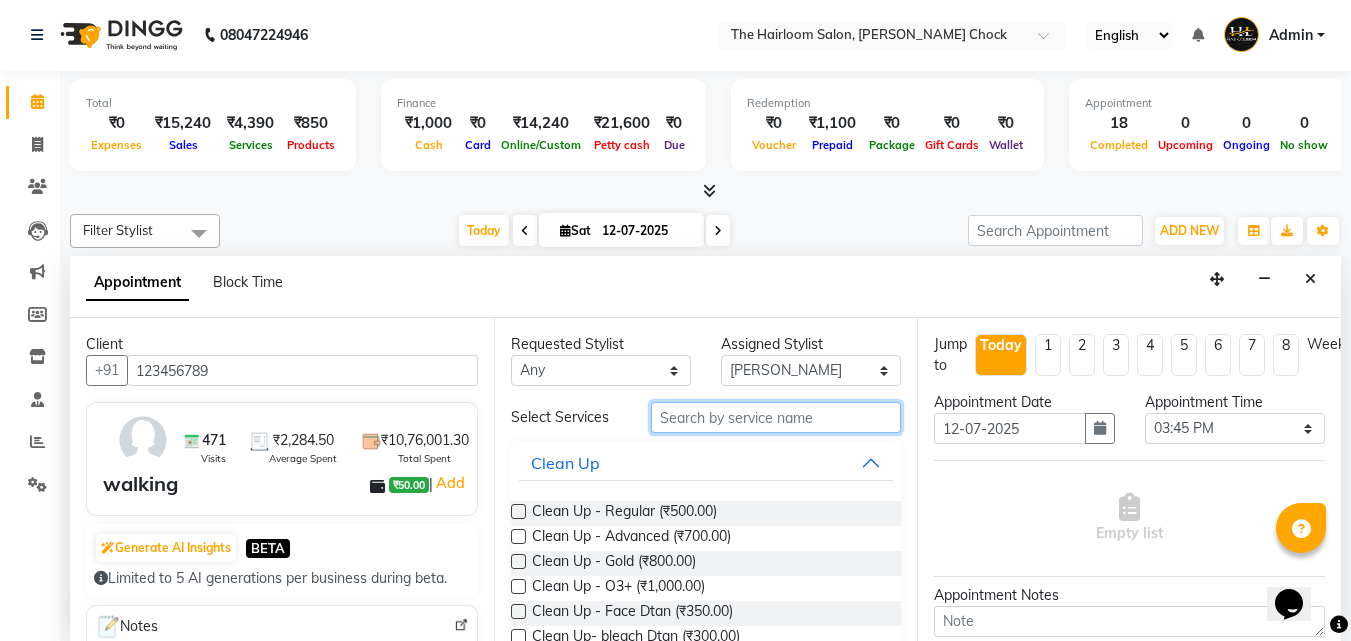 click at bounding box center (776, 417) 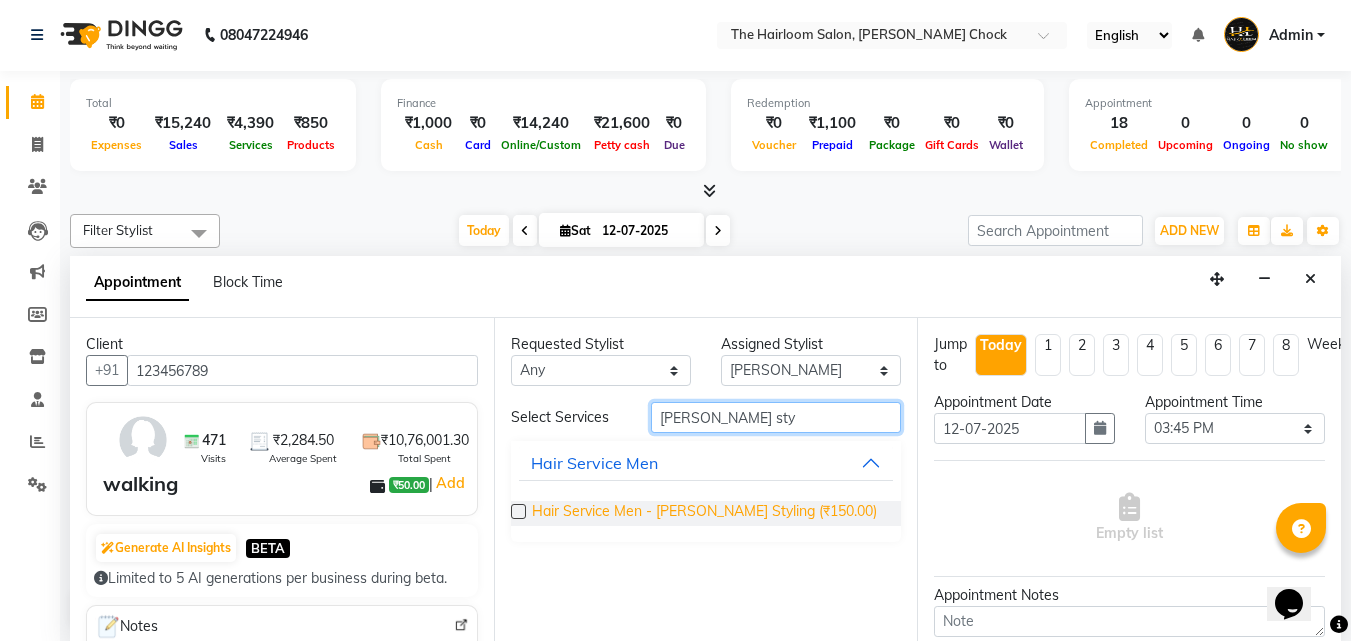 type on "[PERSON_NAME] sty" 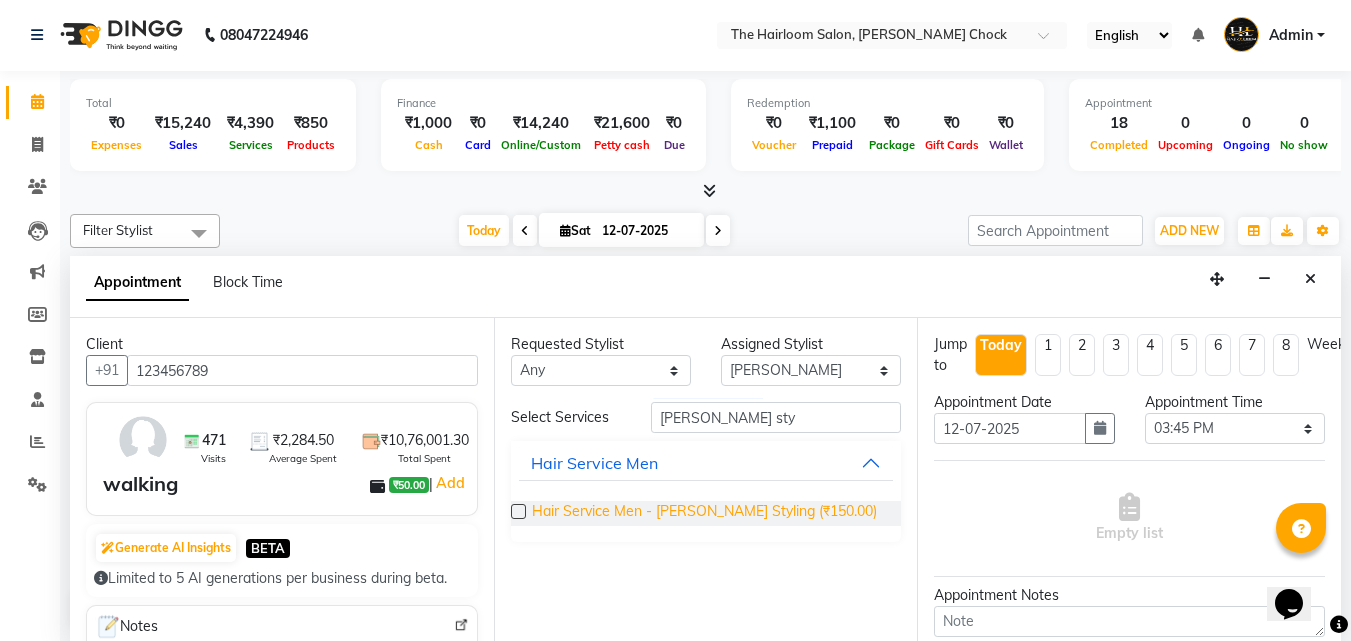 click on "Hair Service Men  - [PERSON_NAME] Styling (₹150.00)" at bounding box center [704, 513] 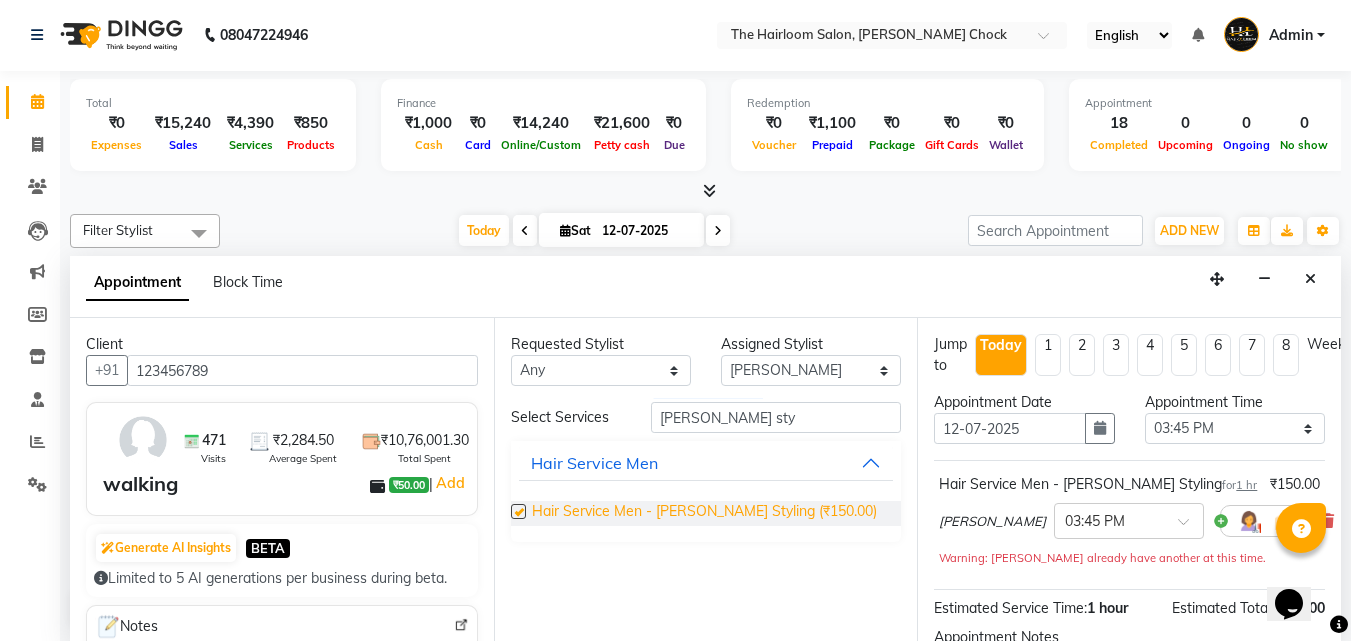 checkbox on "false" 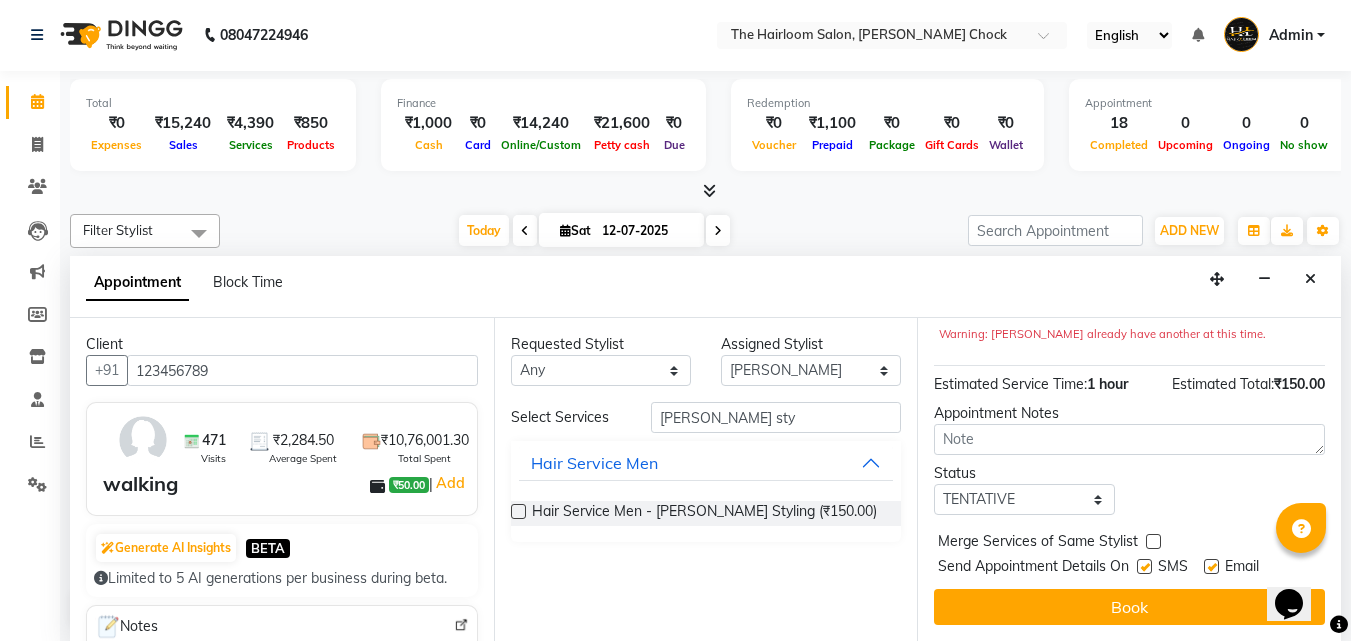 scroll, scrollTop: 239, scrollLeft: 0, axis: vertical 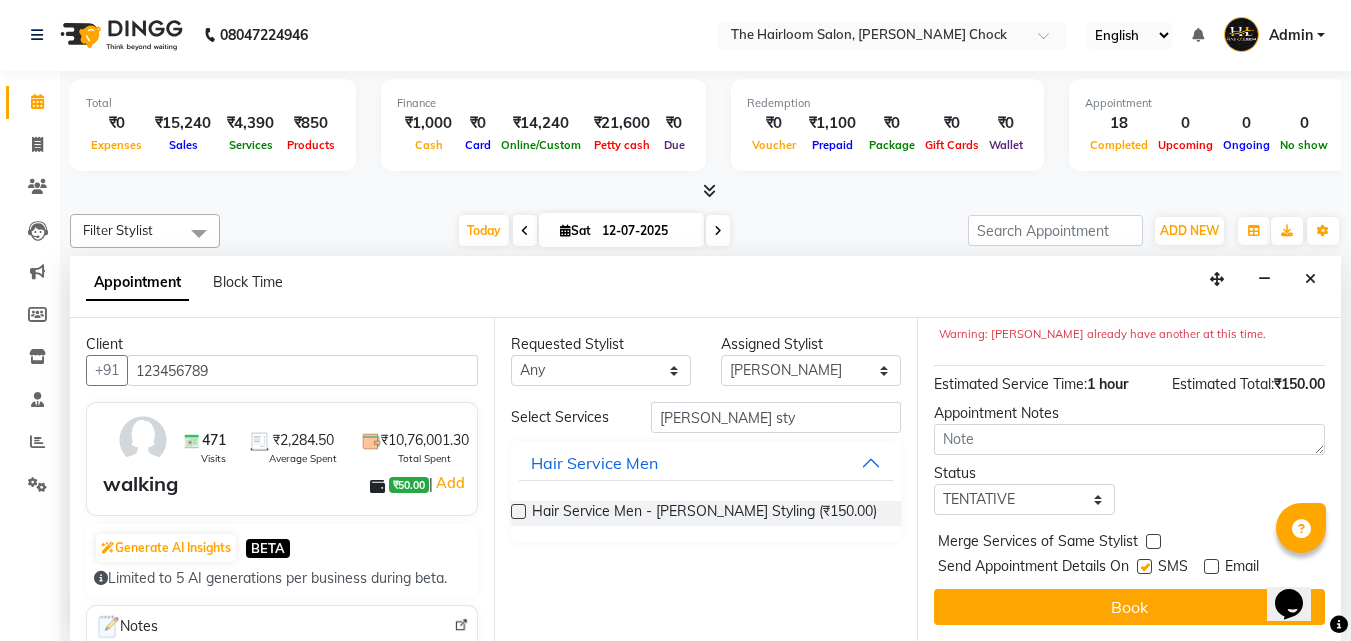click at bounding box center (1144, 566) 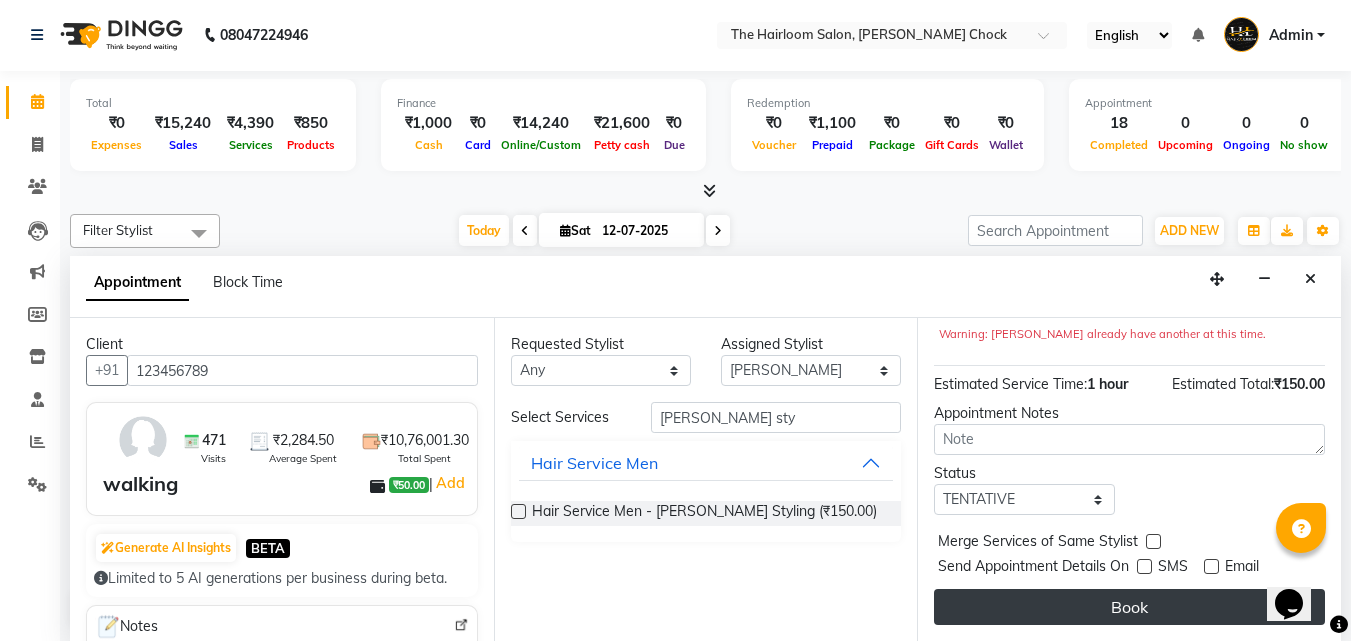 click on "Book" at bounding box center (1129, 607) 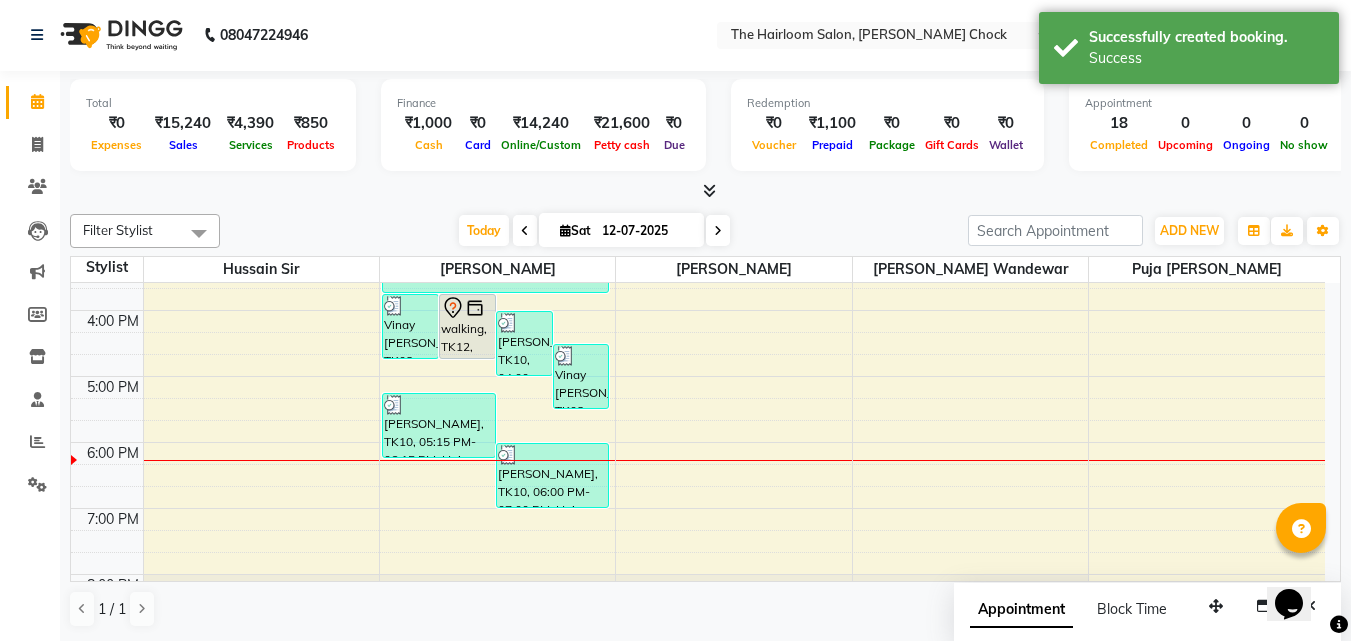 scroll, scrollTop: 0, scrollLeft: 0, axis: both 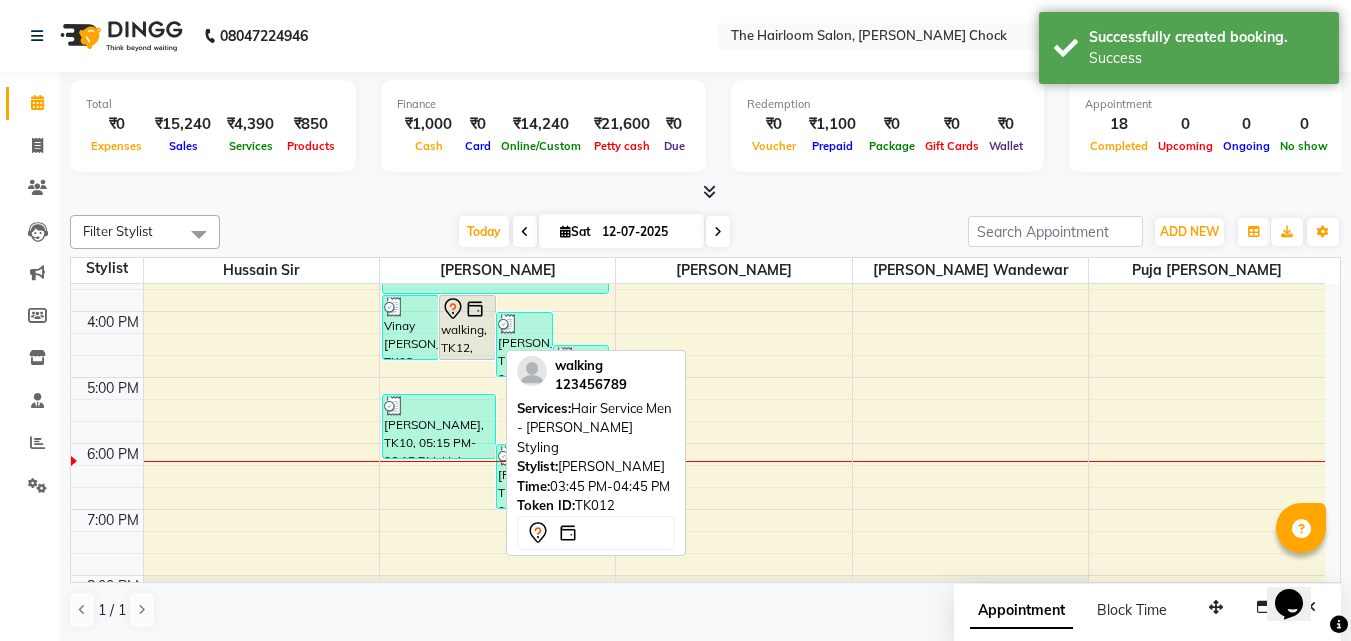 click on "walking, TK12, 03:45 PM-04:45 PM, Hair Service Men  - [PERSON_NAME] Styling" at bounding box center [467, 327] 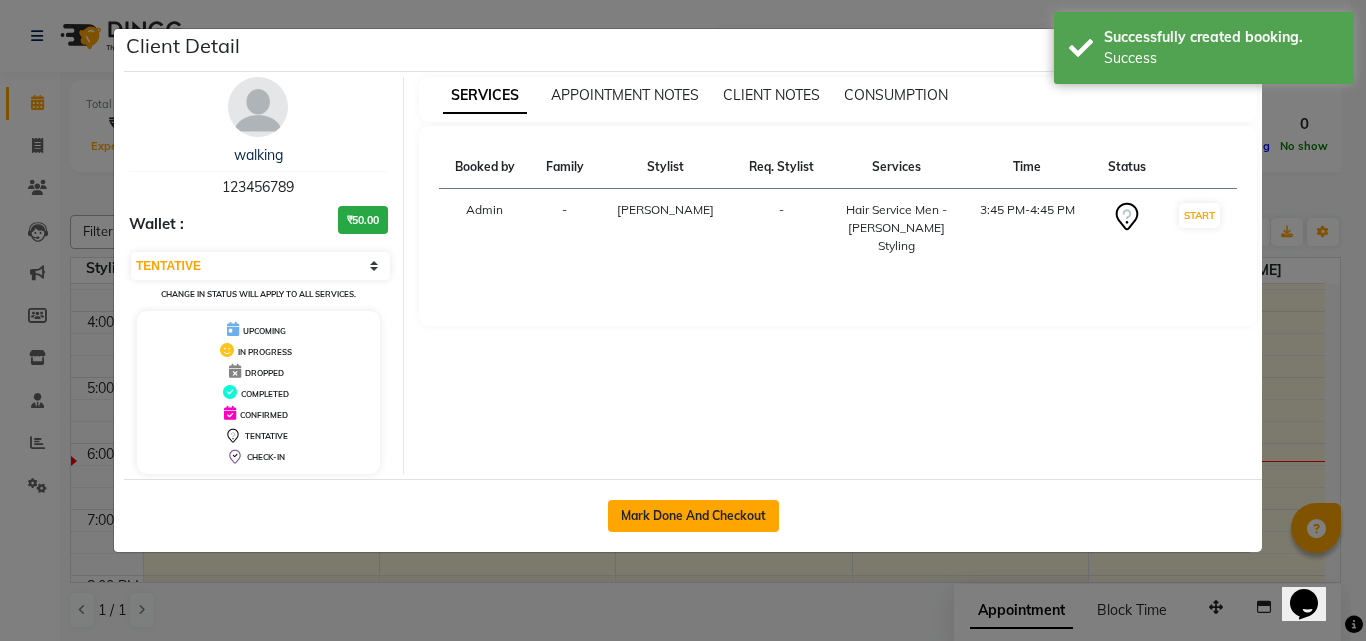 click on "Mark Done And Checkout" 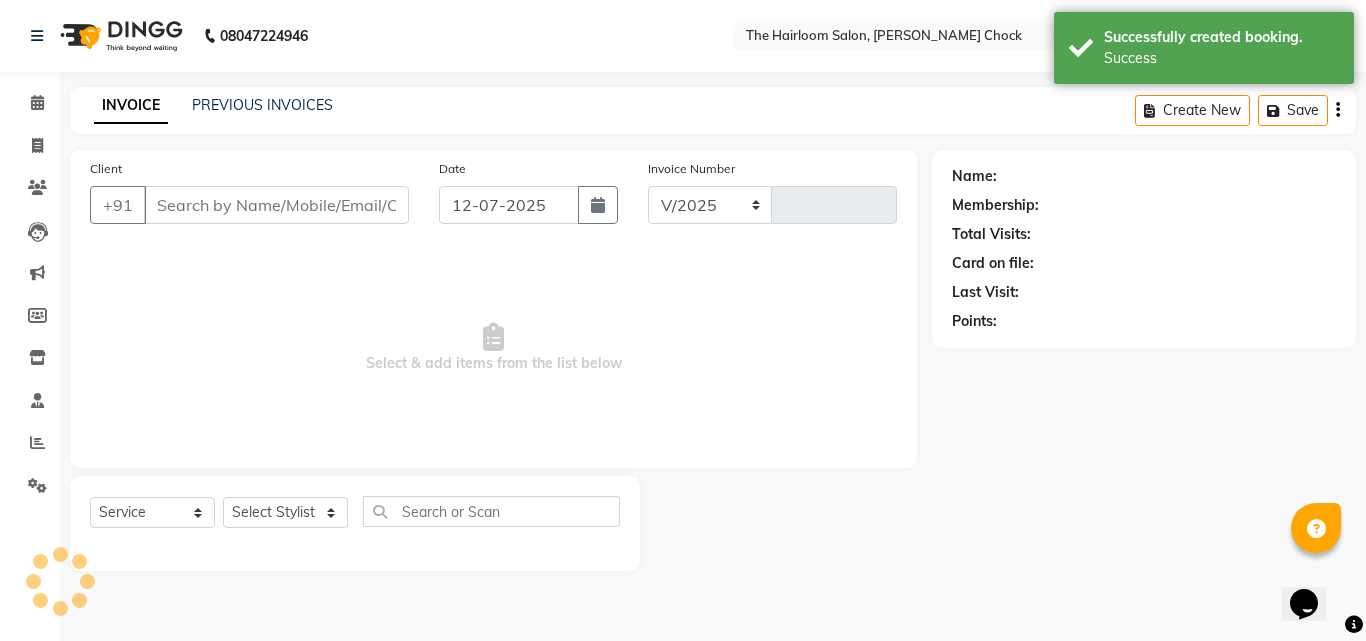 select on "5926" 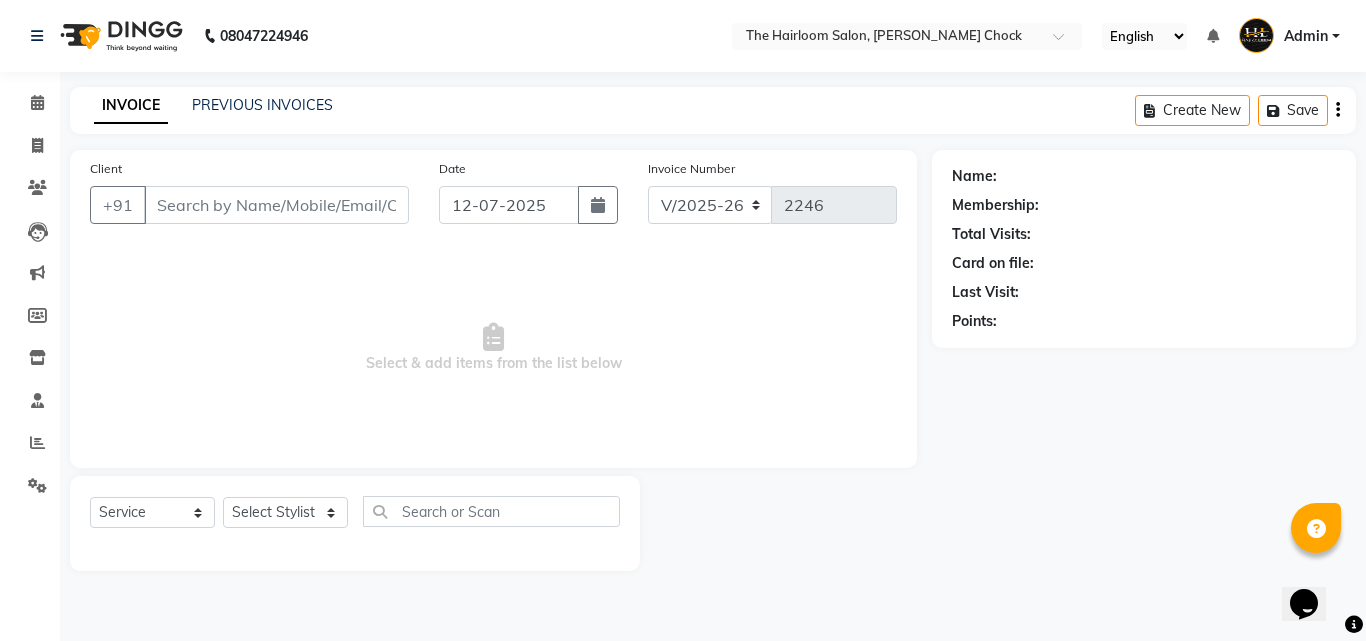 type on "123456789" 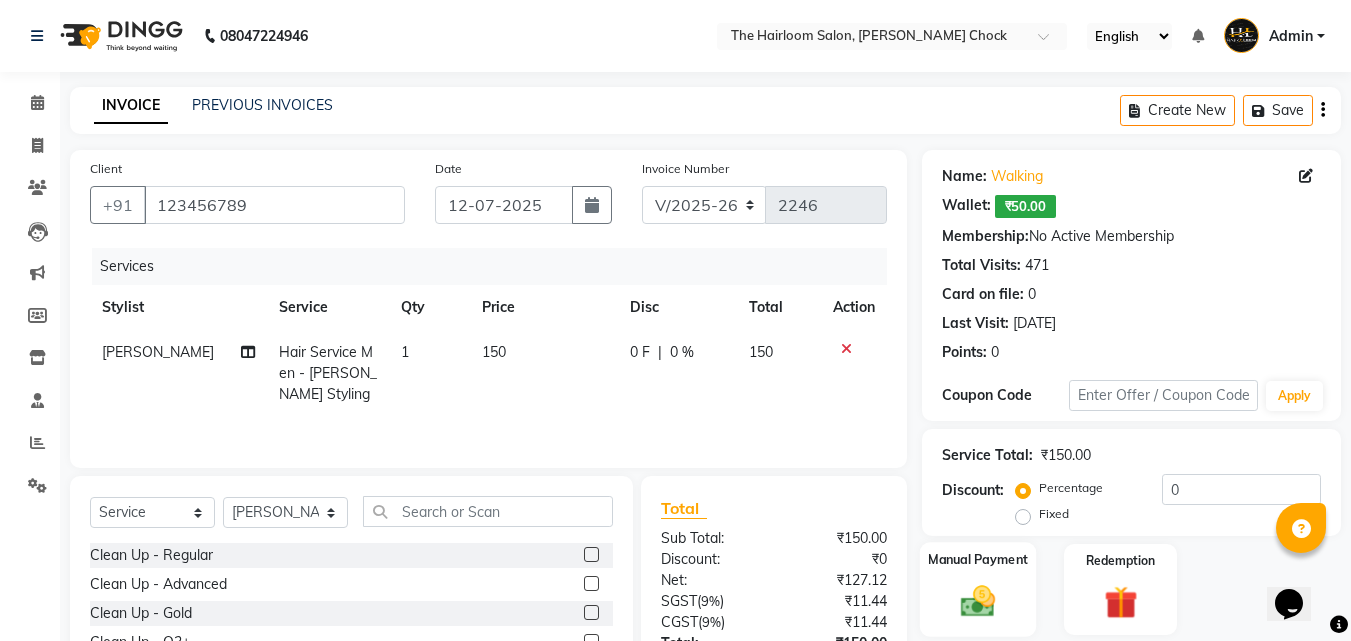 click on "Manual Payment" 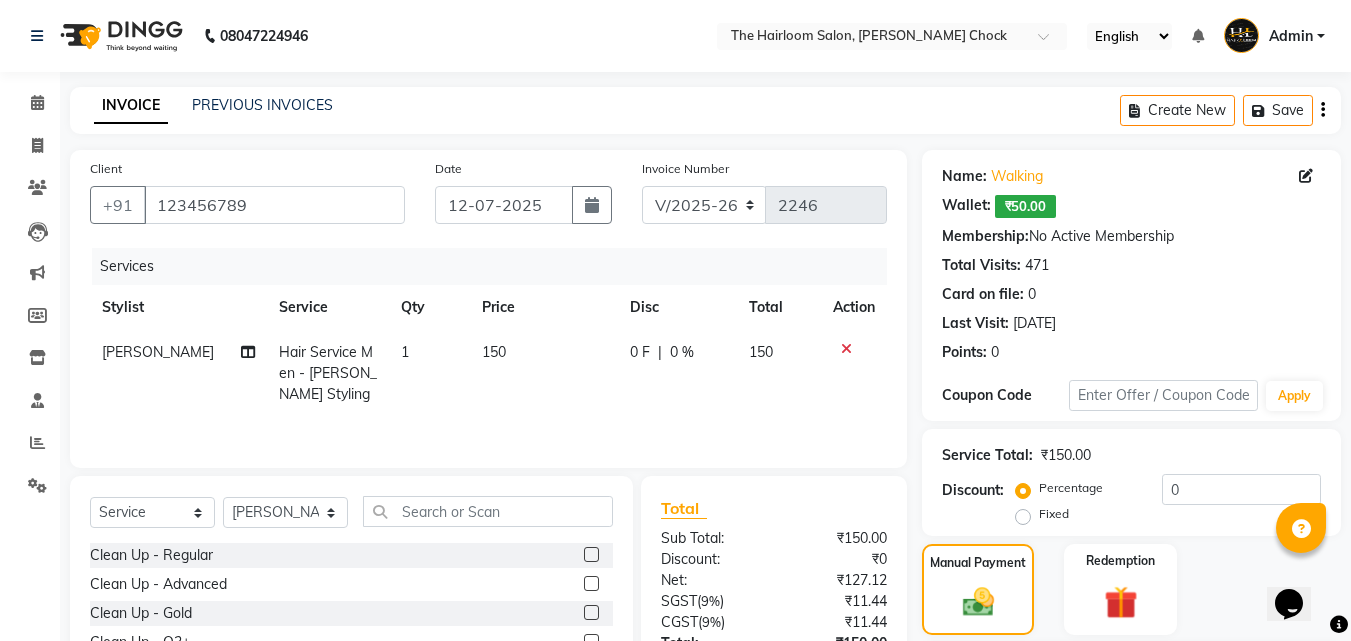 scroll, scrollTop: 193, scrollLeft: 0, axis: vertical 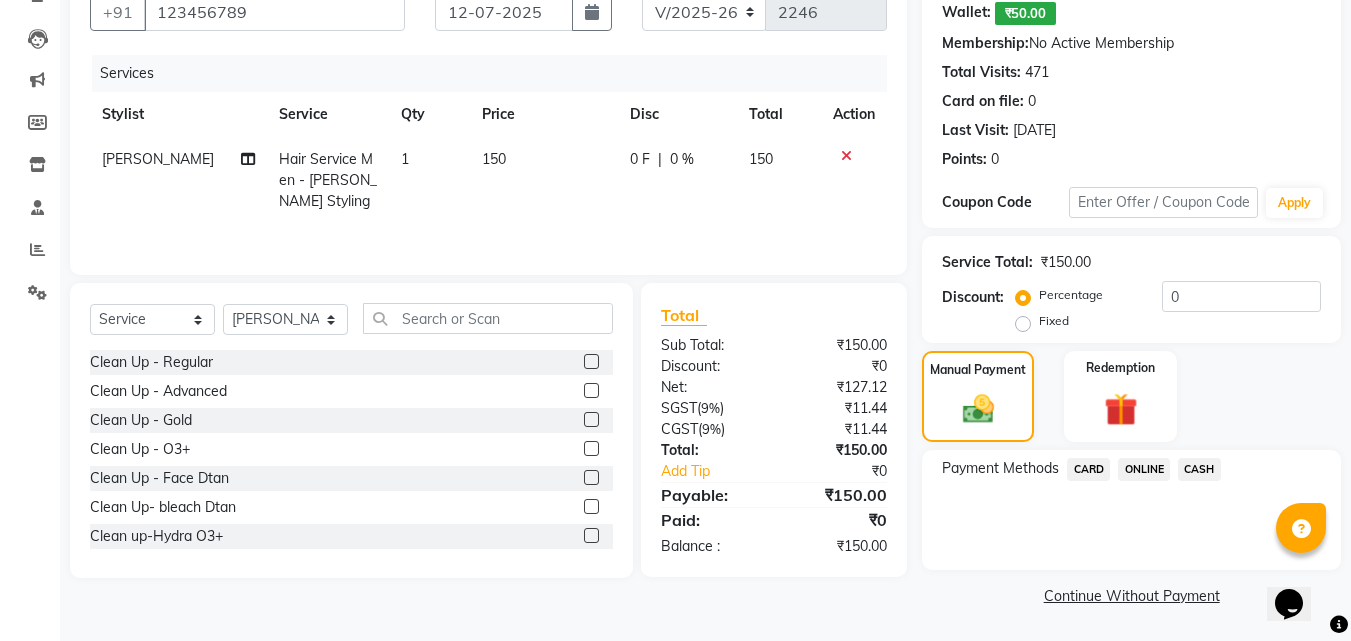 click on "ONLINE" 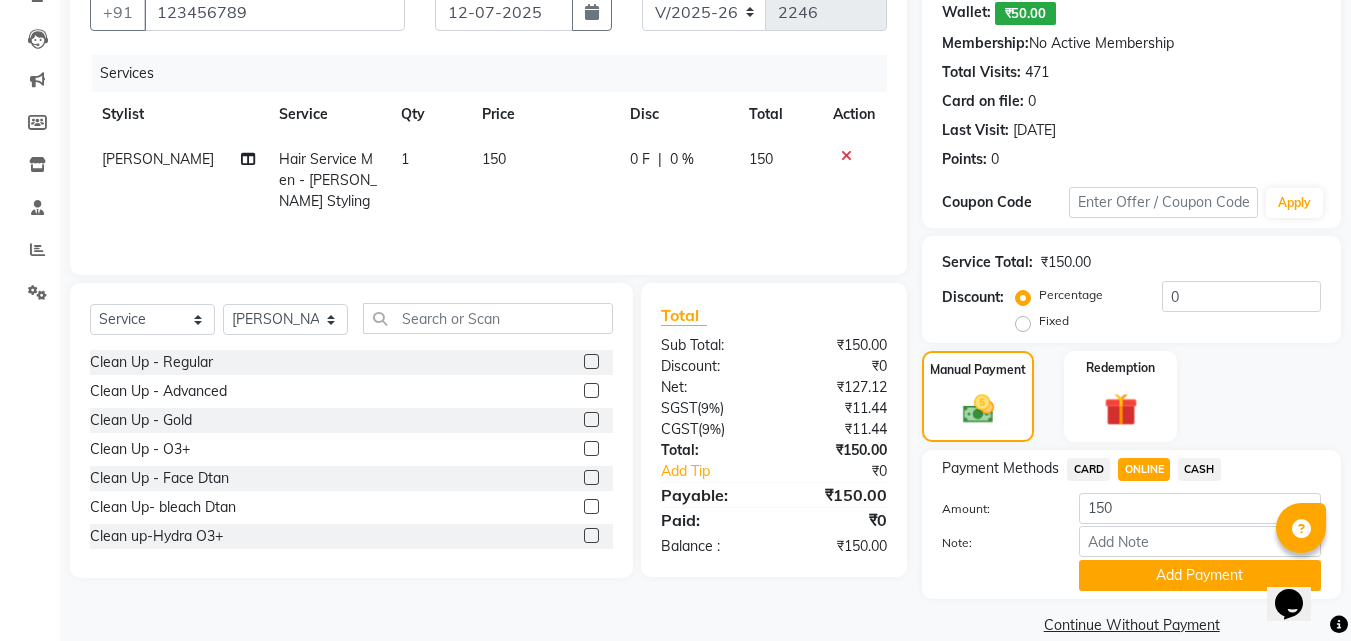 drag, startPoint x: 1161, startPoint y: 579, endPoint x: 1155, endPoint y: 565, distance: 15.231546 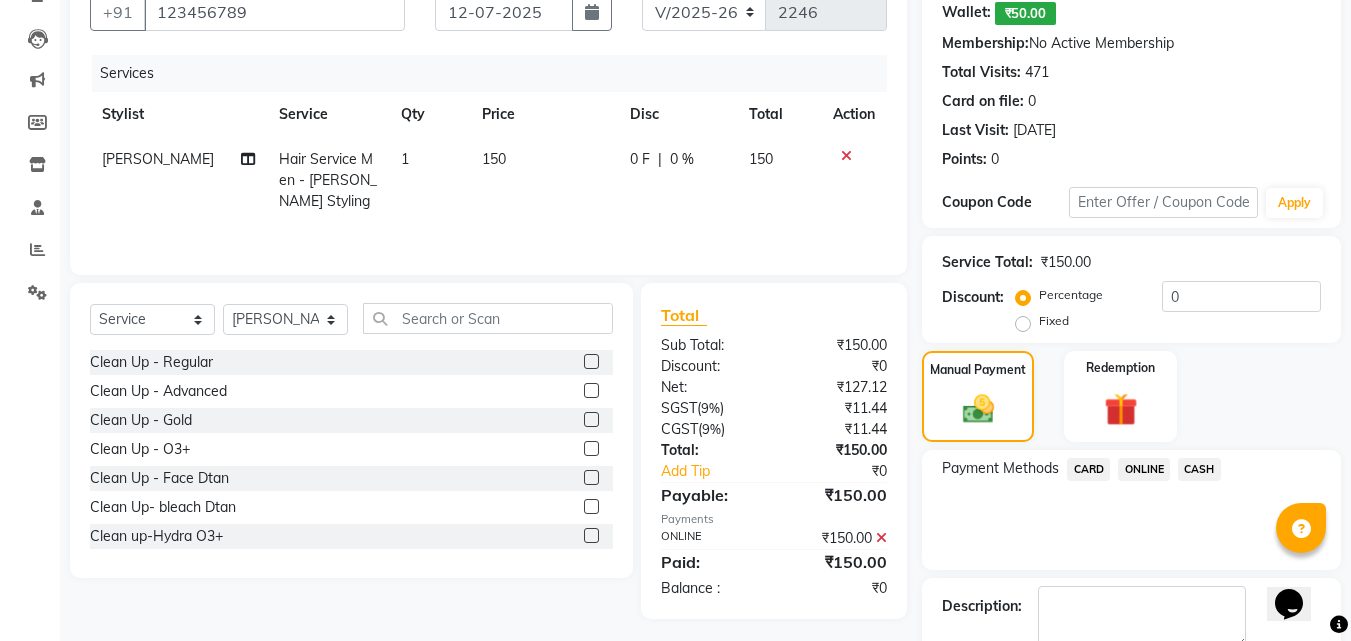 scroll, scrollTop: 306, scrollLeft: 0, axis: vertical 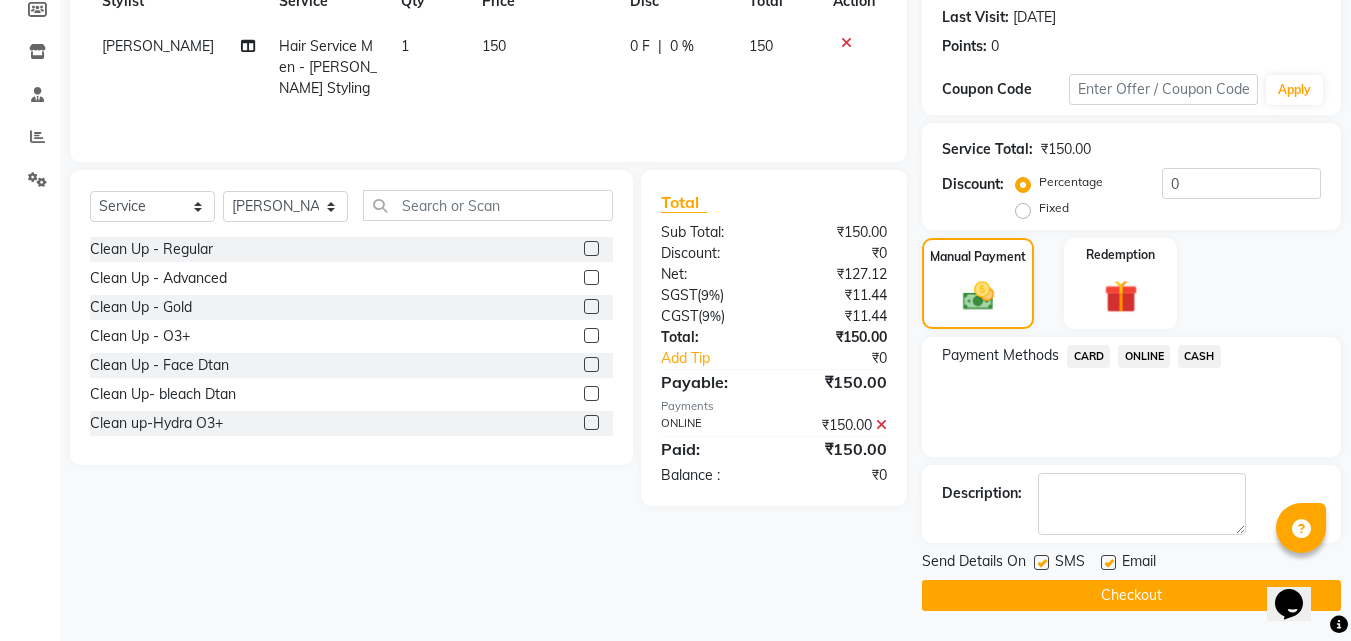 click 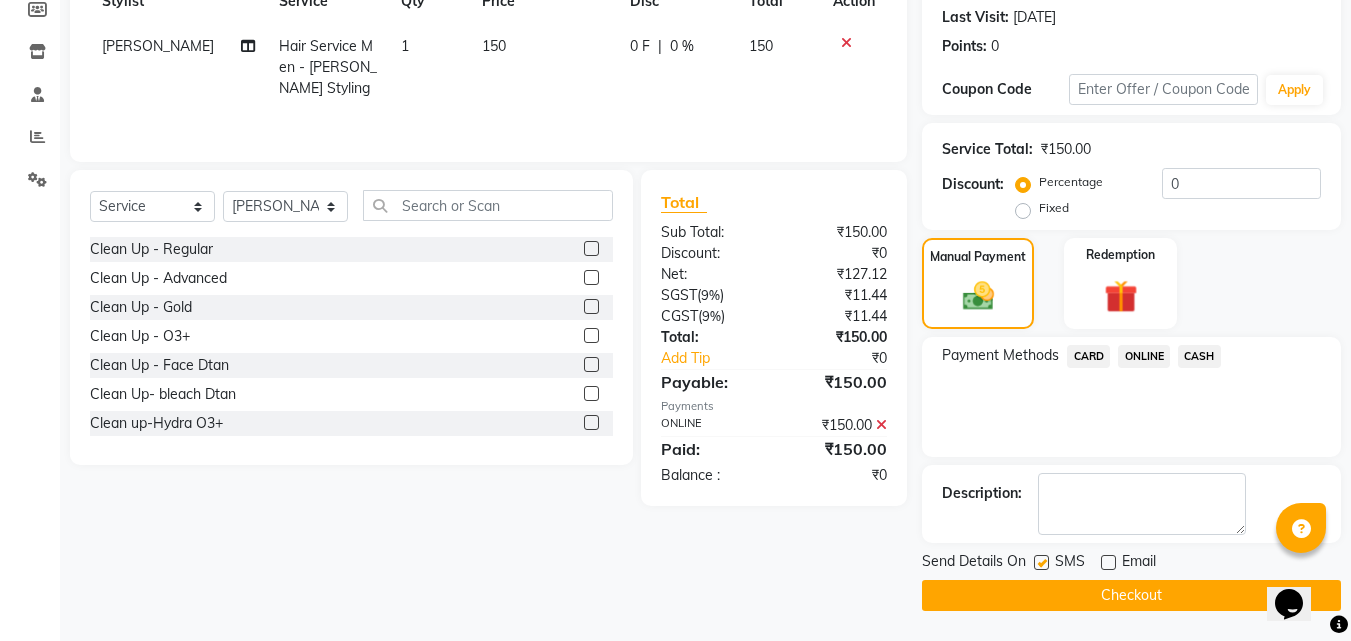 click 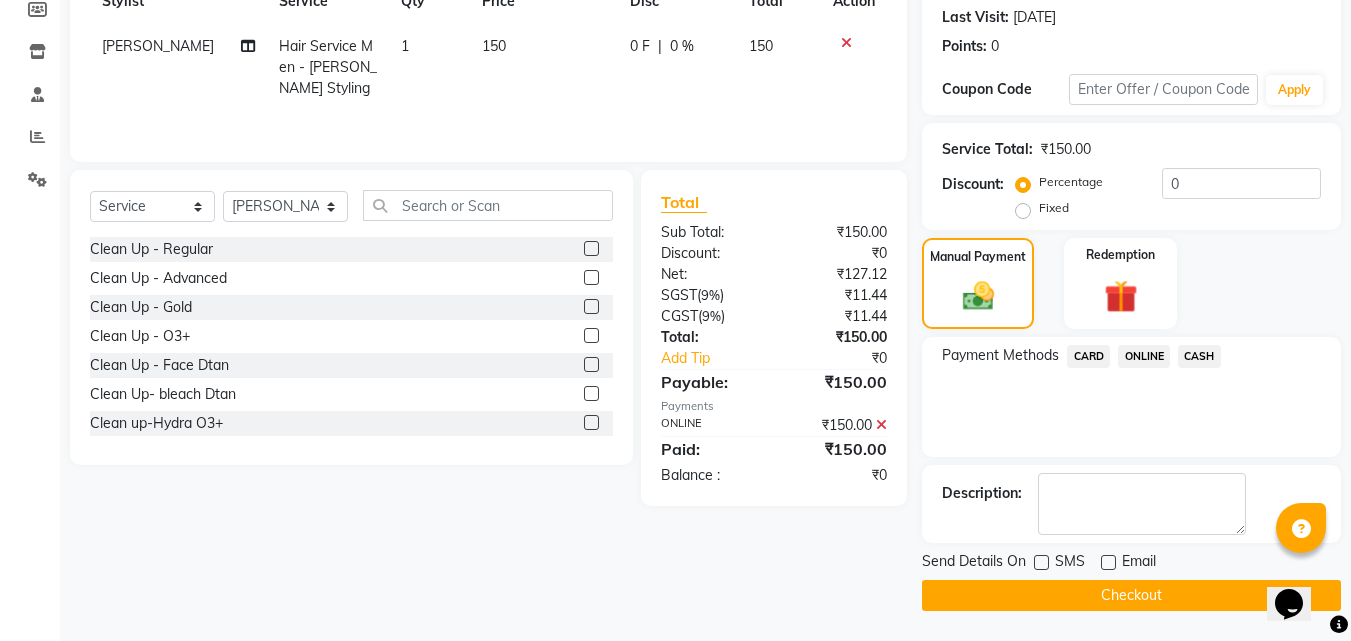 click on "Checkout" 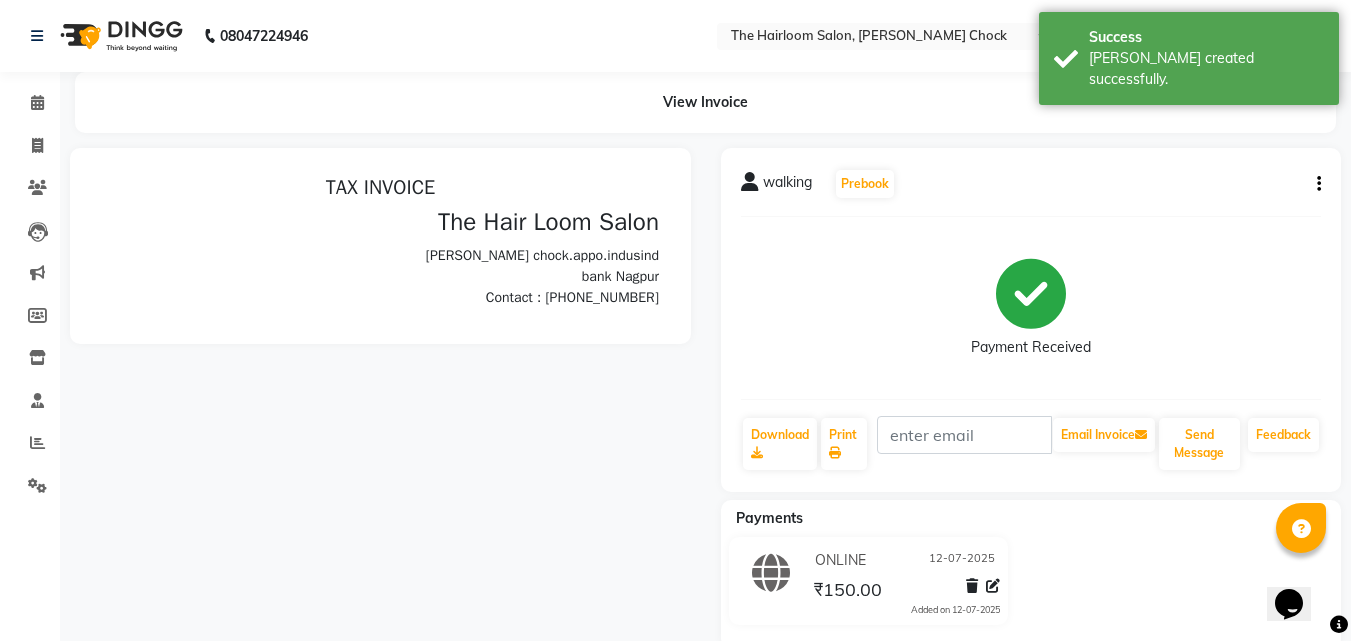 scroll, scrollTop: 0, scrollLeft: 0, axis: both 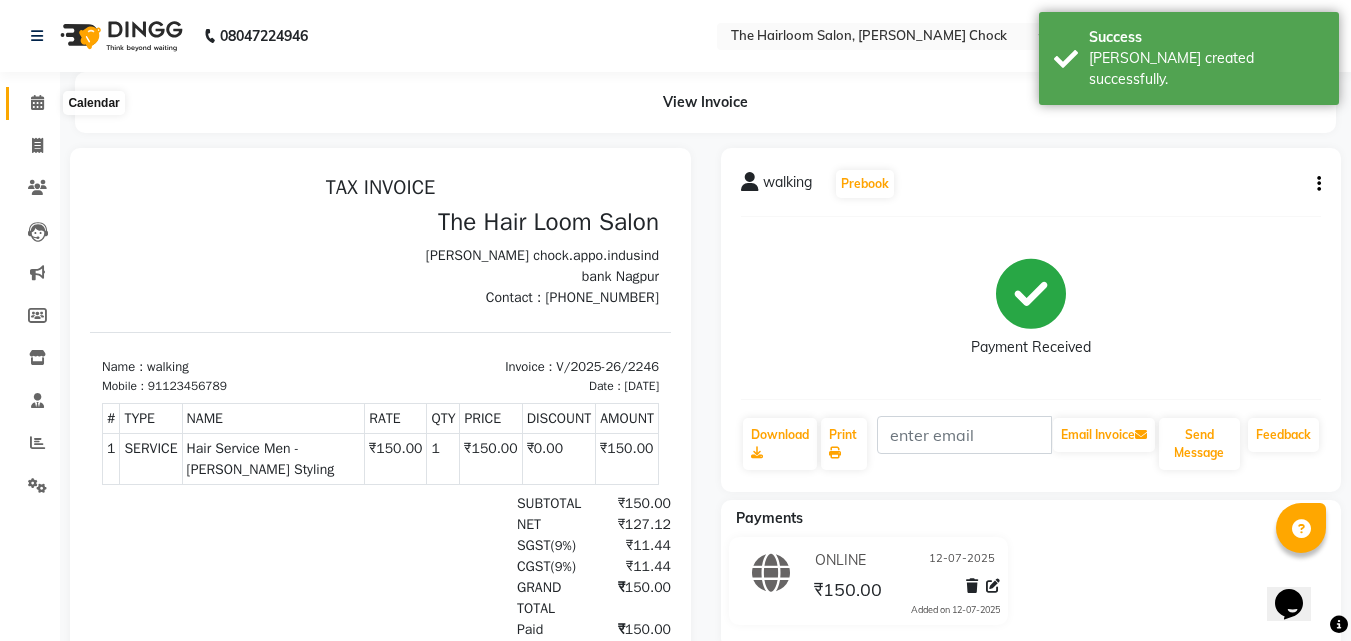 click 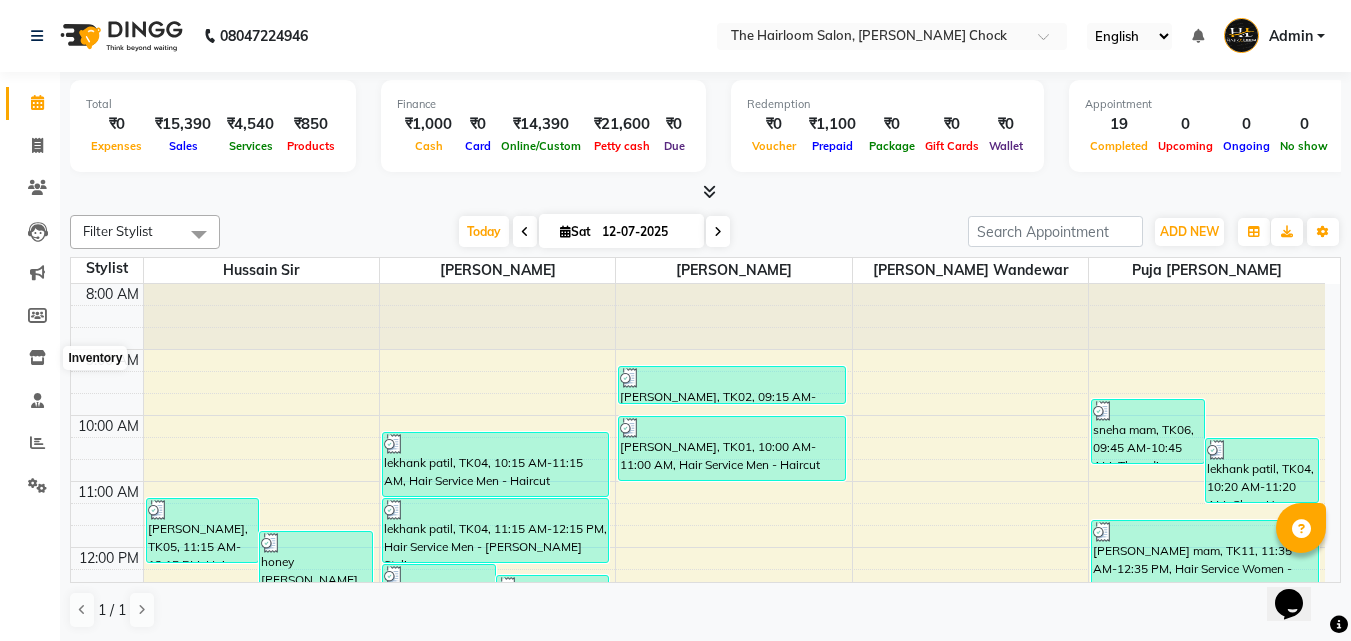 scroll, scrollTop: 1, scrollLeft: 0, axis: vertical 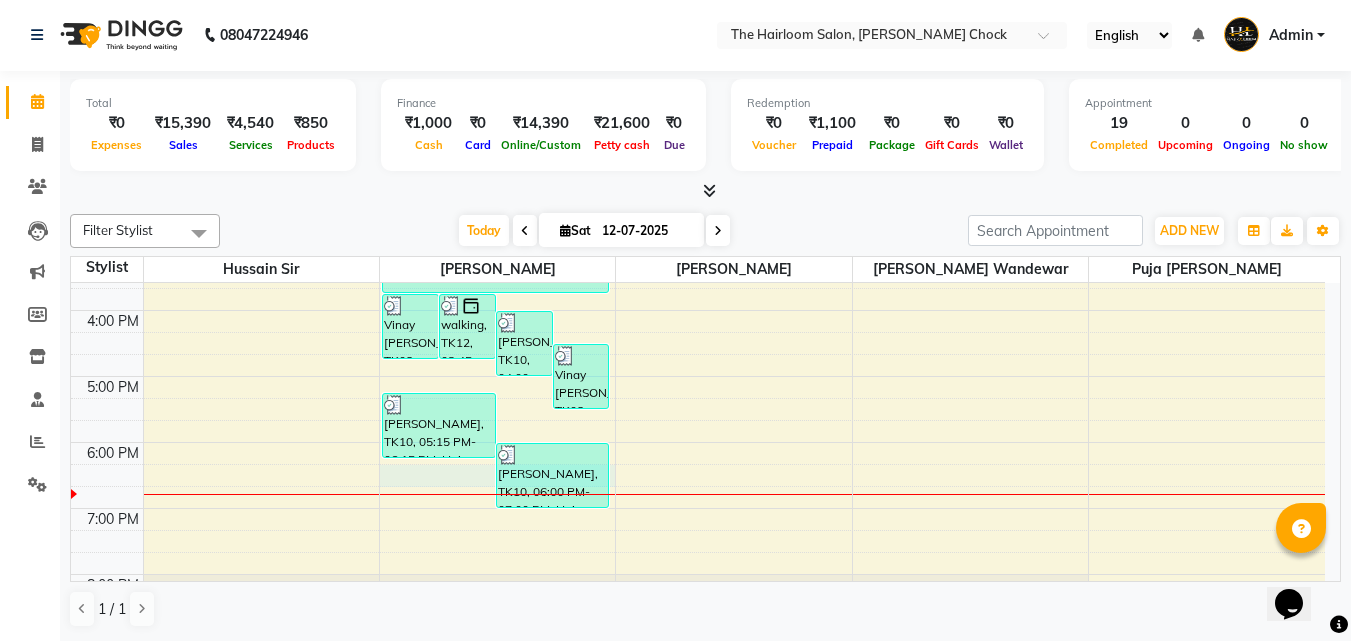 click on "8:00 AM 9:00 AM 10:00 AM 11:00 AM 12:00 PM 1:00 PM 2:00 PM 3:00 PM 4:00 PM 5:00 PM 6:00 PM 7:00 PM 8:00 PM 9:00 PM 10:00 PM 11:00 PM     [PERSON_NAME], TK05, 11:15 AM-12:15 PM, Hair Service Women  - Hairwash     honey [PERSON_NAME], TK03, 11:45 AM-12:45 PM, Hair Service Men  - Haircut     Vinay  [PERSON_NAME], TK08, 03:45 PM-04:45 PM, Hair Service Men  - [PERSON_NAME] Styling     walking, TK12, 03:45 PM-04:45 PM, Hair Service Men  - [PERSON_NAME] Styling     [PERSON_NAME], TK10, 04:00 PM-05:00 PM, Hair Service Men  - Haircut     Vinay  [PERSON_NAME], TK08, 04:30 PM-05:30 PM, Hair Colours Men  - [PERSON_NAME] Colour     [PERSON_NAME] [PERSON_NAME], TK07, 12:15 PM-01:15 PM, Hair Service Men  - Haircut     Pretap Dholia, TK09, 12:25 PM-02:25 PM, Hair Service Men  - Haircut,Hair Service Men  - [PERSON_NAME] Styling     [PERSON_NAME] [PERSON_NAME], TK07, 01:30 PM-02:30 PM, Hair Colours Men  - Global ([MEDICAL_DATA] Free)     [PERSON_NAME], TK10, 05:15 PM-06:15 PM, Hair Service Men  - [PERSON_NAME] Styling         lekhank patil, TK04, 10:15 AM-11:15 AM, Hair Service Men  - Haircut" at bounding box center [698, 310] 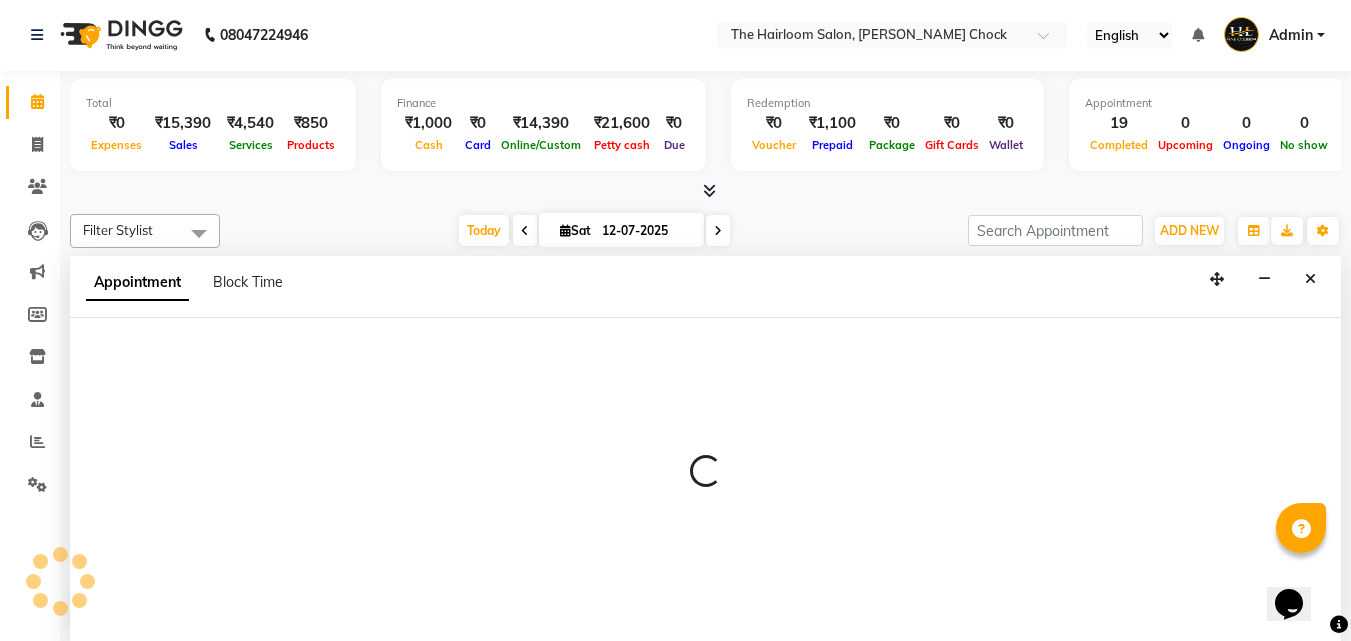 select on "41756" 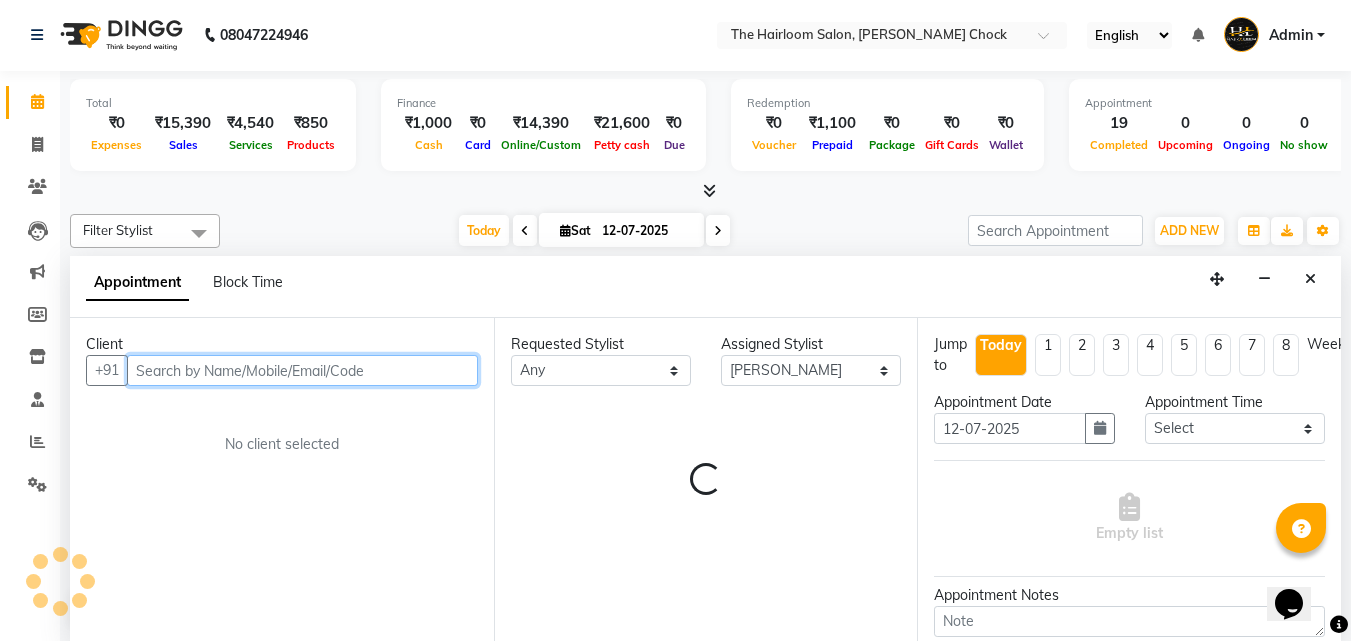 click at bounding box center [302, 370] 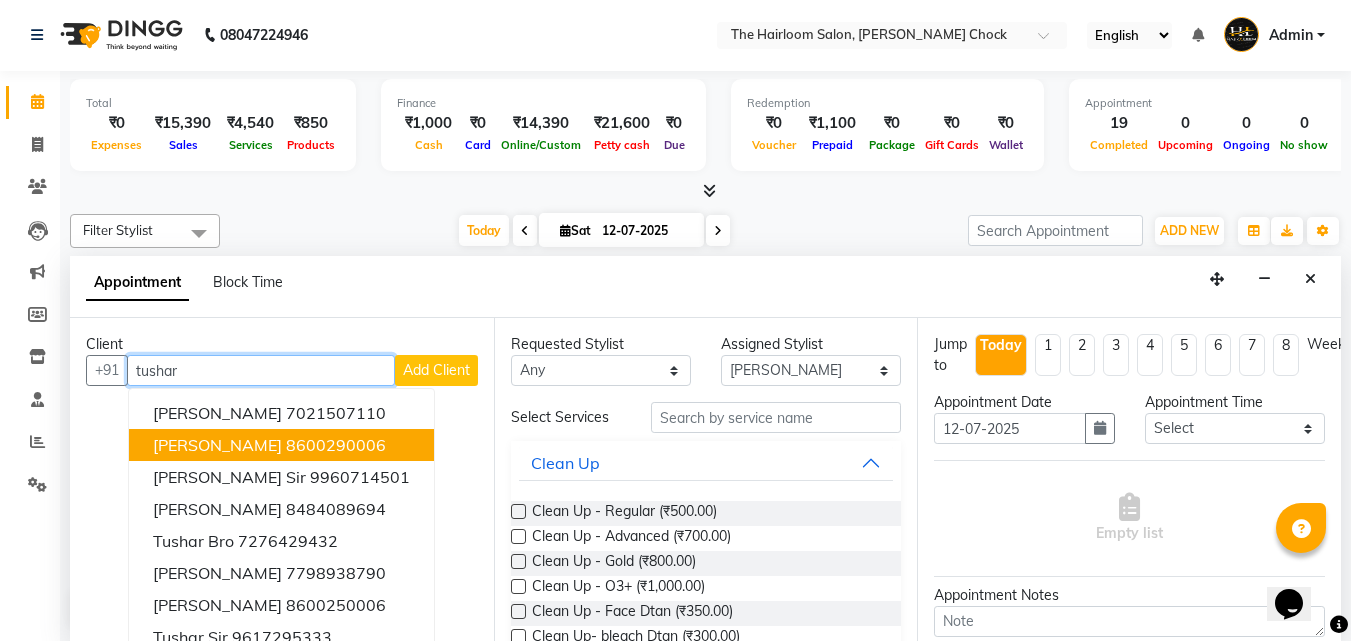click on "8600290006" at bounding box center (336, 445) 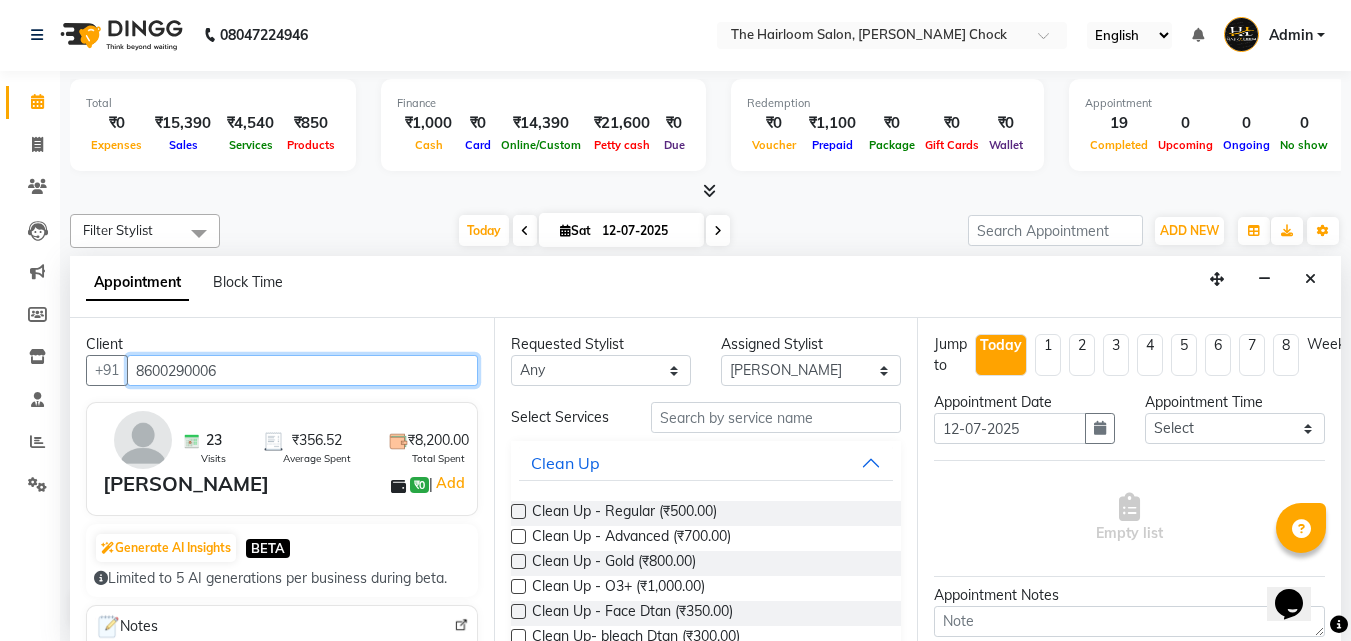 type on "8600290006" 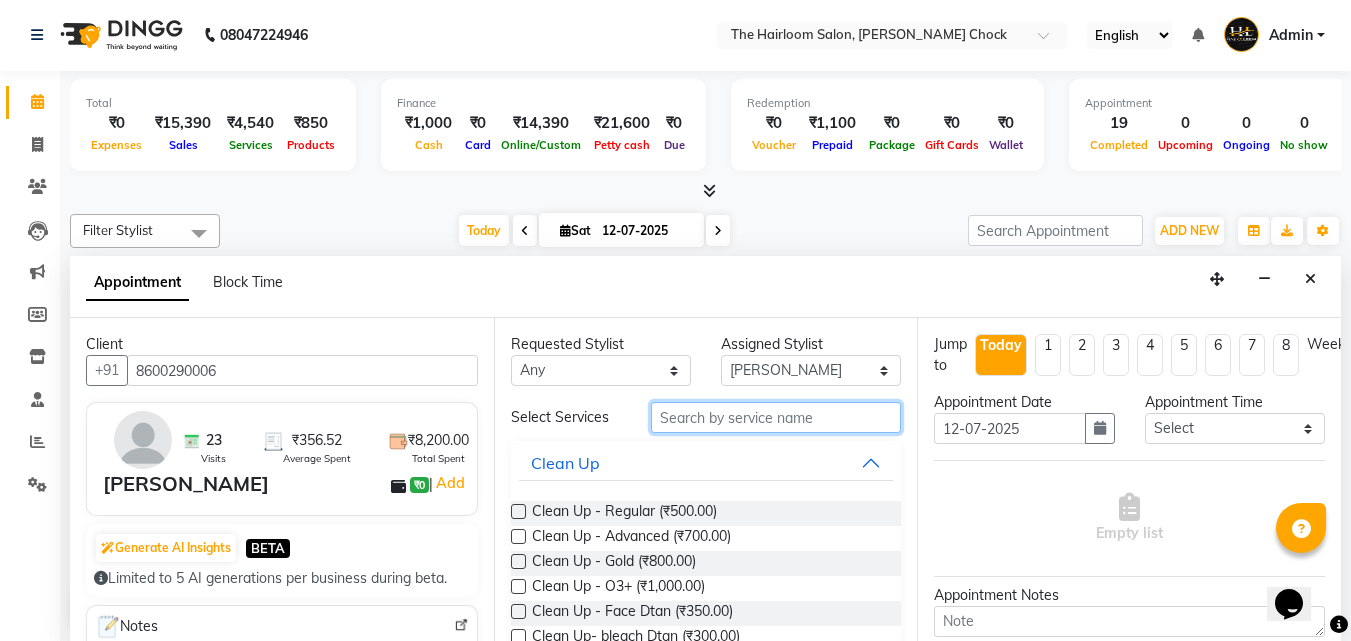 click at bounding box center (776, 417) 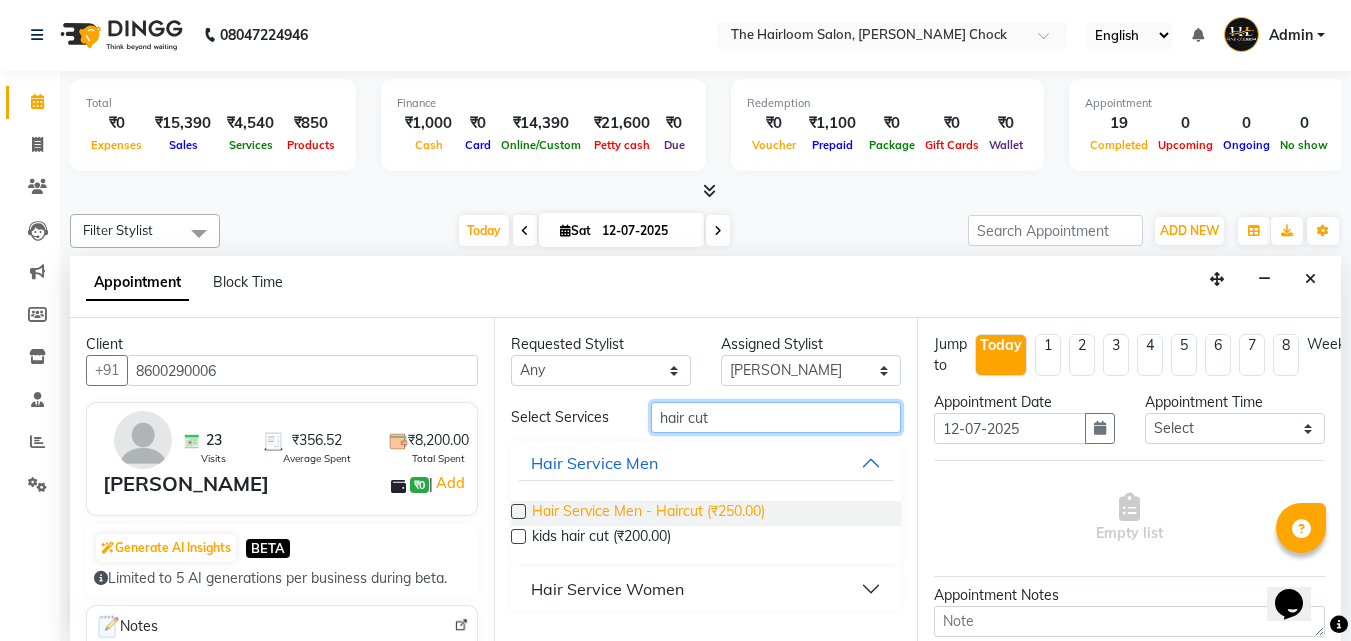 type on "hair cut" 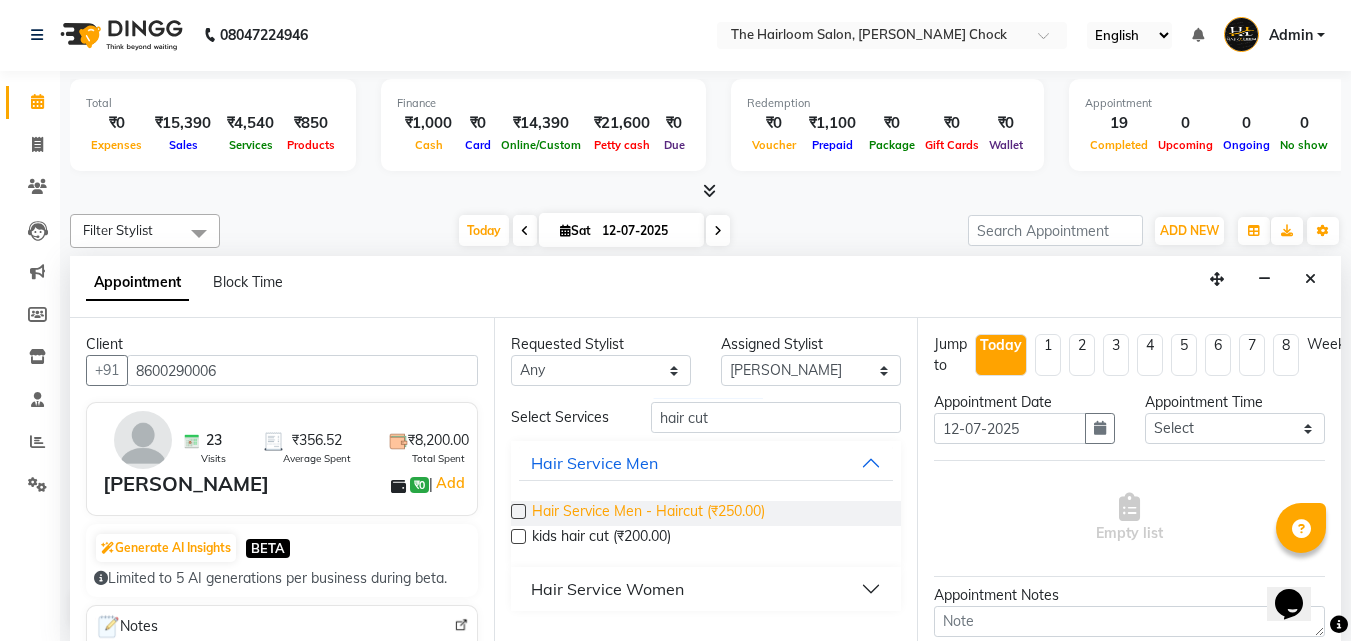click on "Hair Service Men  - Haircut (₹250.00)" at bounding box center (648, 513) 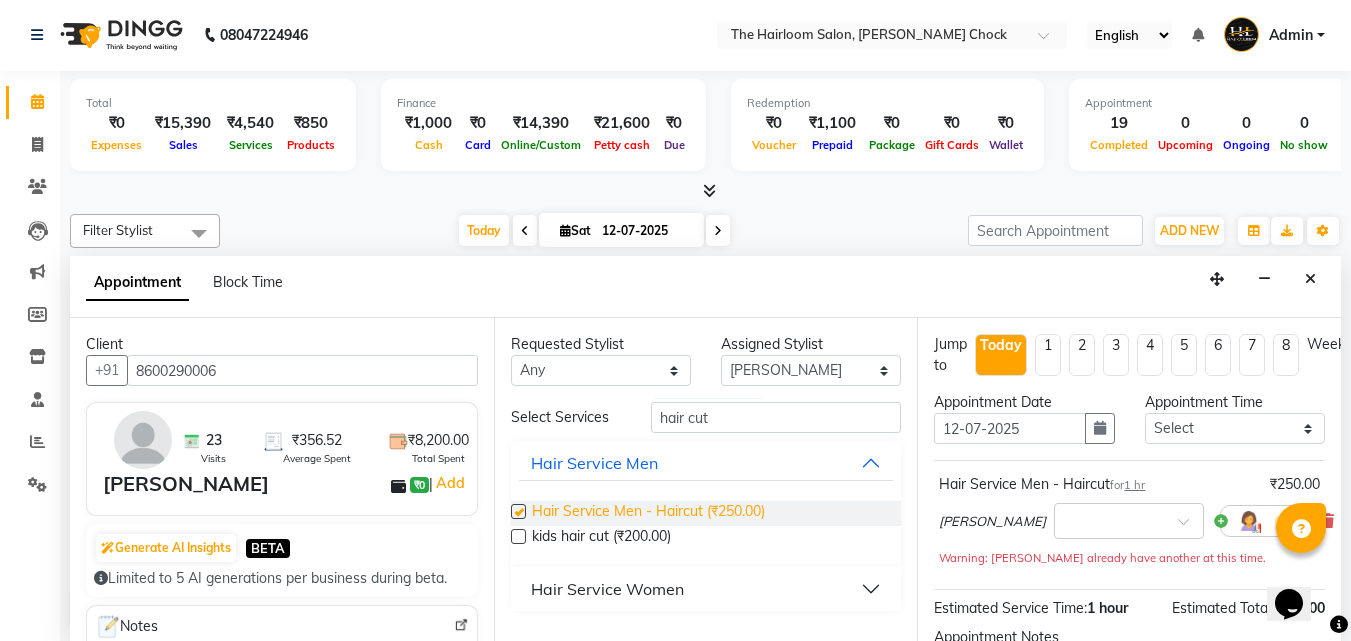 checkbox on "false" 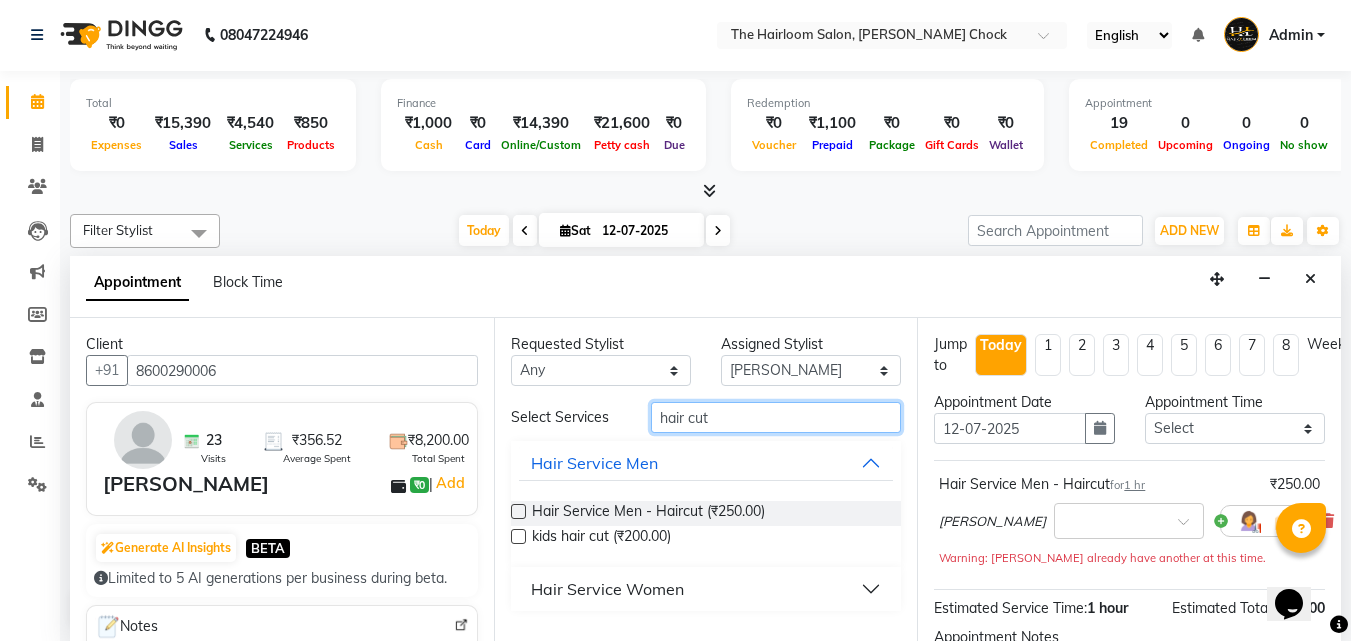click on "hair cut" at bounding box center (776, 417) 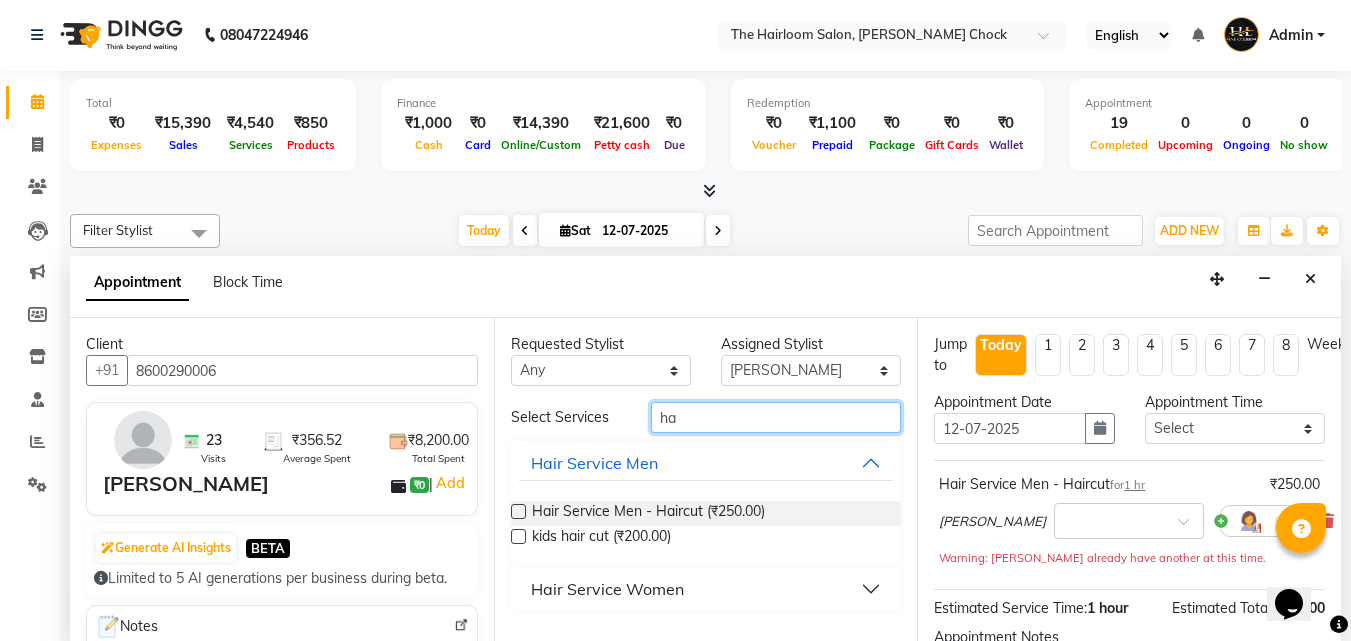 type on "h" 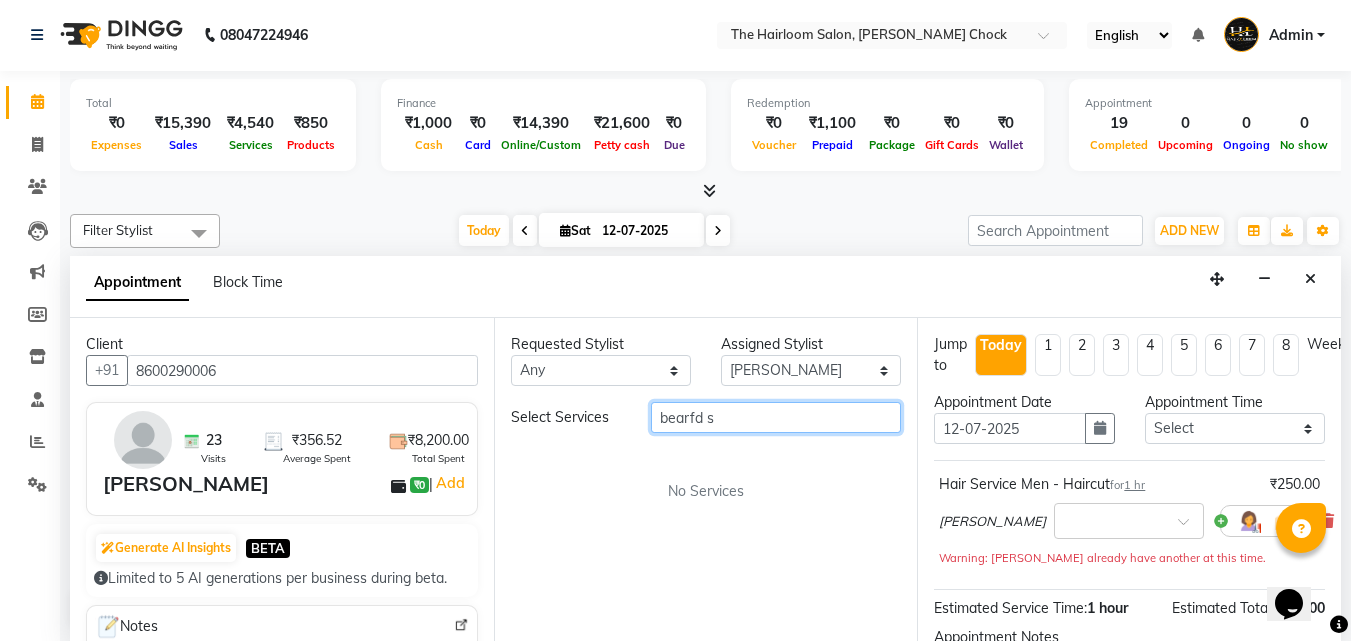 drag, startPoint x: 694, startPoint y: 423, endPoint x: 734, endPoint y: 408, distance: 42.72002 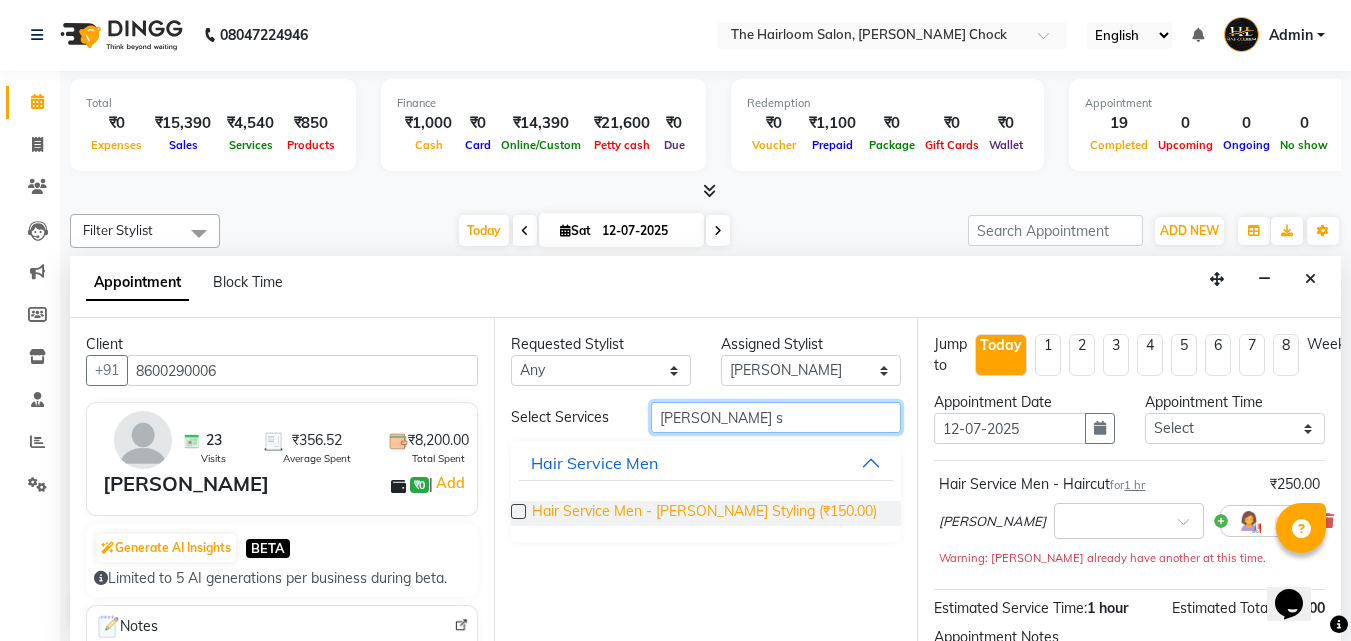 type on "[PERSON_NAME] s" 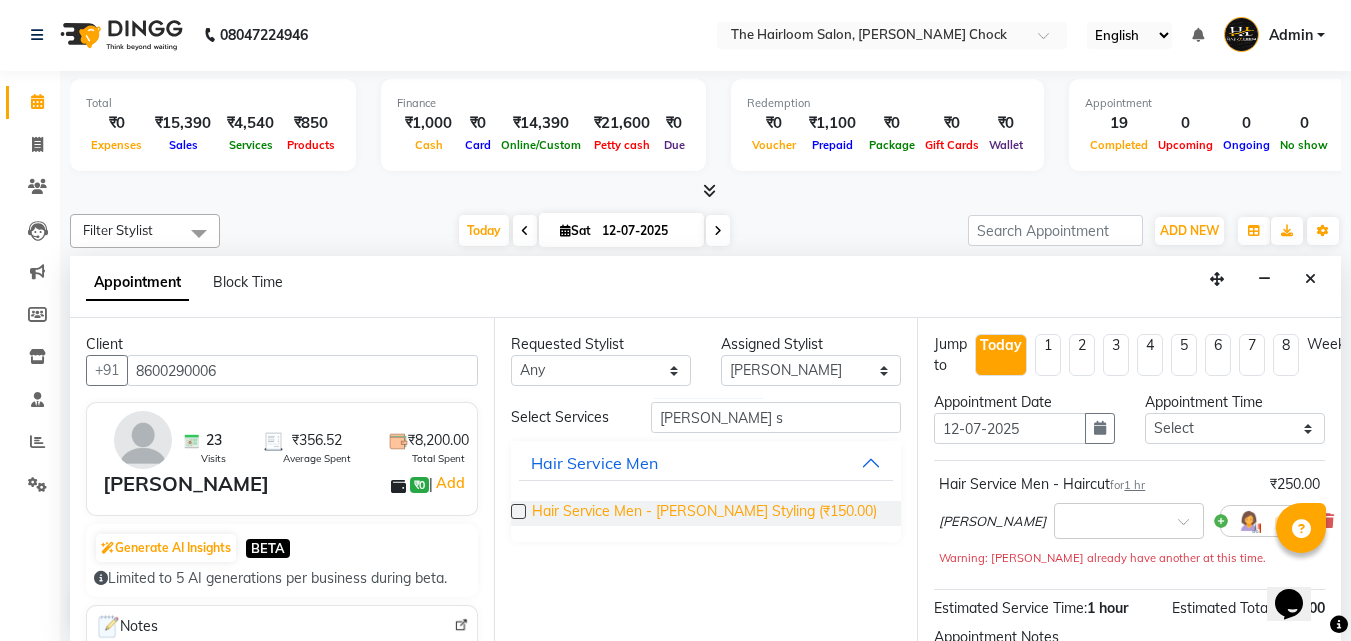click on "Hair Service Men  - [PERSON_NAME] Styling (₹150.00)" at bounding box center [704, 513] 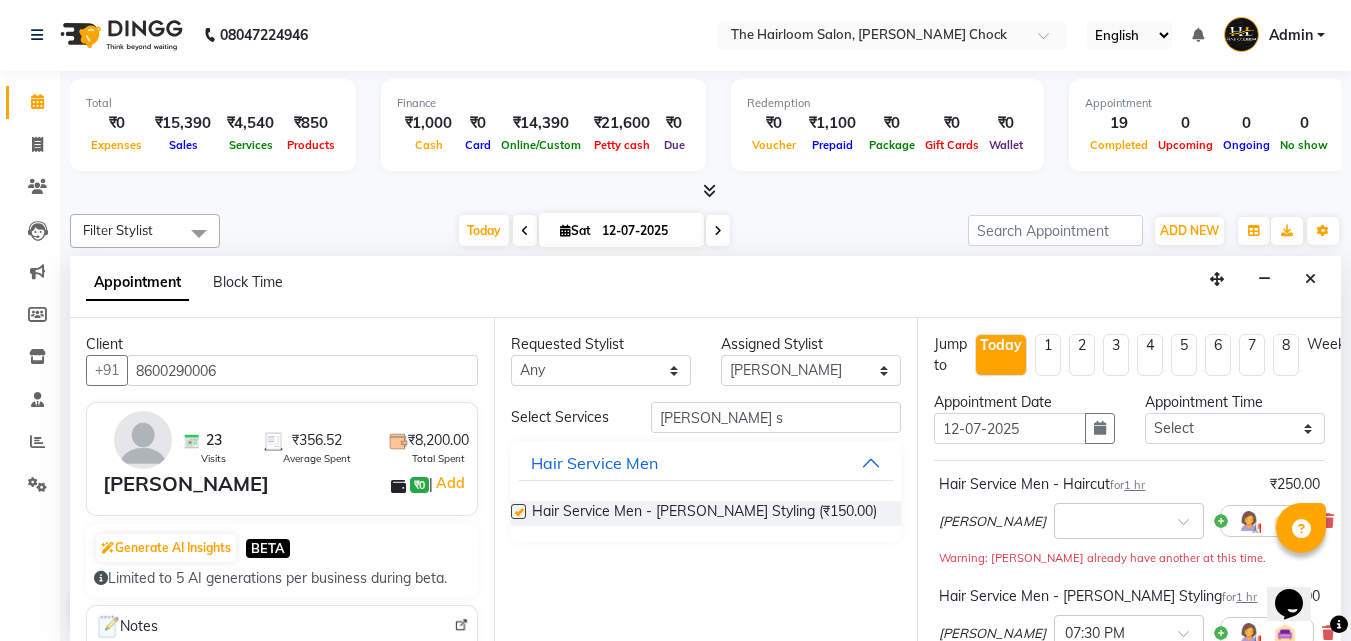 checkbox on "false" 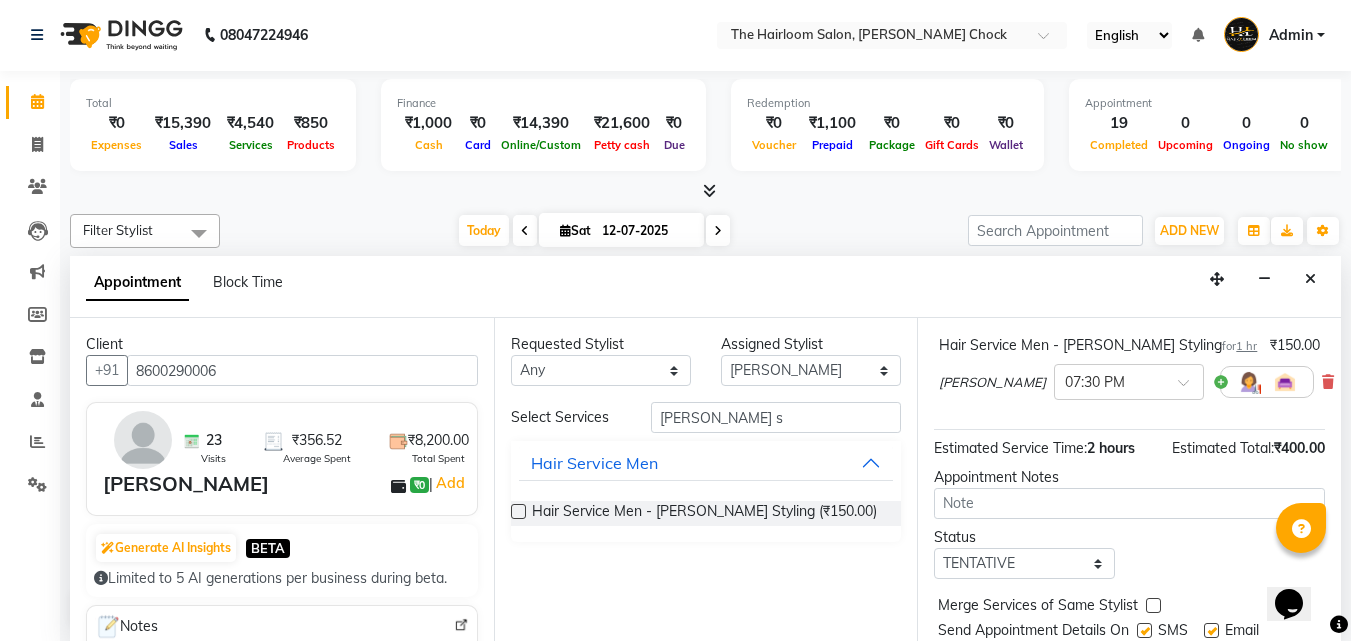 scroll, scrollTop: 330, scrollLeft: 0, axis: vertical 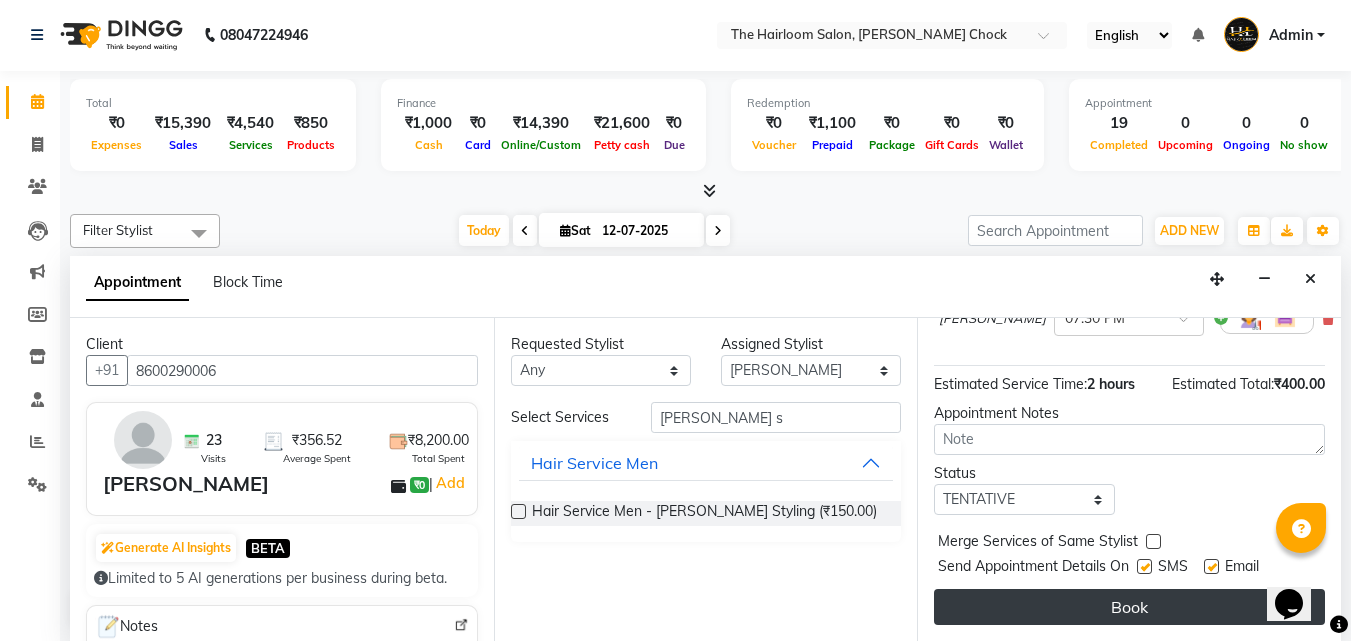 click on "Book" at bounding box center [1129, 607] 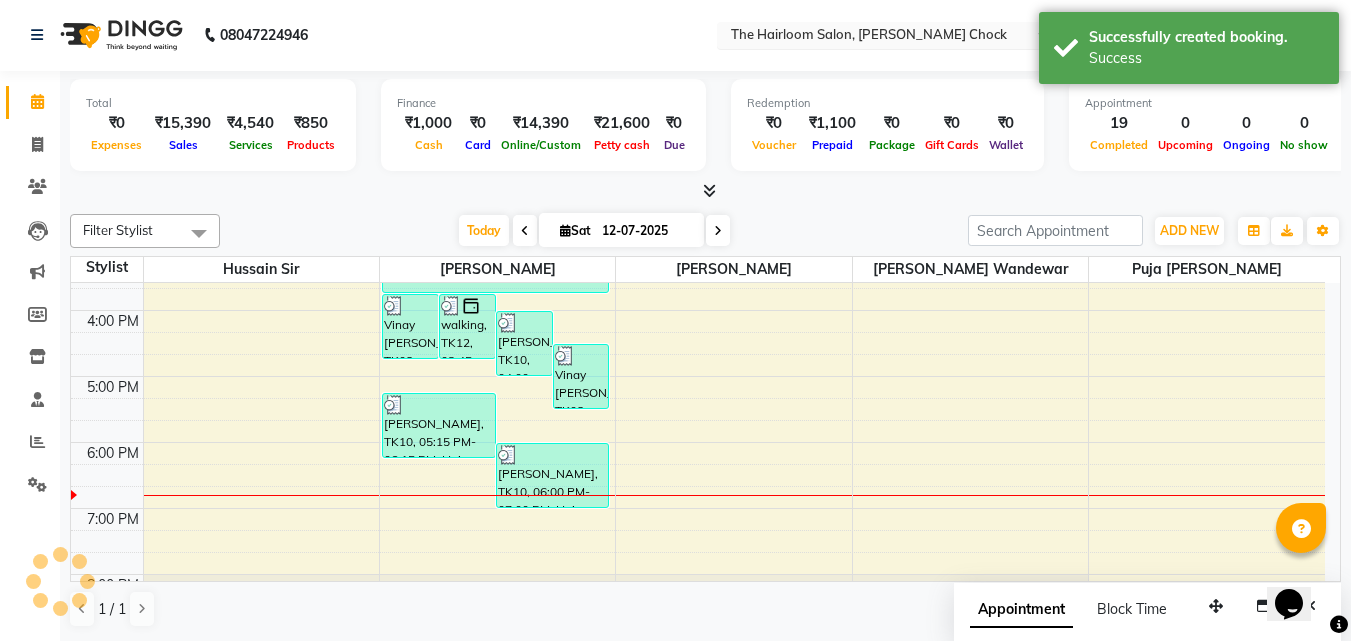 scroll, scrollTop: 0, scrollLeft: 0, axis: both 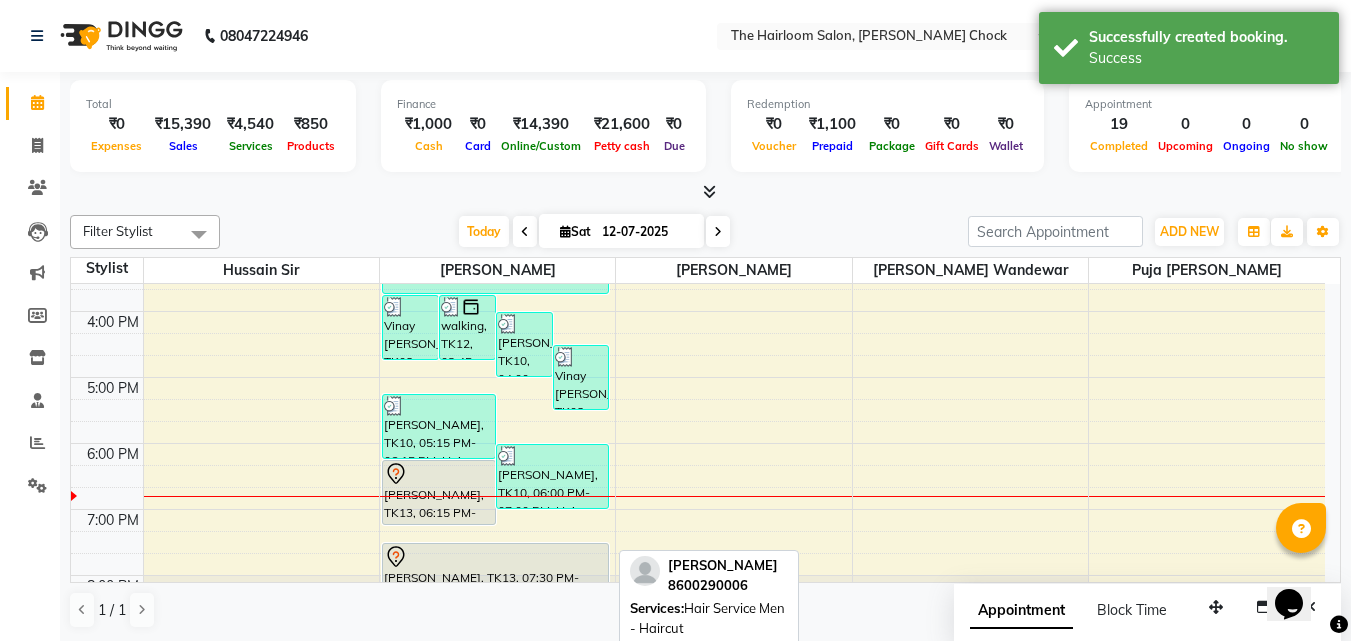 click on "[PERSON_NAME], TK13, 06:15 PM-07:15 PM, Hair Service Men  - Haircut" at bounding box center [439, 492] 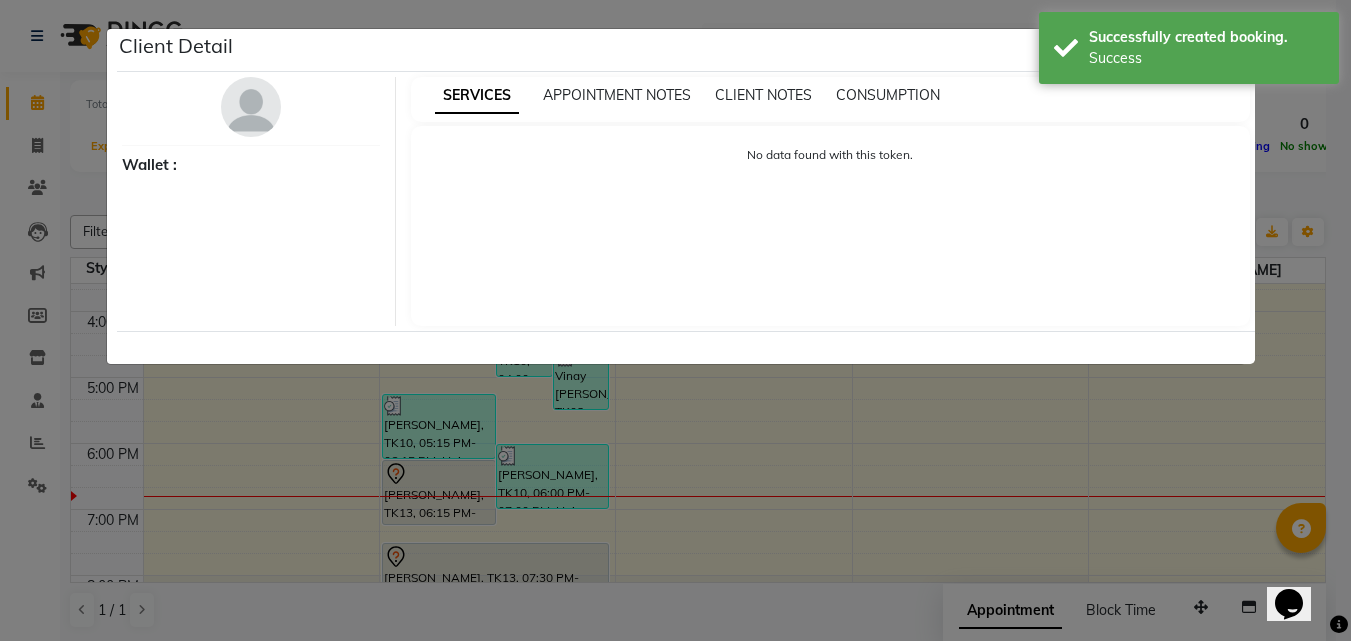 select on "7" 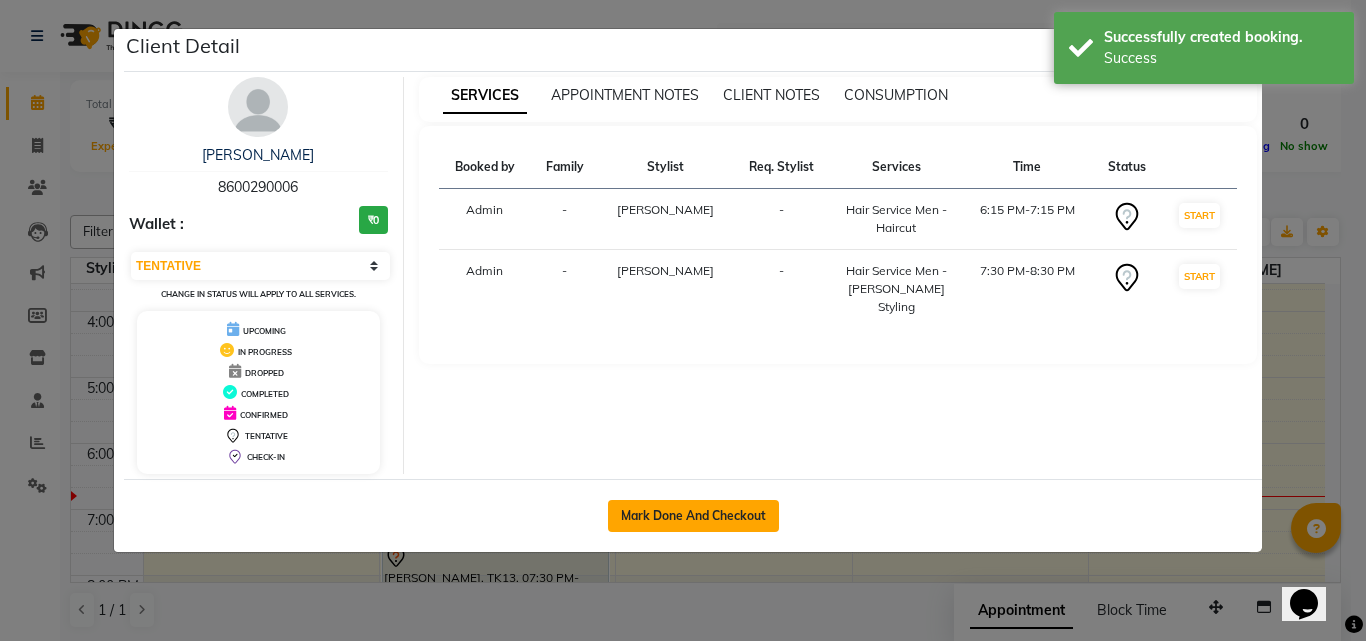 click on "Mark Done And Checkout" 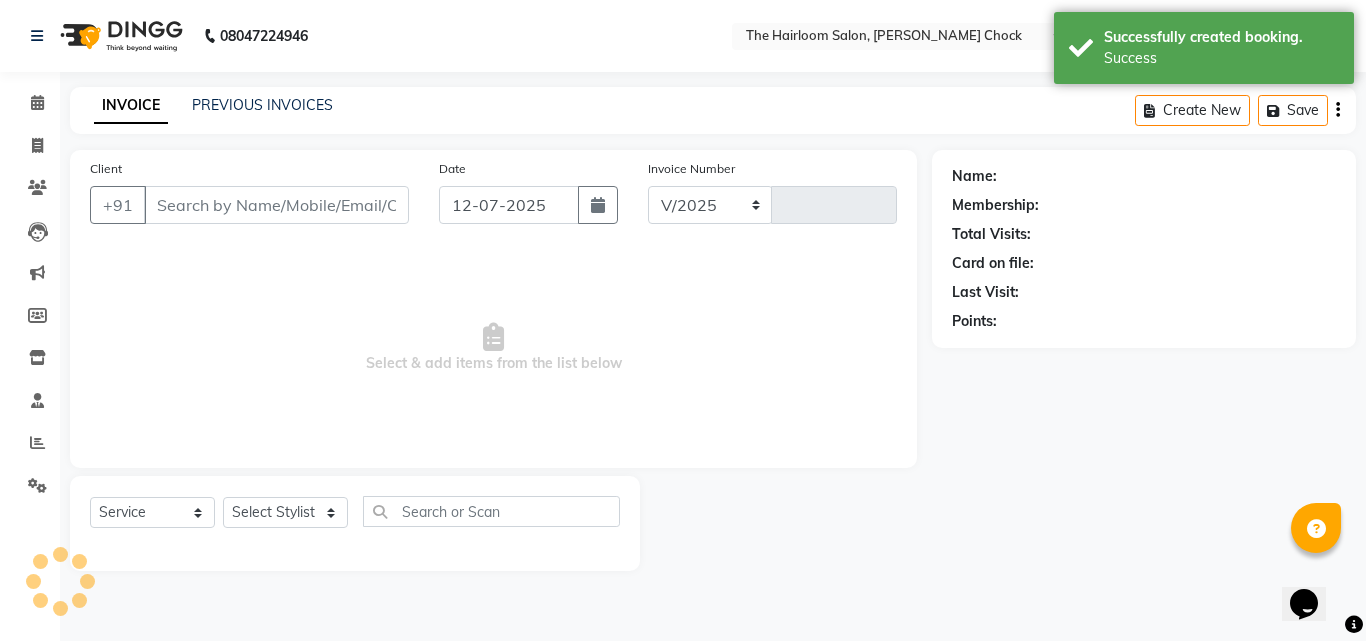 select on "5926" 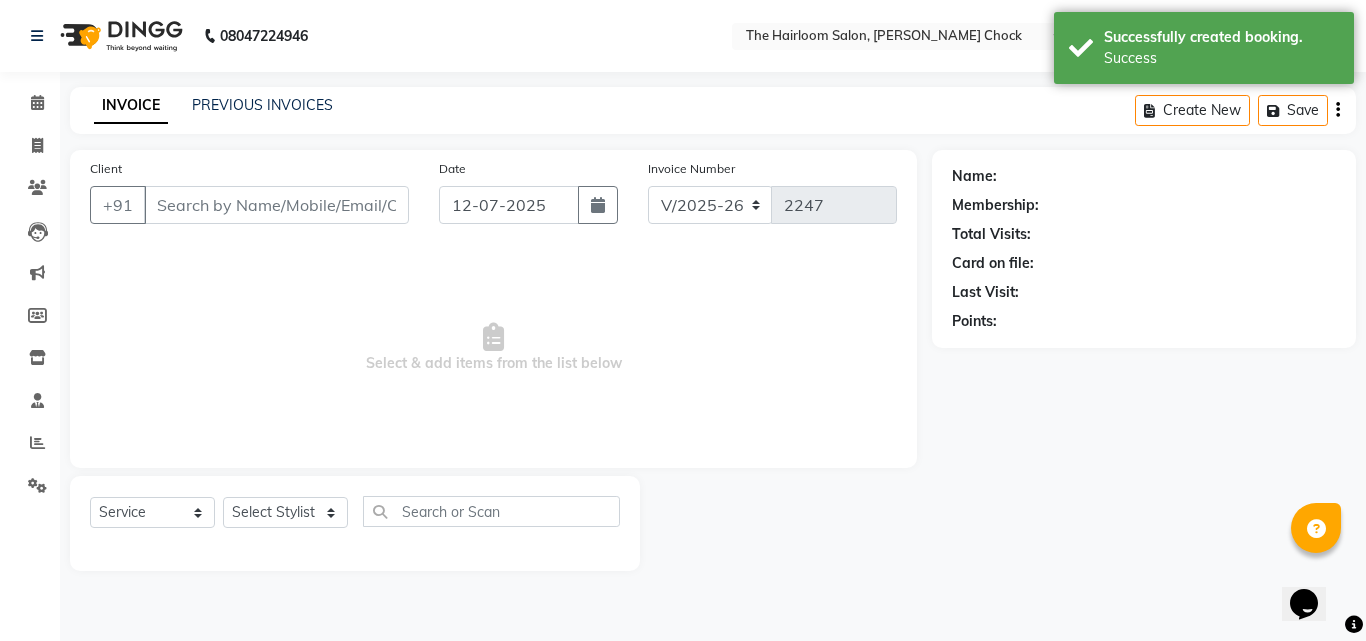 type on "8600290006" 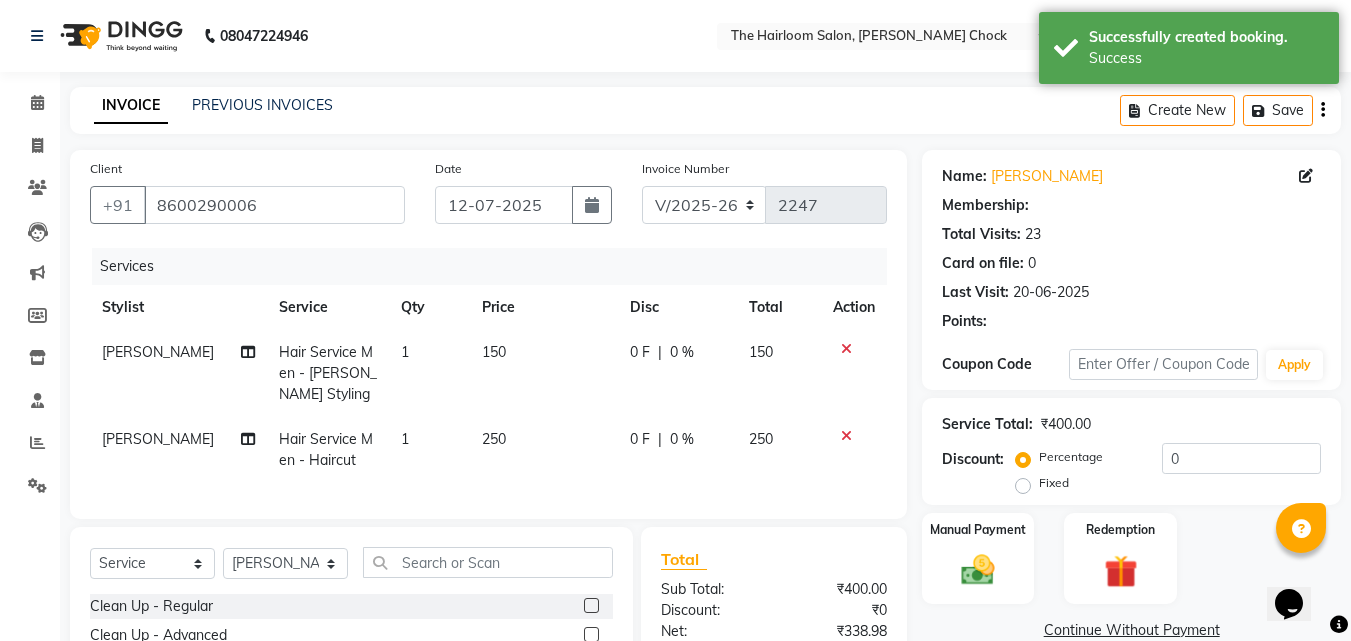 click on "Manual Payment" 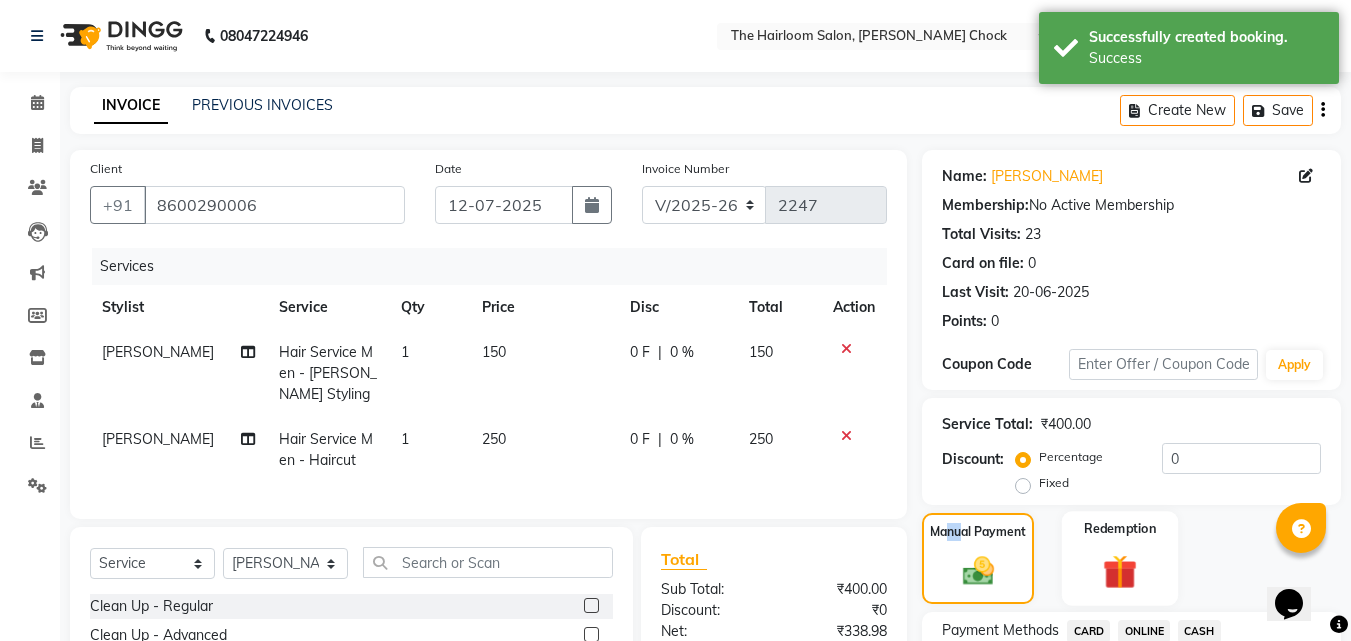 scroll, scrollTop: 226, scrollLeft: 0, axis: vertical 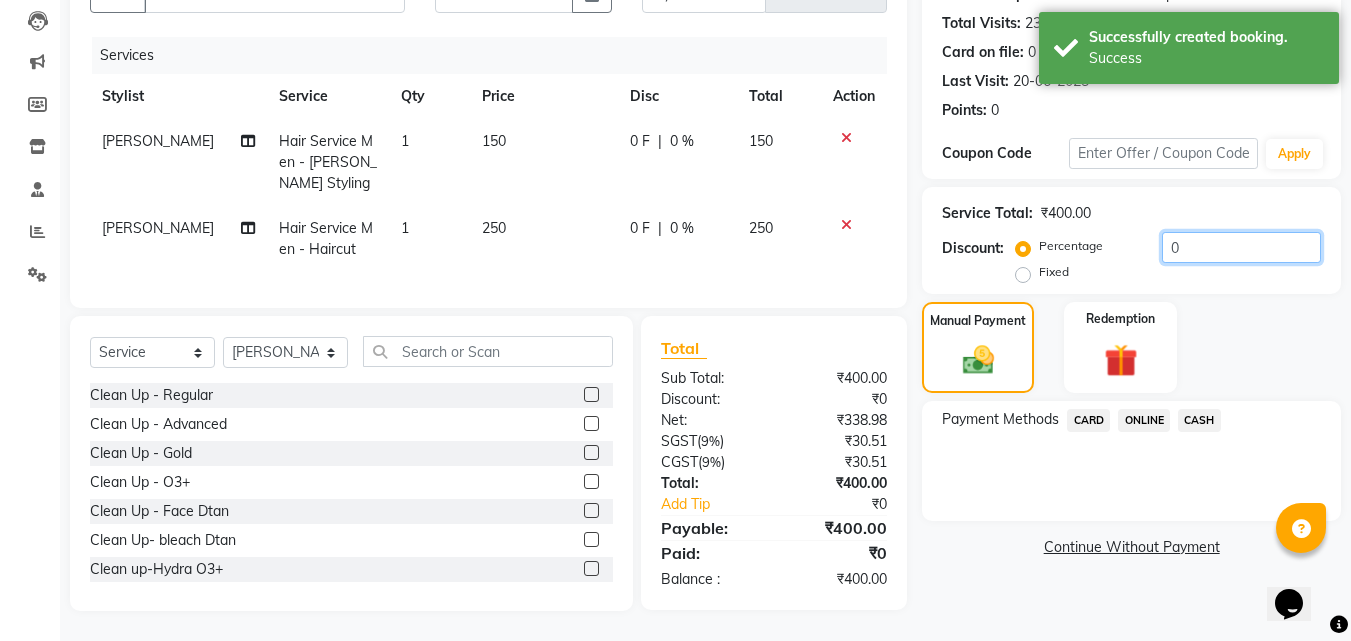click on "0" 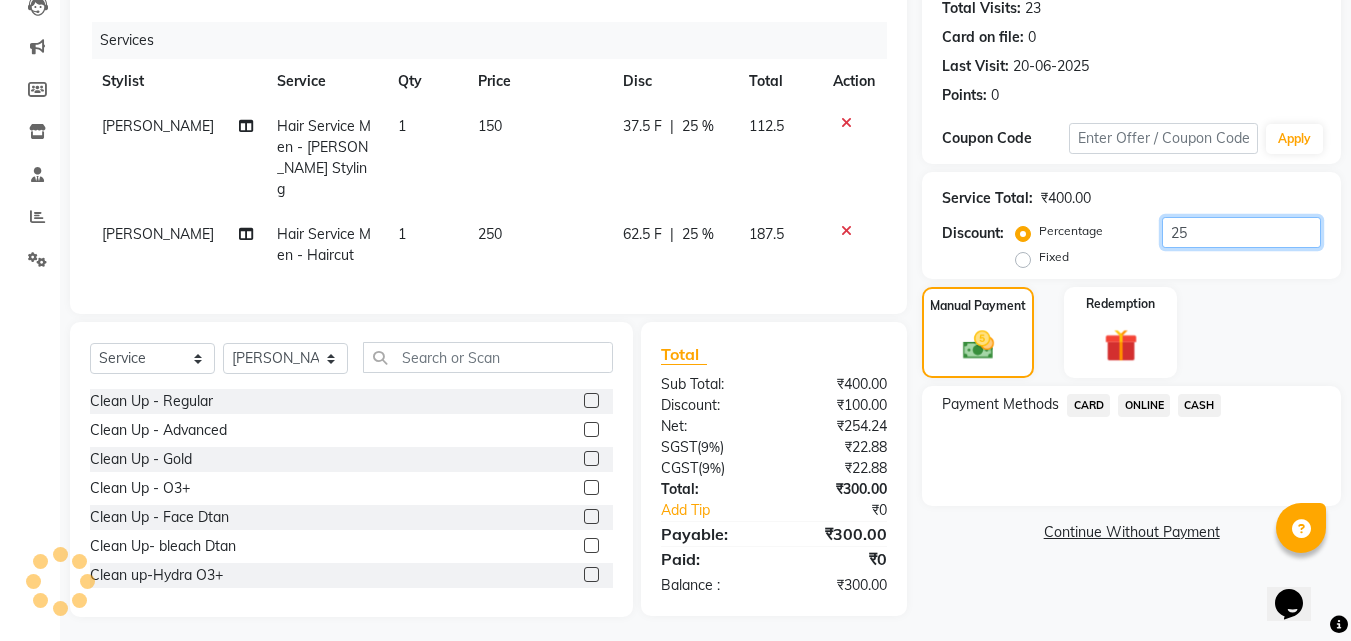 type on "25" 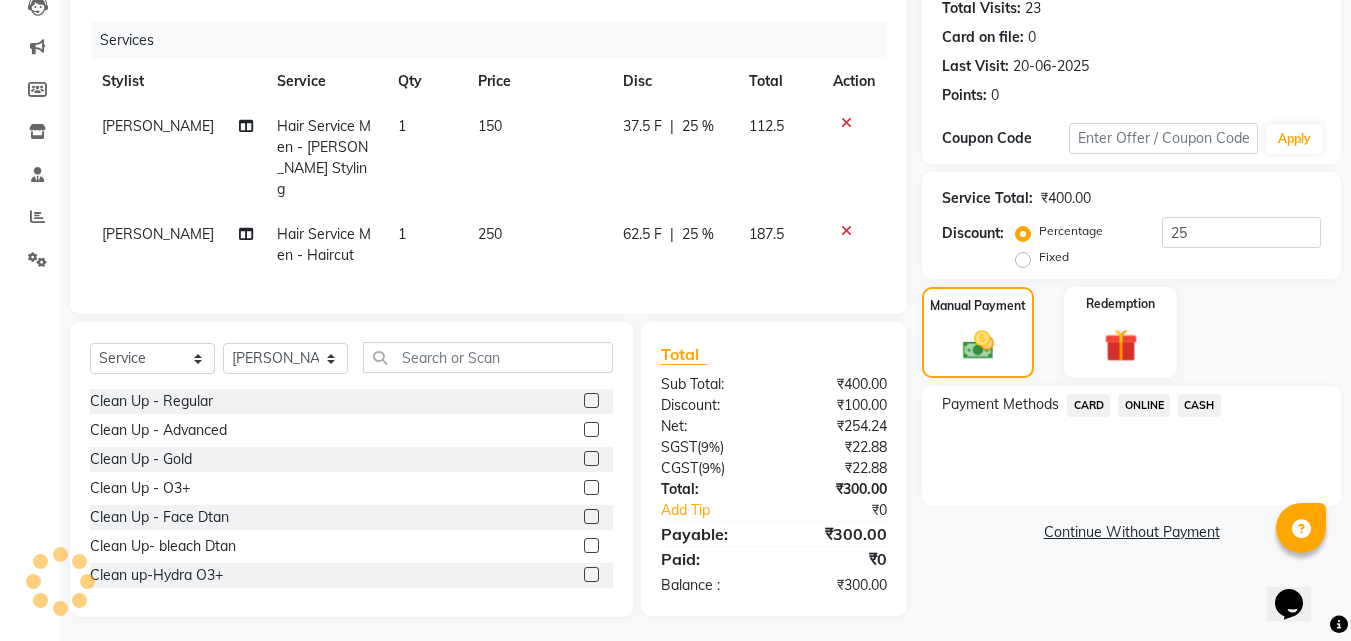 click on "ONLINE" 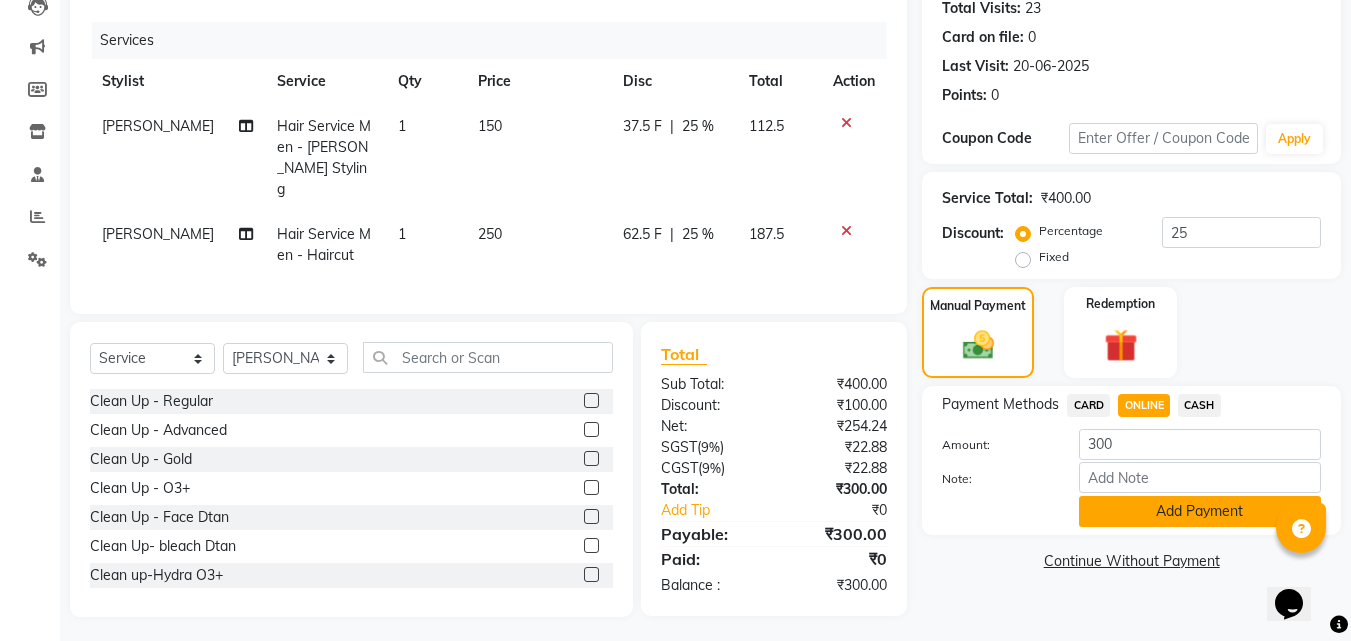 click on "Add Payment" 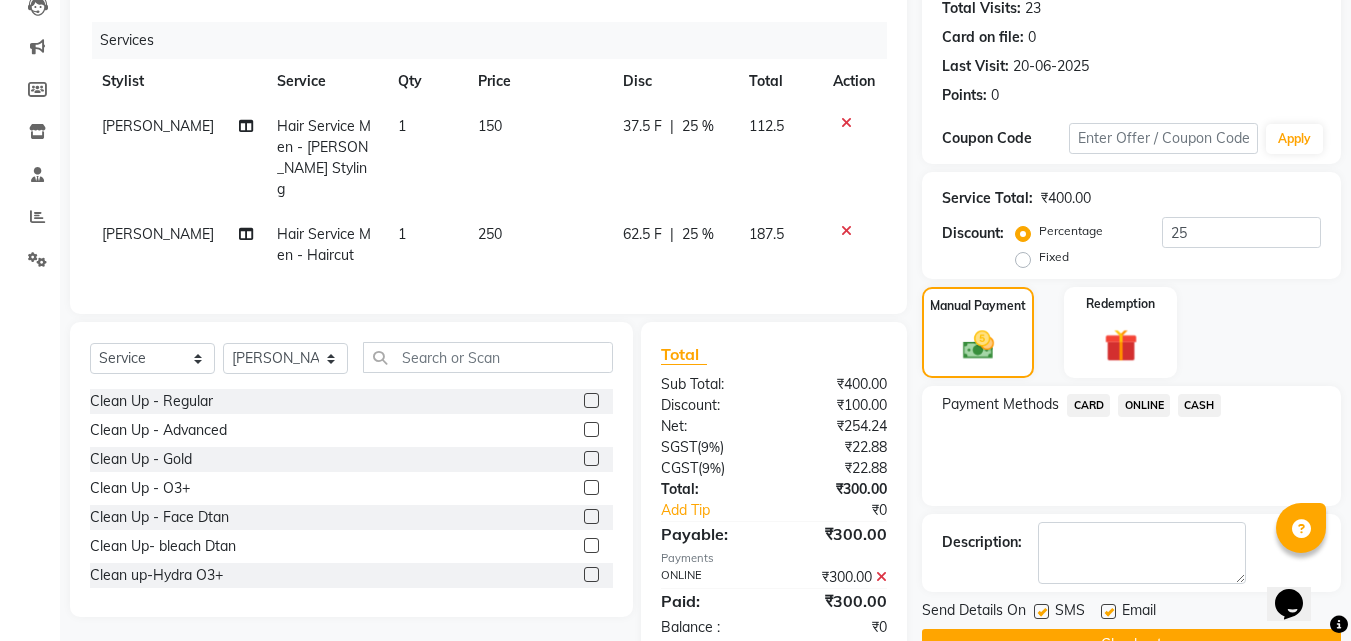 scroll, scrollTop: 275, scrollLeft: 0, axis: vertical 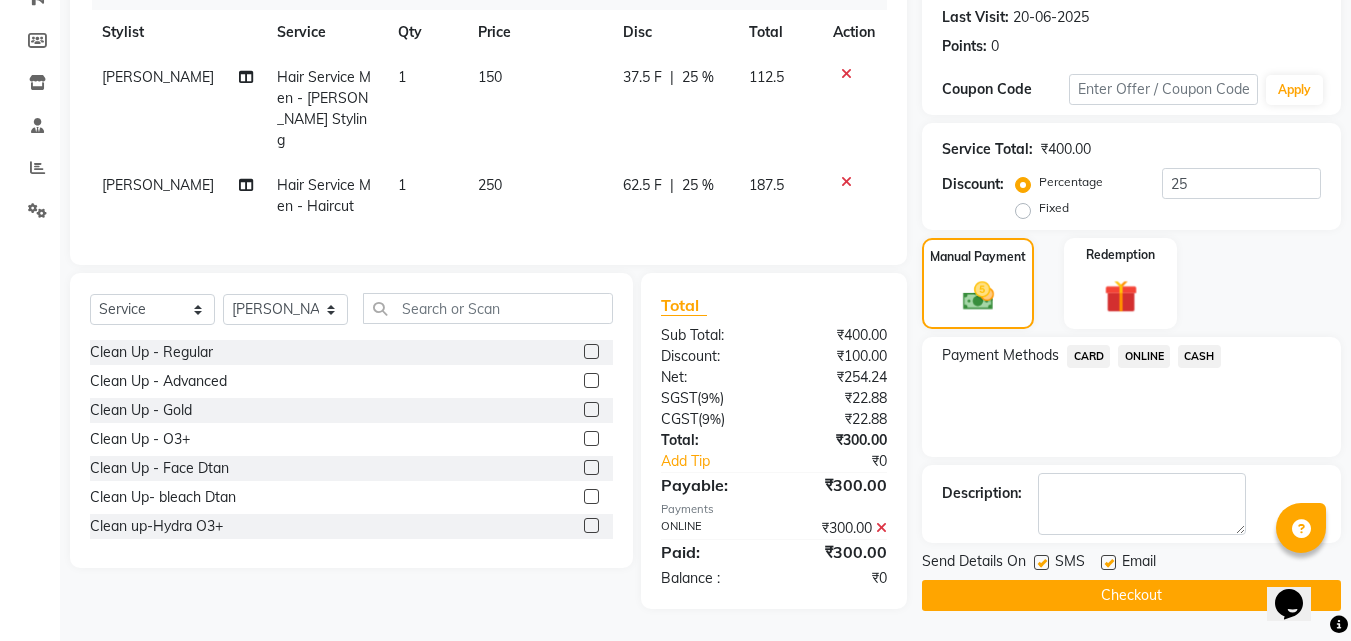 click on "Checkout" 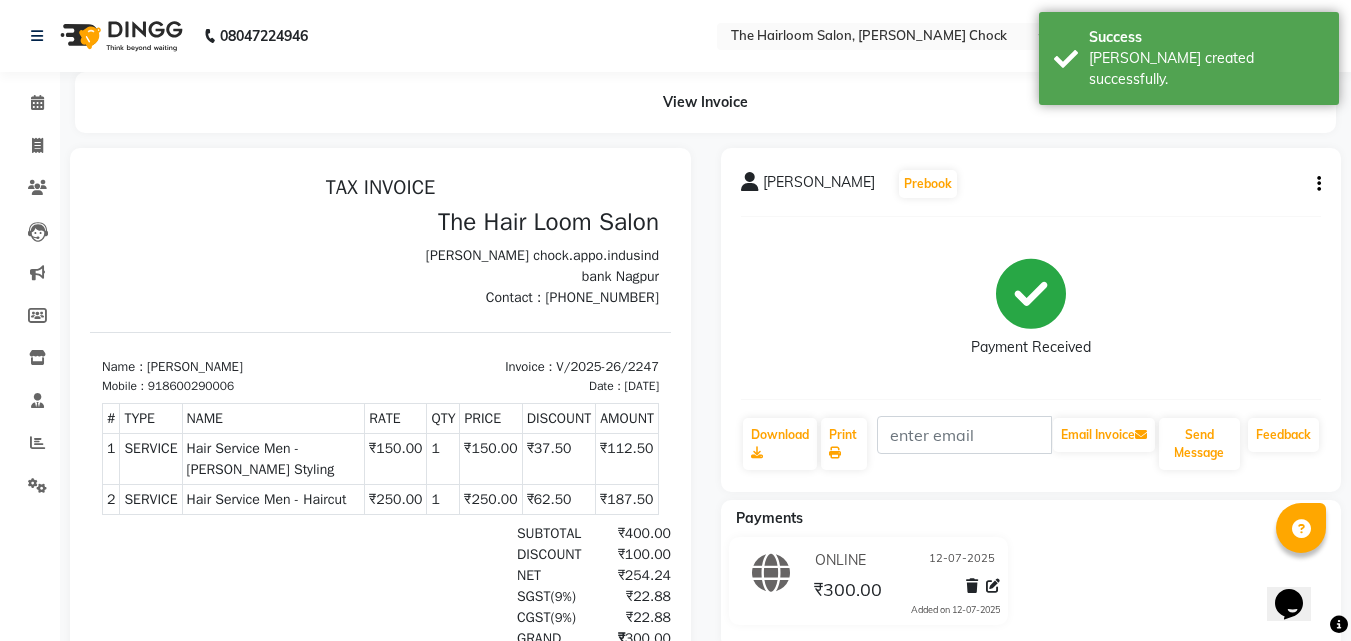 scroll, scrollTop: 0, scrollLeft: 0, axis: both 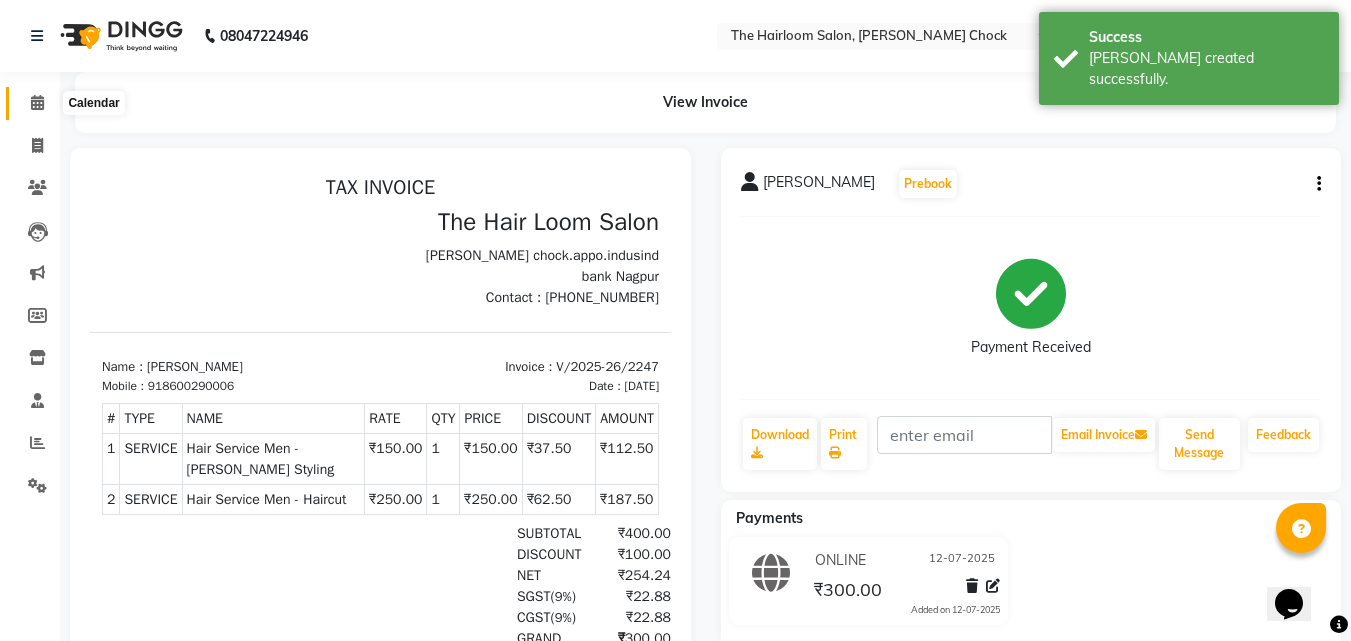 click 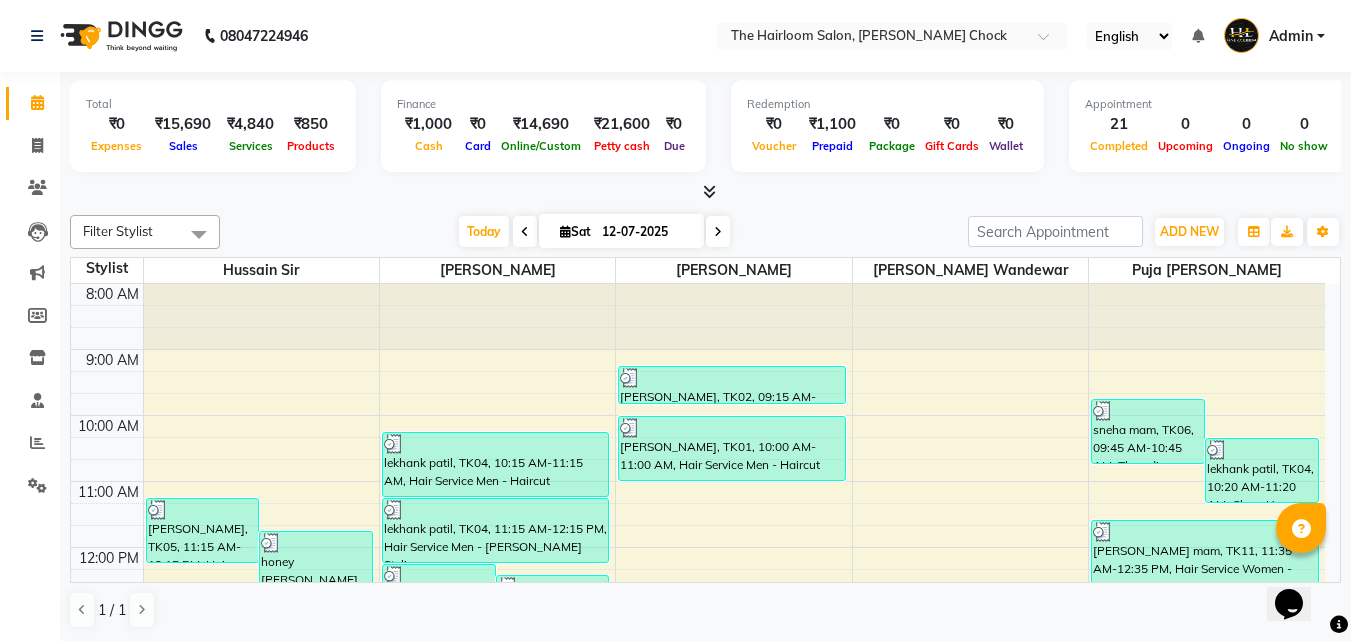 click on "8:00 AM 9:00 AM 10:00 AM 11:00 AM 12:00 PM 1:00 PM 2:00 PM 3:00 PM 4:00 PM 5:00 PM 6:00 PM 7:00 PM 8:00 PM 9:00 PM 10:00 PM 11:00 PM     [PERSON_NAME], TK05, 11:15 AM-12:15 PM, Hair Service Women  - Hairwash     honey [PERSON_NAME], TK03, 11:45 AM-12:45 PM, Hair Service Men  - Haircut     Vinay  [PERSON_NAME], TK08, 03:45 PM-04:45 PM, Hair Service Men  - [PERSON_NAME] Styling     walking, TK12, 03:45 PM-04:45 PM, Hair Service Men  - [PERSON_NAME] Styling     [PERSON_NAME], TK10, 04:00 PM-05:00 PM, Hair Service Men  - Haircut     Vinay  [PERSON_NAME], TK08, 04:30 PM-05:30 PM, Hair Colours Men  - [PERSON_NAME] Colour     [PERSON_NAME] [PERSON_NAME], TK07, 12:15 PM-01:15 PM, Hair Service Men  - Haircut     Pretap Dholia, TK09, 12:25 PM-02:25 PM, Hair Service Men  - Haircut,Hair Service Men  - [PERSON_NAME] Styling     [PERSON_NAME] [PERSON_NAME], TK07, 01:30 PM-02:30 PM, Hair Colours Men  - Global ([MEDICAL_DATA] Free)     [PERSON_NAME], TK10, 05:15 PM-06:15 PM, Hair Service Men  - [PERSON_NAME] Styling         [PERSON_NAME], TK13, 06:15 PM-07:15 PM, Hair Service Men  - Haircut" at bounding box center (698, 811) 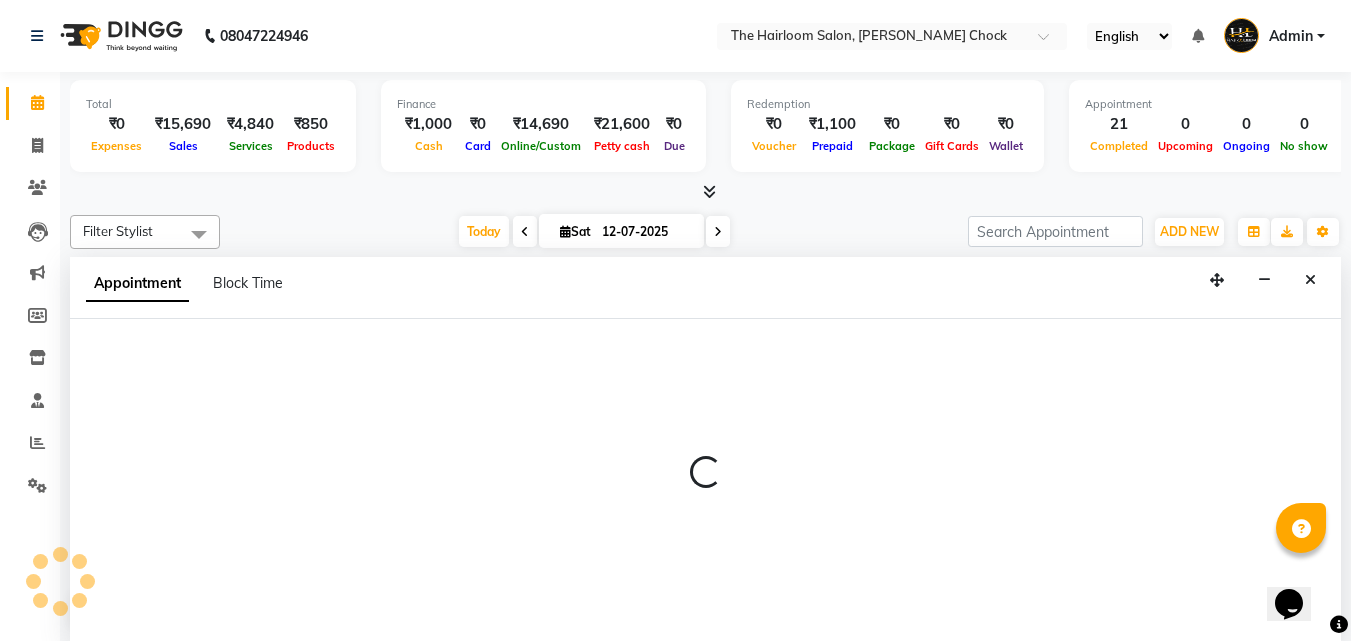 scroll, scrollTop: 1, scrollLeft: 0, axis: vertical 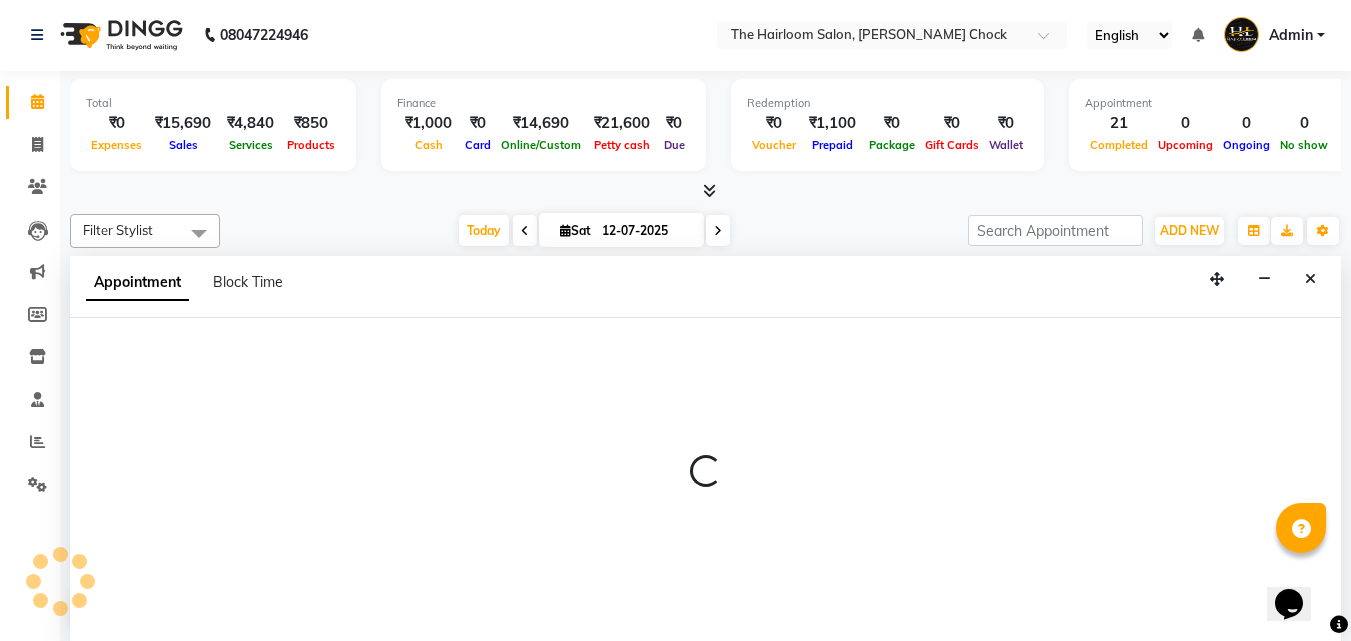 select on "41755" 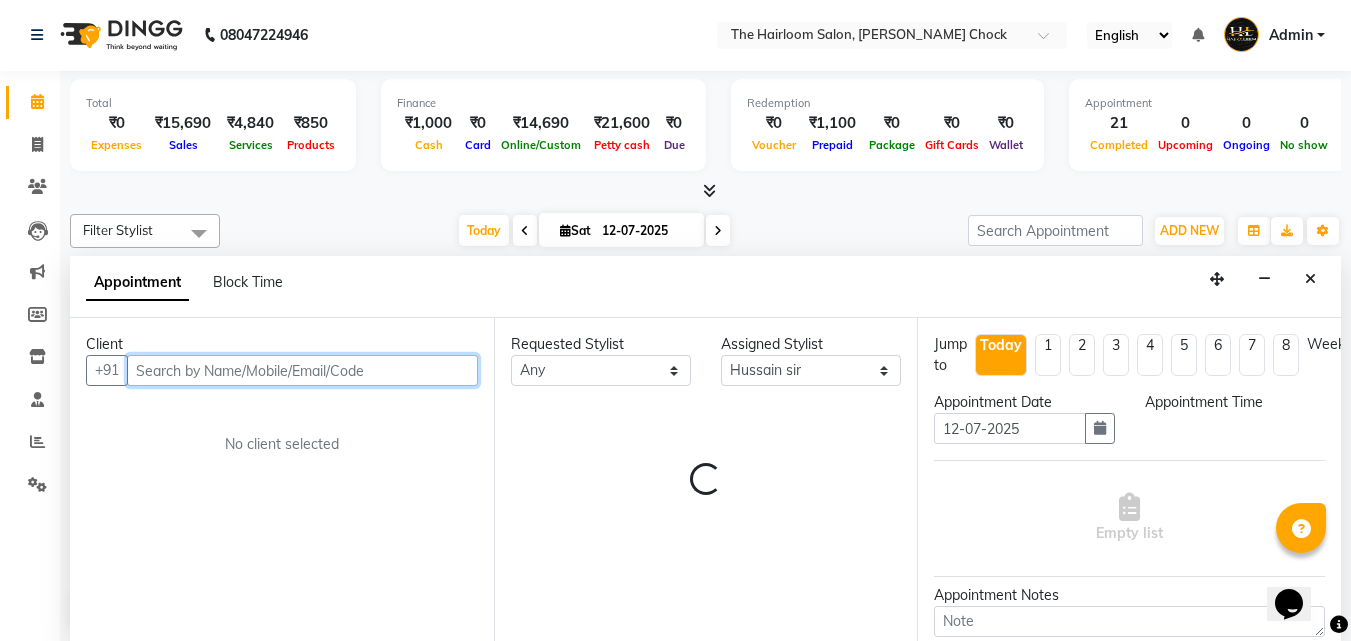select on "540" 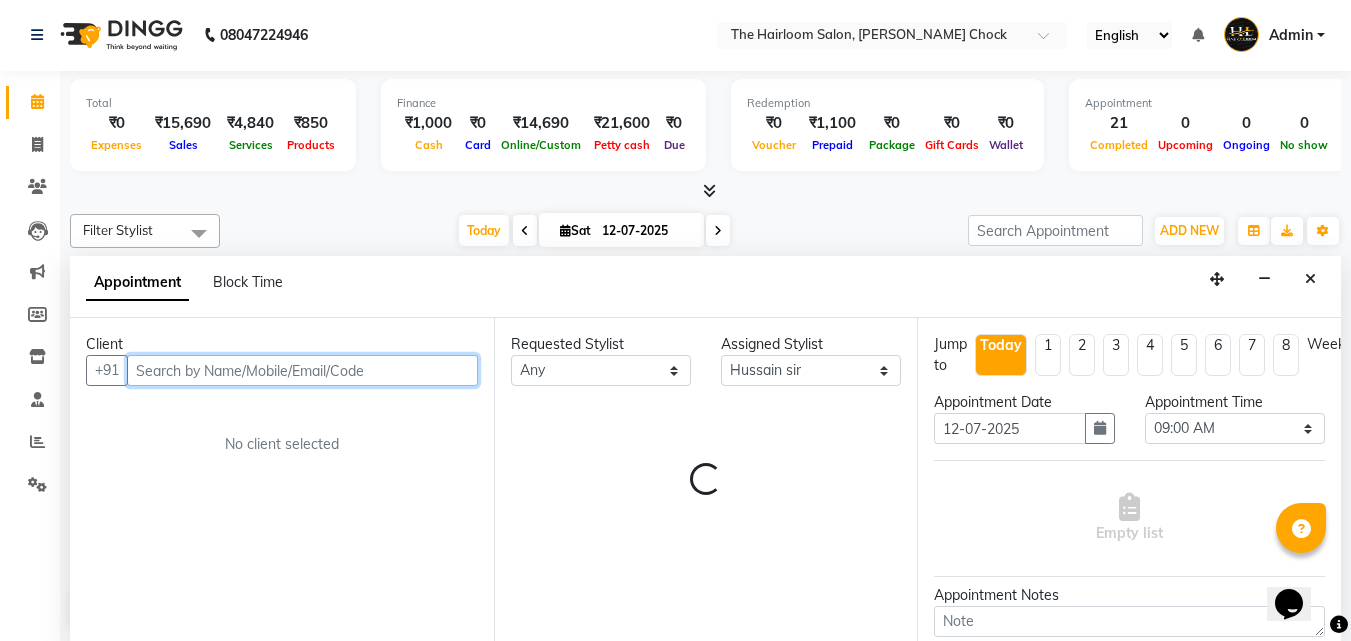 click at bounding box center [302, 370] 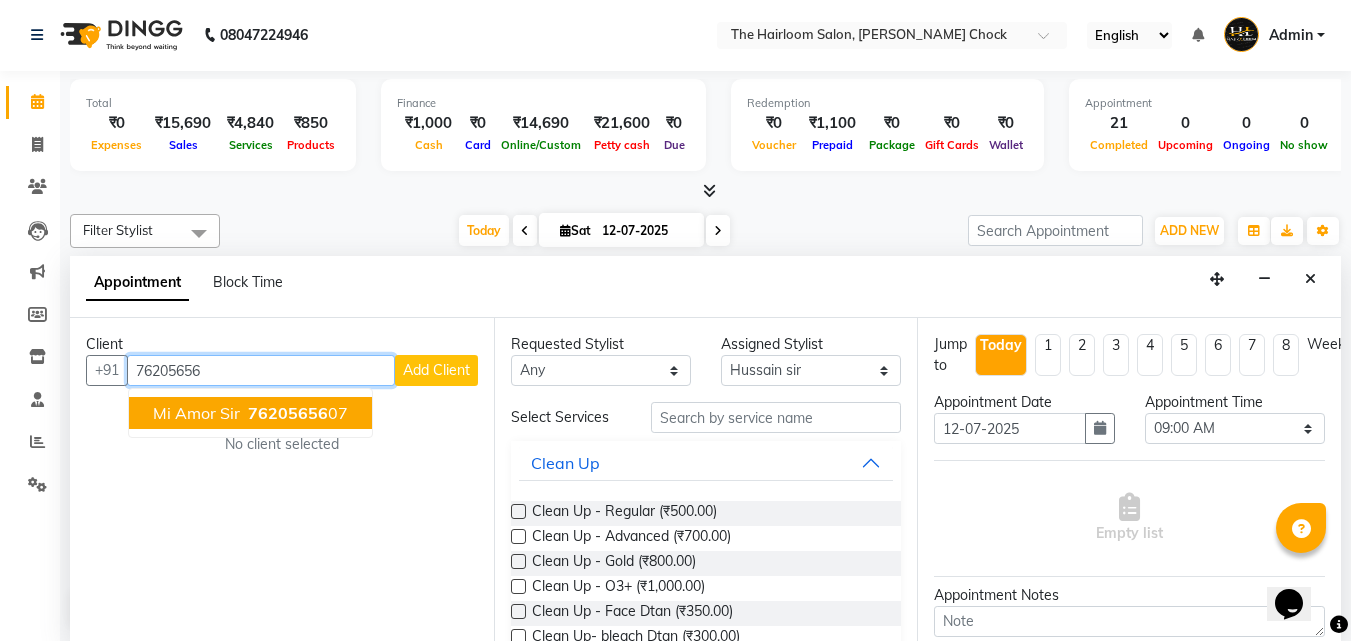 click on "76205656" at bounding box center [288, 413] 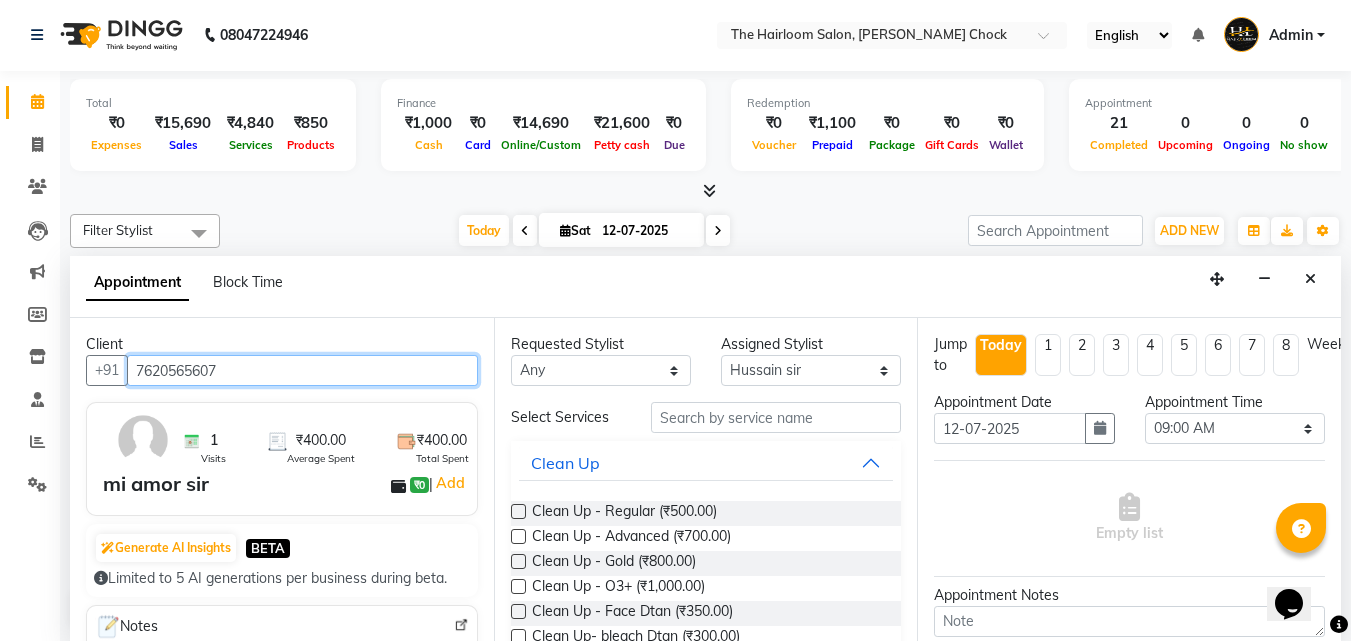 type on "7620565607" 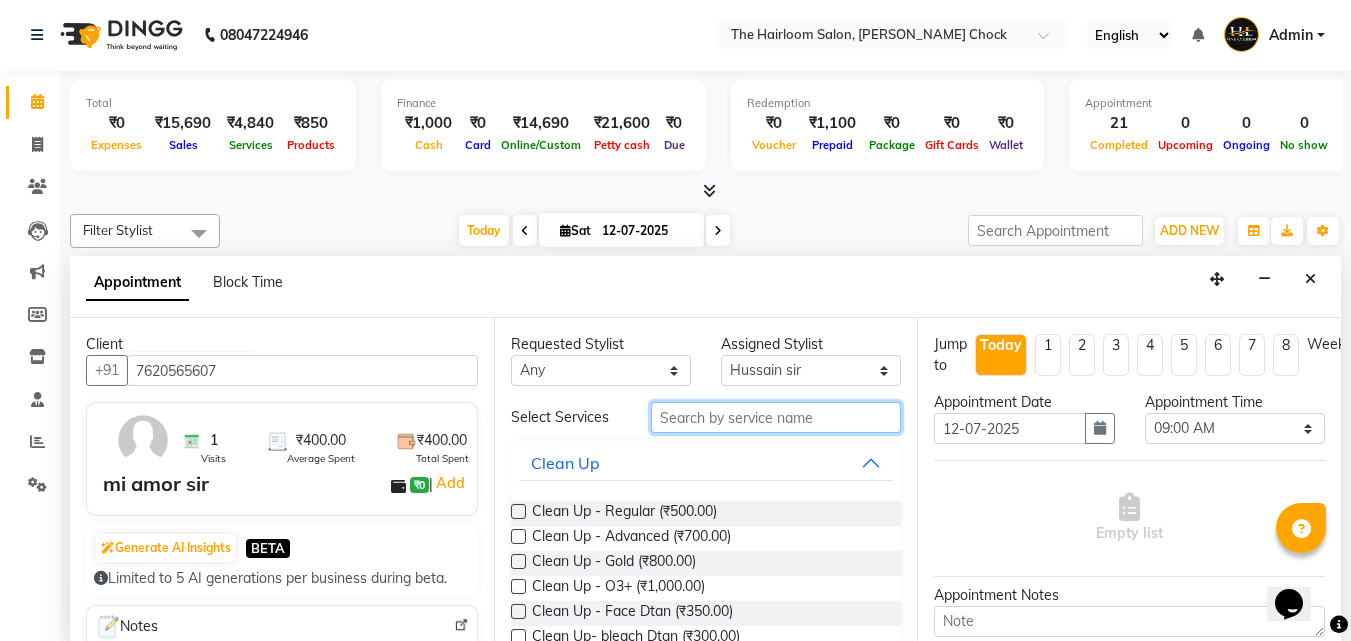 click at bounding box center (776, 417) 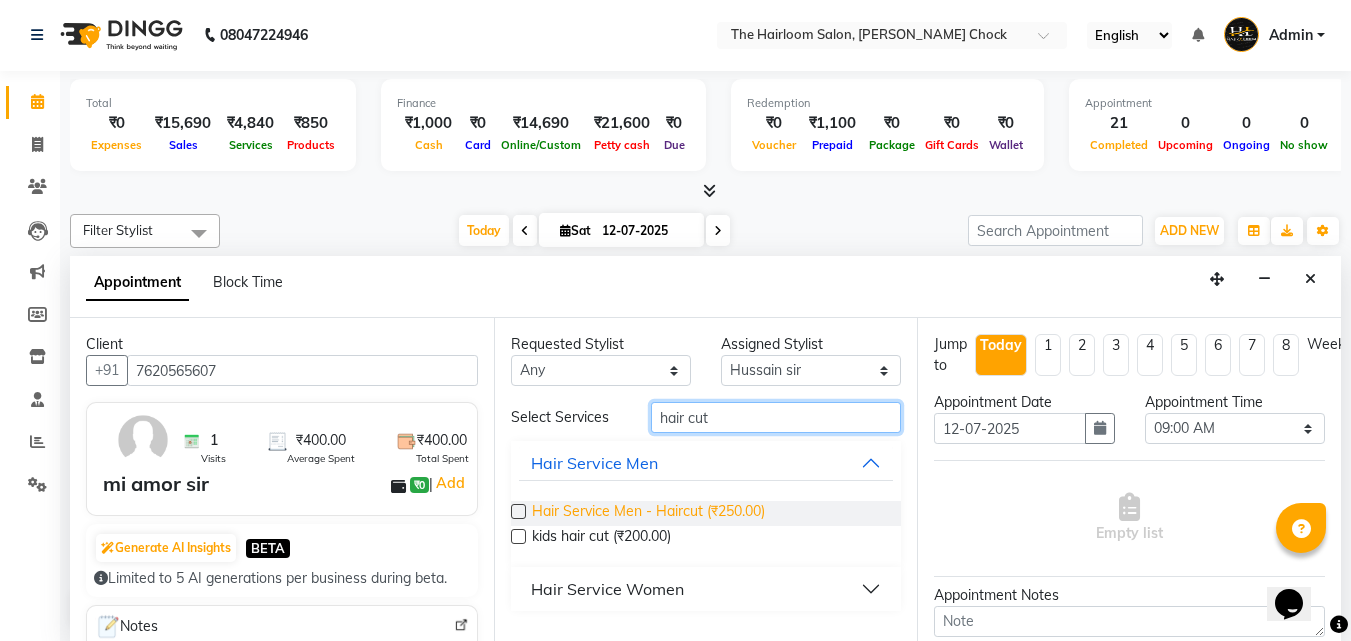 type on "hair cut" 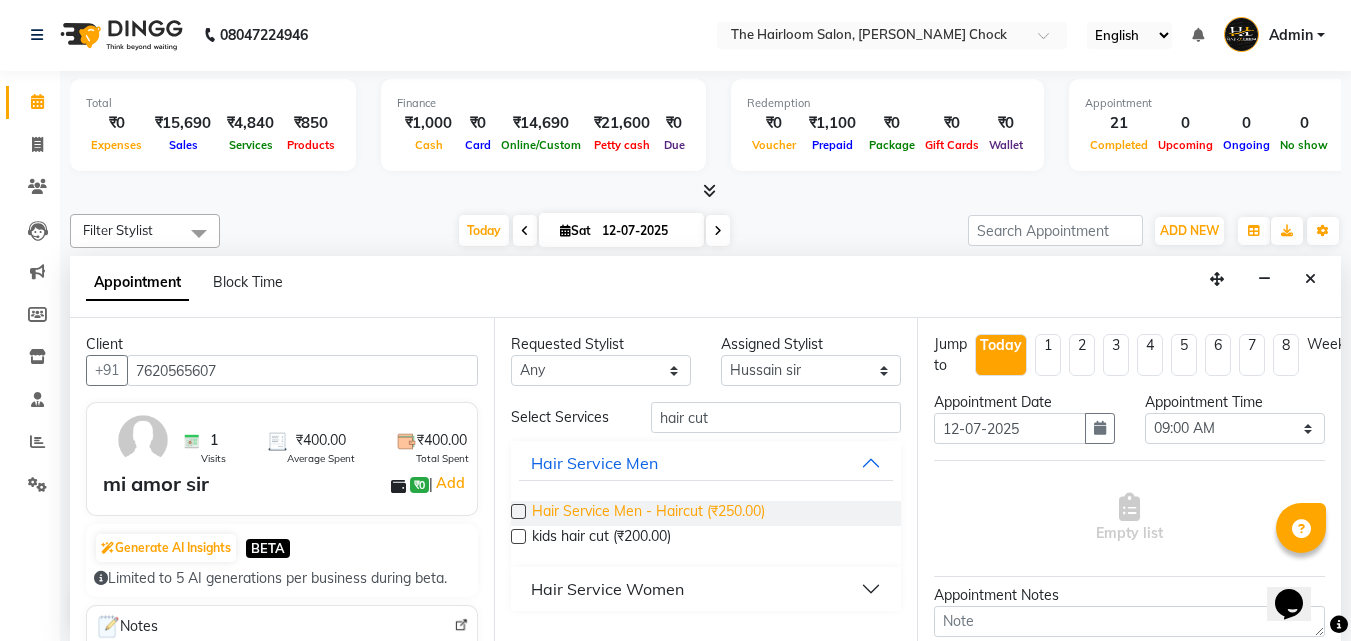 click on "Hair Service Men  - Haircut (₹250.00)" at bounding box center [648, 513] 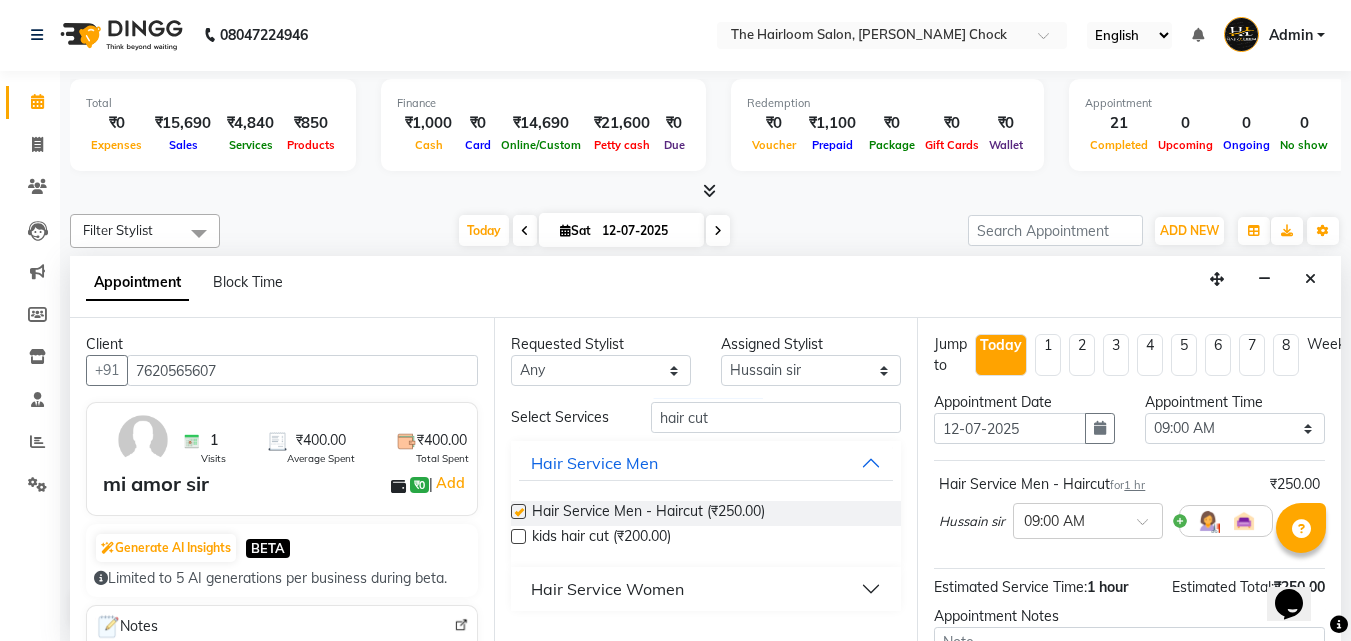 checkbox on "false" 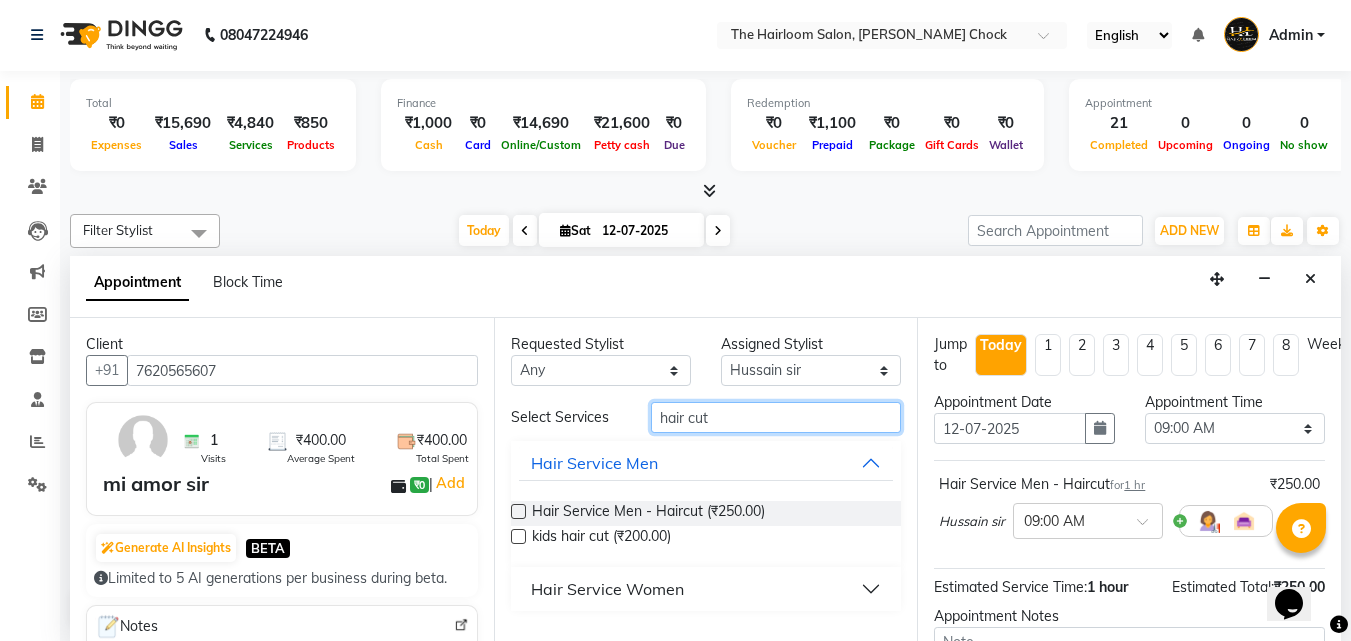 click on "hair cut" at bounding box center [776, 417] 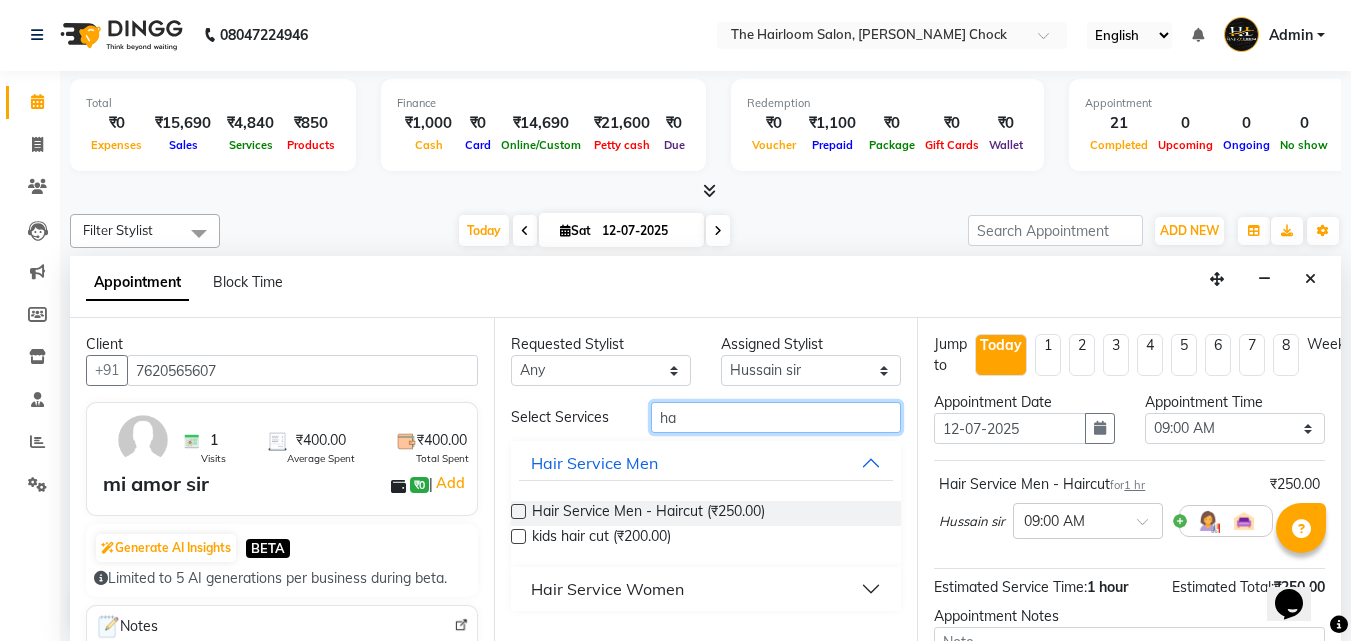 type on "h" 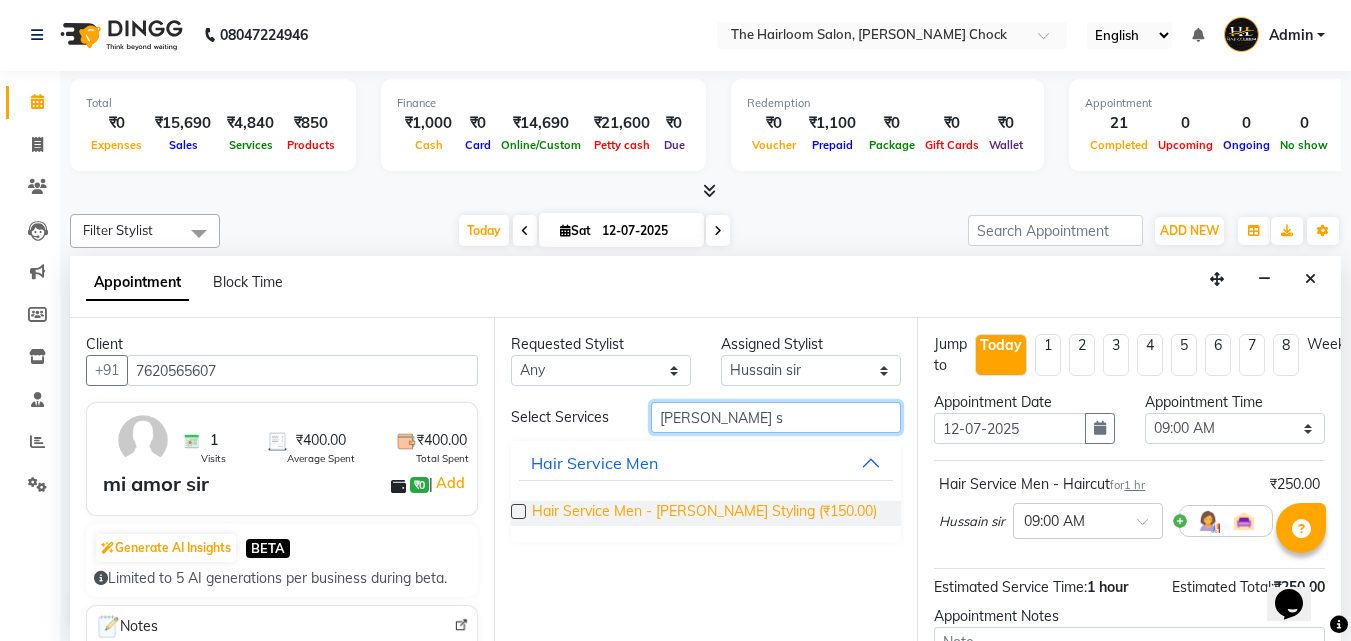 type on "[PERSON_NAME] s" 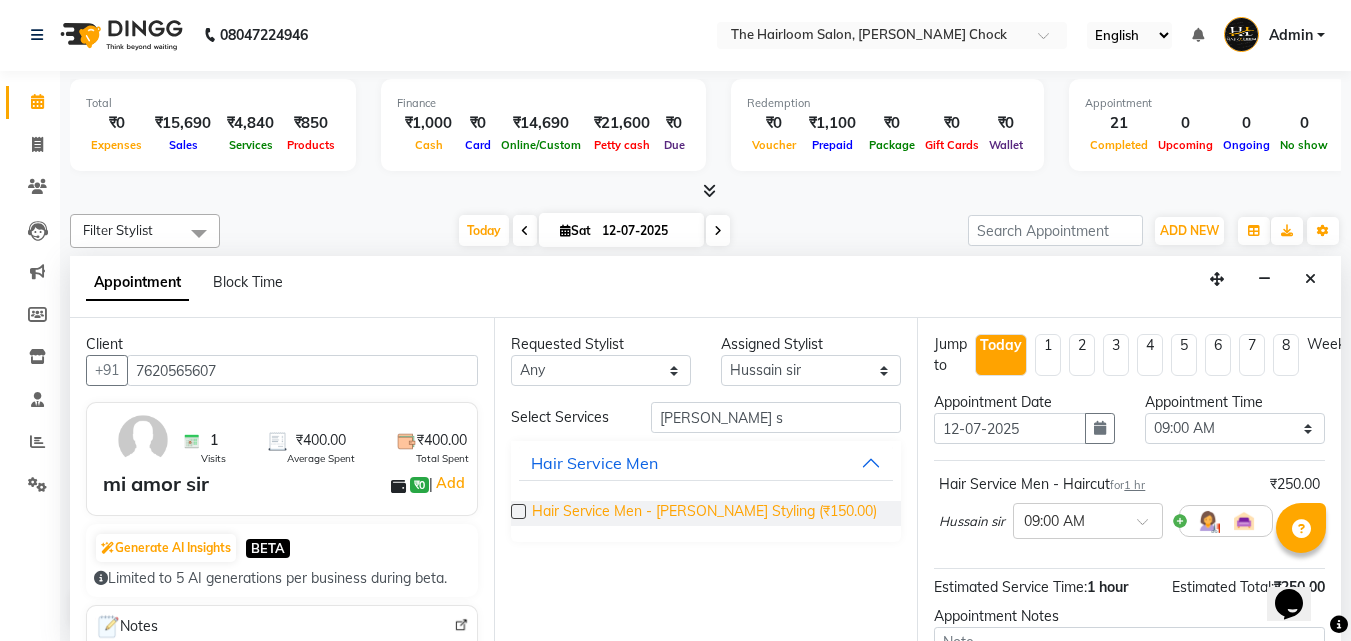 click on "Hair Service Men  - [PERSON_NAME] Styling (₹150.00)" at bounding box center [704, 513] 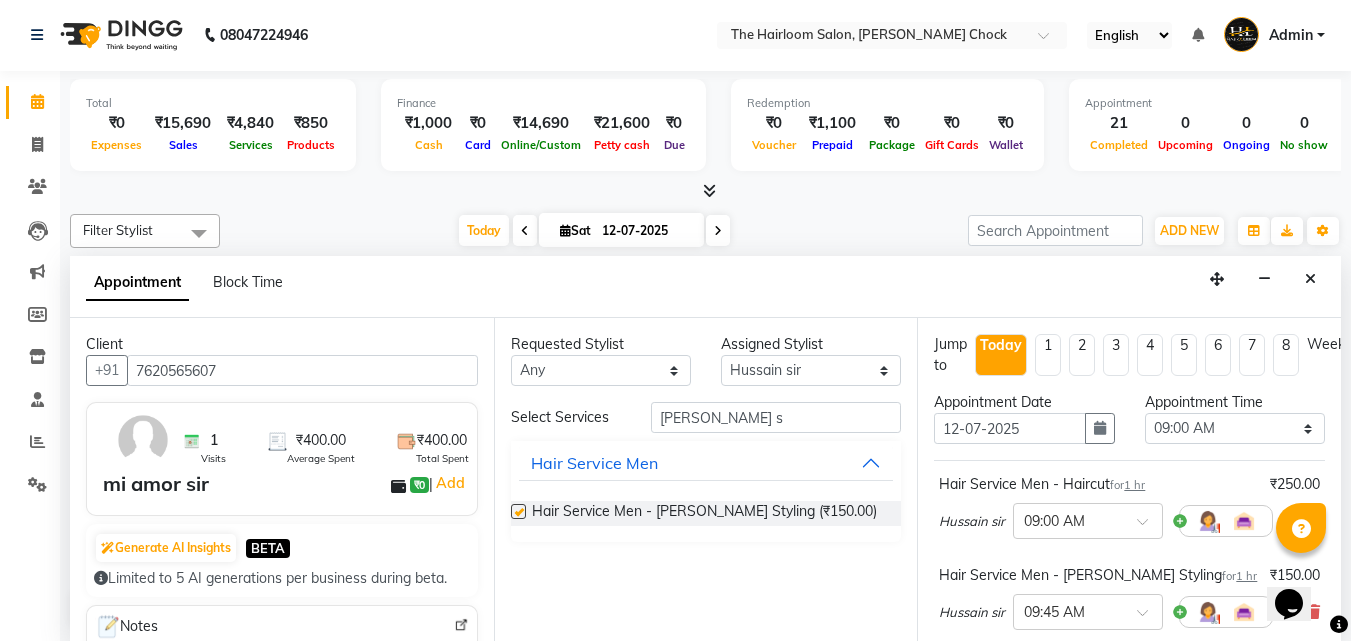 checkbox on "false" 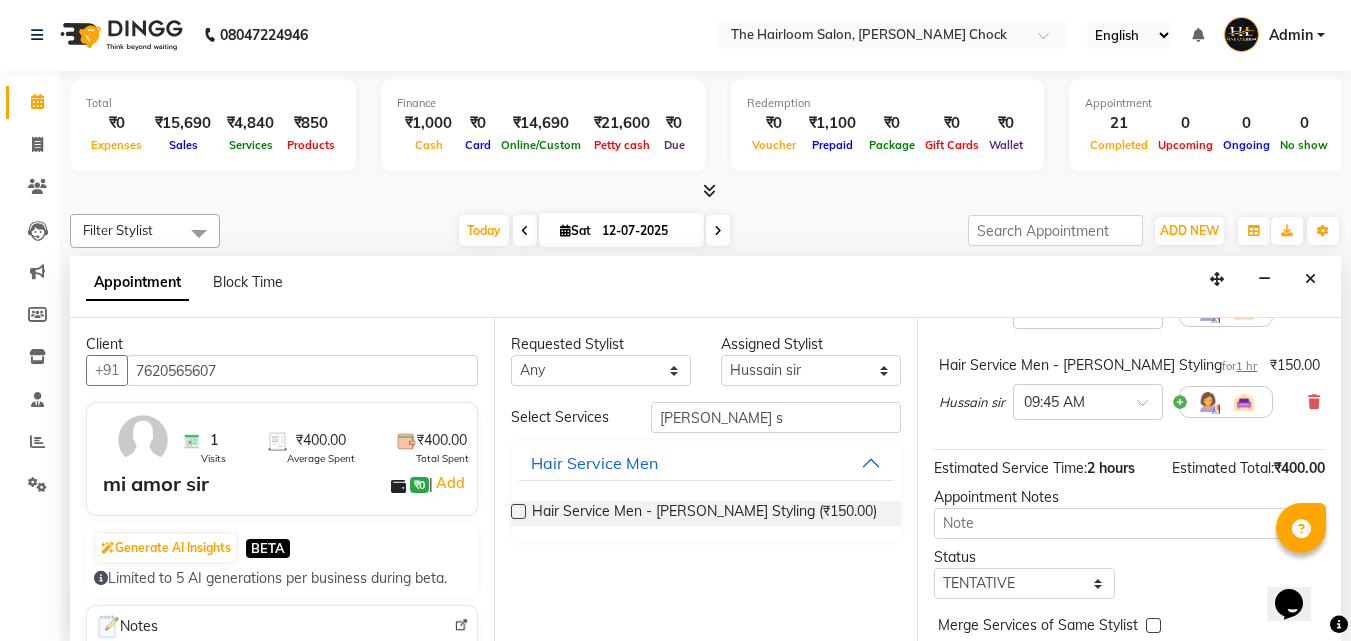 scroll, scrollTop: 309, scrollLeft: 0, axis: vertical 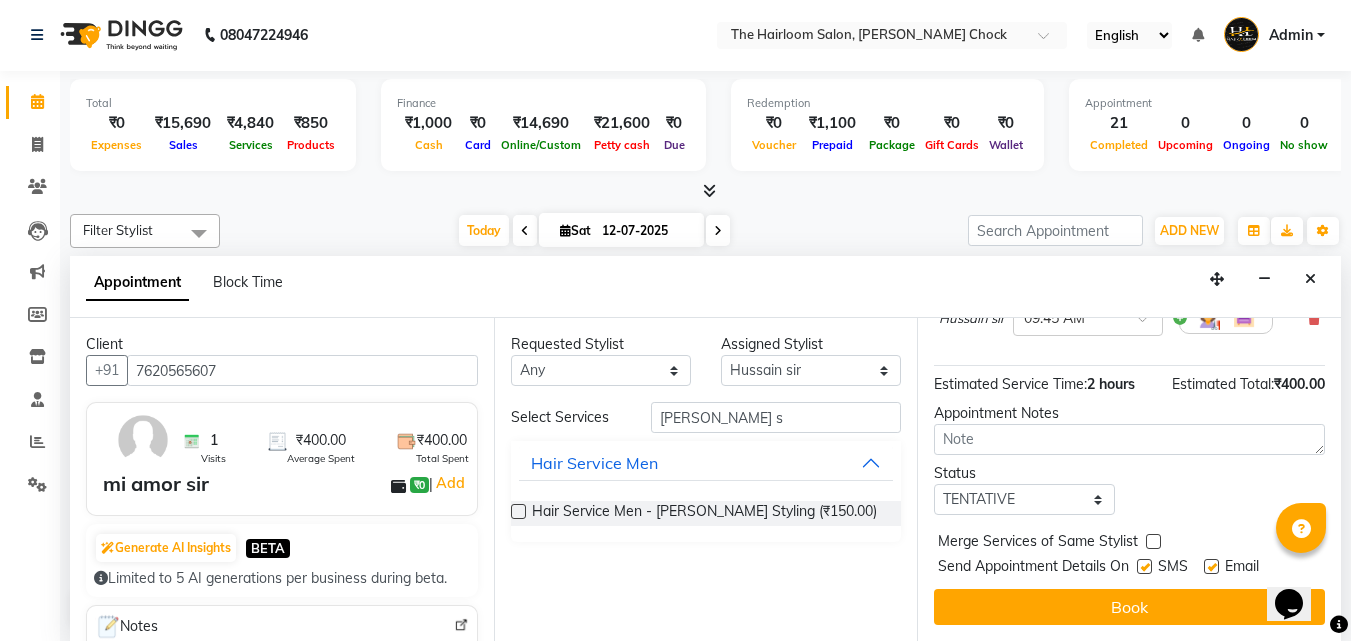 click at bounding box center (1143, 570) 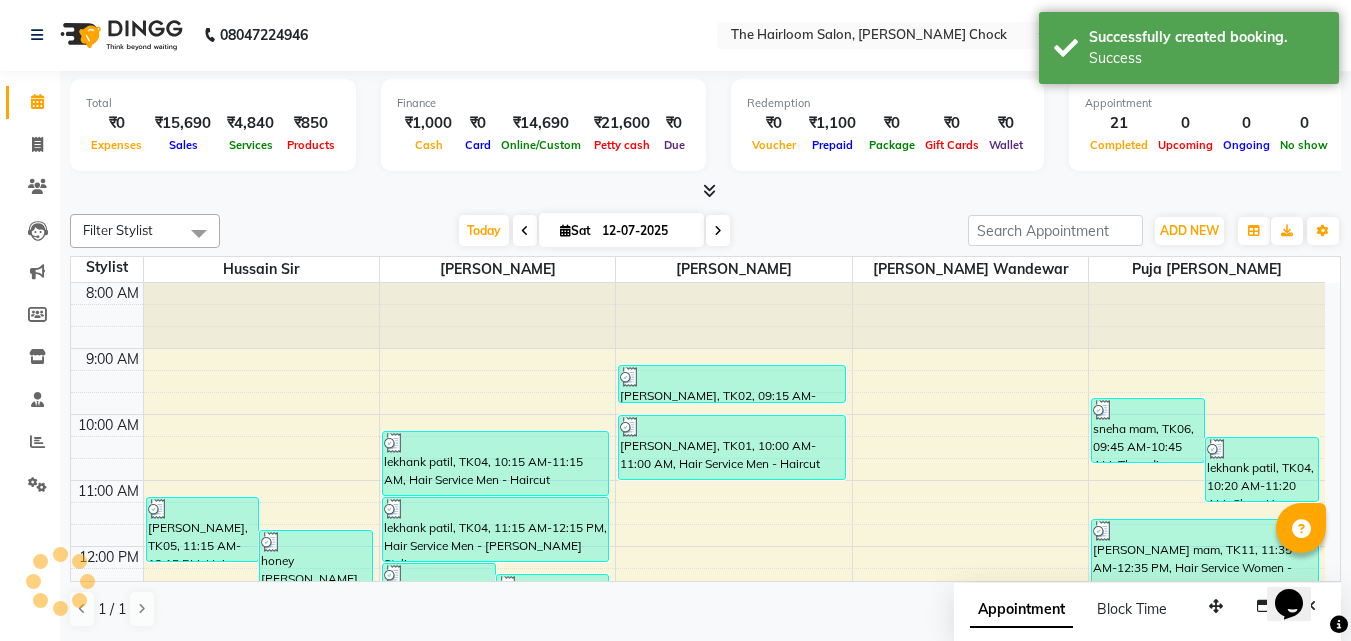 scroll, scrollTop: 0, scrollLeft: 0, axis: both 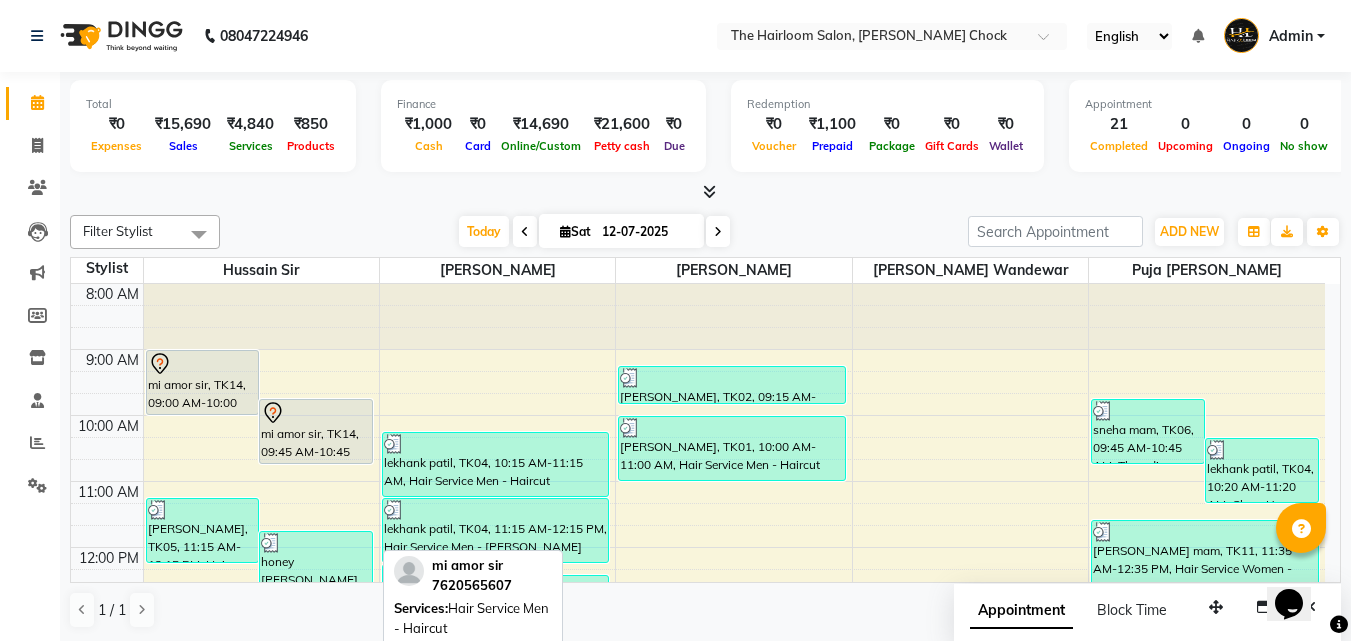 click on "mi  amor sir, TK14, 09:00 AM-10:00 AM, Hair Service Men  - Haircut" at bounding box center (203, 382) 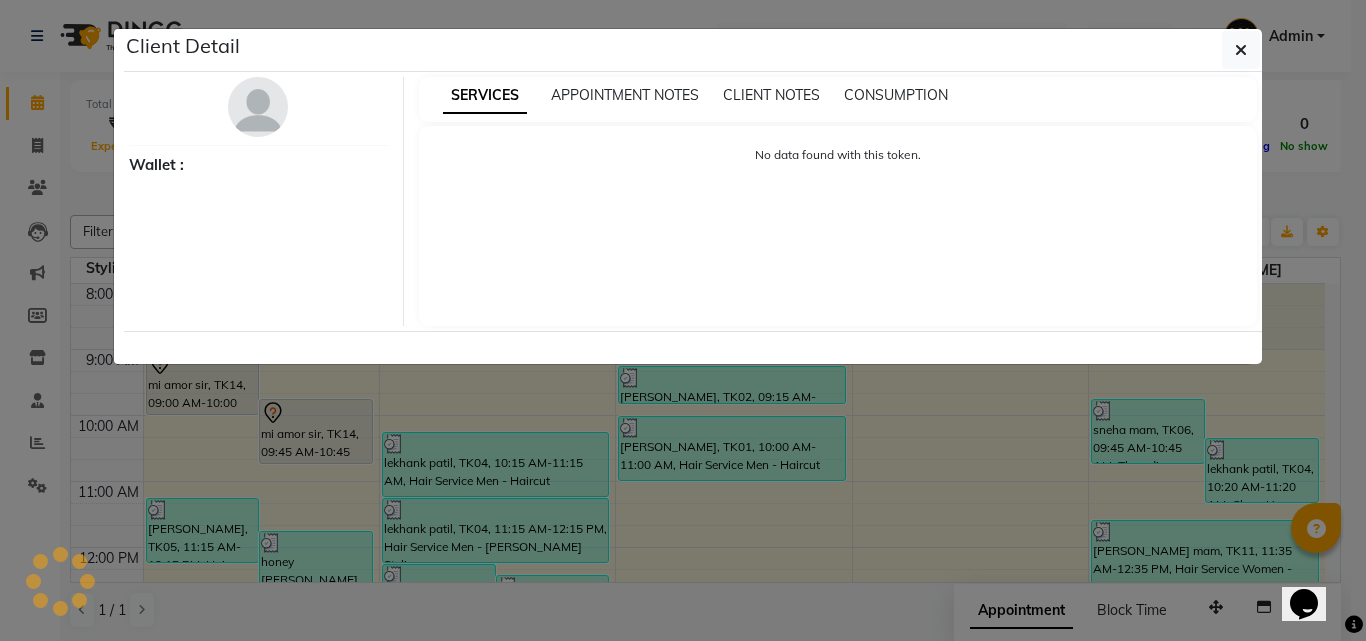 click on "Client Detail     Wallet : SERVICES APPOINTMENT NOTES CLIENT NOTES CONSUMPTION No data found with this token." 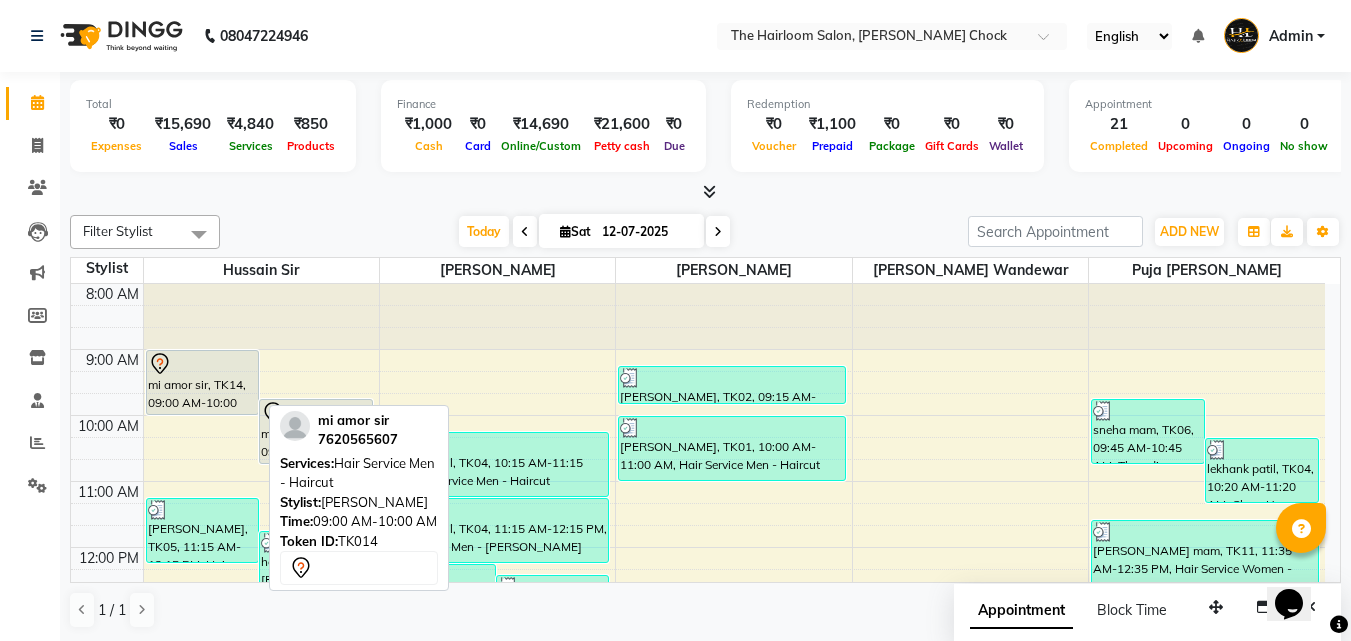 click on "mi  amor sir, TK14, 09:00 AM-10:00 AM, Hair Service Men  - Haircut" at bounding box center (203, 382) 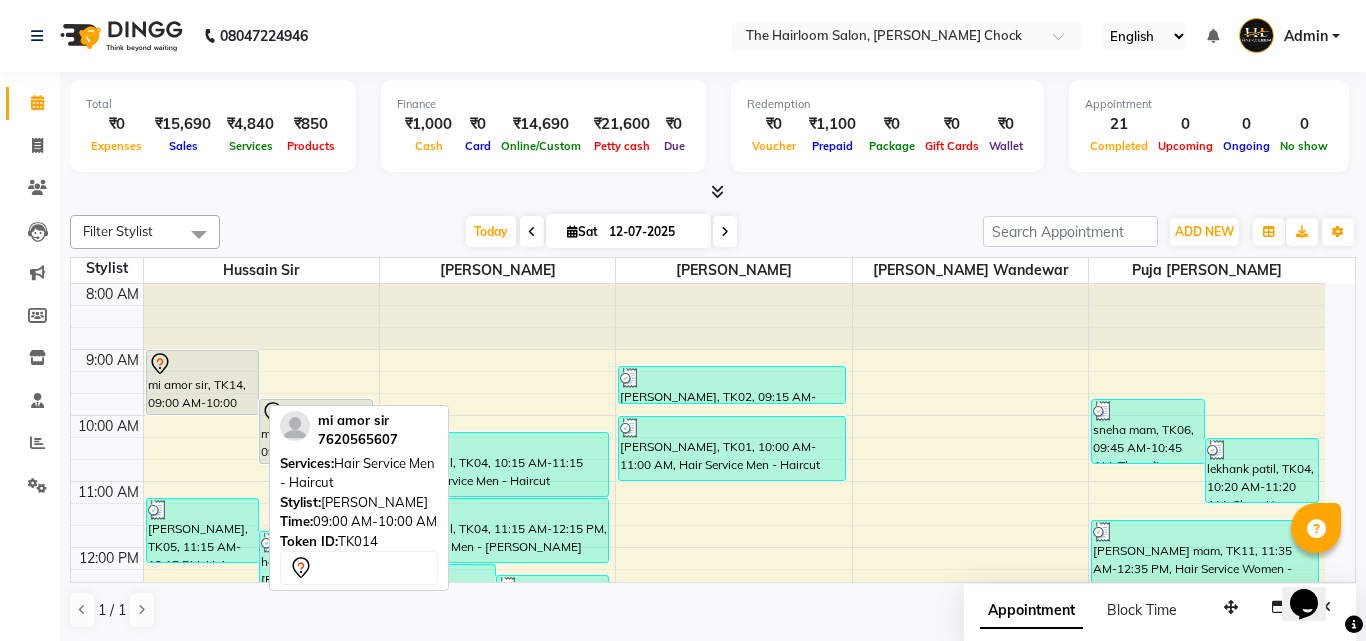 select on "7" 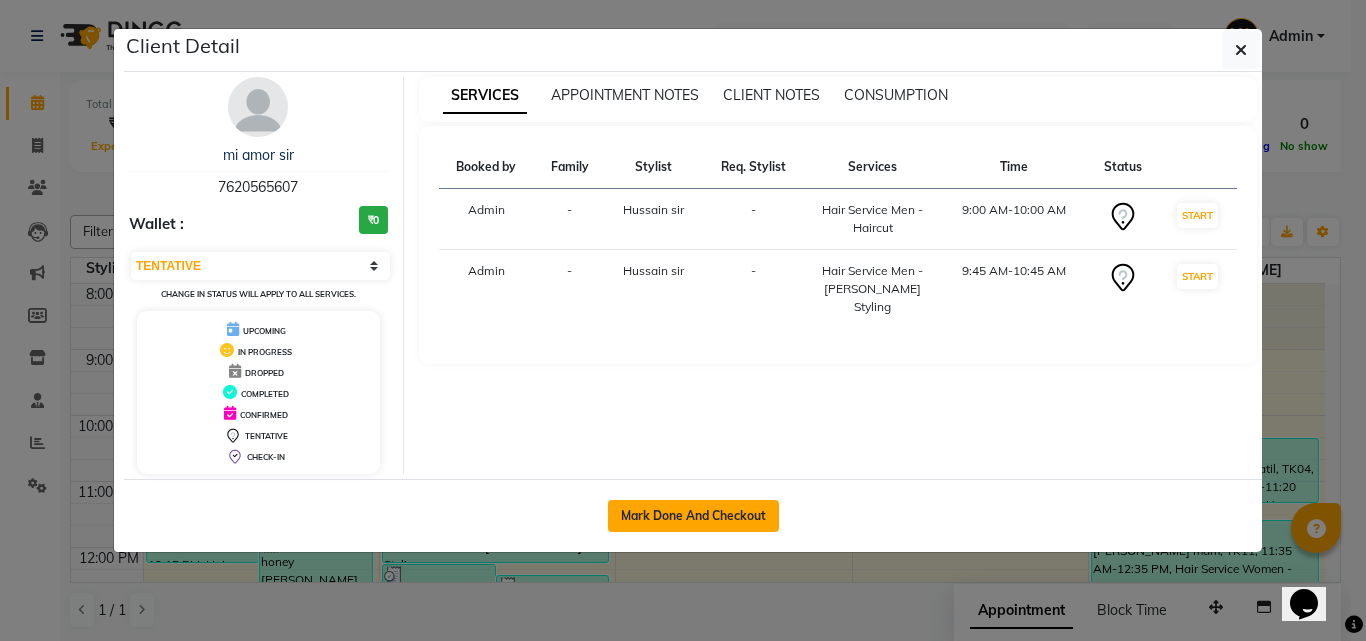 click on "Mark Done And Checkout" 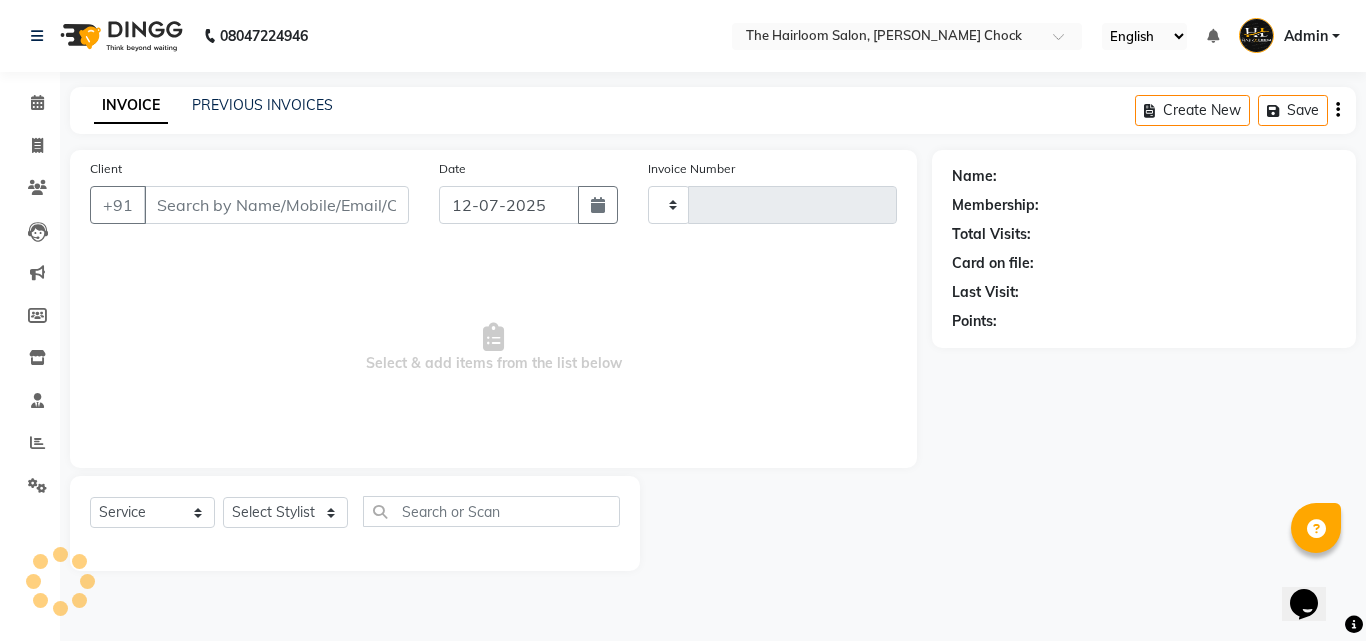 type on "2248" 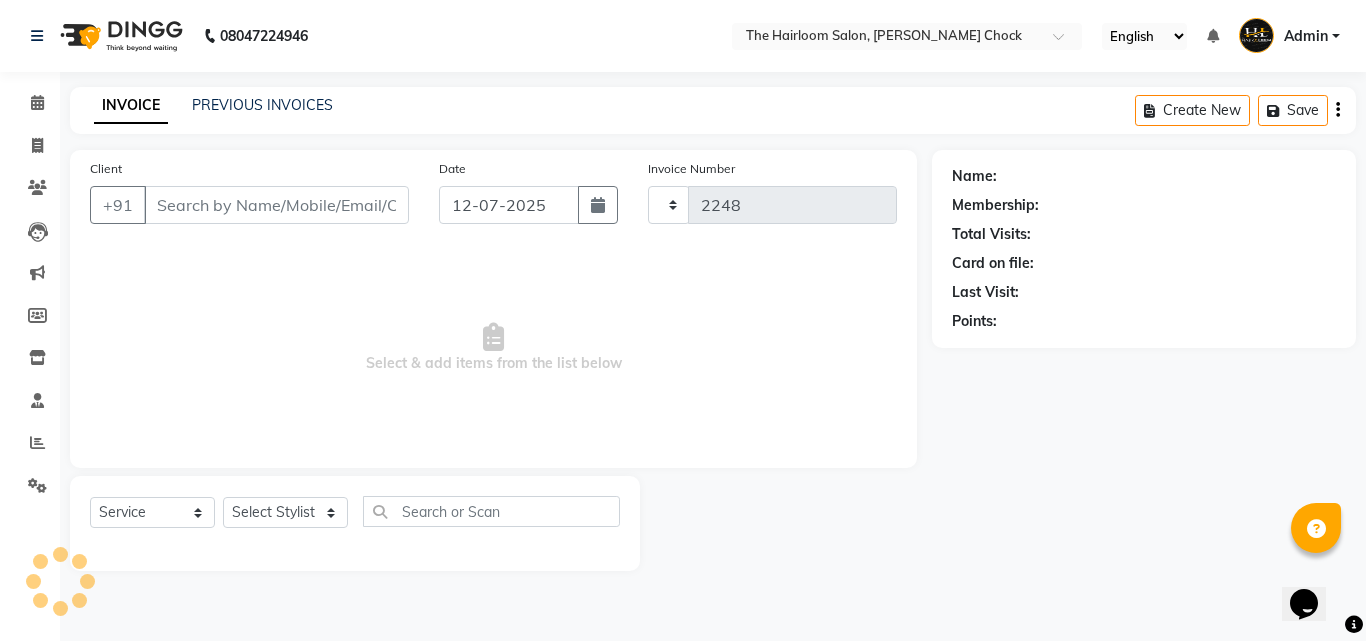 select on "5926" 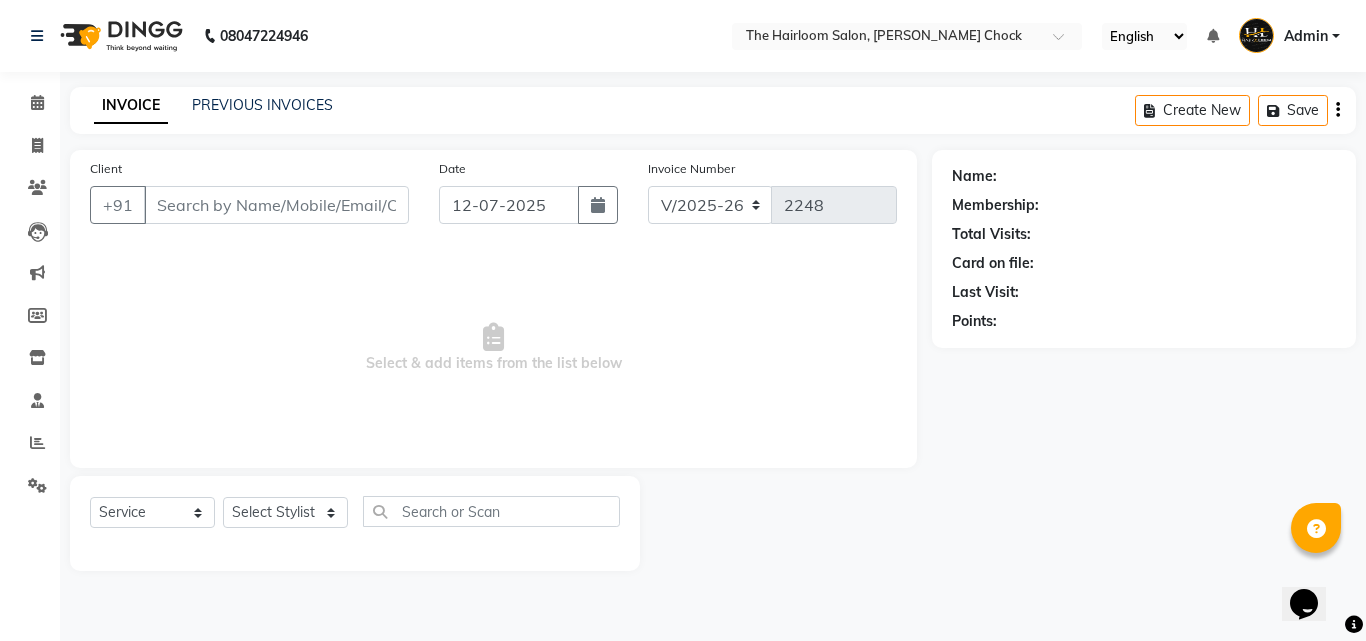 type on "7620565607" 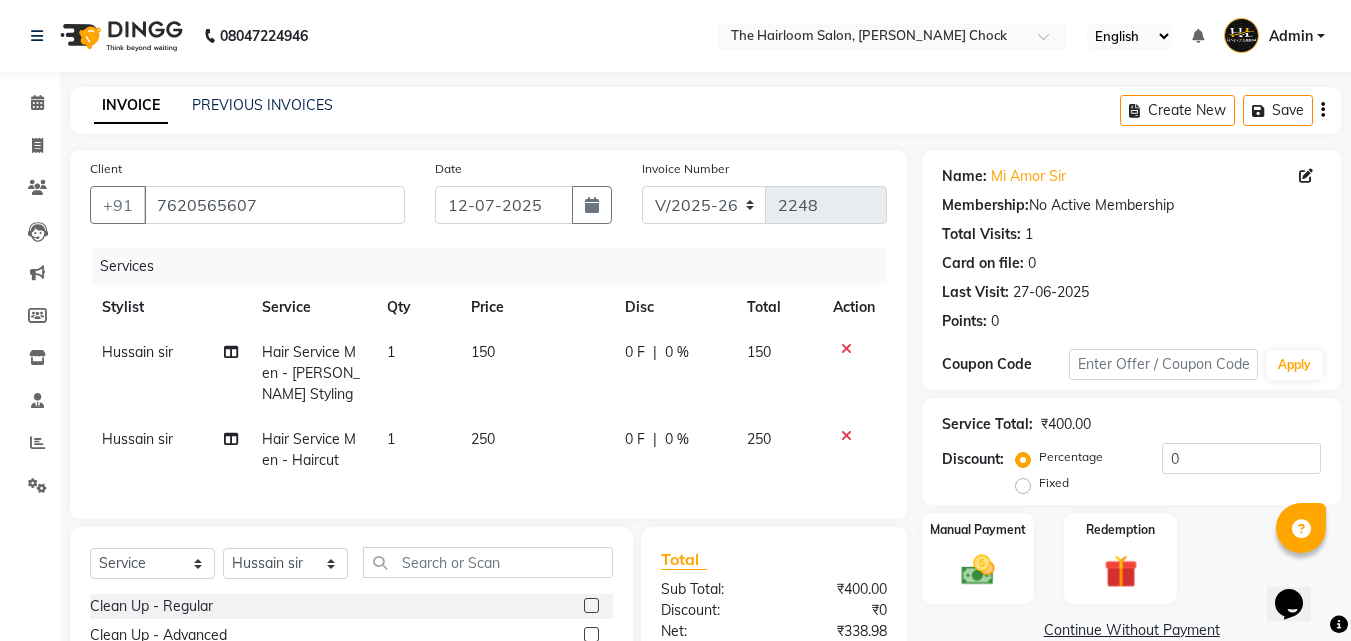 drag, startPoint x: 1009, startPoint y: 569, endPoint x: 907, endPoint y: 363, distance: 229.86952 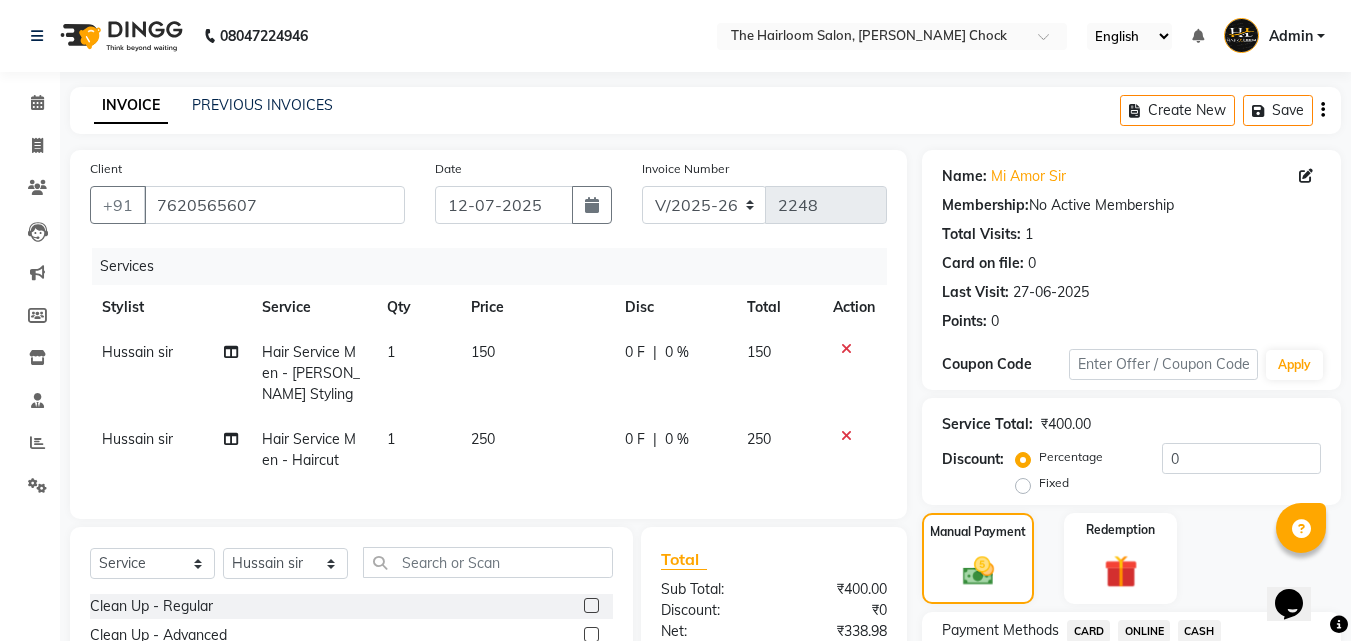 scroll, scrollTop: 226, scrollLeft: 0, axis: vertical 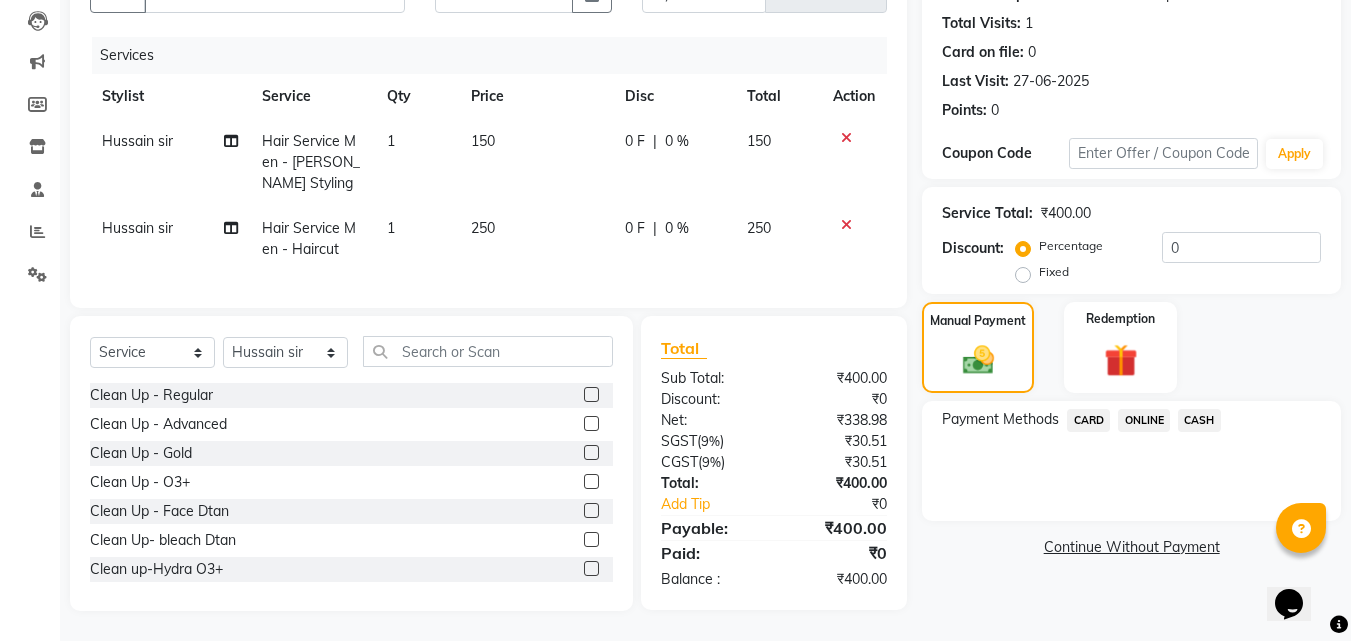 click on "ONLINE" 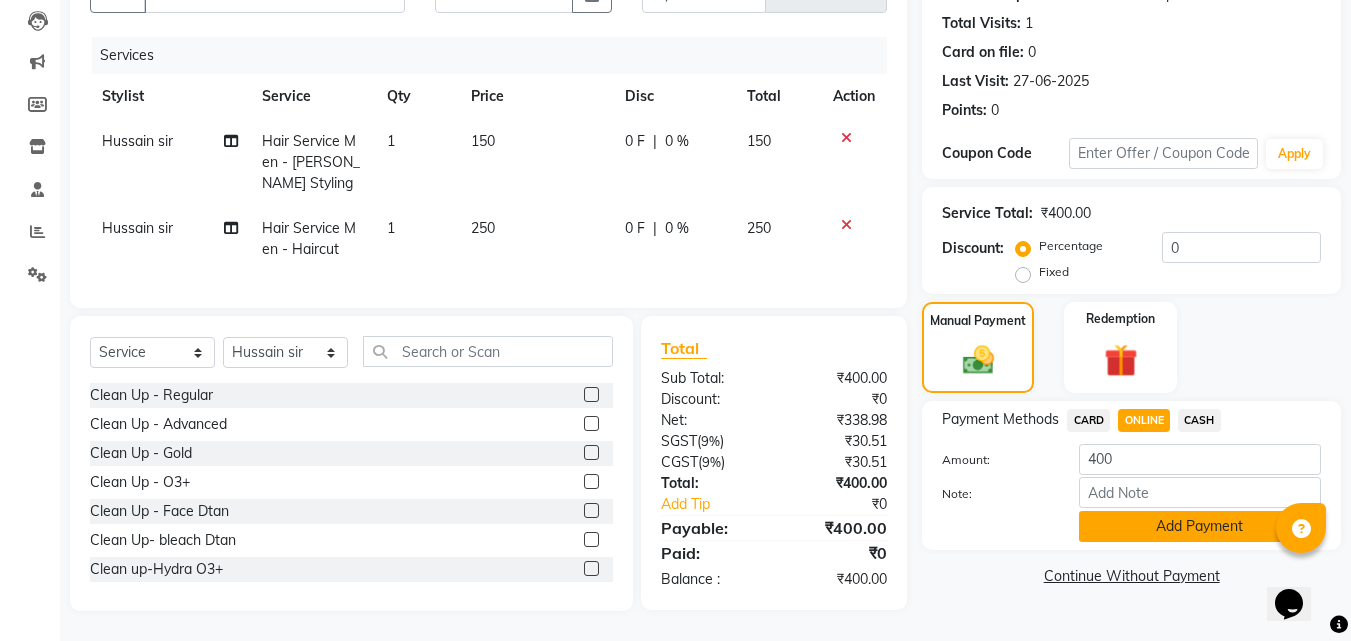 click on "Add Payment" 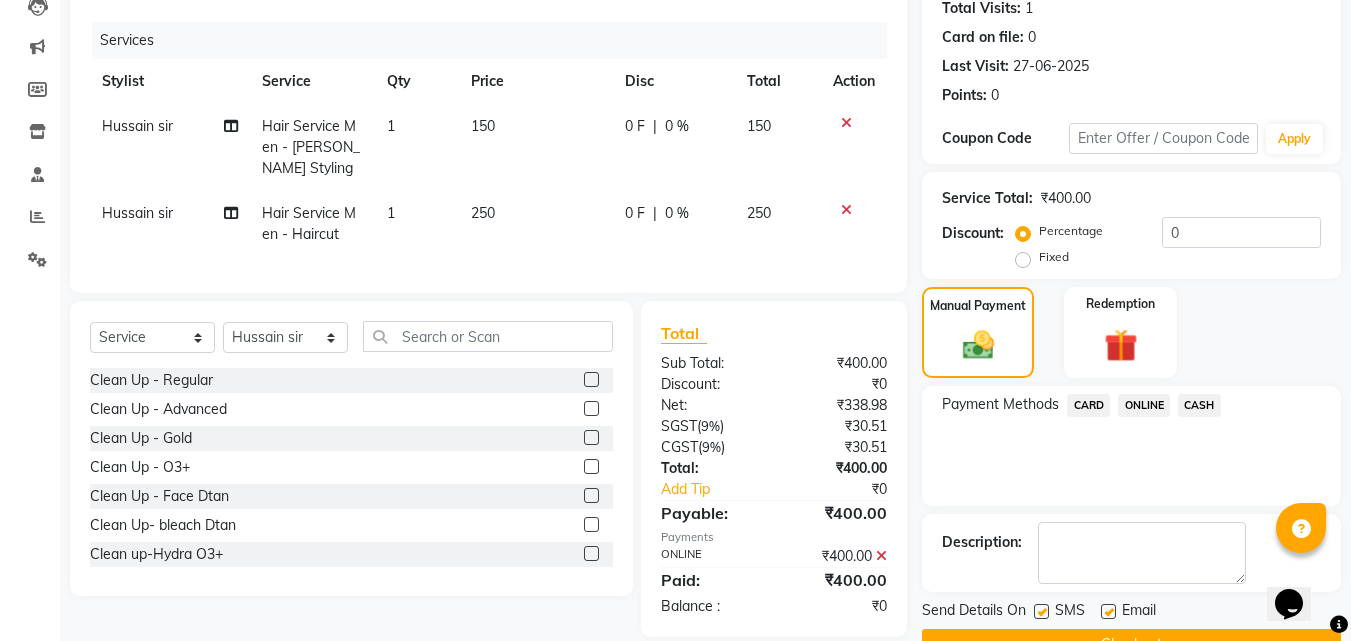 scroll, scrollTop: 275, scrollLeft: 0, axis: vertical 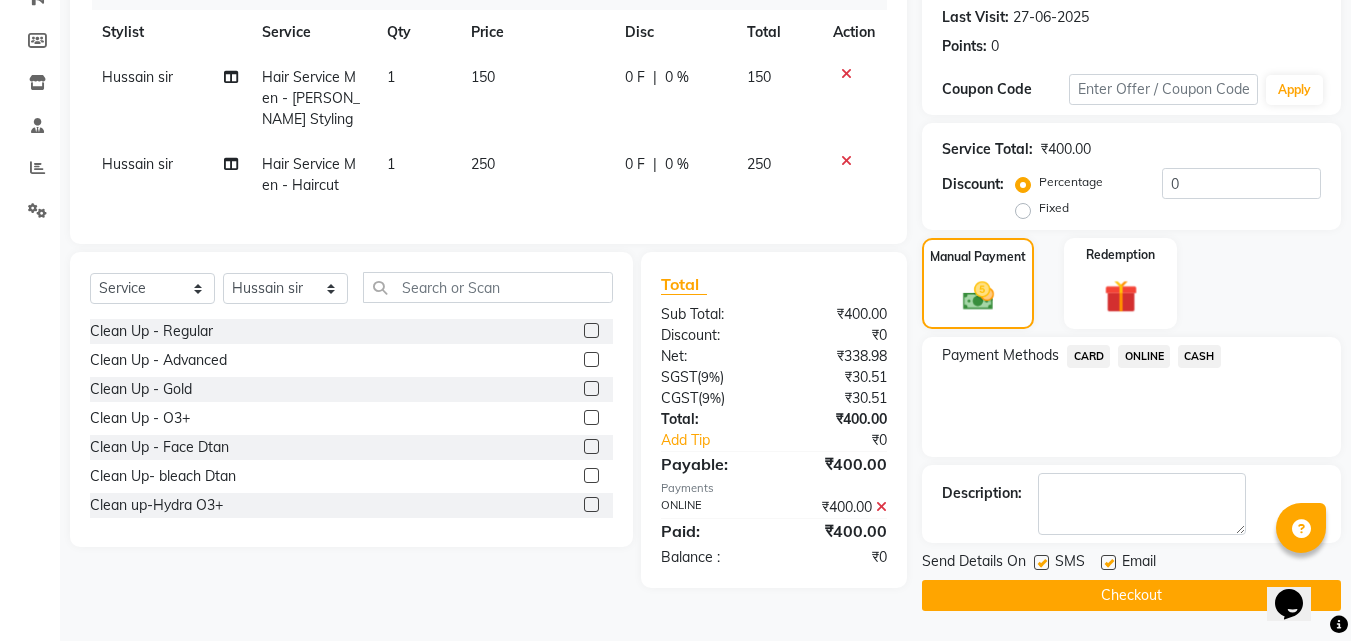 click on "Checkout" 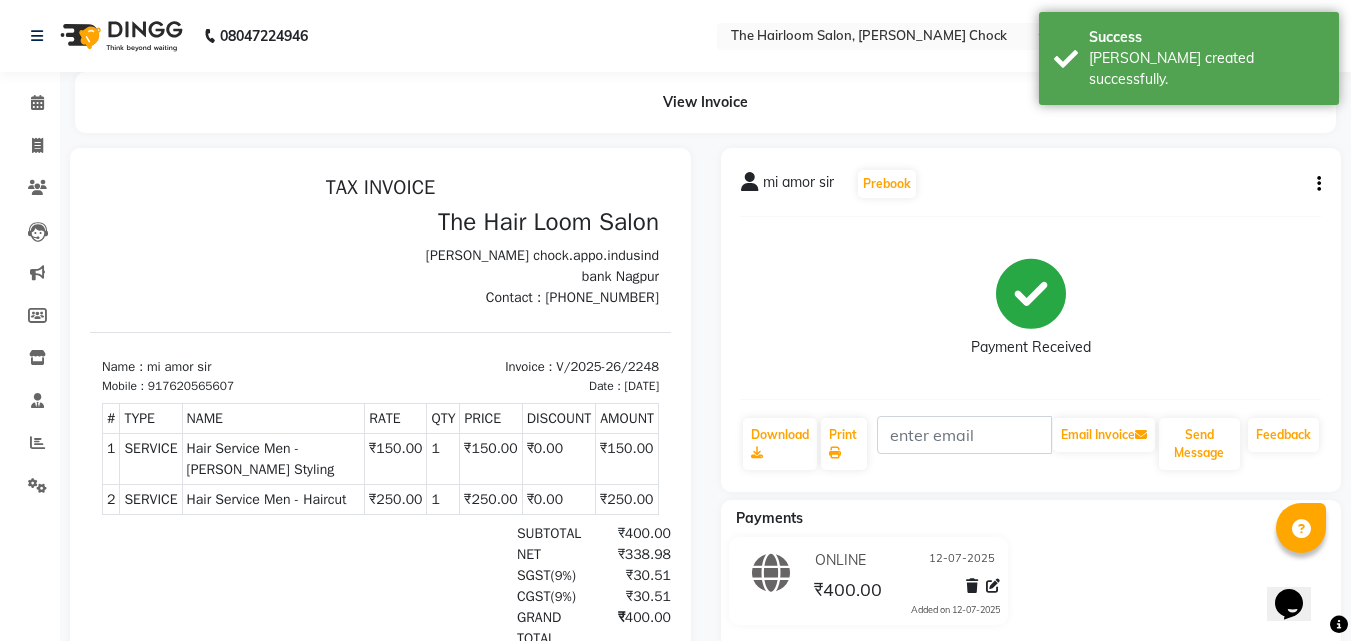 scroll, scrollTop: 0, scrollLeft: 0, axis: both 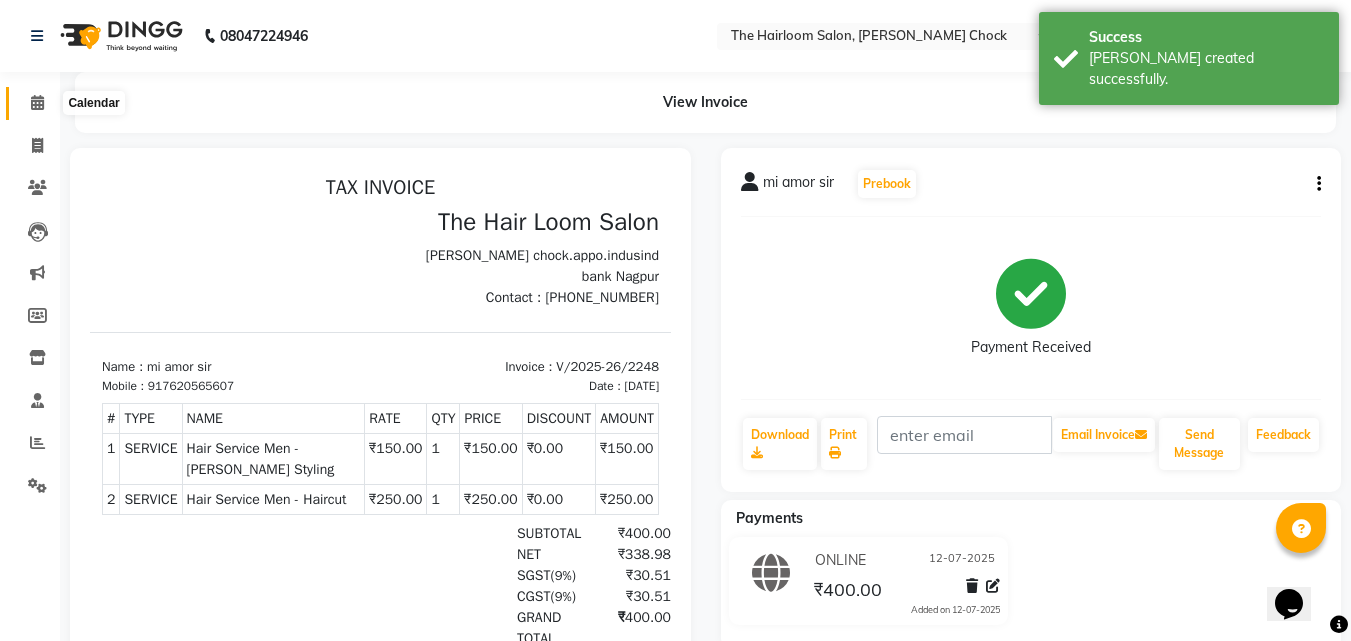 click 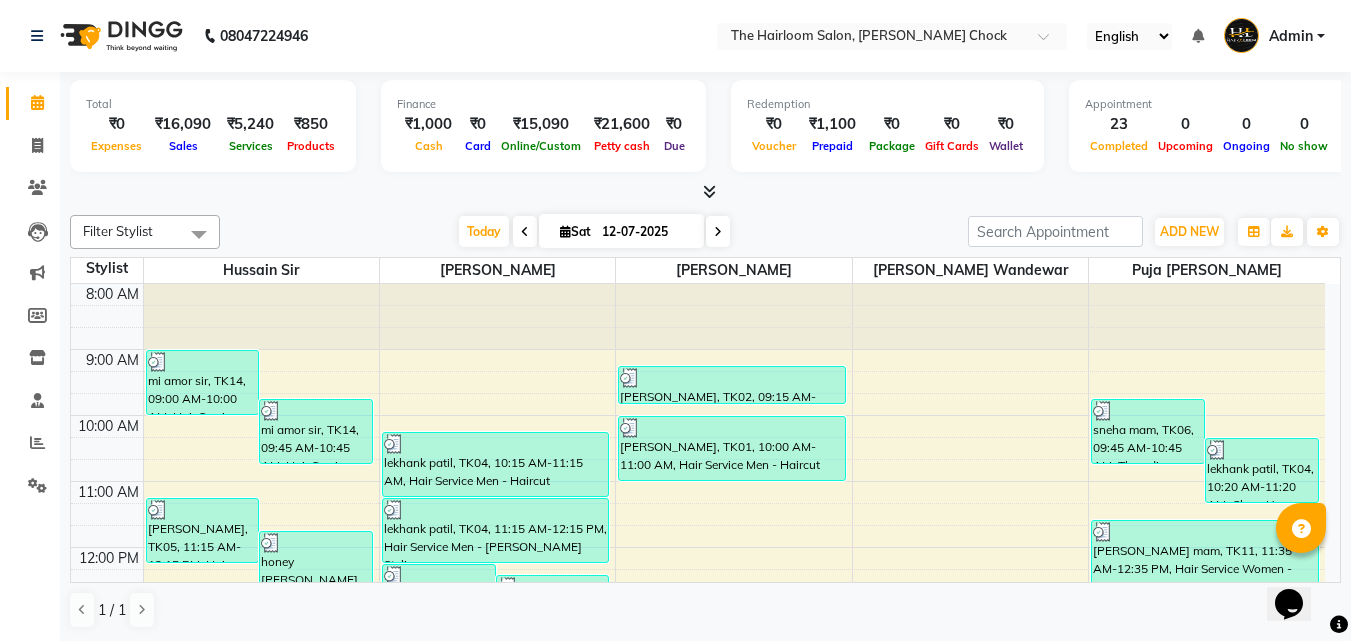 scroll, scrollTop: 0, scrollLeft: 0, axis: both 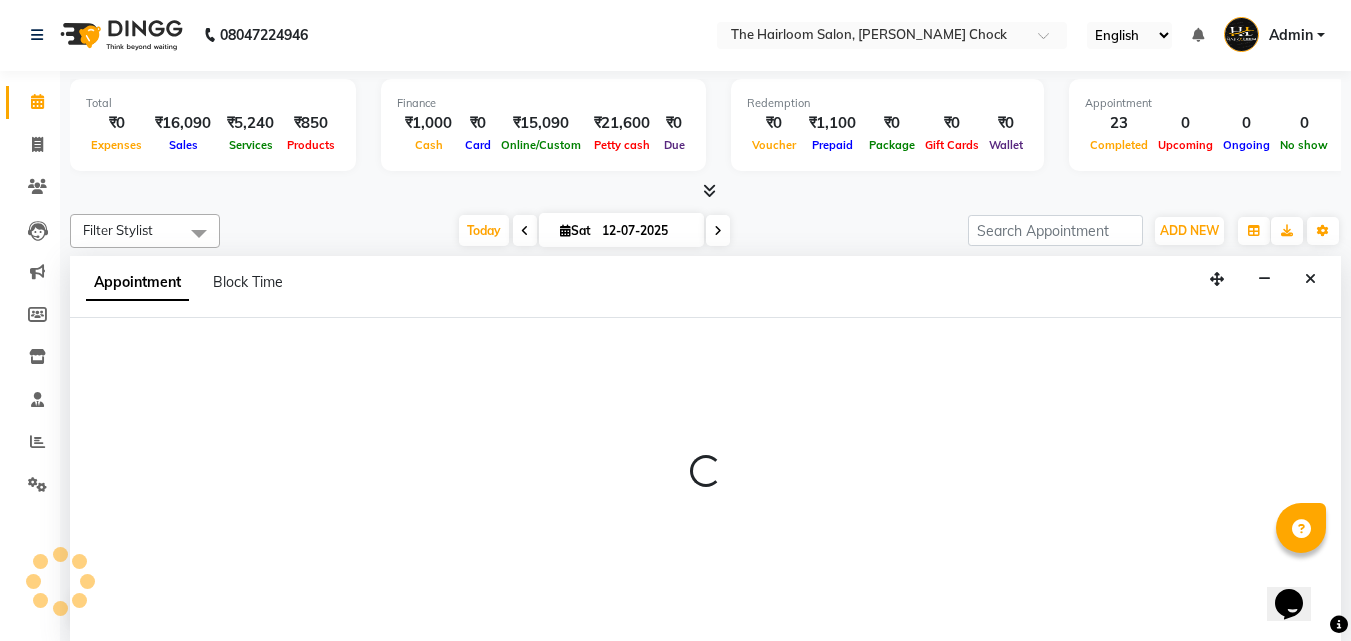 select on "41756" 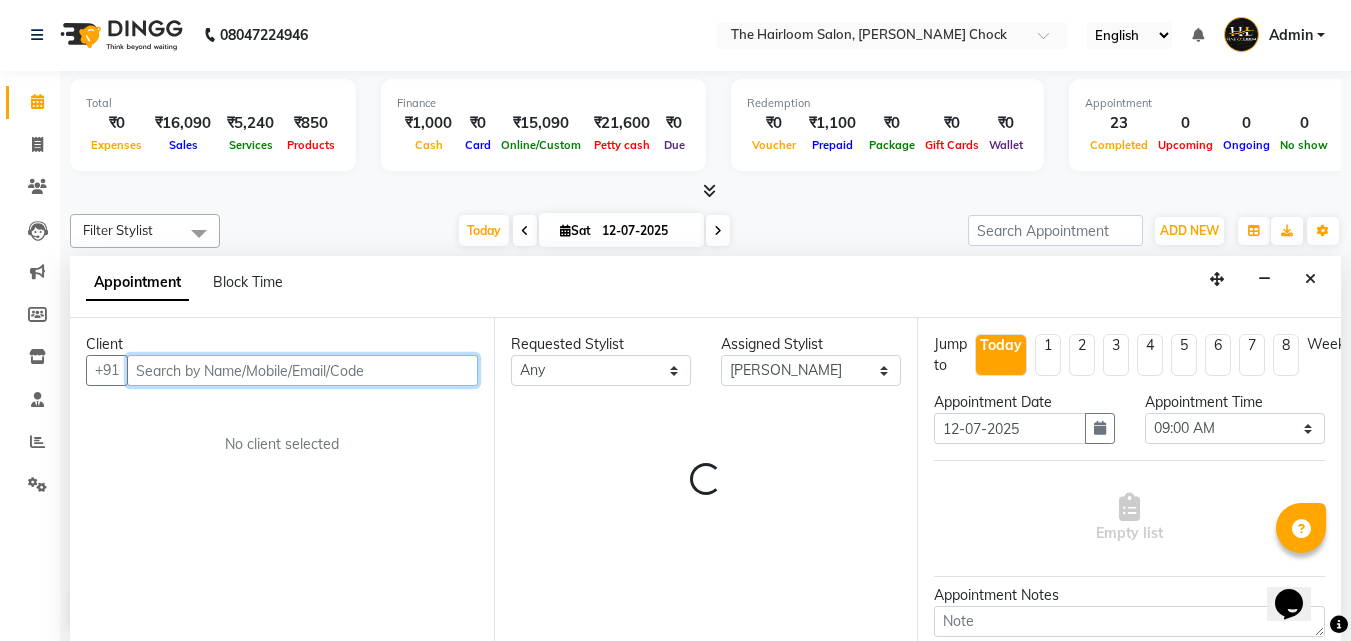 click at bounding box center (302, 370) 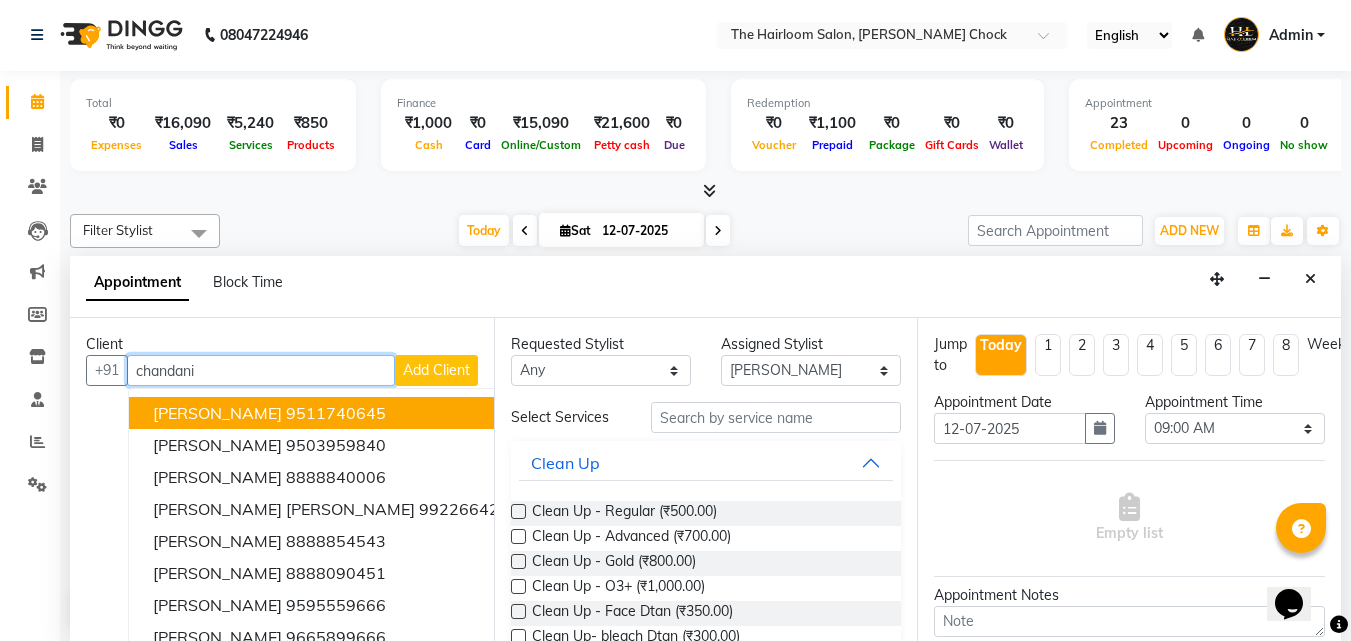 click on "9511740645" at bounding box center [336, 413] 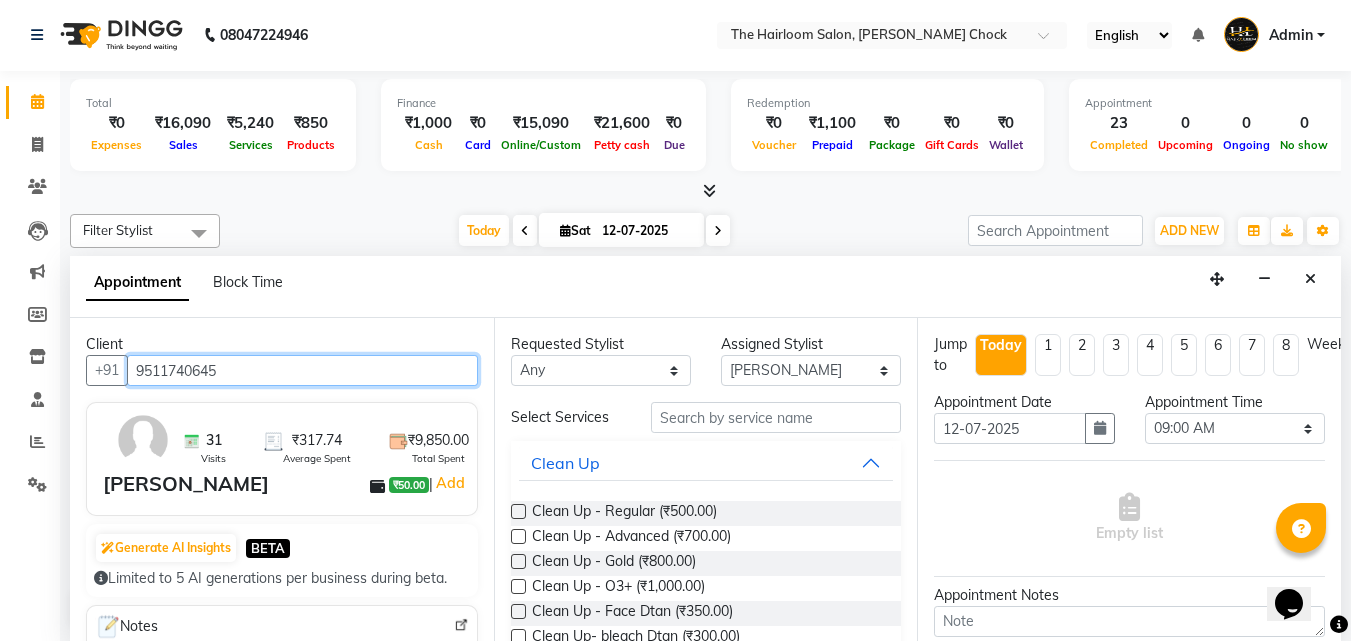type on "9511740645" 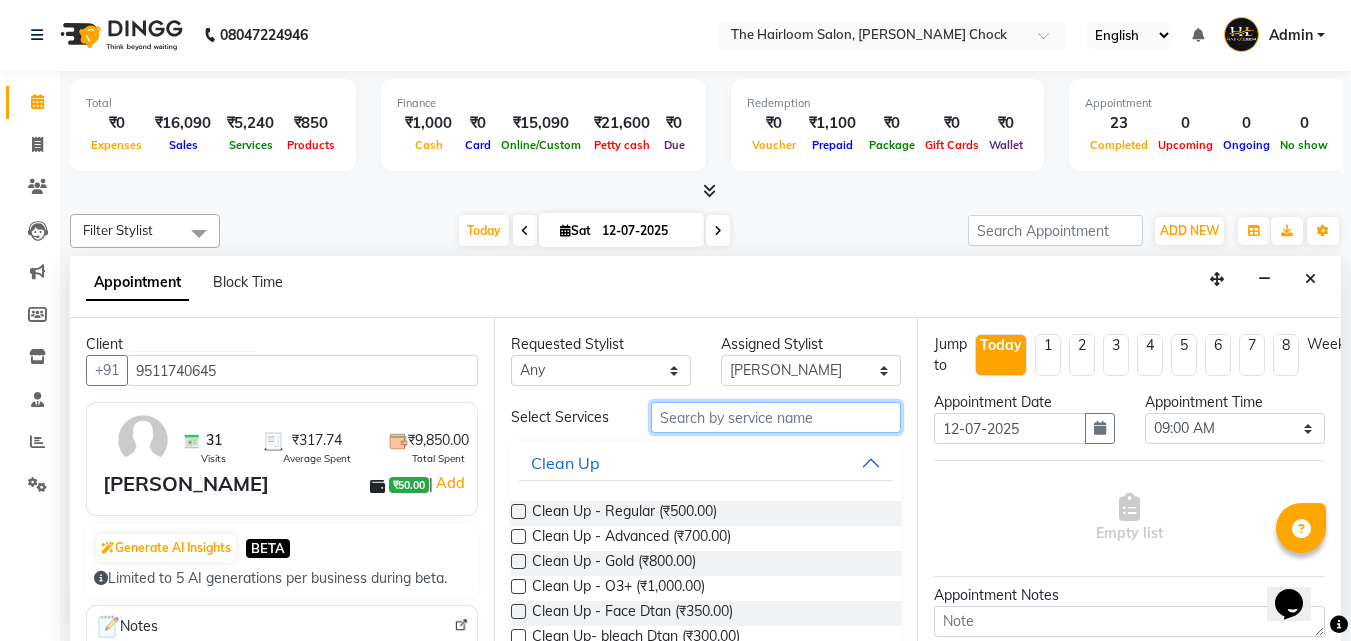 click at bounding box center (776, 417) 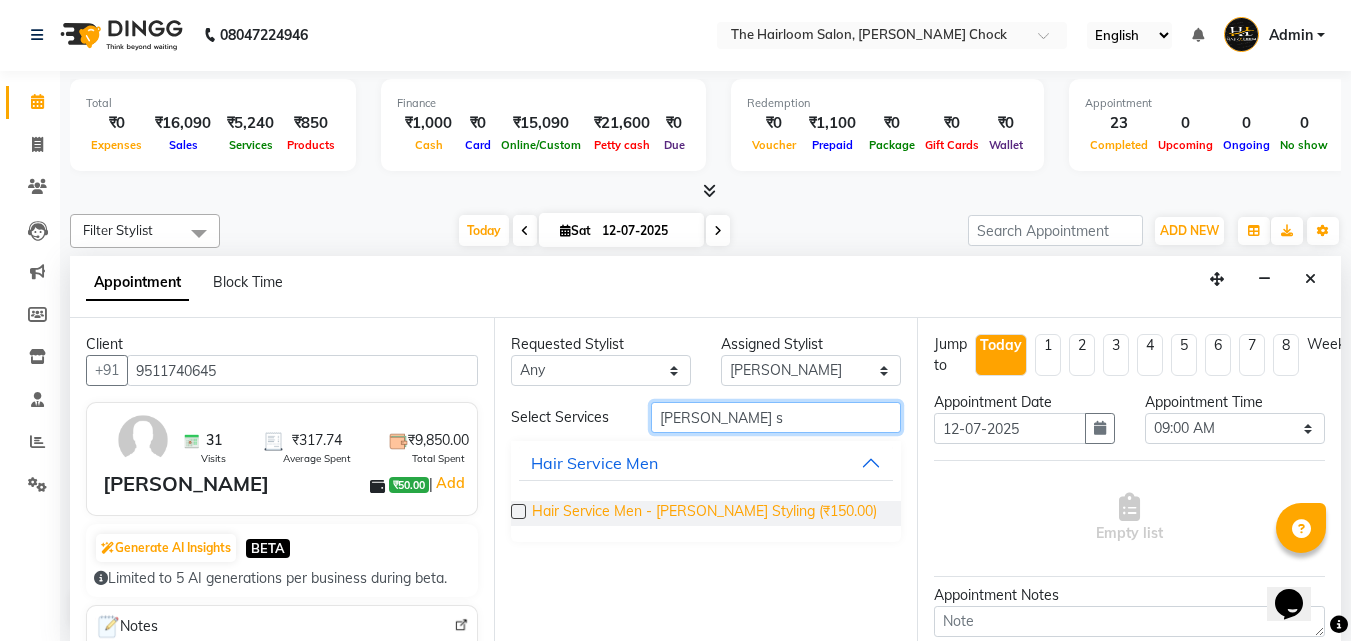 type on "[PERSON_NAME] s" 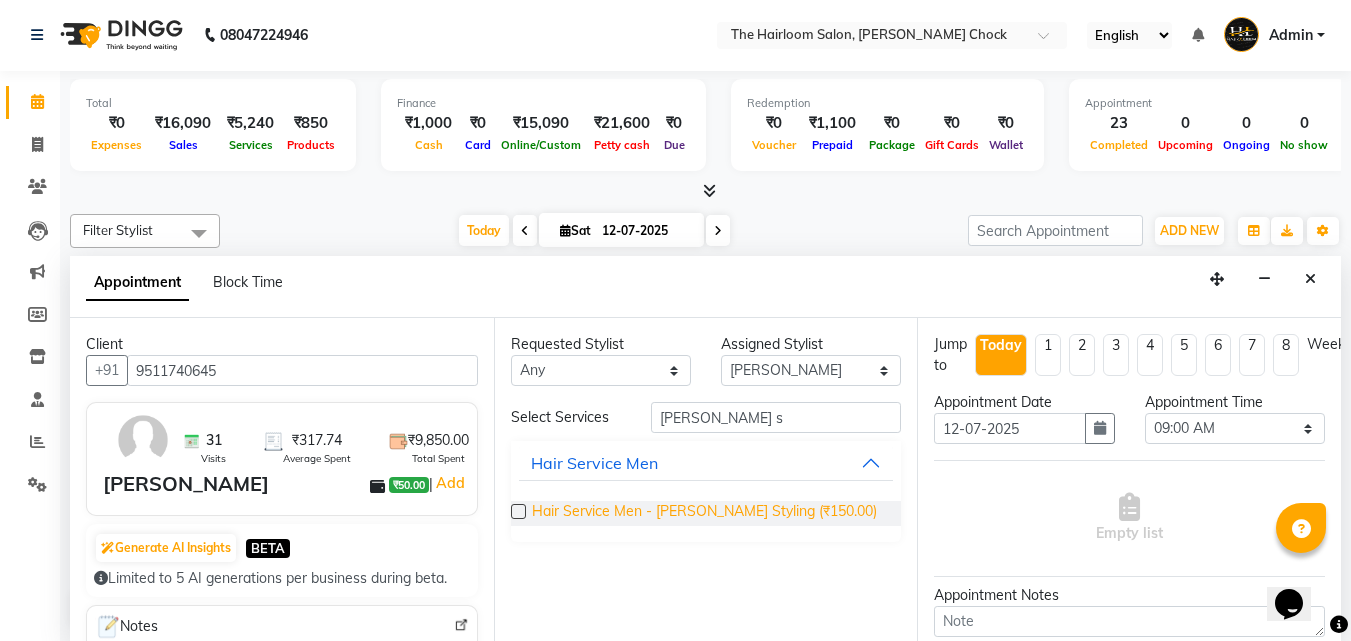 click on "Hair Service Men  - [PERSON_NAME] Styling (₹150.00)" at bounding box center (704, 513) 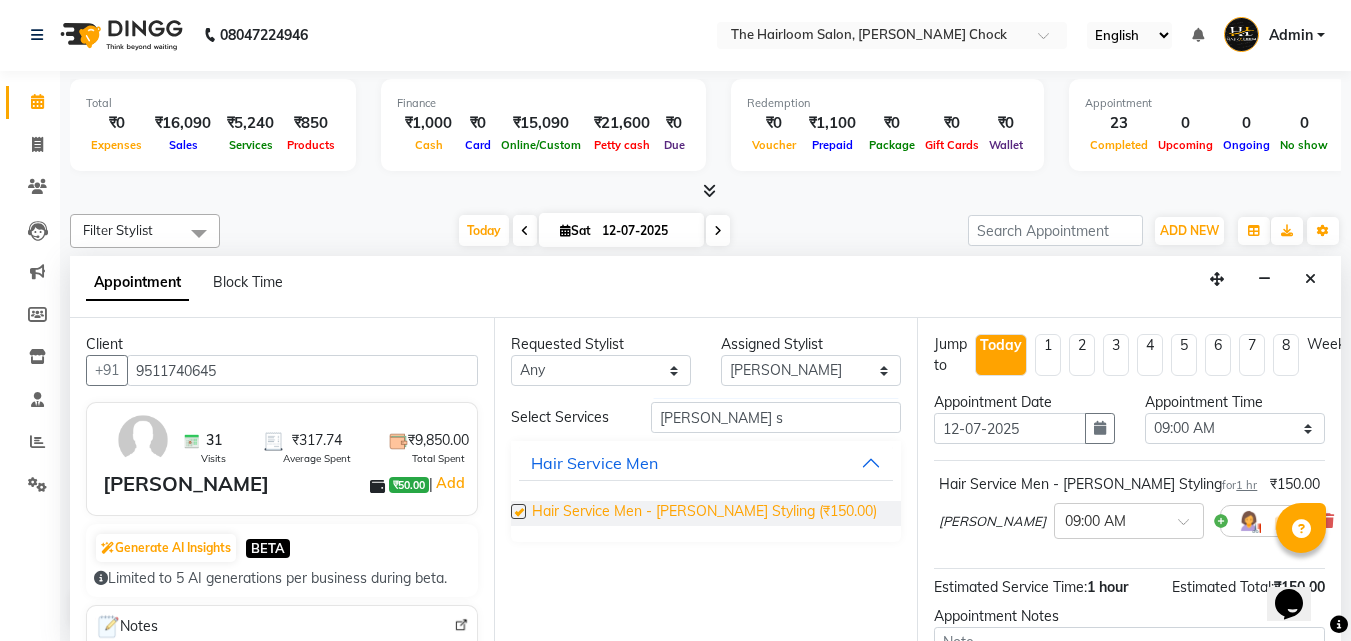 checkbox on "false" 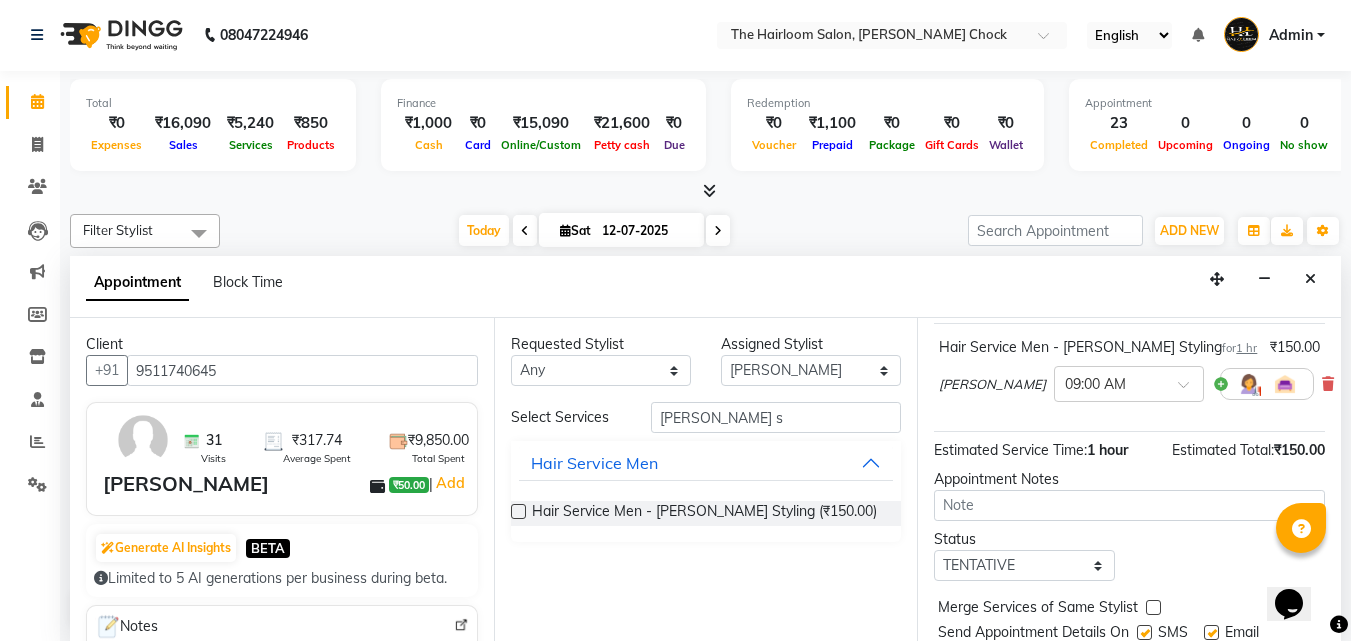 scroll, scrollTop: 218, scrollLeft: 0, axis: vertical 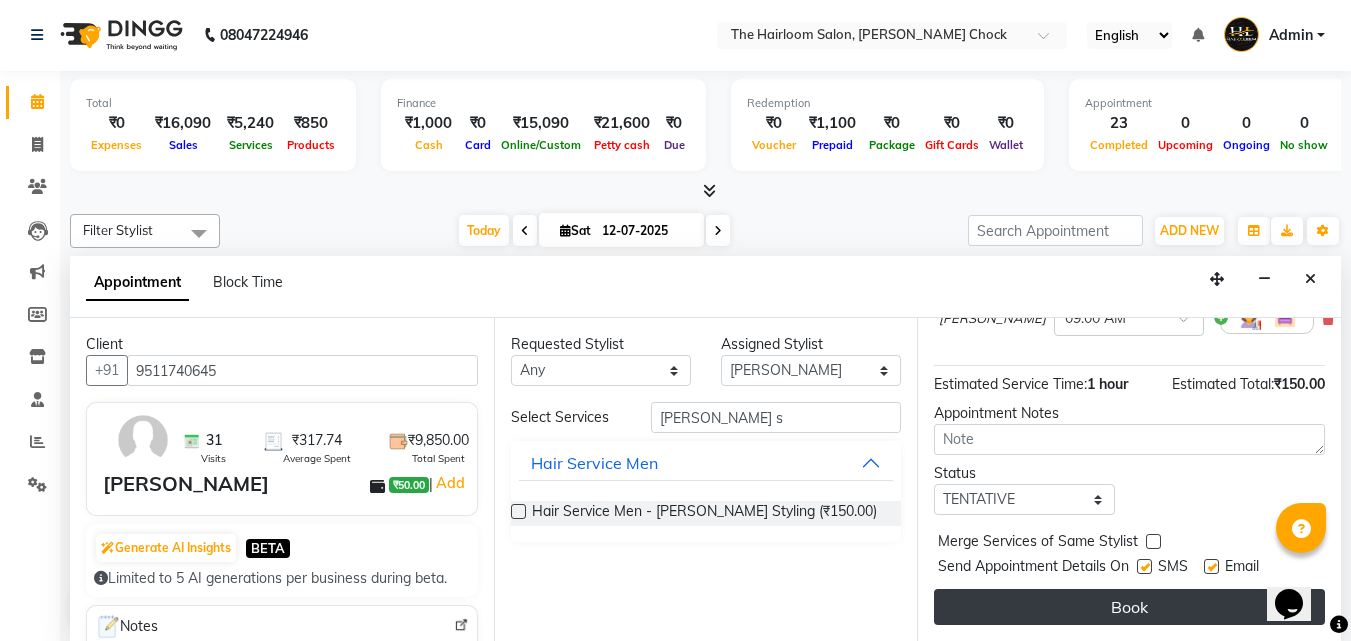 click on "Book" at bounding box center (1129, 607) 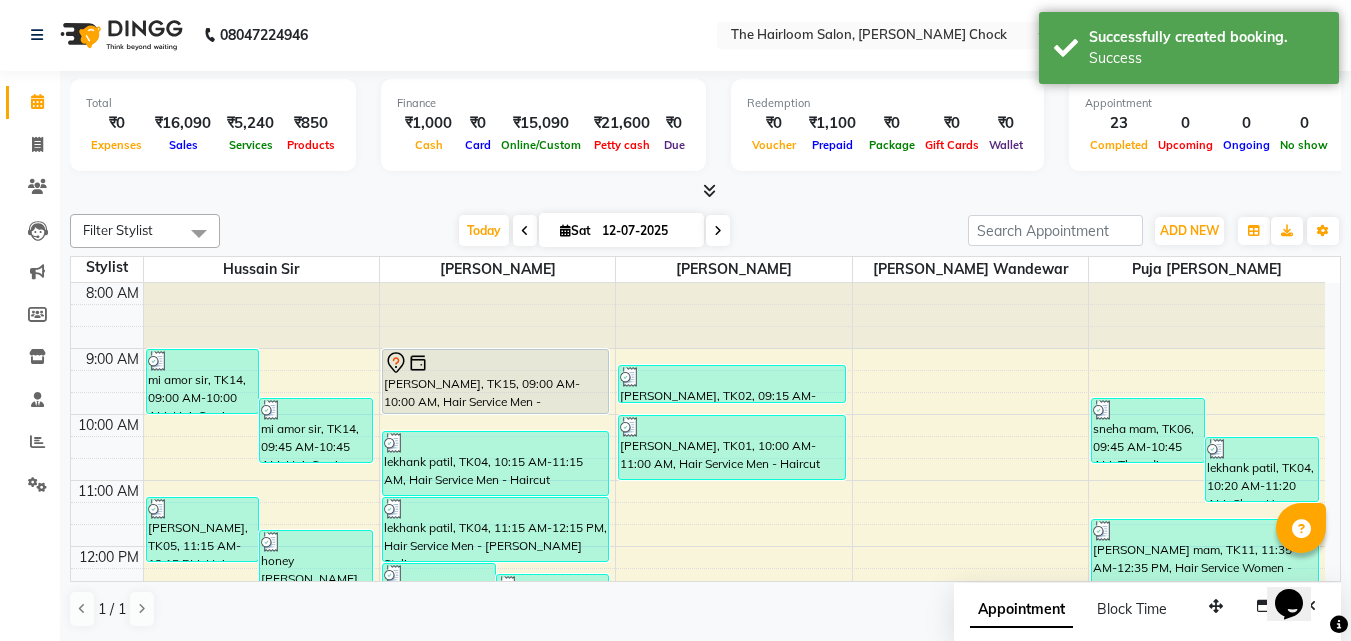 scroll, scrollTop: 0, scrollLeft: 0, axis: both 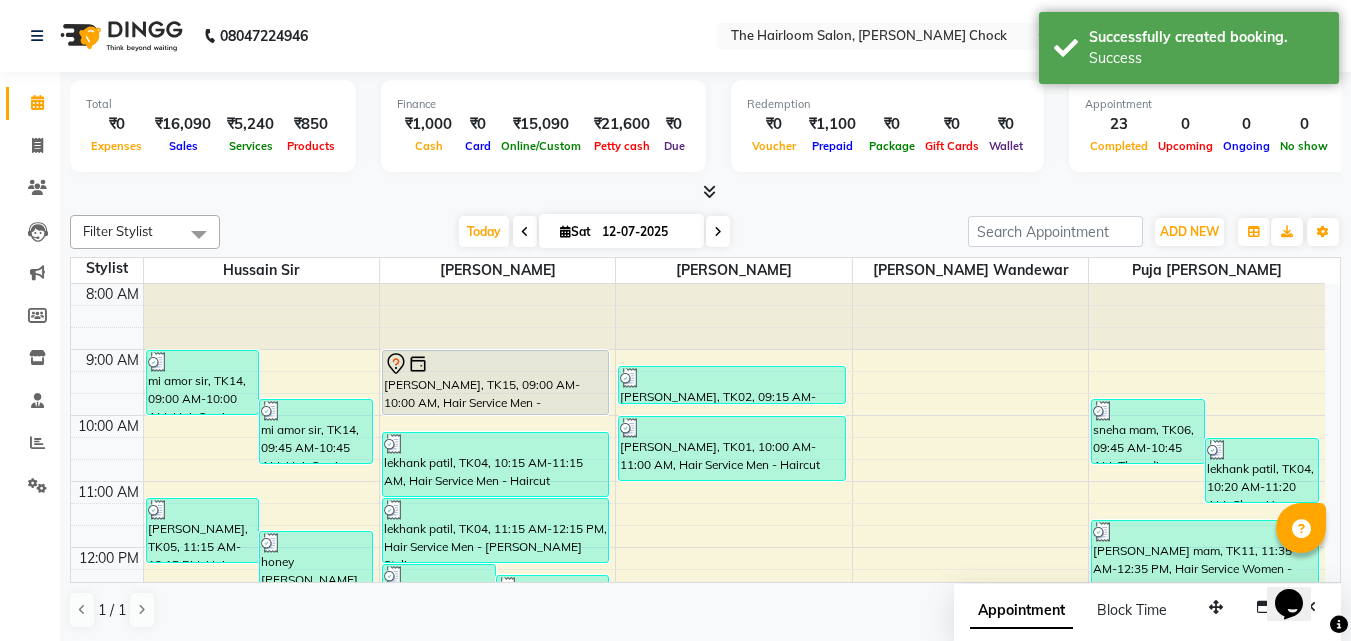 click on "[PERSON_NAME], TK15, 09:00 AM-10:00 AM, Hair Service Men  - [PERSON_NAME] Styling" at bounding box center (496, 382) 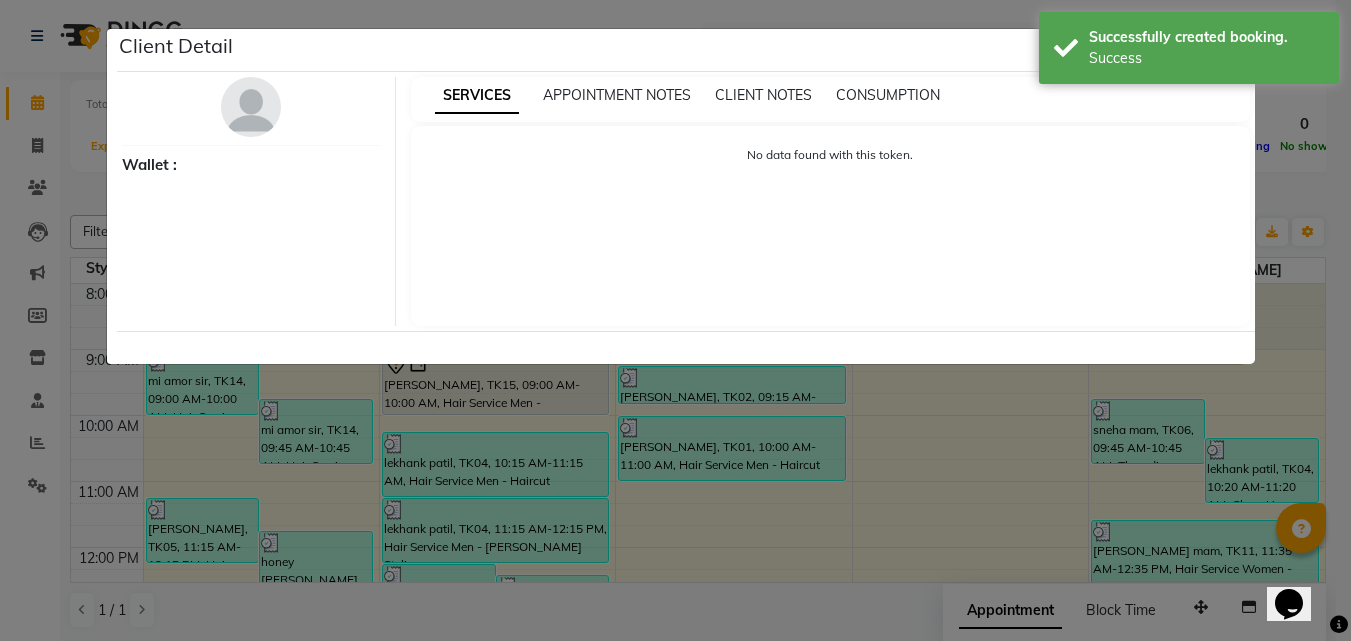 select on "7" 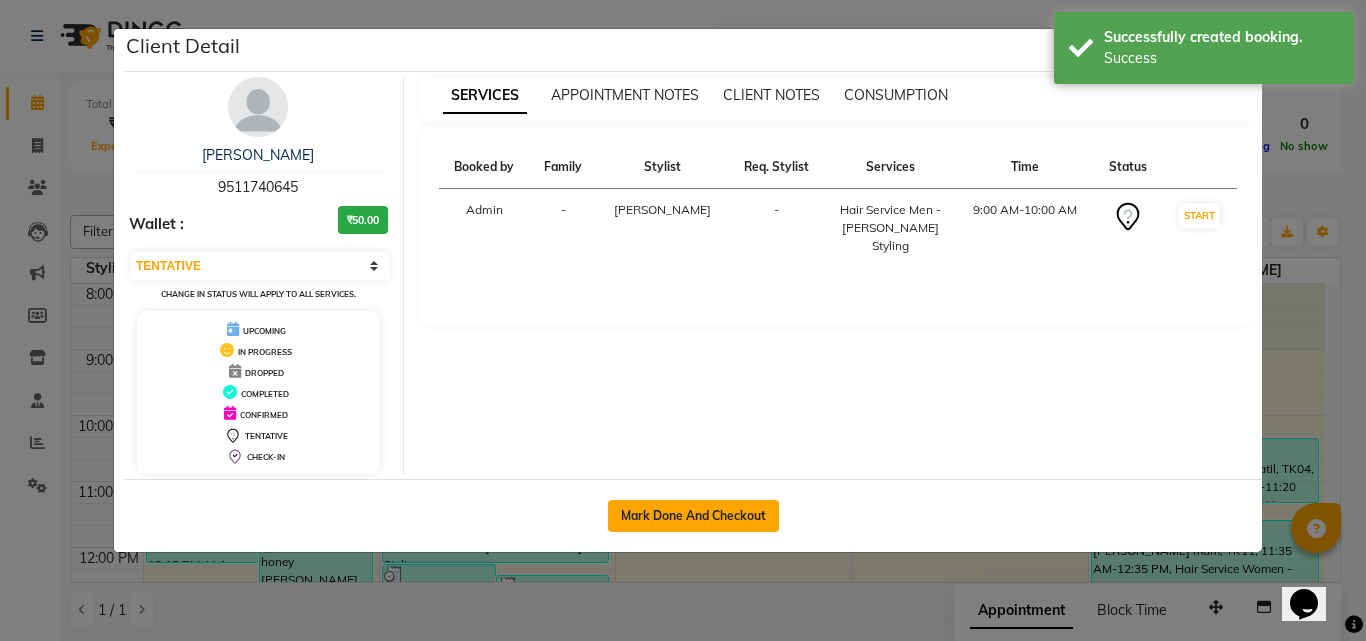 click on "Mark Done And Checkout" 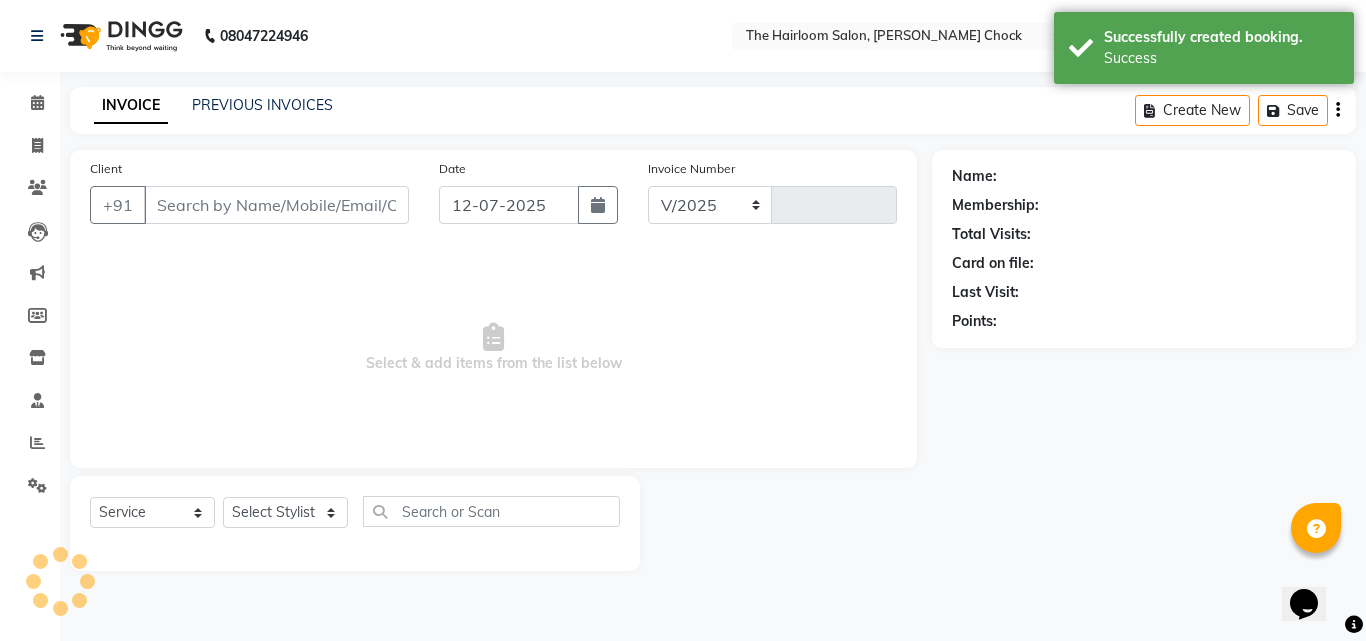 select on "5926" 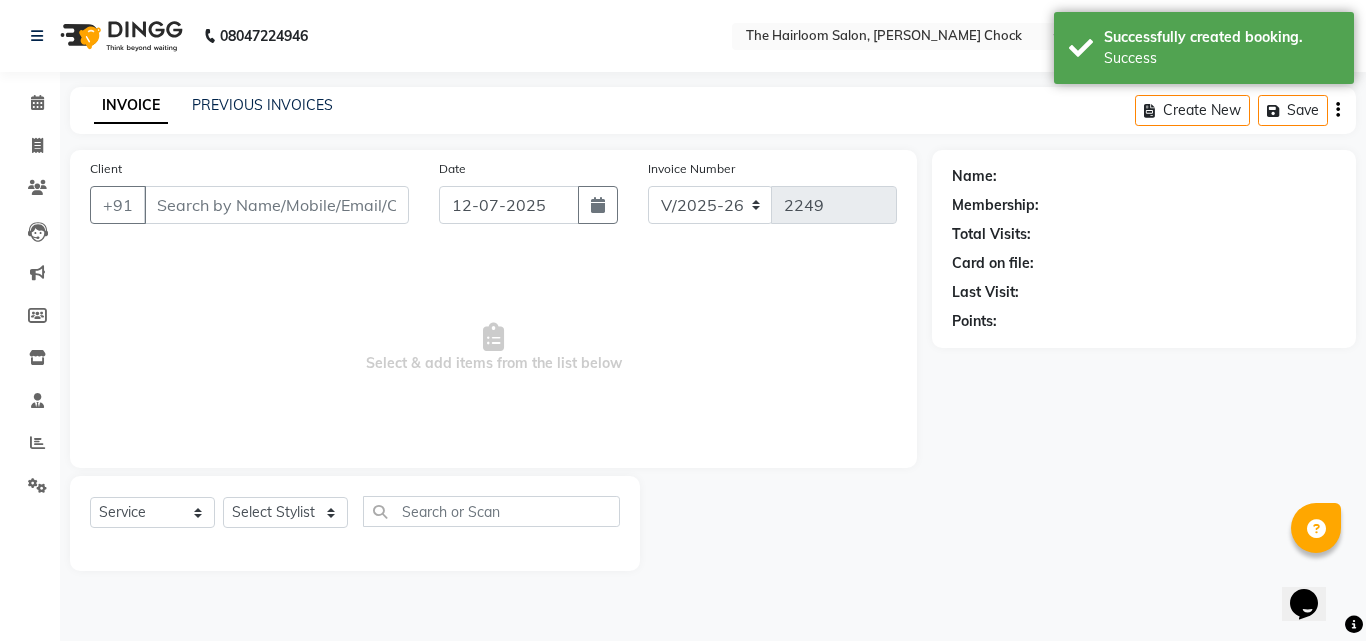 type on "9511740645" 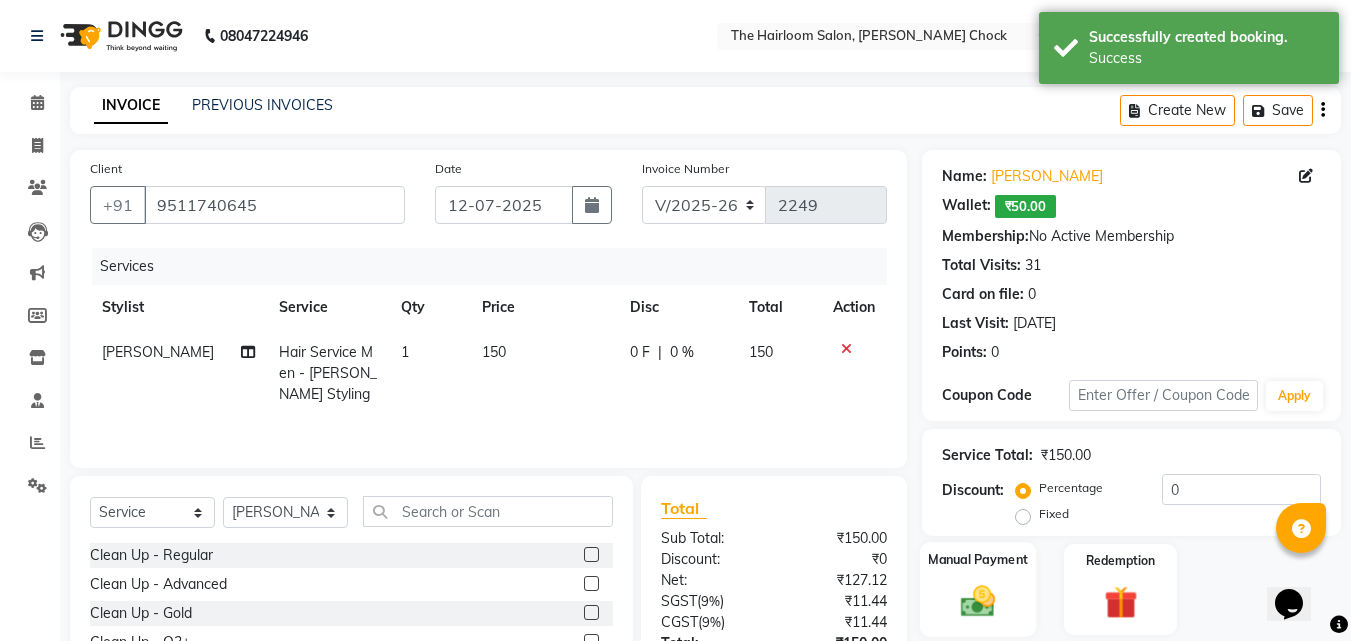click 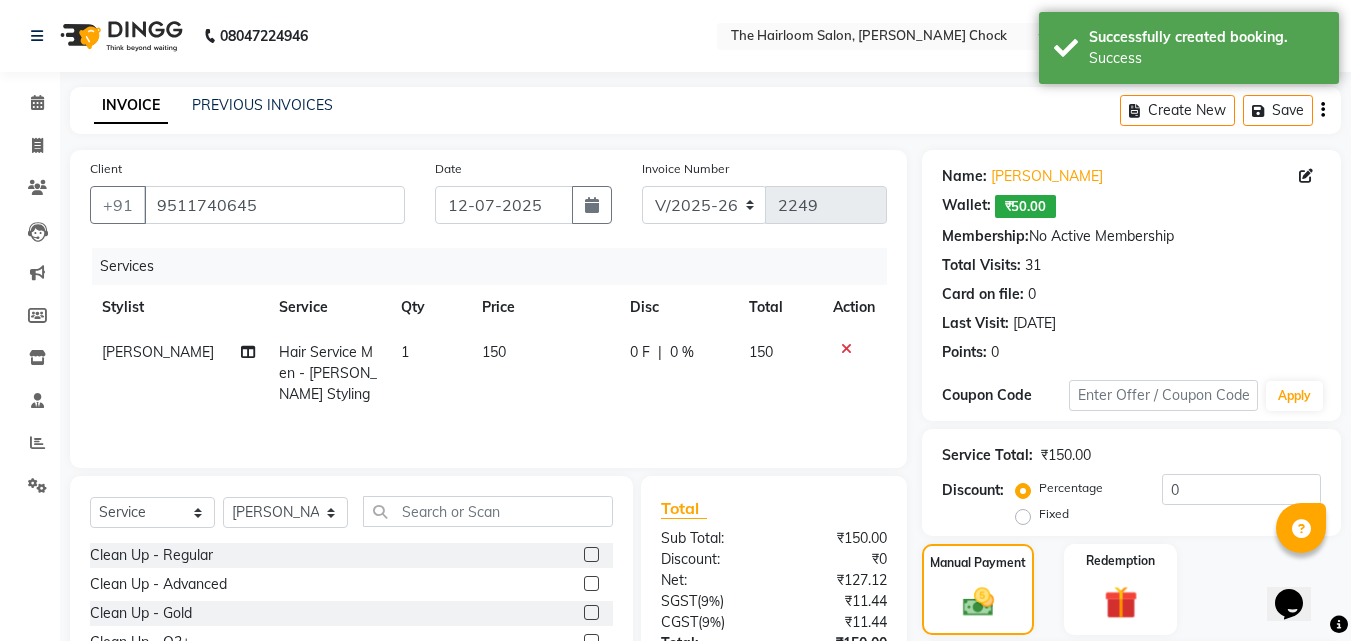 scroll, scrollTop: 193, scrollLeft: 0, axis: vertical 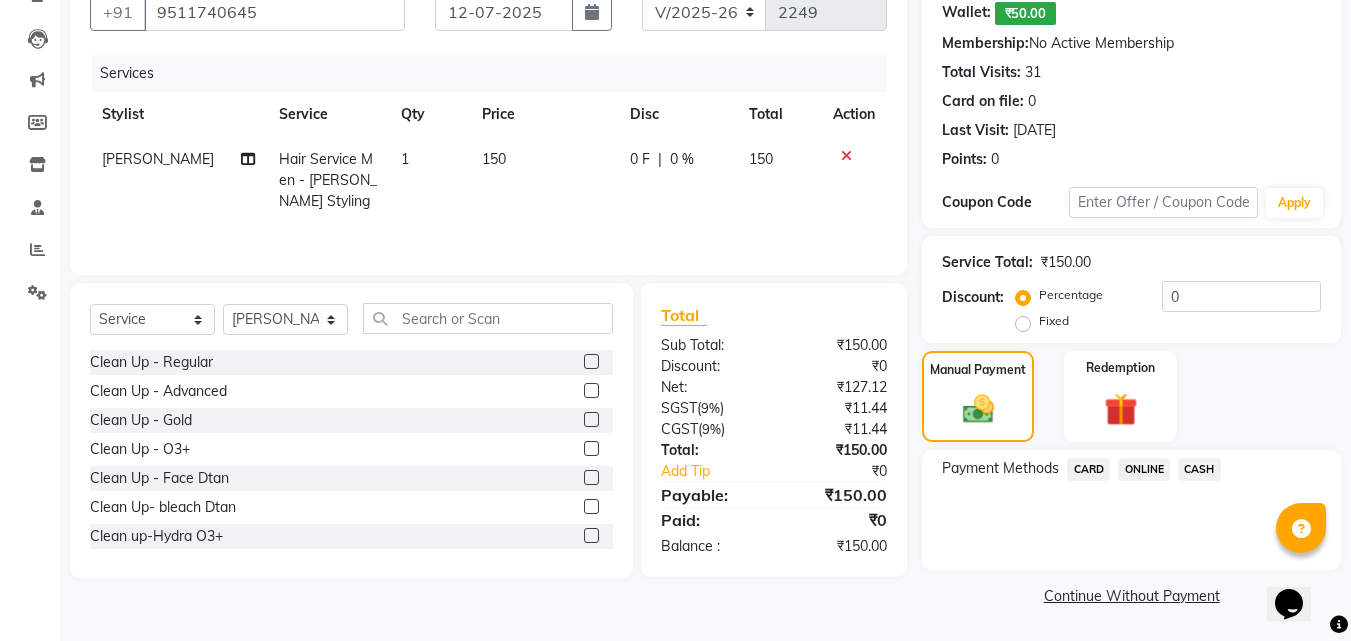click on "CASH" 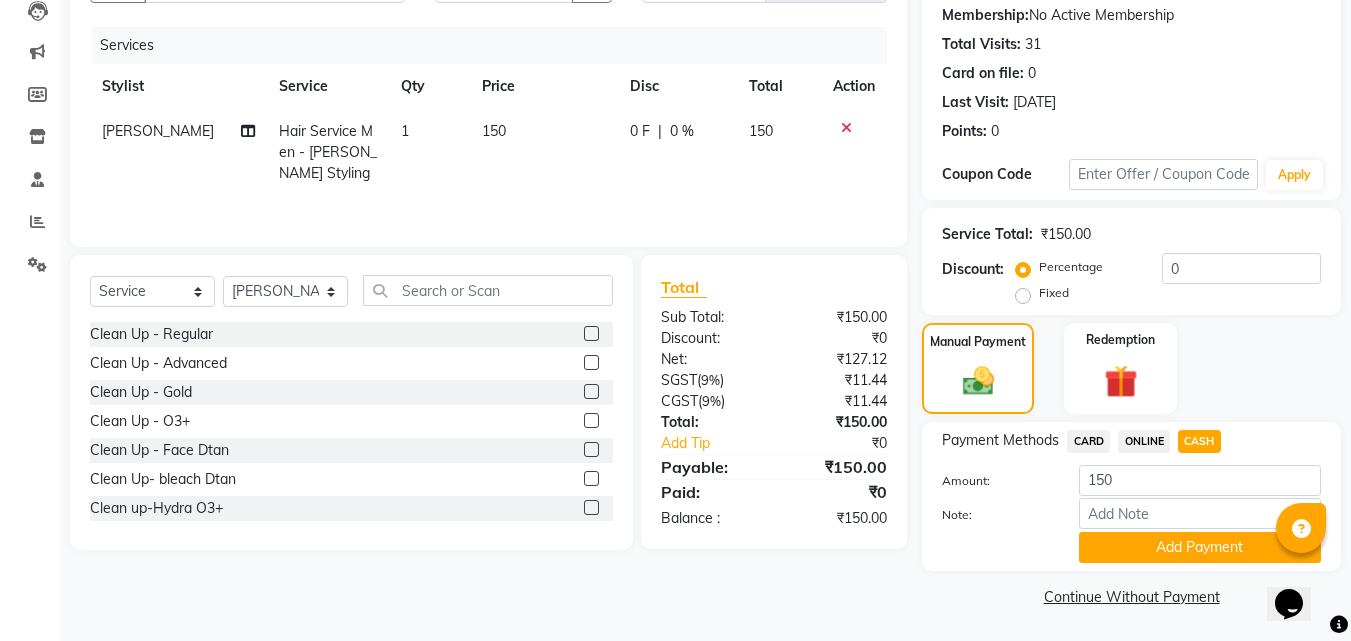 scroll, scrollTop: 0, scrollLeft: 0, axis: both 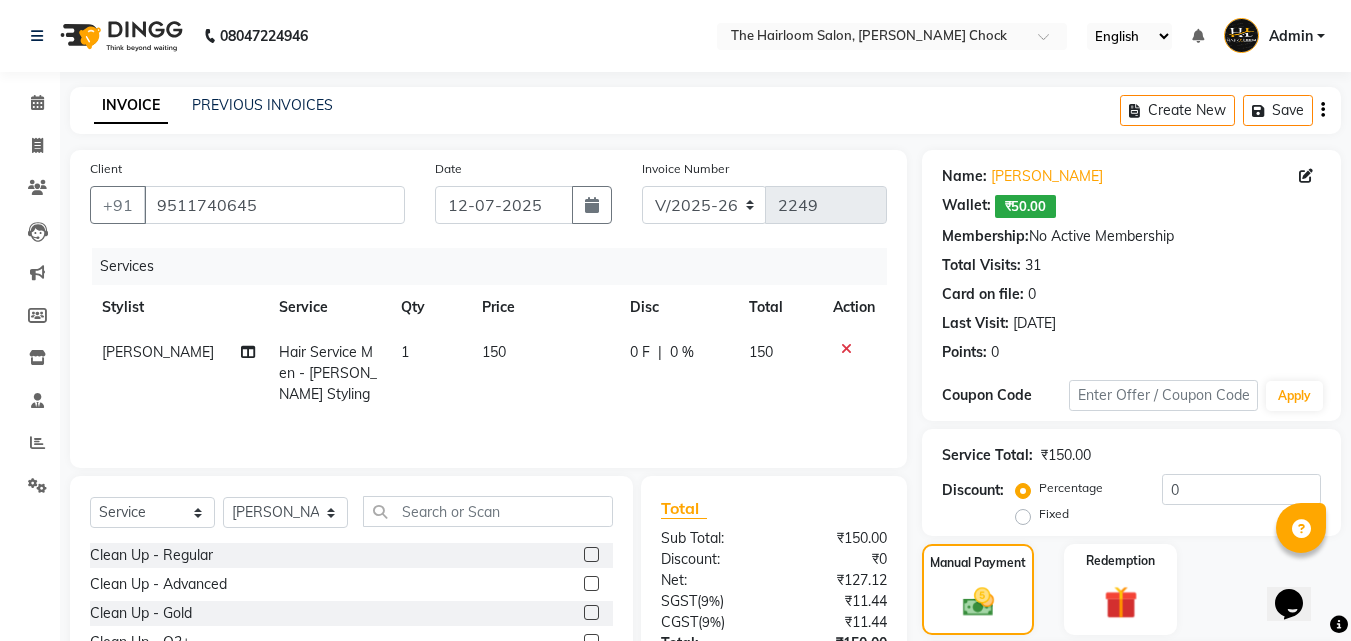 drag, startPoint x: 476, startPoint y: 342, endPoint x: 500, endPoint y: 339, distance: 24.186773 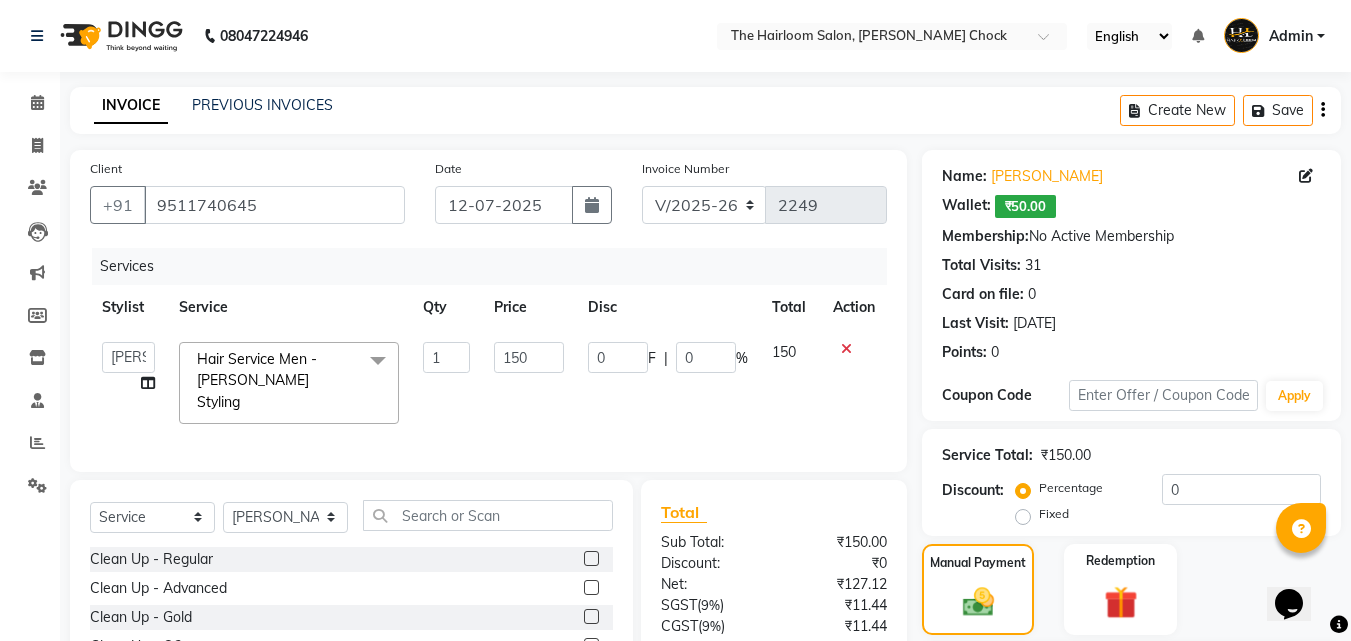 click on "150" 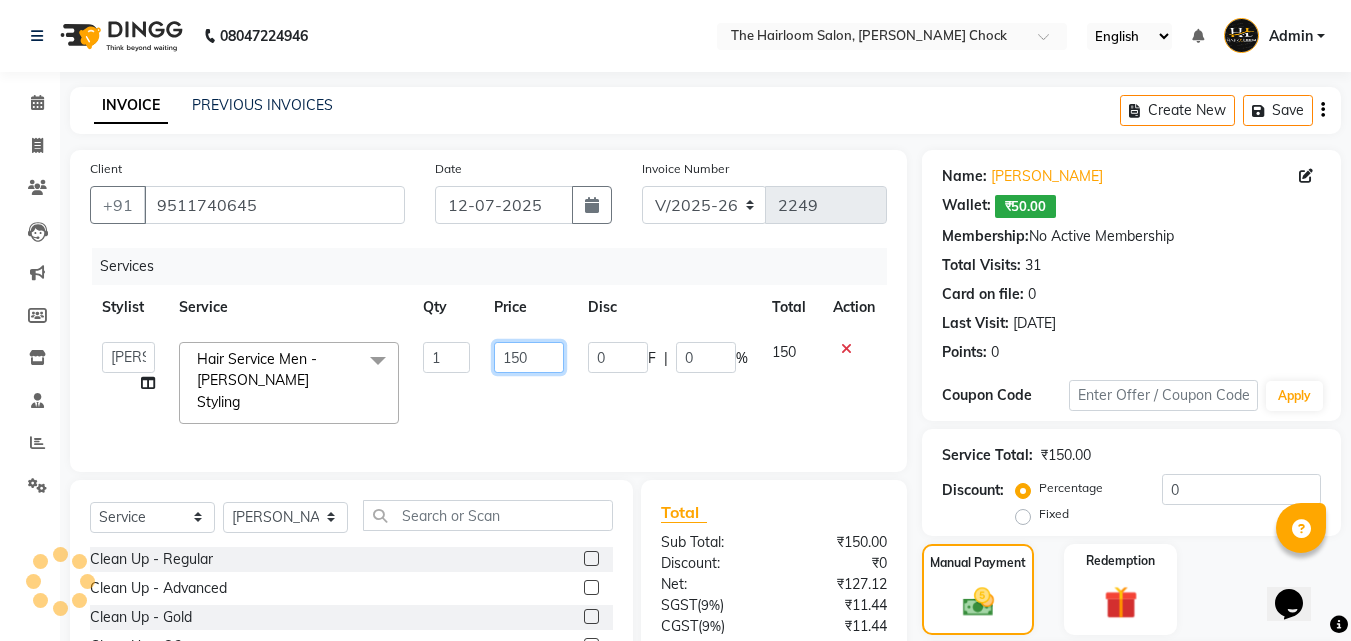 click on "150" 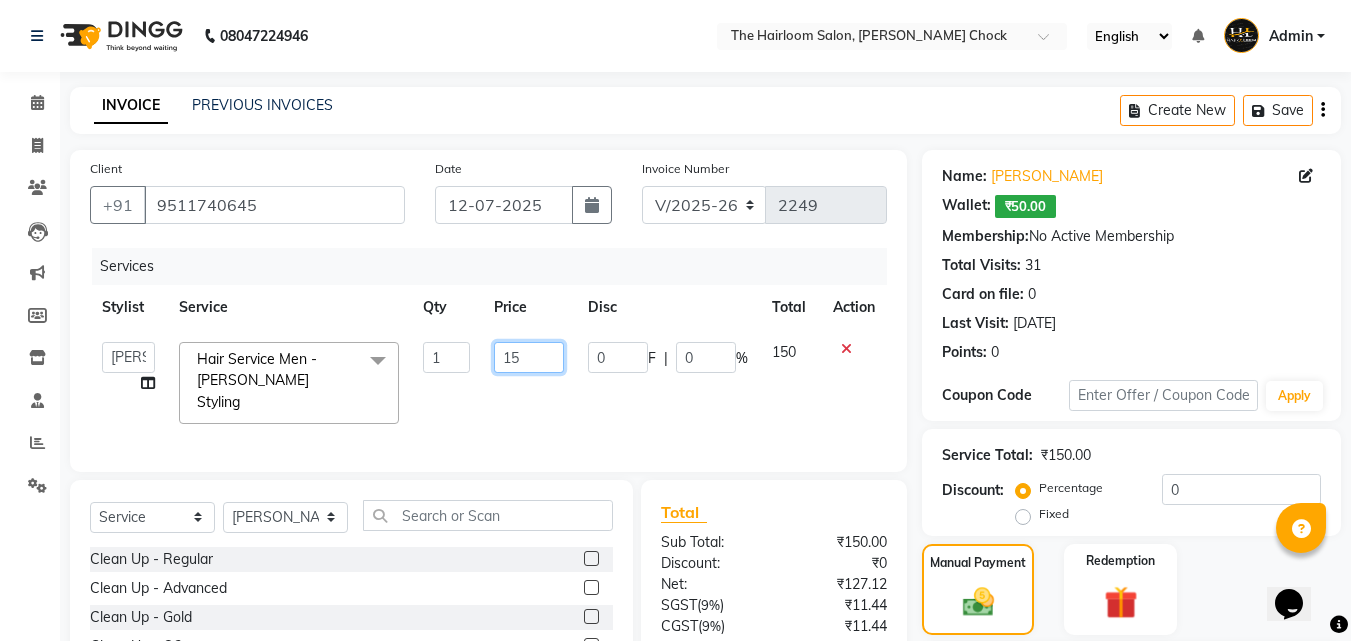 type on "1" 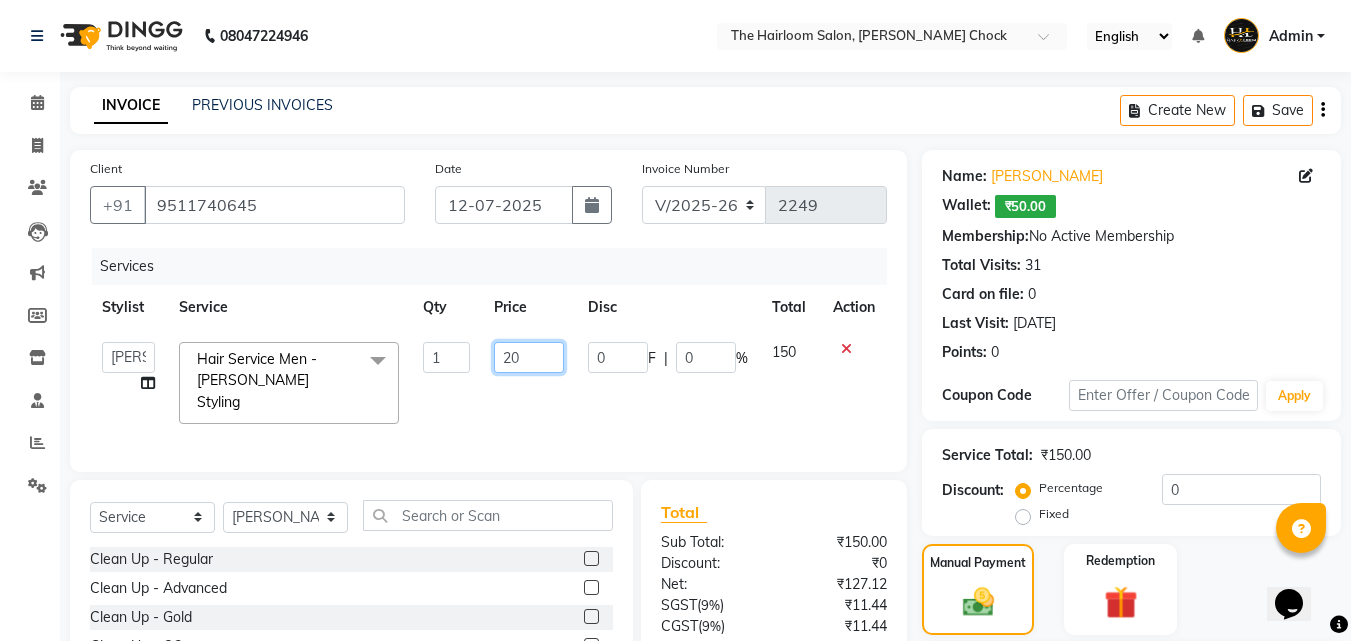 type on "200" 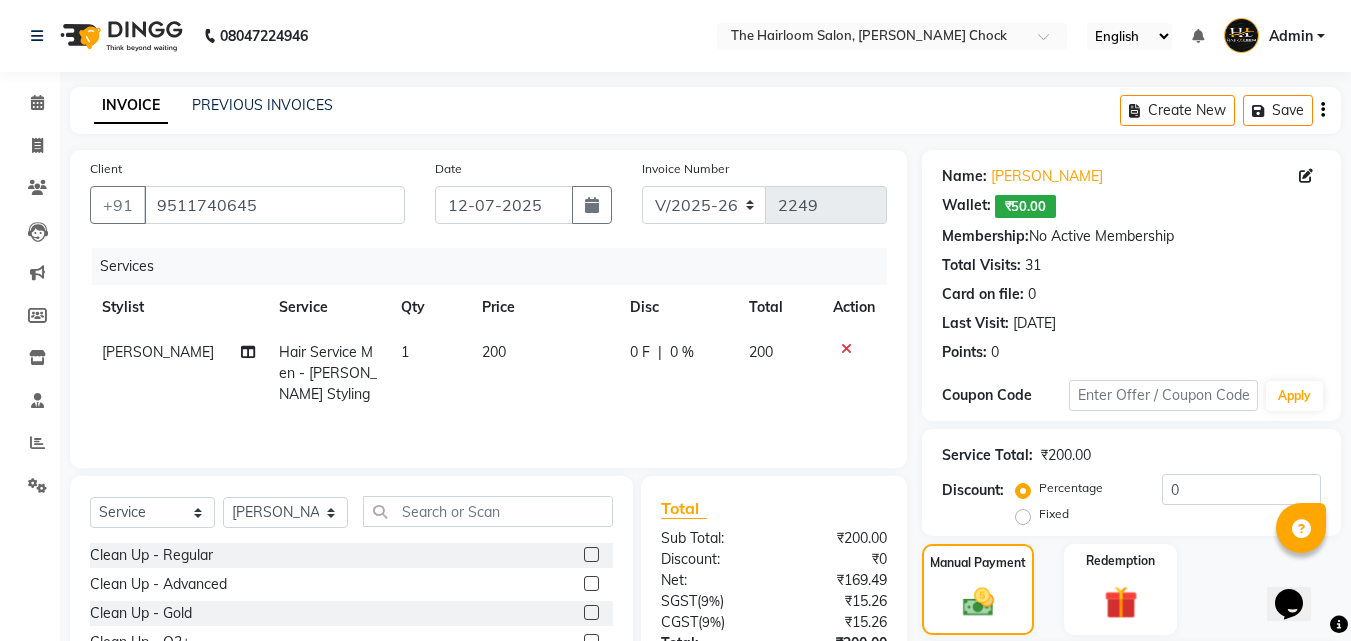 click on "200" 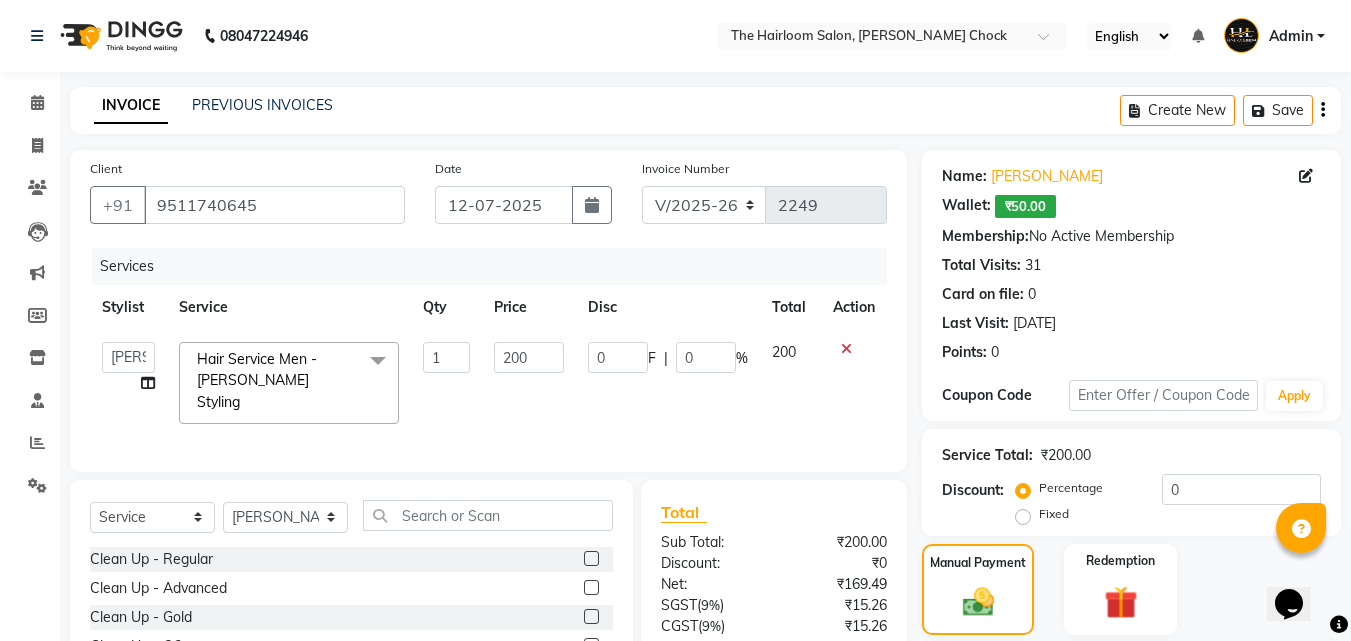 scroll, scrollTop: 222, scrollLeft: 0, axis: vertical 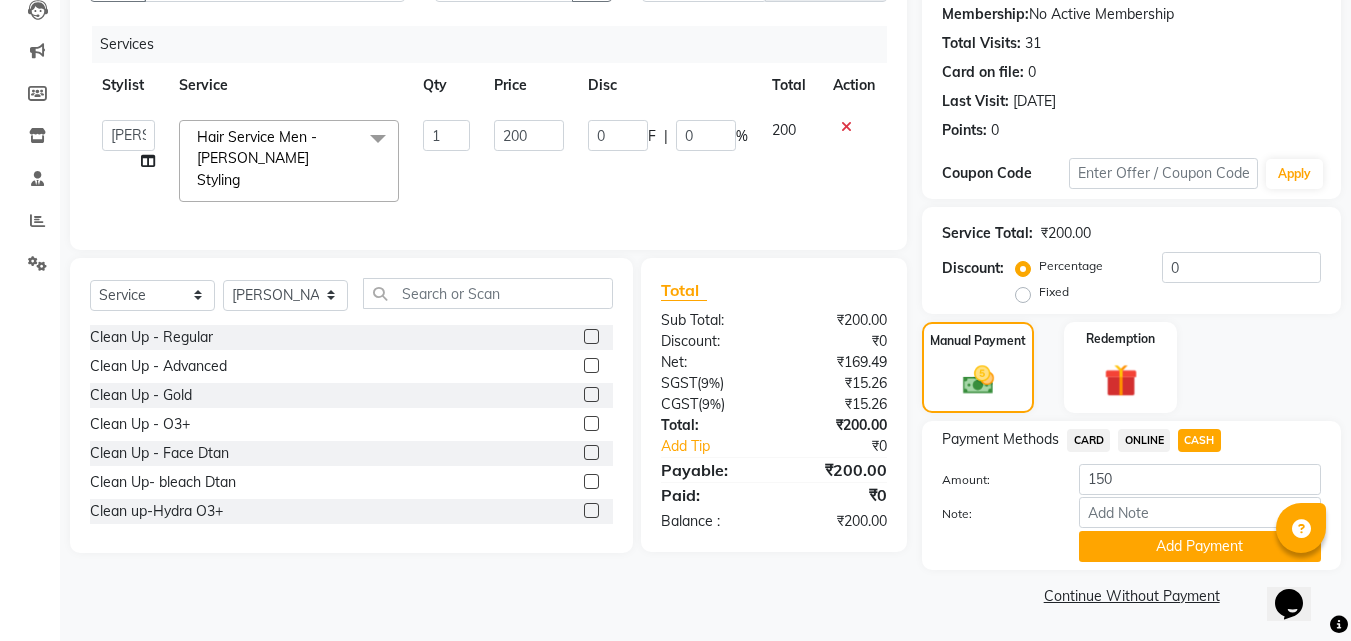 click on "Service Total:  ₹200.00  Discount:  Percentage   Fixed  0" 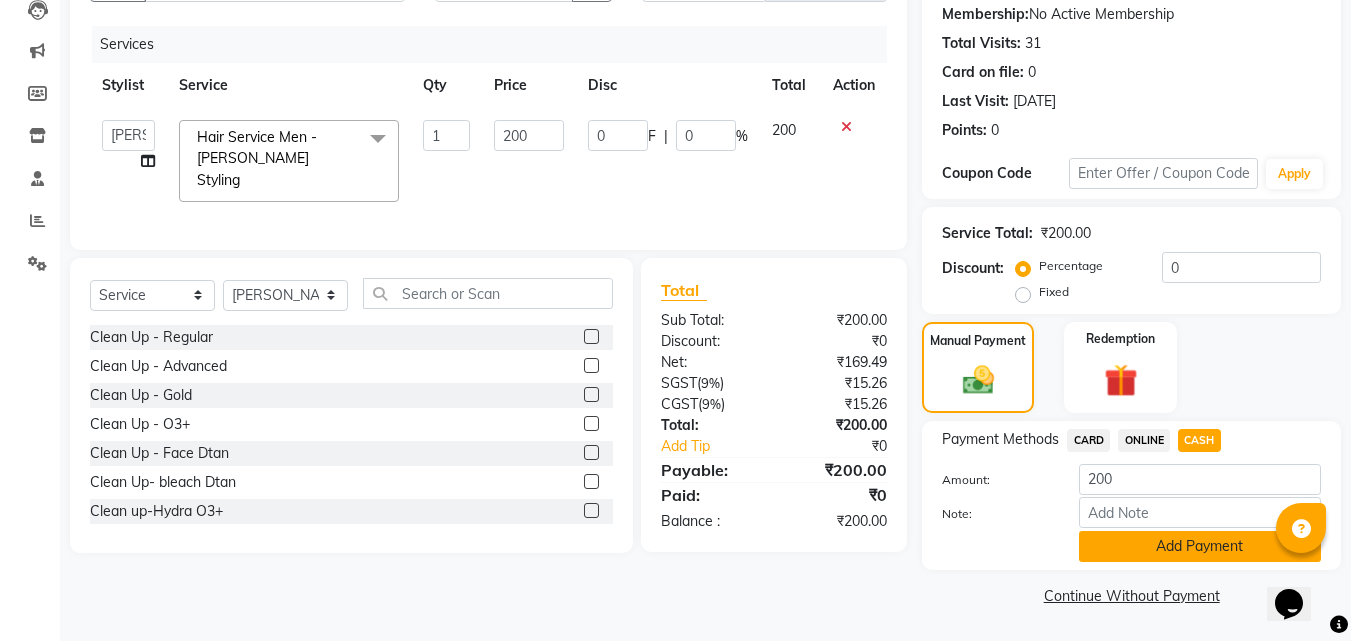 click on "Add Payment" 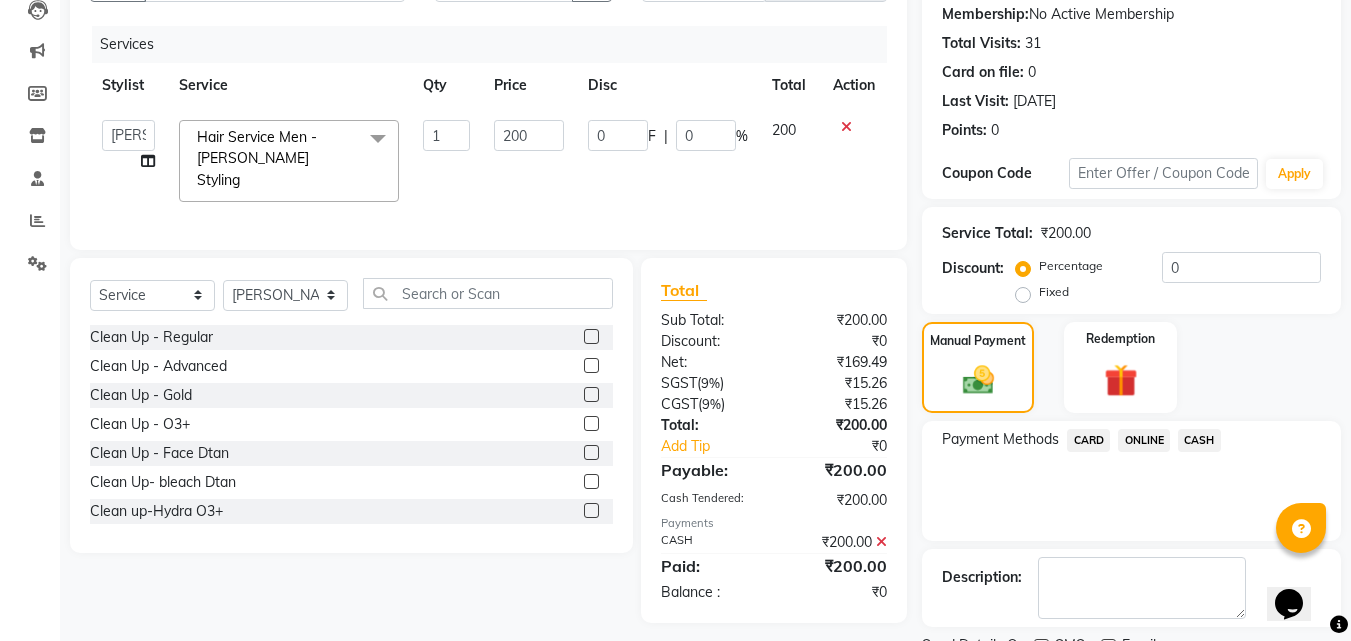 scroll, scrollTop: 306, scrollLeft: 0, axis: vertical 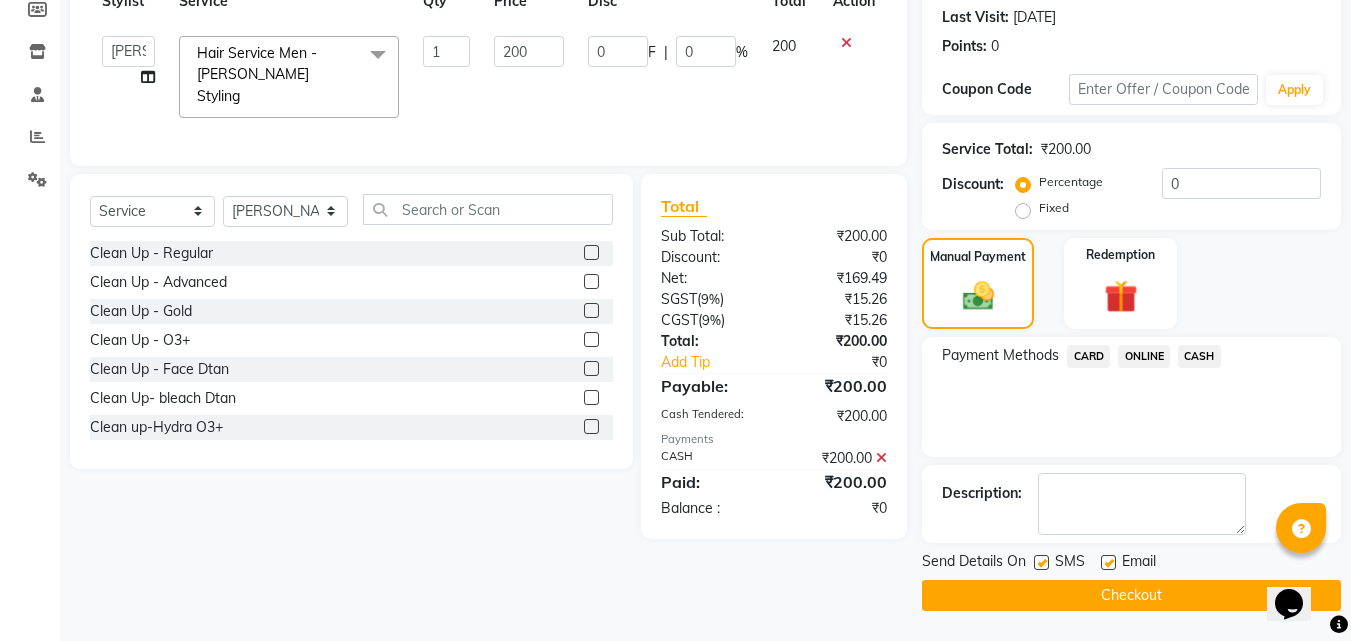 click on "Checkout" 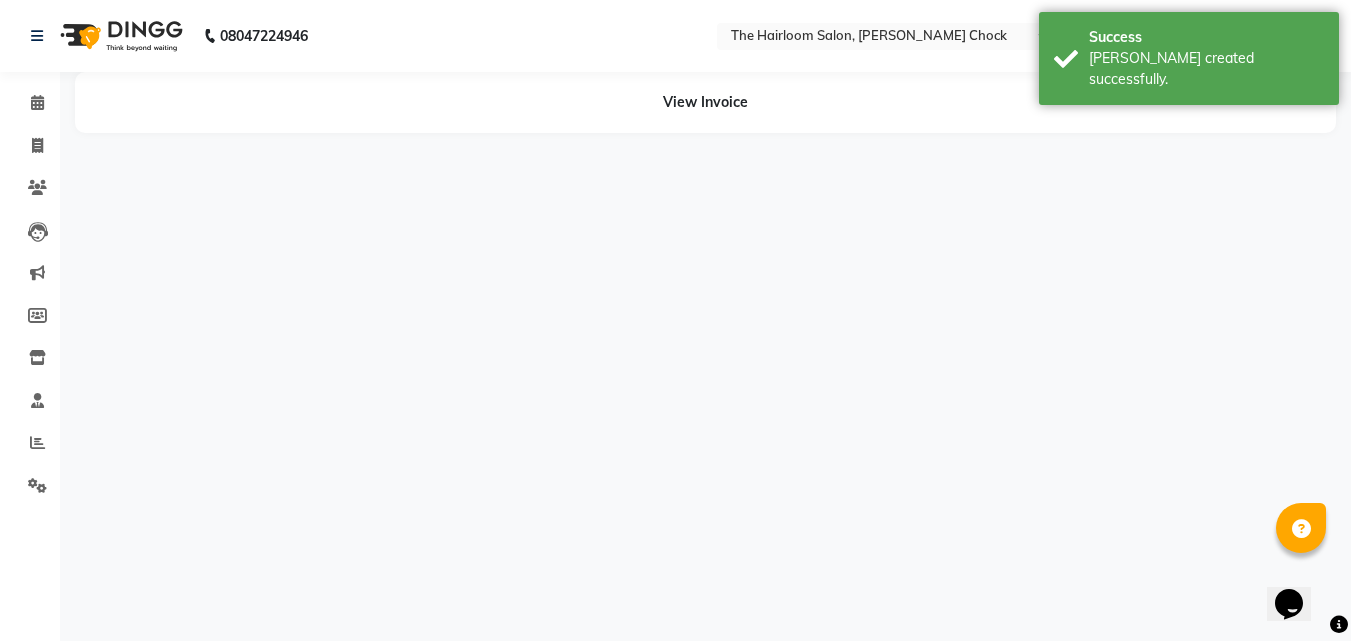scroll, scrollTop: 0, scrollLeft: 0, axis: both 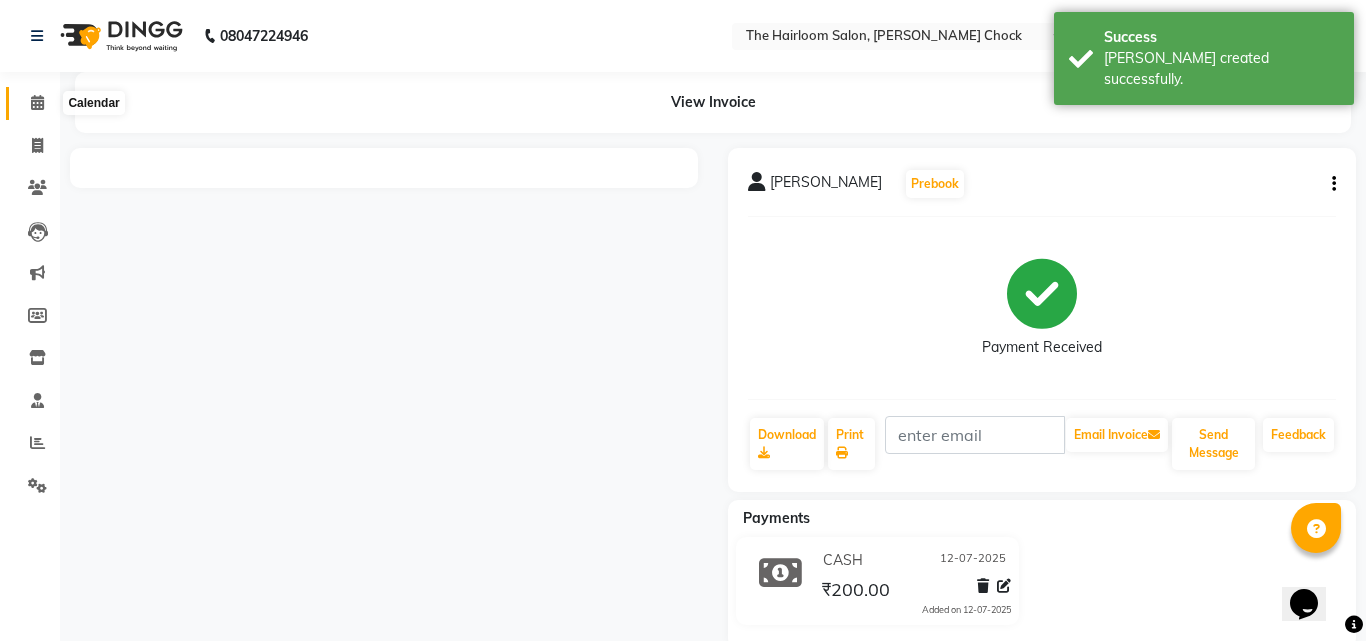 click on "Calendar" 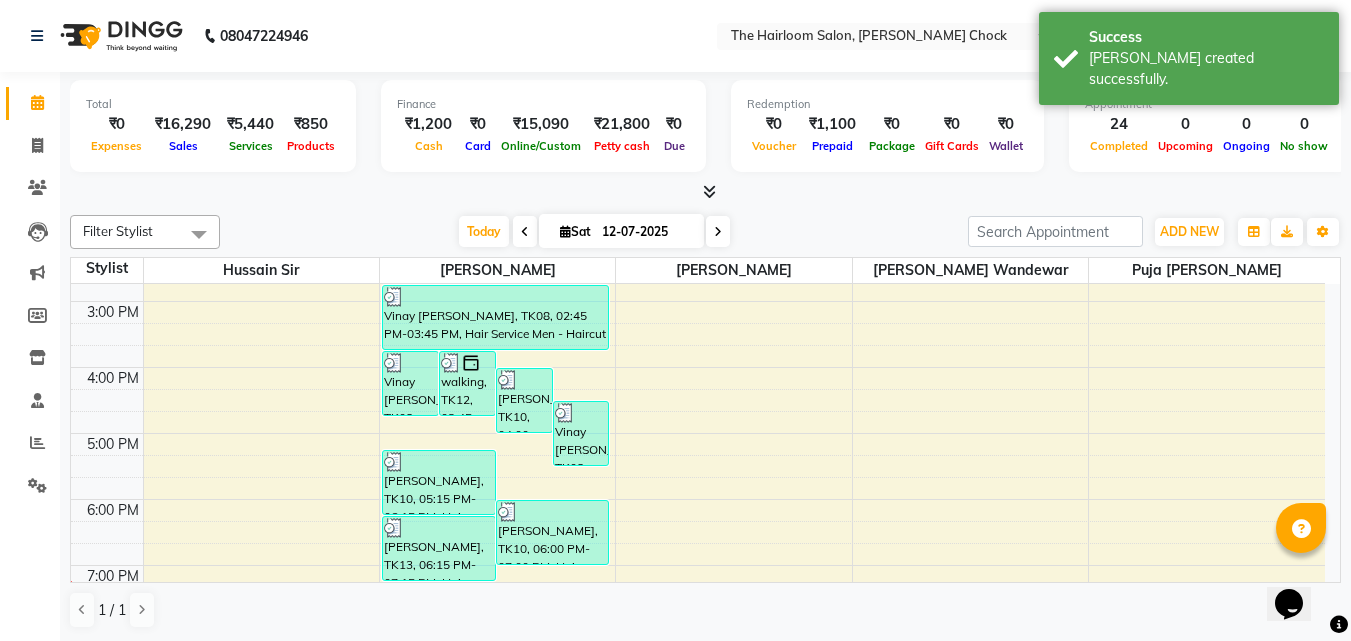 scroll, scrollTop: 400, scrollLeft: 0, axis: vertical 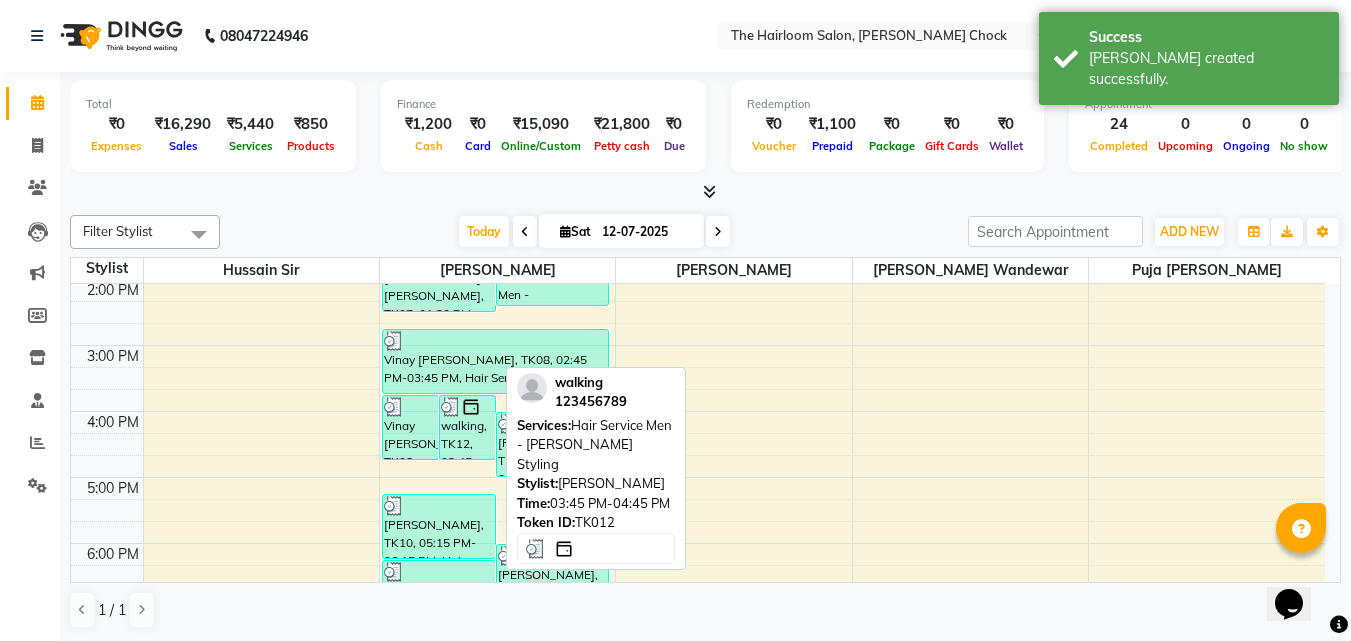 click on "walking, TK12, 03:45 PM-04:45 PM, Hair Service Men  - [PERSON_NAME] Styling" at bounding box center [467, 427] 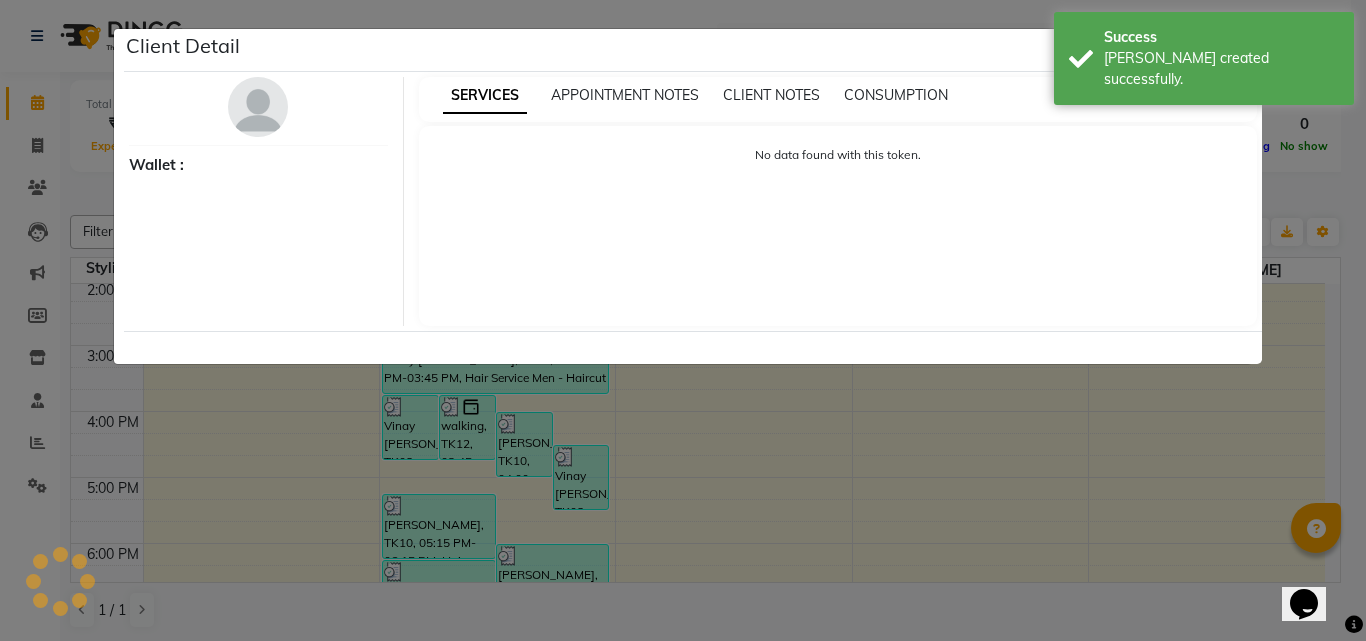 select on "3" 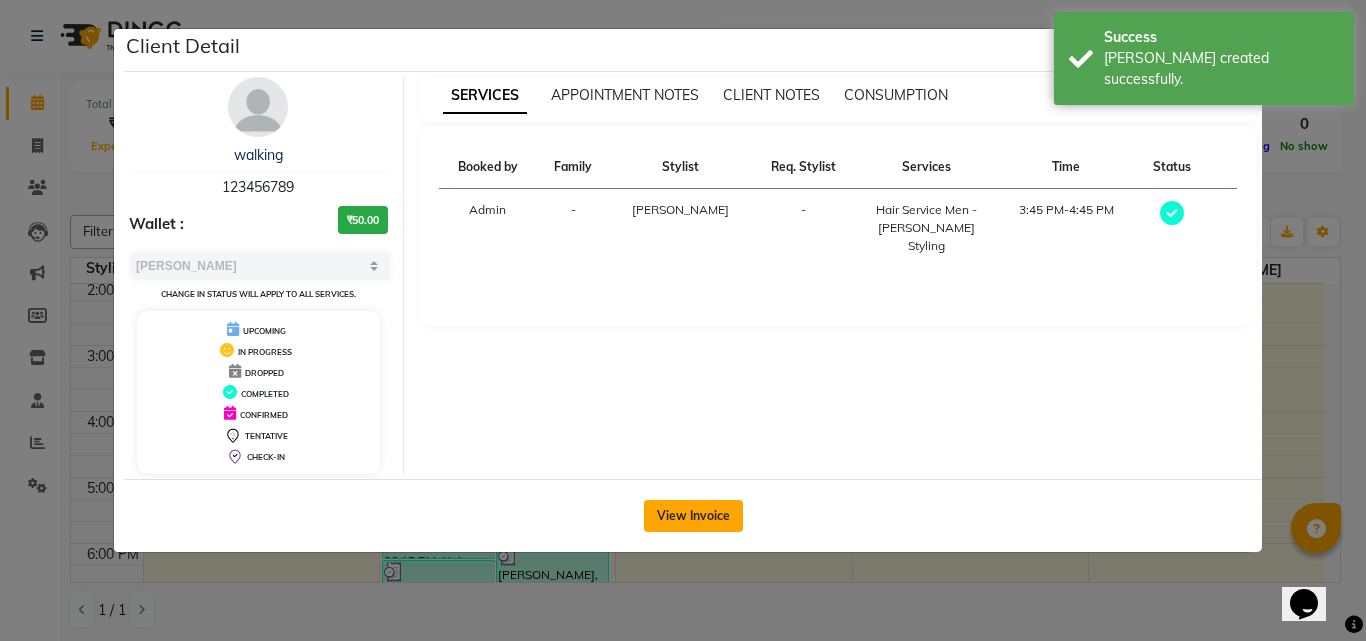 click on "View Invoice" 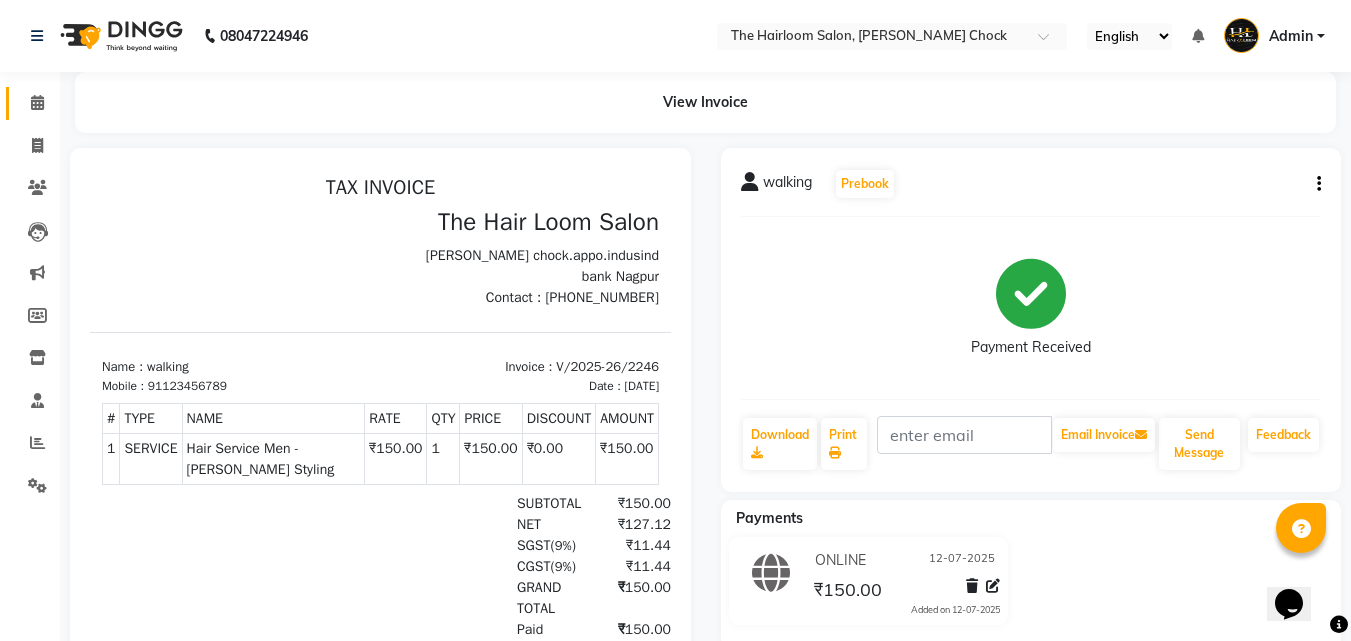 scroll, scrollTop: 0, scrollLeft: 0, axis: both 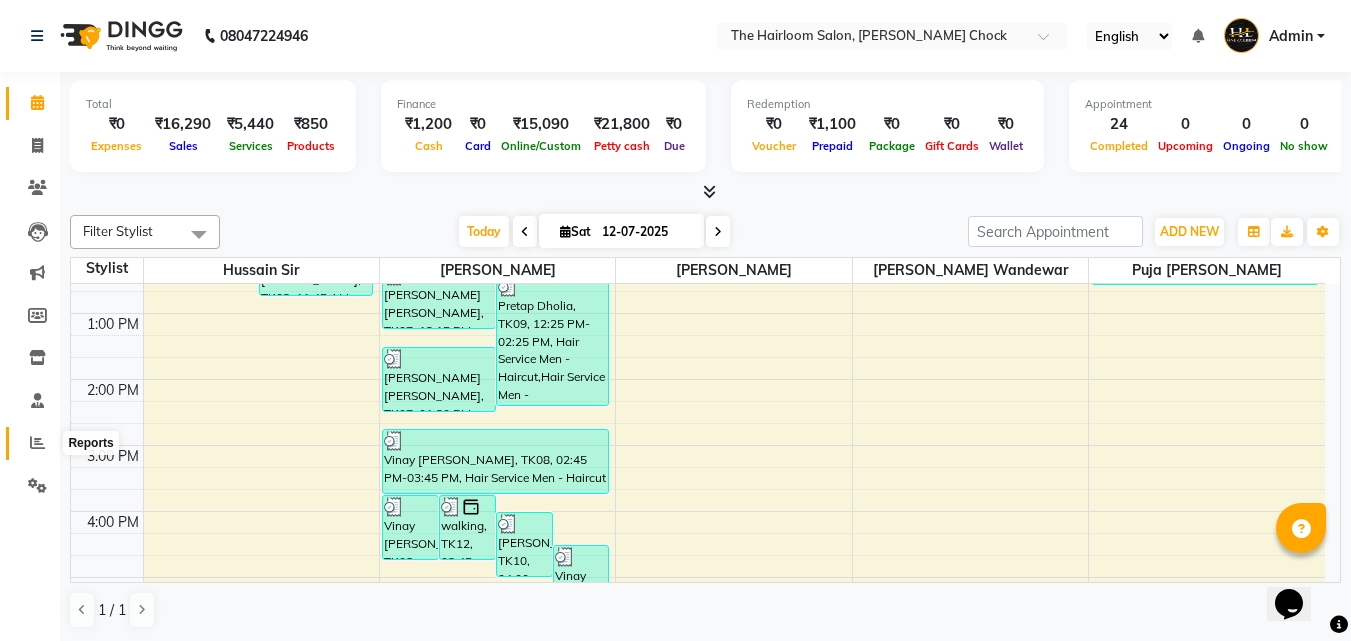 click 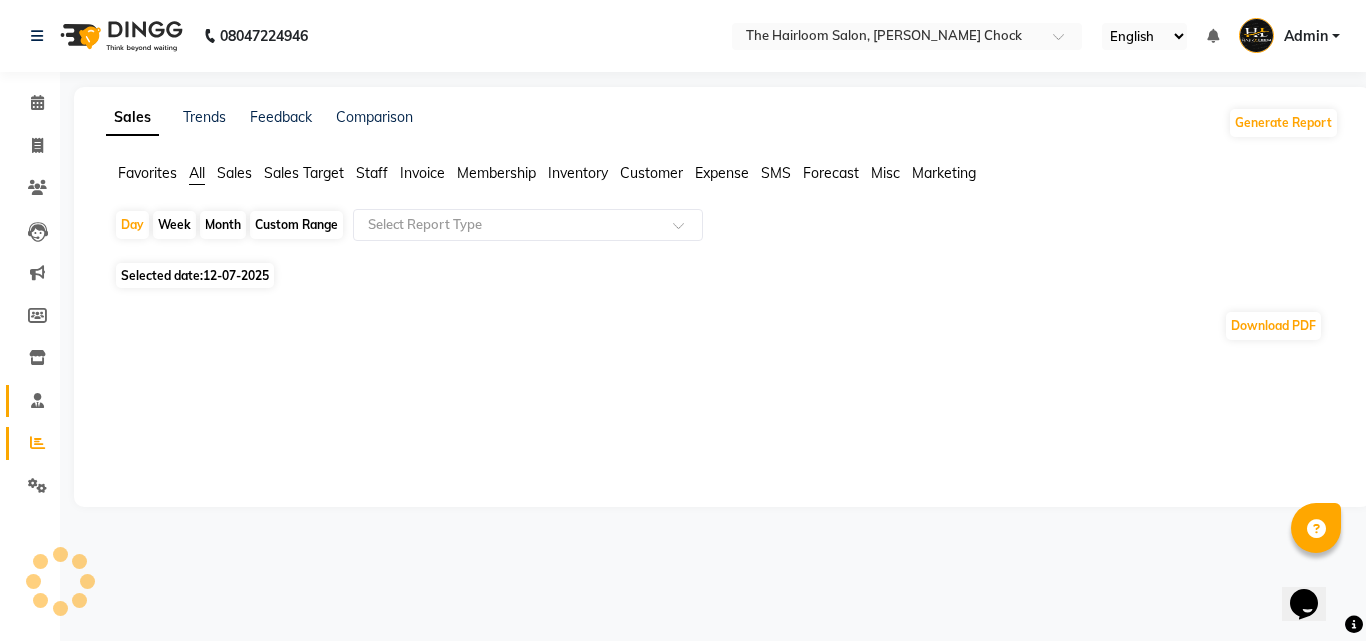 click 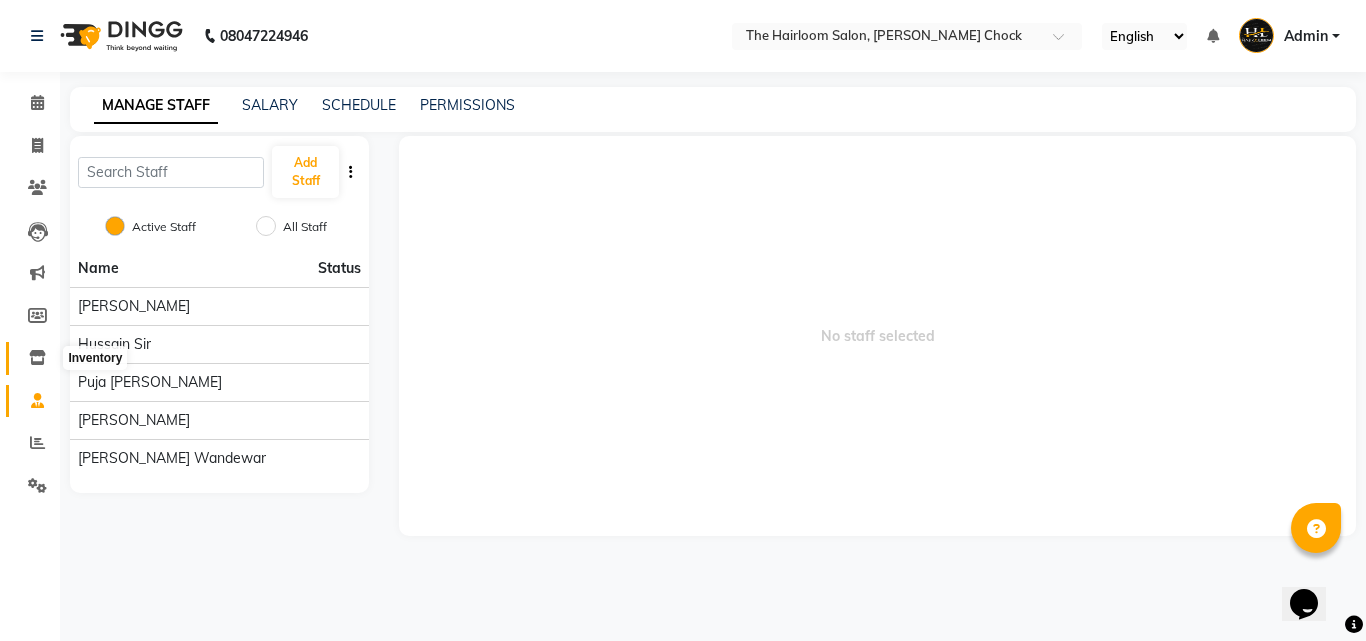 click 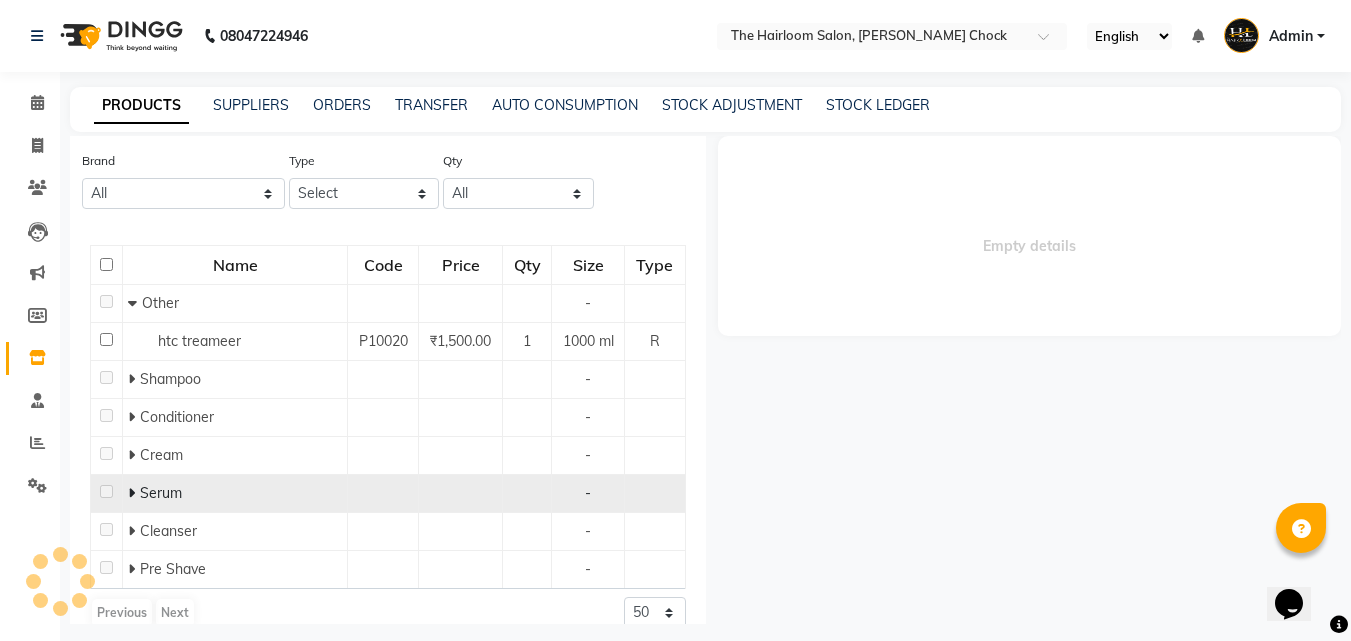scroll, scrollTop: 127, scrollLeft: 0, axis: vertical 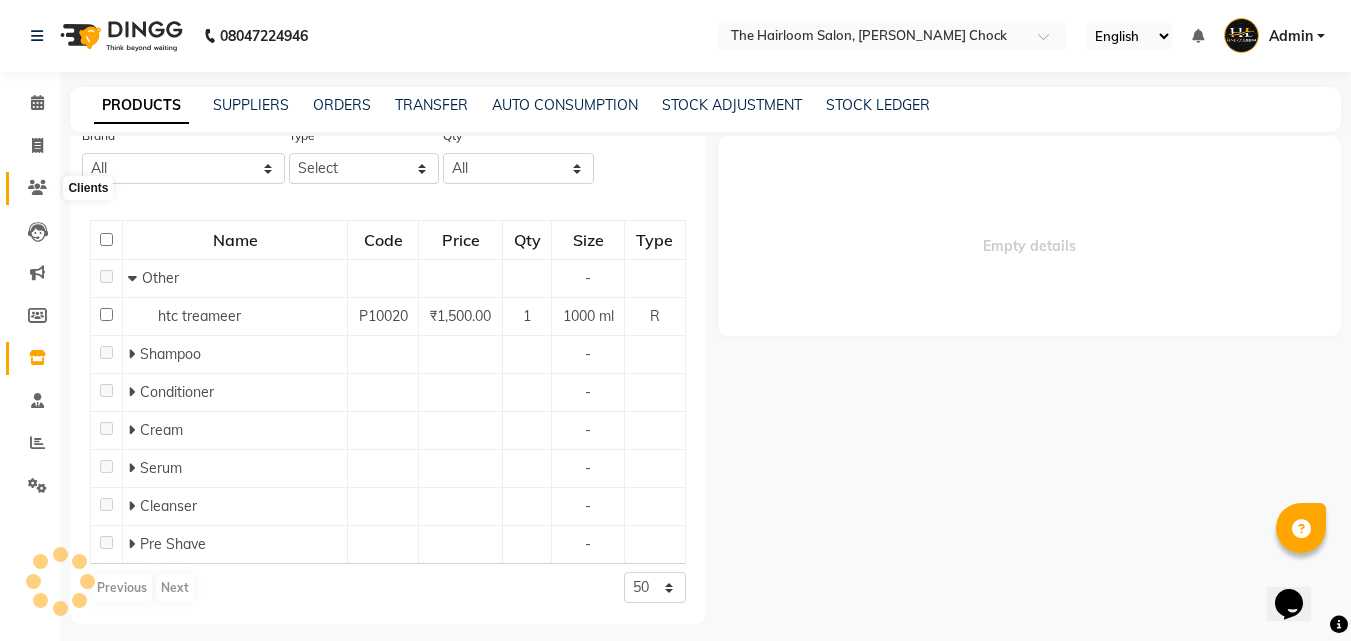 click 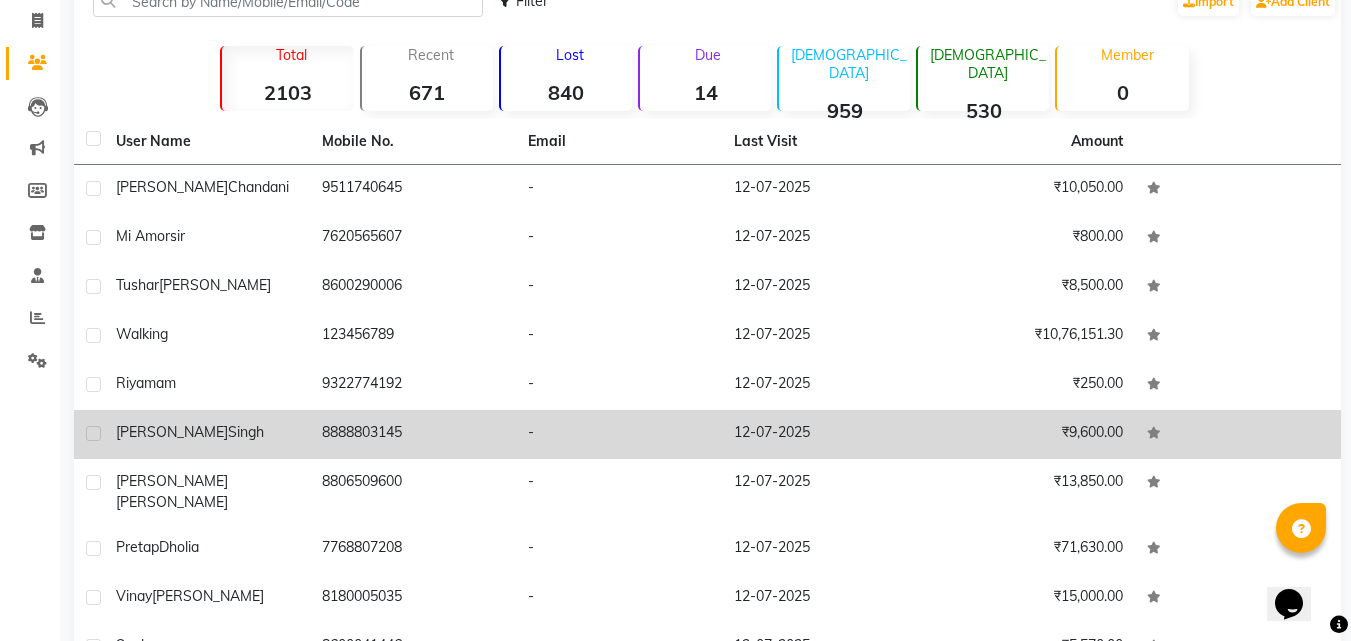 scroll, scrollTop: 225, scrollLeft: 0, axis: vertical 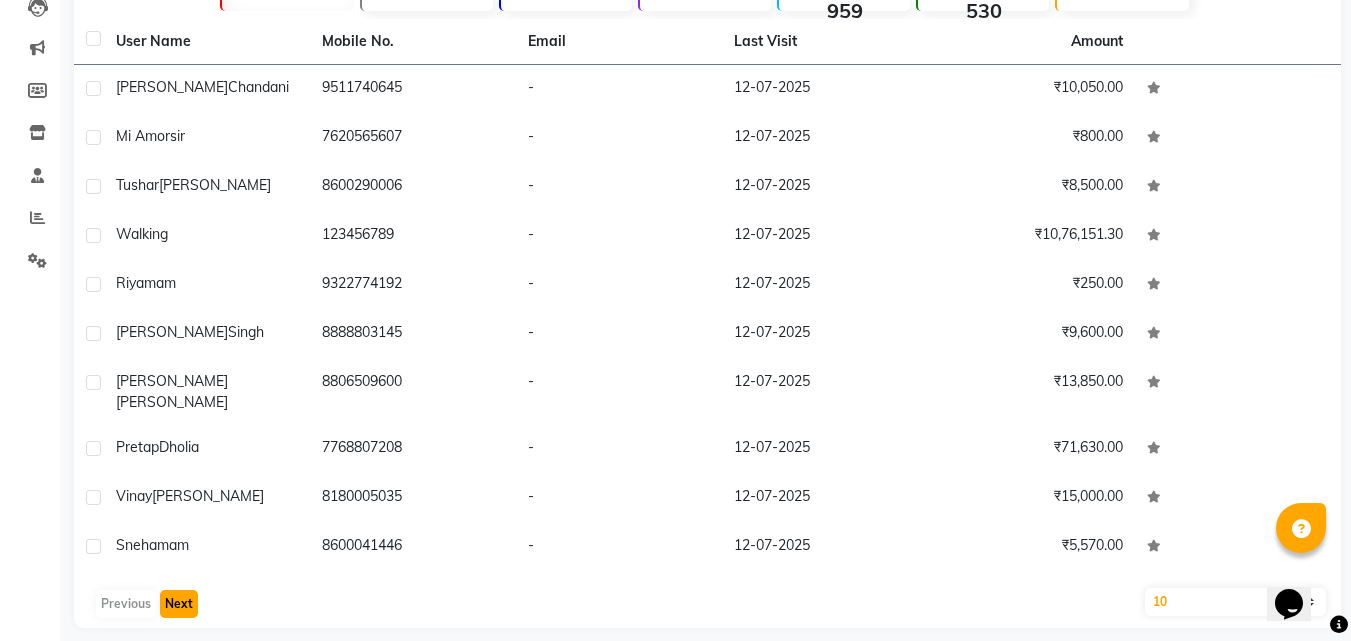click on "Next" 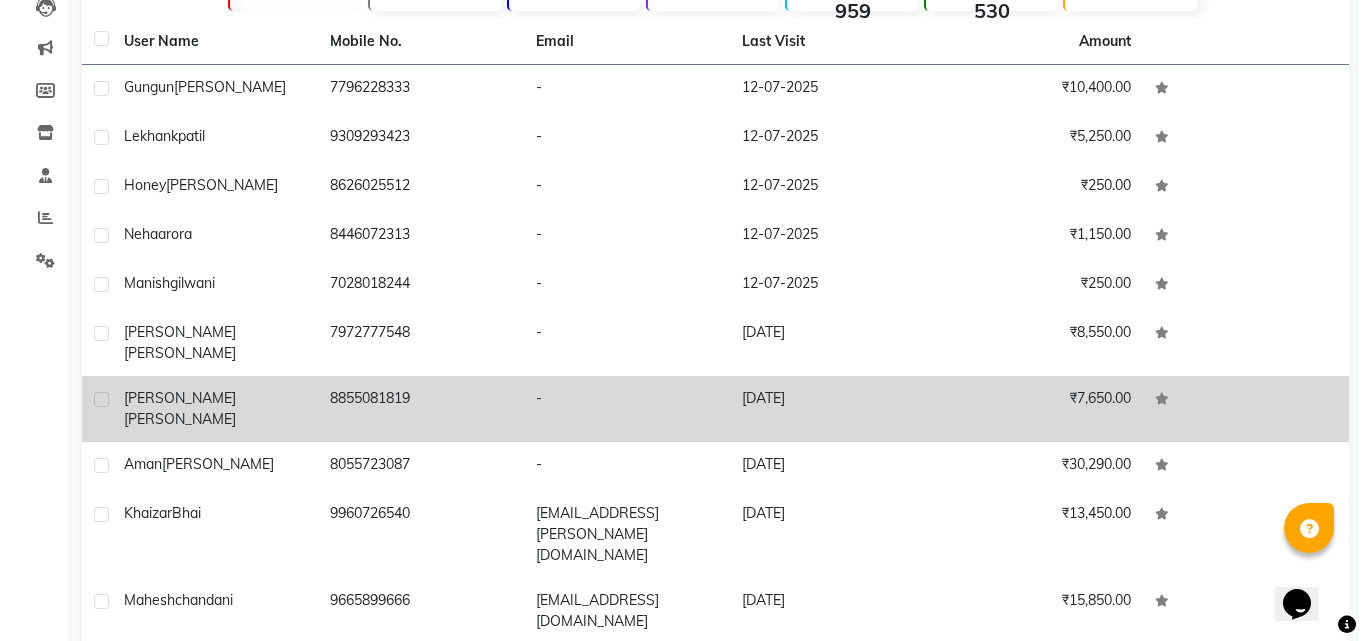 scroll, scrollTop: 125, scrollLeft: 0, axis: vertical 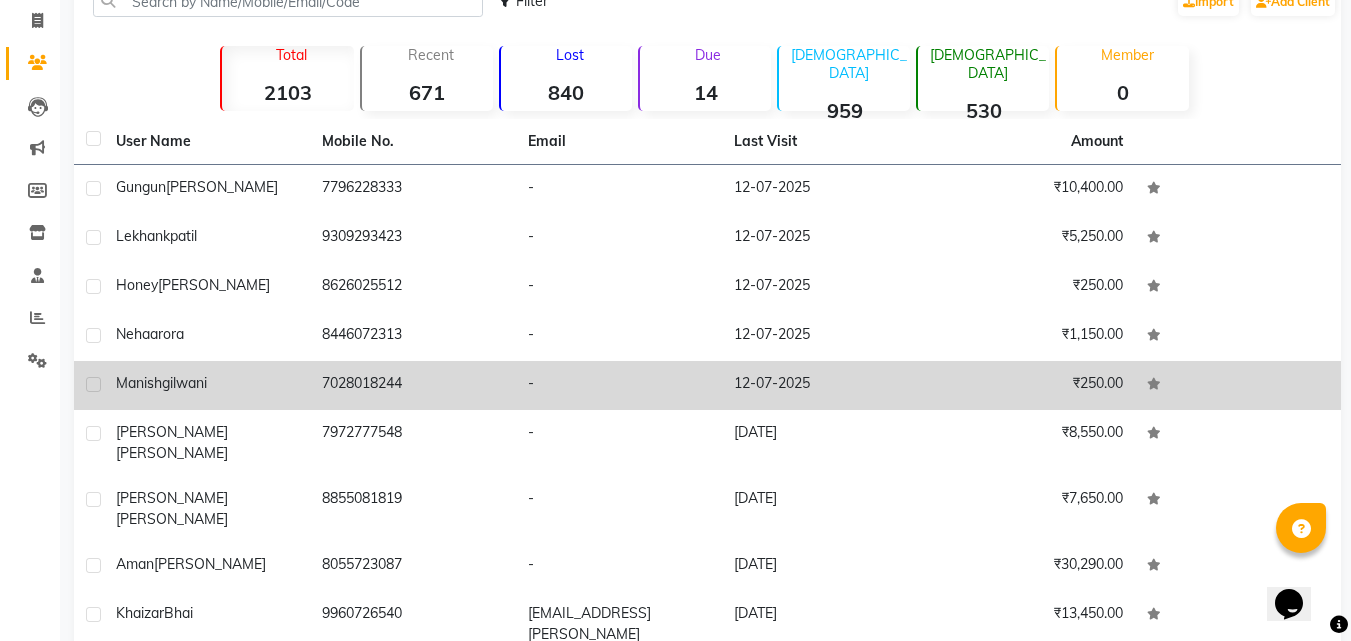 click on "7028018244" 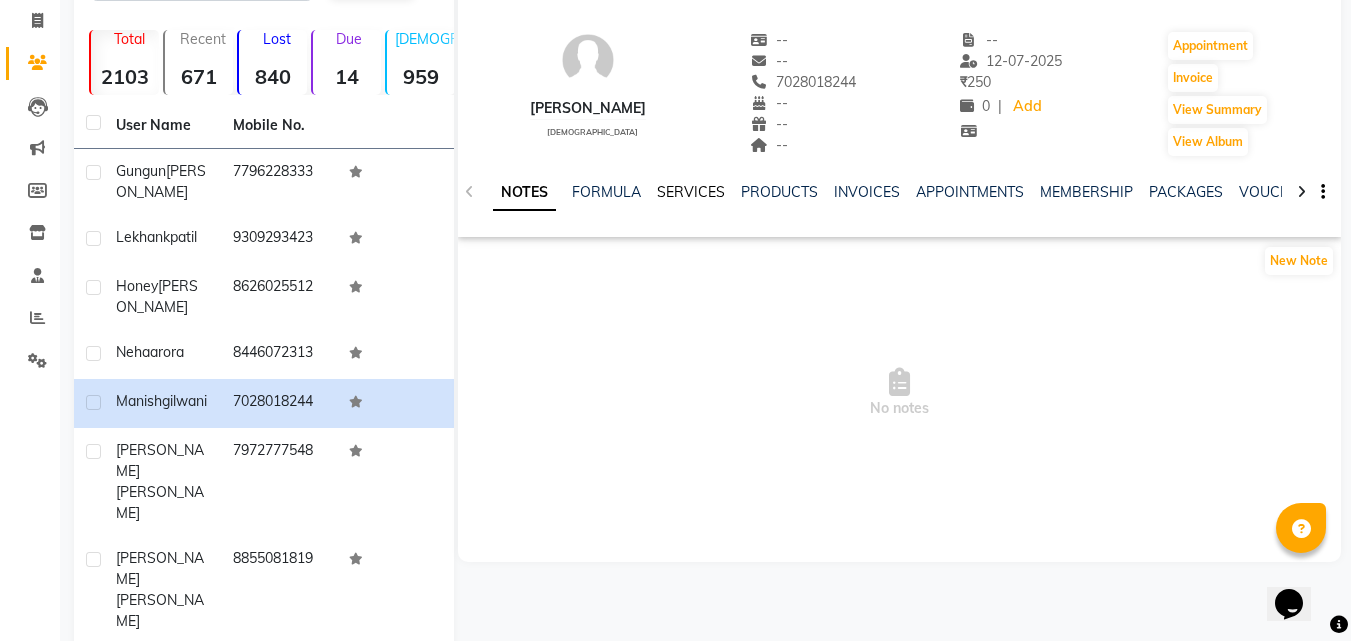 click on "SERVICES" 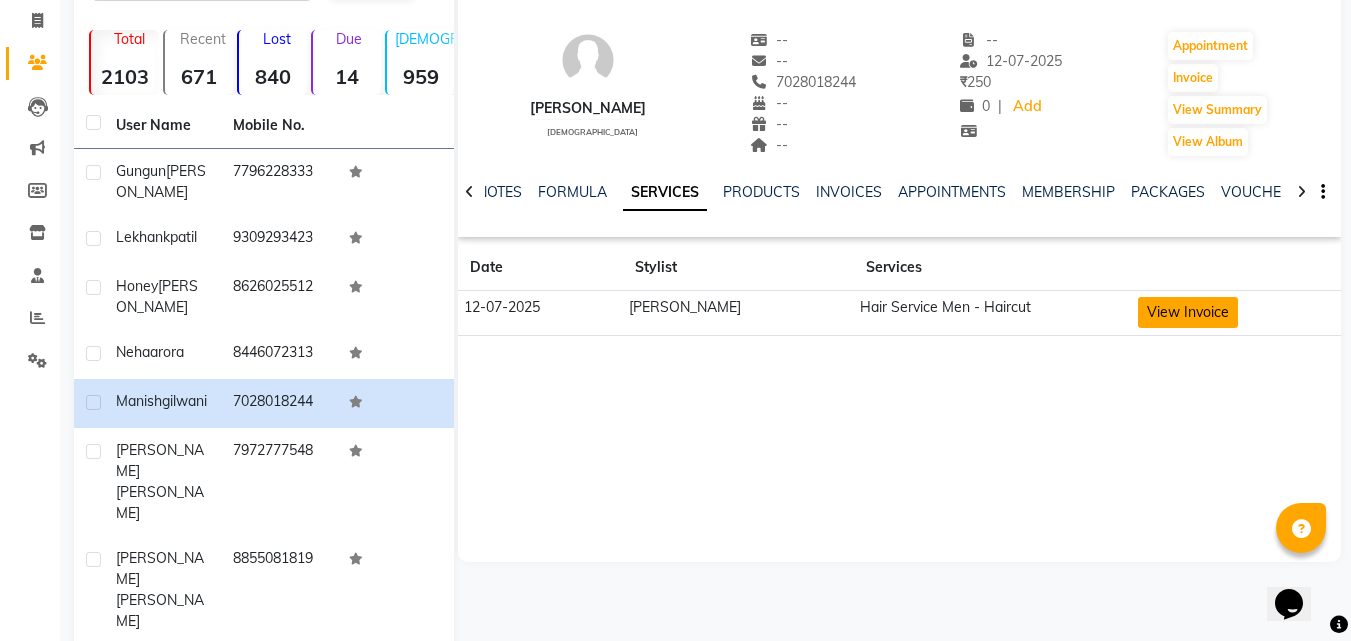 click on "View Invoice" 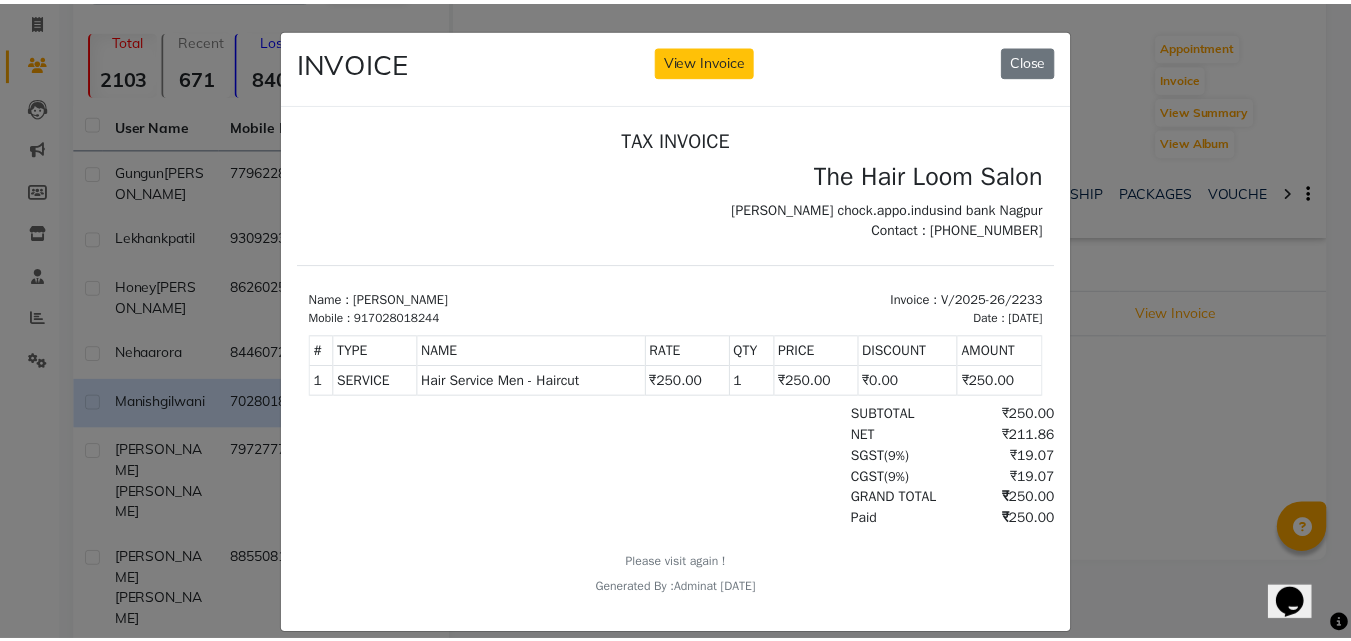 scroll, scrollTop: 0, scrollLeft: 0, axis: both 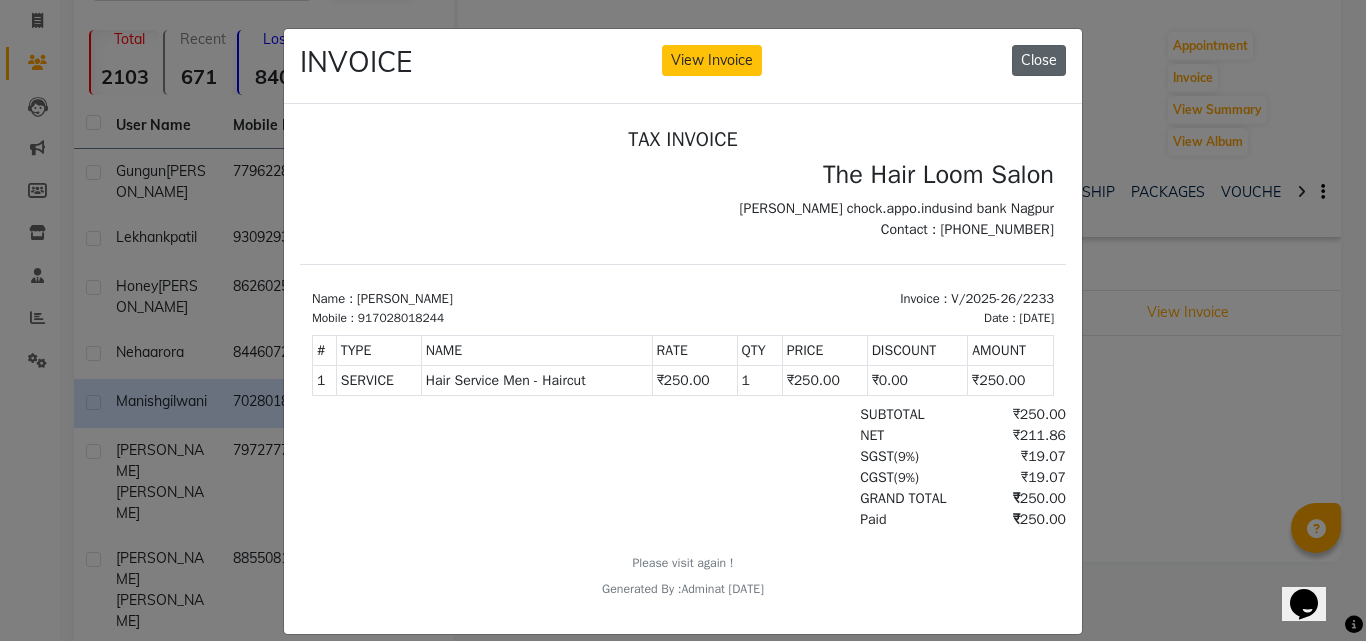 click on "Close" 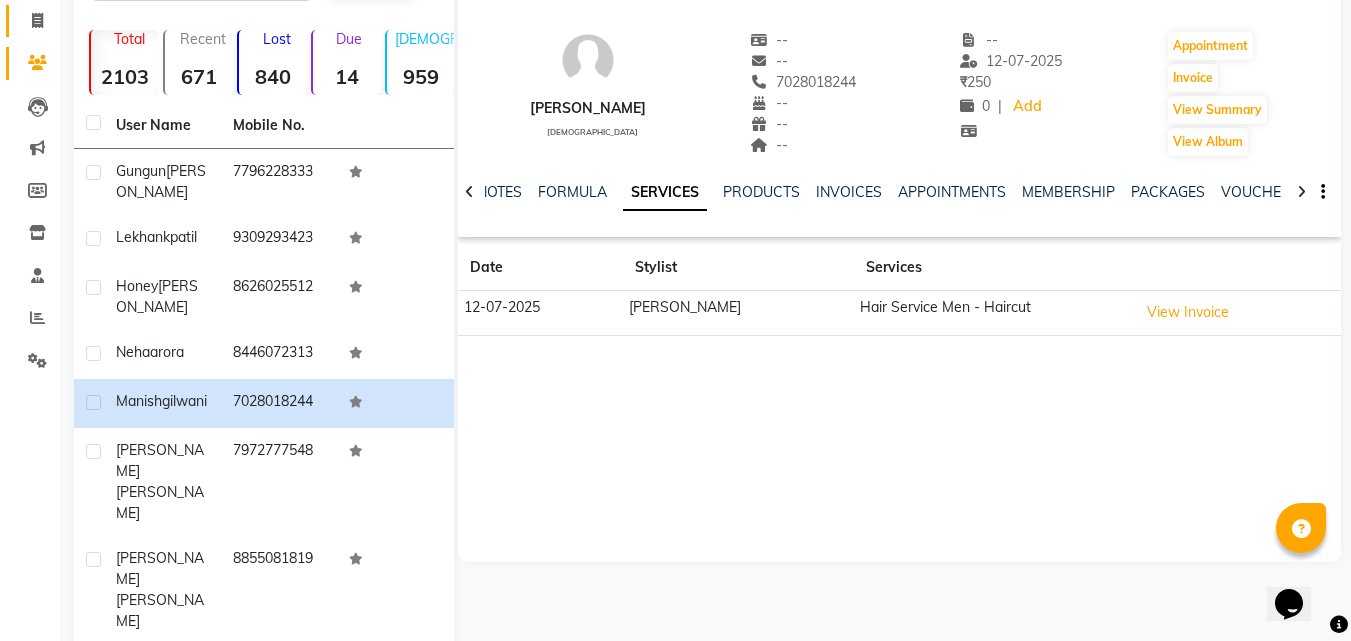 click on "Invoice" 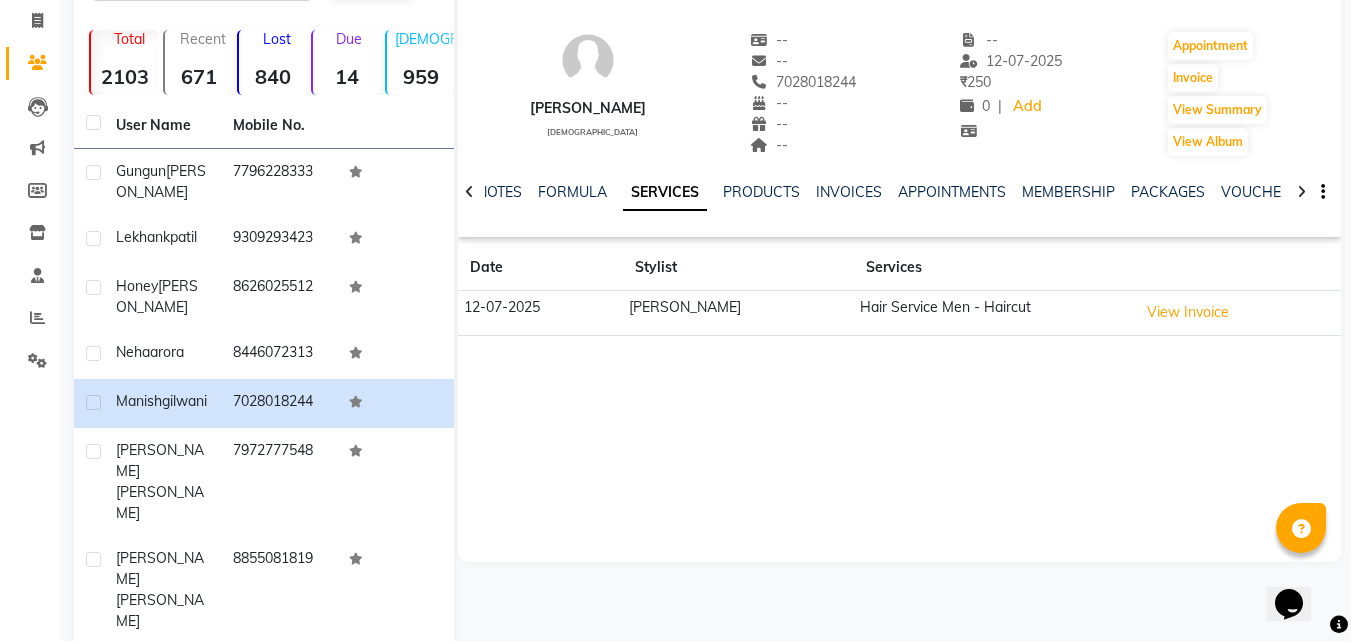 select on "service" 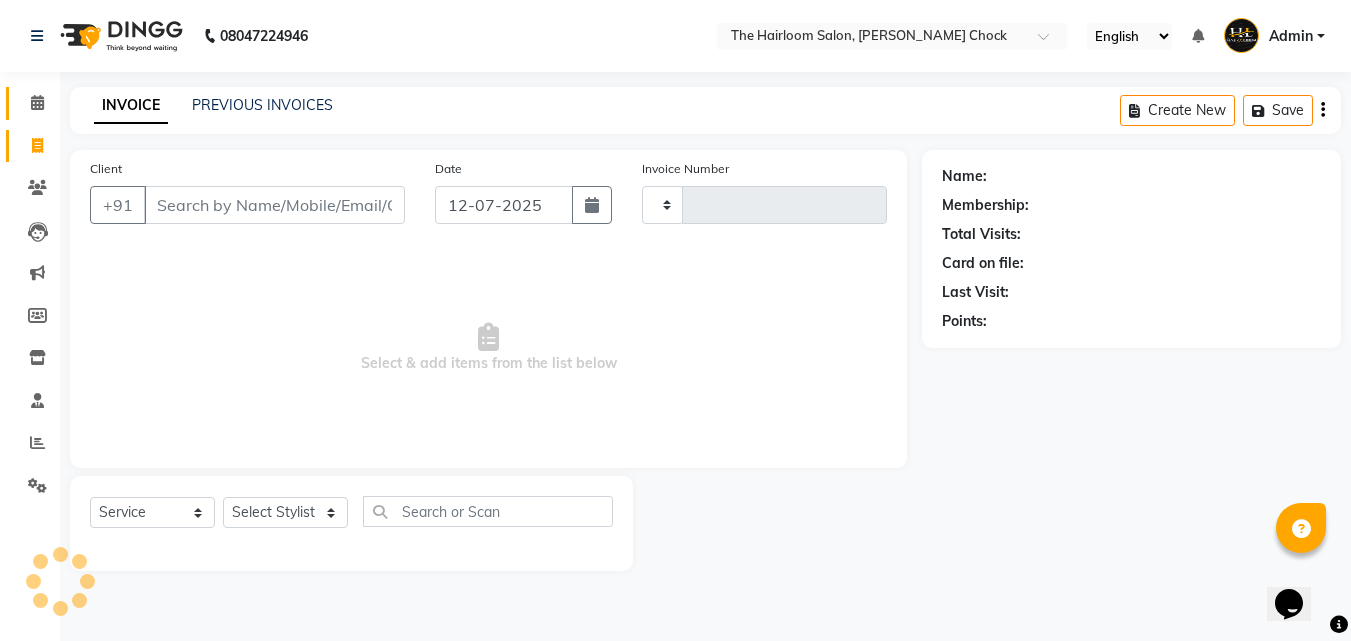 scroll, scrollTop: 0, scrollLeft: 0, axis: both 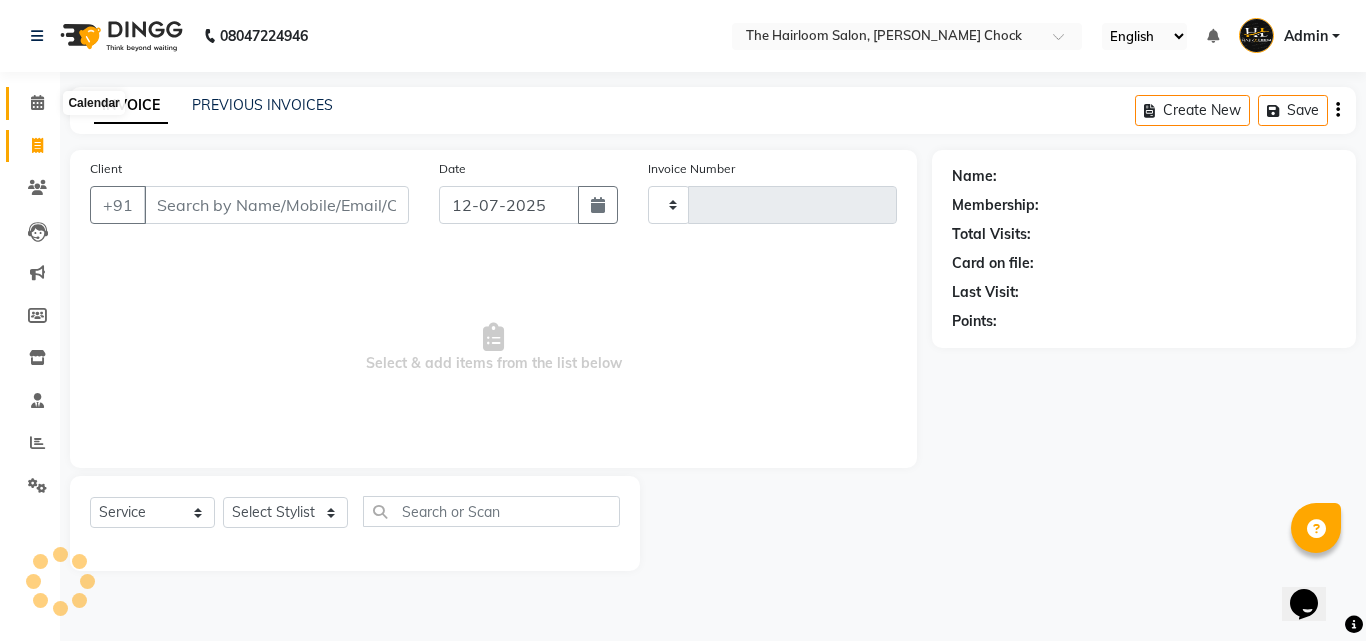 click 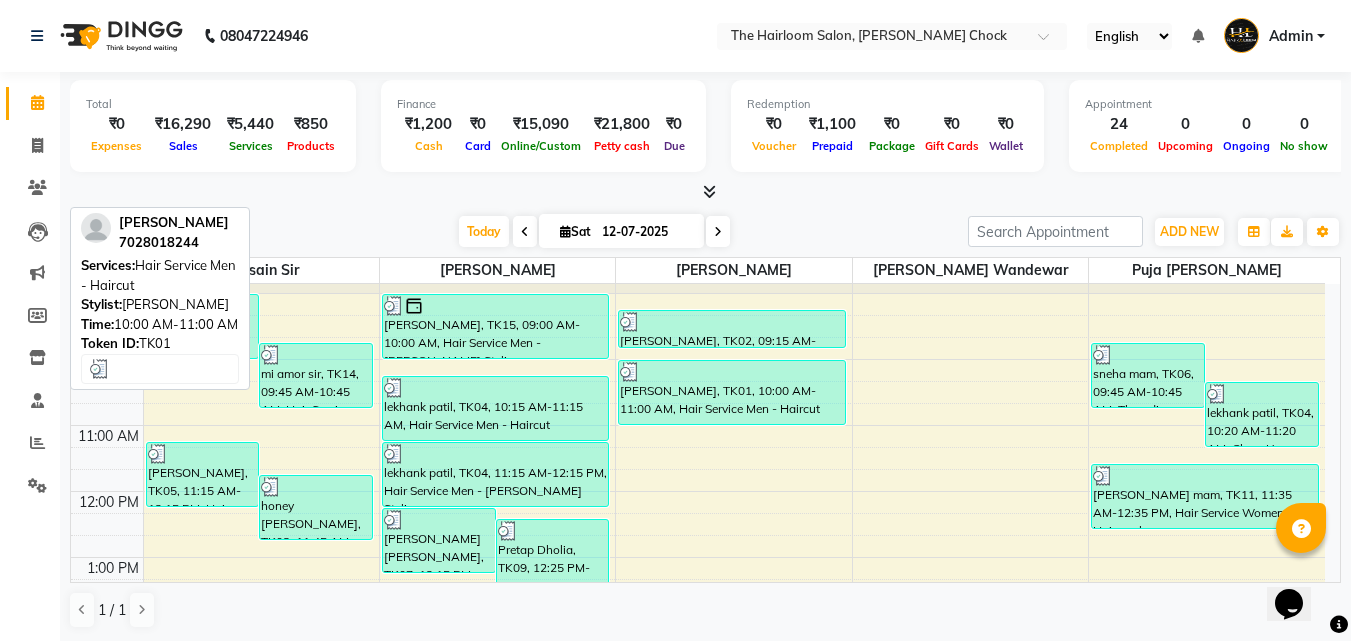 scroll, scrollTop: 19, scrollLeft: 0, axis: vertical 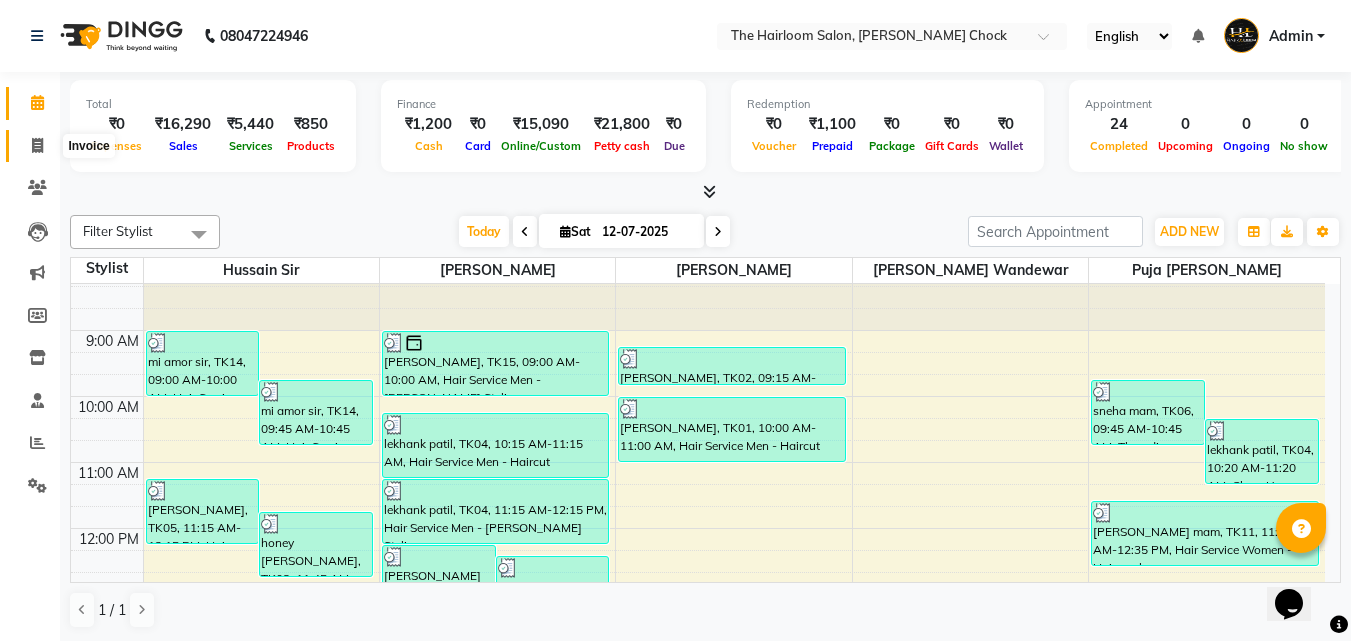 click 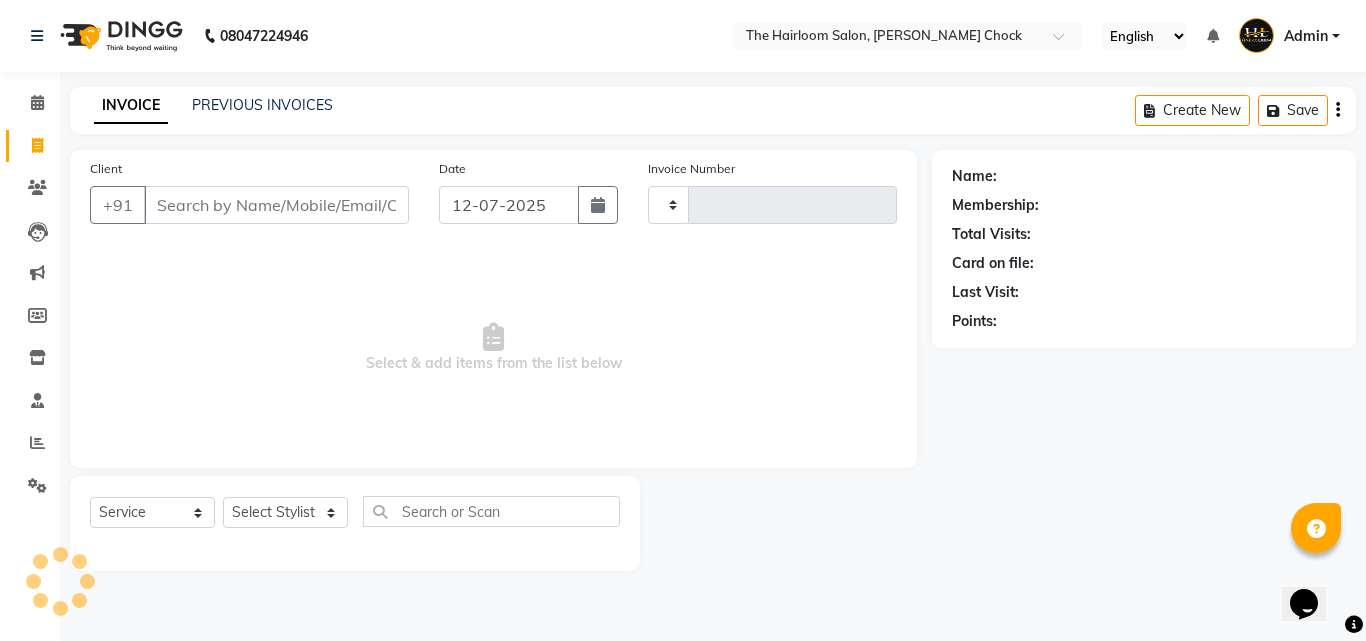 click on "Client" at bounding box center [276, 205] 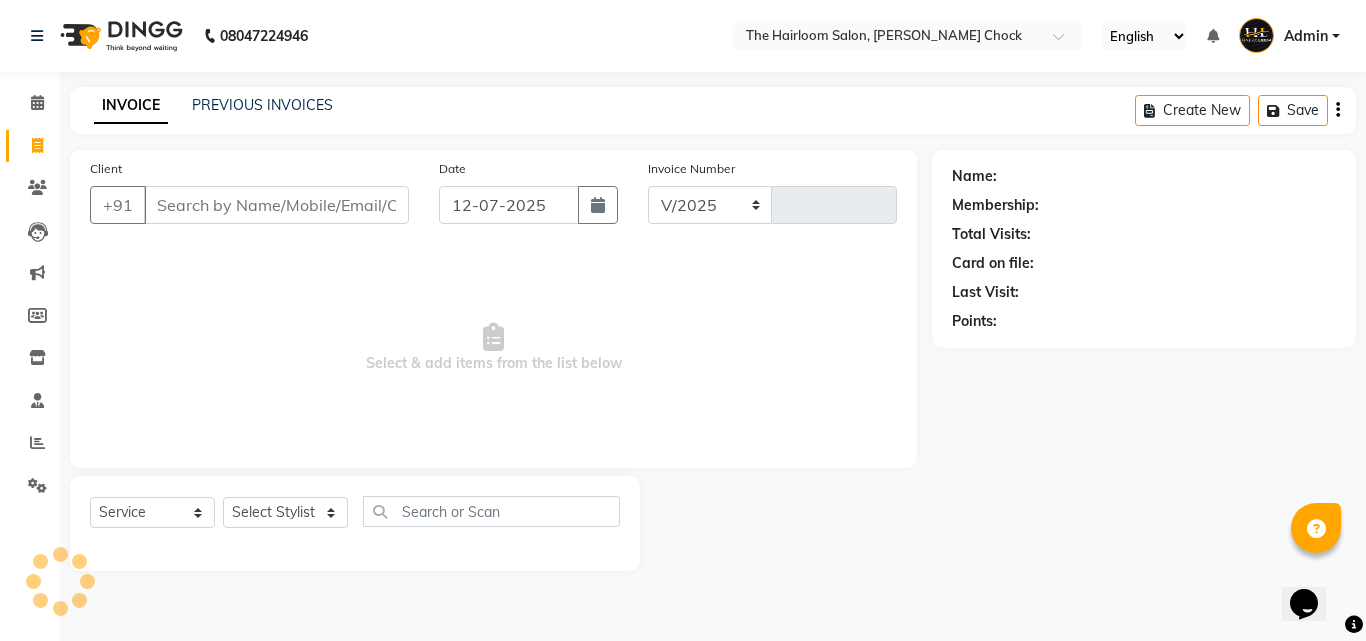 select on "5926" 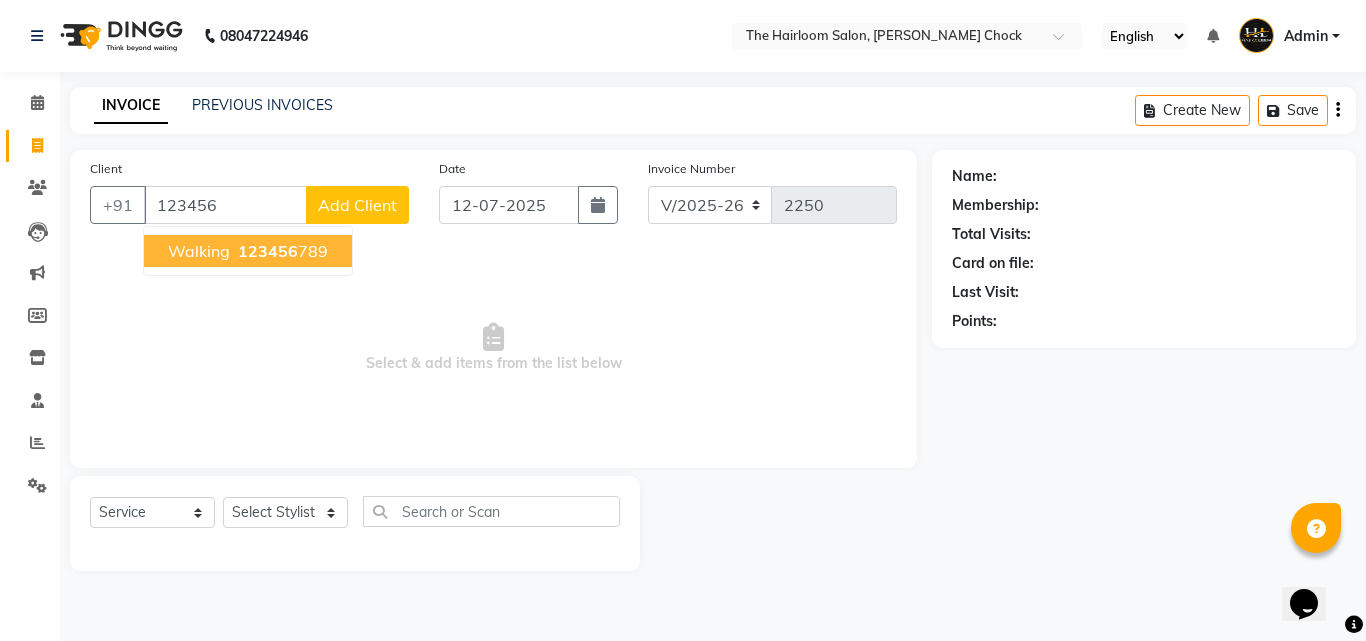 click on "123456" at bounding box center (268, 251) 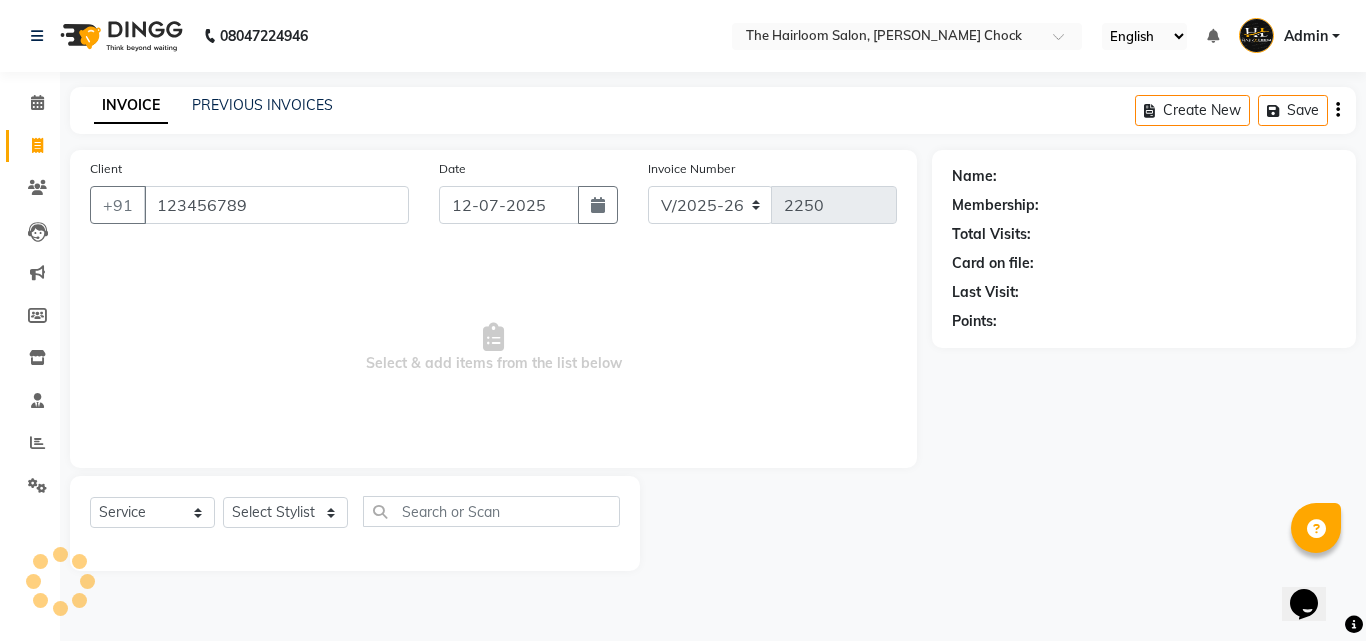 type on "123456789" 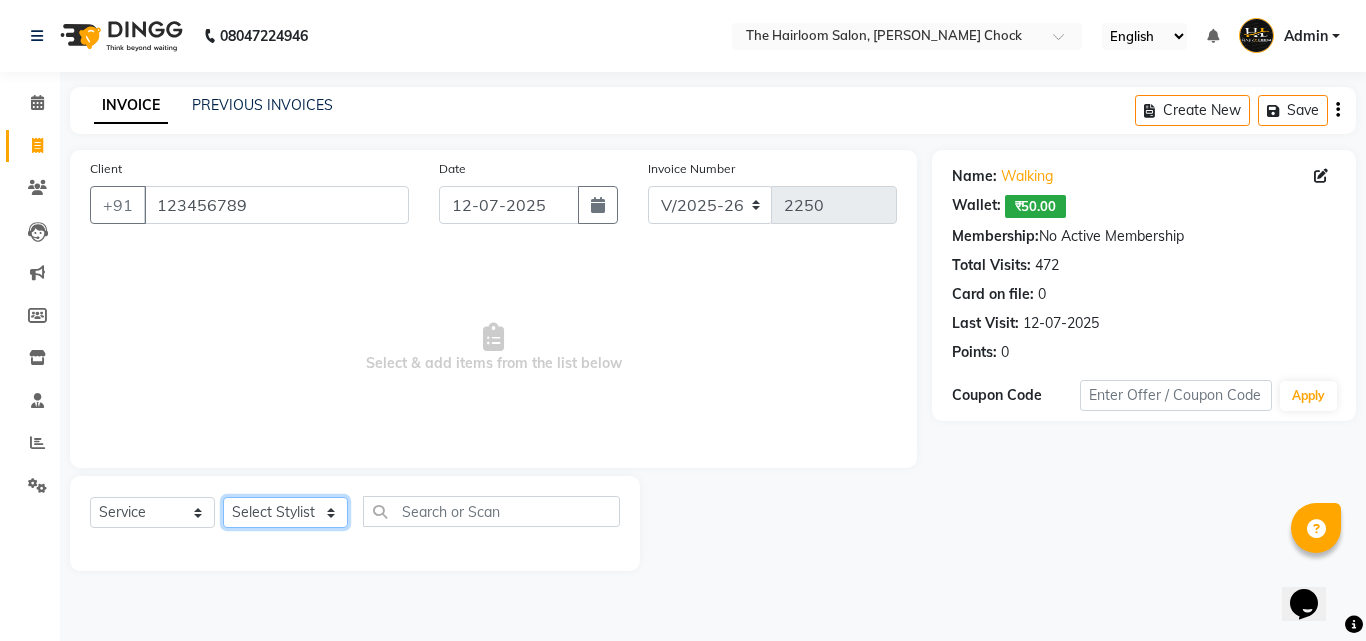 click on "Select Stylist [PERSON_NAME] [PERSON_NAME] sir puja [PERSON_NAME] [PERSON_NAME] wandewar" 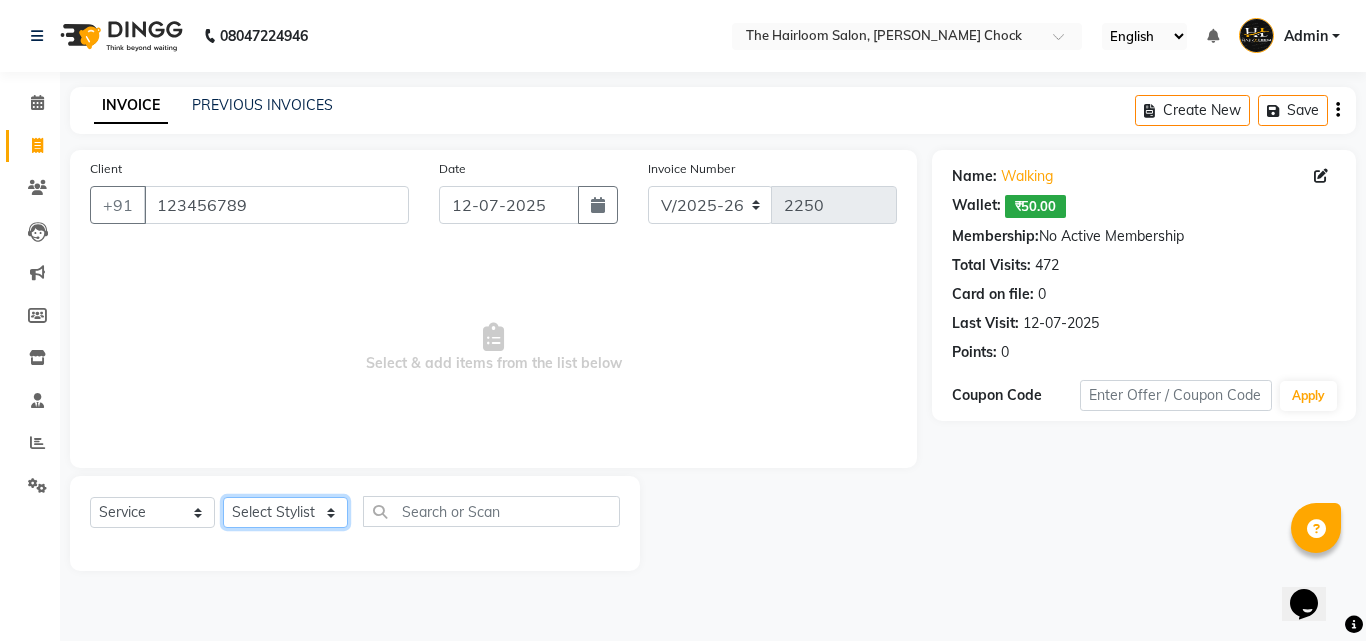 select on "41757" 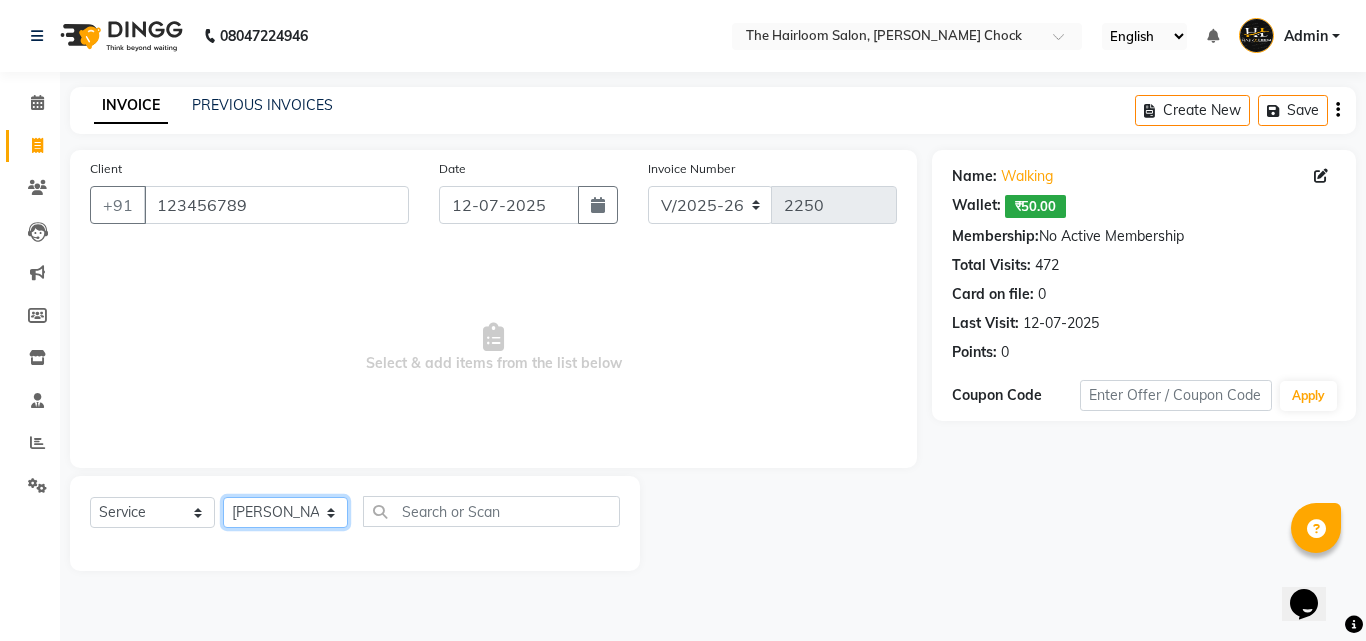 click on "Select Stylist [PERSON_NAME] [PERSON_NAME] sir puja [PERSON_NAME] [PERSON_NAME] wandewar" 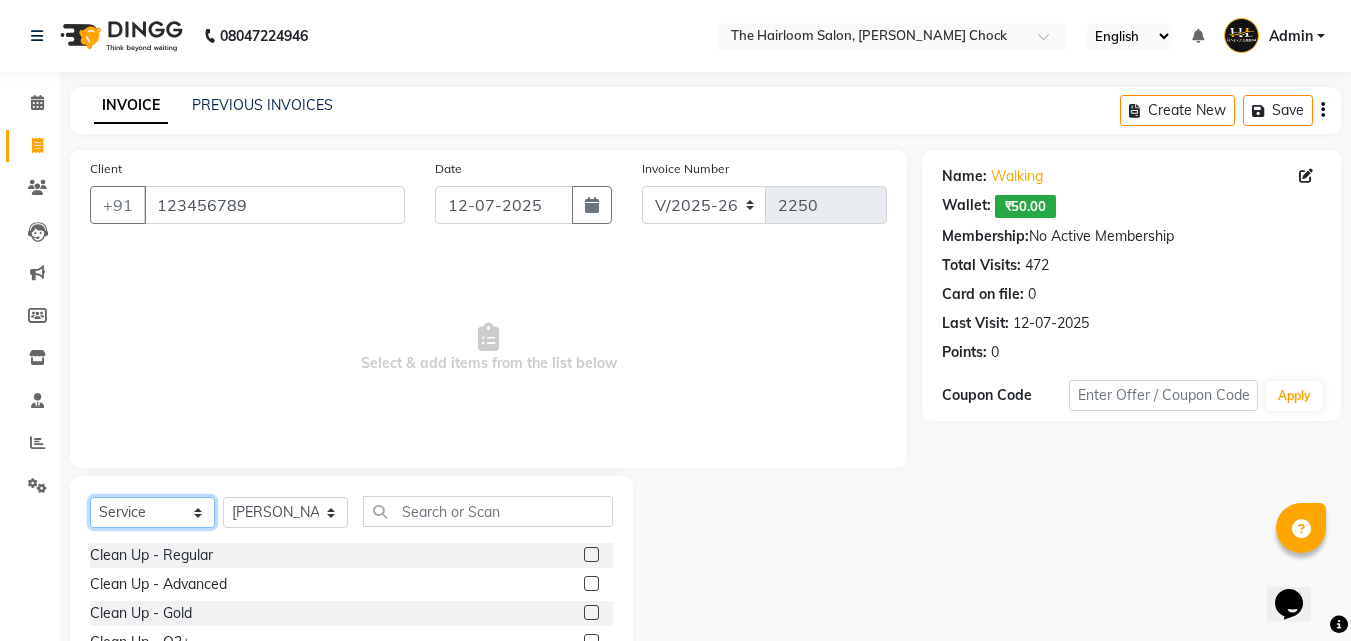 click on "Select  Service  Product  Membership  Package Voucher Prepaid Gift Card" 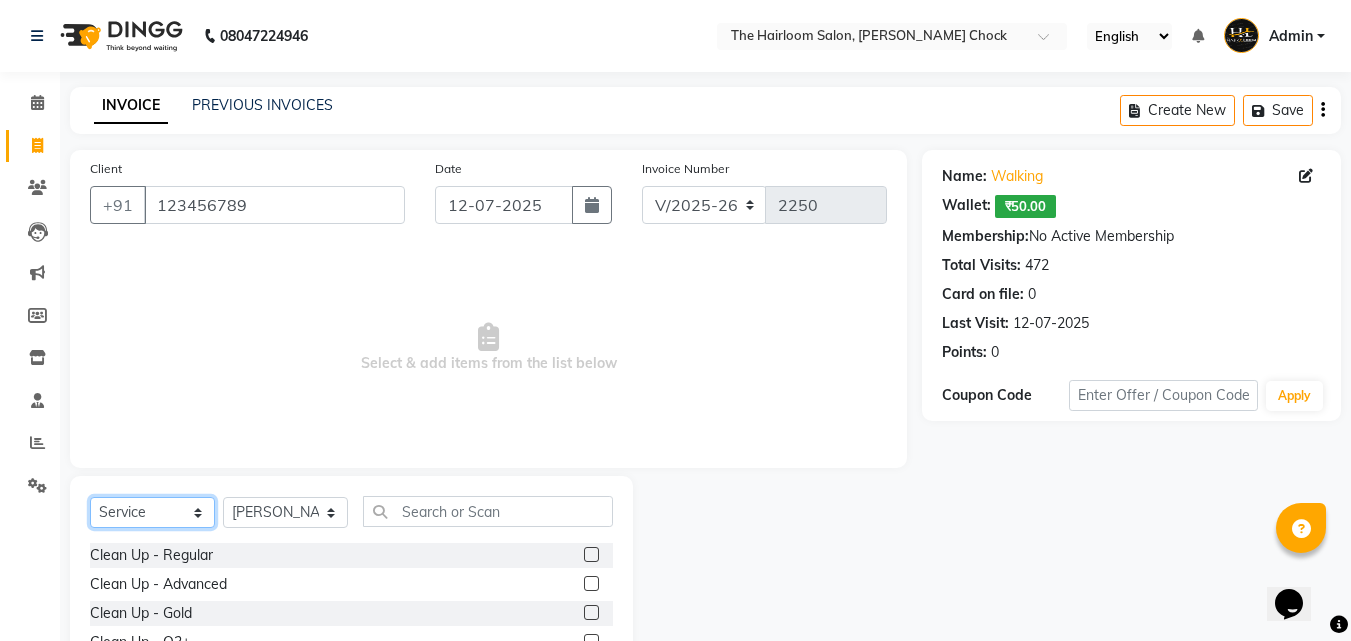select on "product" 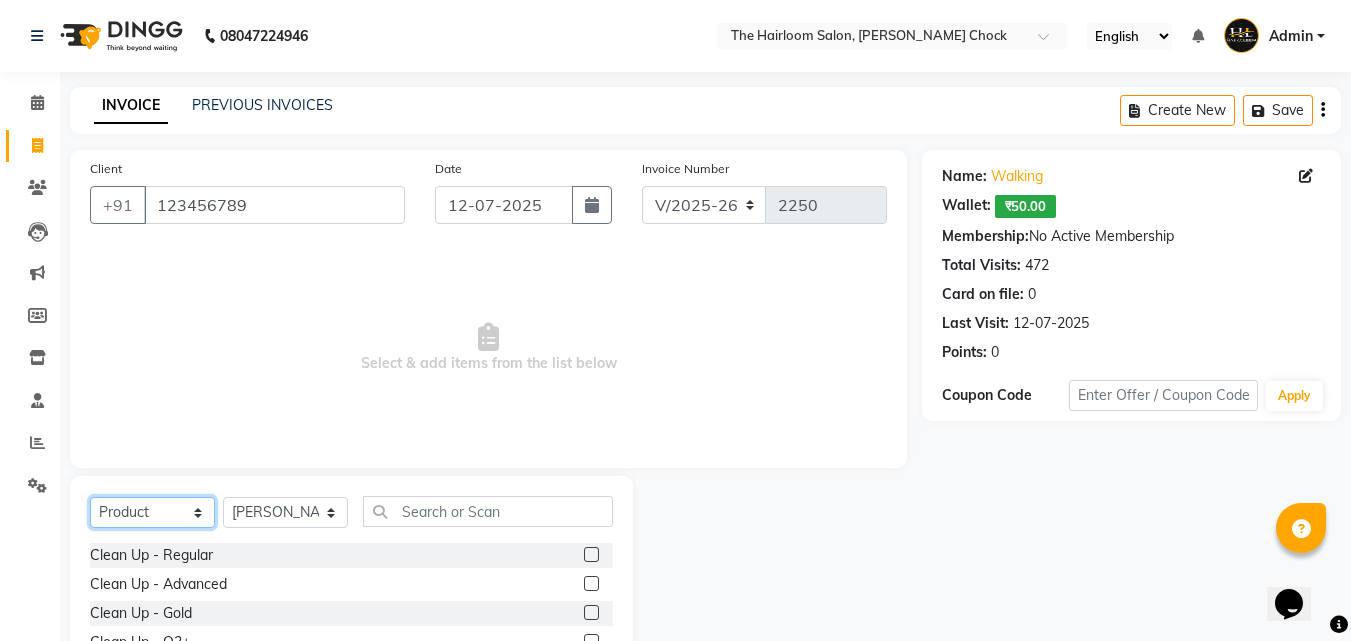 click on "Select  Service  Product  Membership  Package Voucher Prepaid Gift Card" 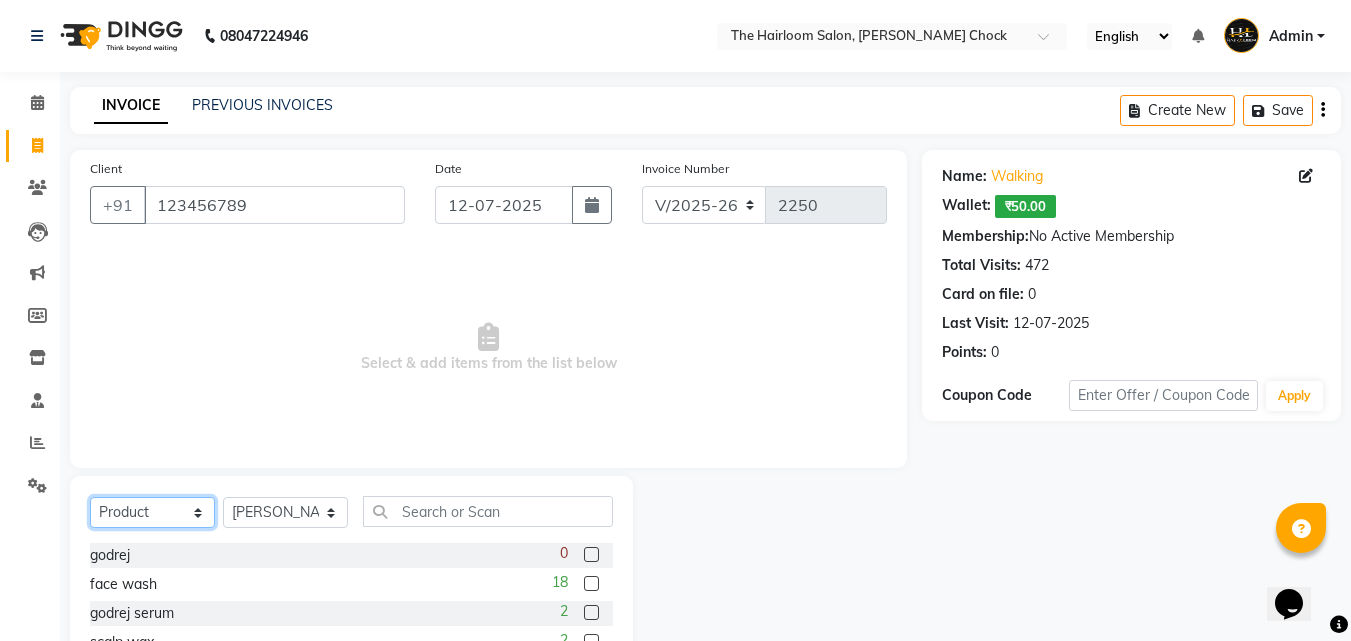 scroll, scrollTop: 160, scrollLeft: 0, axis: vertical 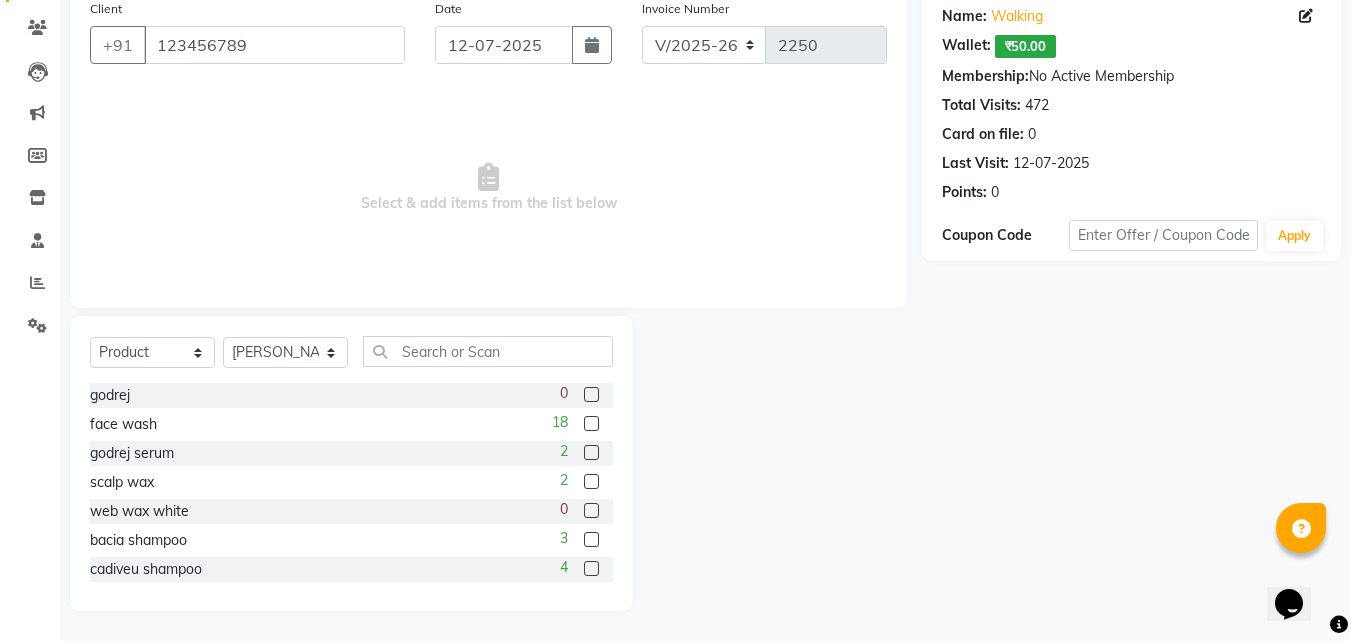 click 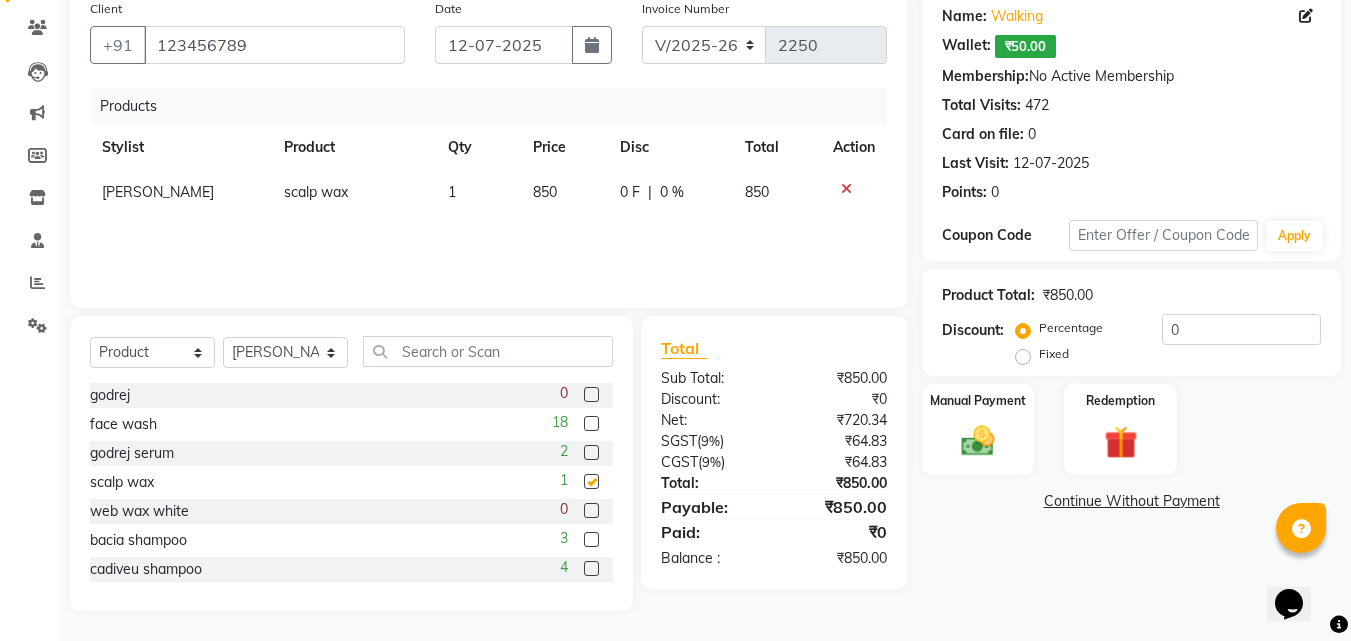 checkbox on "false" 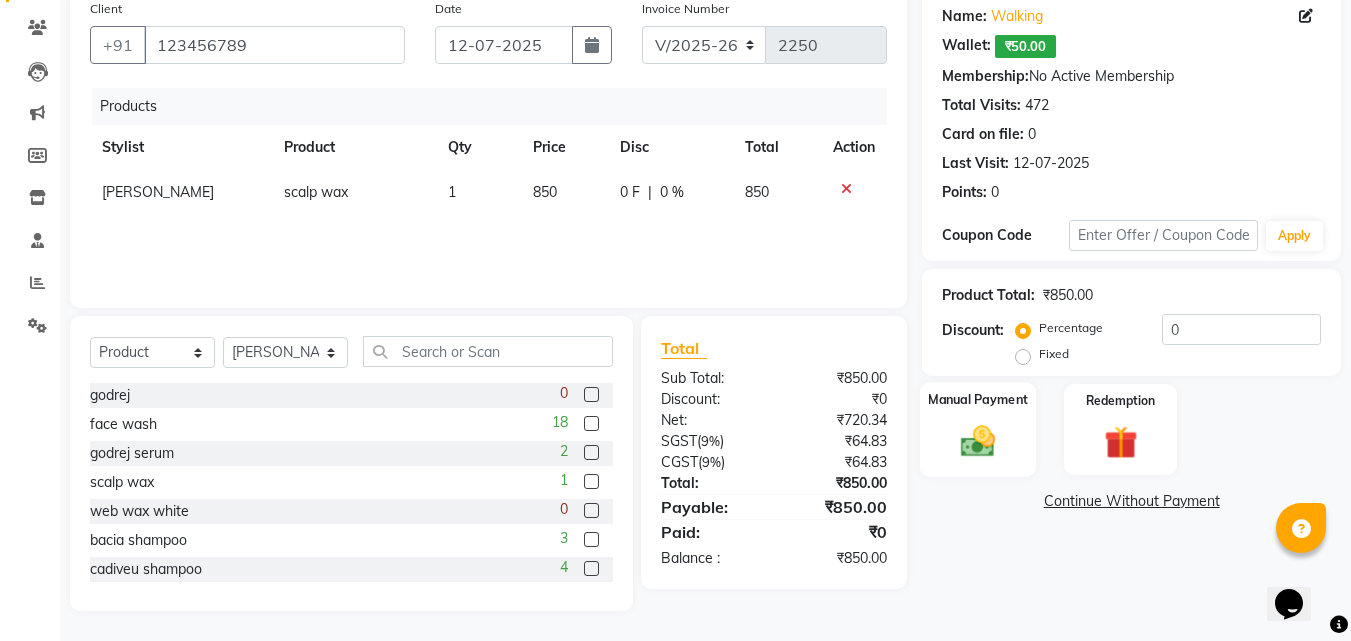 click 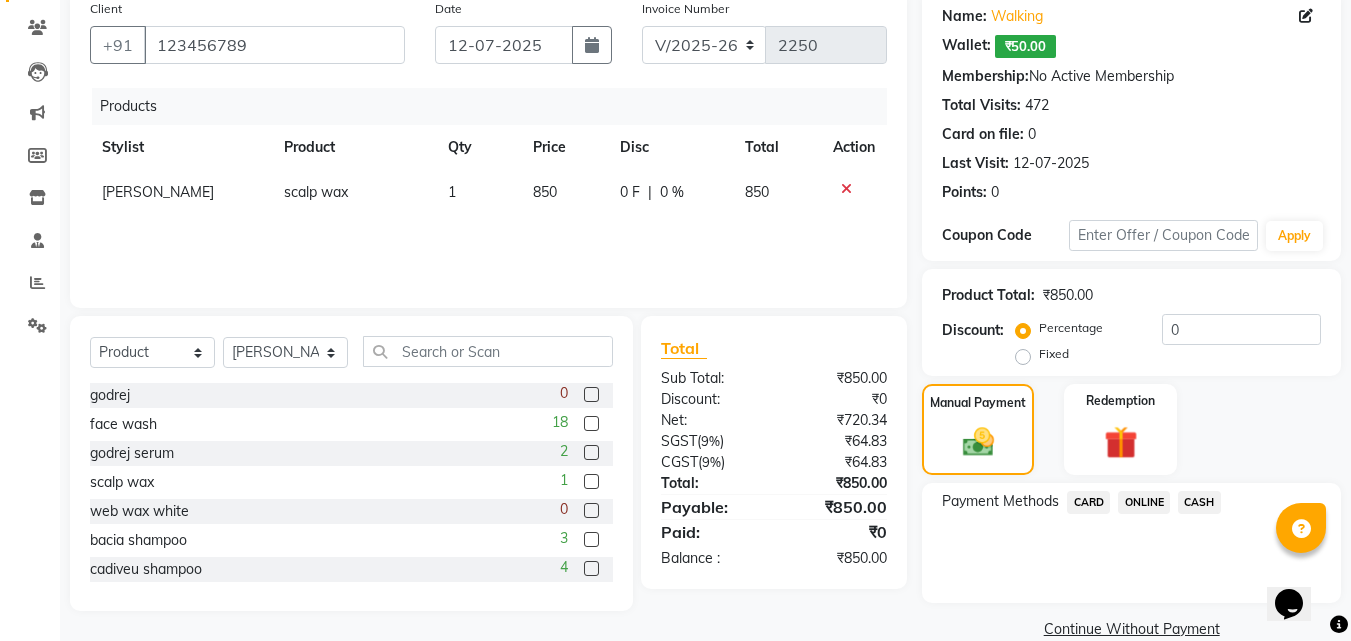 click on "ONLINE" 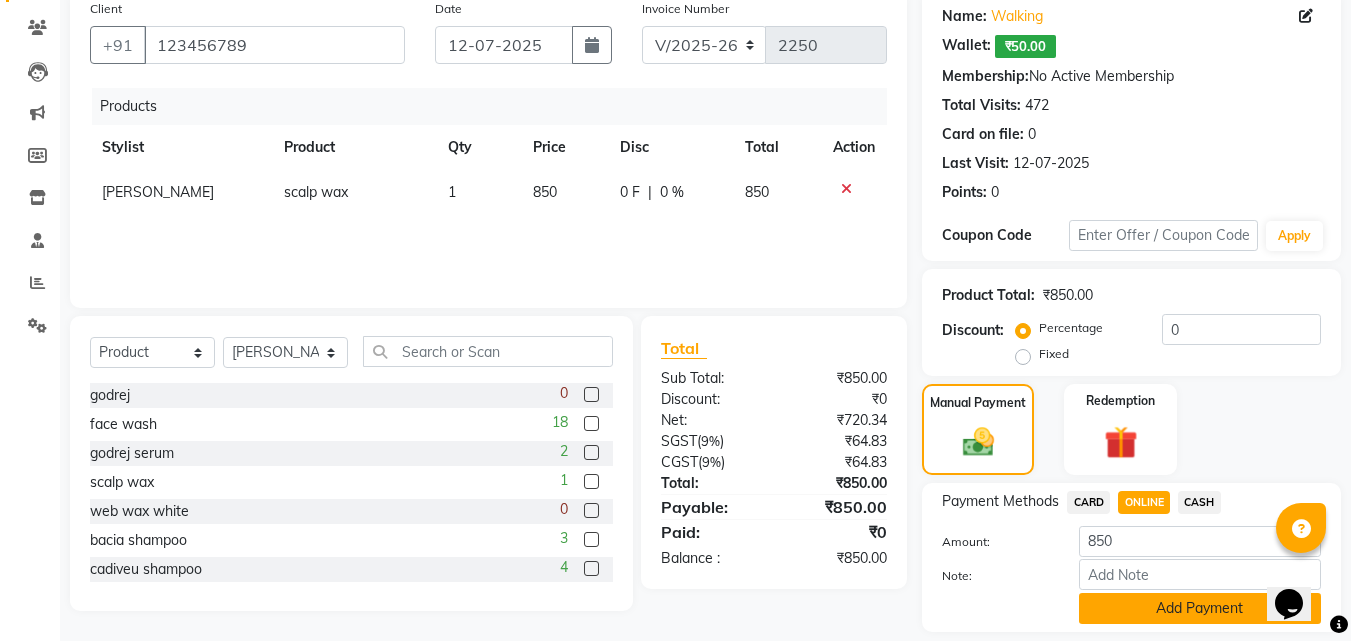 click on "Add Payment" 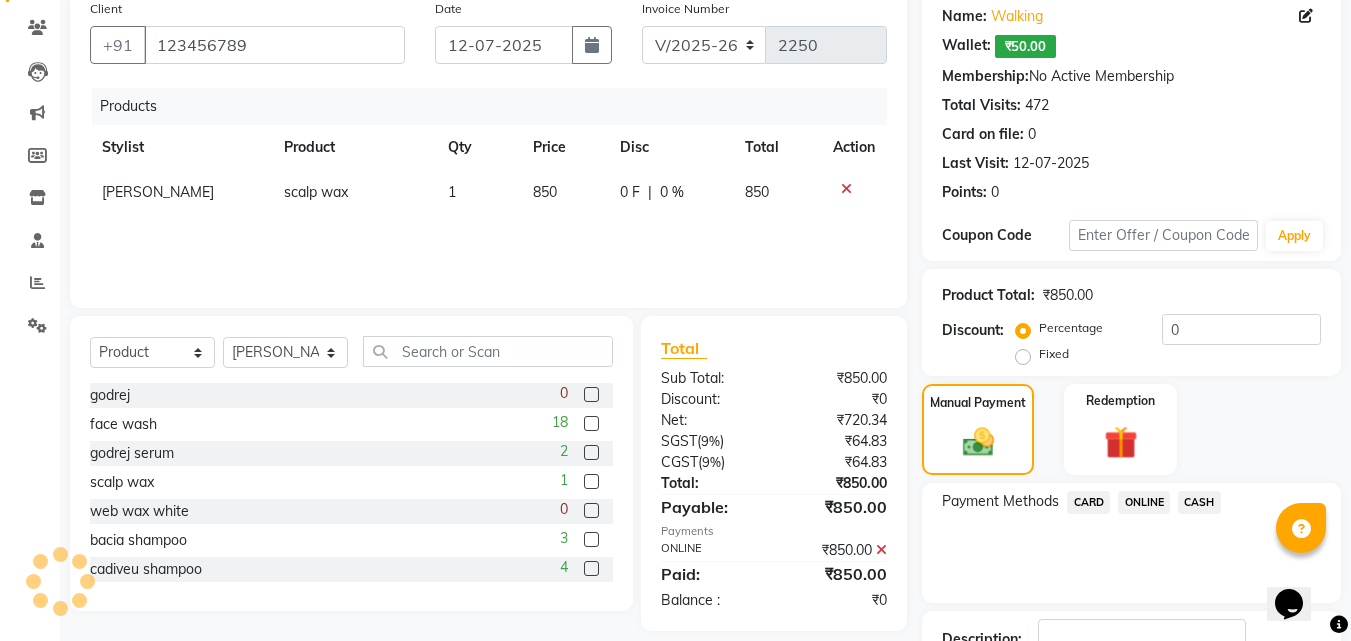 scroll, scrollTop: 306, scrollLeft: 0, axis: vertical 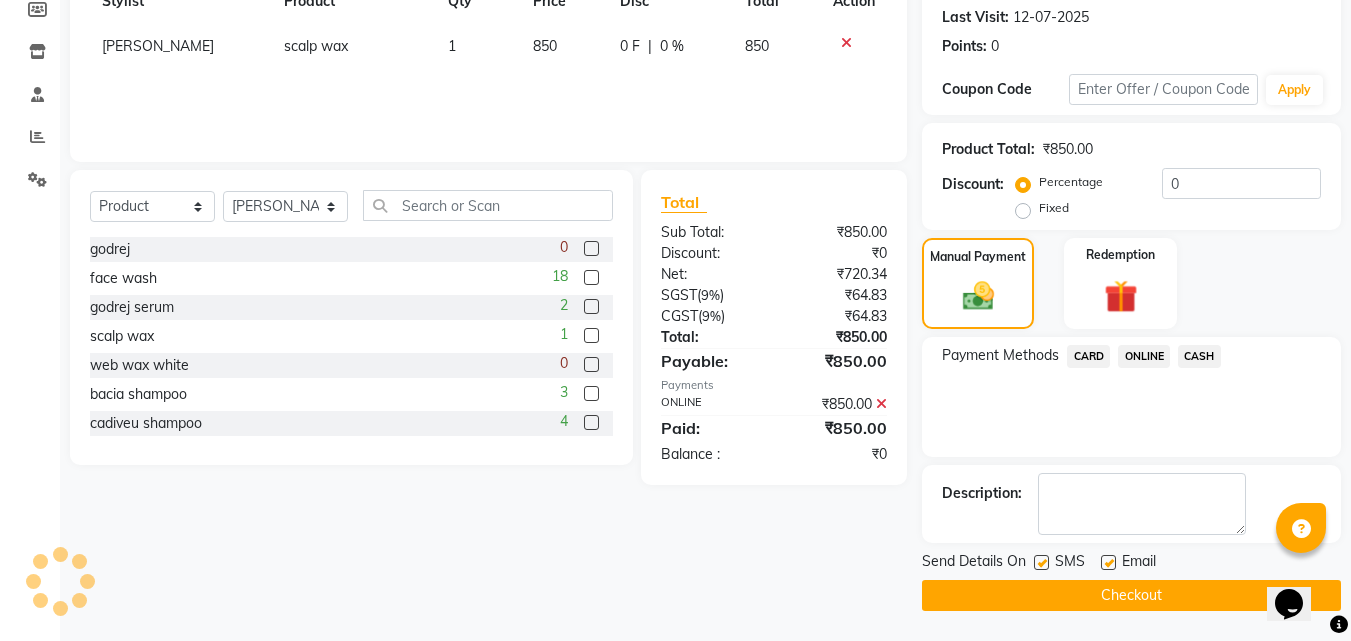 drag, startPoint x: 1038, startPoint y: 561, endPoint x: 1097, endPoint y: 569, distance: 59.5399 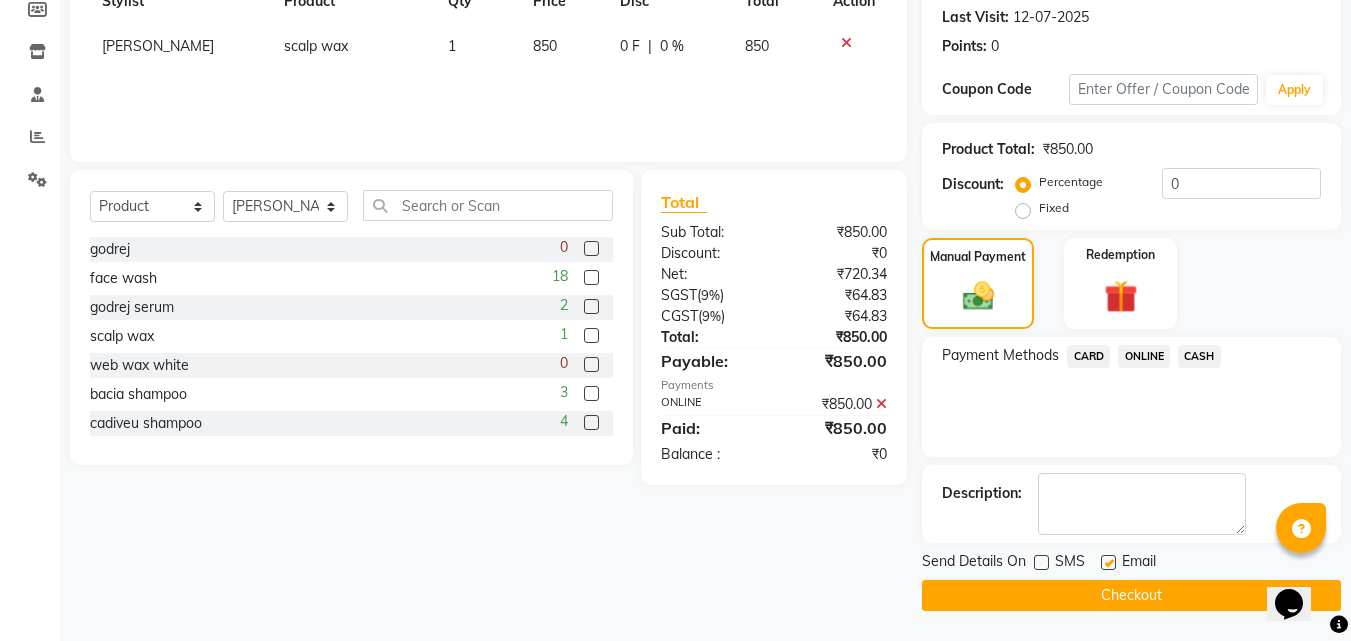 click 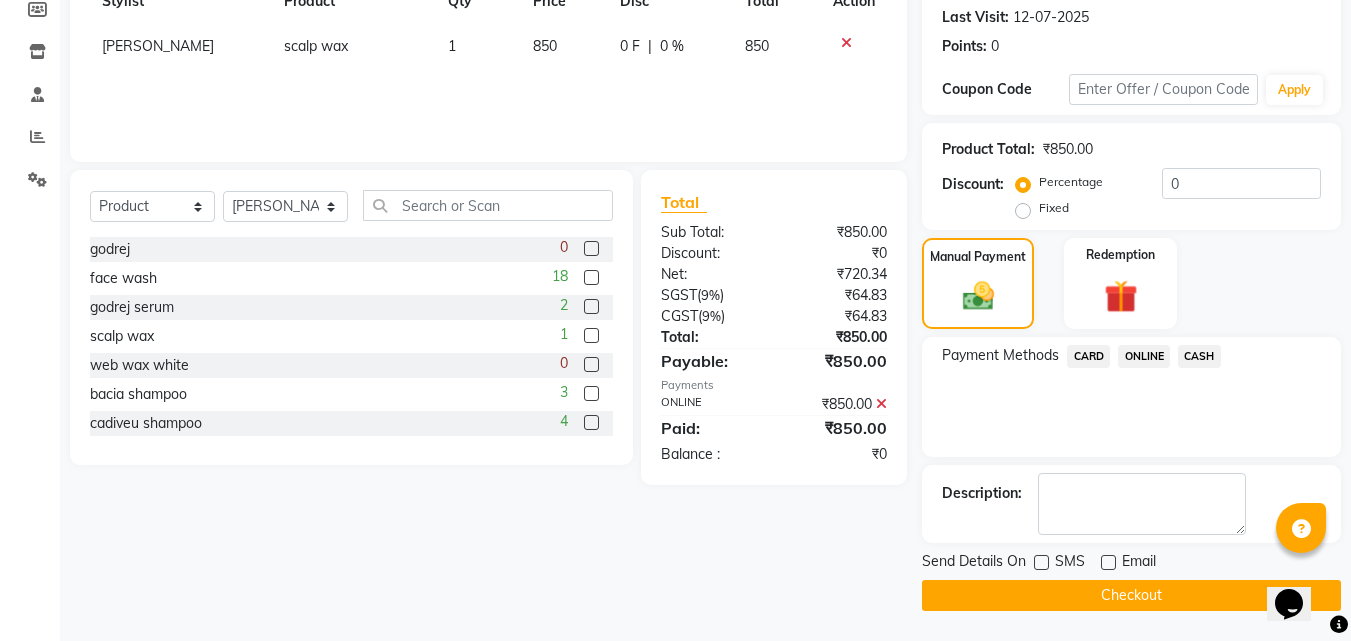 click on "Checkout" 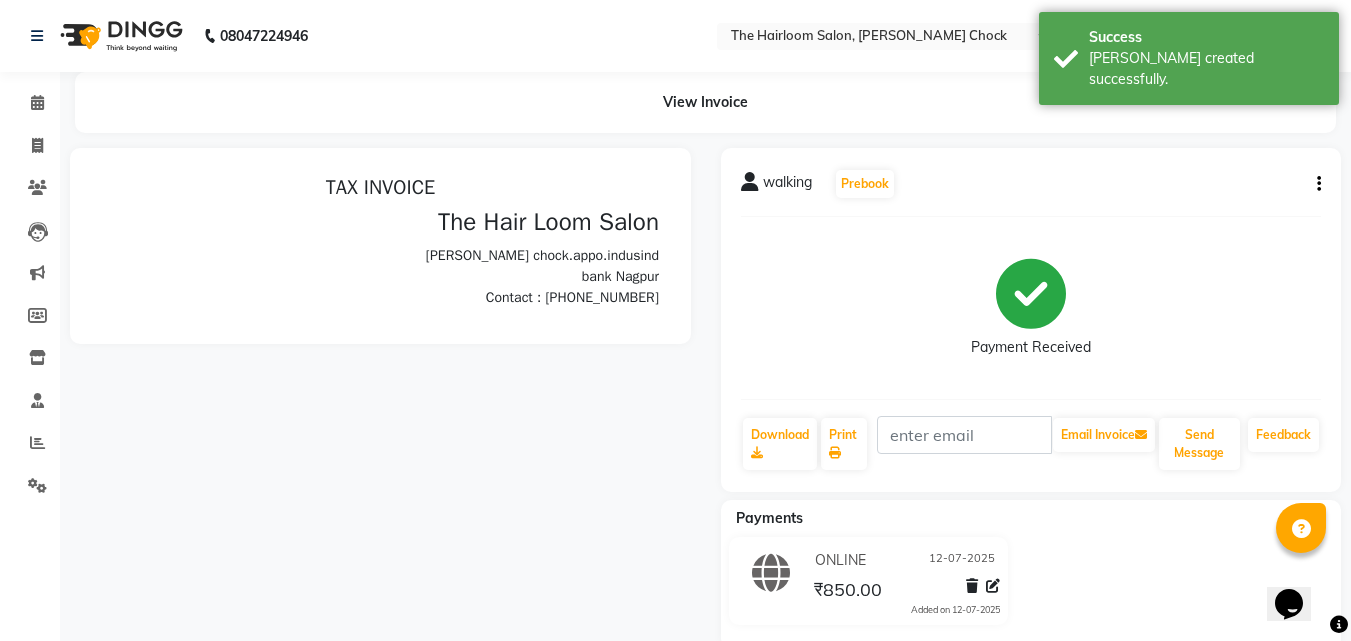 scroll, scrollTop: 0, scrollLeft: 0, axis: both 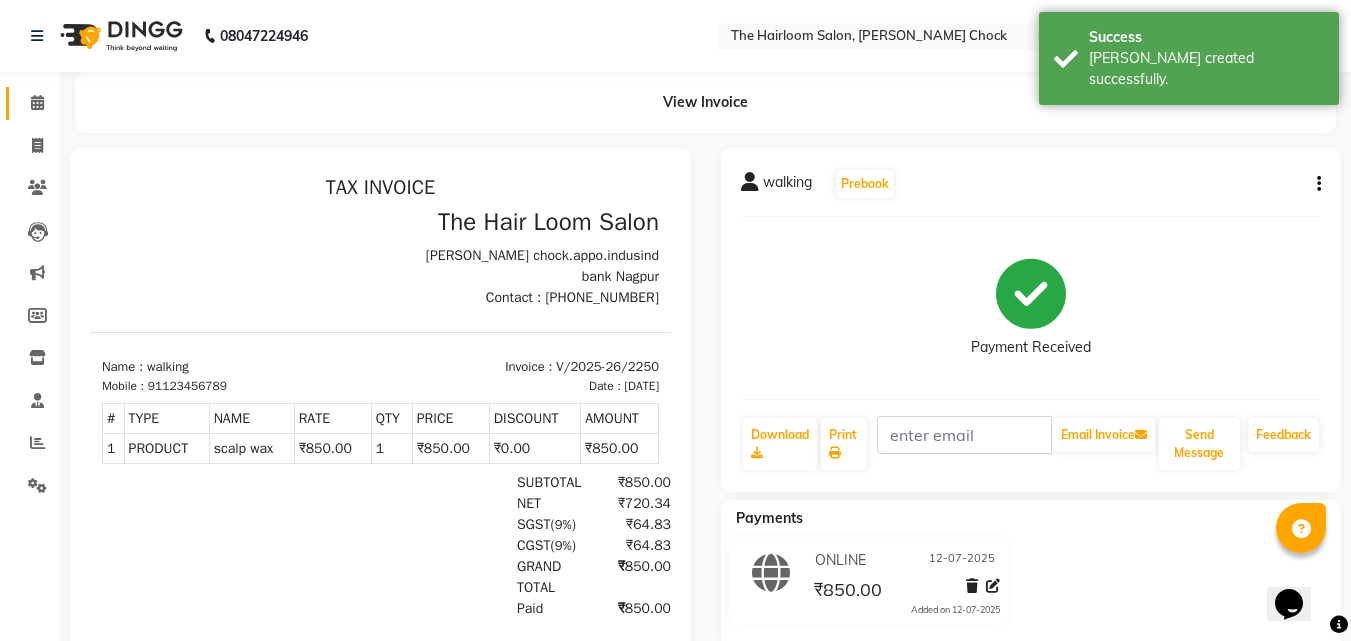 drag, startPoint x: 56, startPoint y: 102, endPoint x: 40, endPoint y: 101, distance: 16.03122 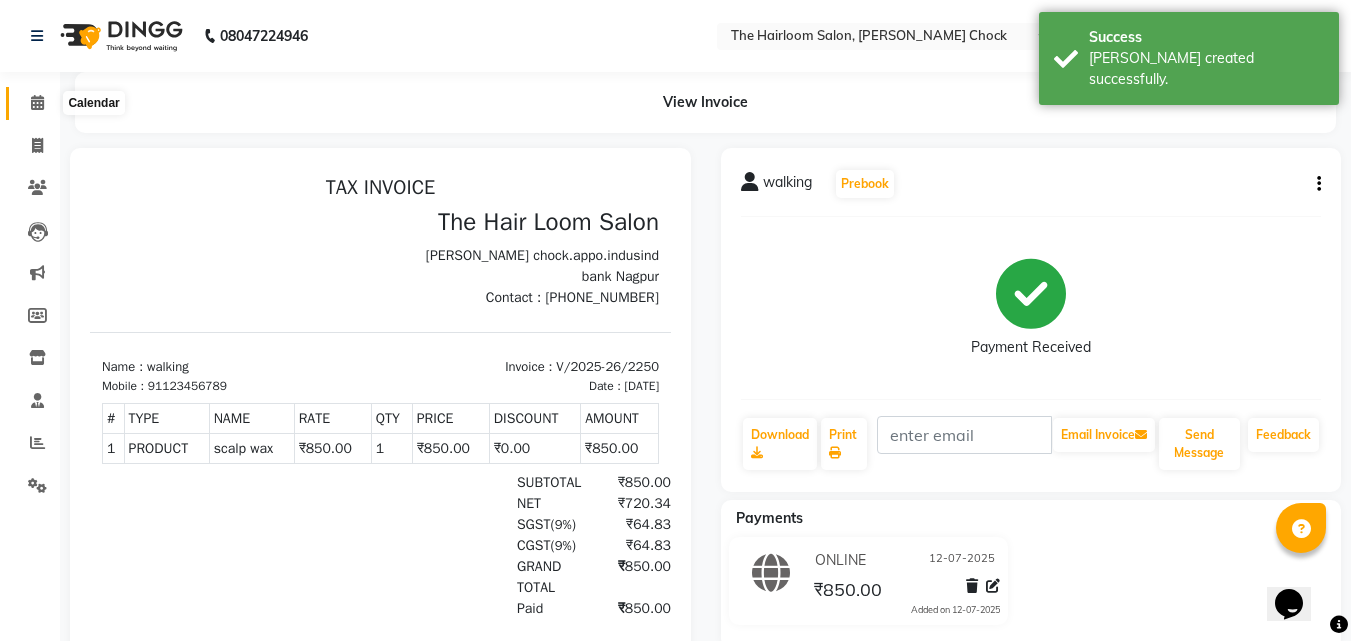 click 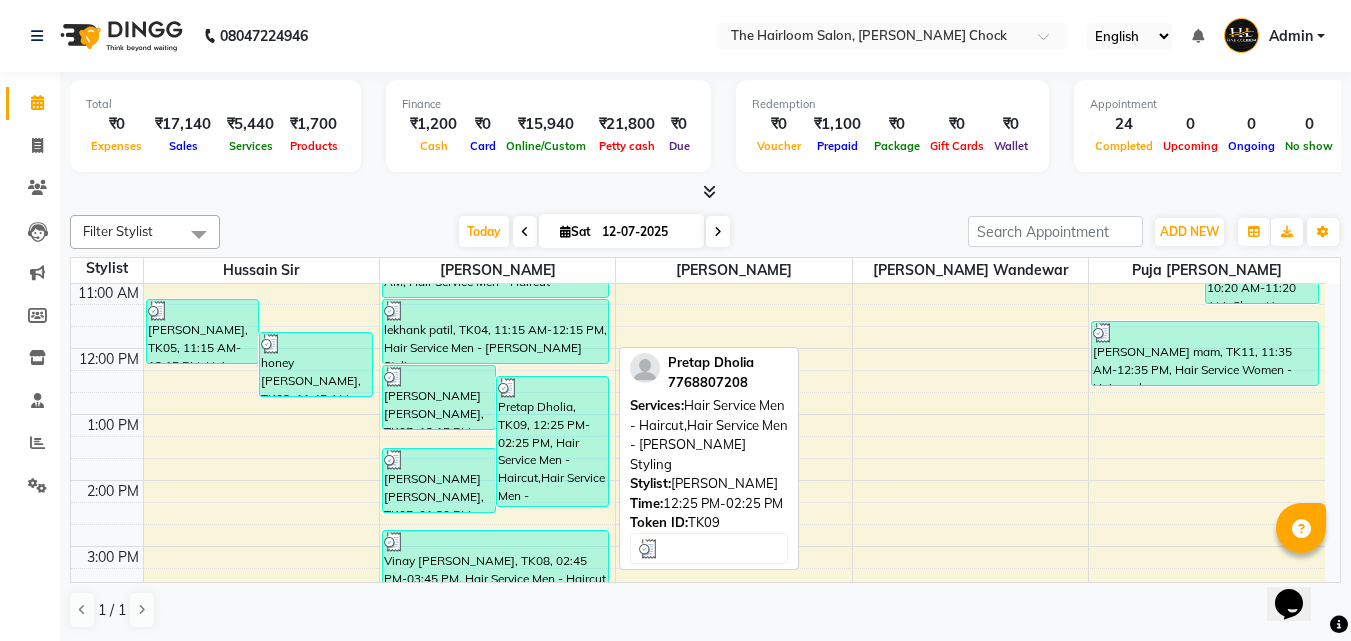 scroll, scrollTop: 200, scrollLeft: 0, axis: vertical 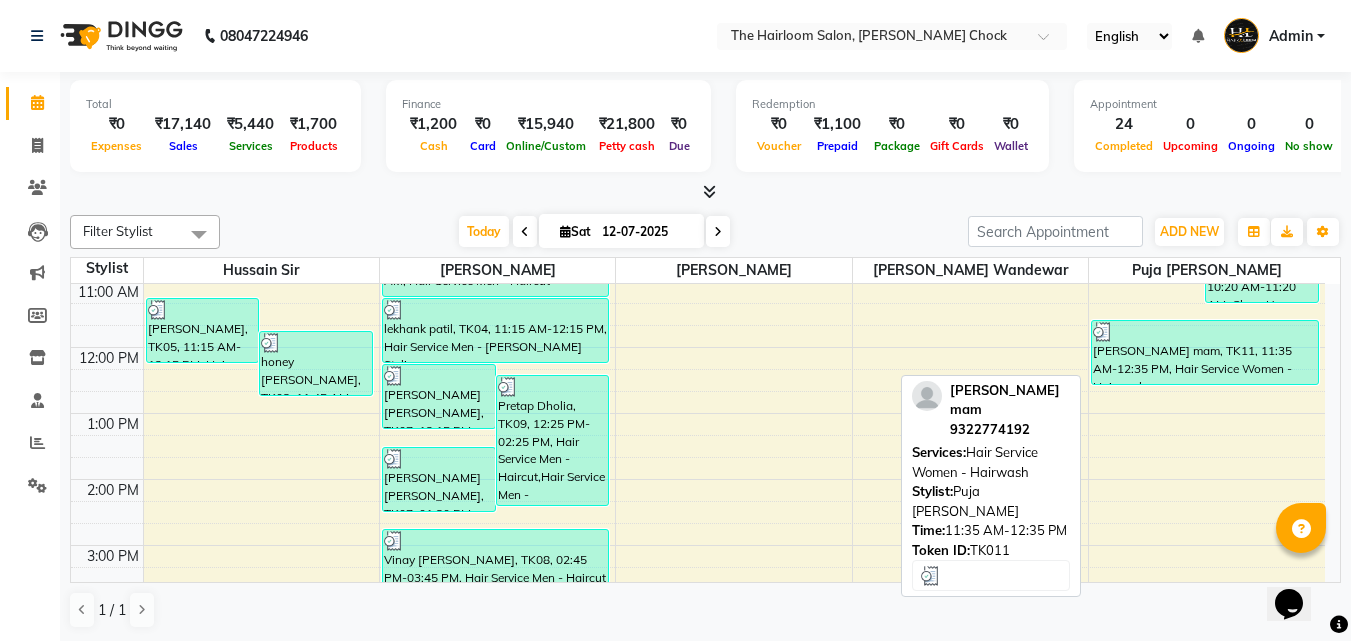 click on "[PERSON_NAME] mam, TK11, 11:35 AM-12:35 PM, Hair Service Women  - Hairwash" at bounding box center [1205, 352] 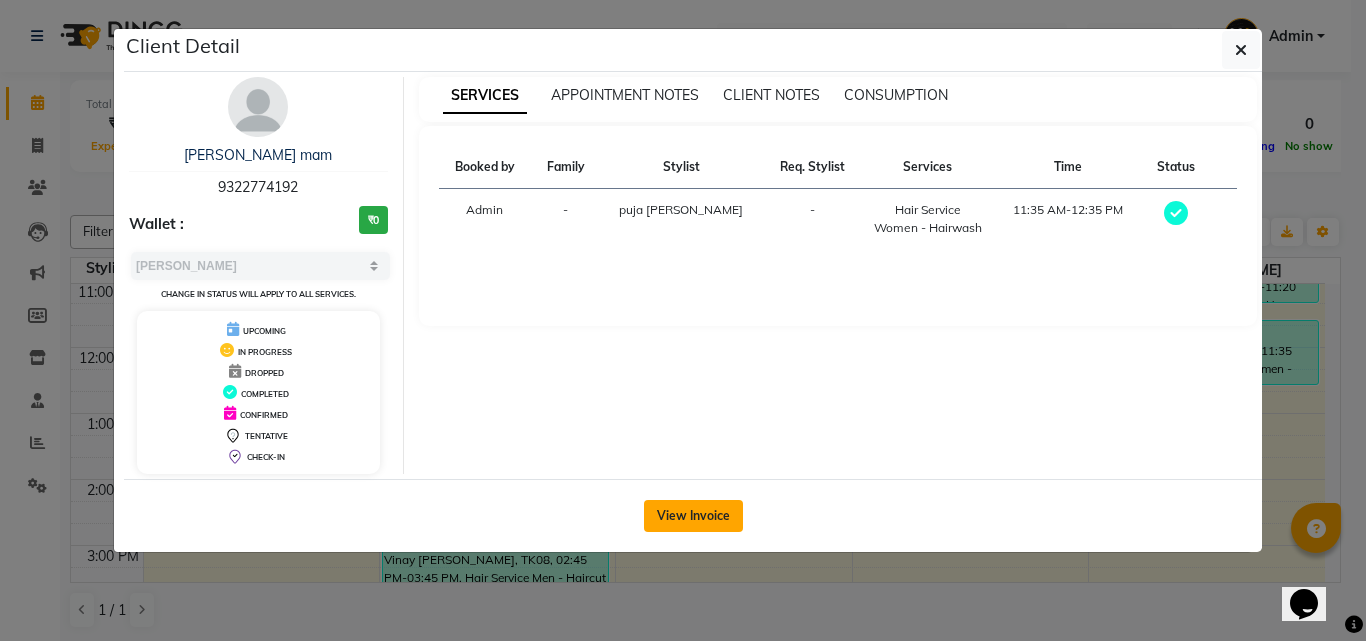 click on "View Invoice" 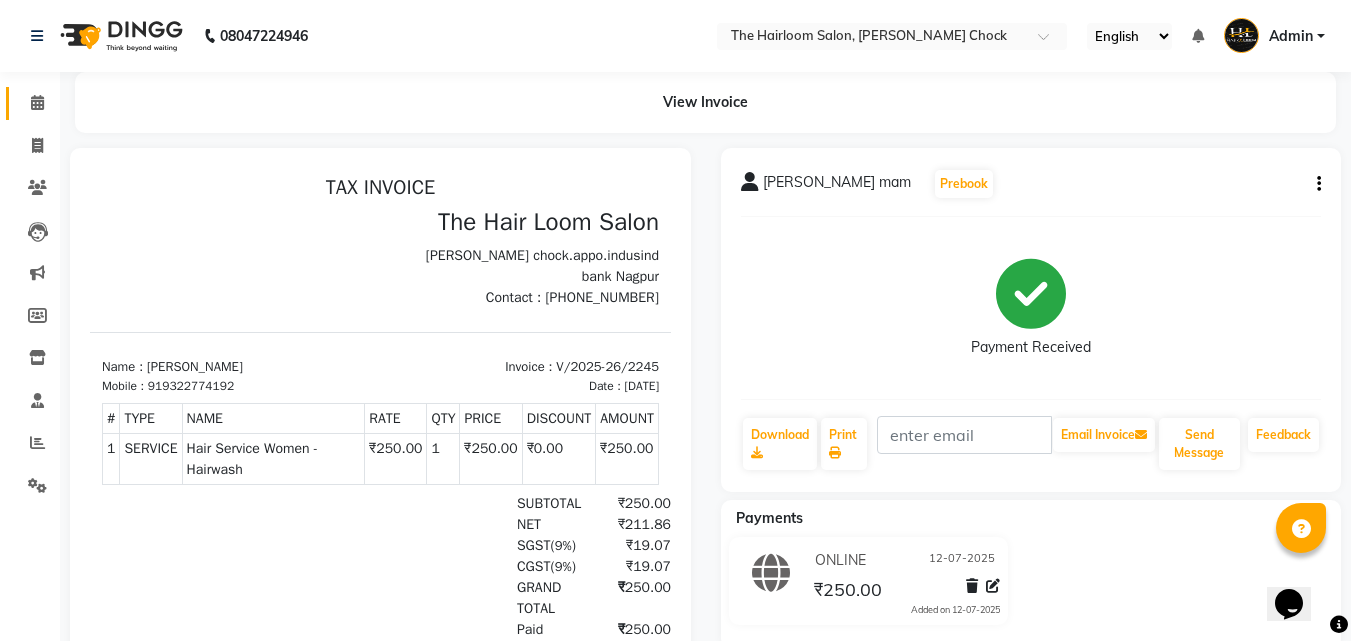 scroll, scrollTop: 0, scrollLeft: 0, axis: both 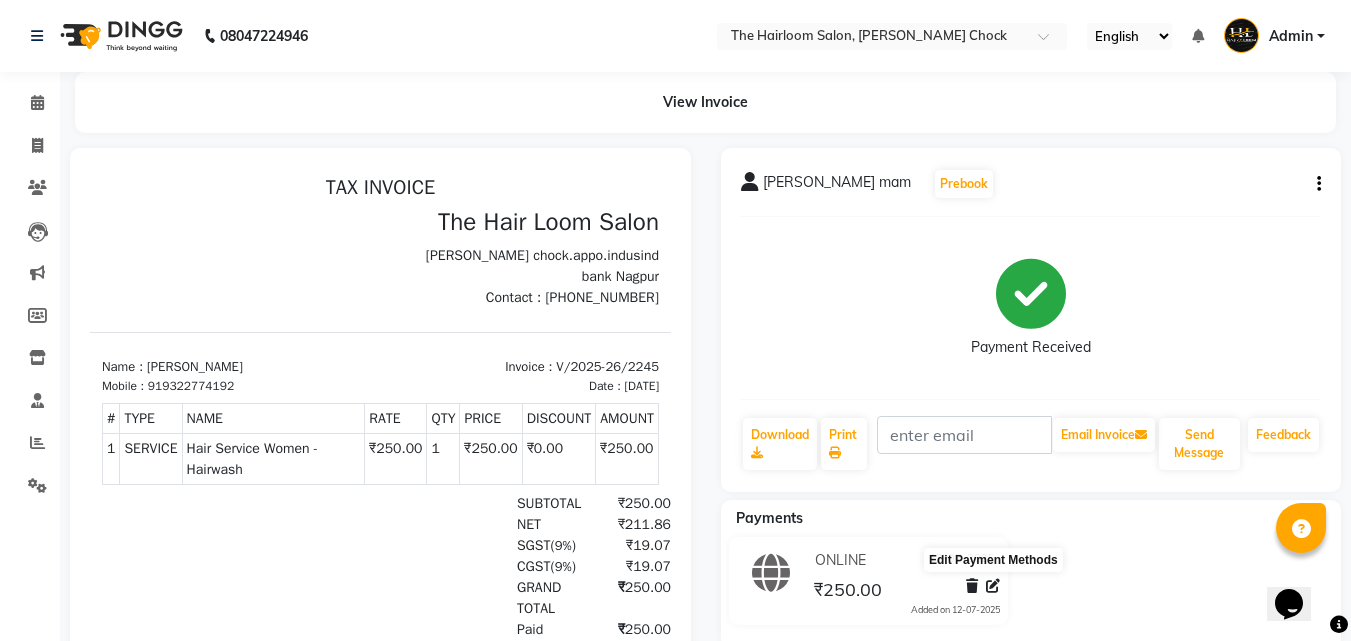 click 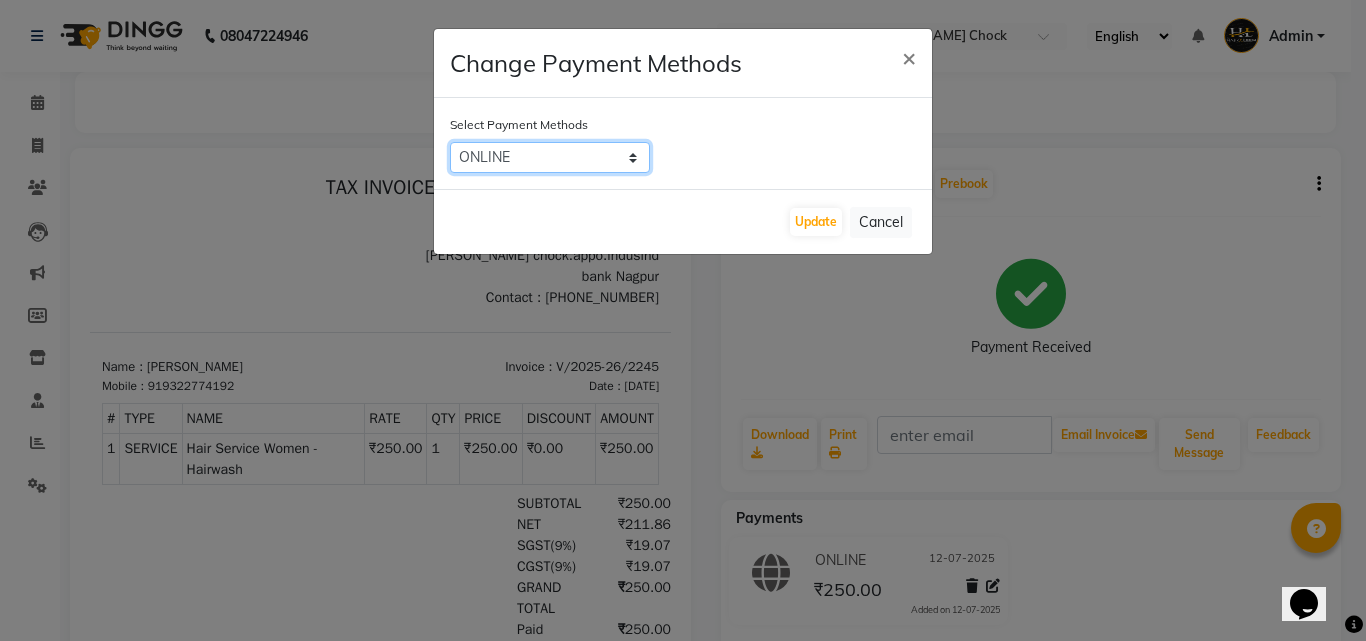 click on "CARD   ONLINE   CASH" 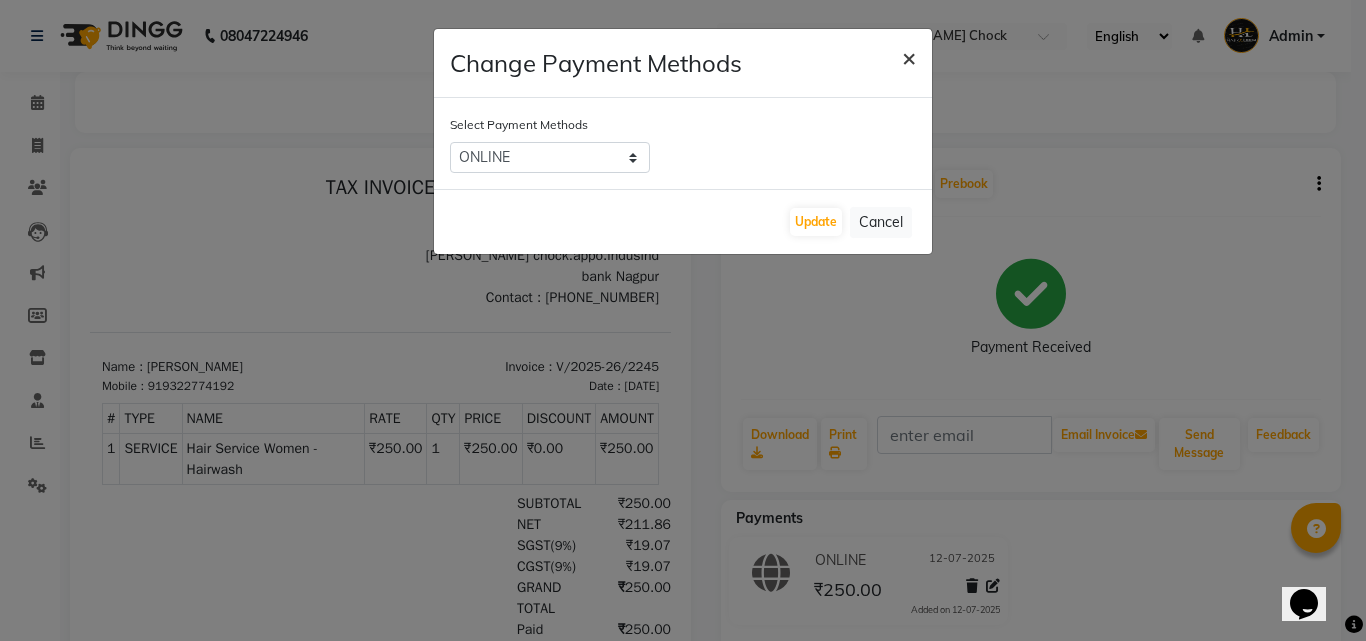 click on "×" 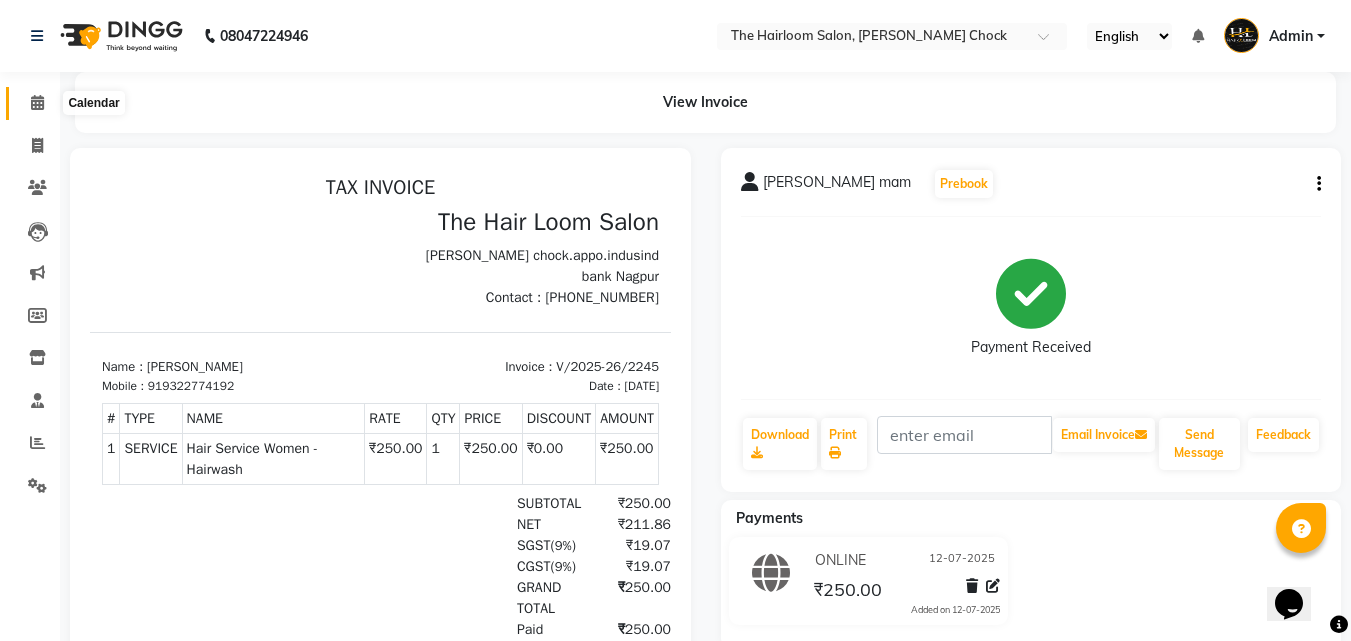 click 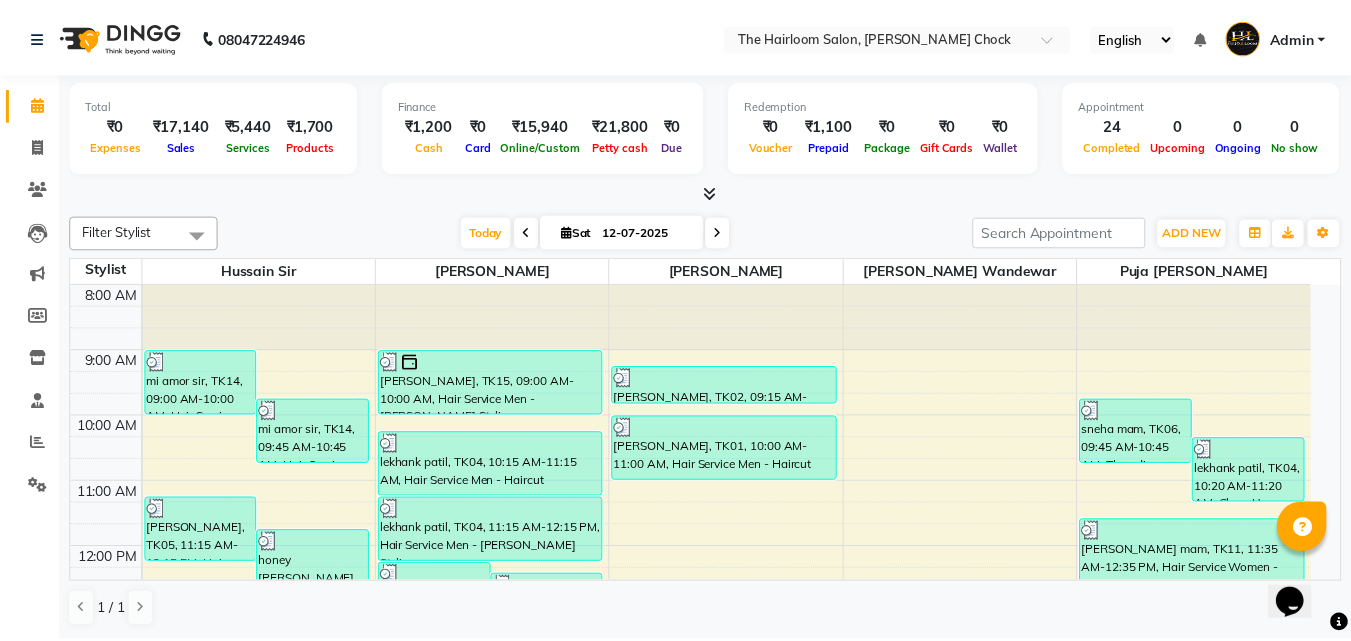 scroll, scrollTop: 0, scrollLeft: 0, axis: both 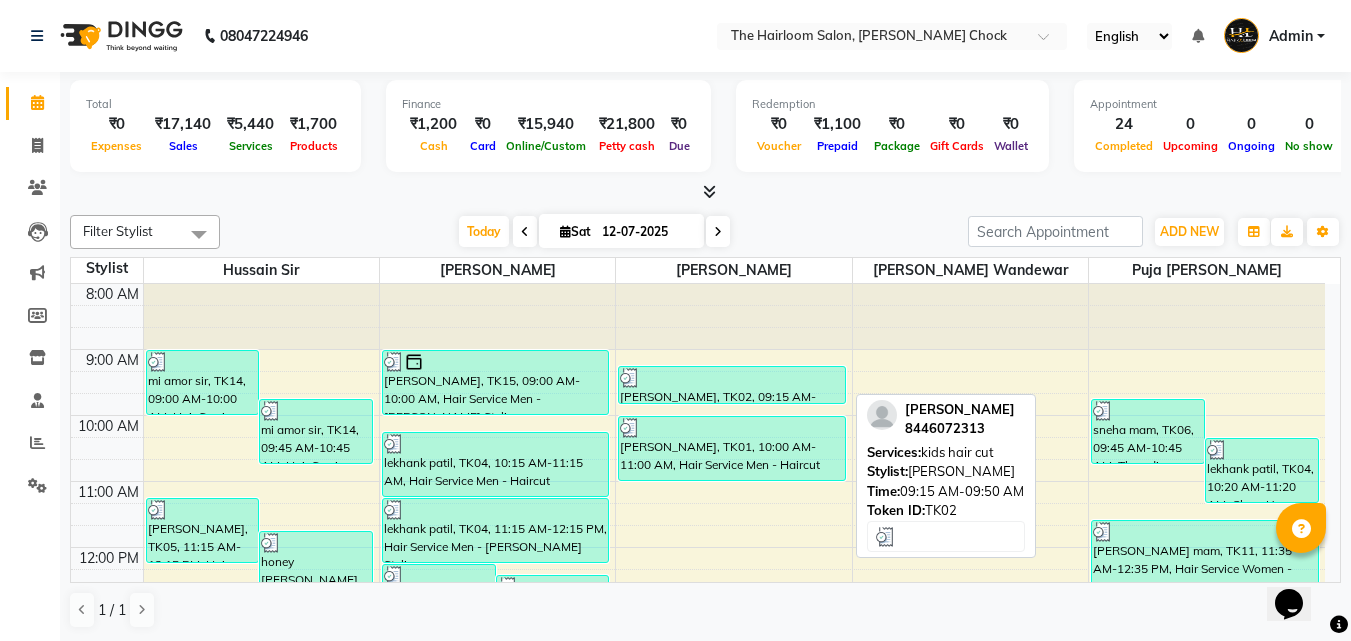 click on "[PERSON_NAME], TK02, 09:15 AM-09:50 AM, kids hair cut" at bounding box center [732, 385] 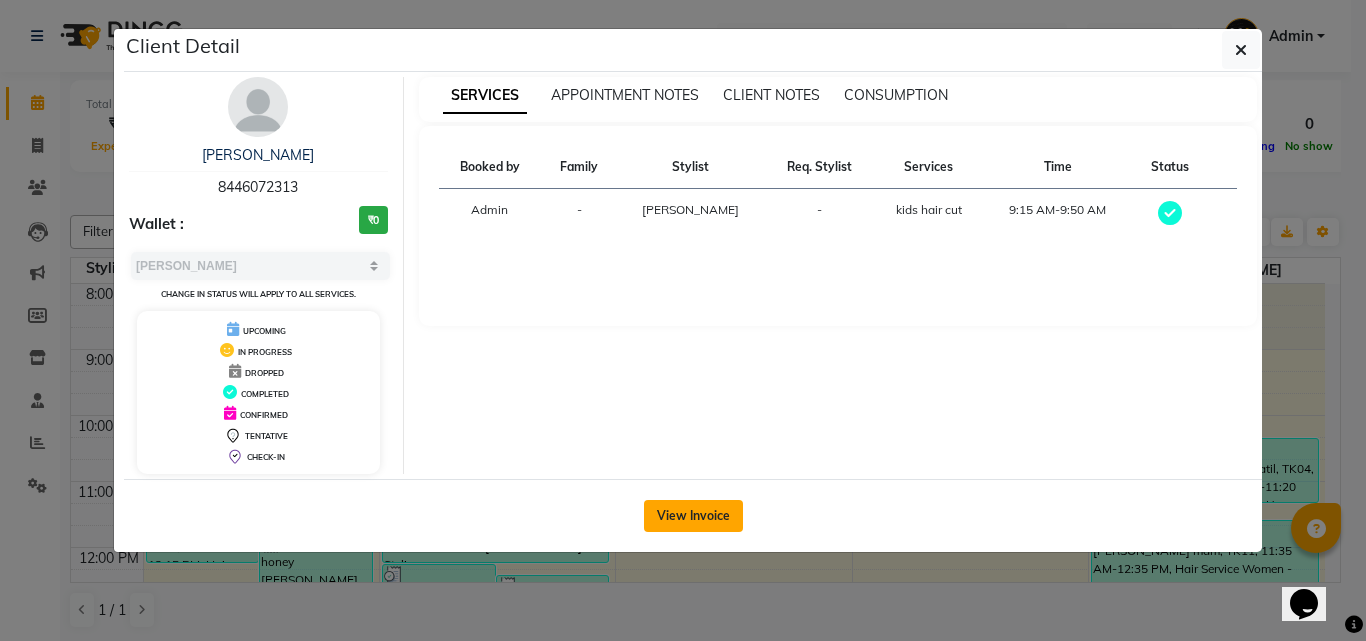 click on "View Invoice" 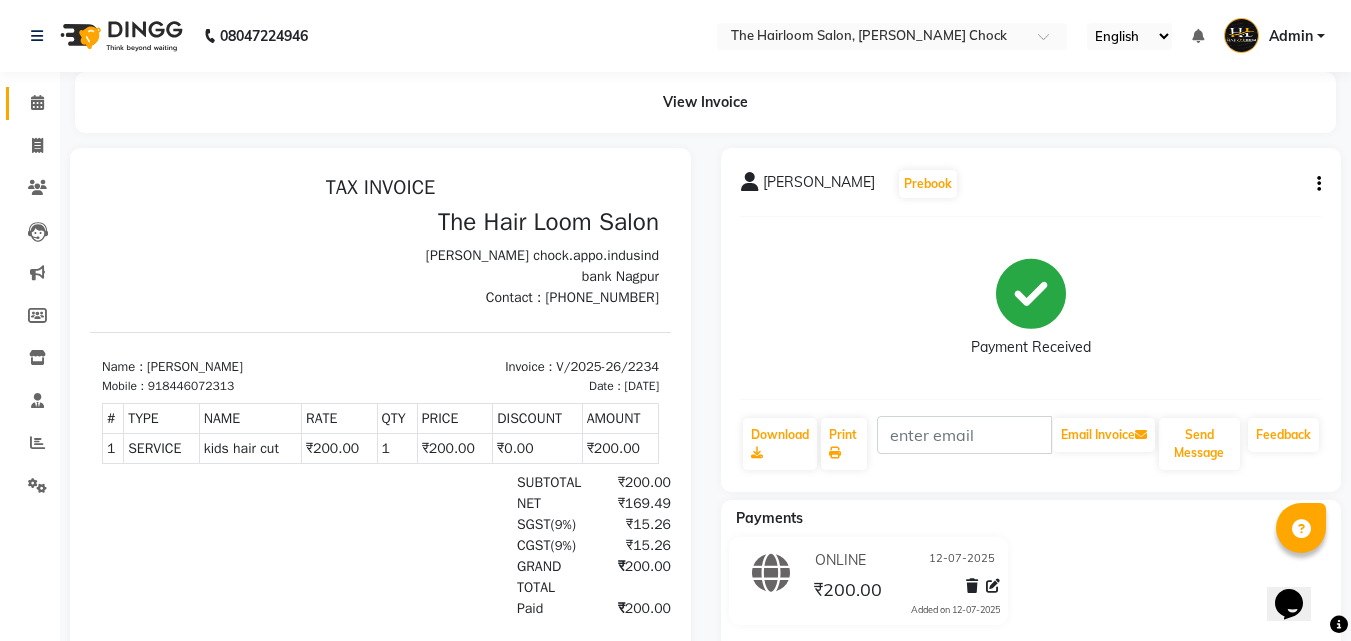 scroll, scrollTop: 0, scrollLeft: 0, axis: both 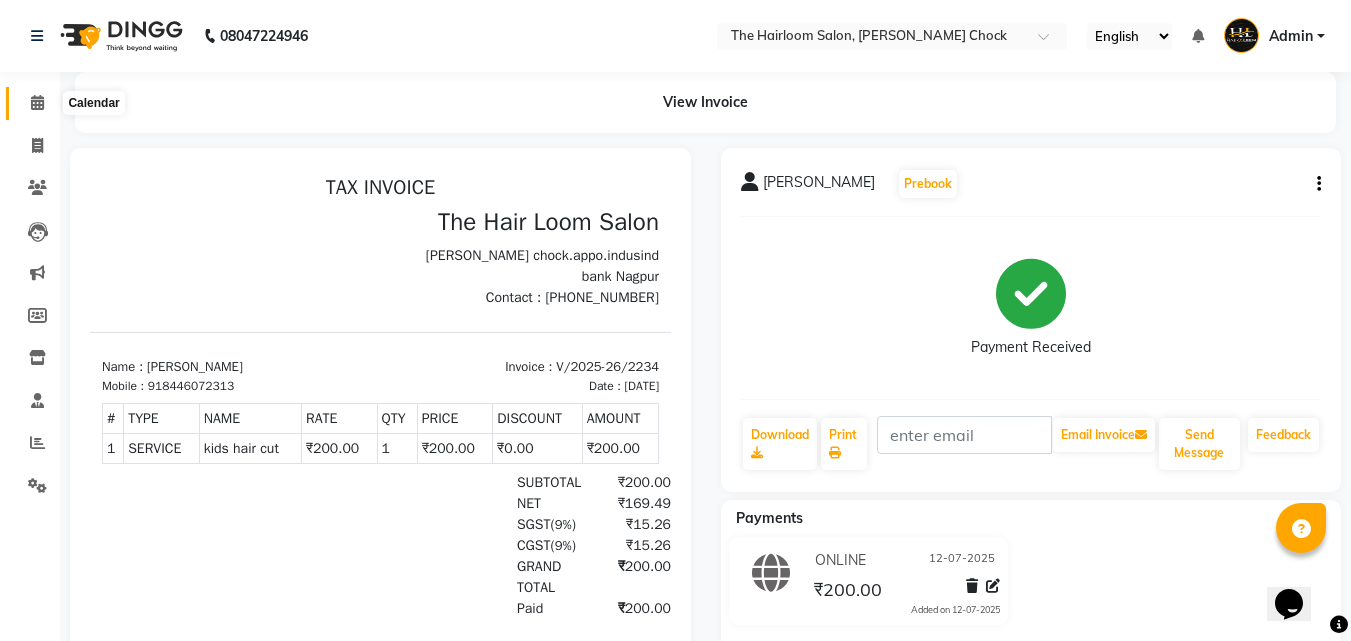click 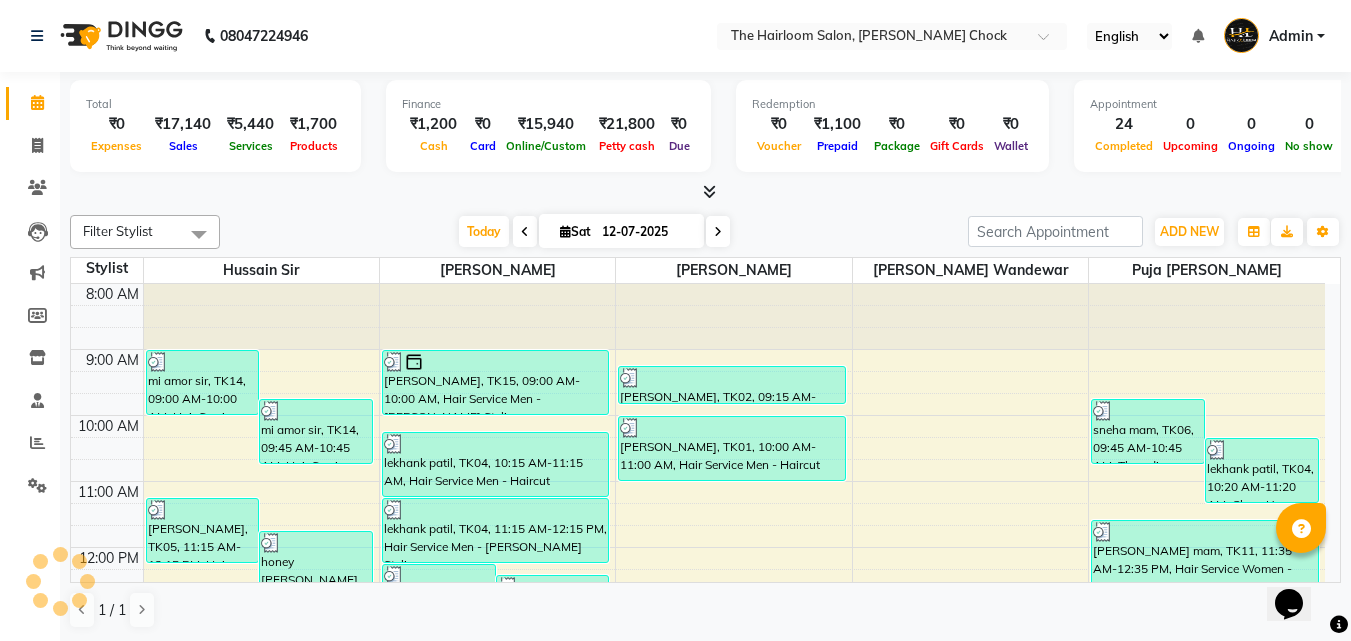 scroll, scrollTop: 0, scrollLeft: 0, axis: both 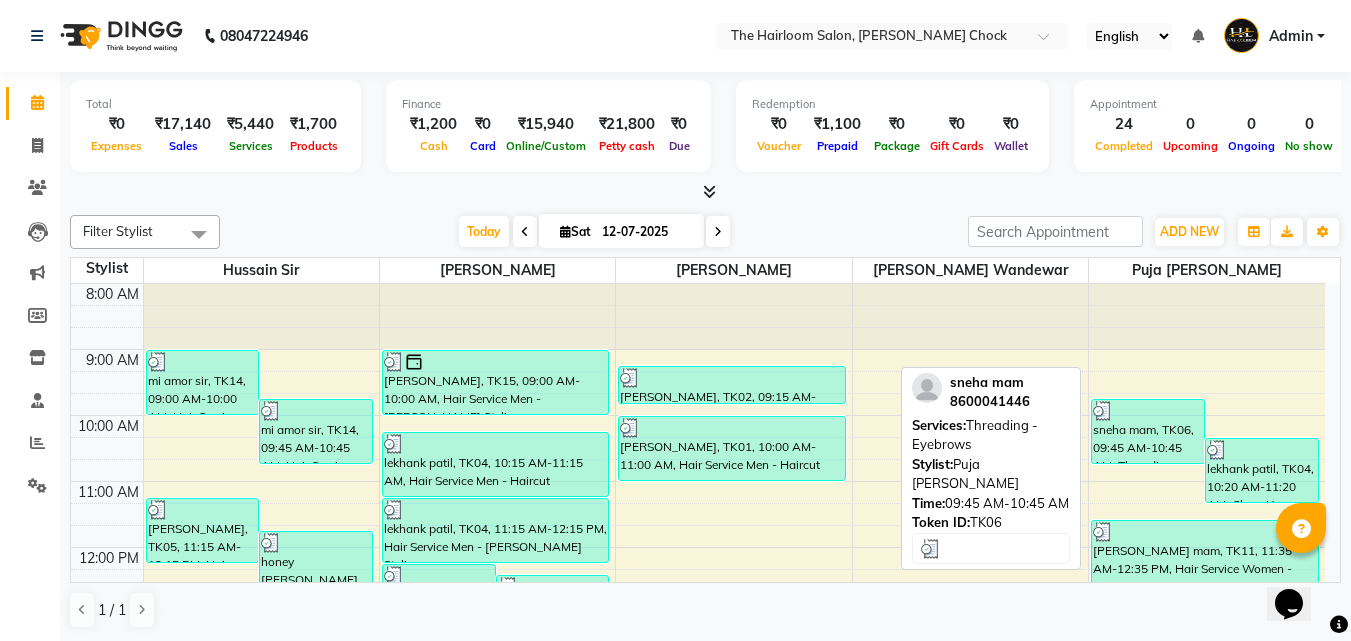 click on "sneha mam, TK06, 09:45 AM-10:45 AM, Threading  - Eyebrows" at bounding box center [1148, 431] 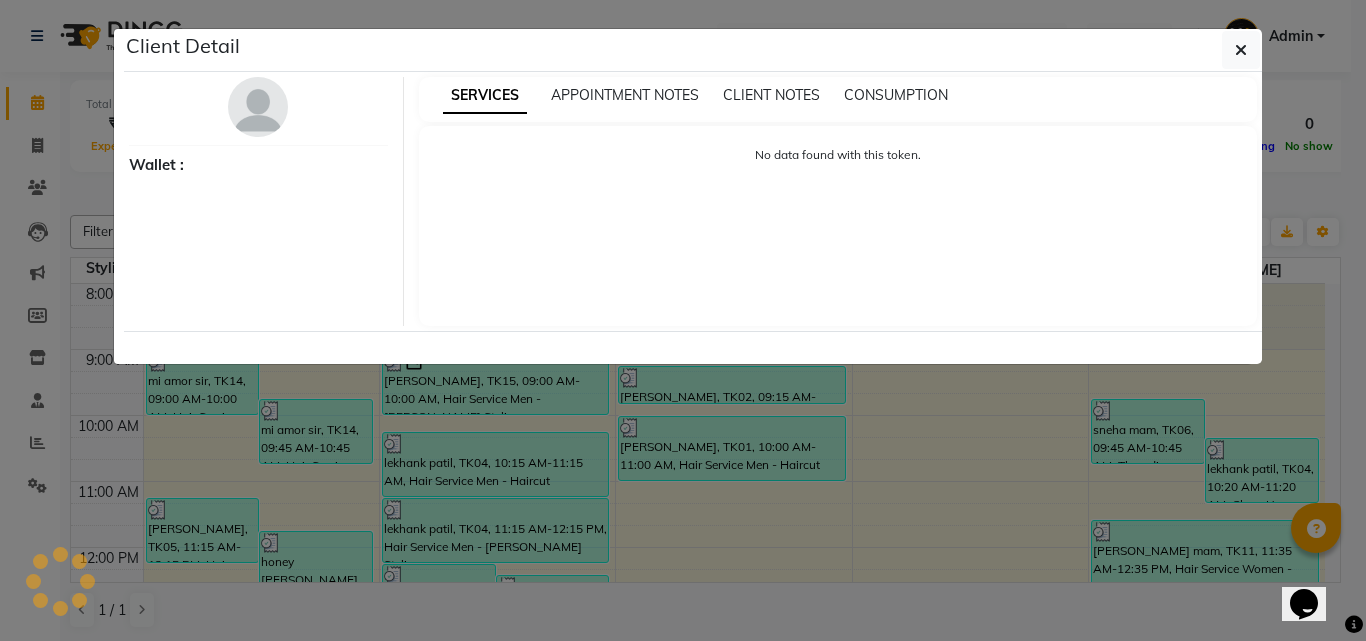 select on "3" 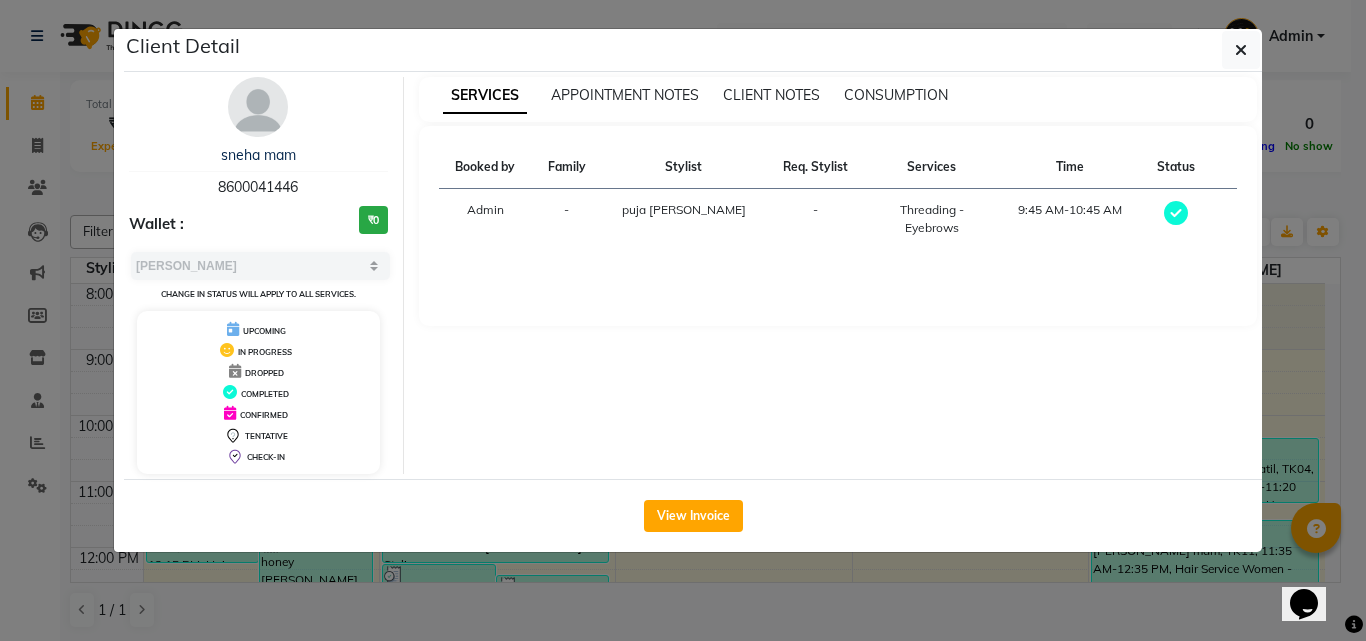 click on "View Invoice" 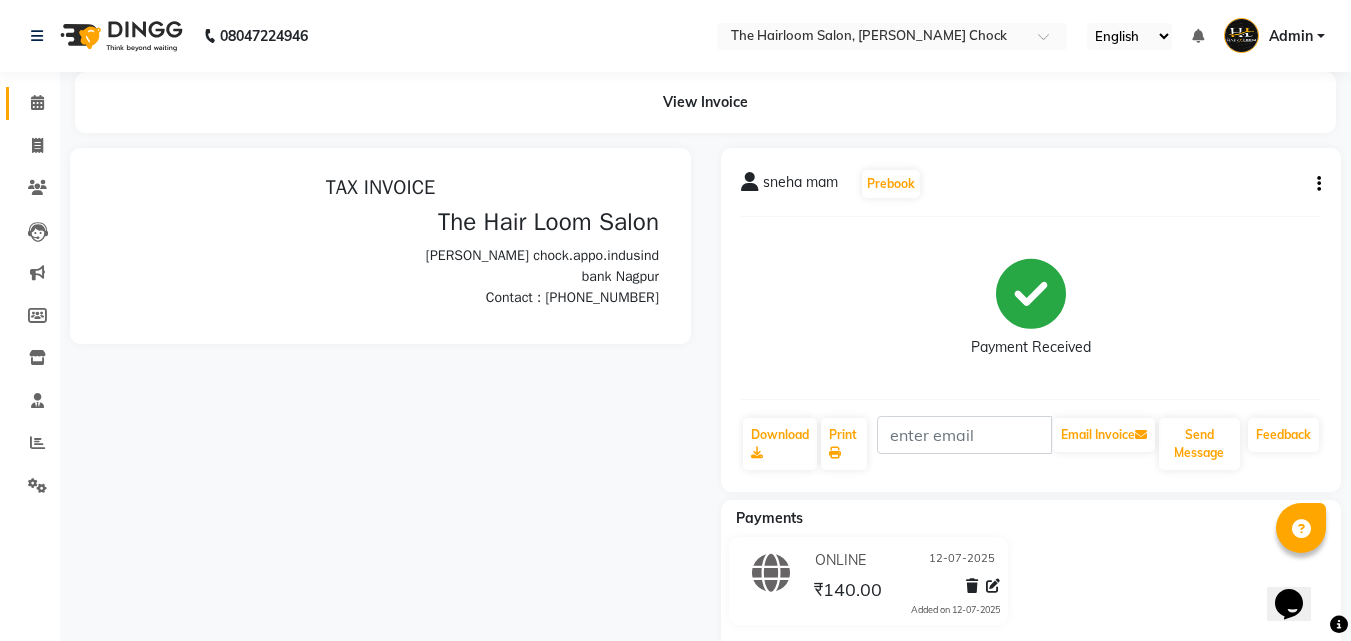 scroll, scrollTop: 0, scrollLeft: 0, axis: both 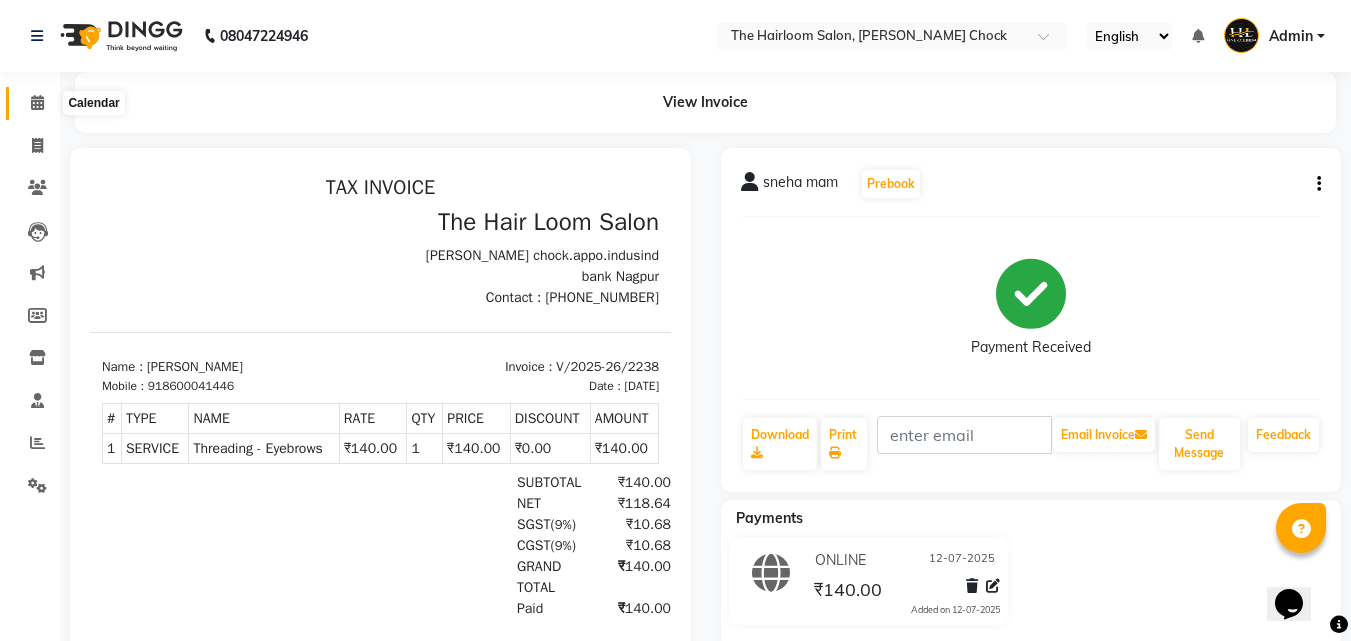 click 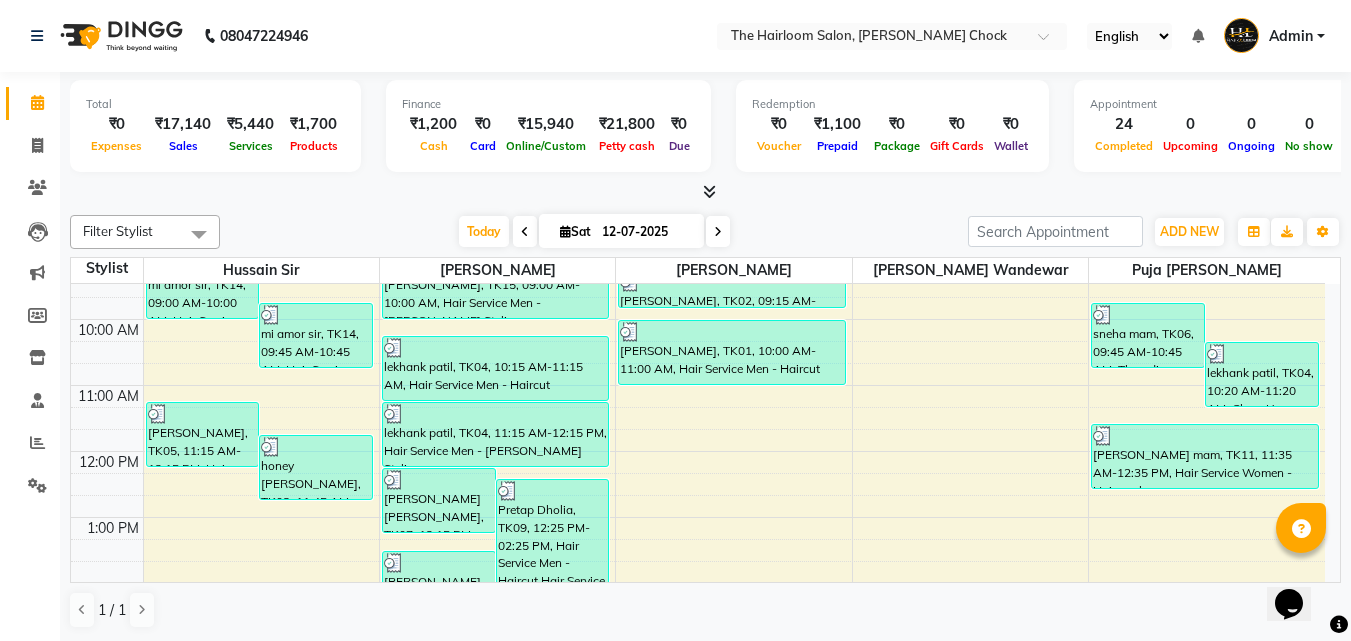 scroll, scrollTop: 100, scrollLeft: 0, axis: vertical 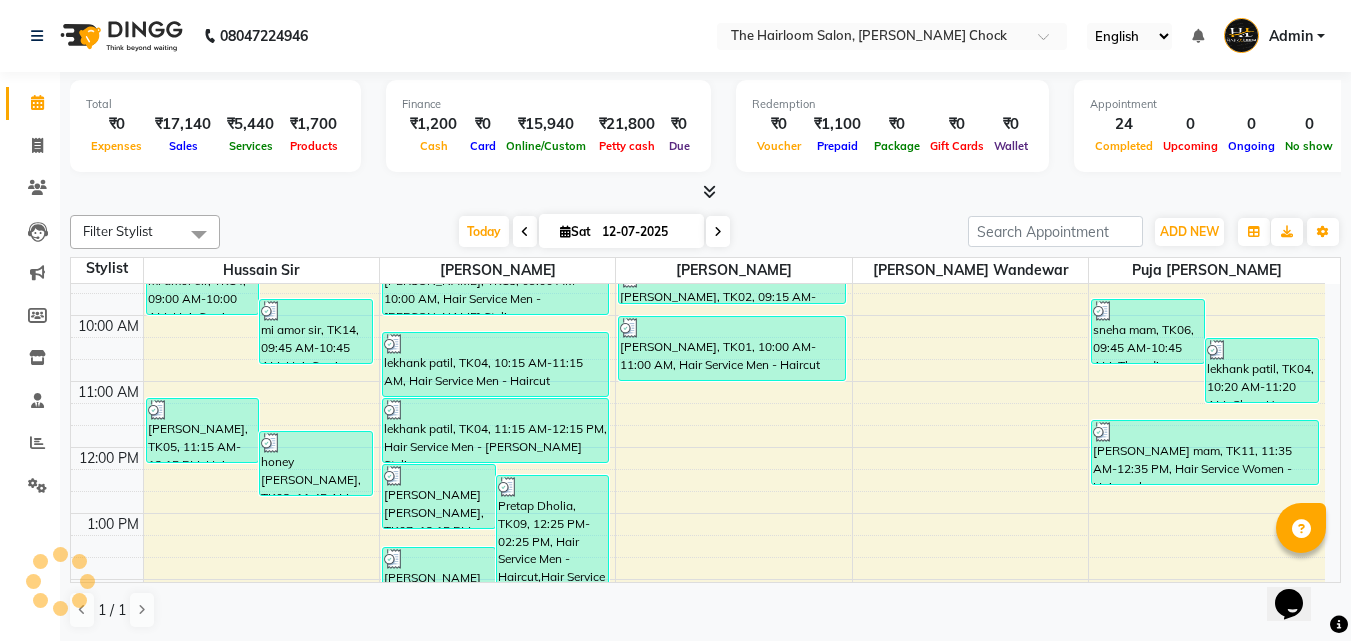 click on "[PERSON_NAME], TK05, 11:15 AM-12:15 PM, Hair Service Women  - Hairwash" at bounding box center [203, 430] 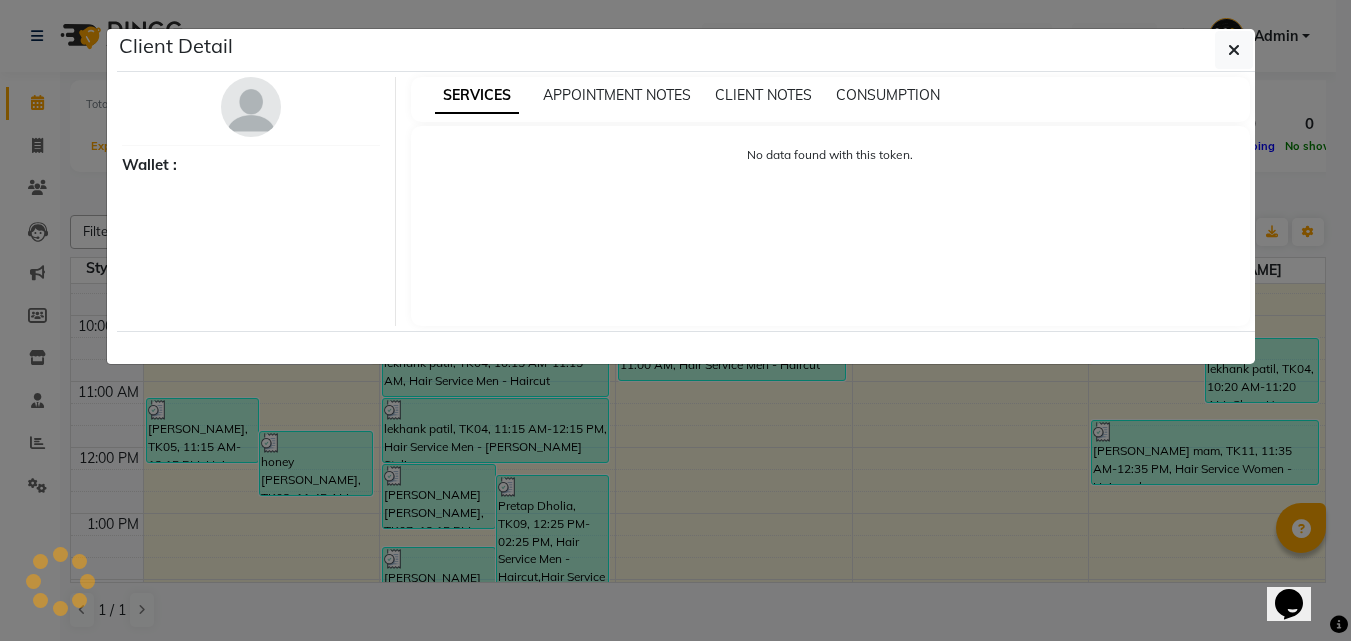 select on "3" 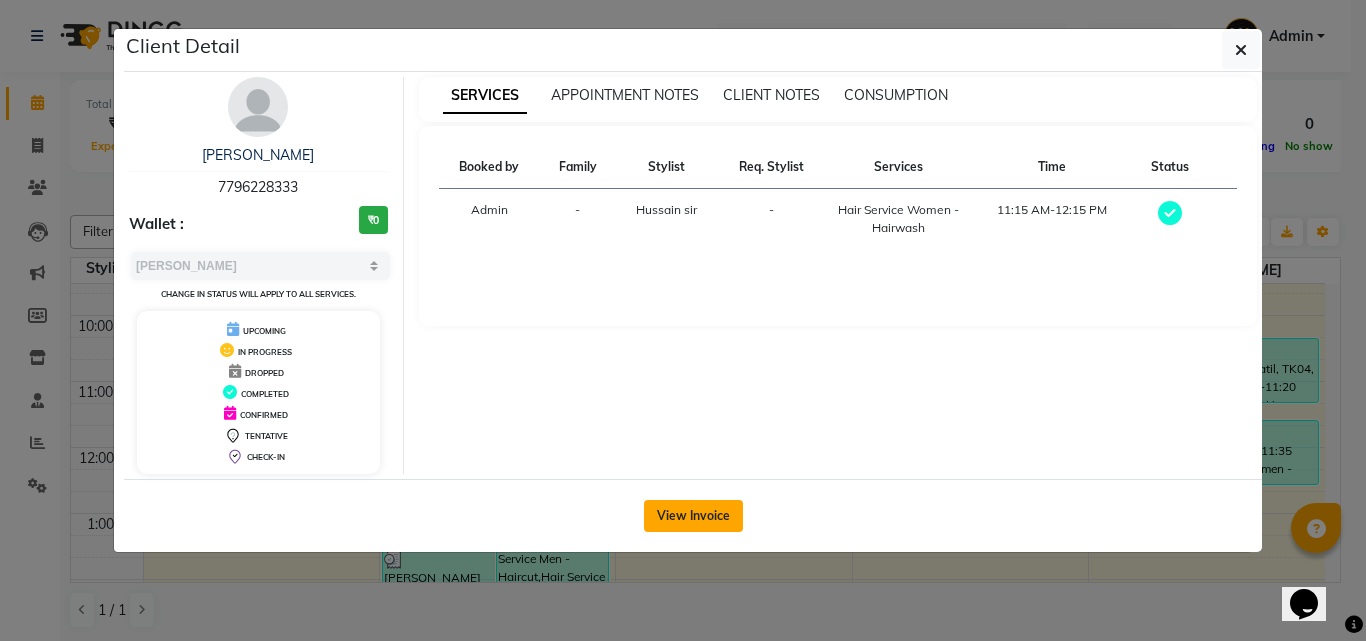 click on "View Invoice" 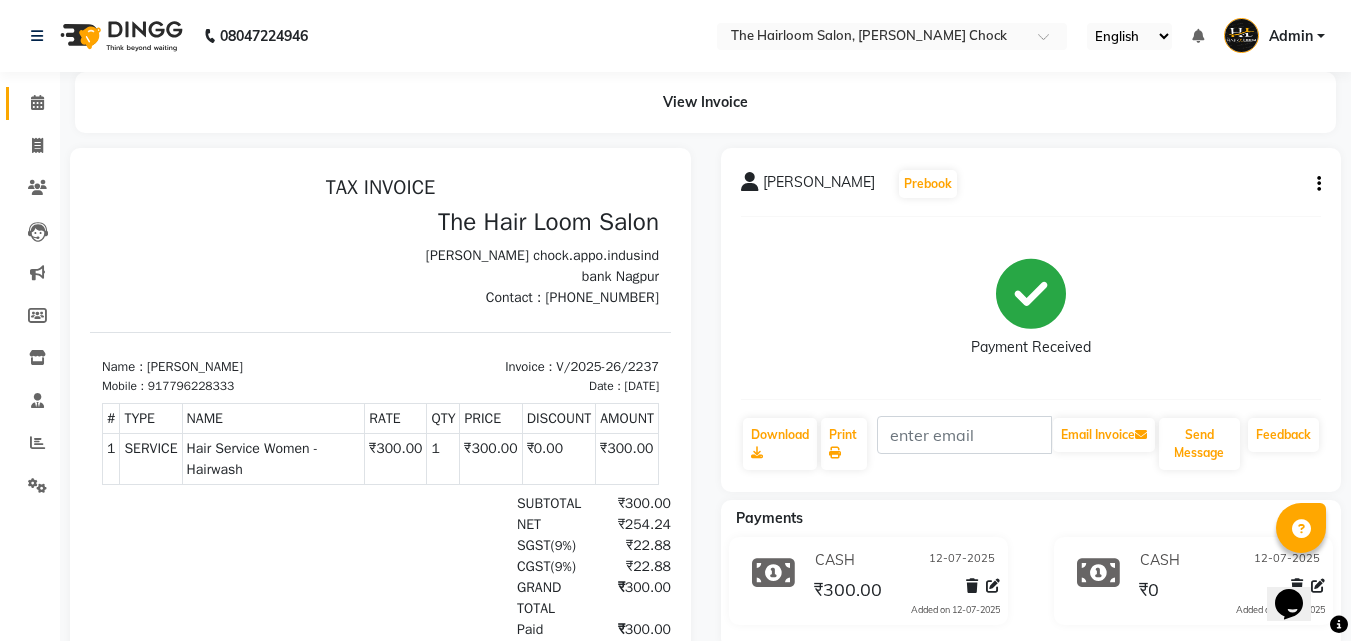 scroll, scrollTop: 130, scrollLeft: 0, axis: vertical 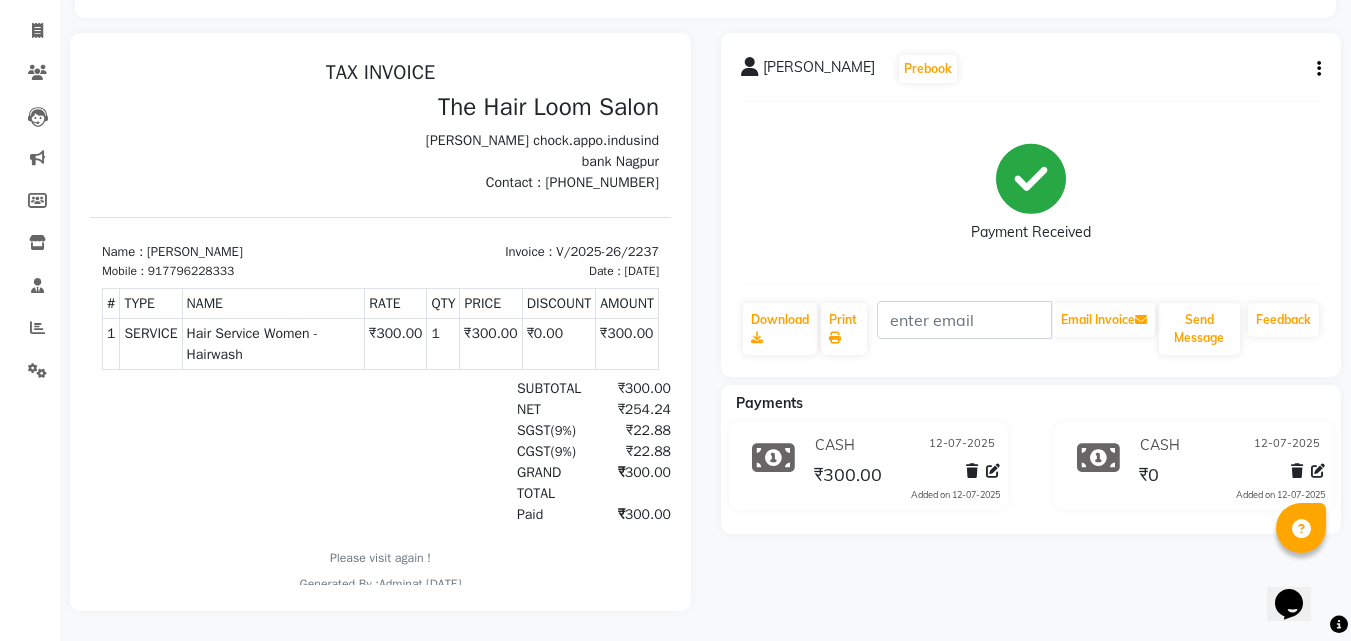 click 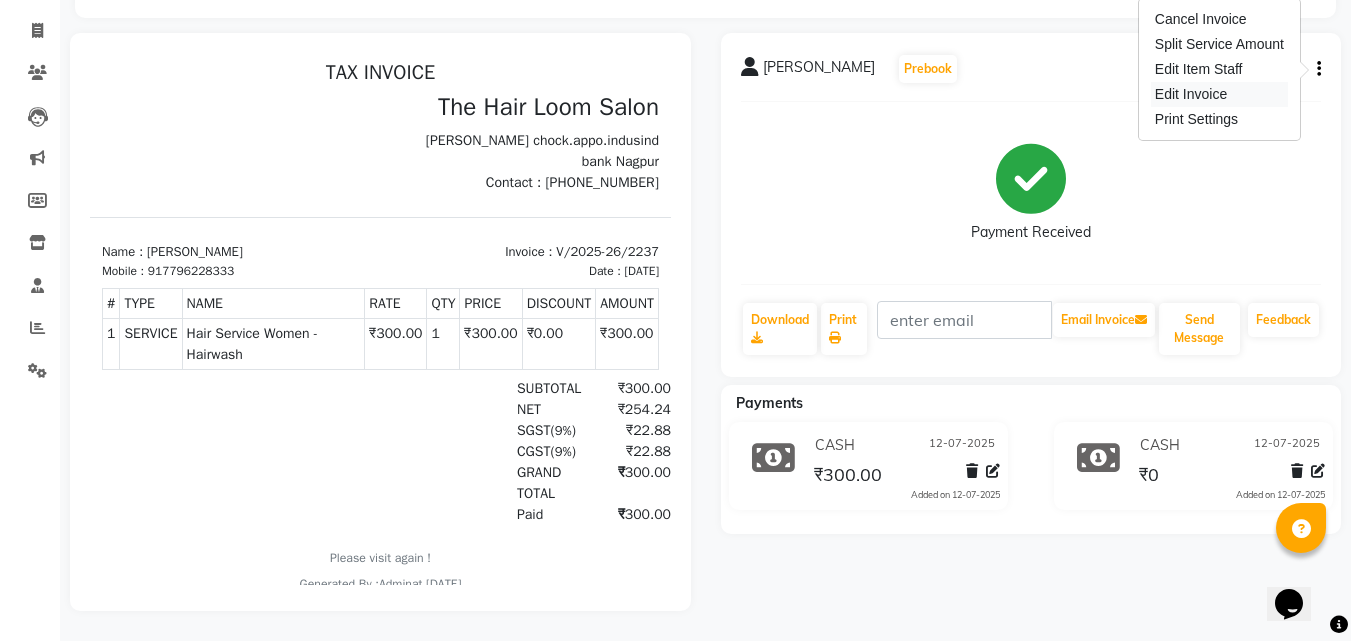 click on "Edit Invoice" at bounding box center [1219, 94] 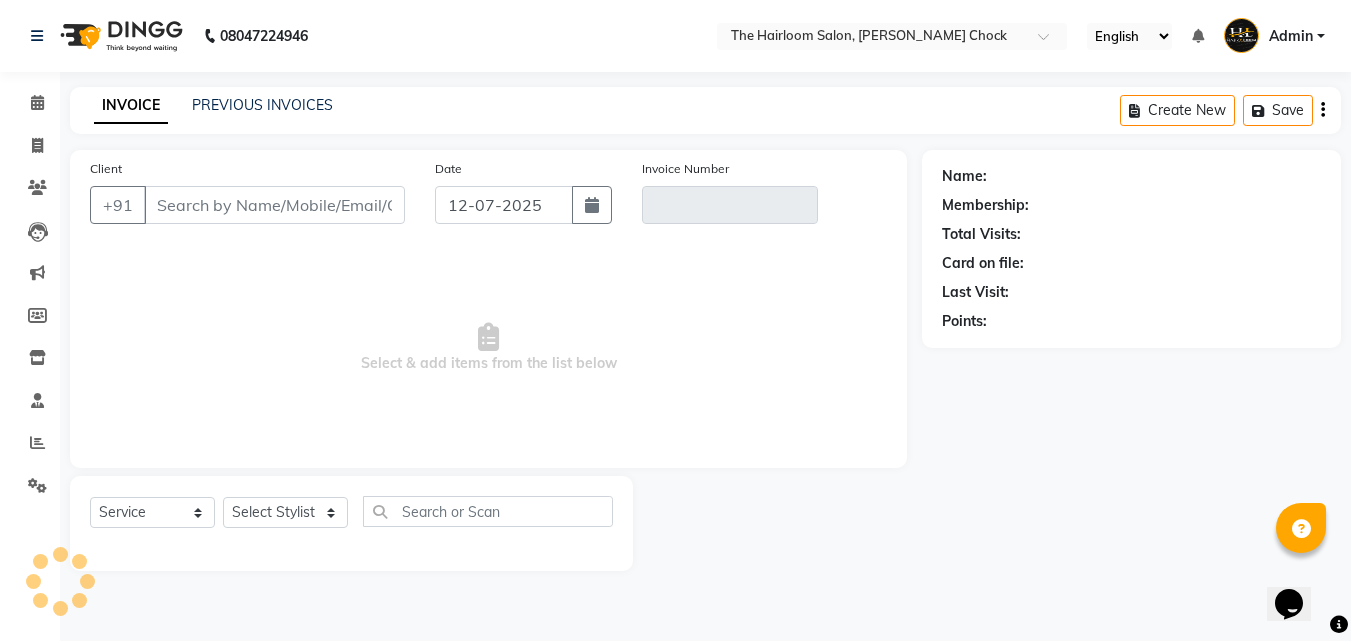 scroll, scrollTop: 0, scrollLeft: 0, axis: both 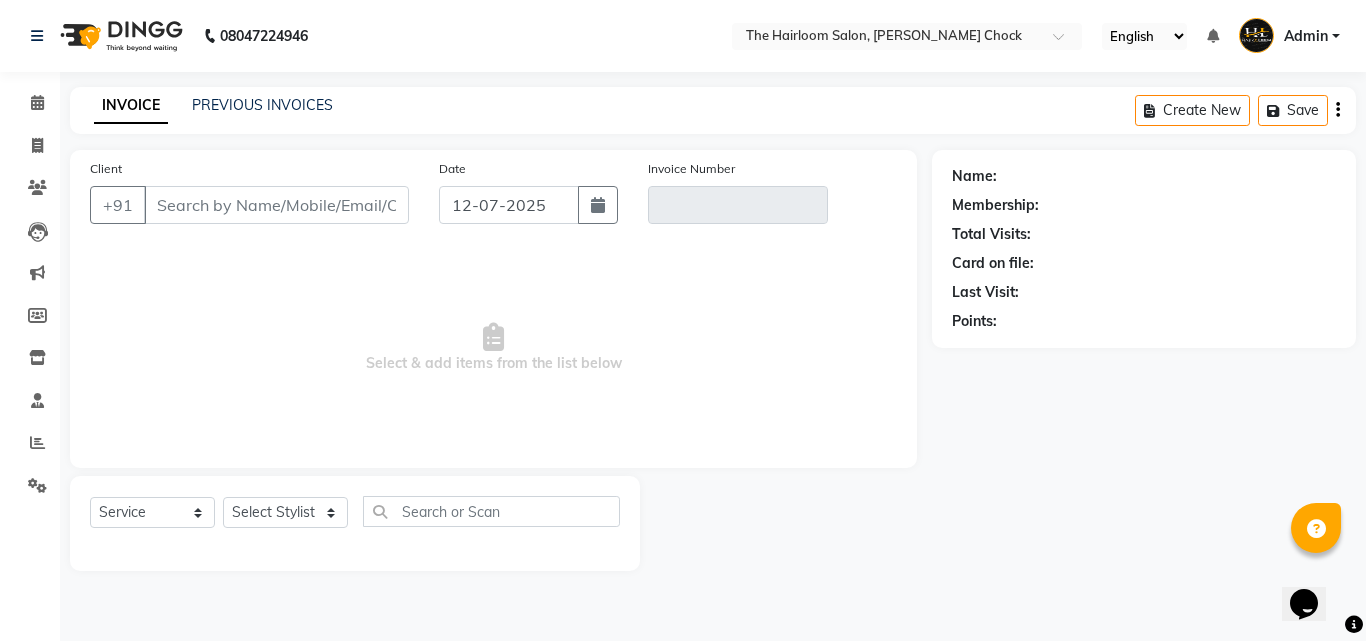 type on "7796228333" 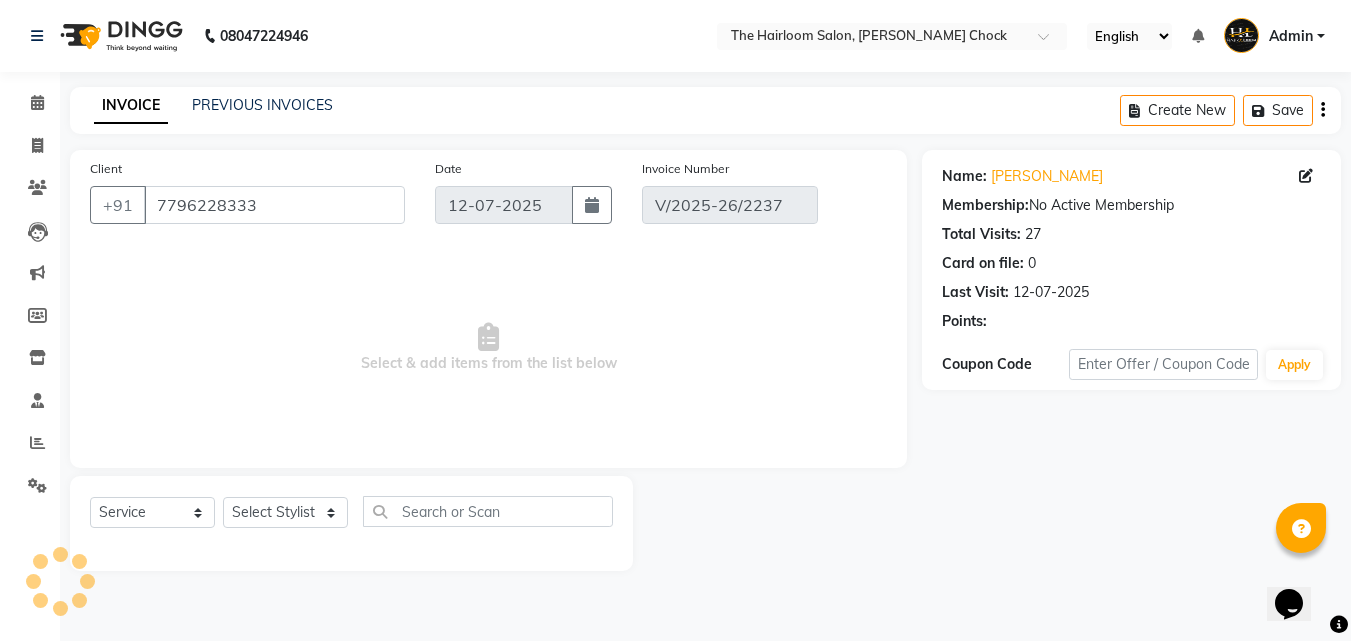 select on "select" 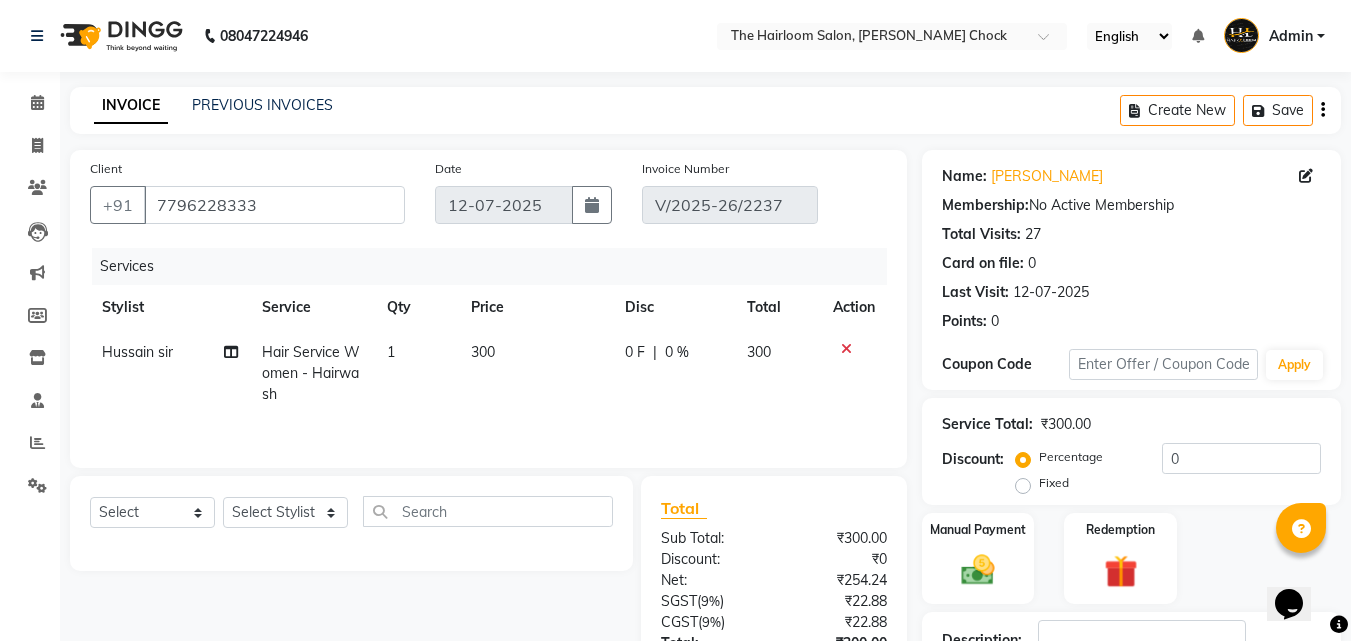 scroll, scrollTop: 272, scrollLeft: 0, axis: vertical 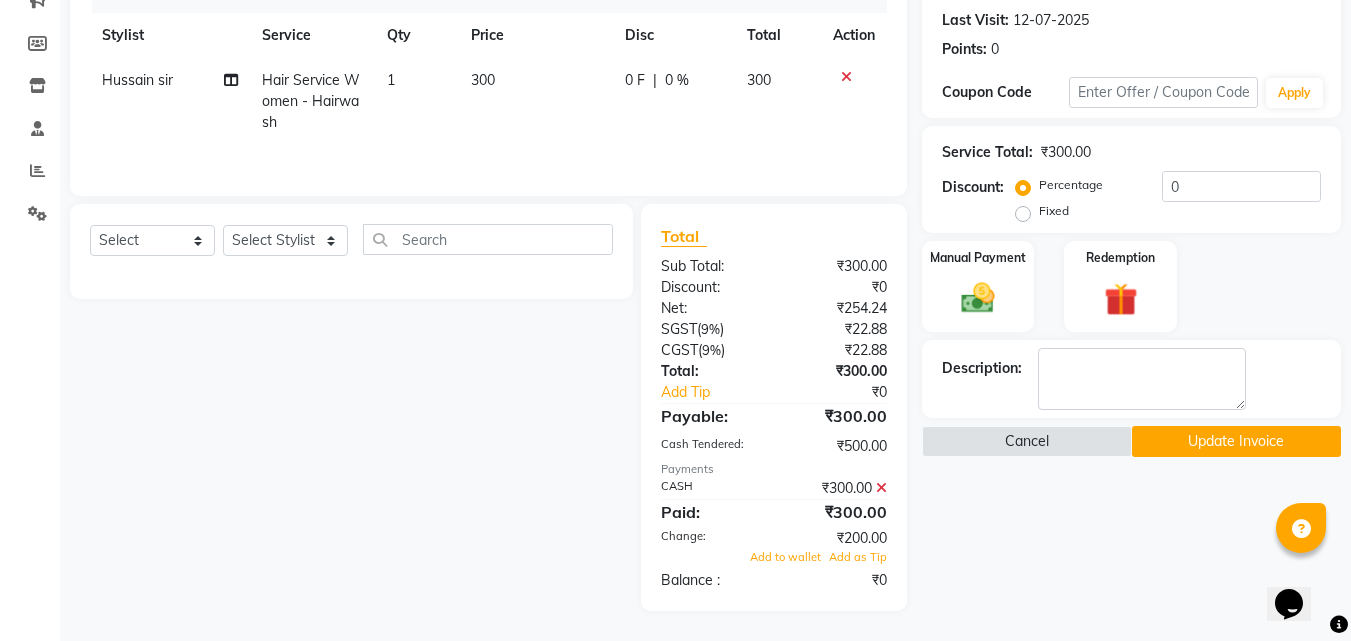 click 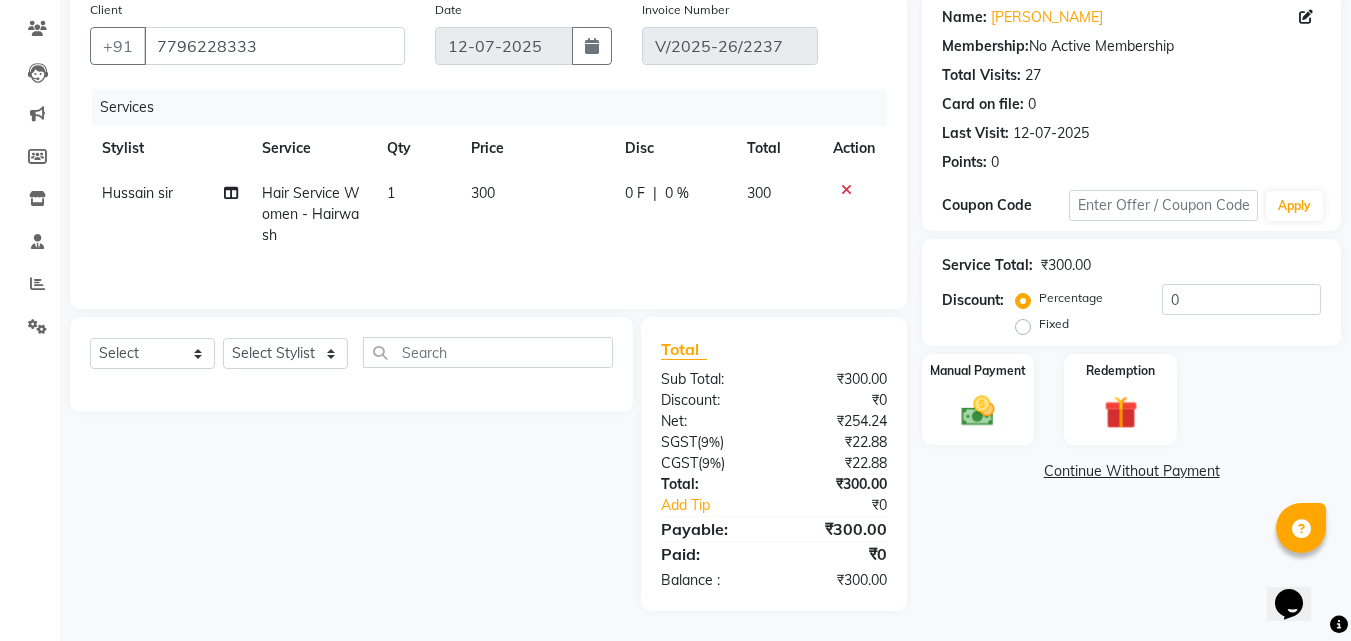 scroll, scrollTop: 159, scrollLeft: 0, axis: vertical 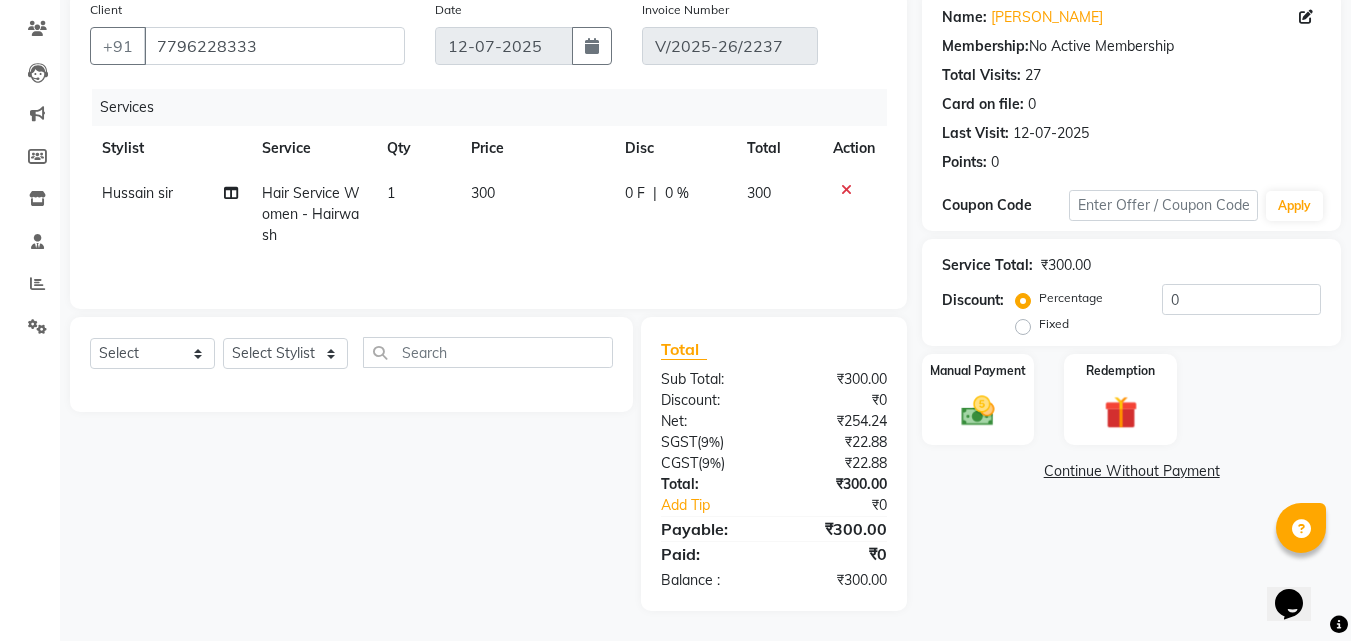 click on "300" 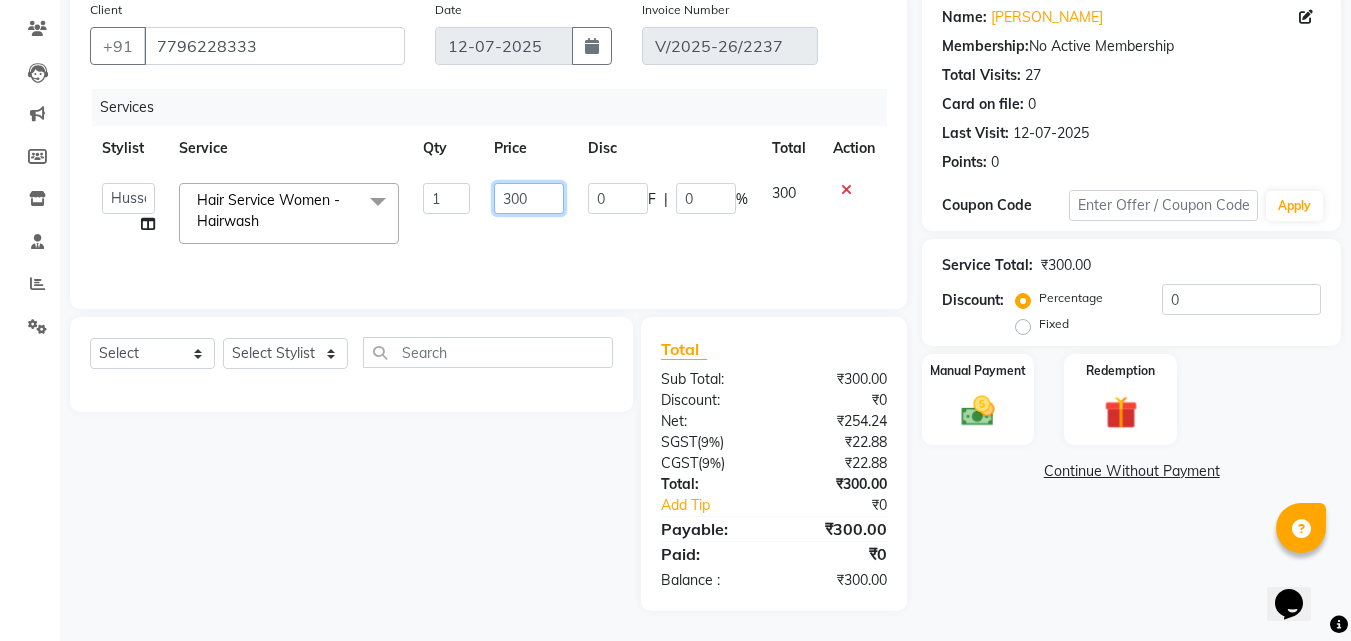 drag, startPoint x: 526, startPoint y: 189, endPoint x: 600, endPoint y: 192, distance: 74.06078 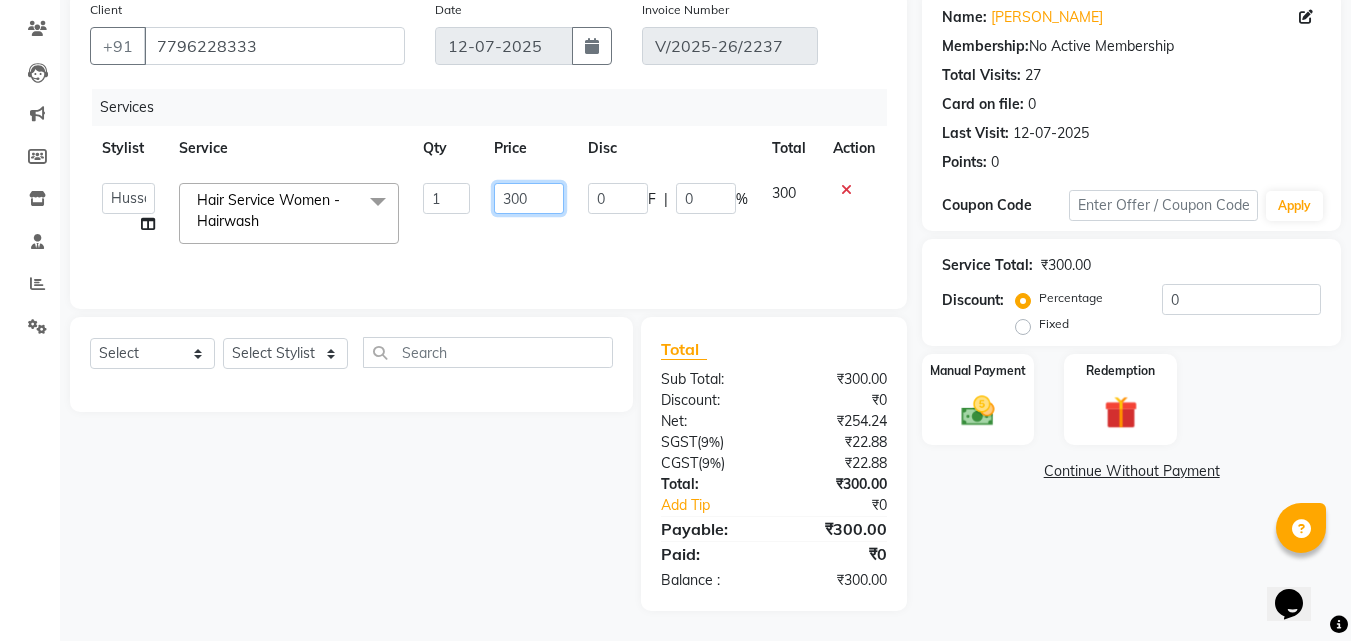 click on "300" 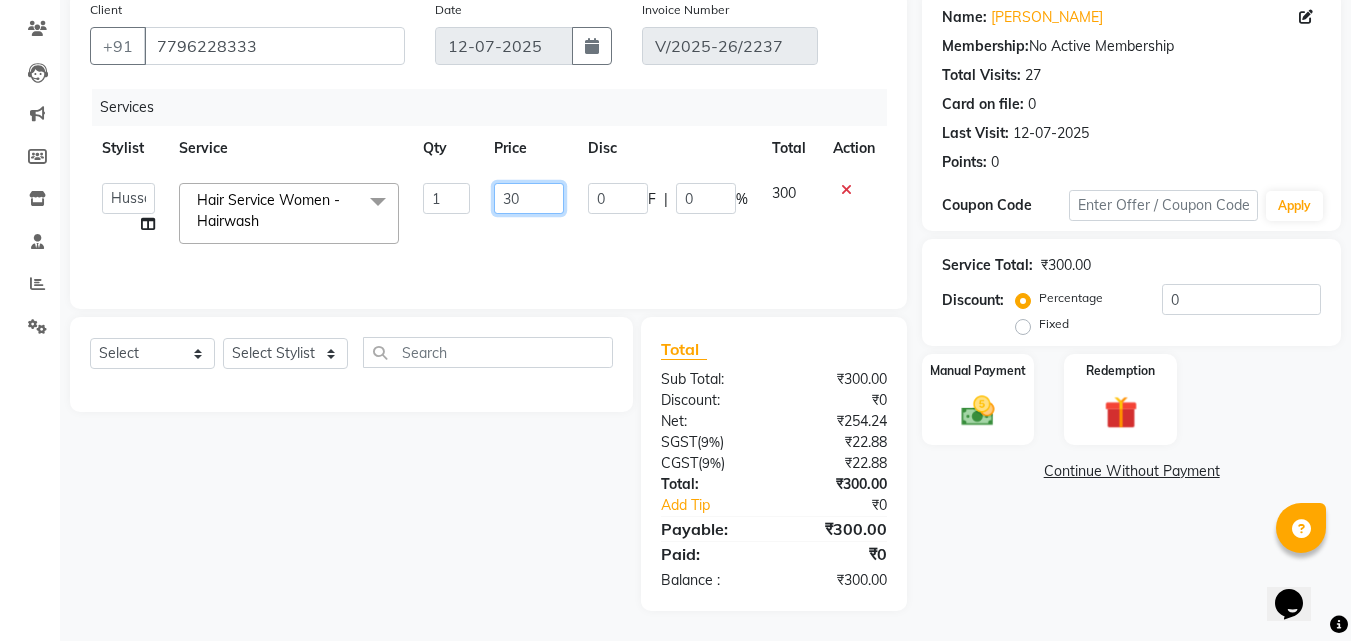 type on "3" 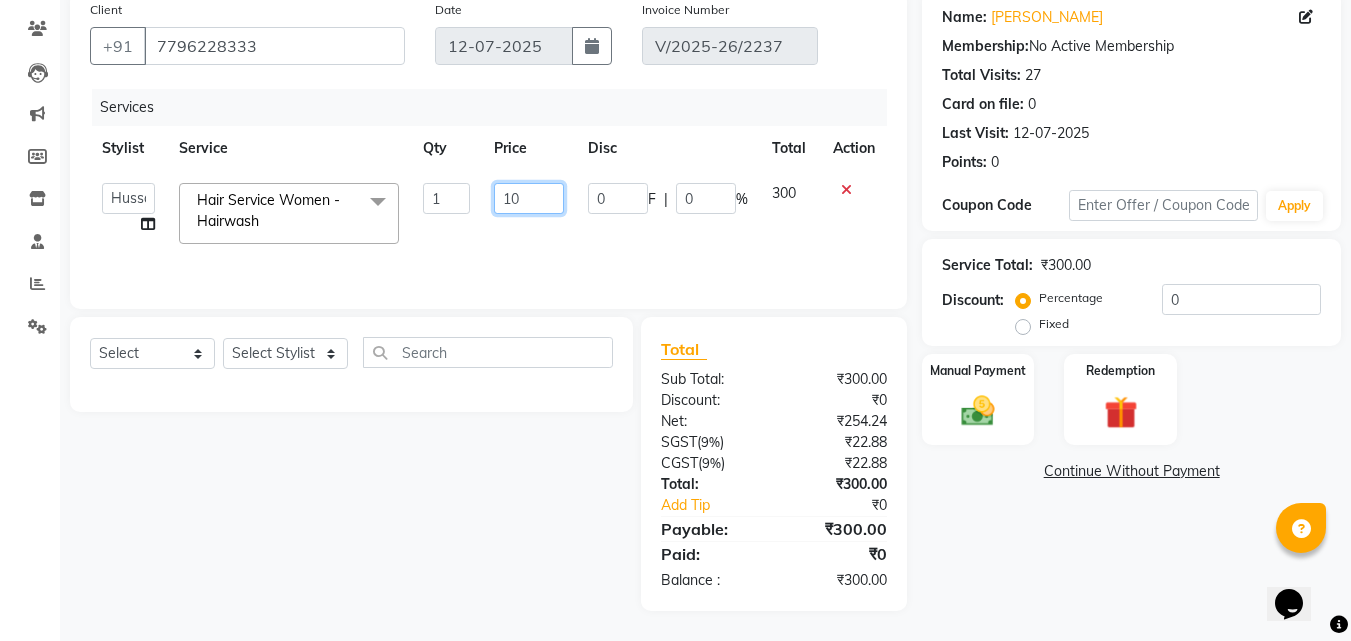 type on "100" 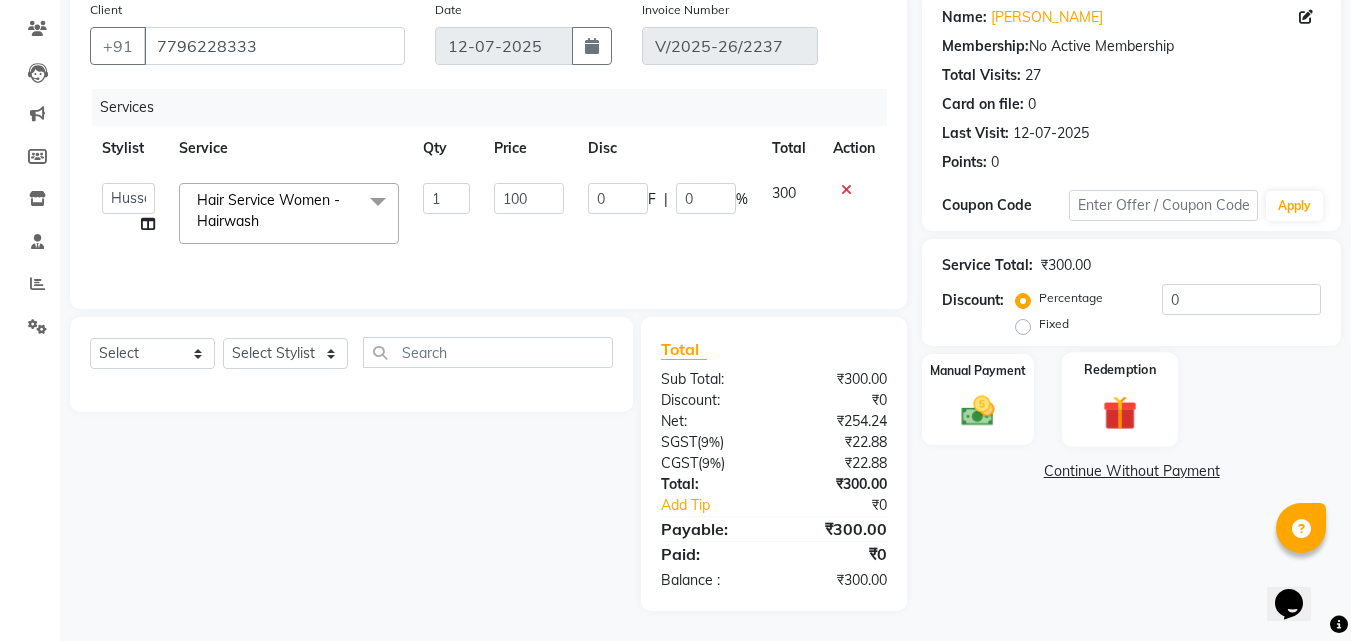 drag, startPoint x: 1116, startPoint y: 390, endPoint x: 1088, endPoint y: 389, distance: 28.01785 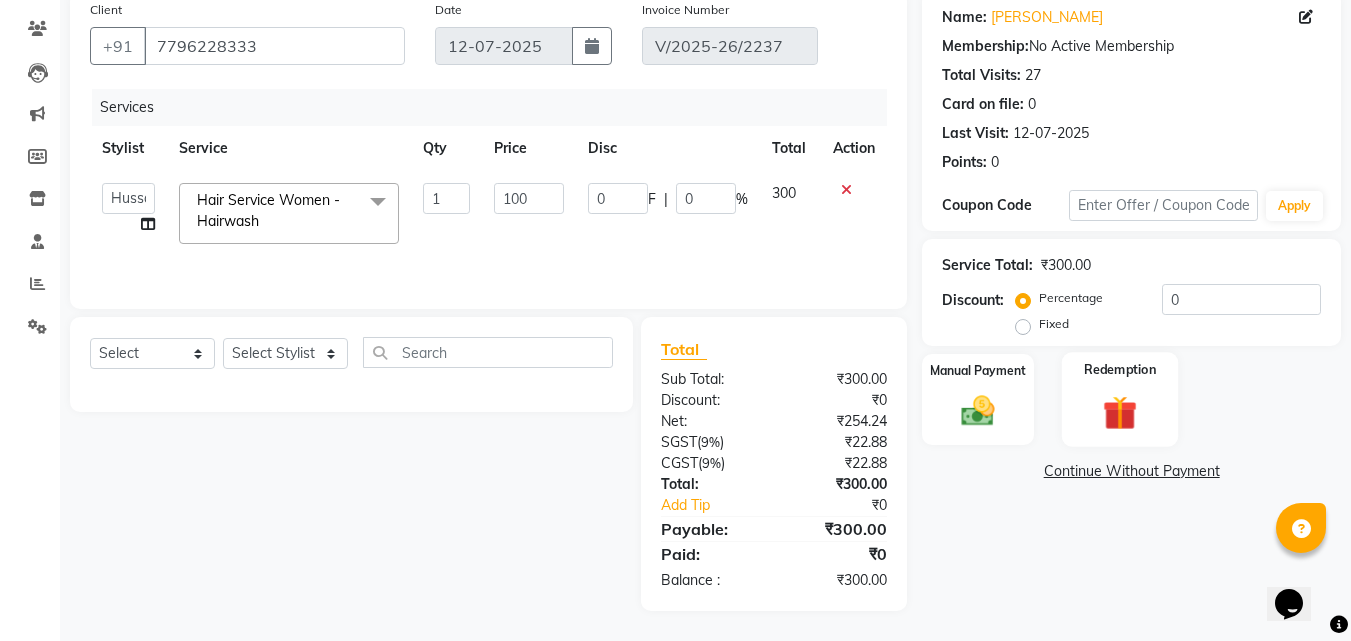 click on "Redemption" 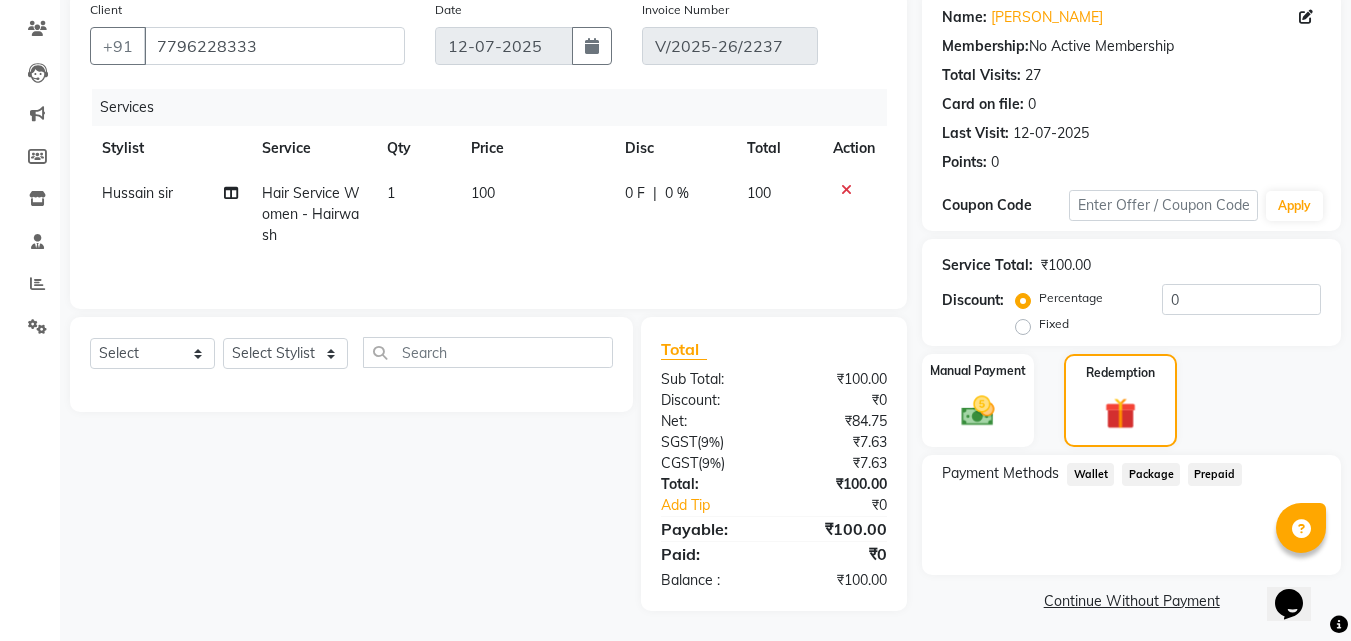 drag, startPoint x: 964, startPoint y: 390, endPoint x: 1188, endPoint y: 444, distance: 230.417 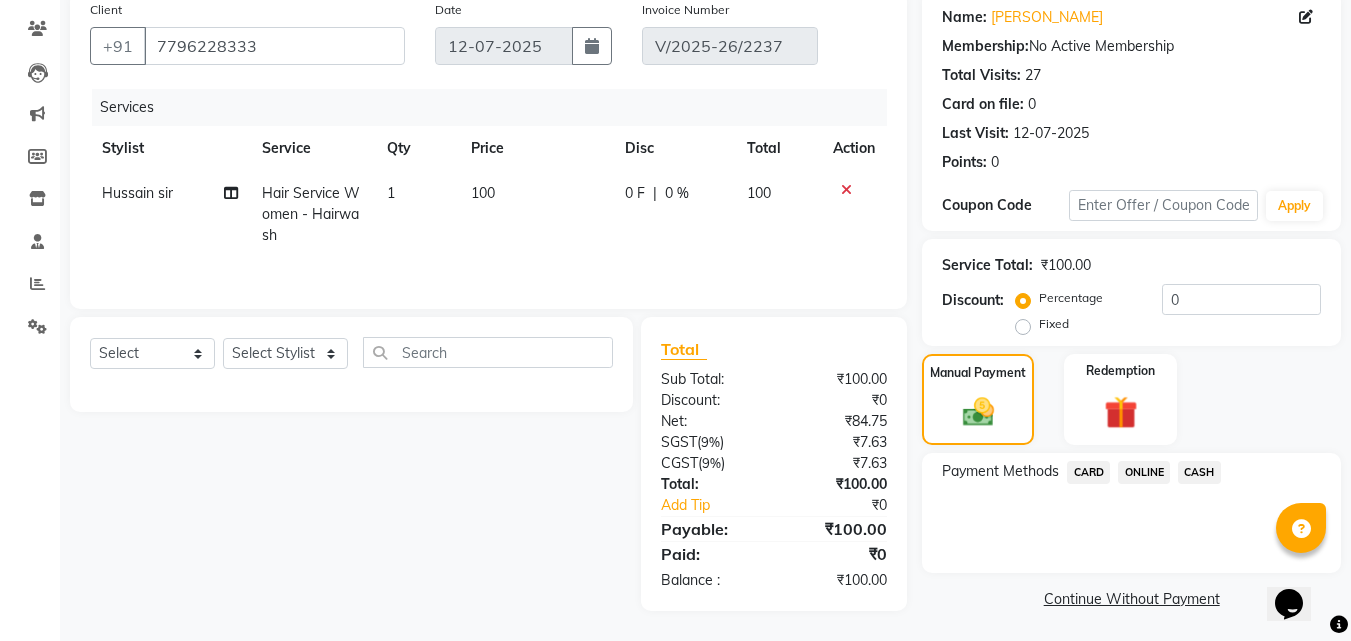 click on "100" 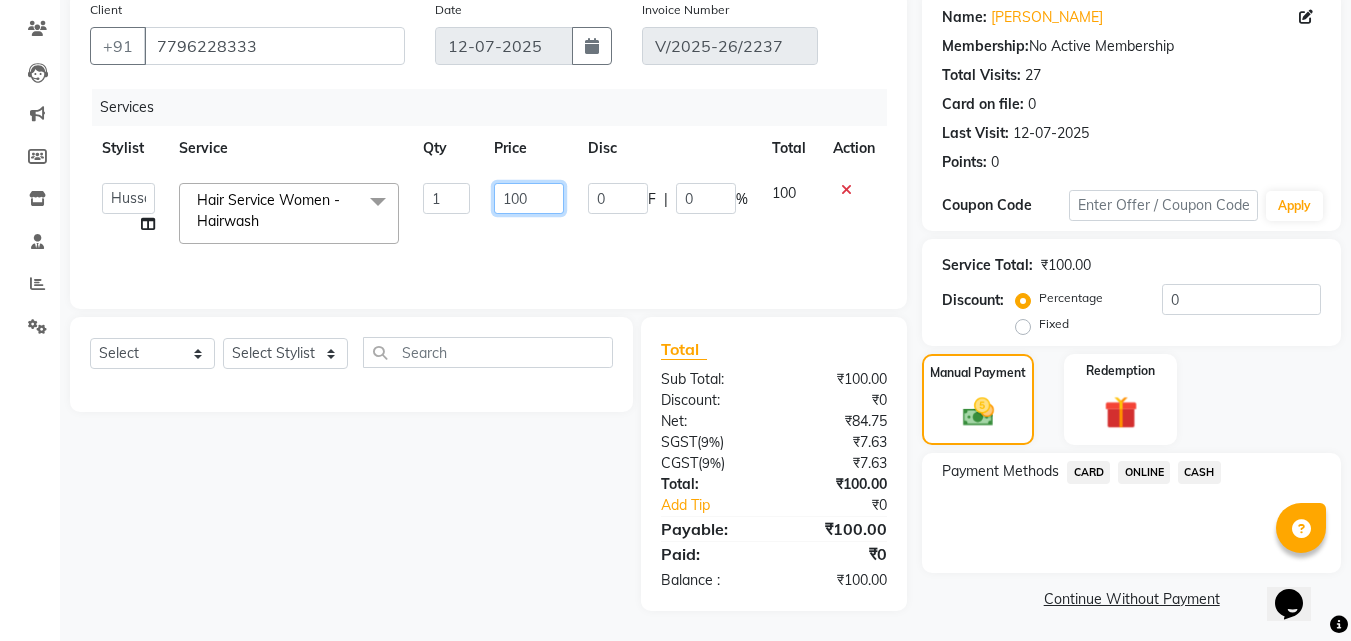 click on "100" 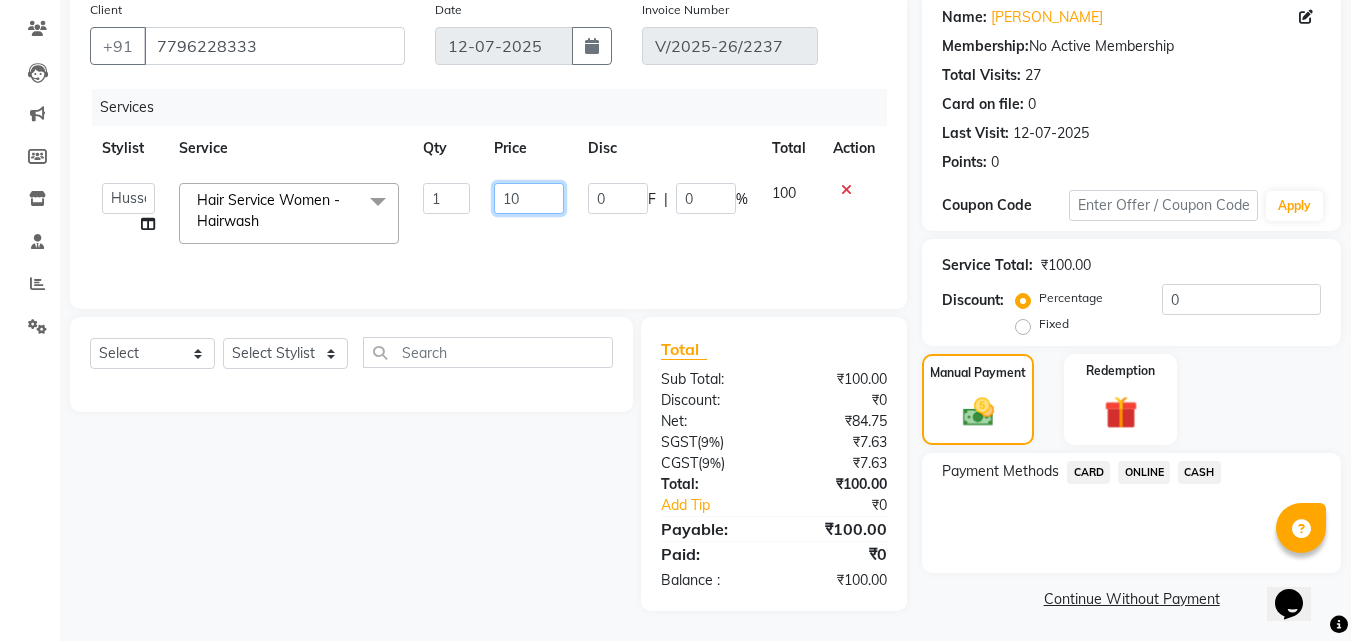 type on "1" 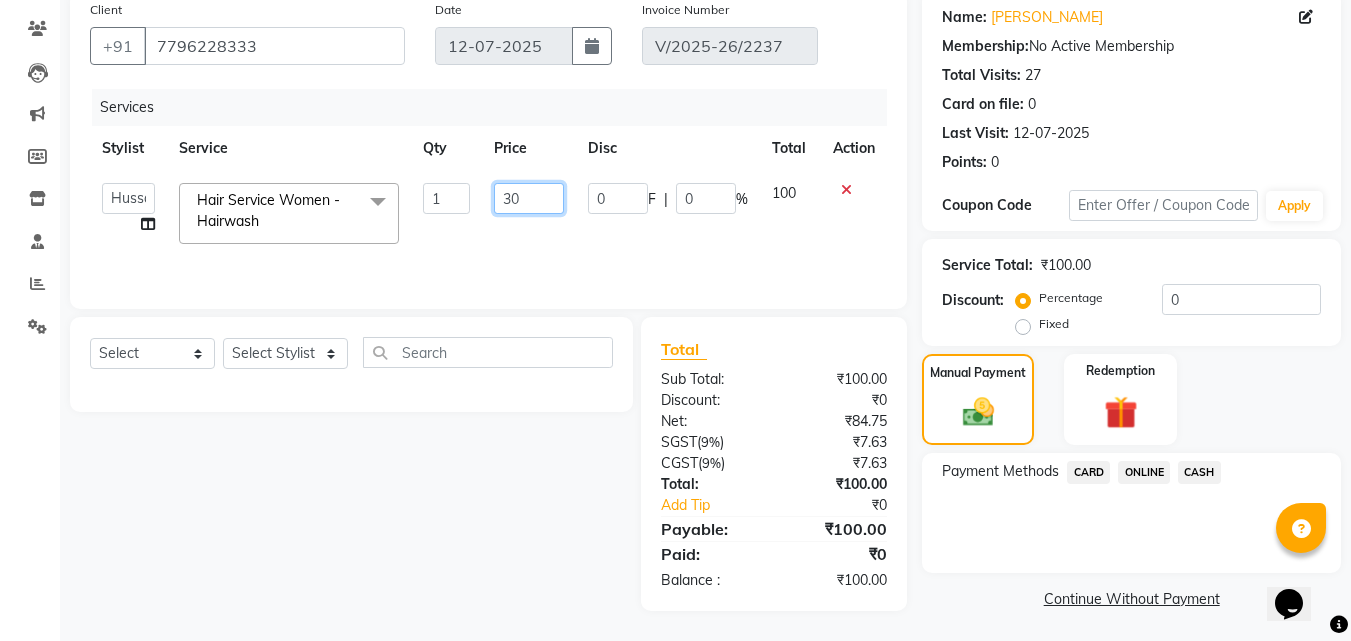 type on "300" 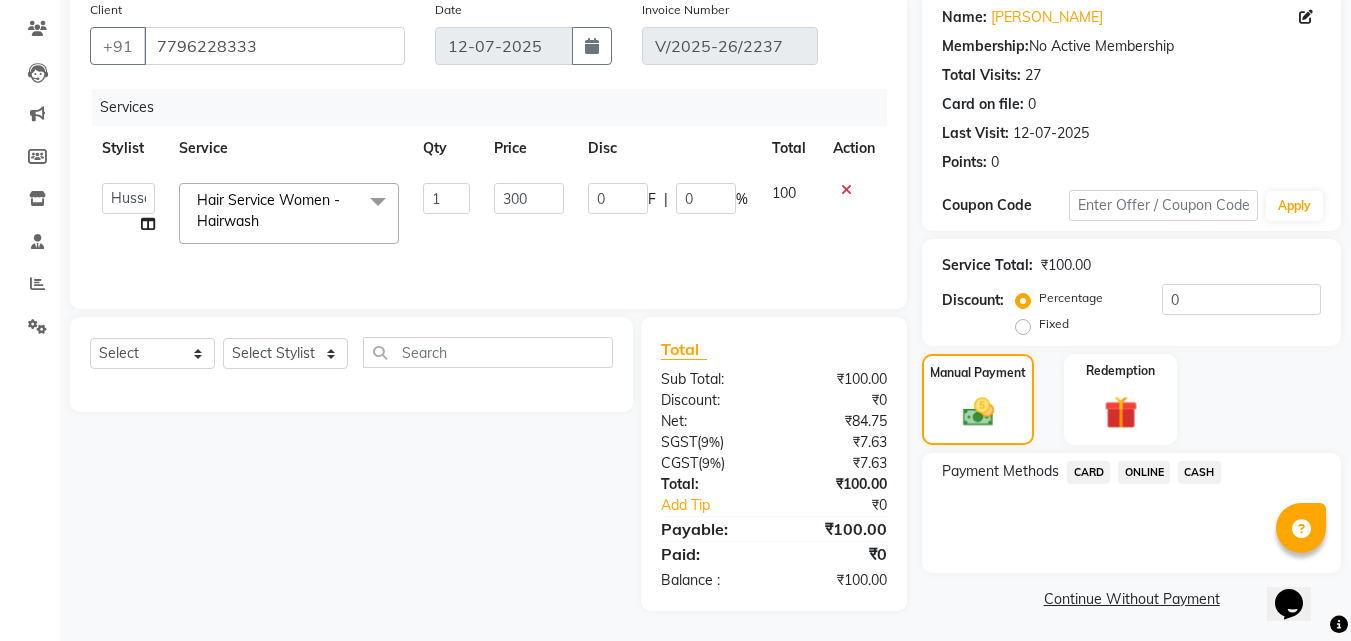 click on "300" 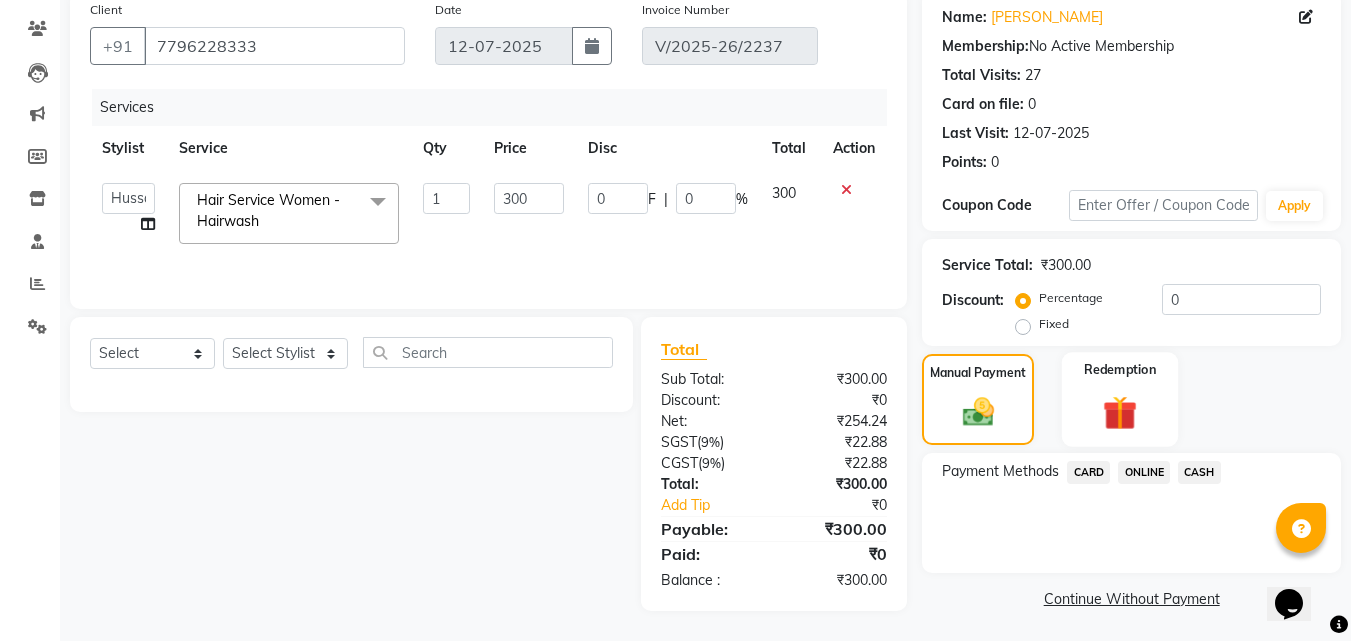 click 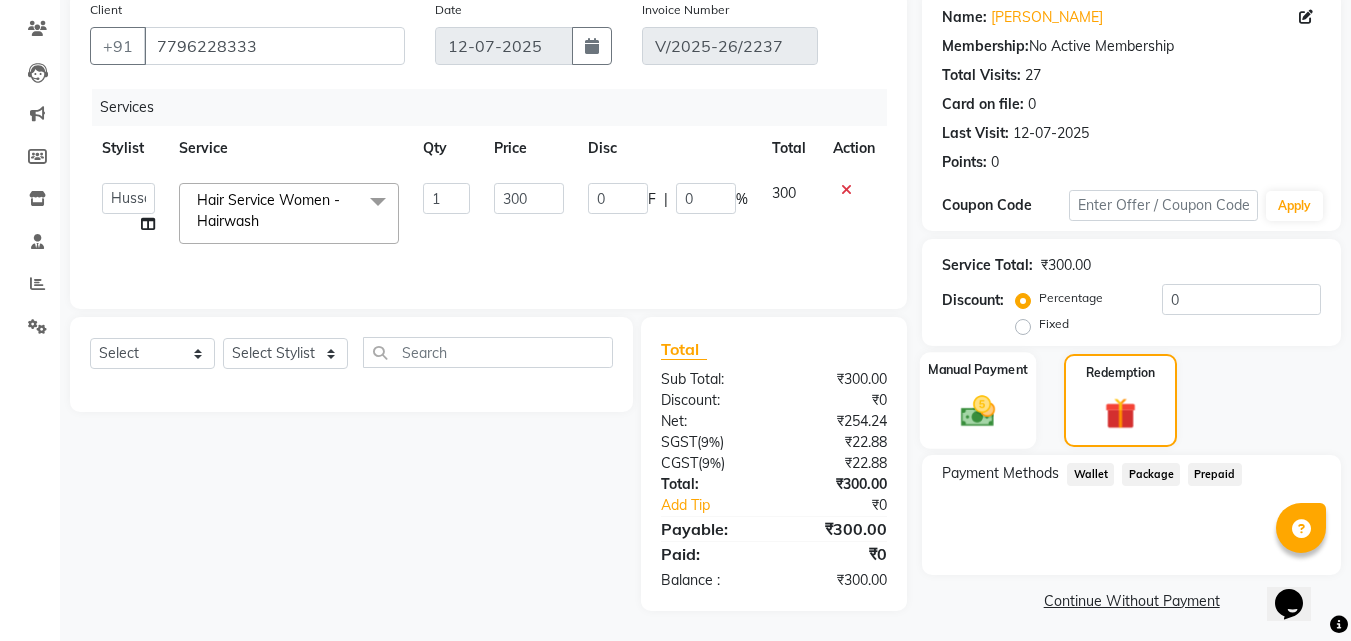 drag, startPoint x: 917, startPoint y: 380, endPoint x: 969, endPoint y: 402, distance: 56.462376 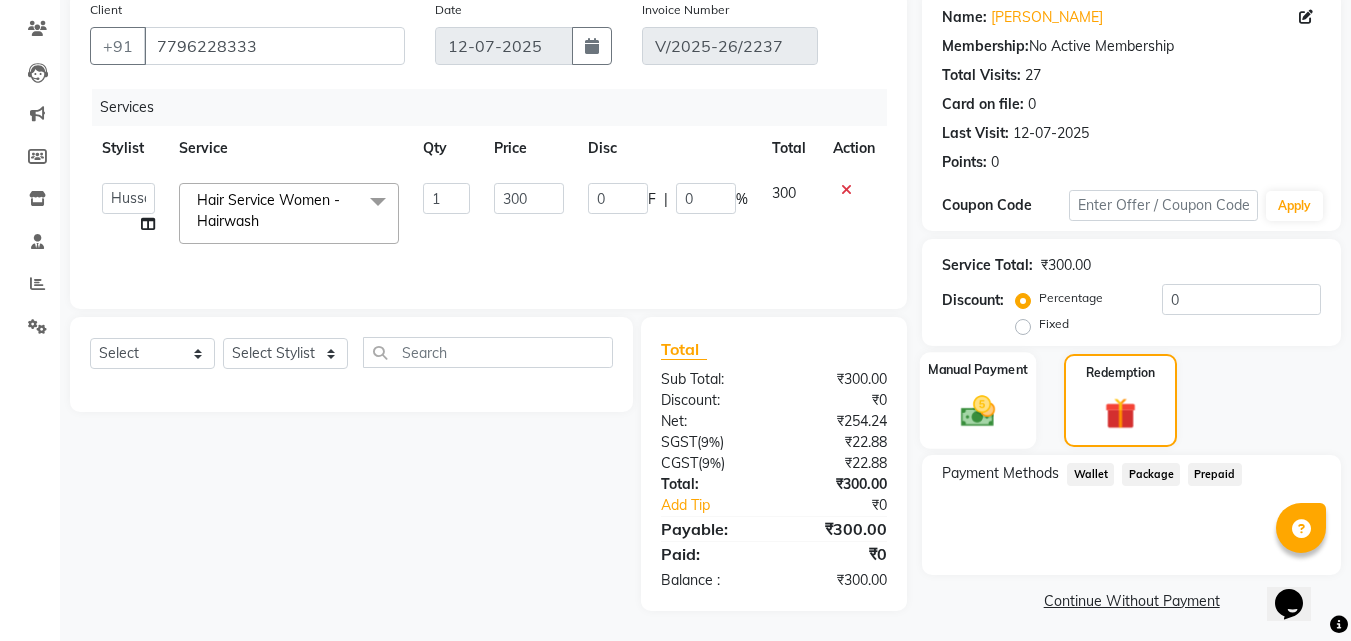drag, startPoint x: 919, startPoint y: 381, endPoint x: 970, endPoint y: 399, distance: 54.08327 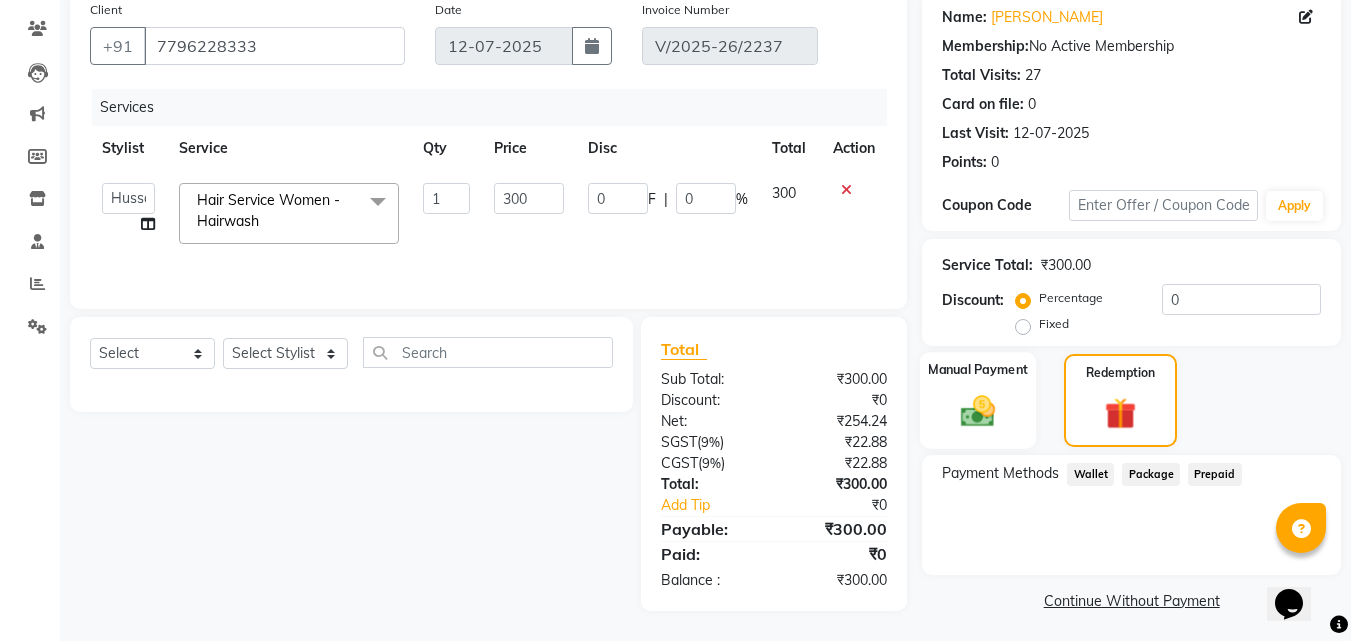 click on "Manual Payment Redemption" 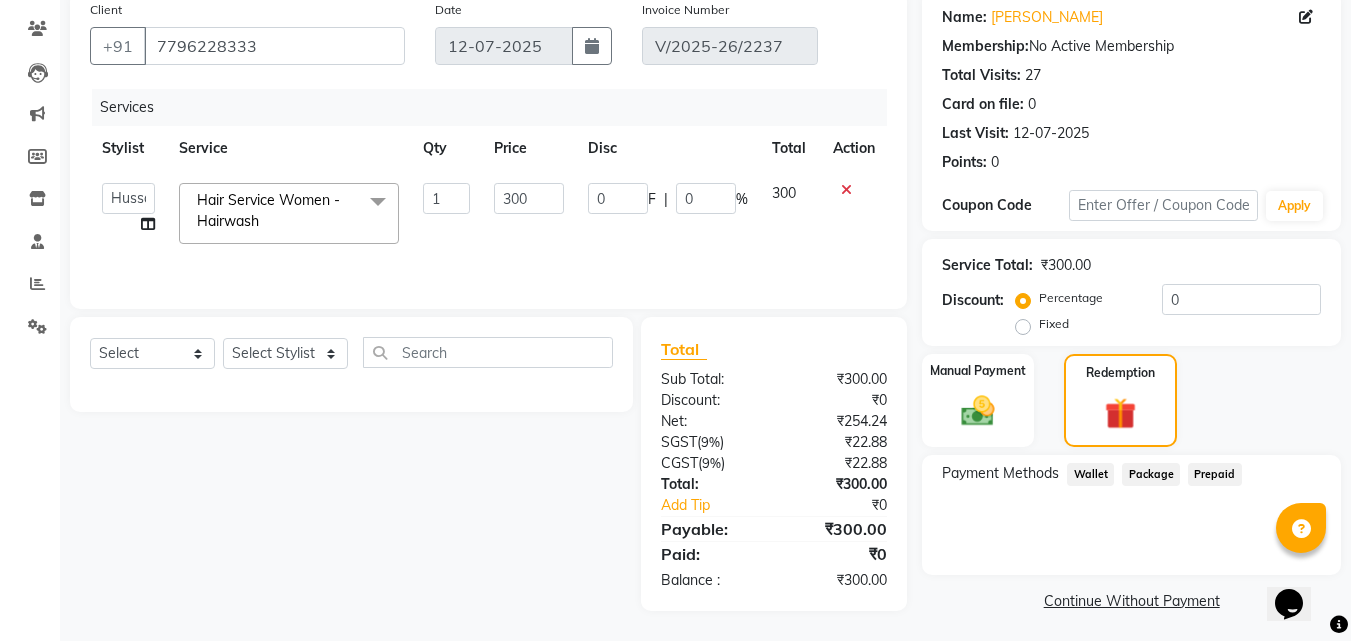 drag, startPoint x: 998, startPoint y: 407, endPoint x: 1062, endPoint y: 431, distance: 68.35203 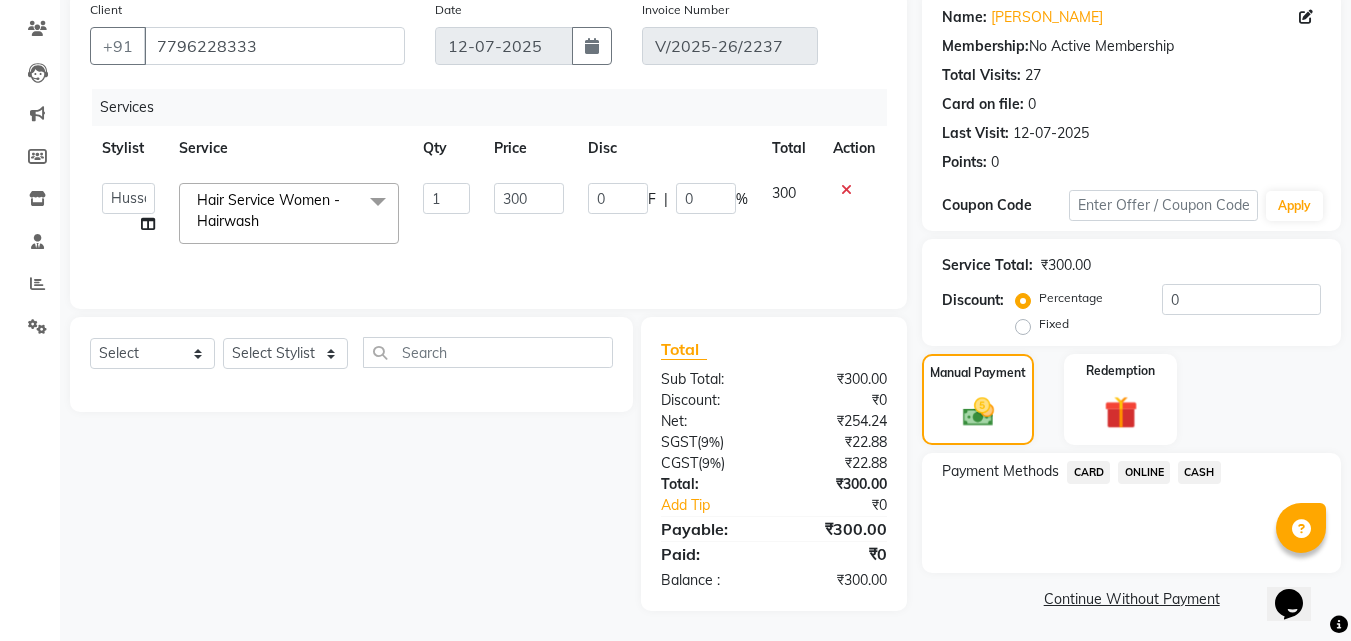 click on "CASH" 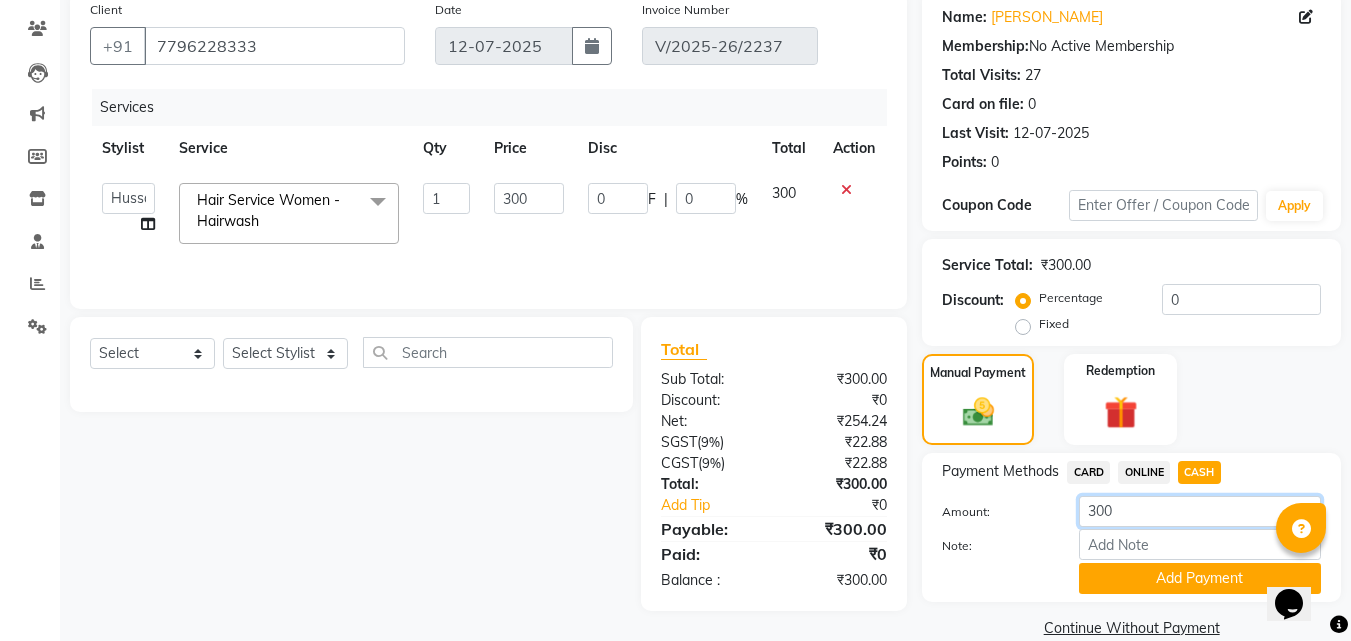 drag, startPoint x: 1099, startPoint y: 507, endPoint x: 1235, endPoint y: 560, distance: 145.96233 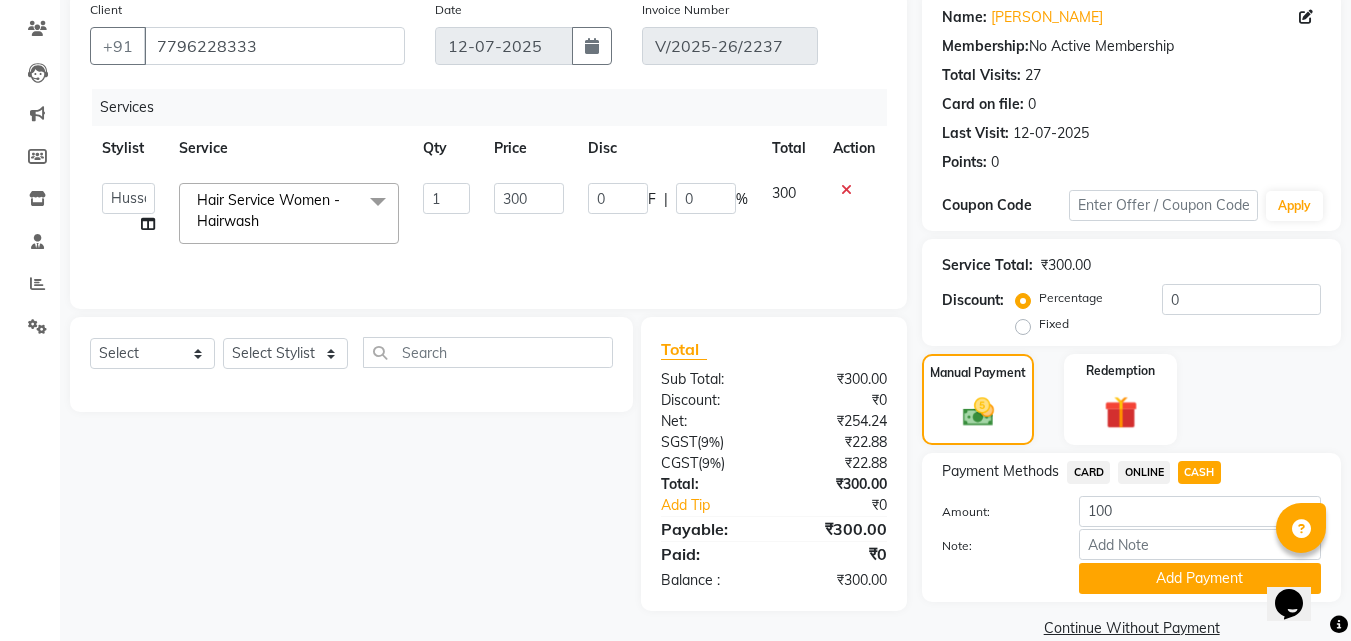 click on "ONLINE" 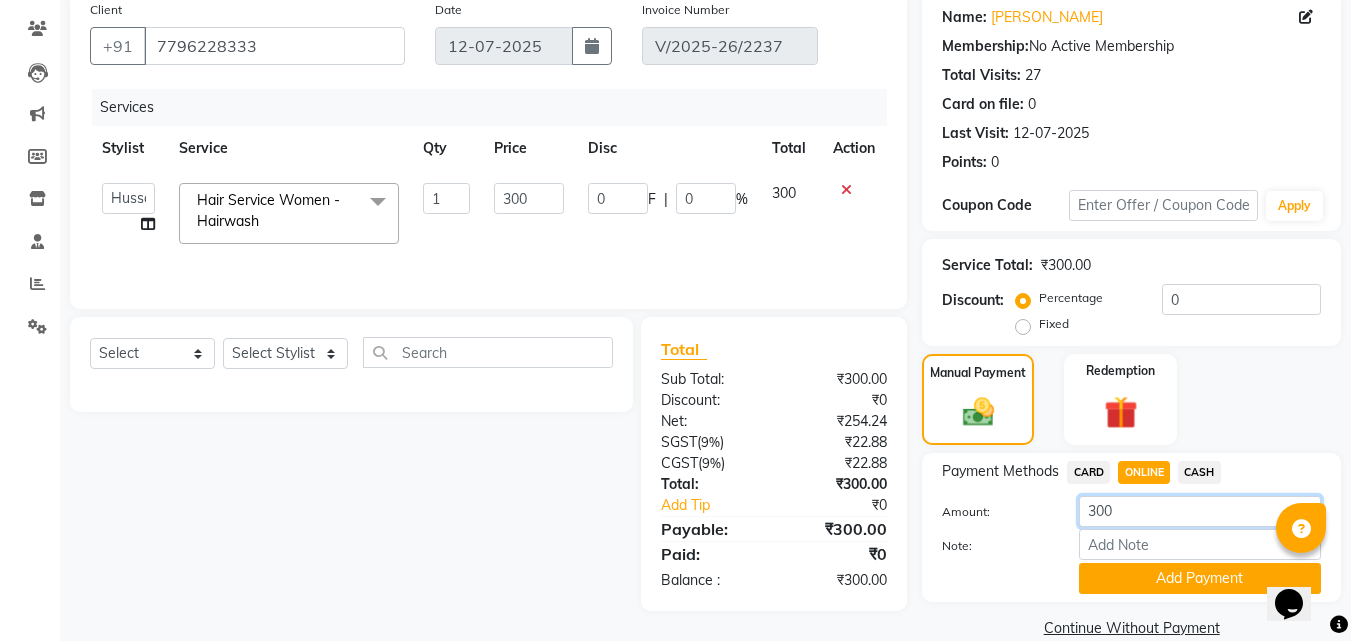 click on "300" 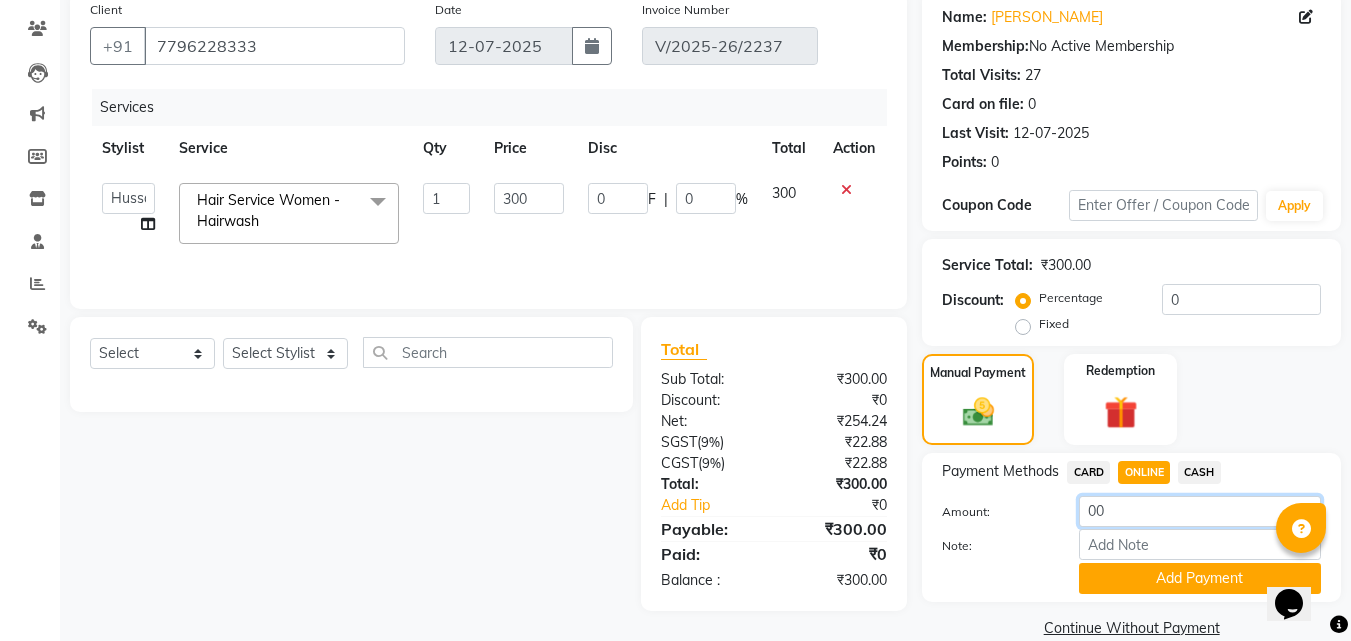 type on "100" 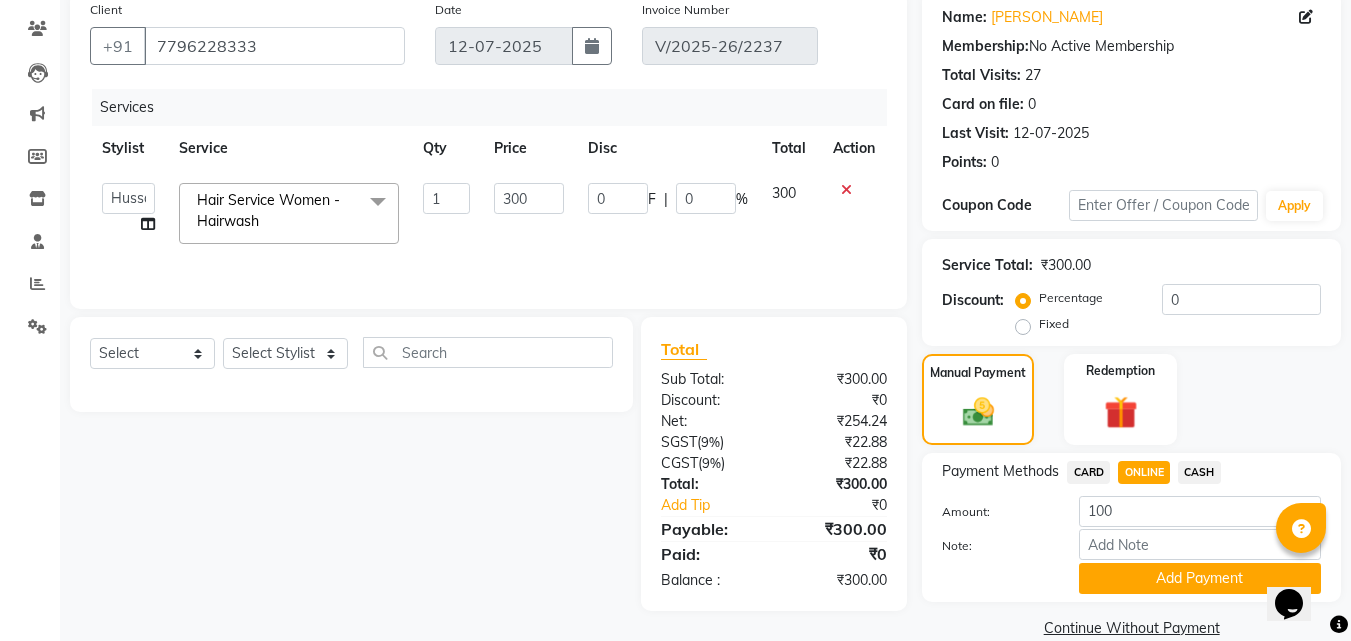drag, startPoint x: 1146, startPoint y: 569, endPoint x: 1207, endPoint y: 464, distance: 121.433105 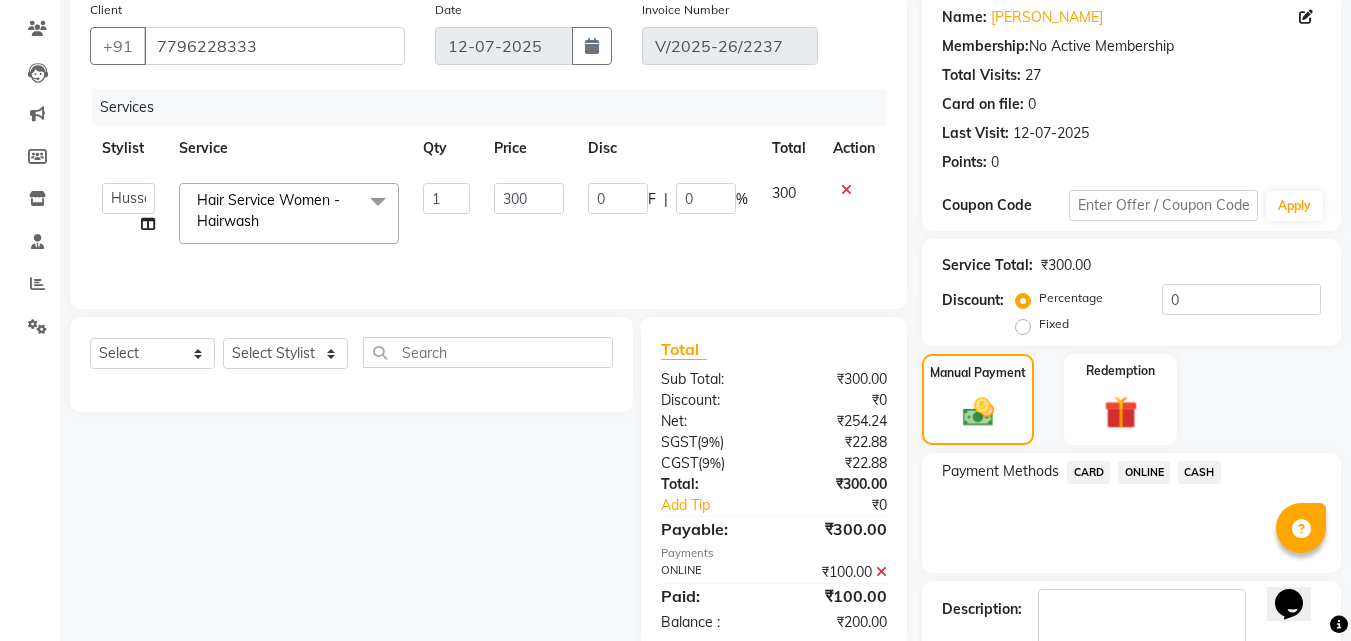 click on "CASH" 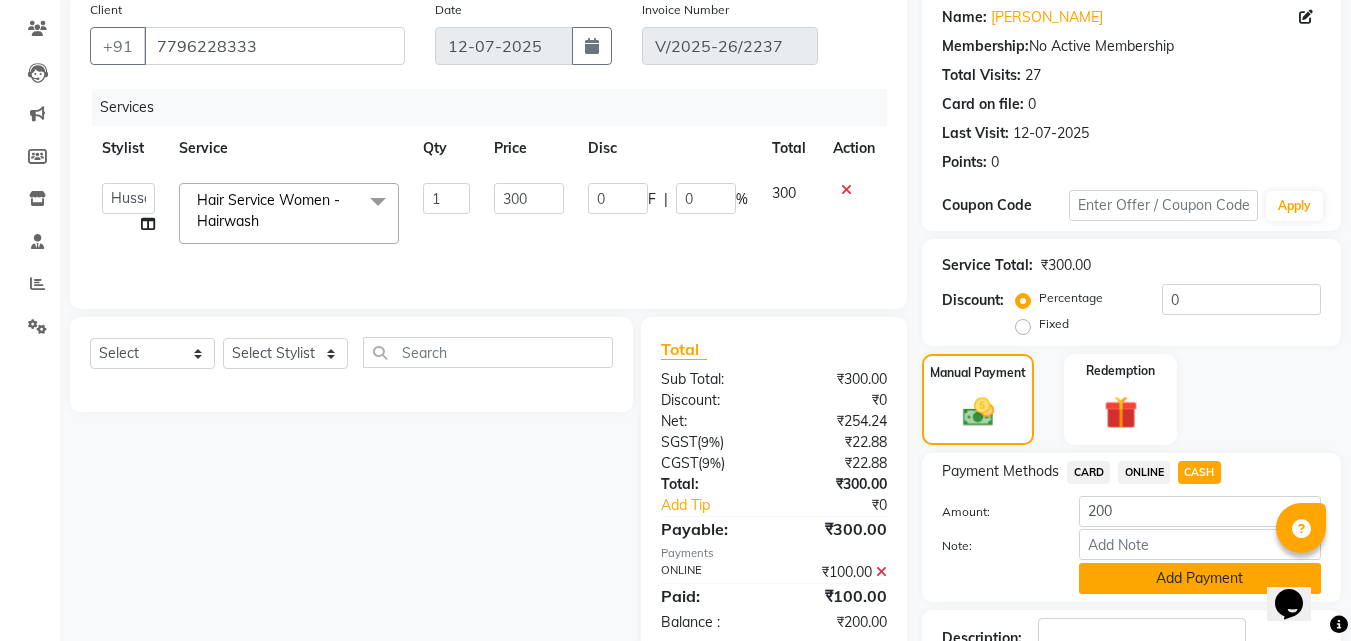 click on "Add Payment" 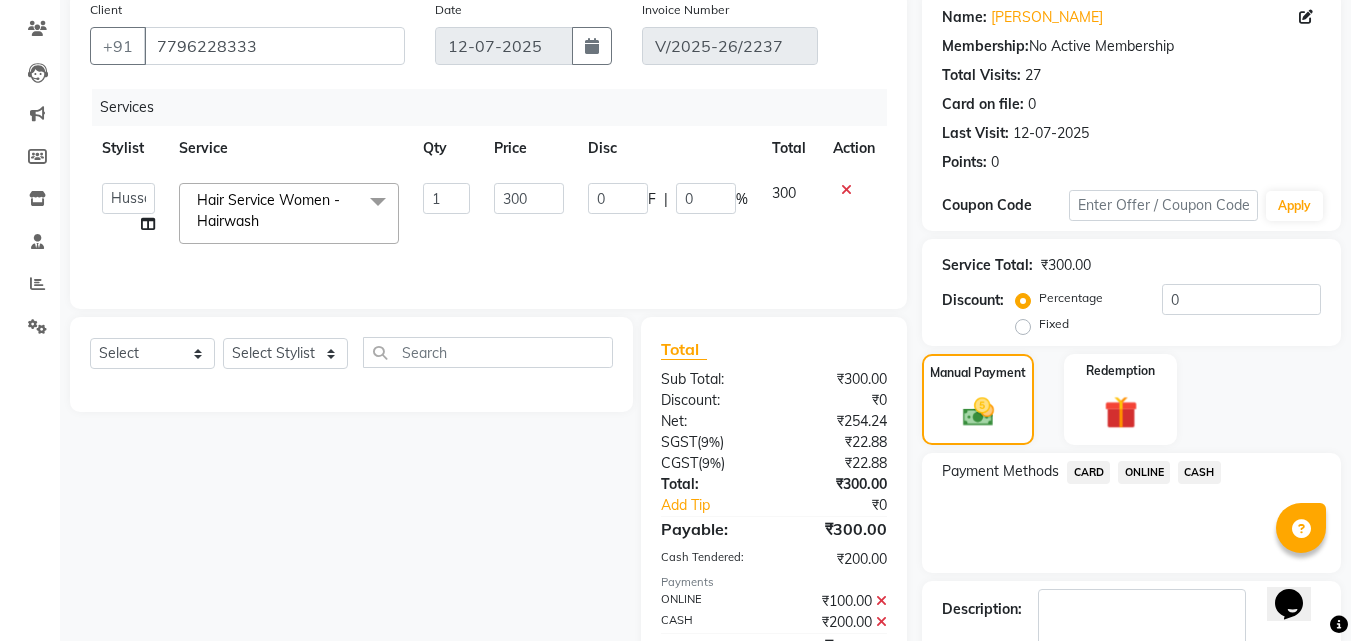 scroll, scrollTop: 251, scrollLeft: 0, axis: vertical 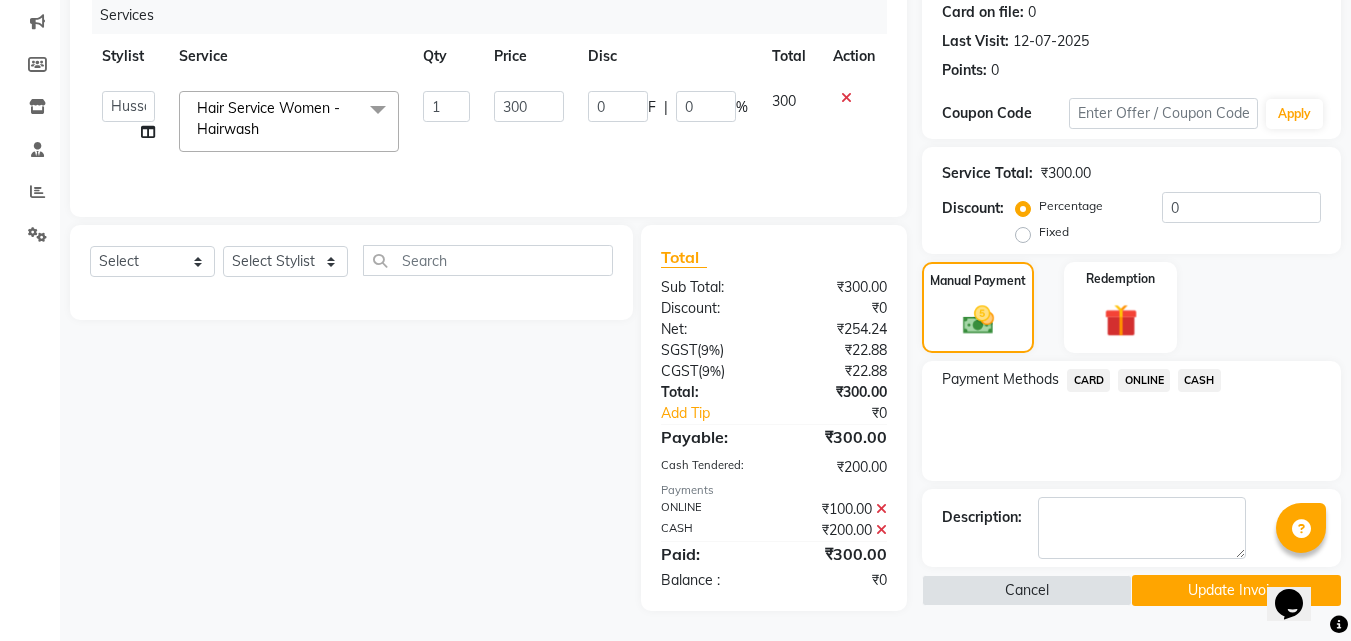 click on "Update Invoice" 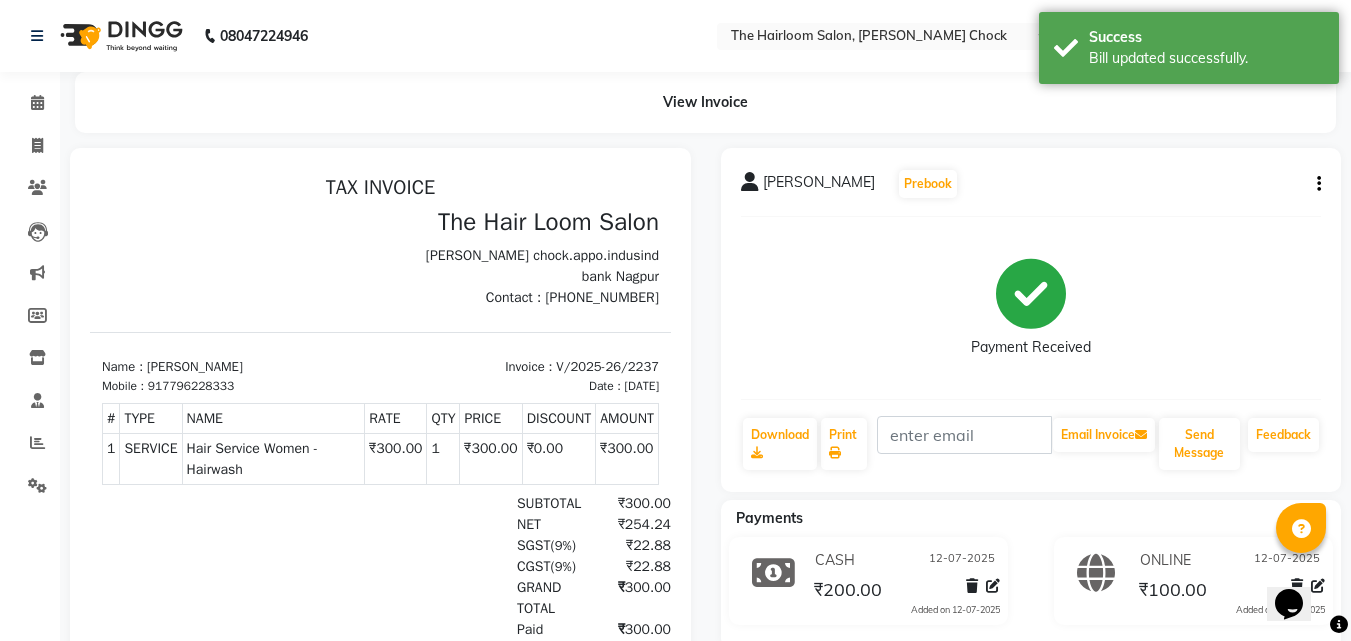 scroll, scrollTop: 0, scrollLeft: 0, axis: both 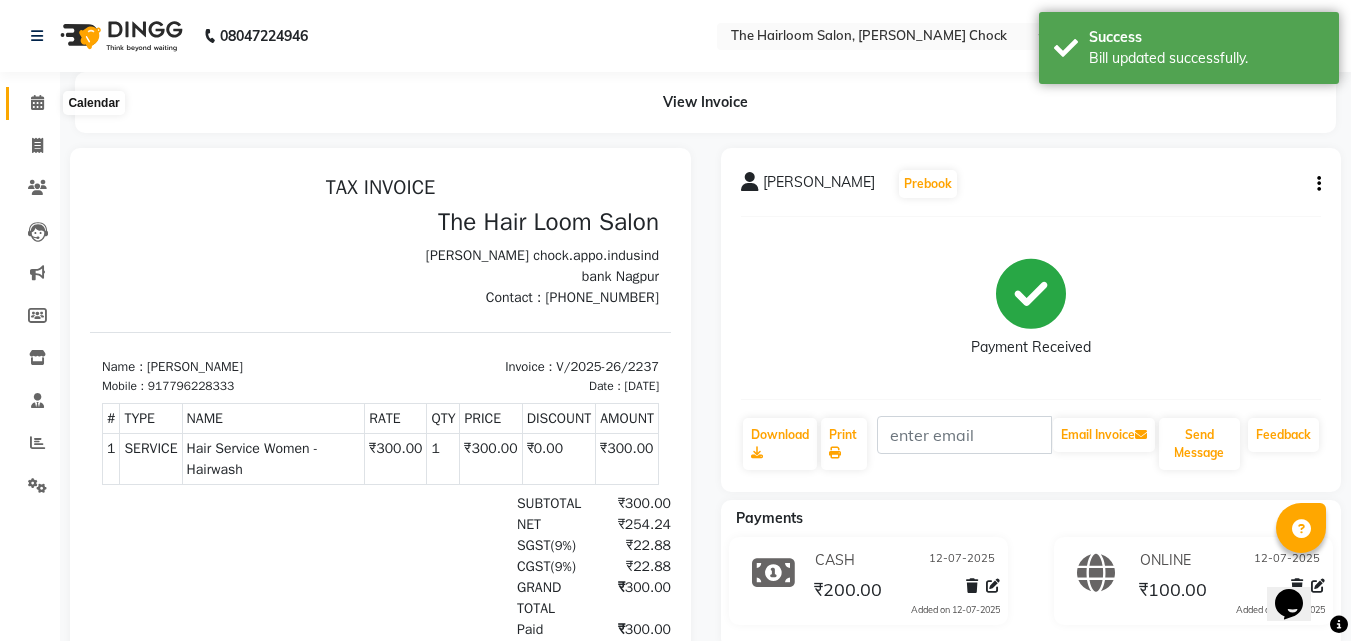 click 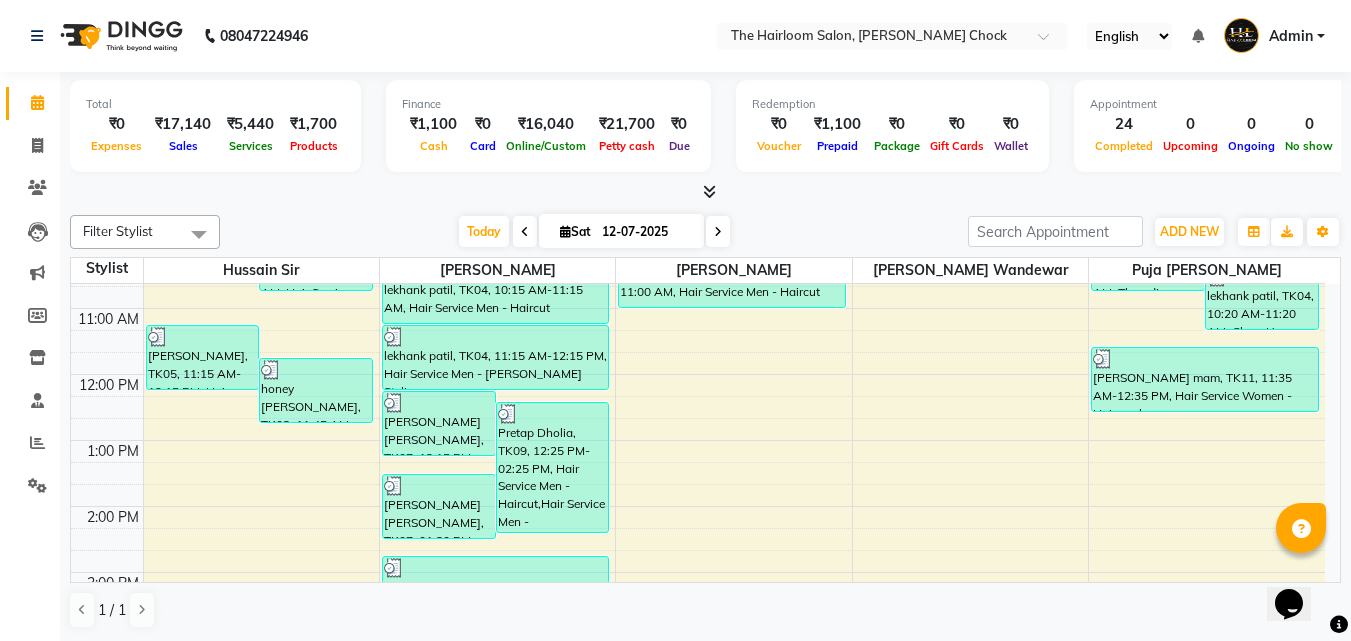 scroll, scrollTop: 0, scrollLeft: 0, axis: both 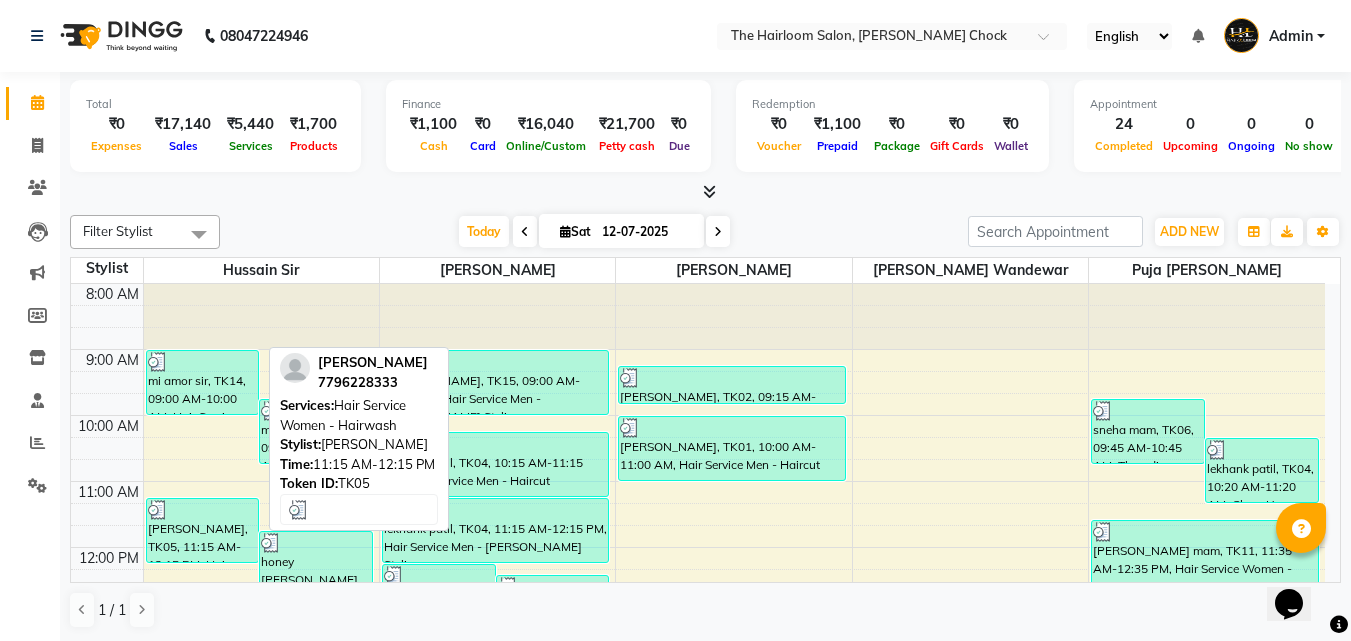 click on "[PERSON_NAME], TK05, 11:15 AM-12:15 PM, Hair Service Women  - Hairwash" at bounding box center [203, 530] 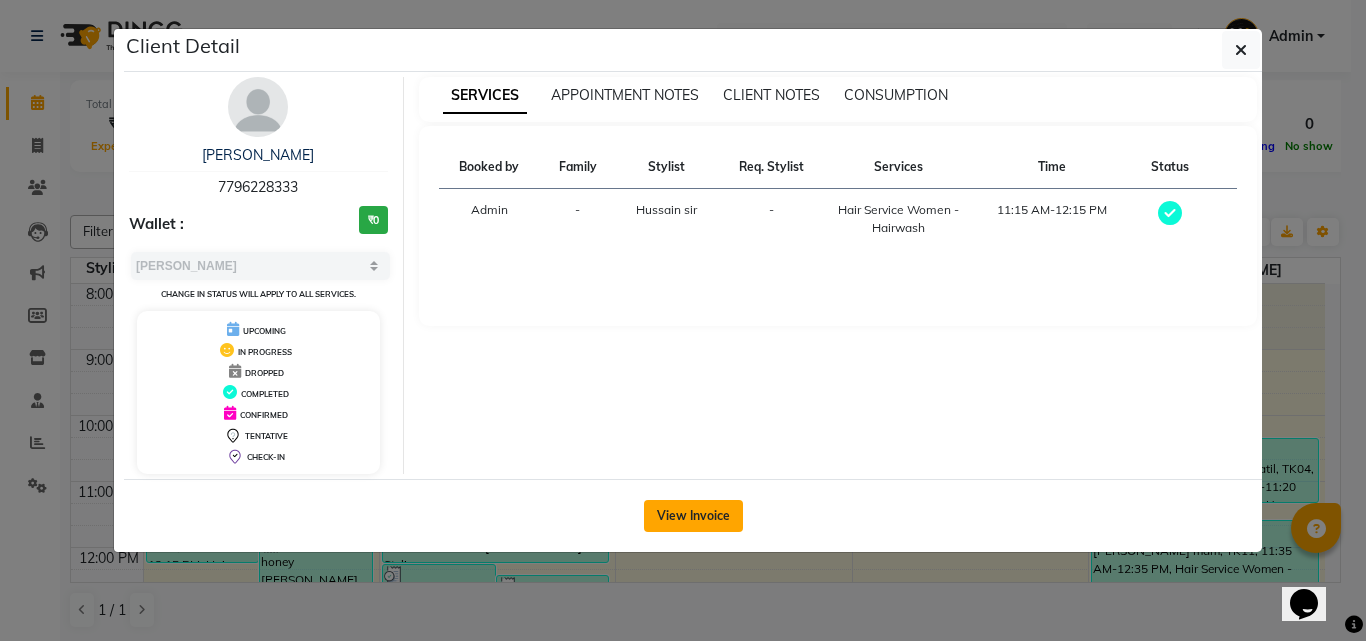 click on "View Invoice" 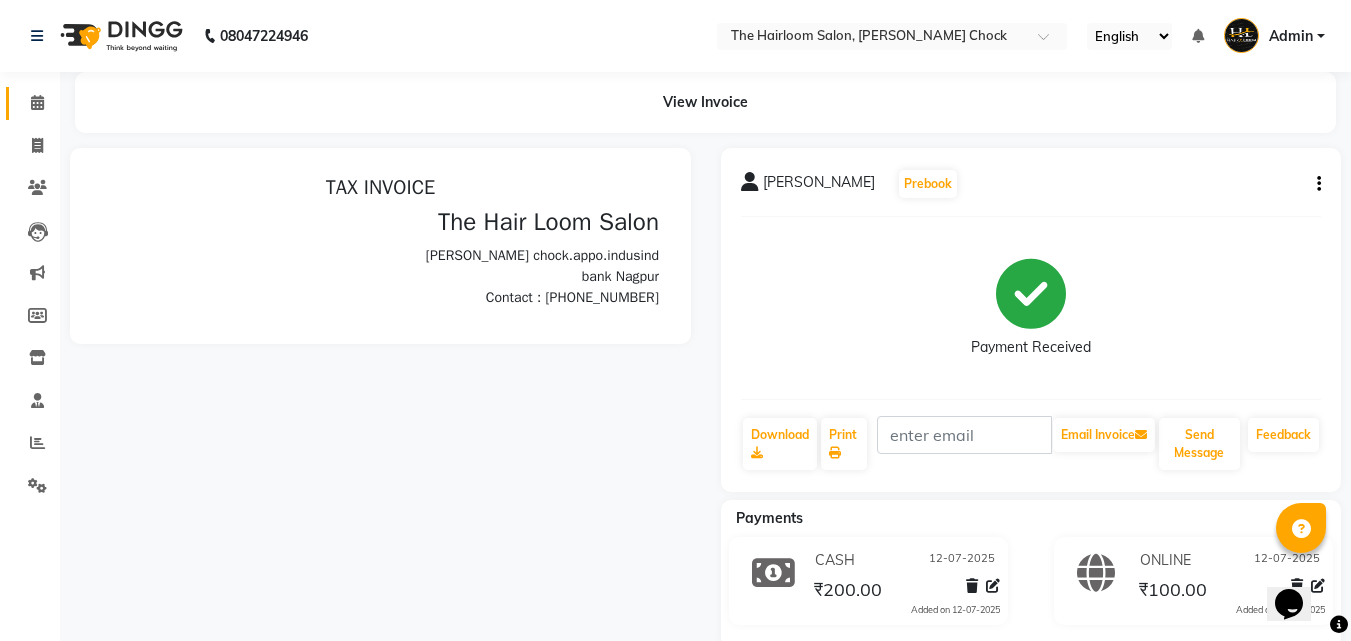 scroll, scrollTop: 0, scrollLeft: 0, axis: both 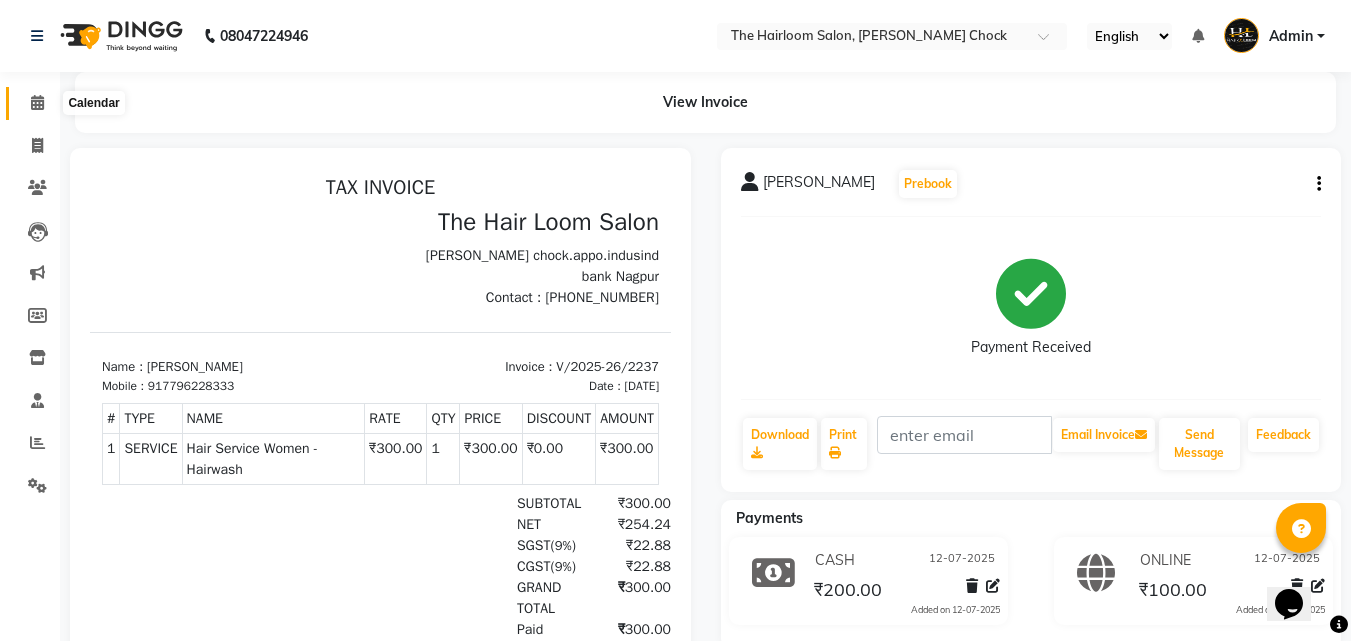 click 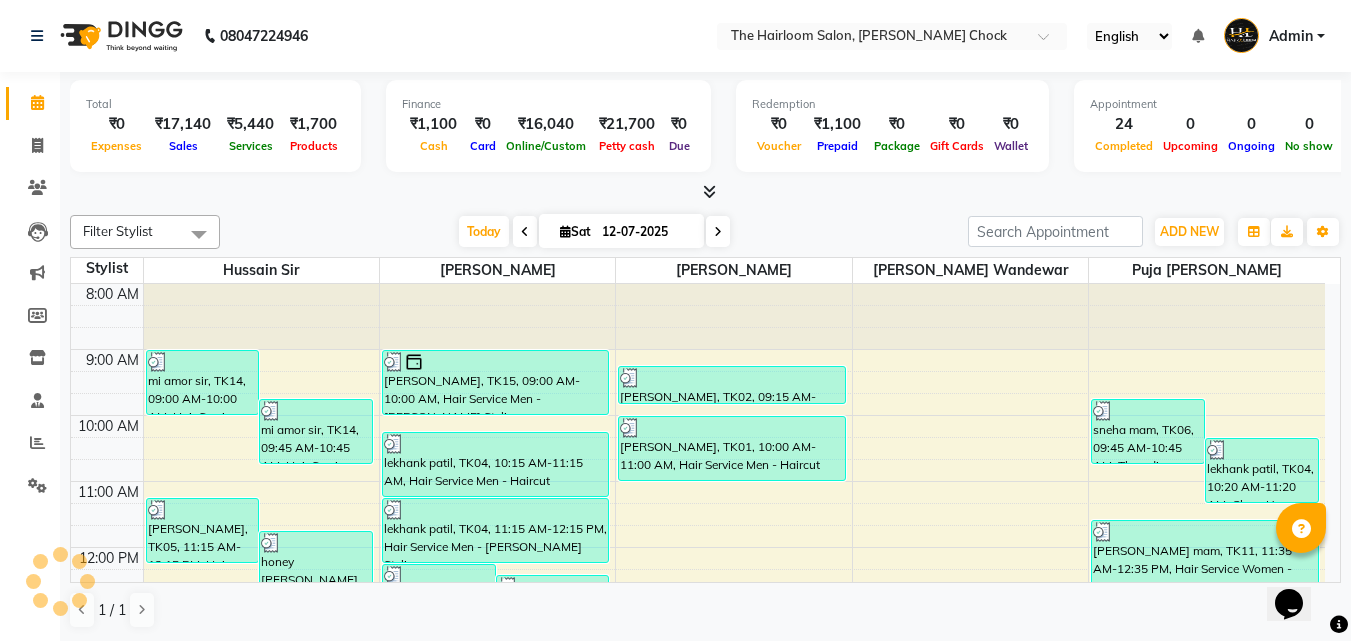 click at bounding box center (525, 231) 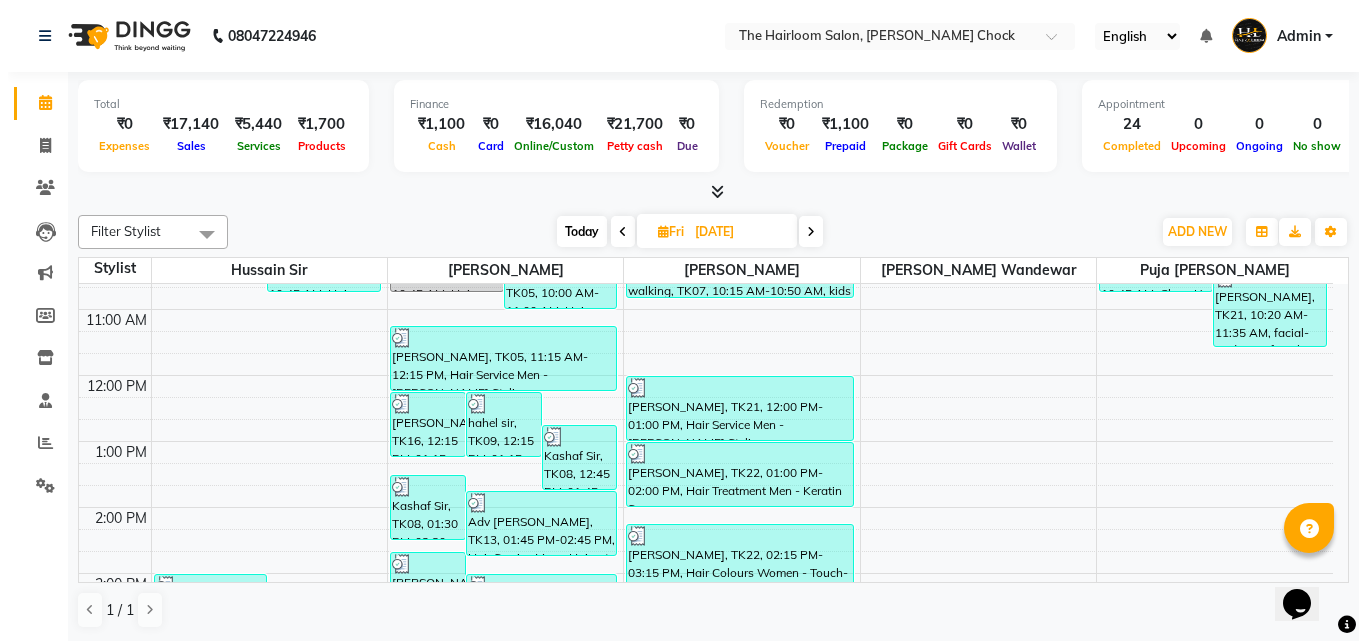 scroll, scrollTop: 127, scrollLeft: 0, axis: vertical 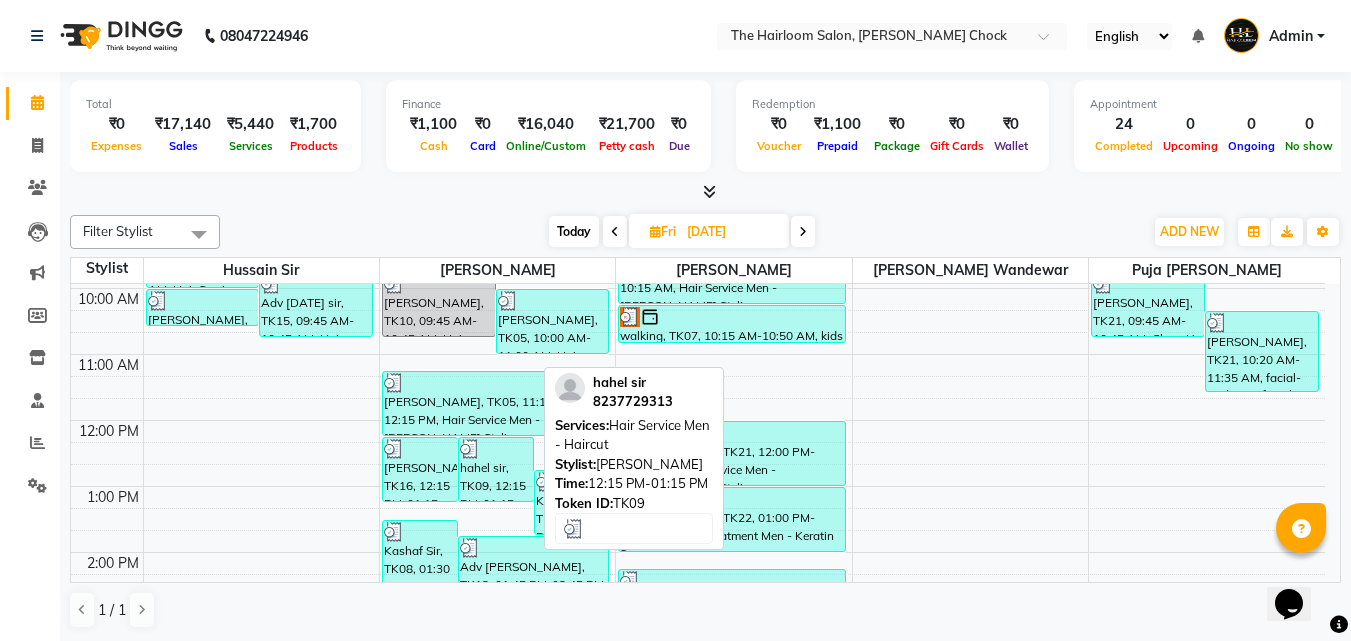 click on "hahel sir, TK09, 12:15 PM-01:15 PM, Hair Service Men  - Haircut" at bounding box center (496, 469) 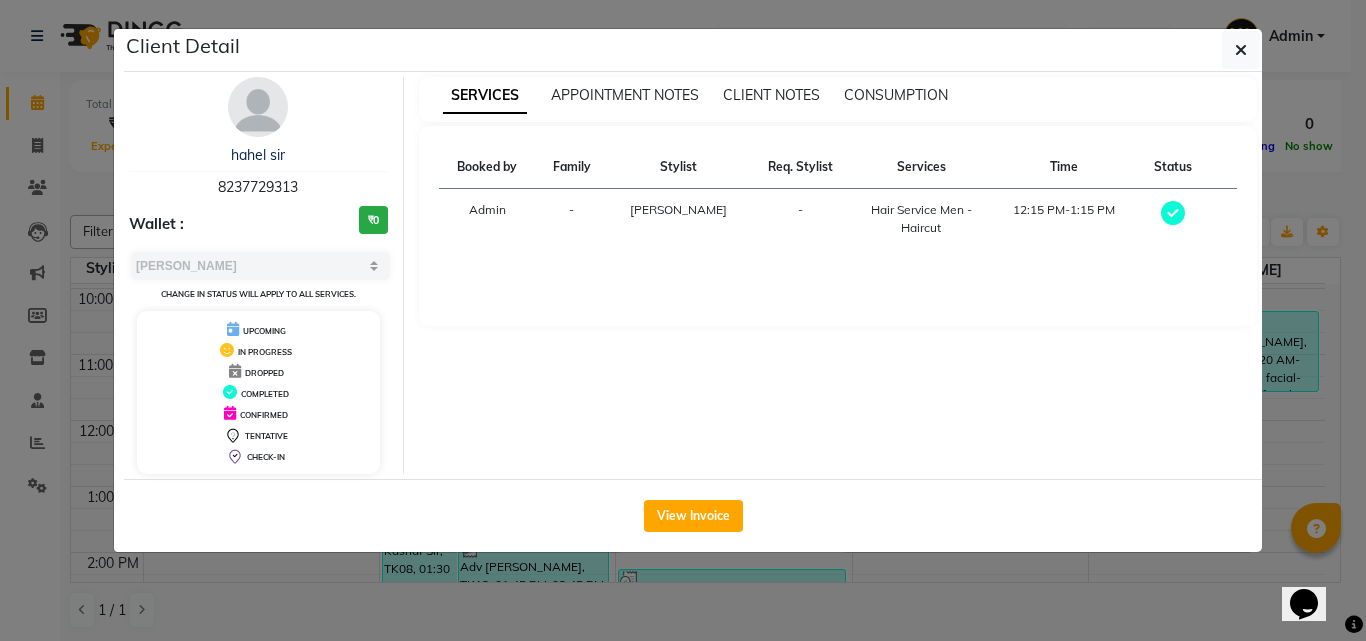 click on "hahel sir   8237729313" at bounding box center (258, 171) 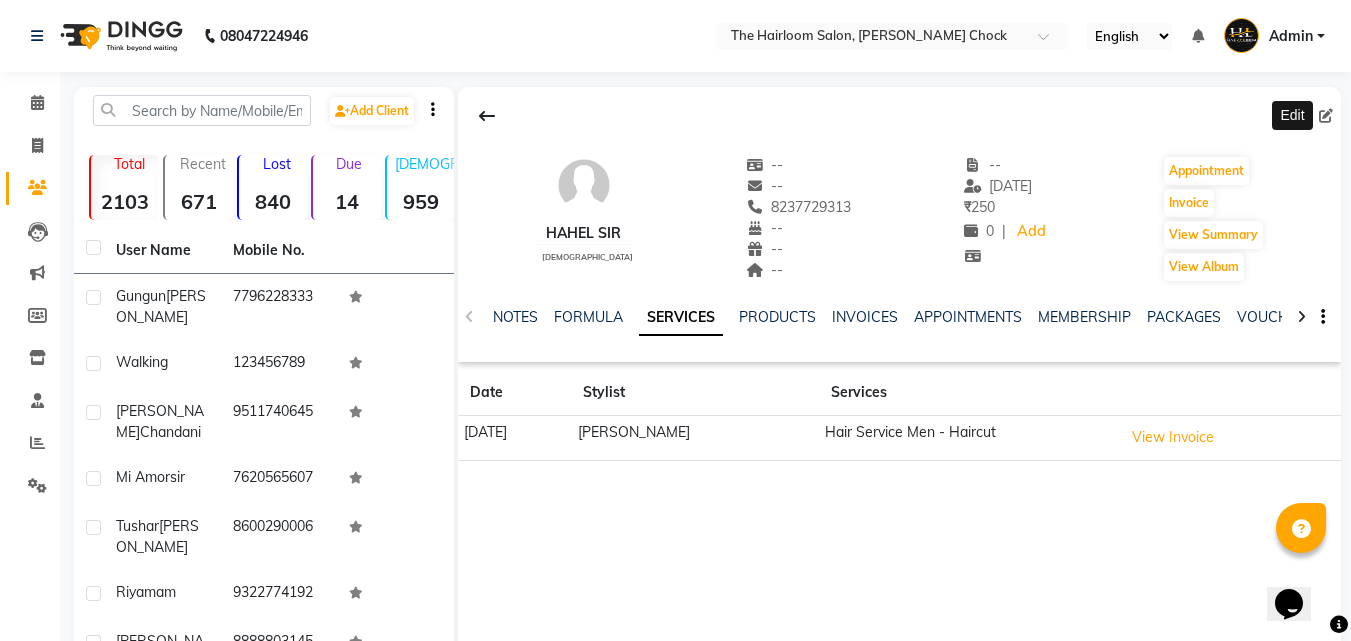 click 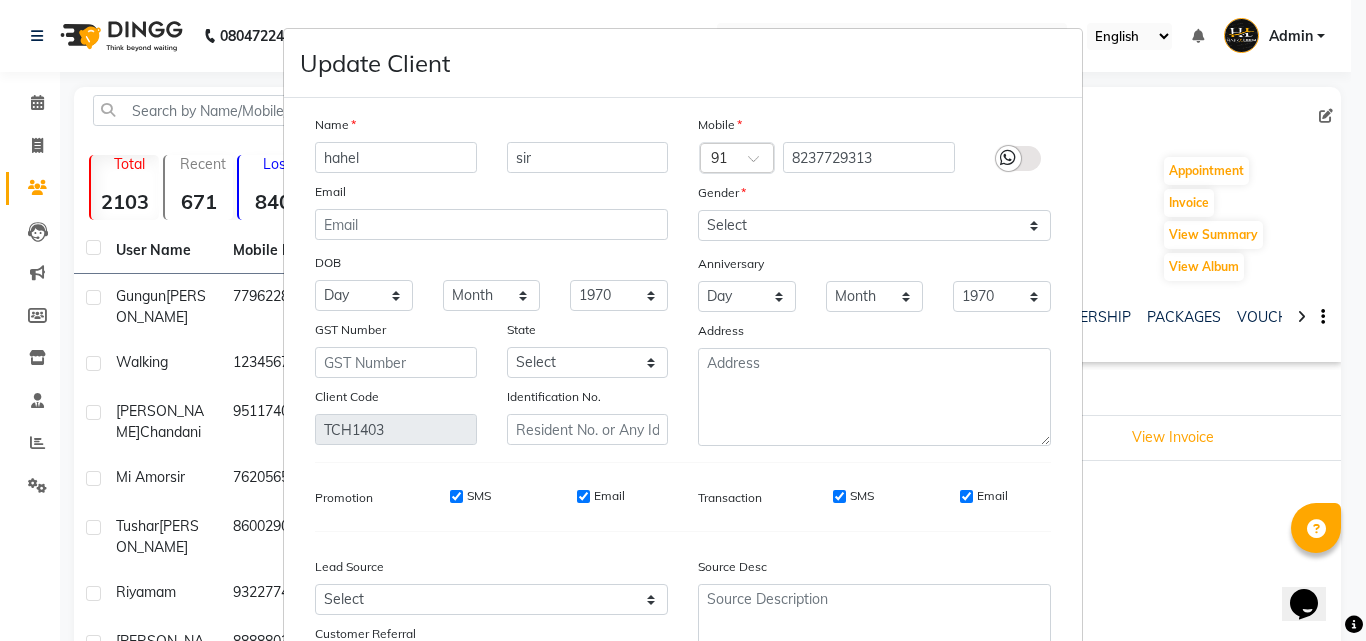 drag, startPoint x: 358, startPoint y: 160, endPoint x: 342, endPoint y: 153, distance: 17.464249 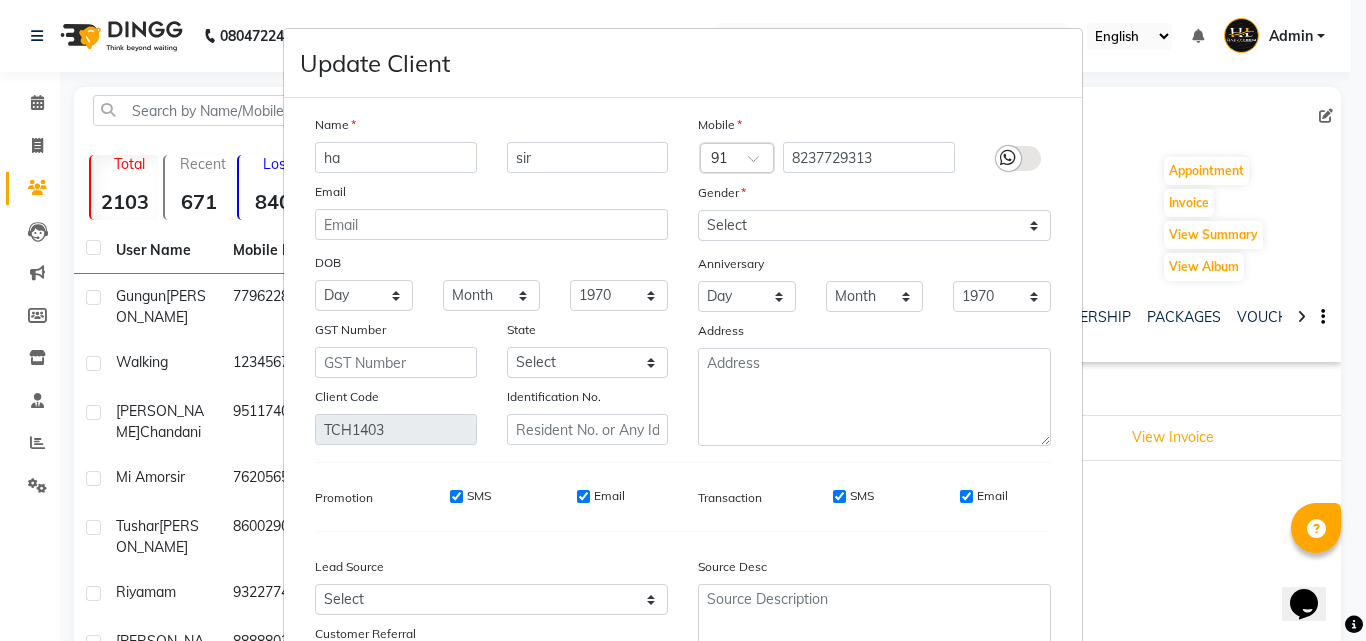 type on "h" 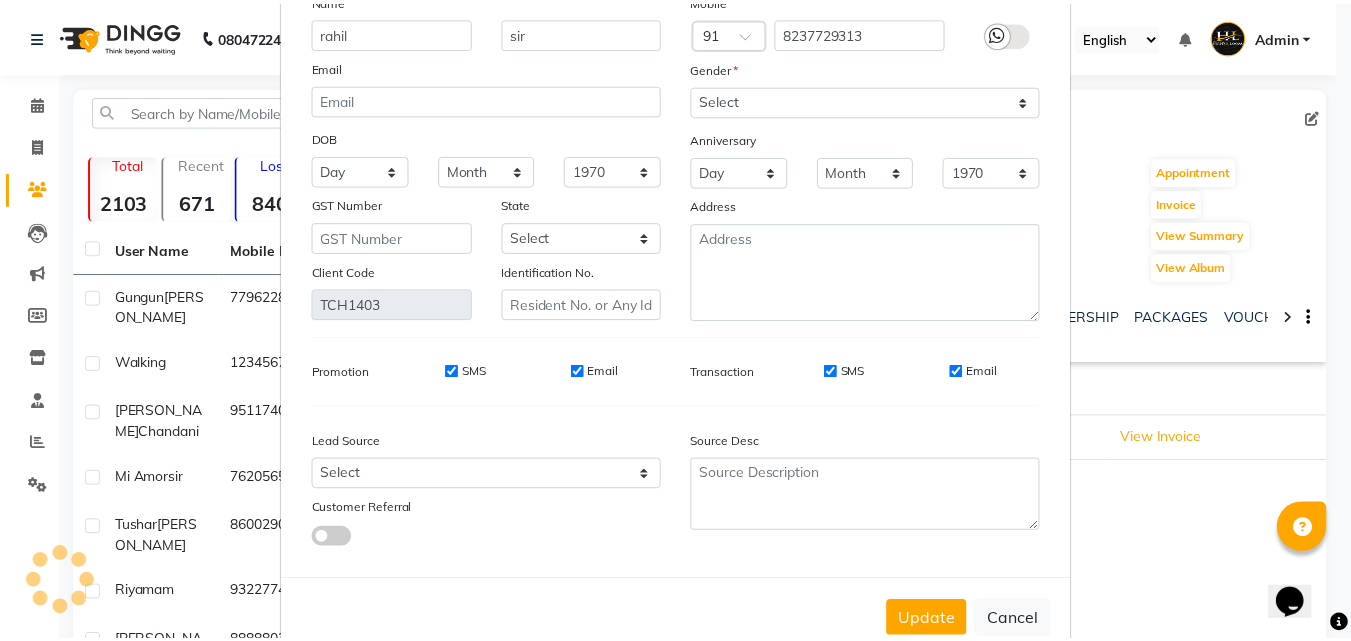 scroll, scrollTop: 172, scrollLeft: 0, axis: vertical 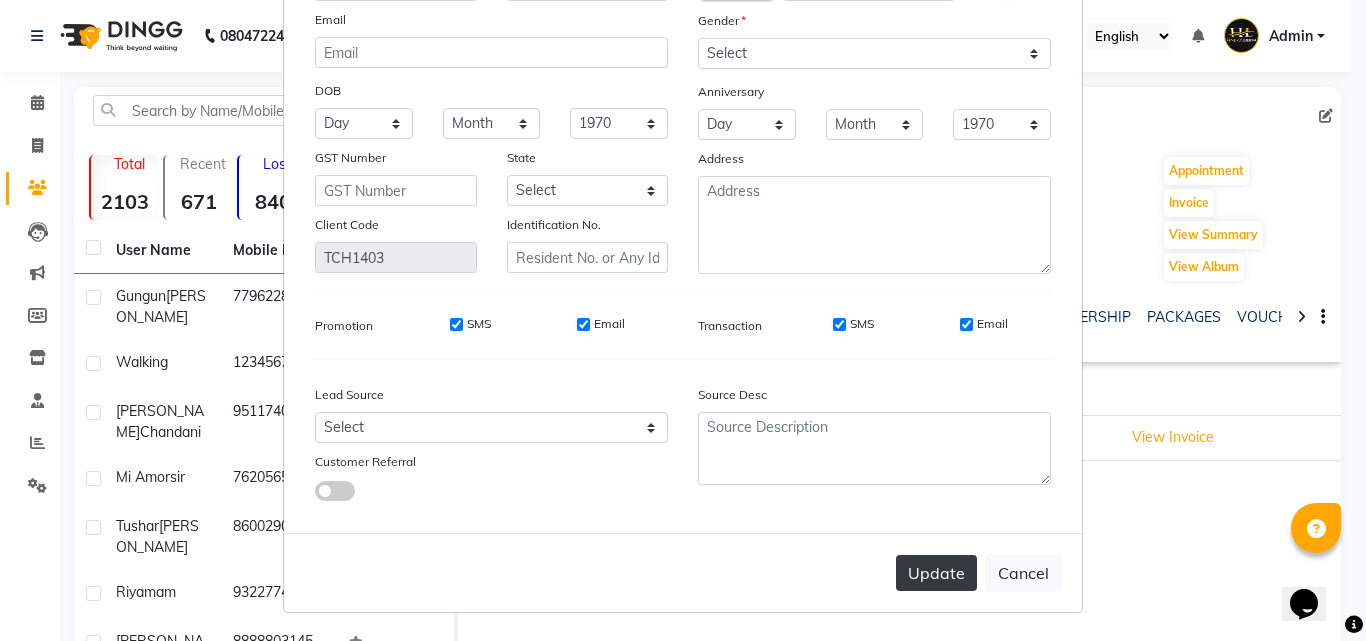 type on "rahil" 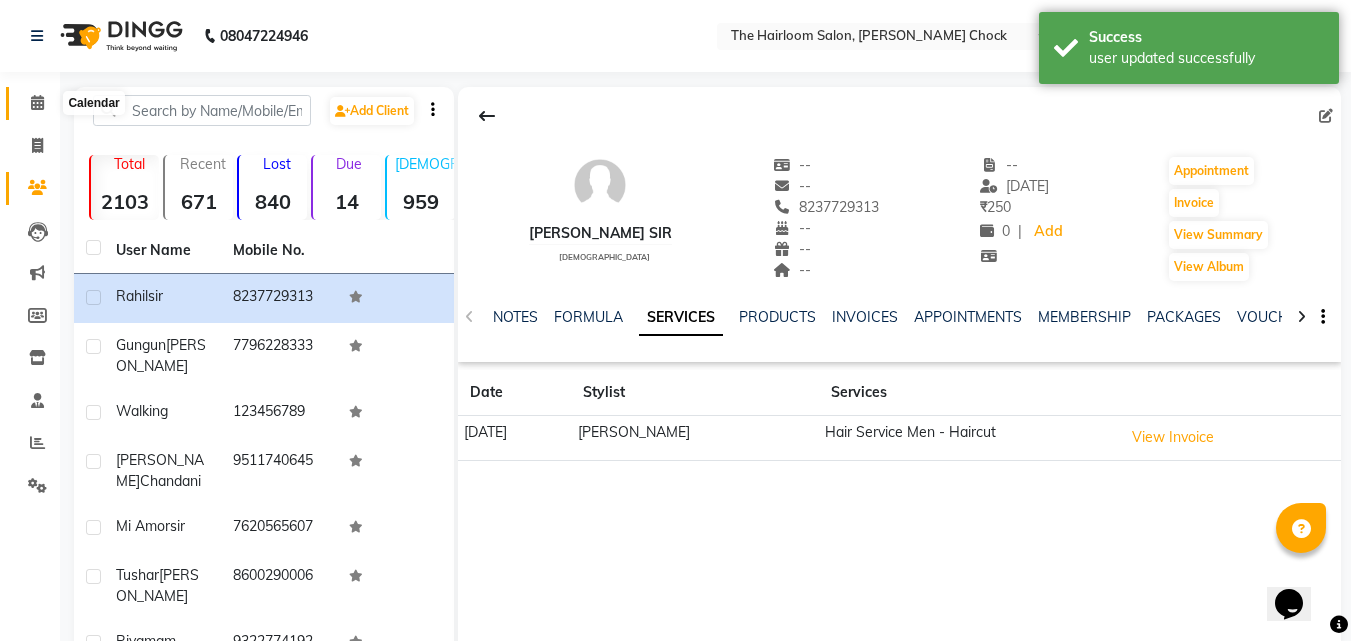 click 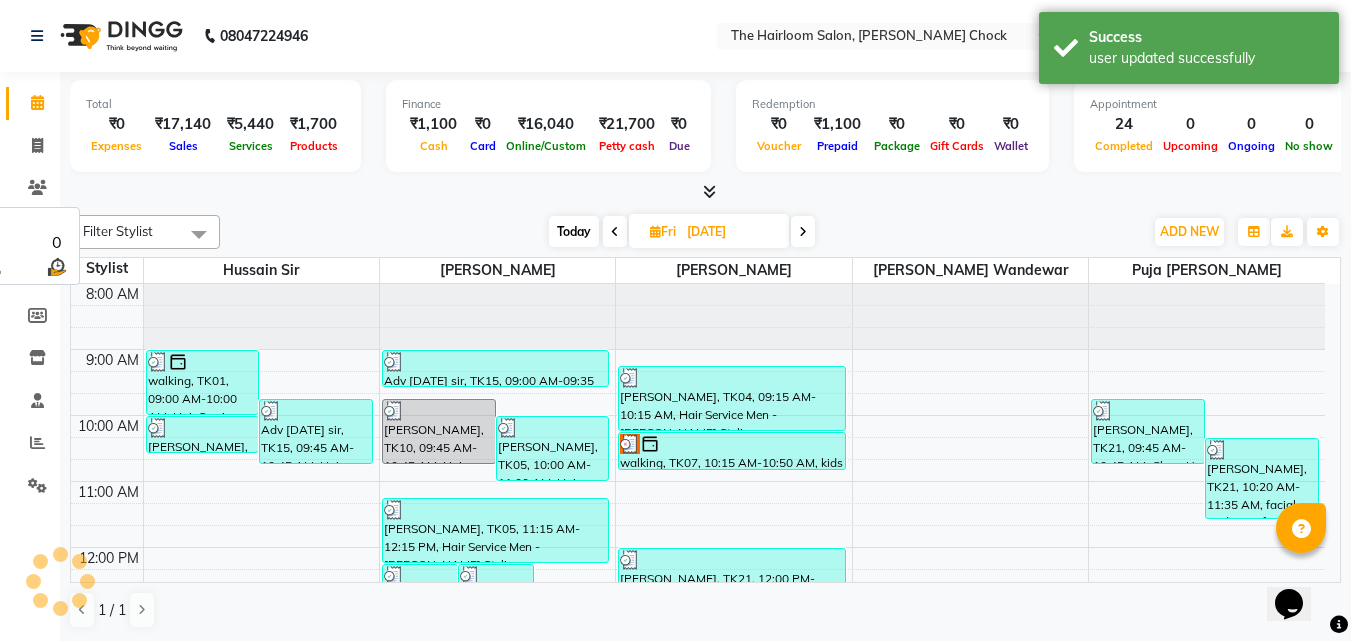 scroll, scrollTop: 0, scrollLeft: 0, axis: both 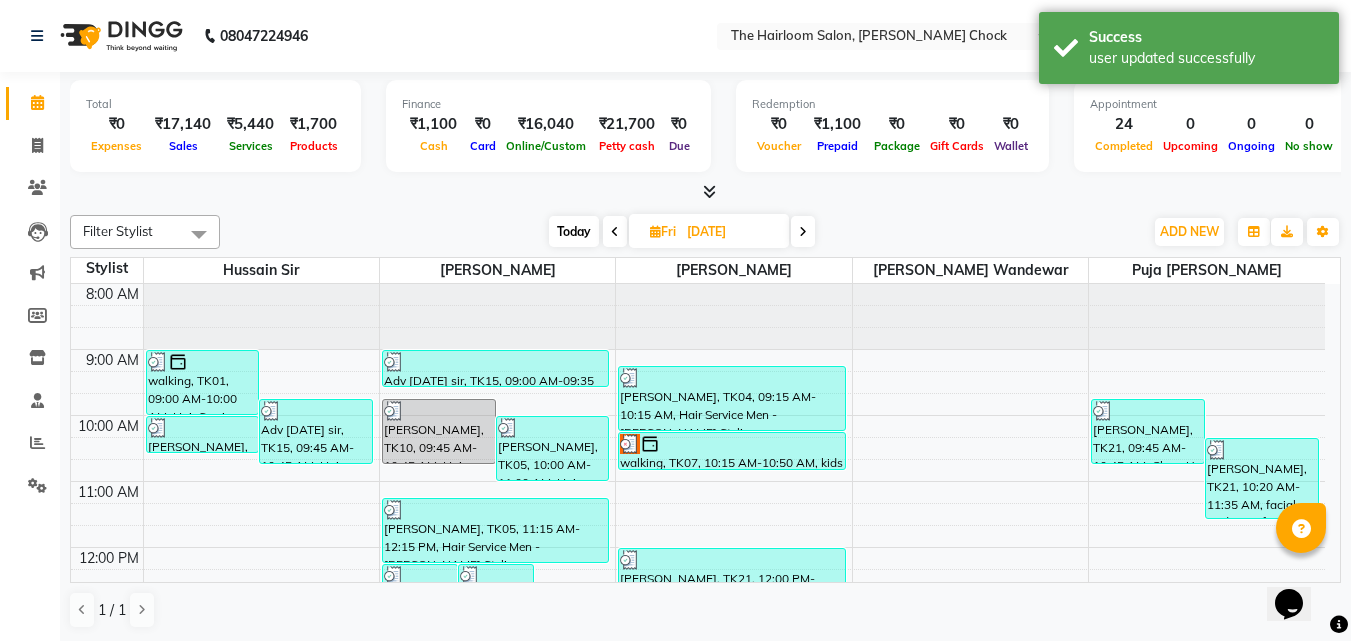 click at bounding box center [803, 232] 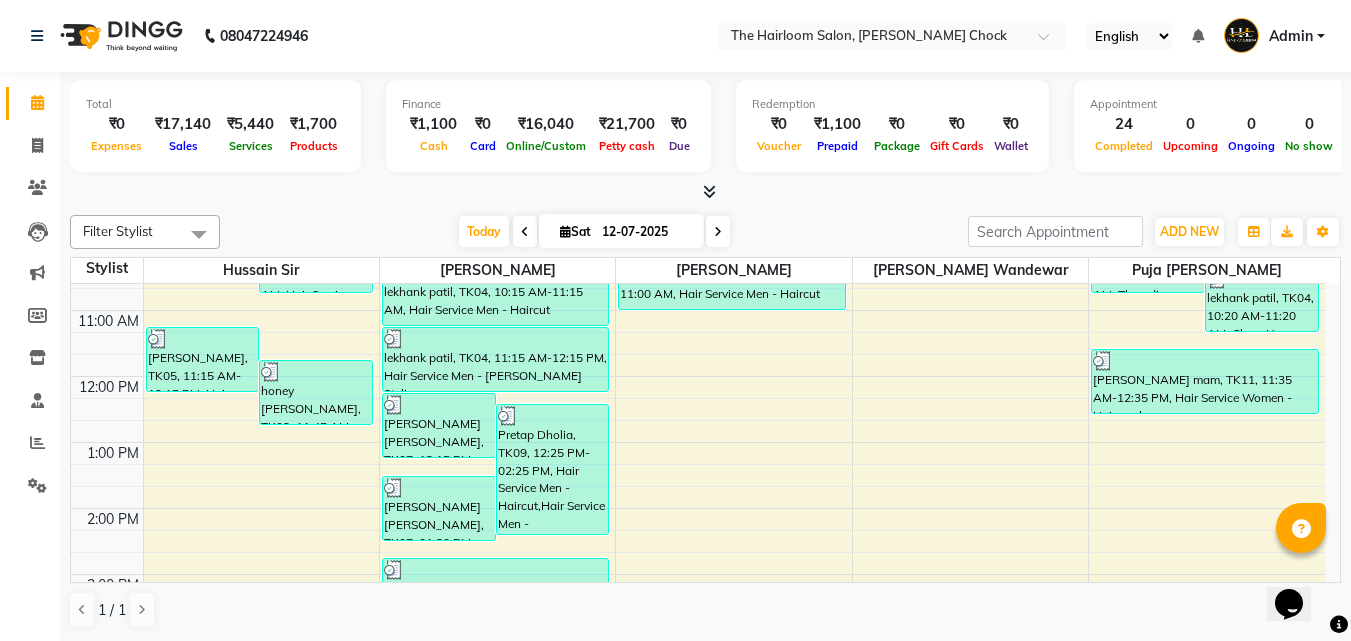 scroll, scrollTop: 127, scrollLeft: 0, axis: vertical 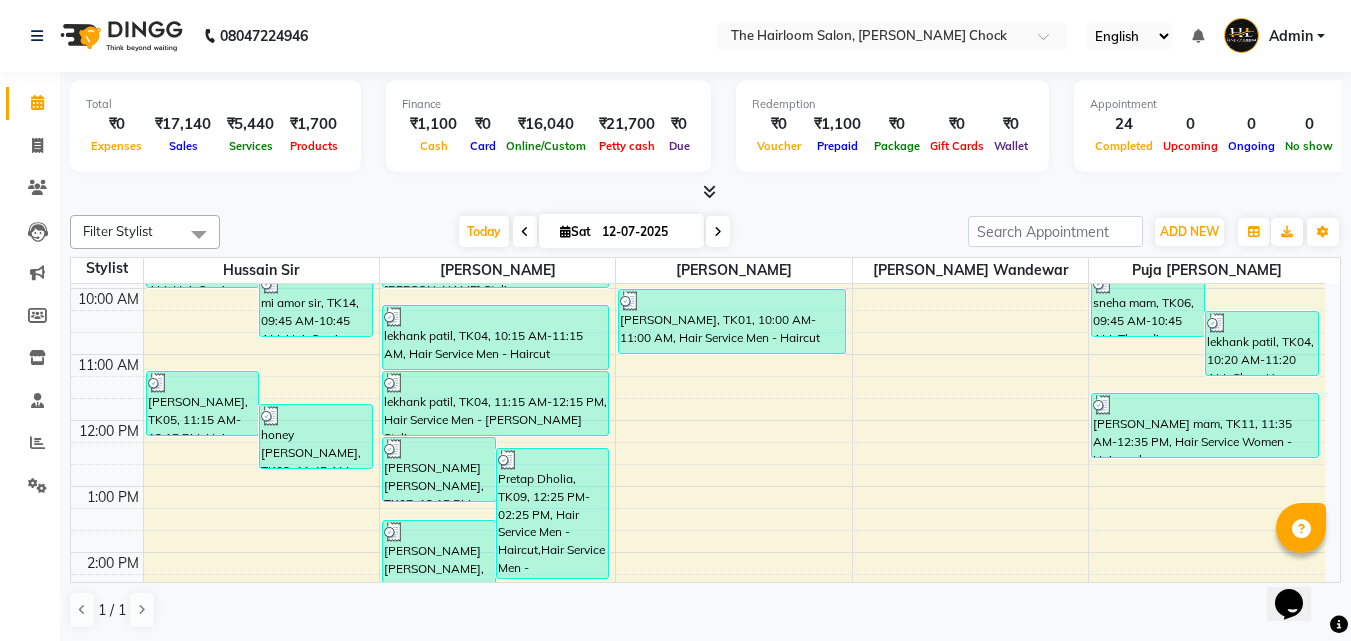 click on "8:00 AM 9:00 AM 10:00 AM 11:00 AM 12:00 PM 1:00 PM 2:00 PM 3:00 PM 4:00 PM 5:00 PM 6:00 PM 7:00 PM 8:00 PM 9:00 PM 10:00 PM 11:00 PM     mi  amor sir, TK14, 09:00 AM-10:00 AM, Hair Service Men  - Haircut     mi  amor sir, TK14, 09:45 AM-10:45 AM, Hair Service Men  - [PERSON_NAME] Styling     [PERSON_NAME], TK05, 11:15 AM-12:15 PM, Hair Service Women  - Hairwash     honey [PERSON_NAME], TK03, 11:45 AM-12:45 PM, Hair Service Men  - Haircut     Vinay  [PERSON_NAME], TK08, 03:45 PM-04:45 PM, Hair Service Men  - [PERSON_NAME] Styling     walking, TK12, 03:45 PM-04:45 PM, Hair Service Men  - [PERSON_NAME] Styling     [PERSON_NAME], TK10, 04:00 PM-05:00 PM, Hair Service Men  - Haircut     Vinay  [PERSON_NAME], TK08, 04:30 PM-05:30 PM, Hair Colours Men  - [PERSON_NAME] Colour     [PERSON_NAME] [PERSON_NAME], TK07, 12:15 PM-01:15 PM, Hair Service Men  - Haircut     Pretap Dholia, TK09, 12:25 PM-02:25 PM, Hair Service Men  - Haircut,Hair Service Men  - [PERSON_NAME] Styling     [PERSON_NAME] [PERSON_NAME], TK07, 01:30 PM-02:30 PM, Hair Colours Men  - Global ([MEDICAL_DATA] Free)" at bounding box center [698, 684] 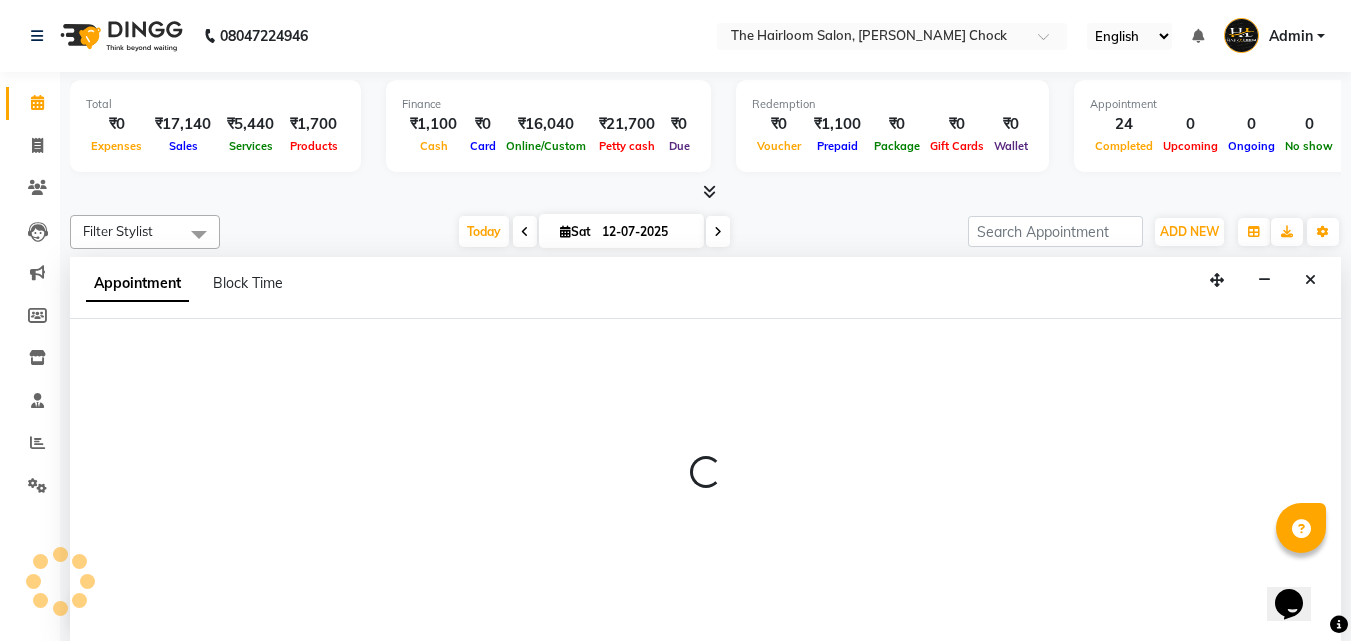 select on "41757" 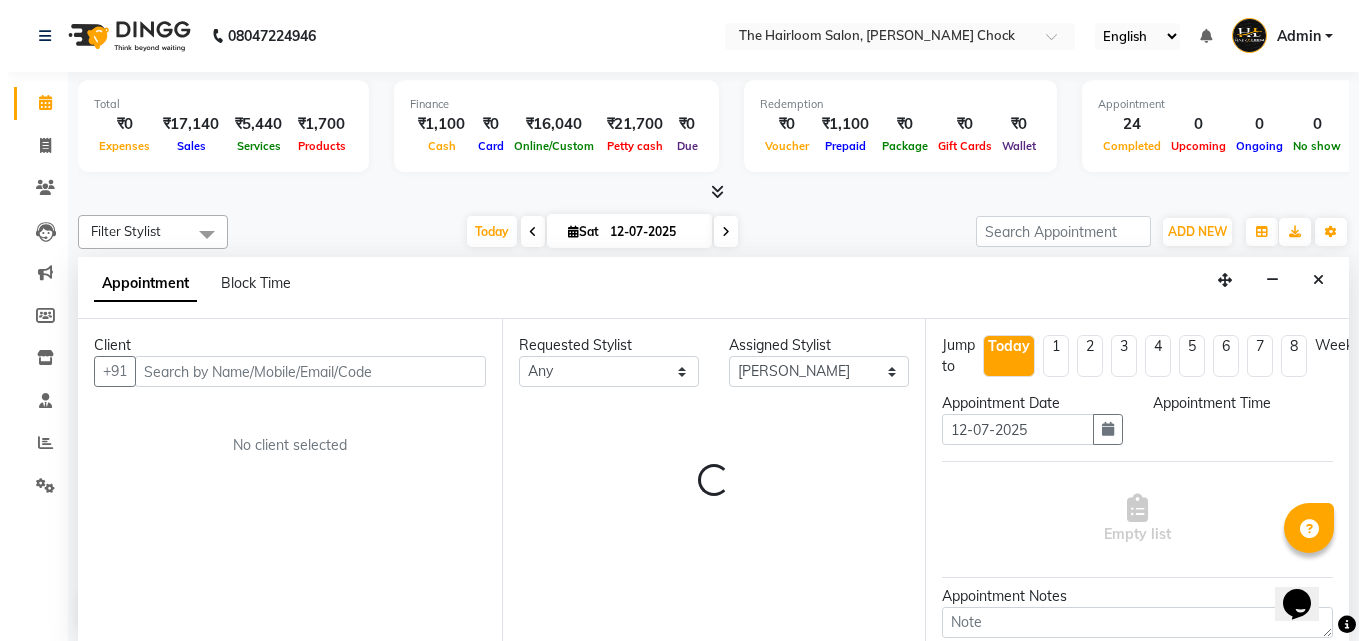 scroll, scrollTop: 1, scrollLeft: 0, axis: vertical 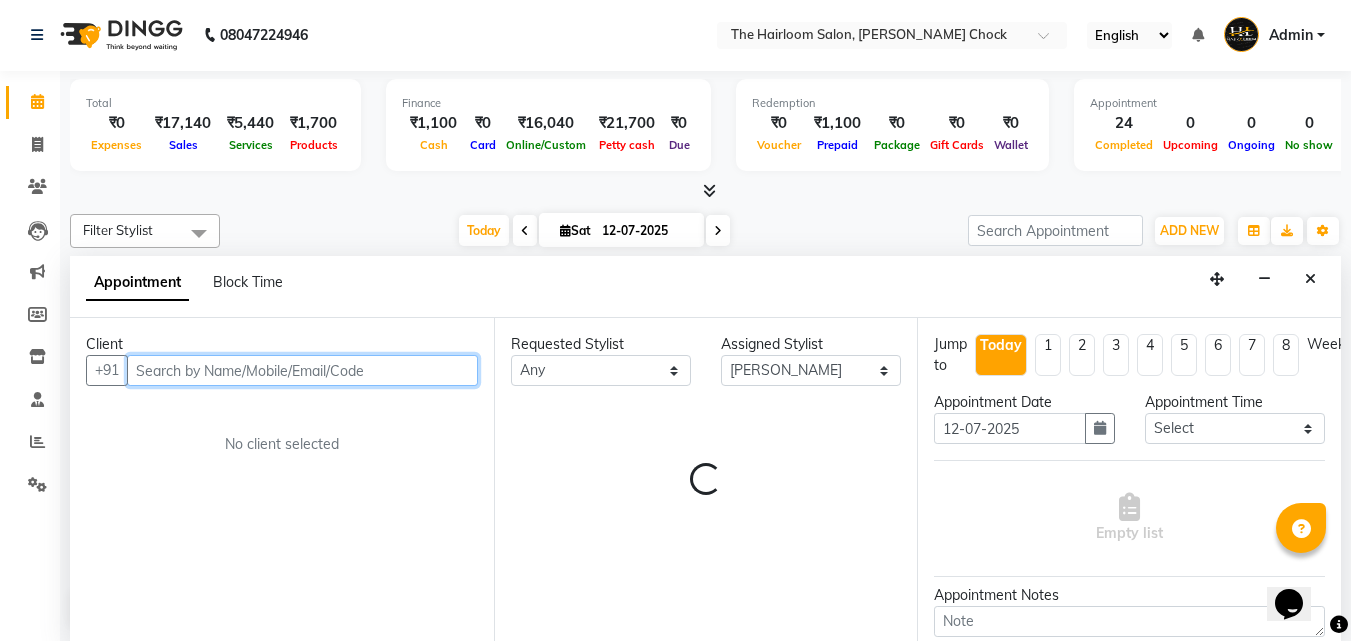 click at bounding box center (302, 370) 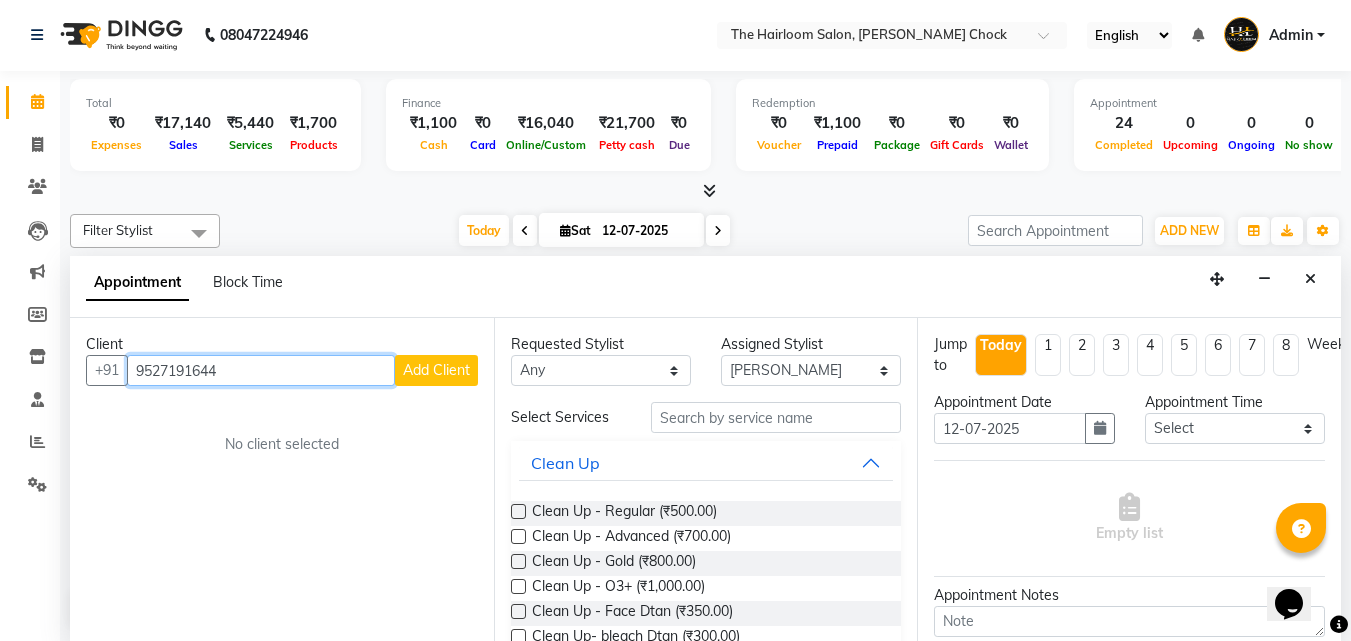 type on "9527191644" 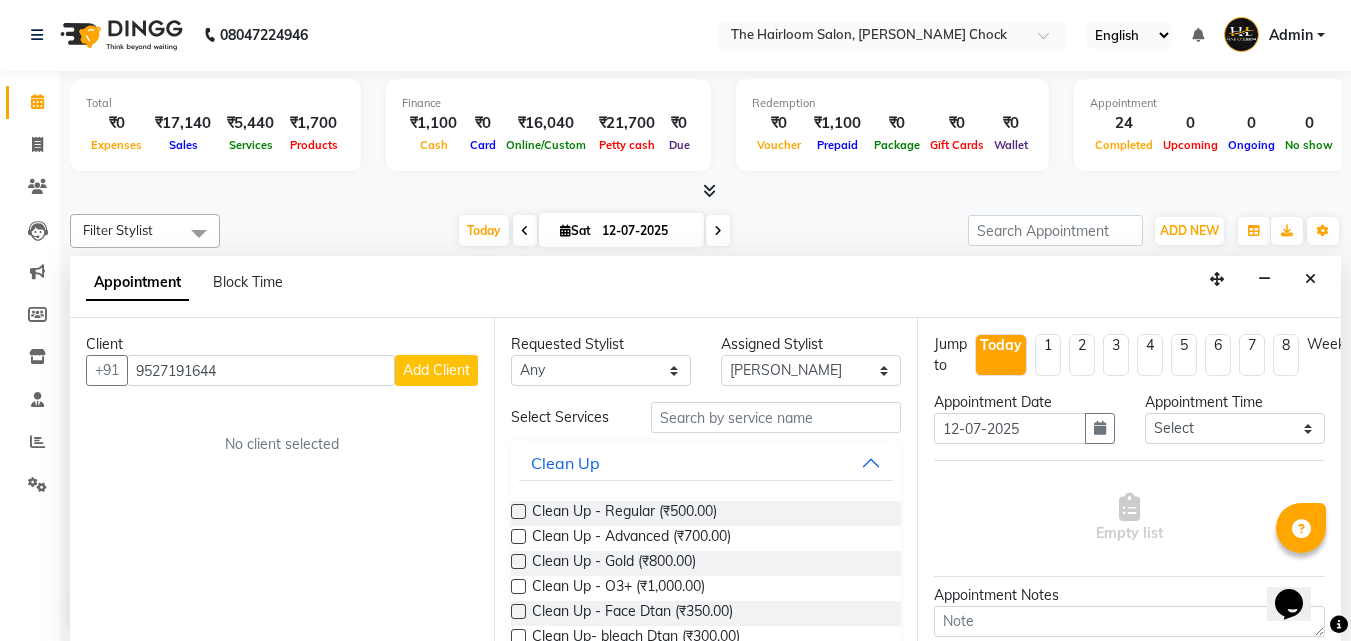 click on "Add Client" at bounding box center (436, 370) 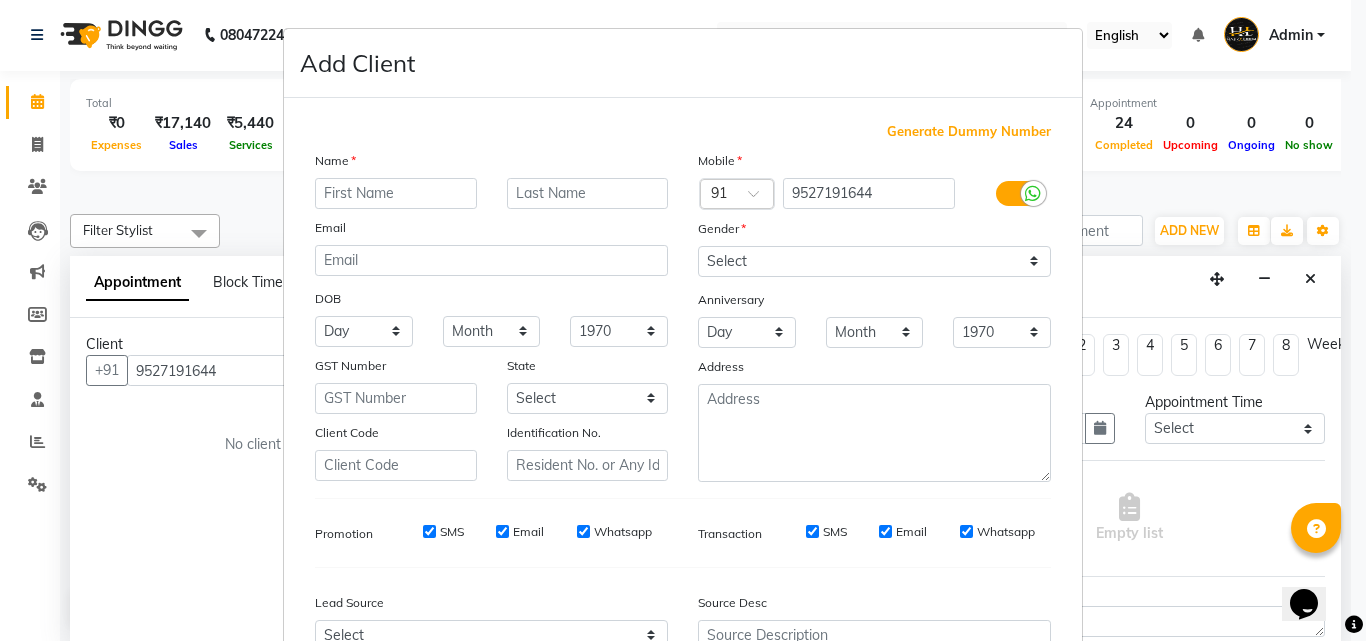 click at bounding box center (396, 193) 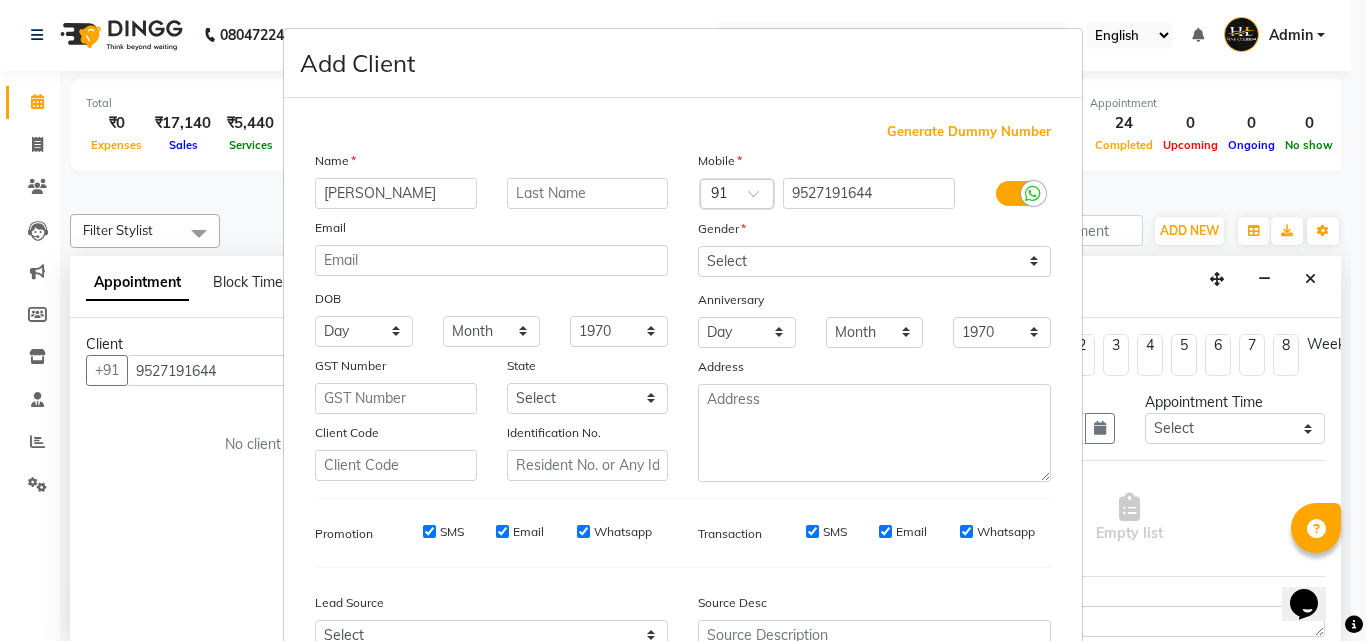 type on "[PERSON_NAME]" 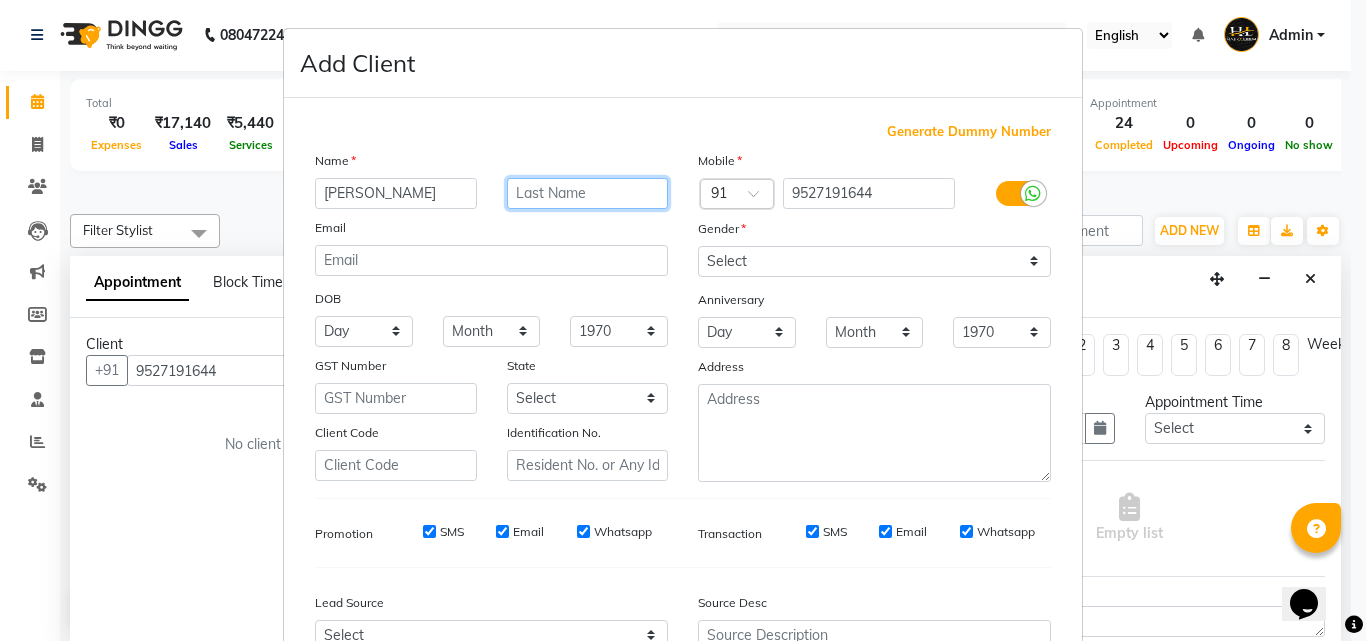 click at bounding box center [588, 193] 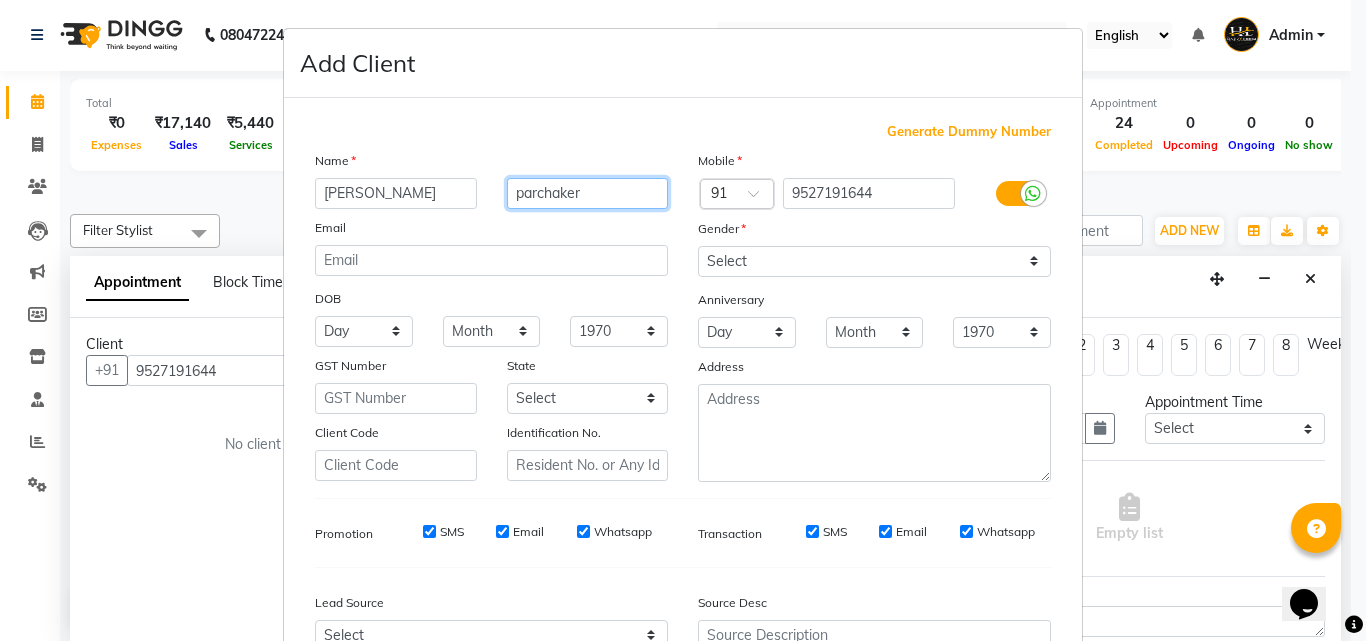 type on "parchaker" 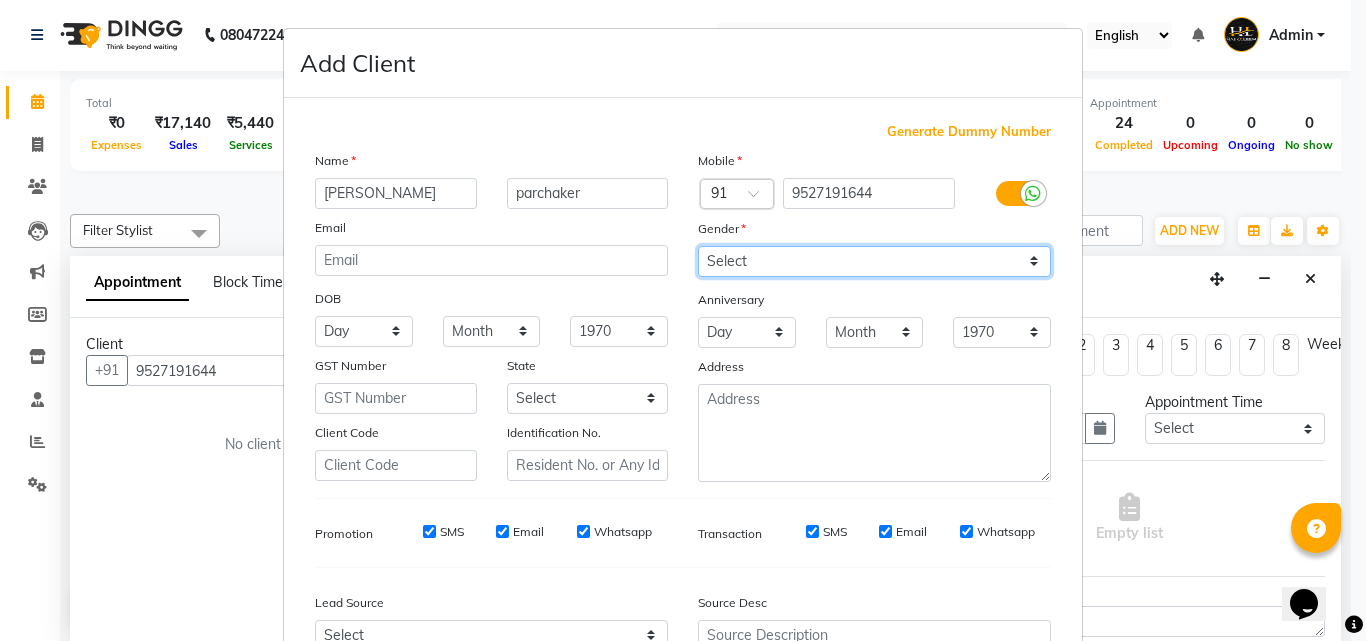click on "Select [DEMOGRAPHIC_DATA] [DEMOGRAPHIC_DATA] Other Prefer Not To Say" at bounding box center (874, 261) 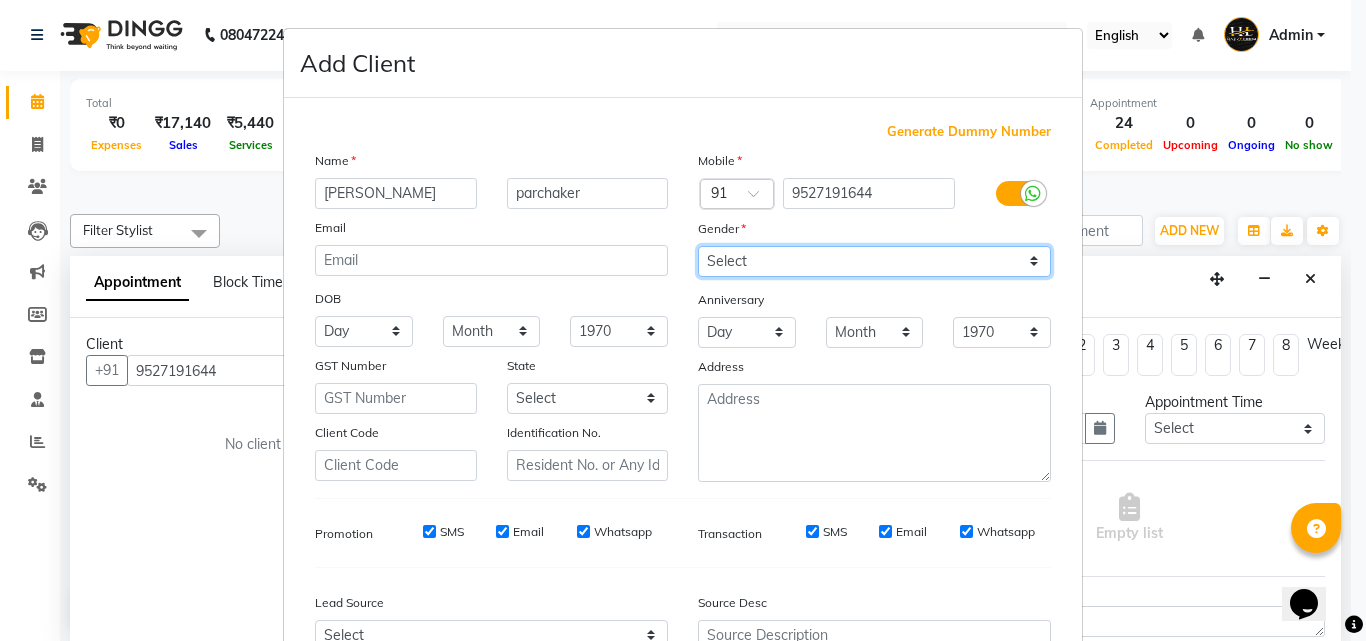 select on "[DEMOGRAPHIC_DATA]" 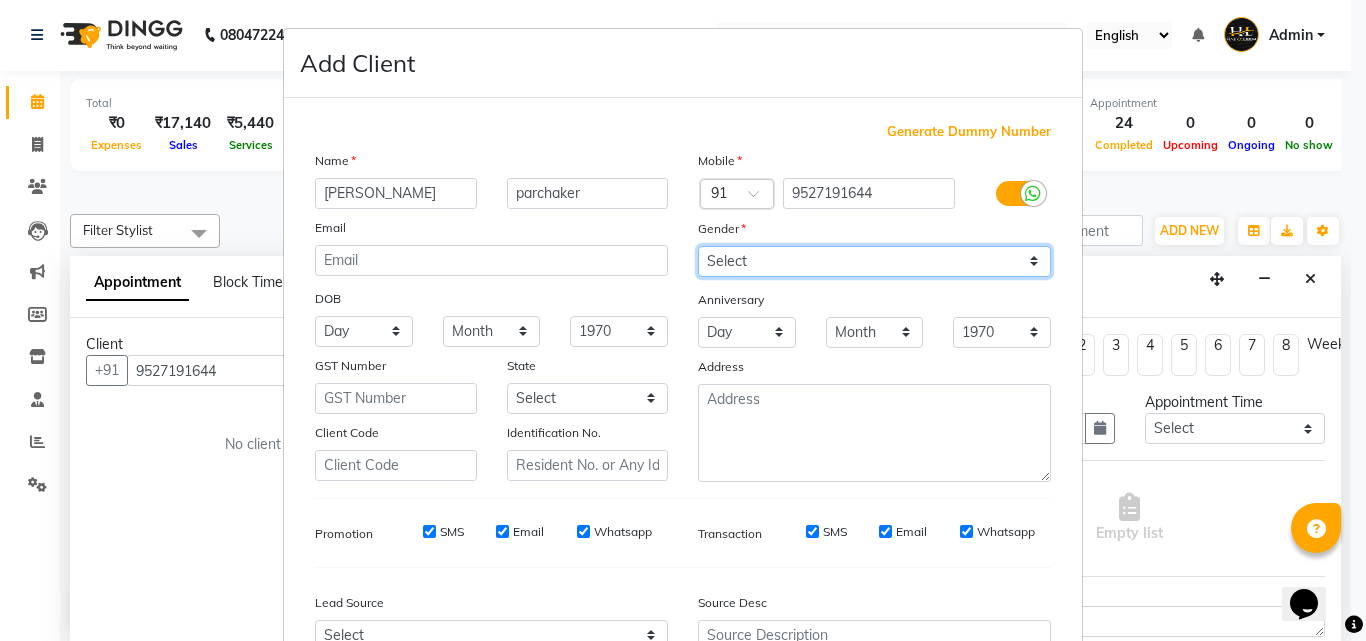 click on "Select [DEMOGRAPHIC_DATA] [DEMOGRAPHIC_DATA] Other Prefer Not To Say" at bounding box center (874, 261) 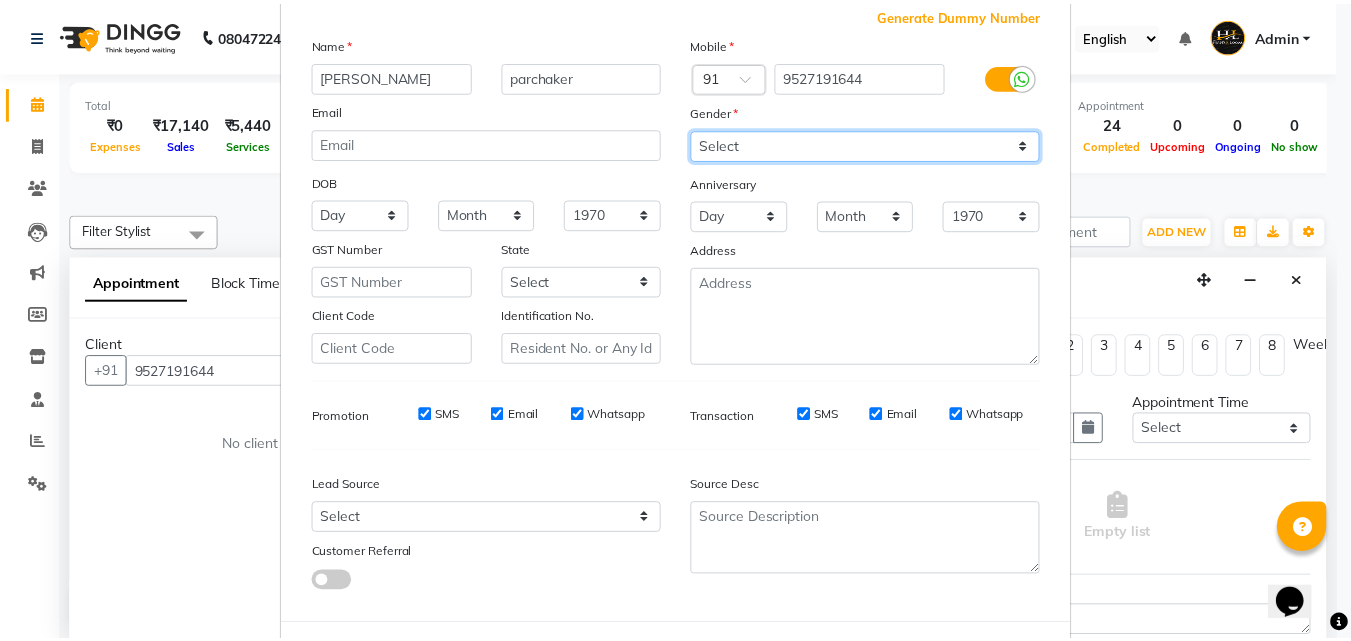 scroll, scrollTop: 208, scrollLeft: 0, axis: vertical 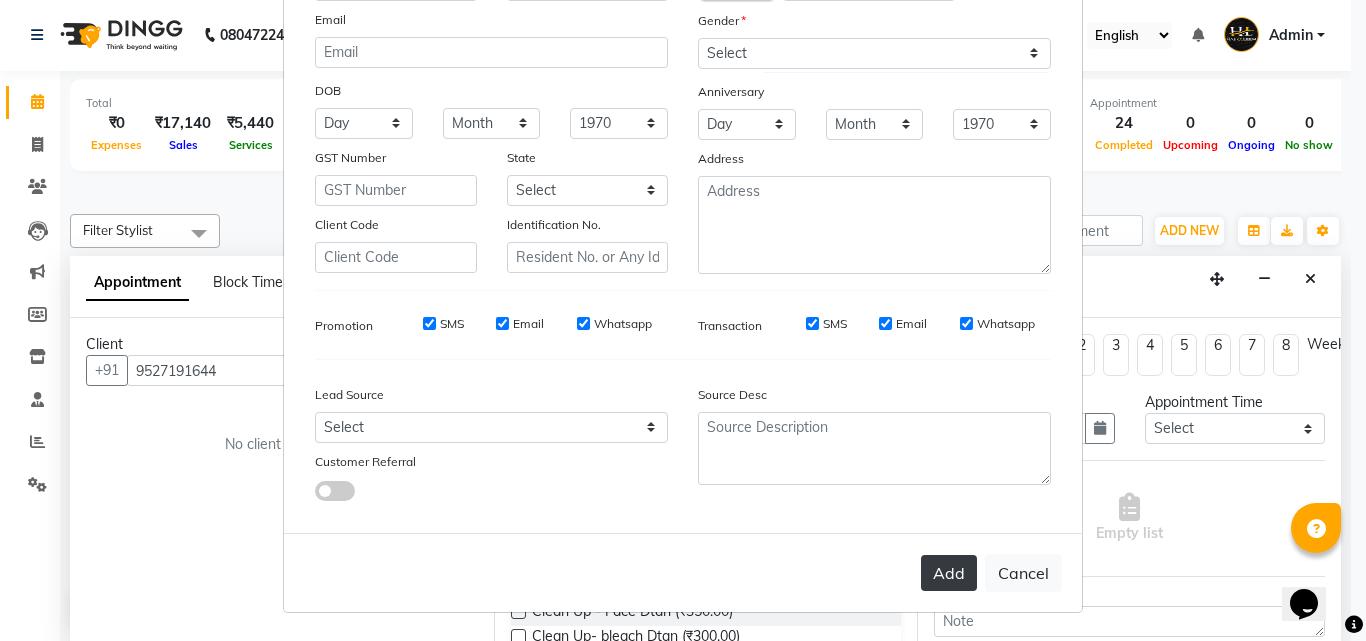 click on "Add" at bounding box center (949, 573) 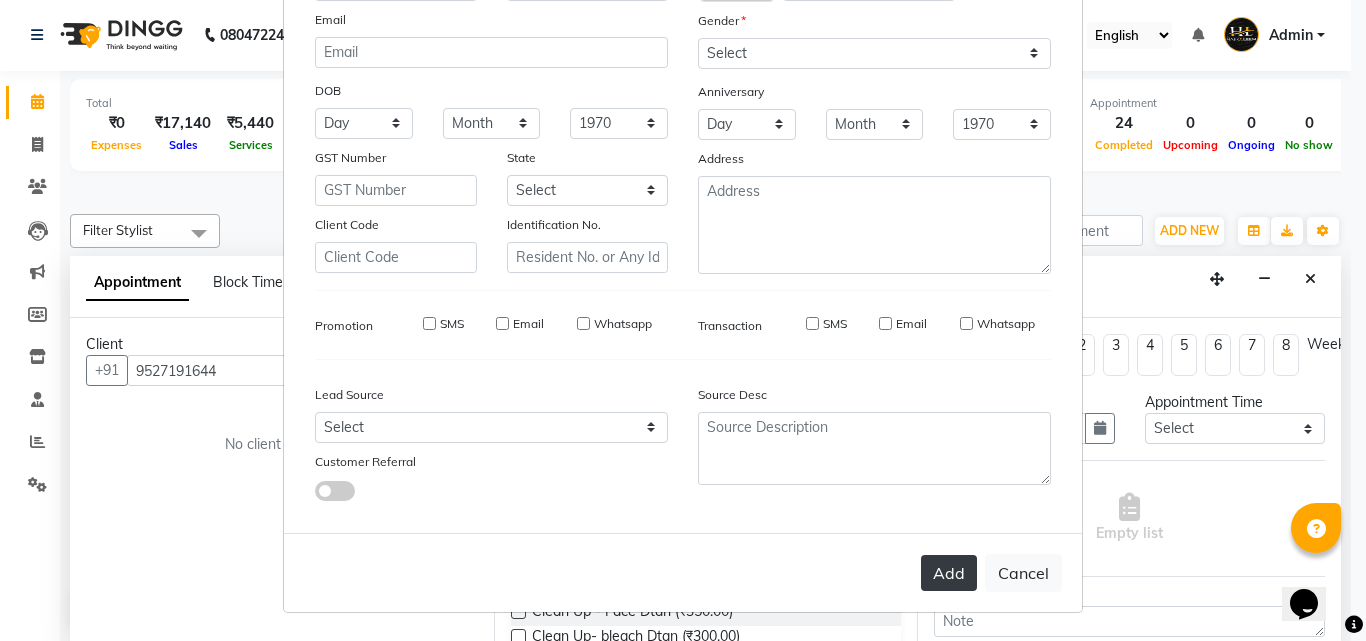 type 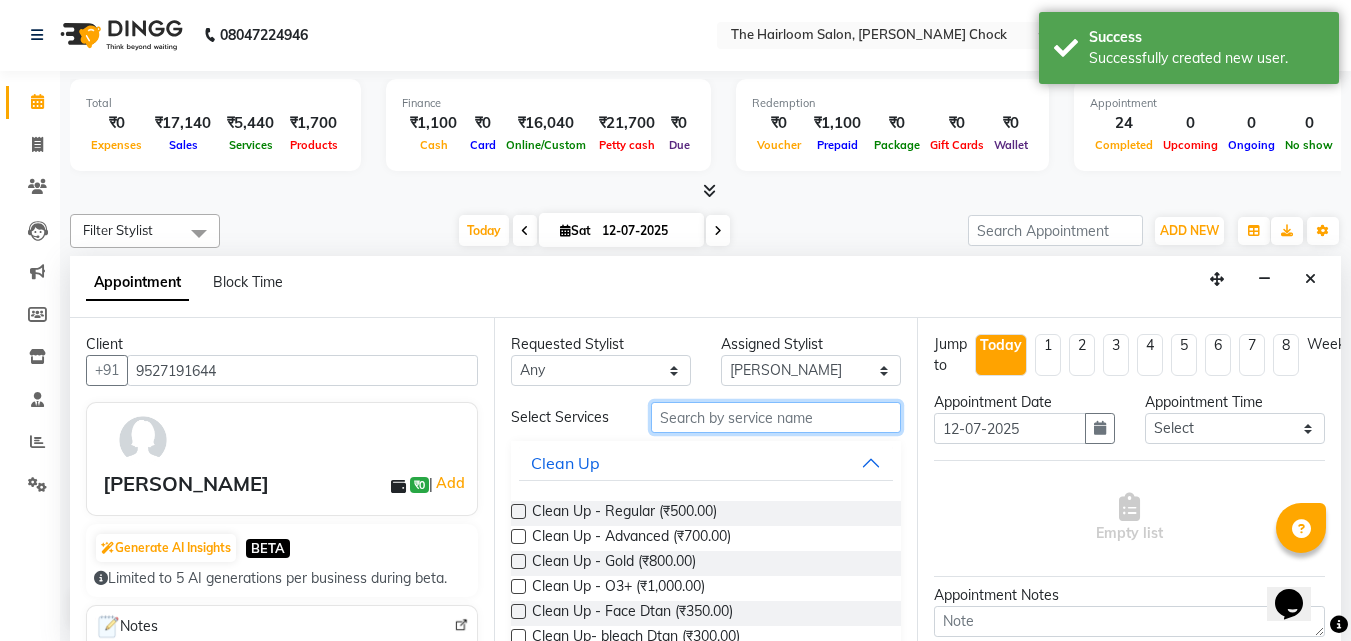 click at bounding box center [776, 417] 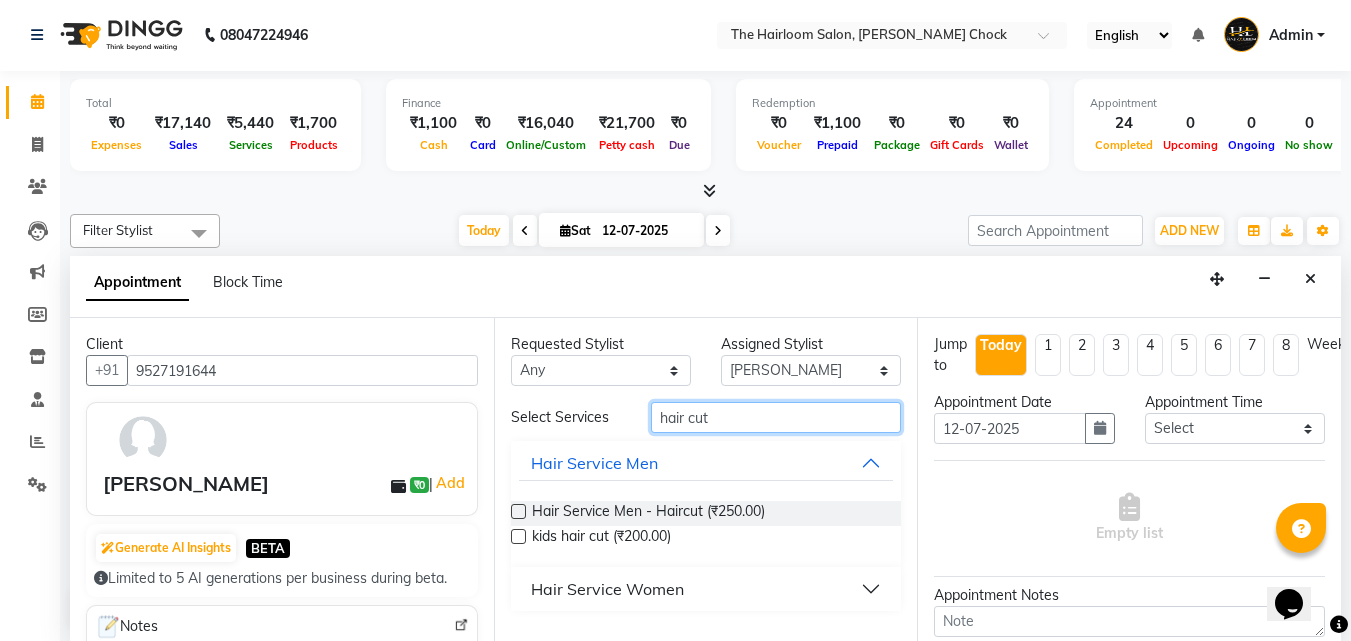 type on "hair cut" 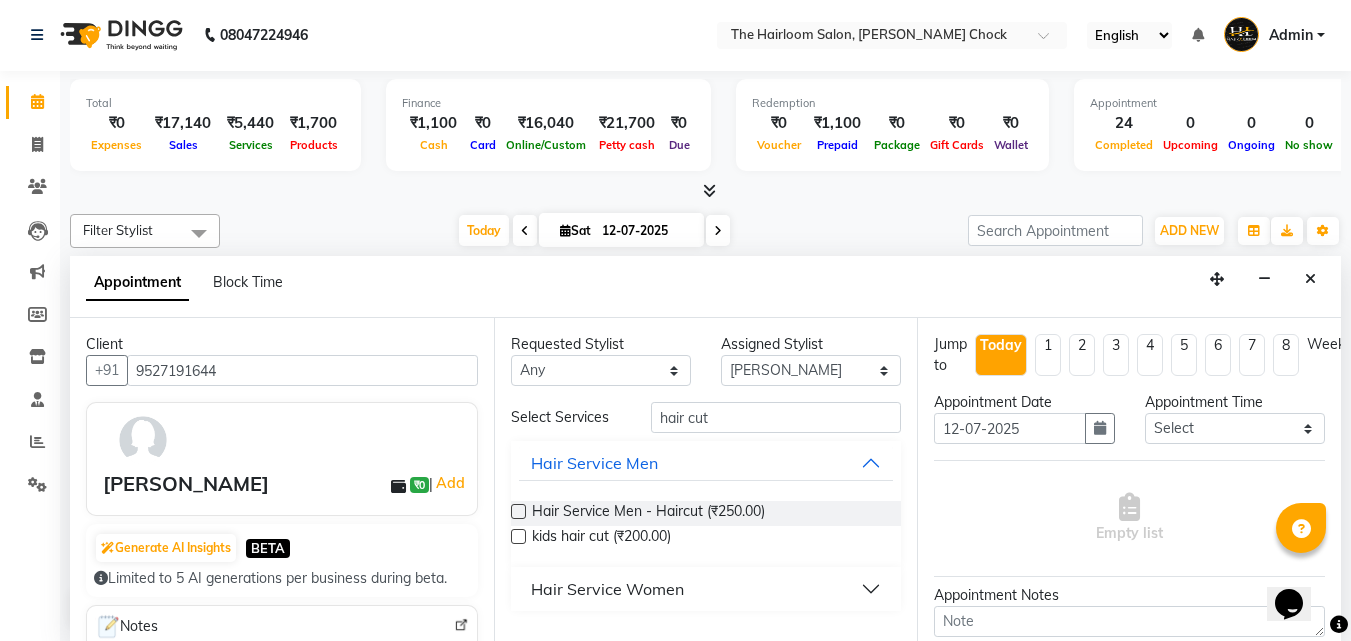click on "Hair Service Women" at bounding box center [706, 589] 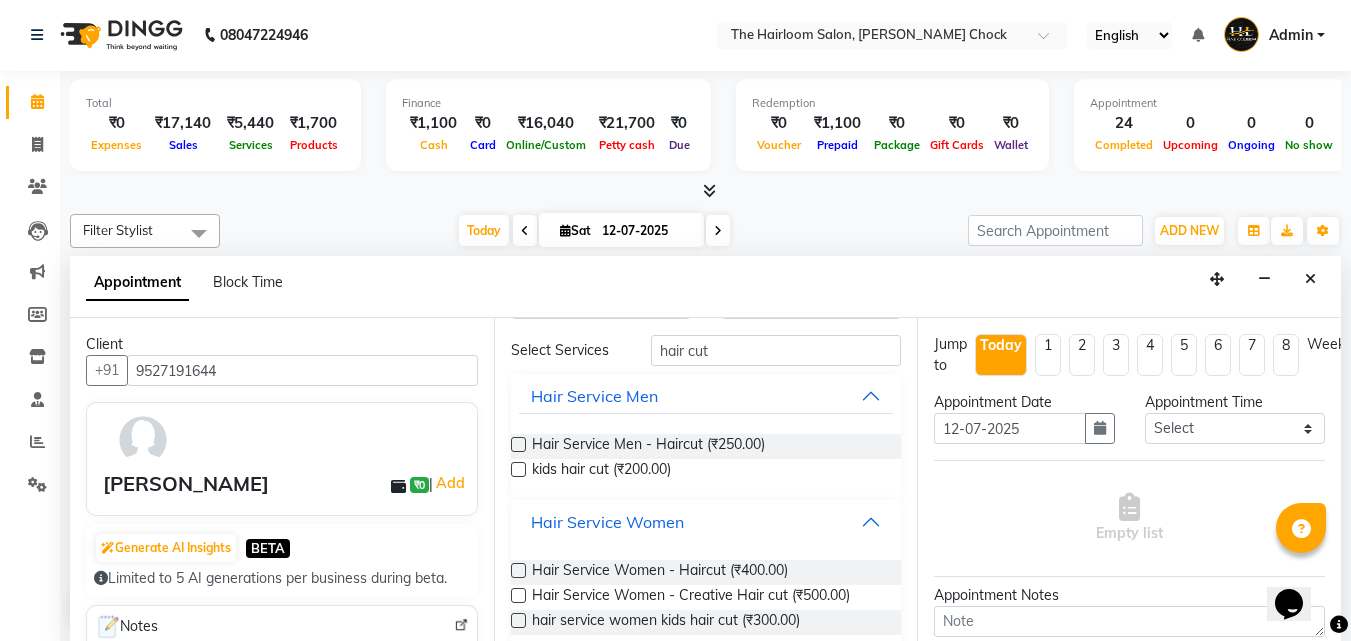 scroll, scrollTop: 93, scrollLeft: 0, axis: vertical 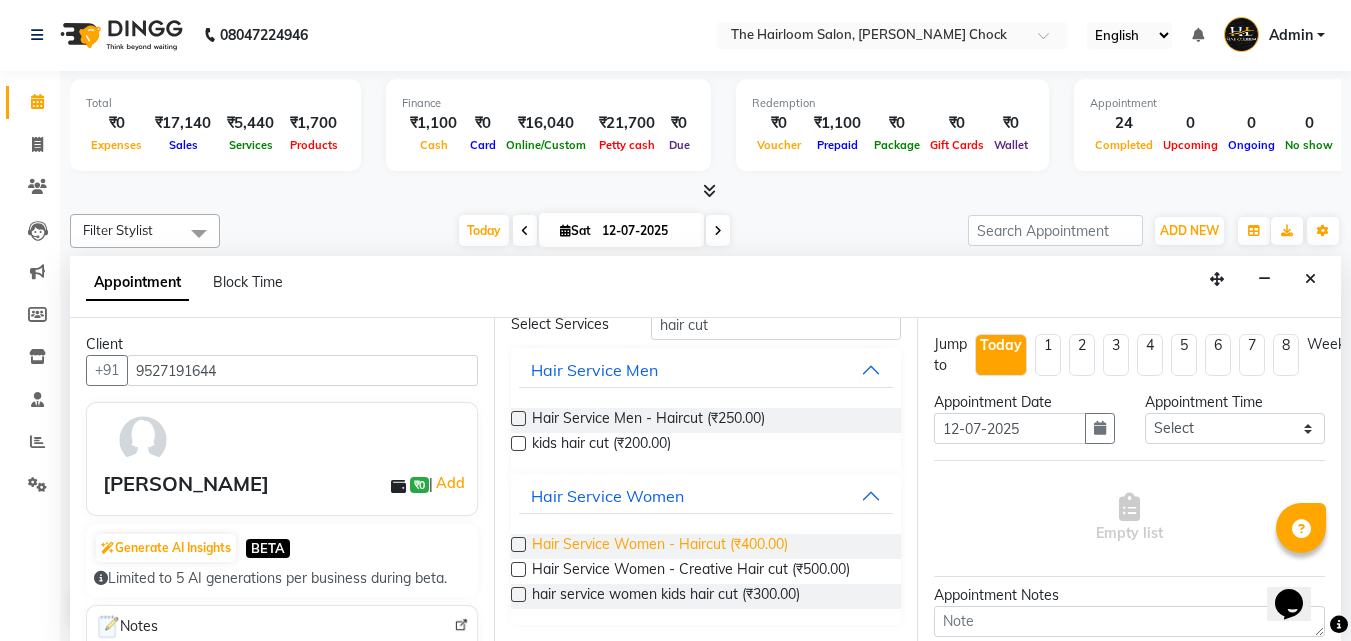 click on "Hair Service Women  - Haircut (₹400.00)" at bounding box center [660, 546] 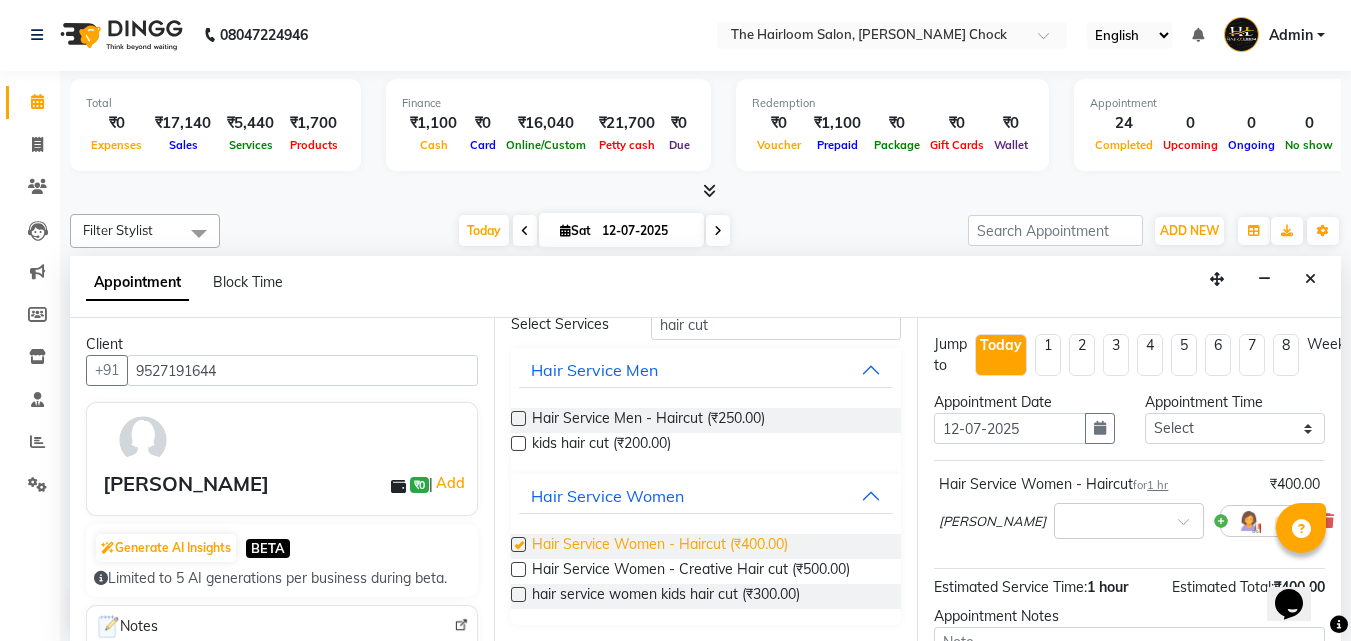 checkbox on "false" 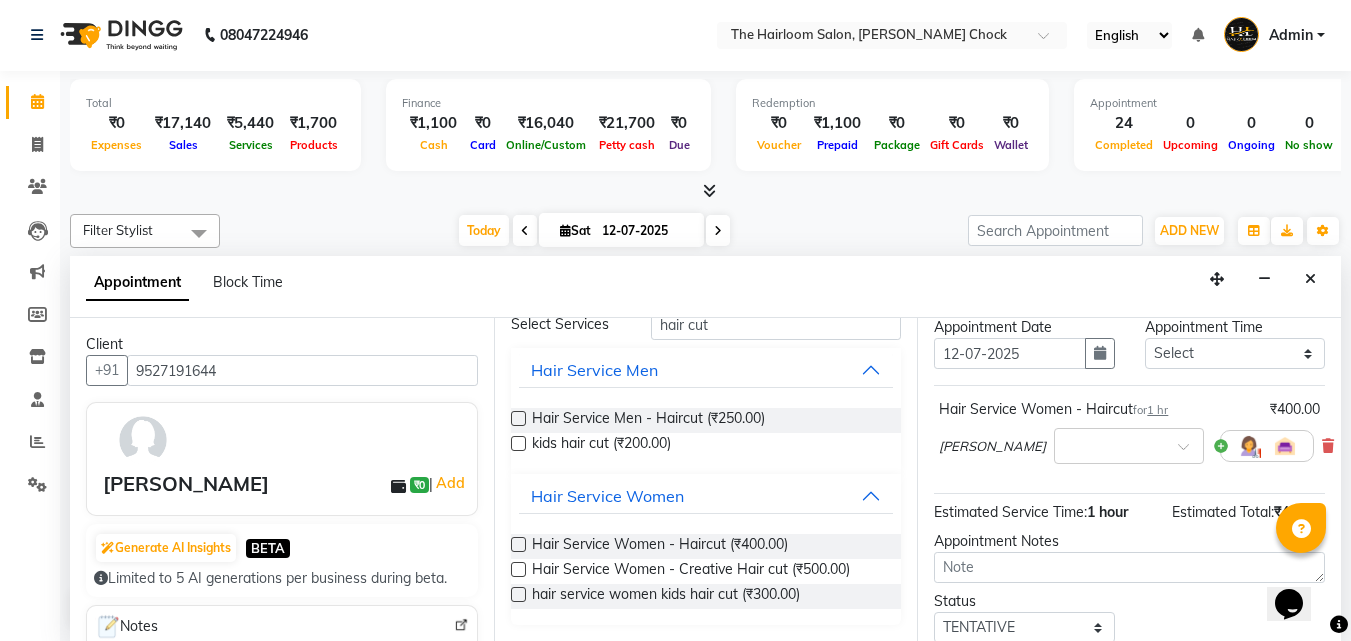 scroll, scrollTop: 221, scrollLeft: 0, axis: vertical 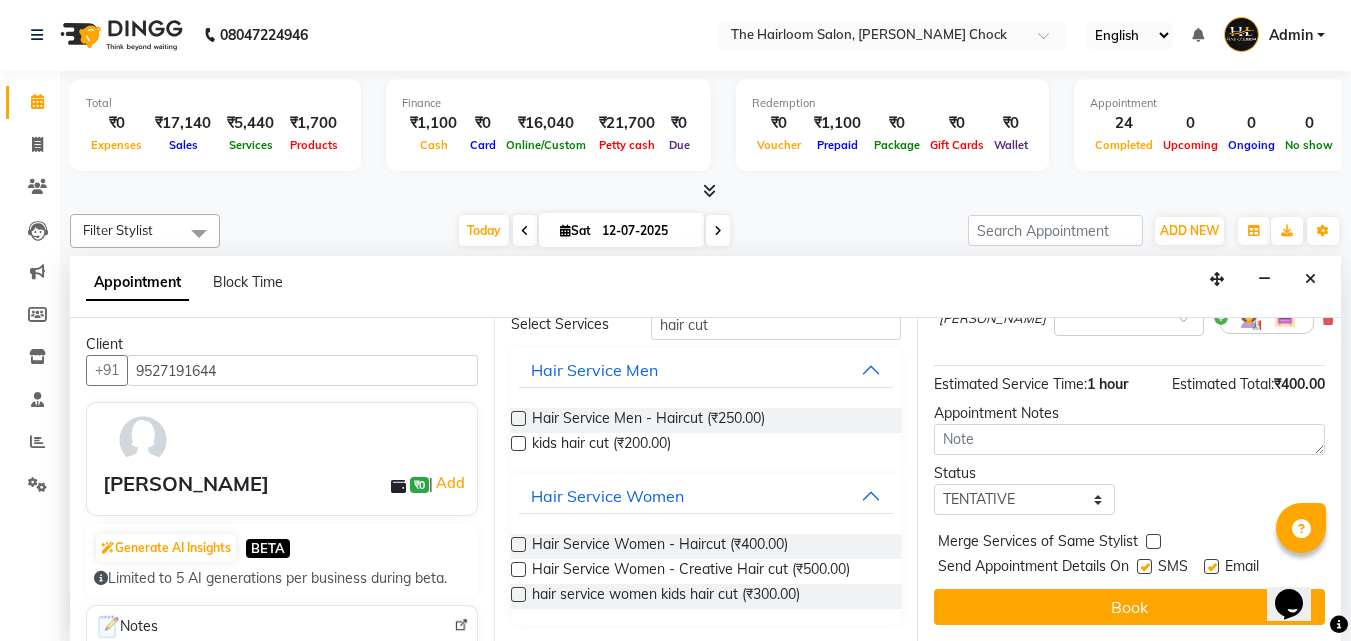 click at bounding box center (1144, 566) 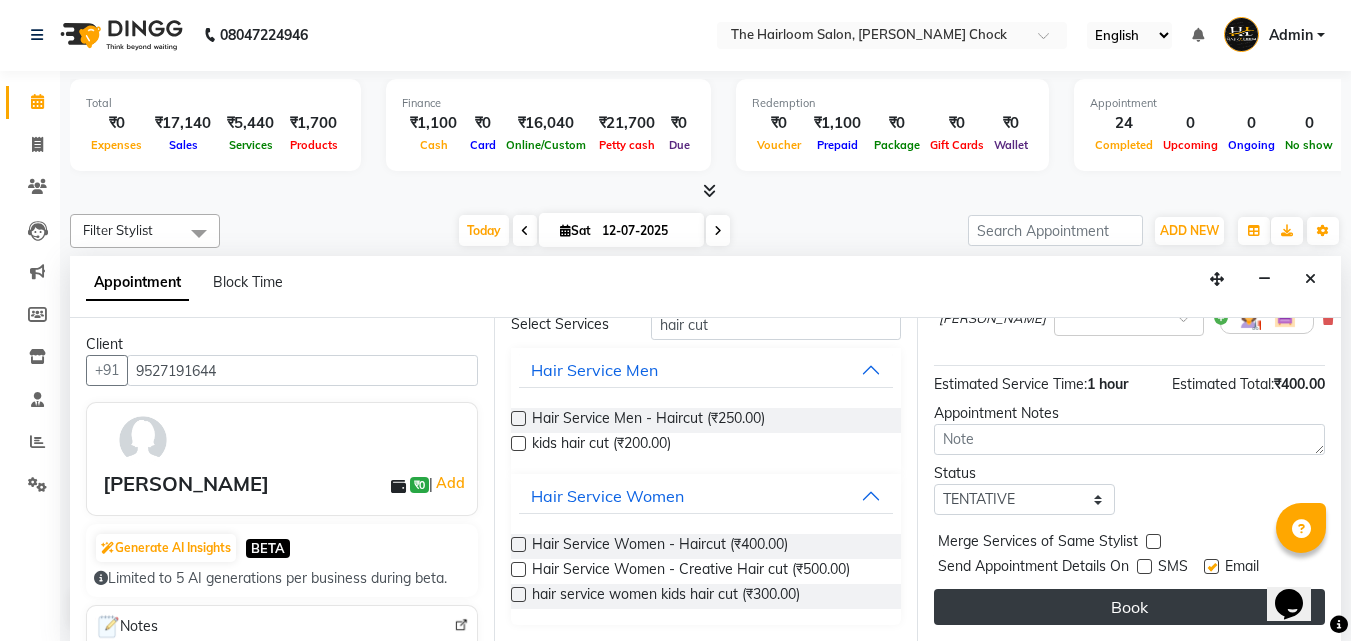 click on "Book" at bounding box center (1129, 607) 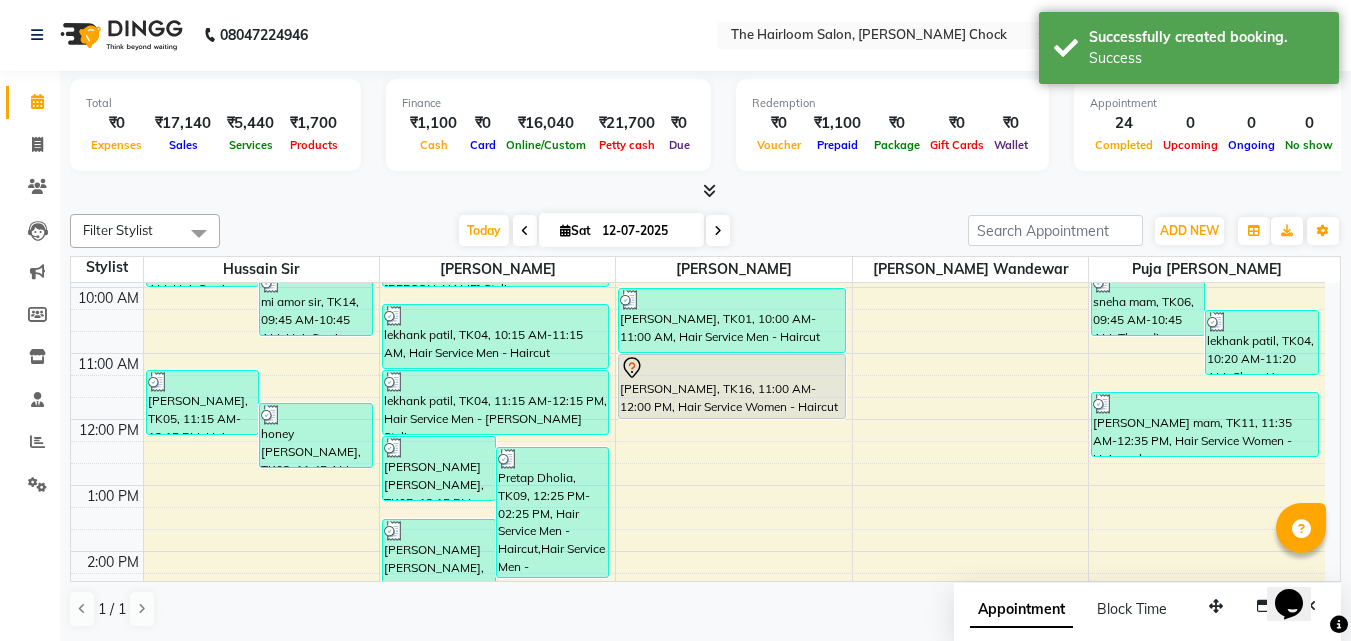 scroll, scrollTop: 0, scrollLeft: 0, axis: both 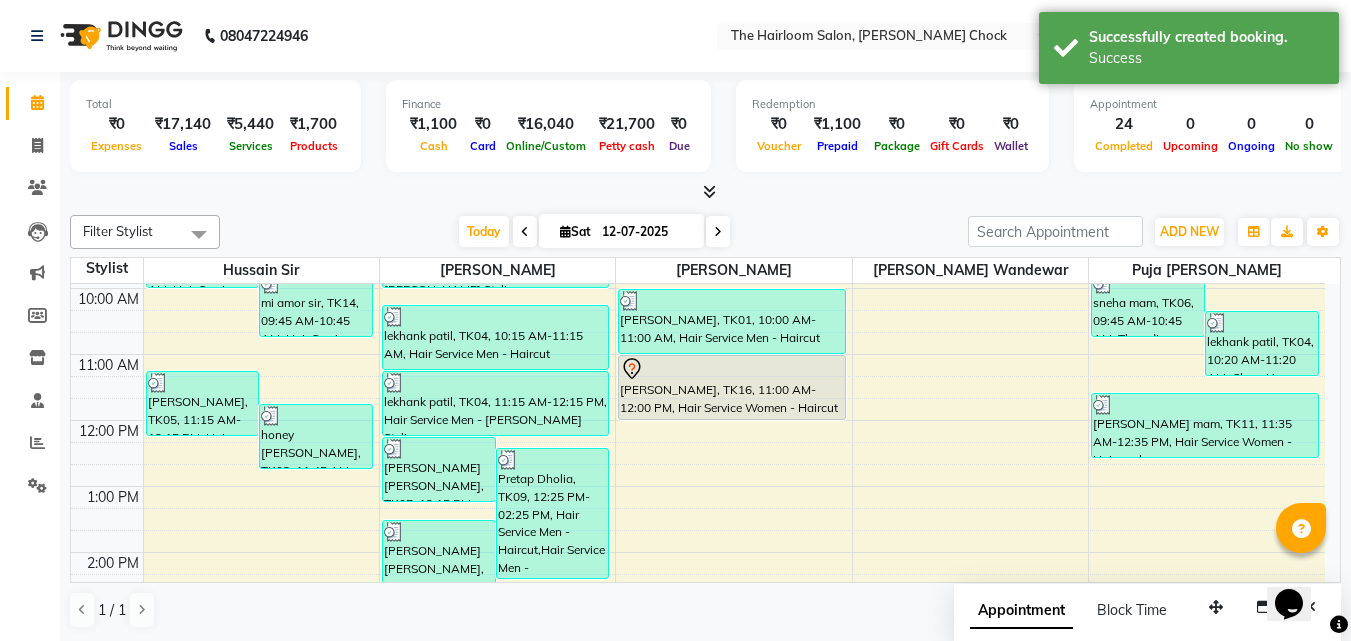 click on "[PERSON_NAME], TK16, 11:00 AM-12:00 PM, Hair Service Women  - Haircut" at bounding box center (732, 387) 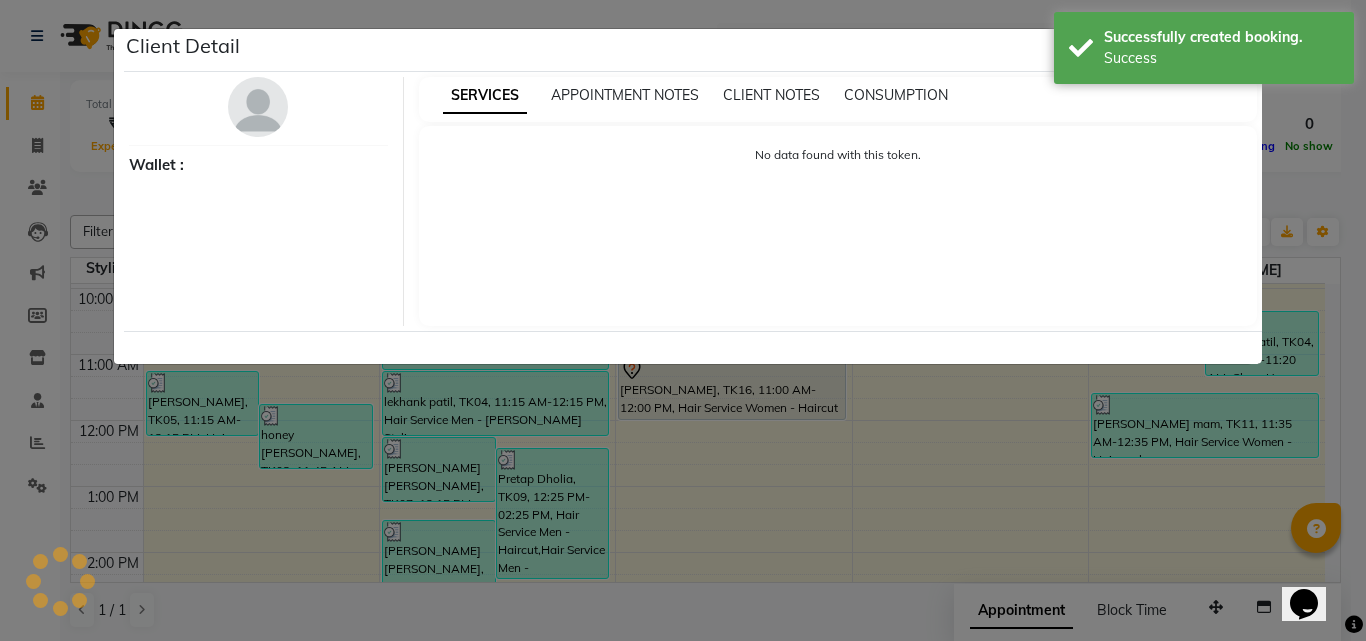 select on "7" 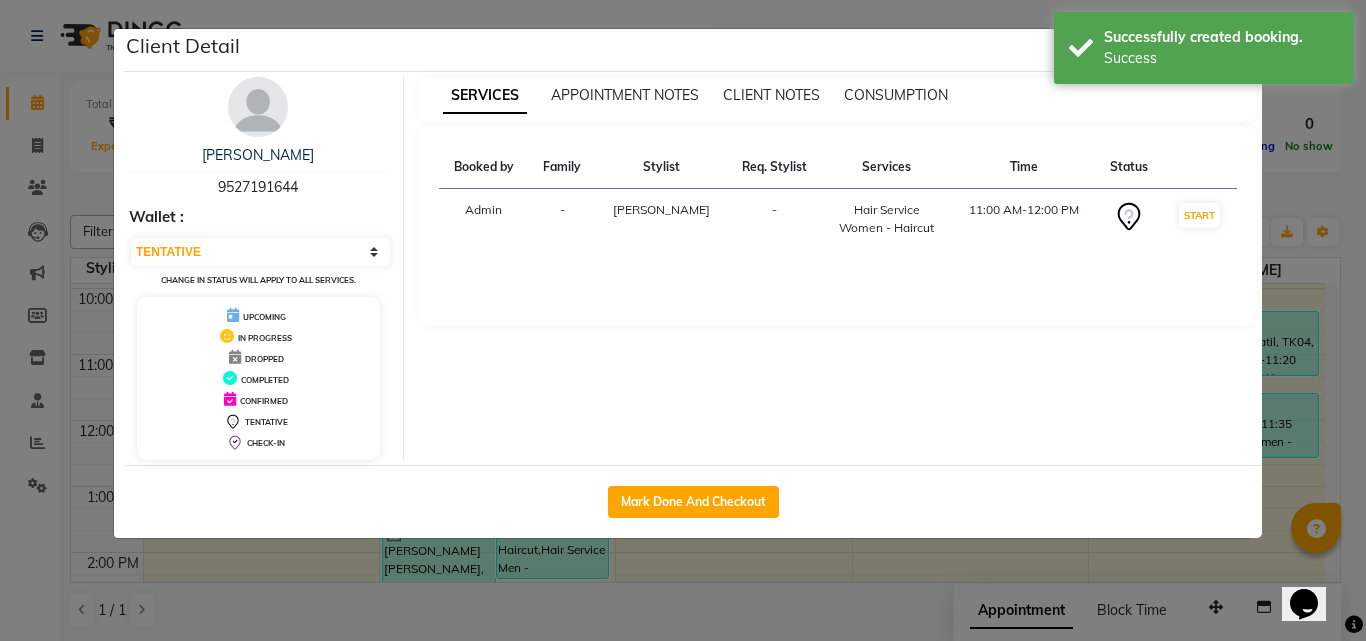 click on "Mark Done And Checkout" 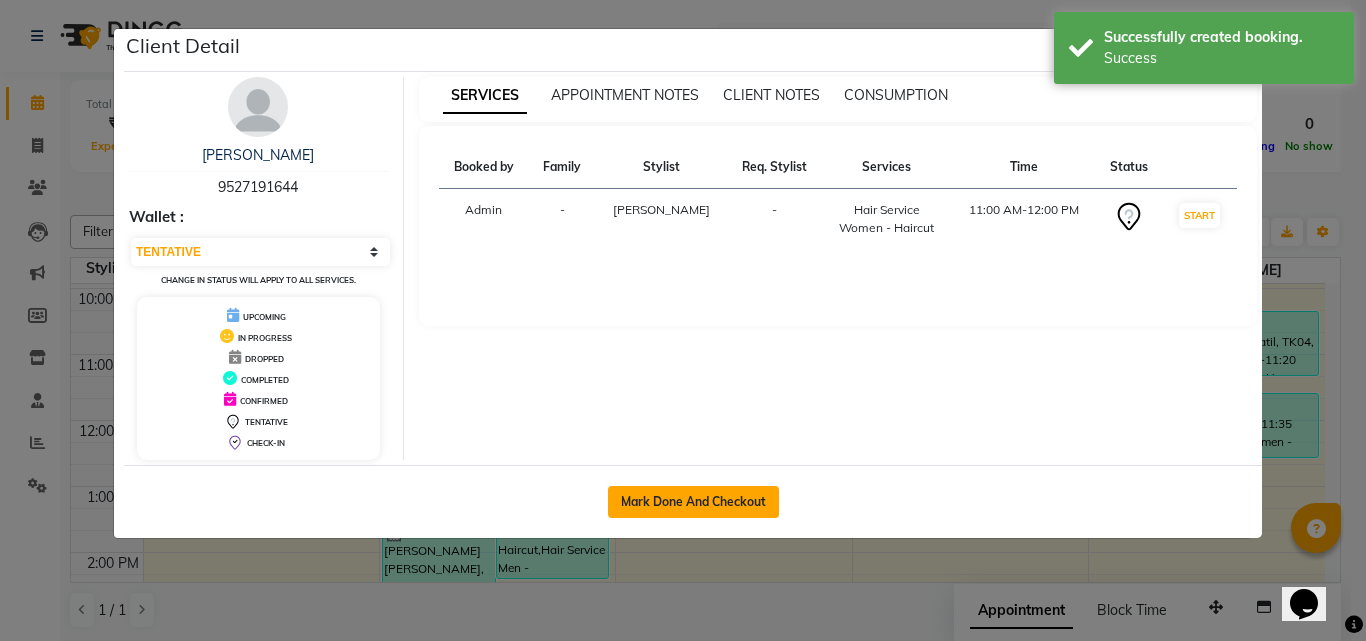 click on "Mark Done And Checkout" 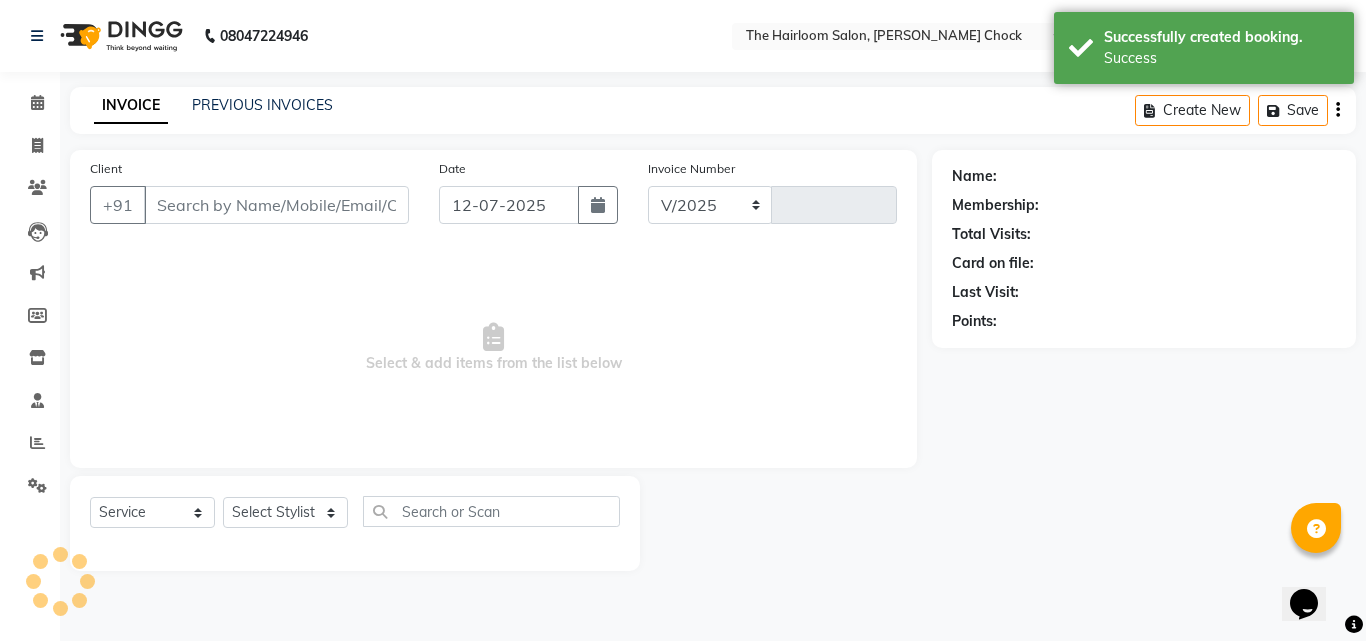 select on "5926" 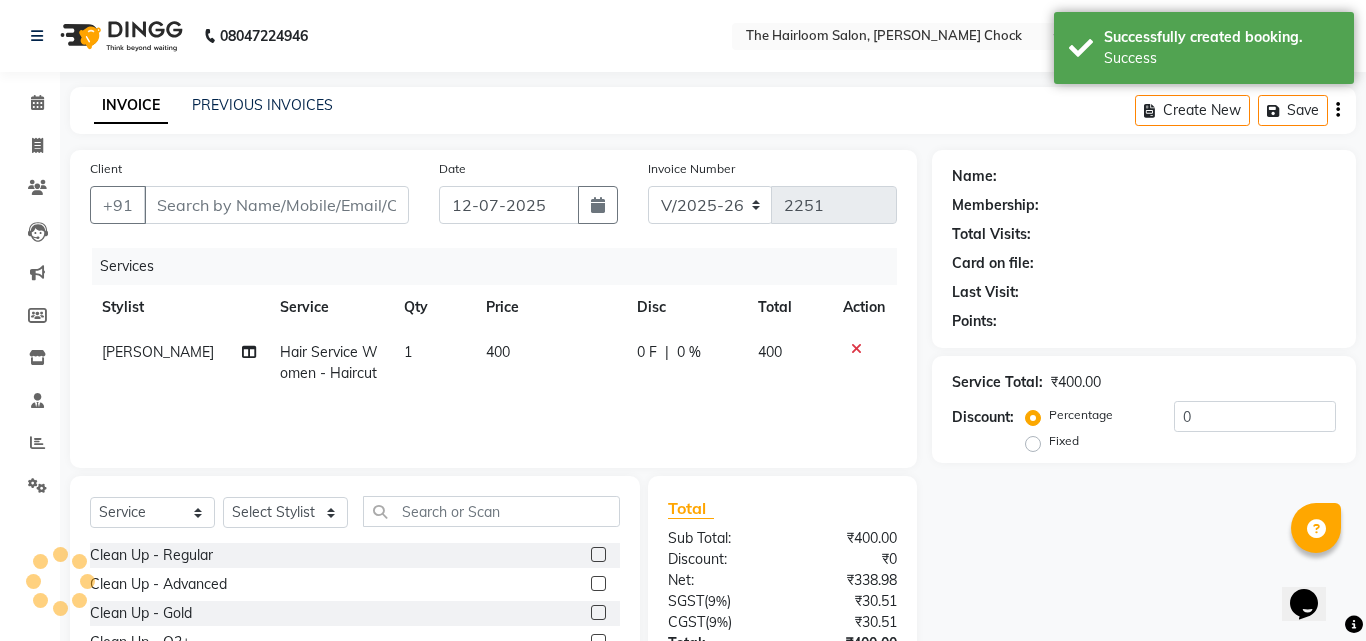 type on "9527191644" 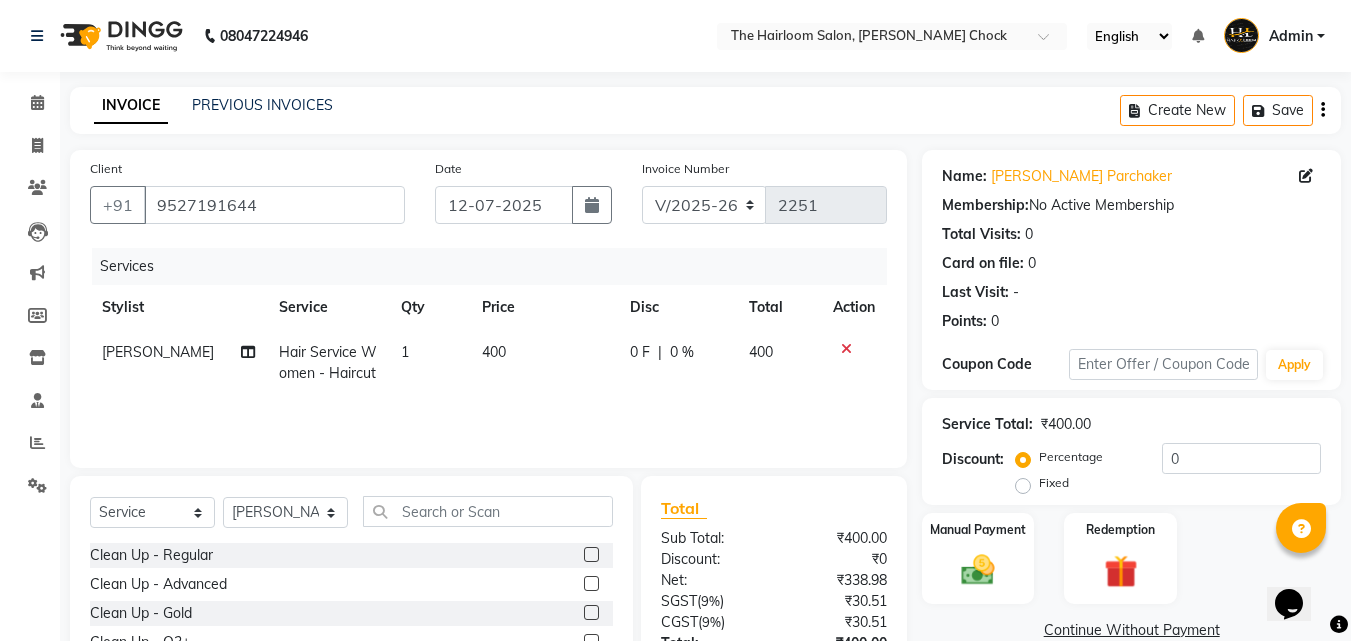 click on "1" 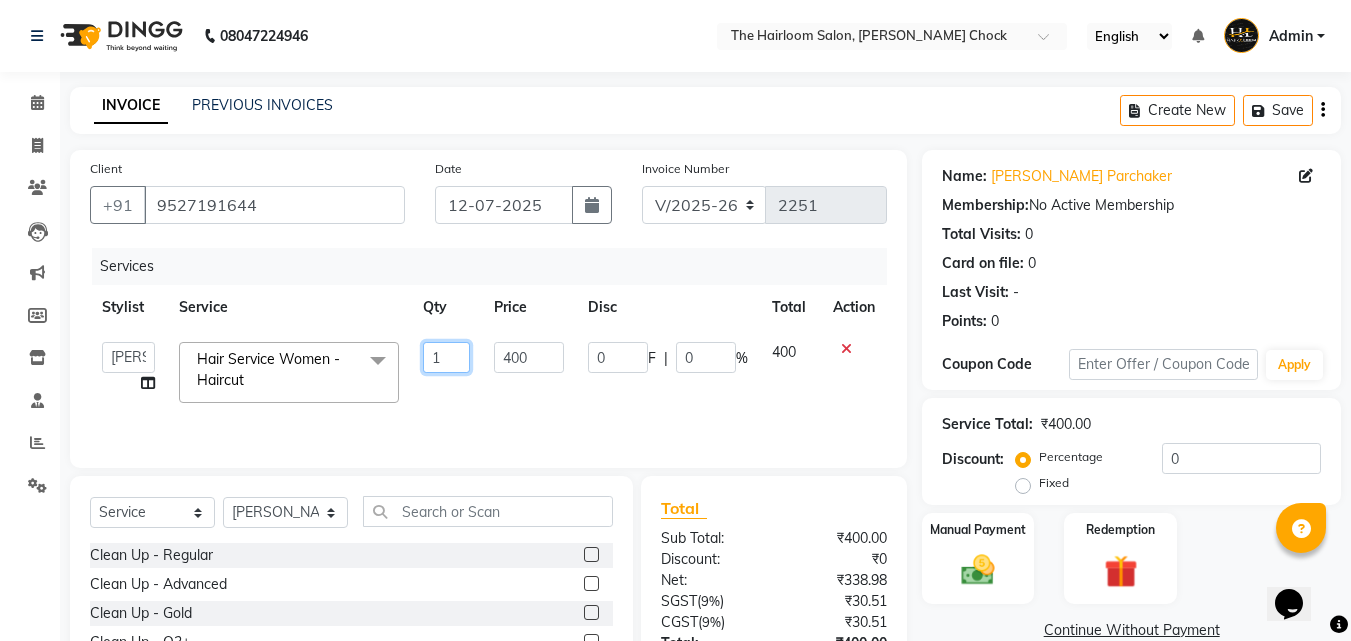 click on "1" 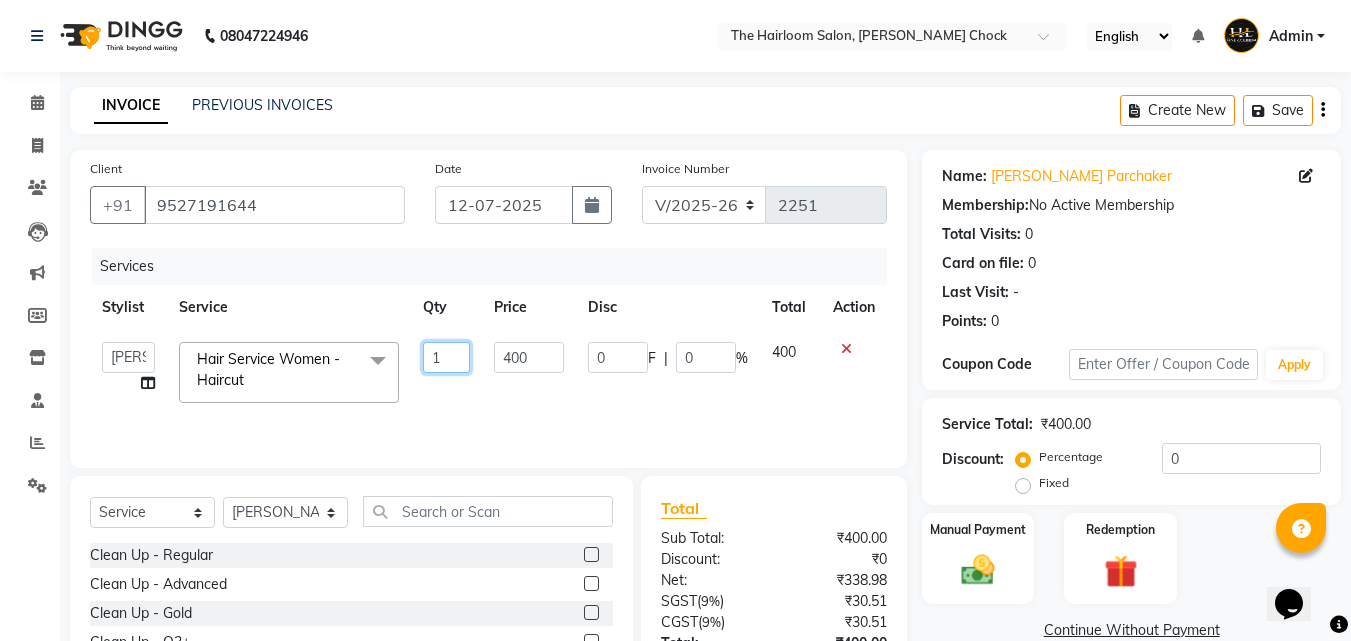 click on "1" 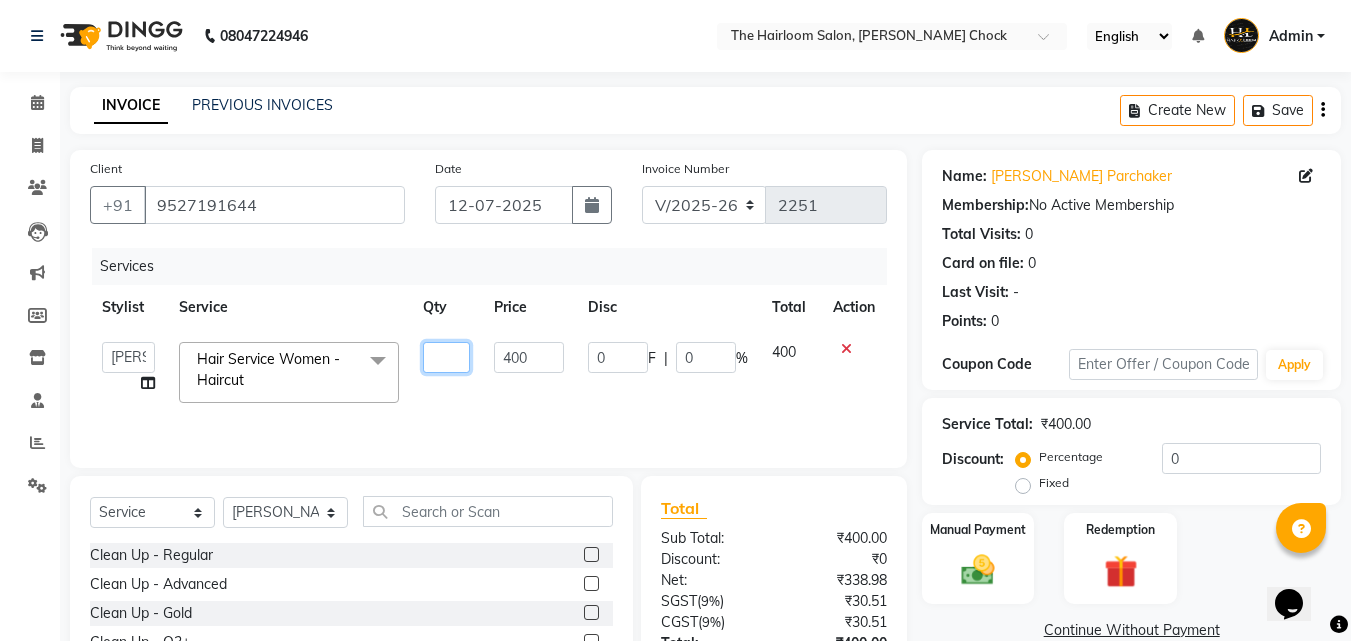 type on "2" 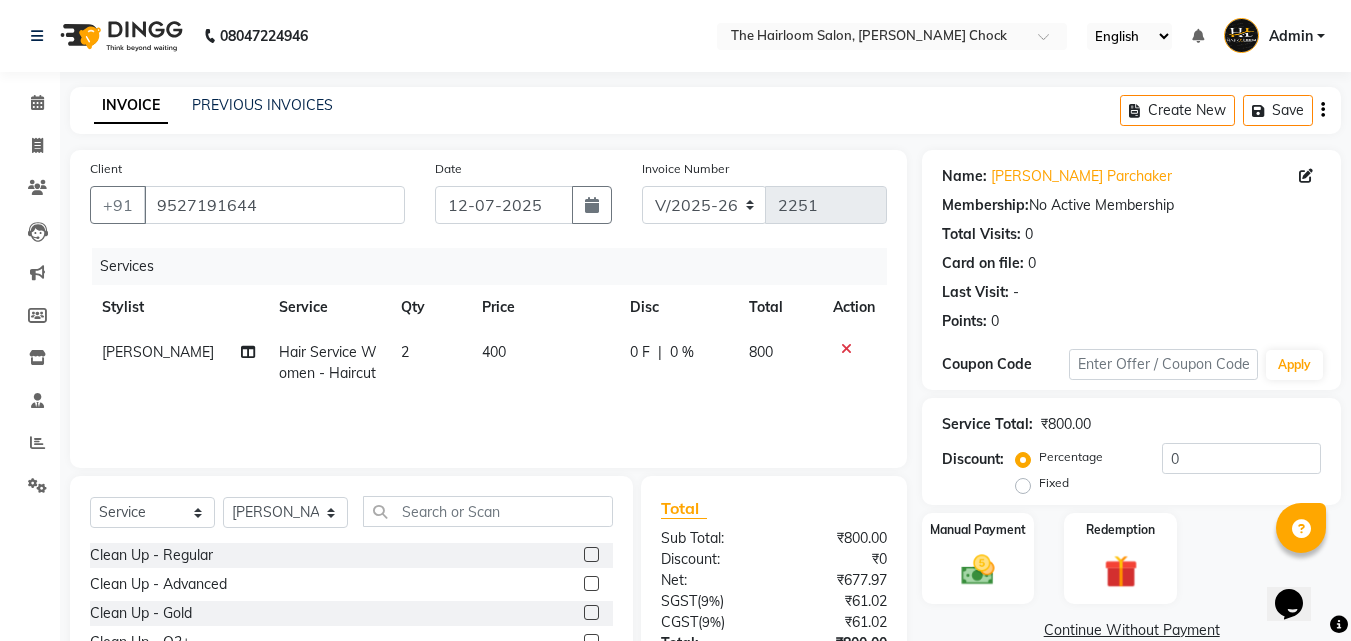 click on "[PERSON_NAME] Hair Service Women  - Haircut 2 400 0 F | 0 % 800" 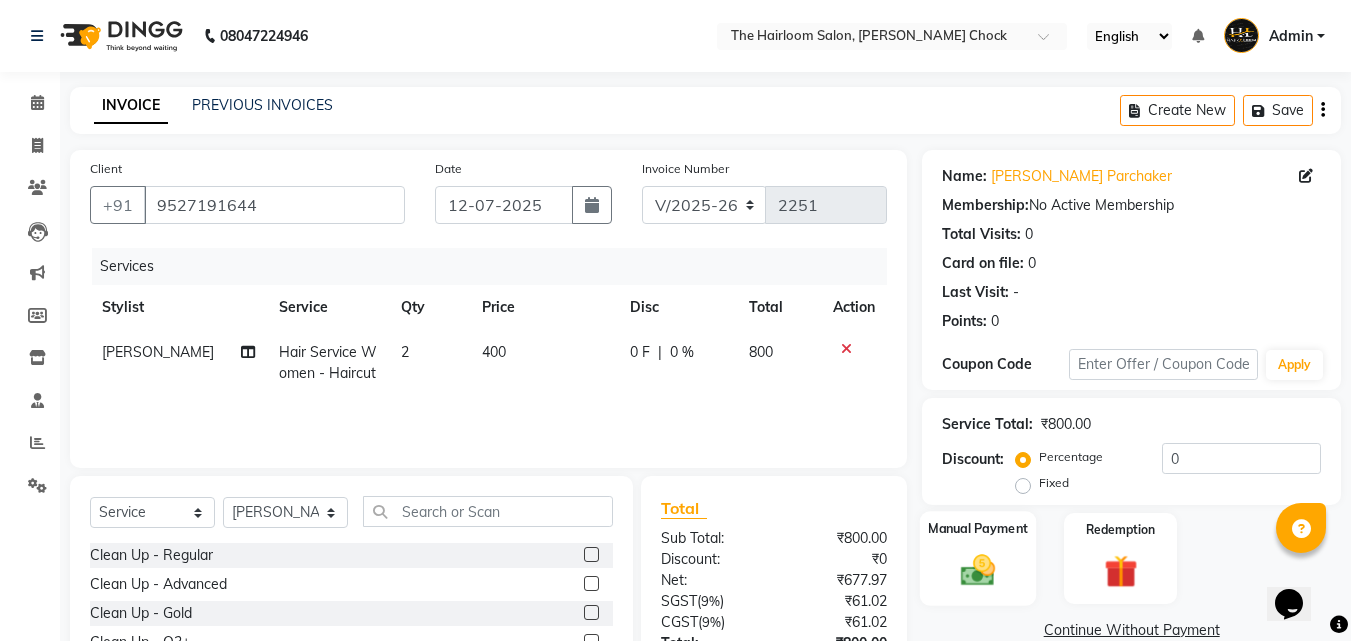 click on "Manual Payment" 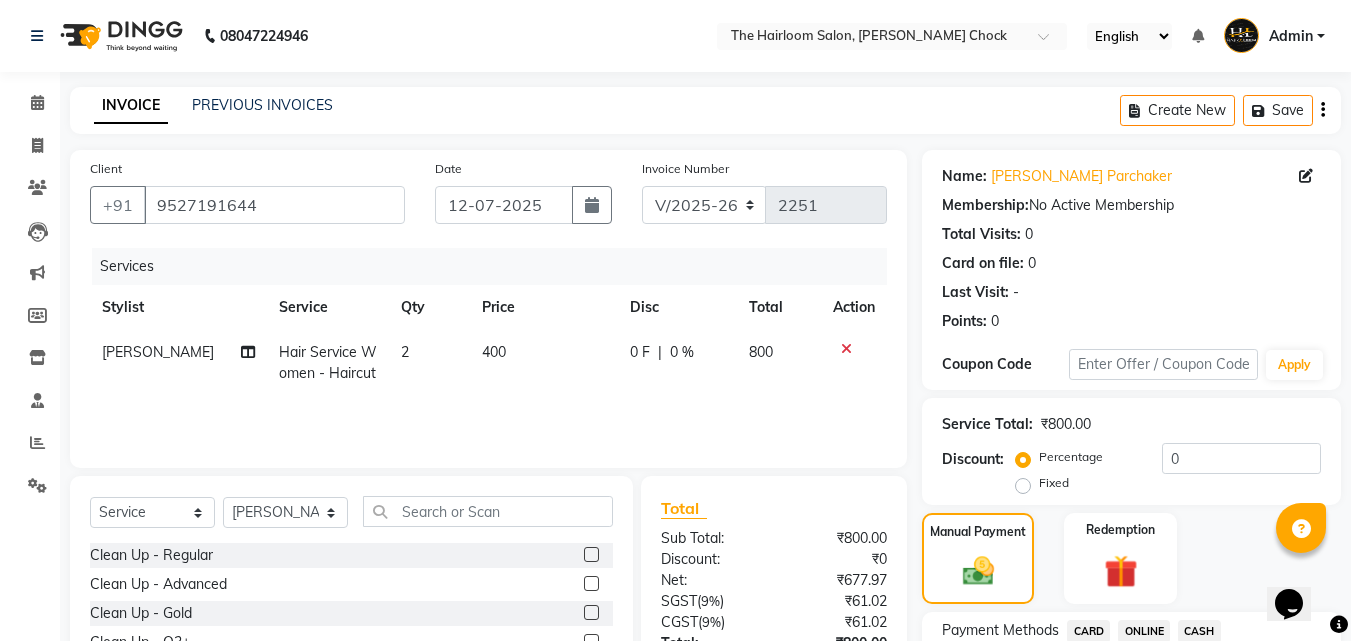 scroll, scrollTop: 162, scrollLeft: 0, axis: vertical 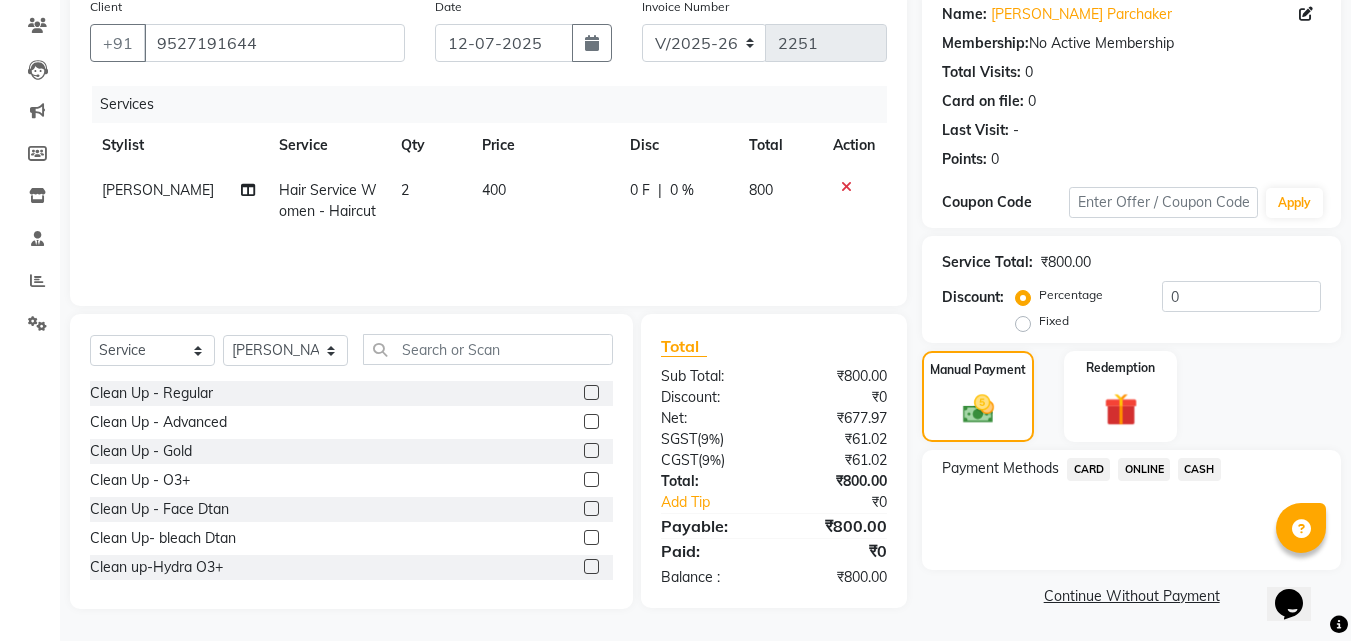 click on "ONLINE" 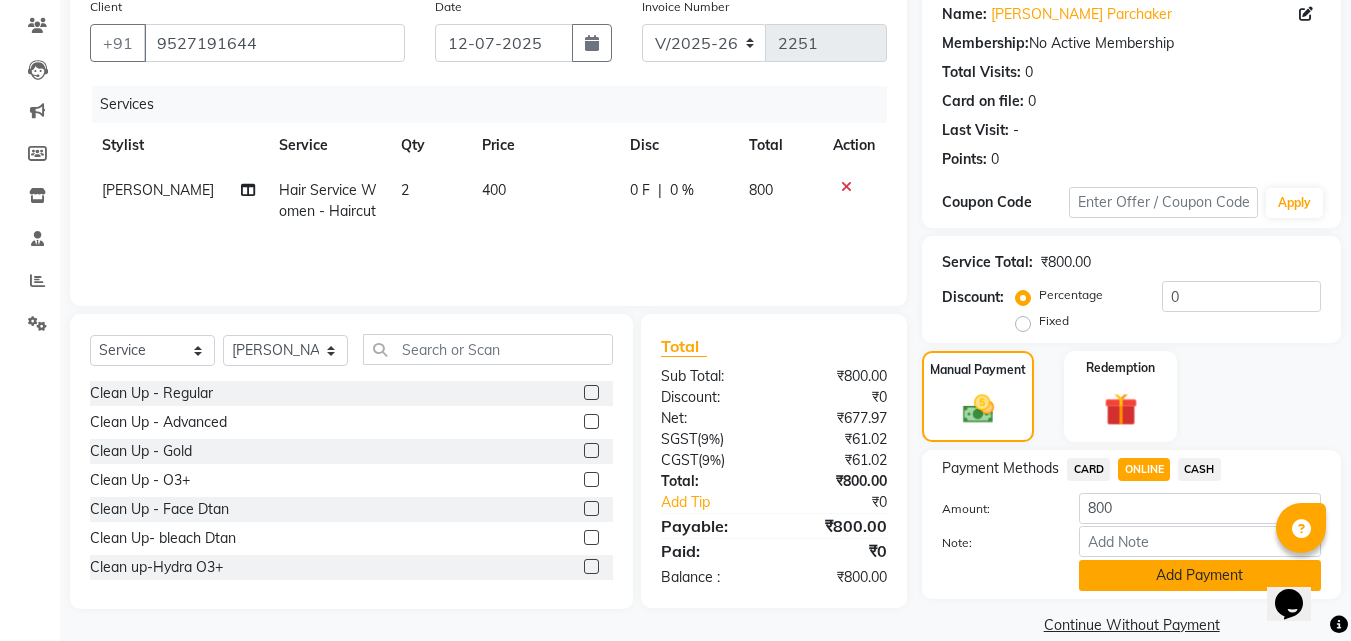 click on "Add Payment" 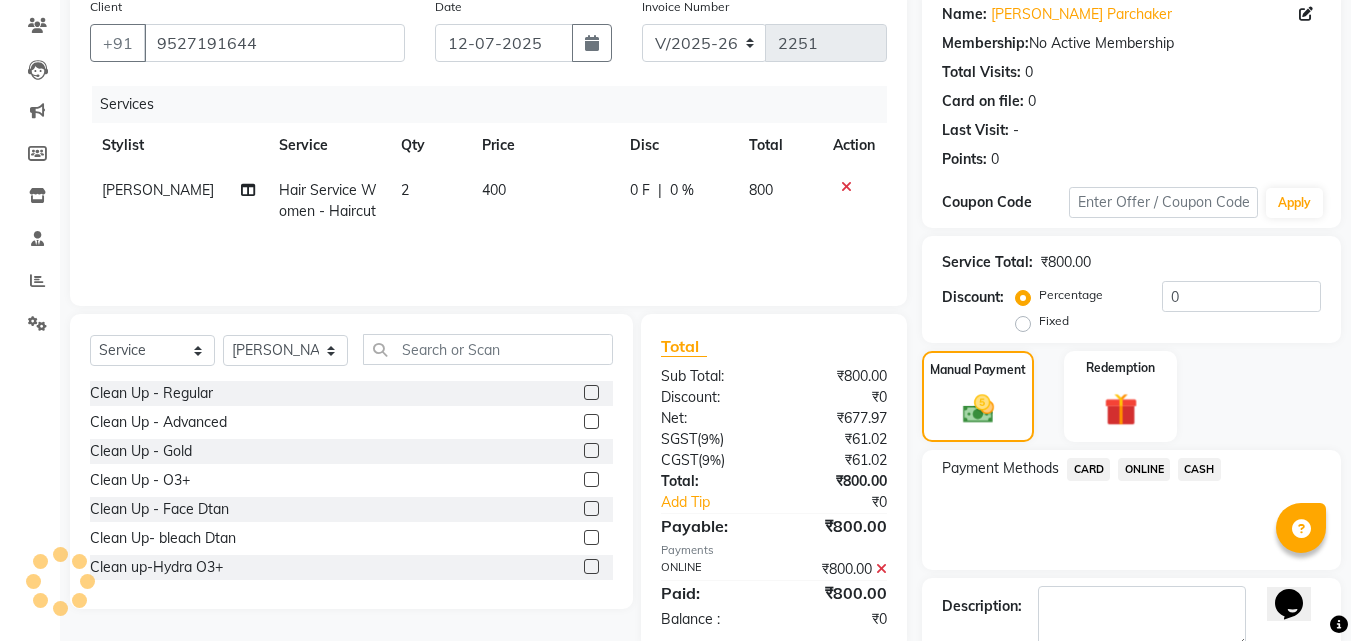 scroll, scrollTop: 275, scrollLeft: 0, axis: vertical 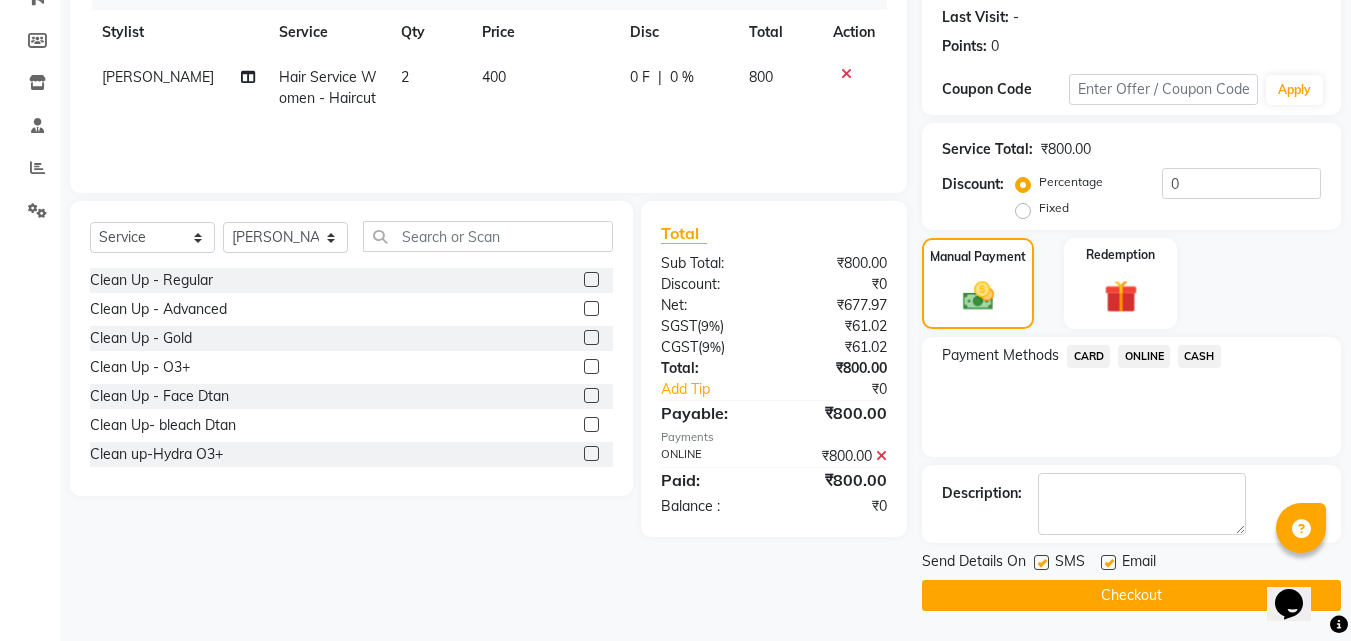 drag, startPoint x: 1041, startPoint y: 562, endPoint x: 1125, endPoint y: 561, distance: 84.00595 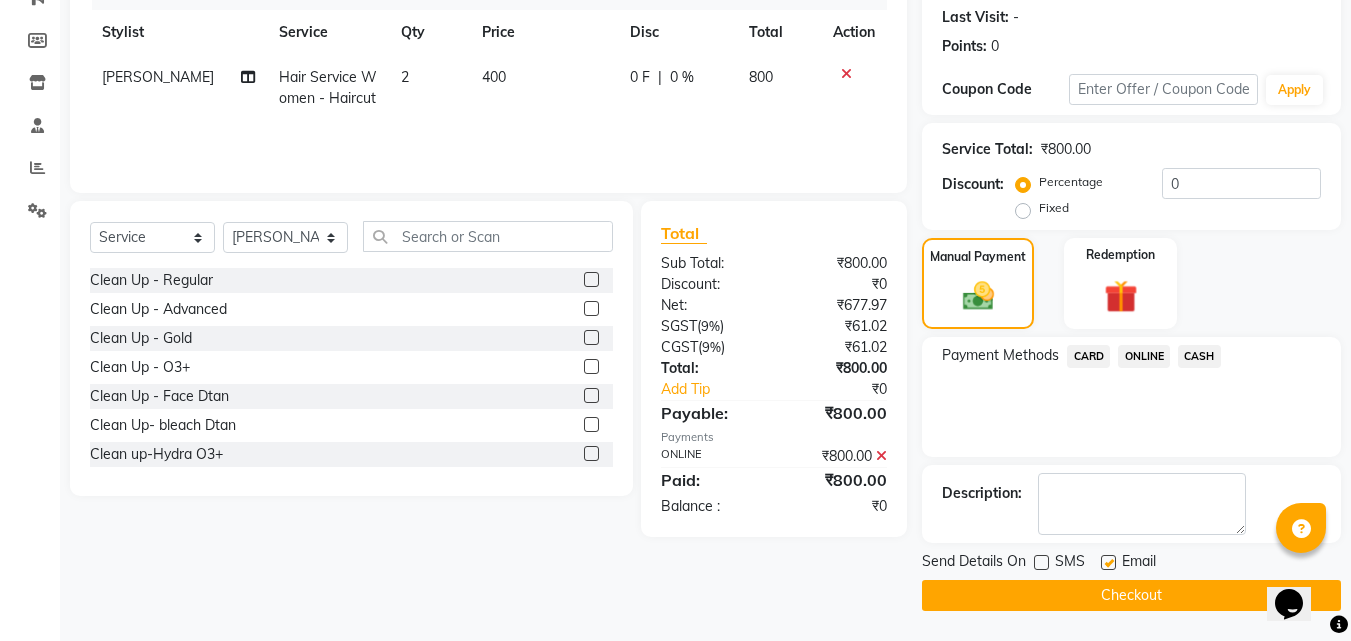 click on "Email" 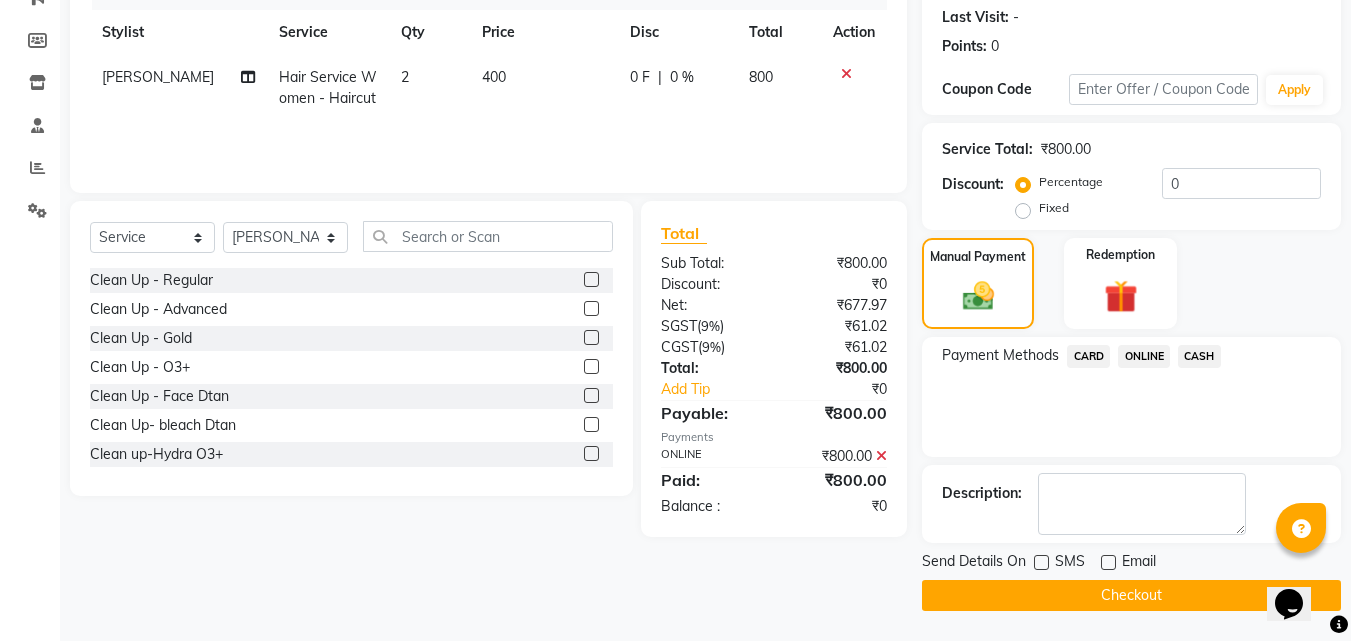 click on "Checkout" 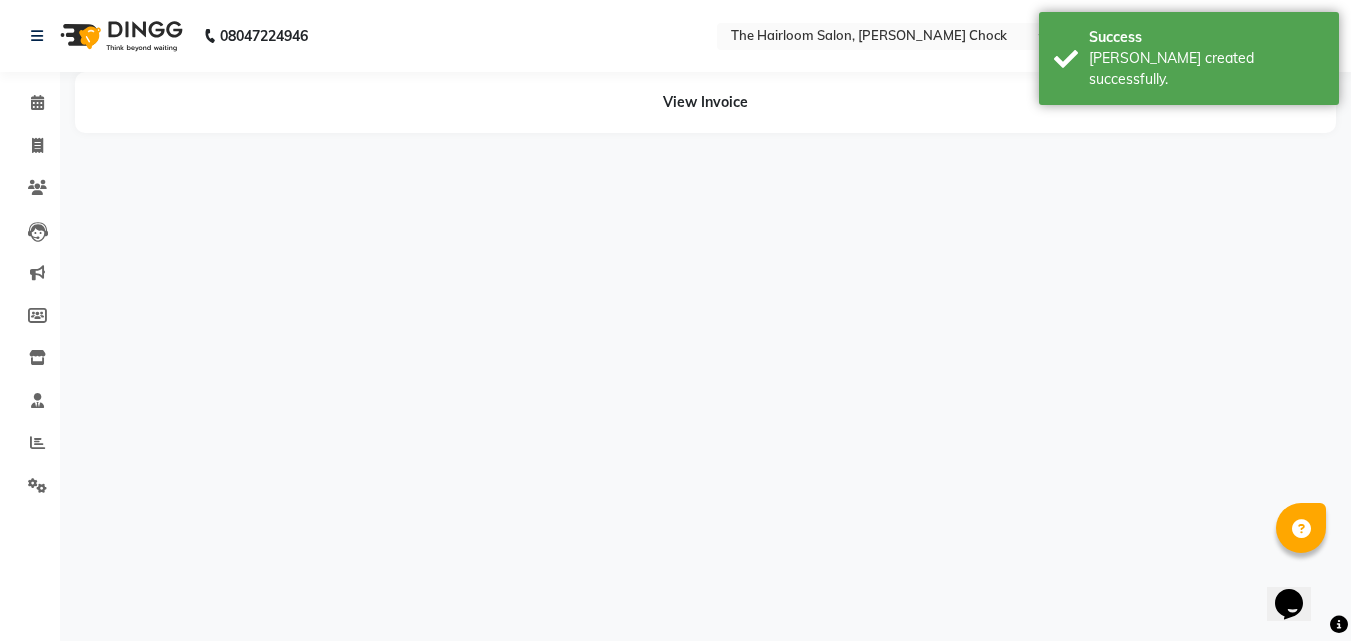 scroll, scrollTop: 0, scrollLeft: 0, axis: both 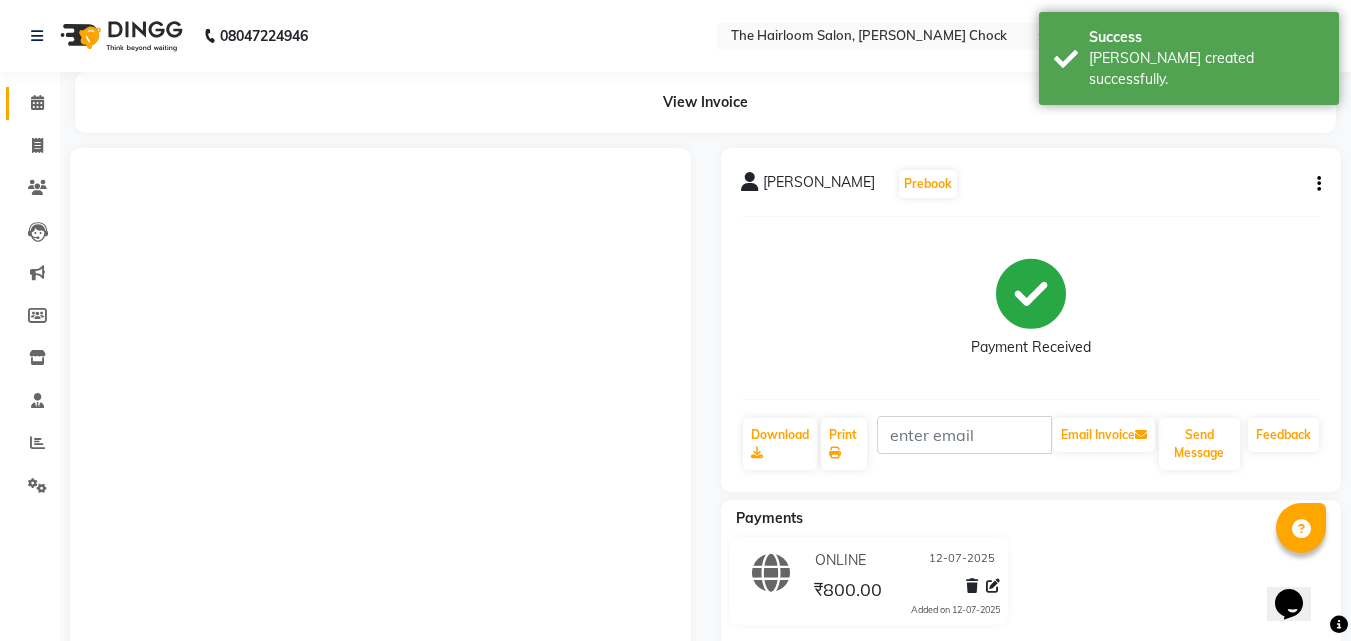 click on "Calendar" 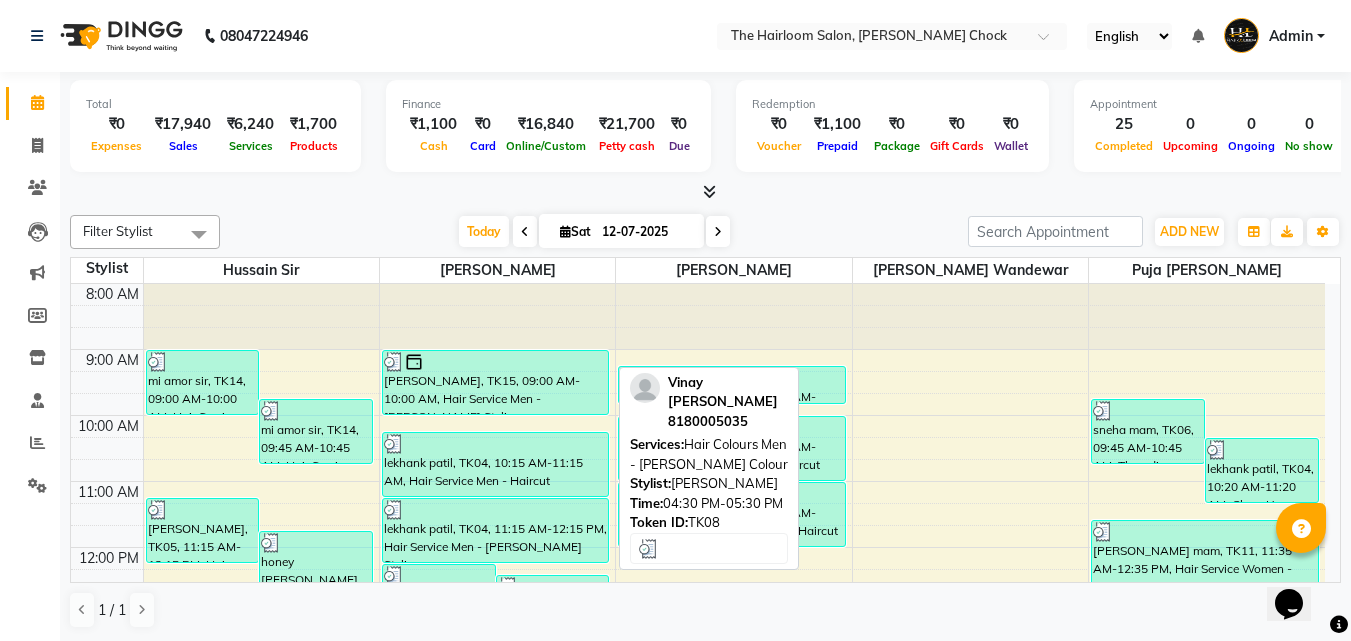 scroll, scrollTop: 400, scrollLeft: 0, axis: vertical 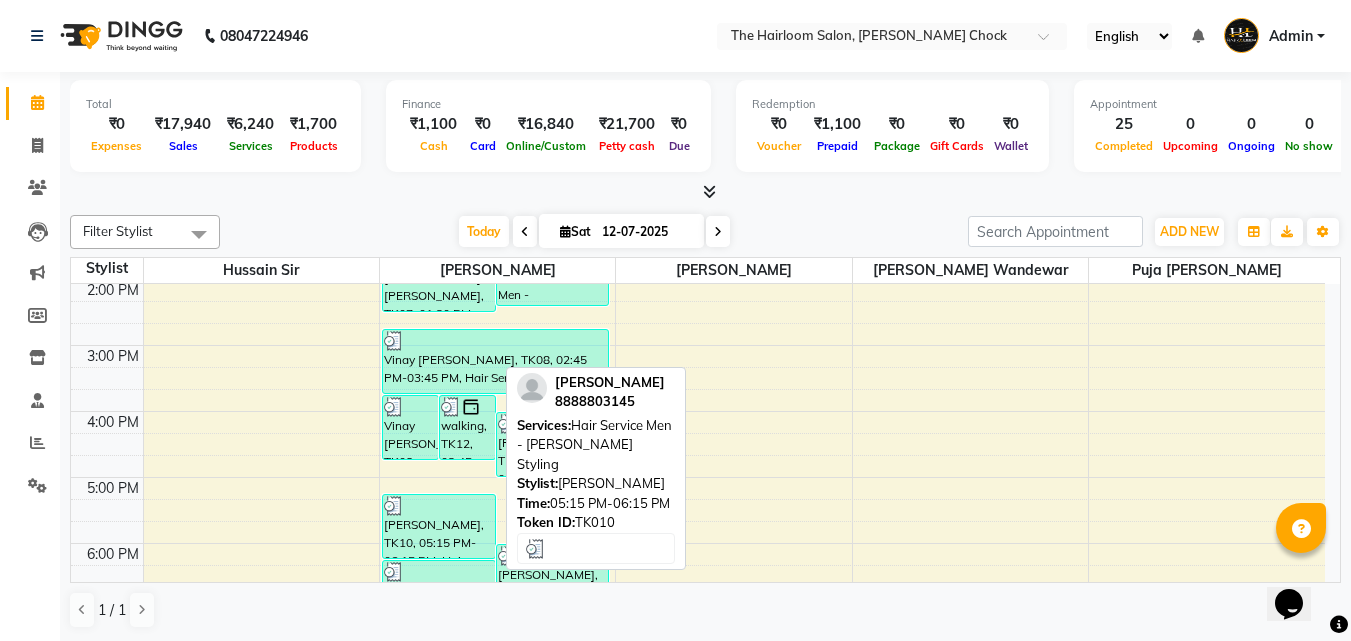click on "[PERSON_NAME], TK10, 05:15 PM-06:15 PM, Hair Service Men  - [PERSON_NAME] Styling" at bounding box center (439, 526) 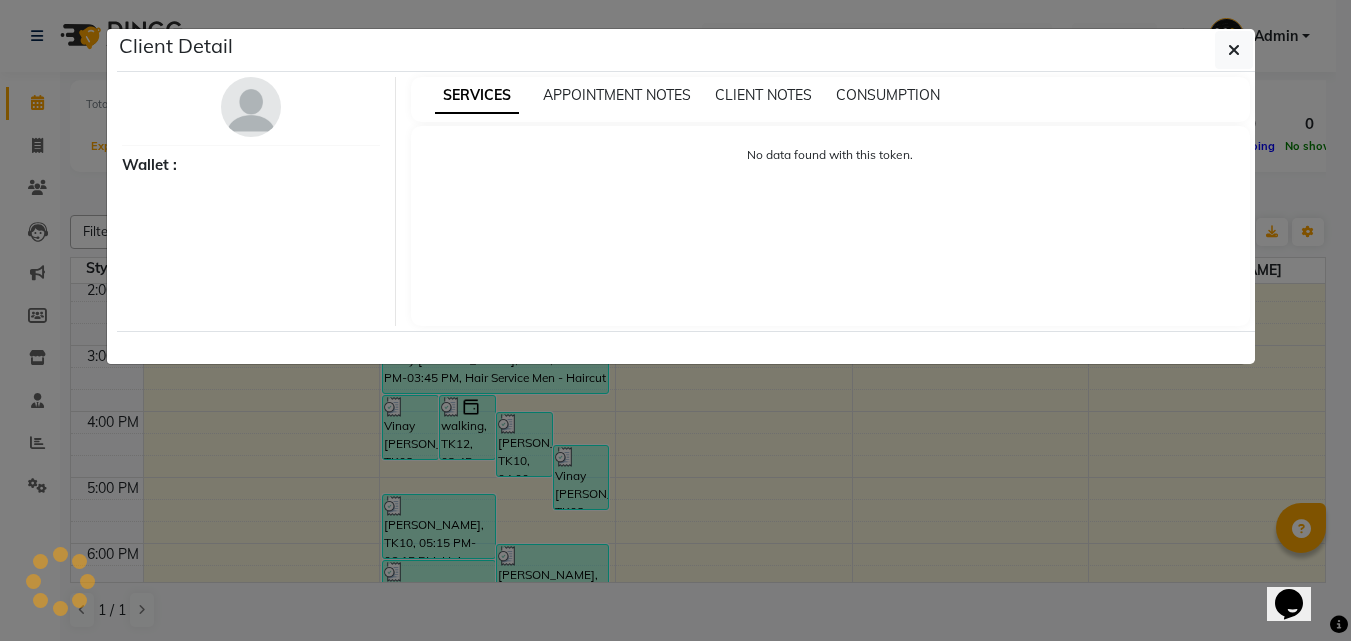 select on "3" 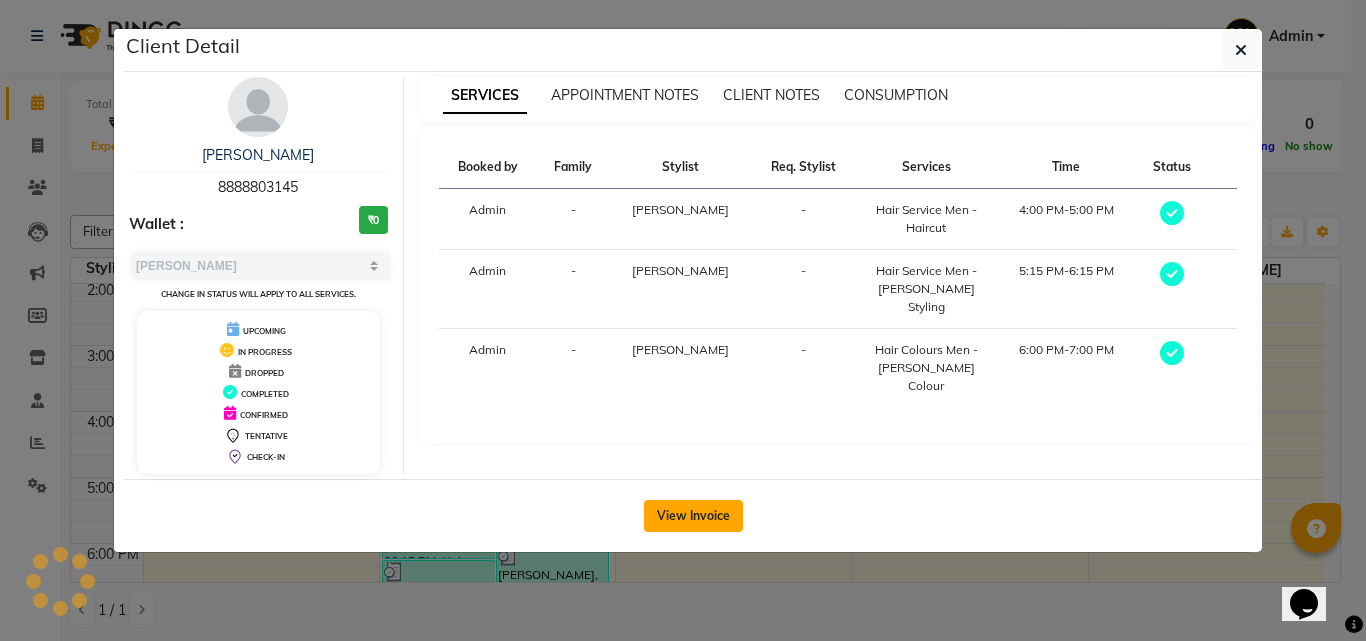 click on "View Invoice" 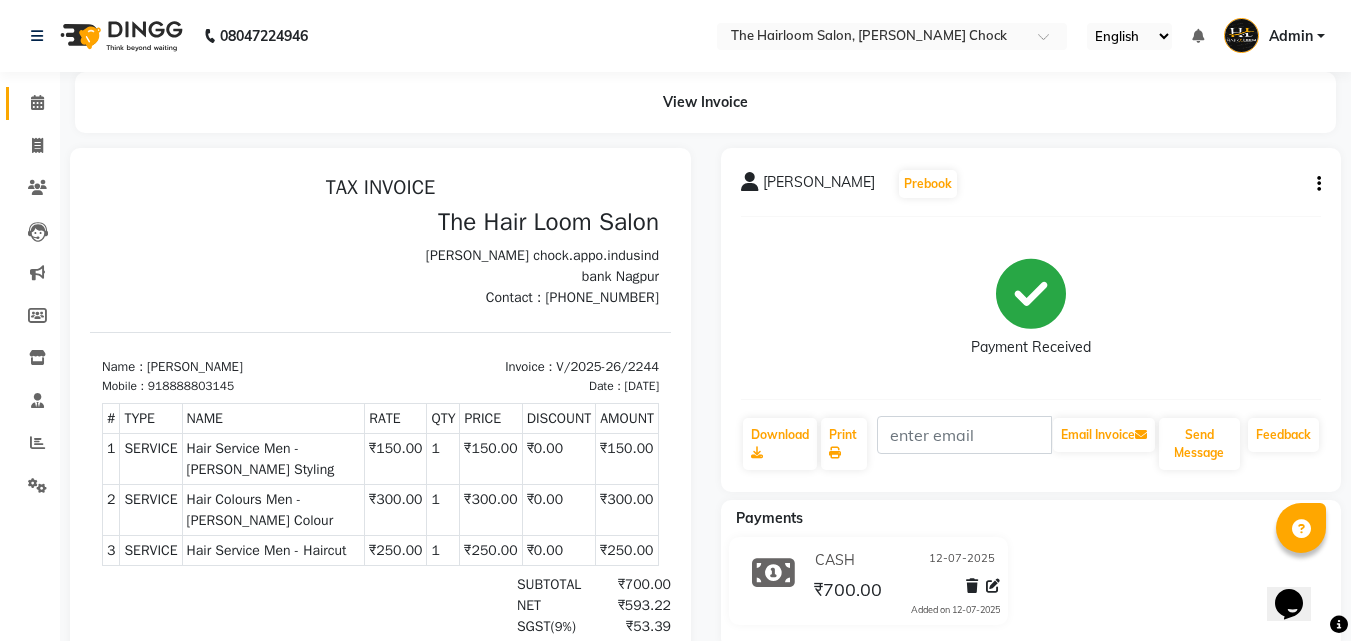 scroll, scrollTop: 0, scrollLeft: 0, axis: both 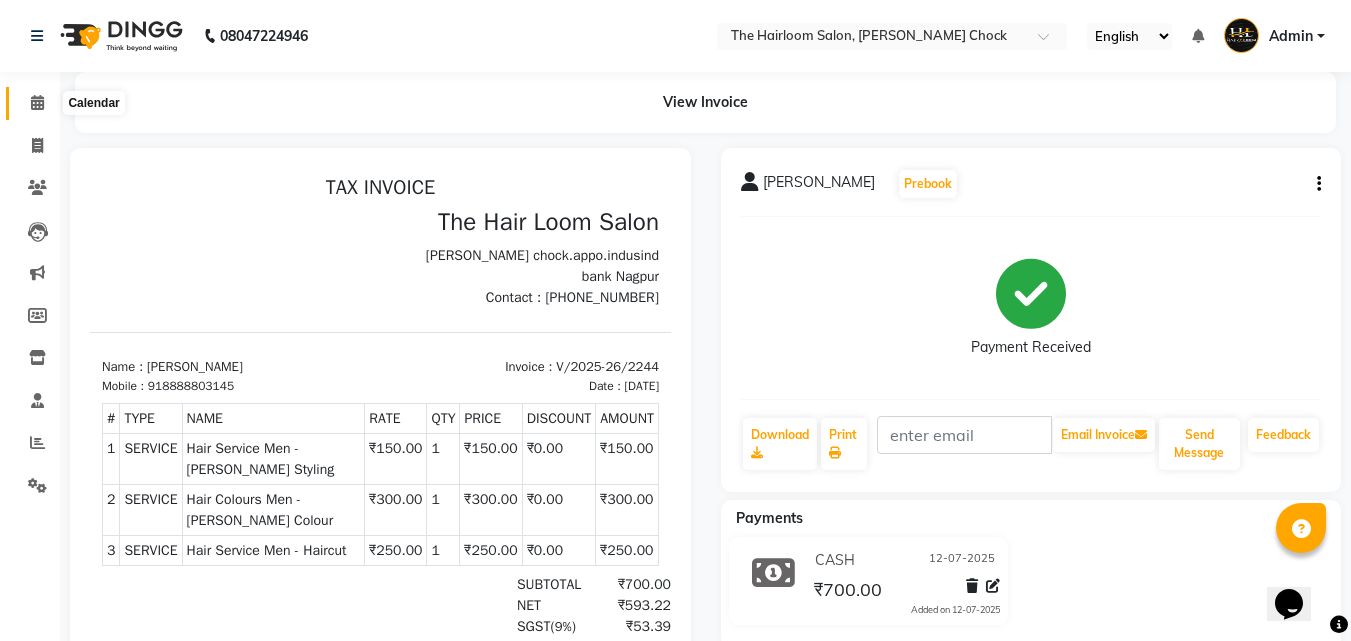 click 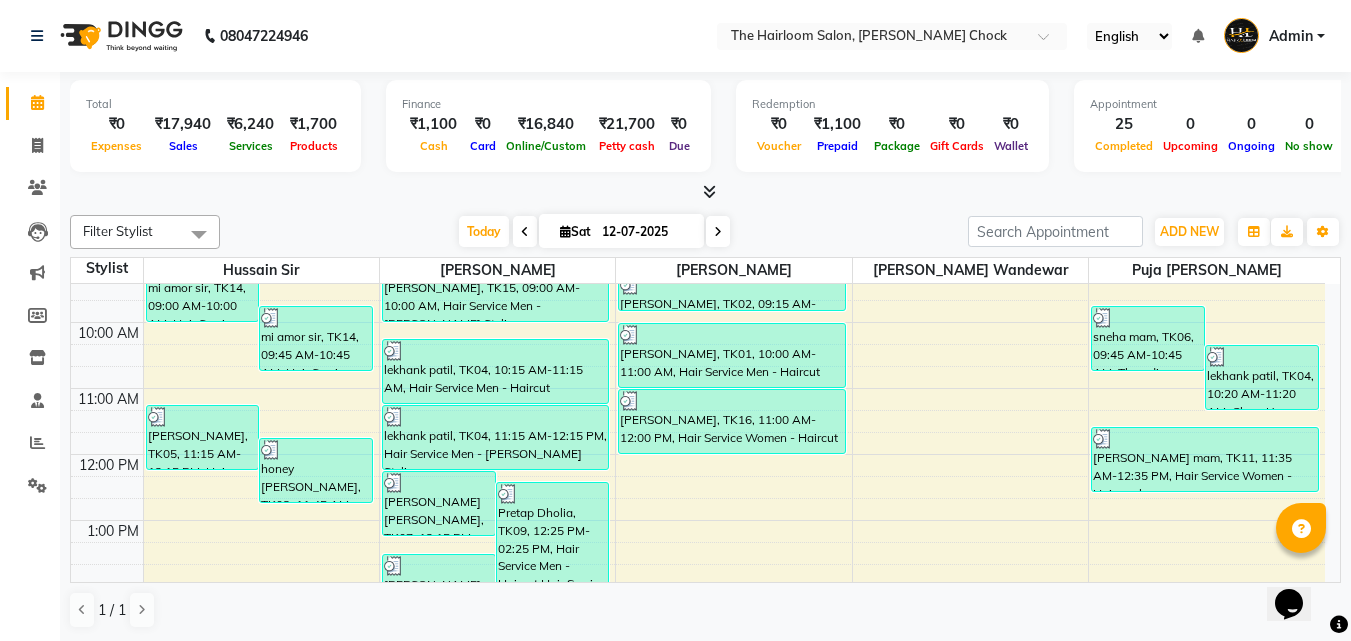 scroll, scrollTop: 100, scrollLeft: 0, axis: vertical 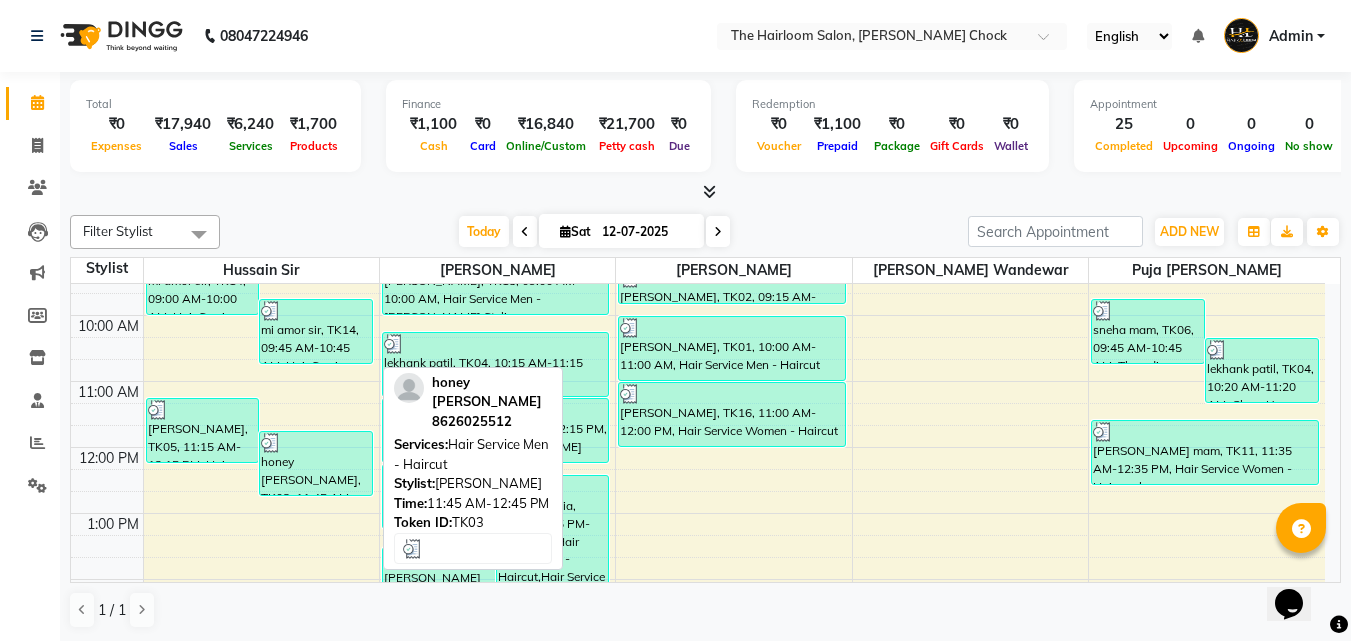 click on "honey [PERSON_NAME], TK03, 11:45 AM-12:45 PM, Hair Service Men  - Haircut" at bounding box center (316, 463) 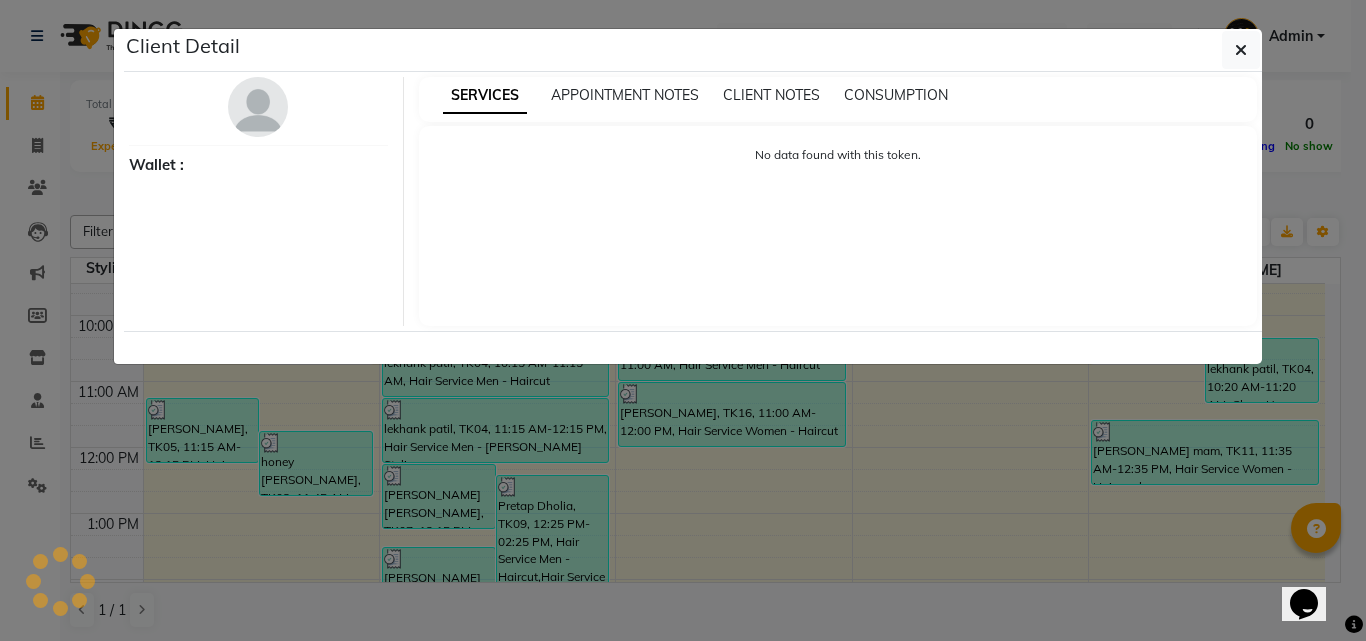 select on "3" 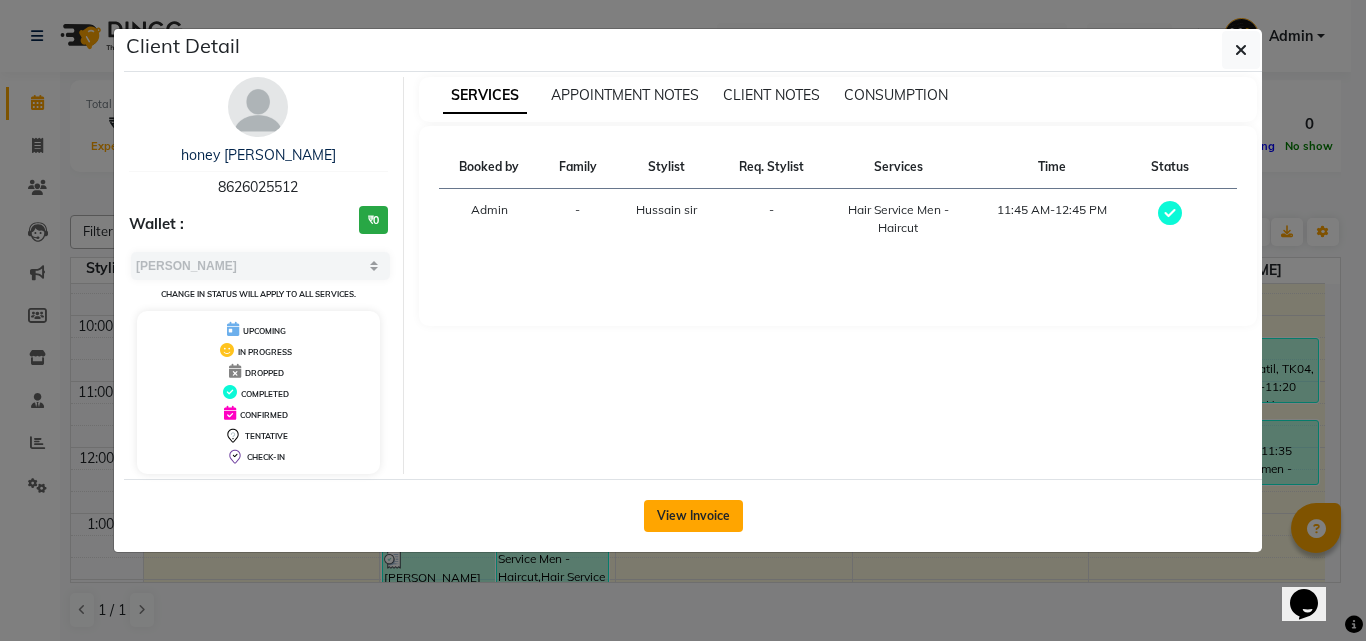 click on "View Invoice" 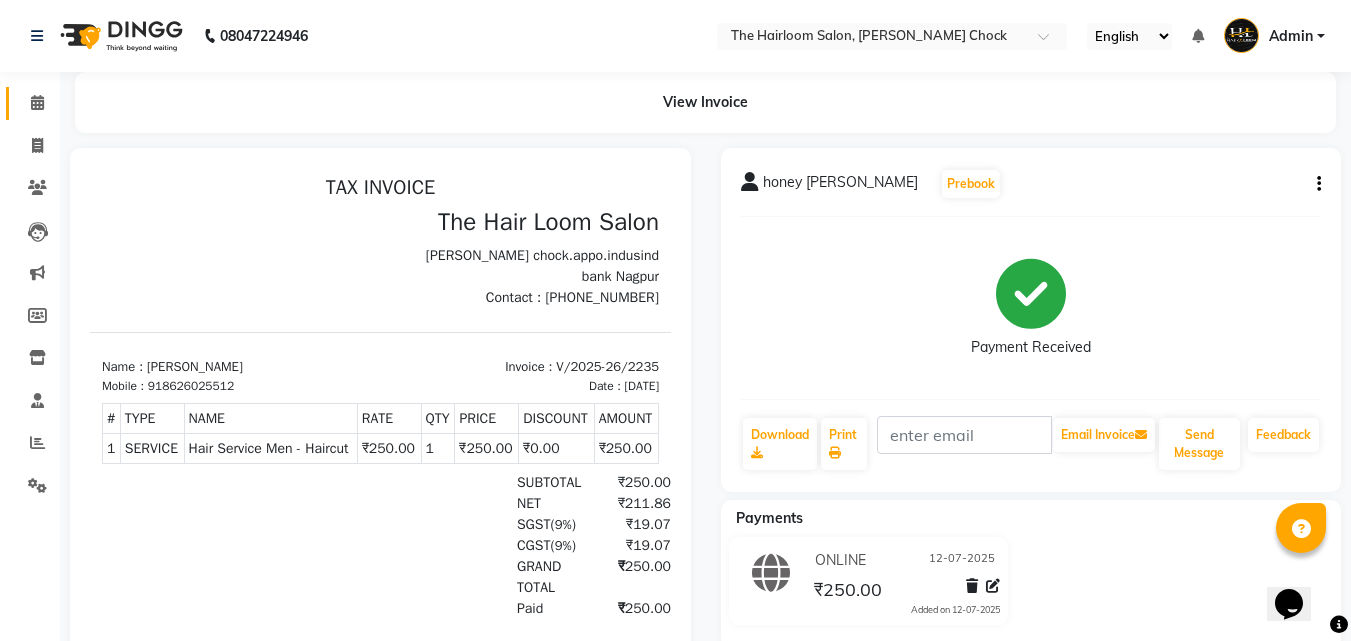 scroll, scrollTop: 0, scrollLeft: 0, axis: both 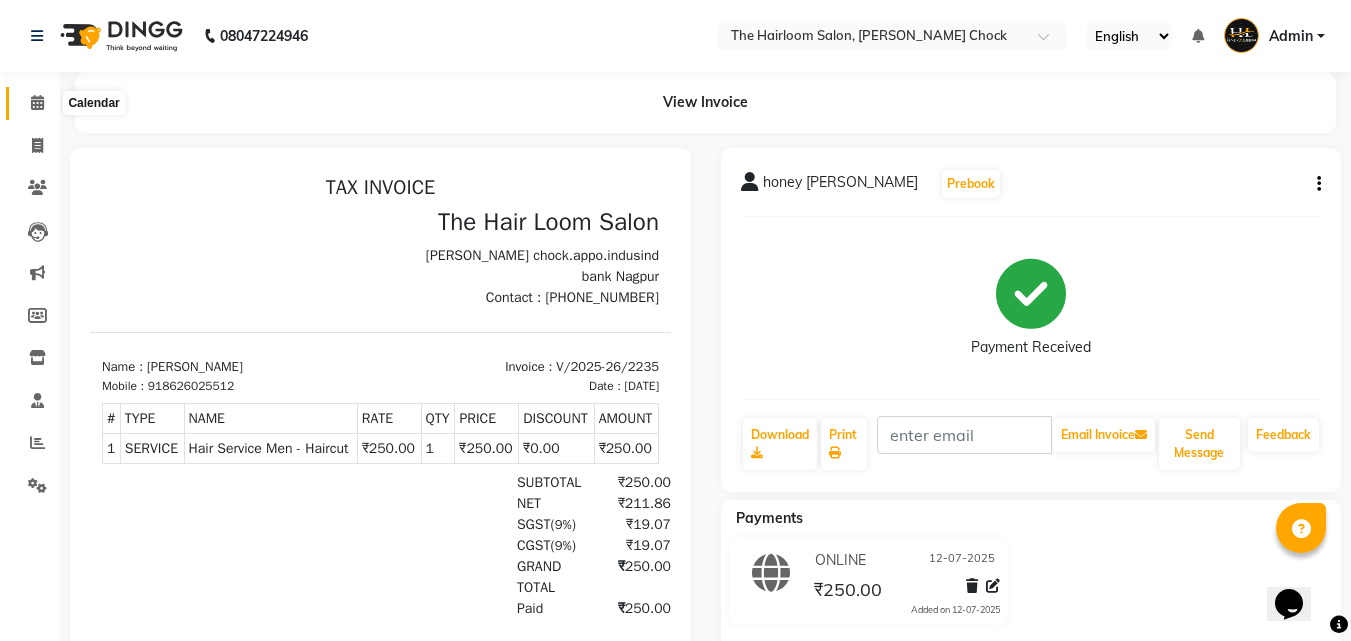 click 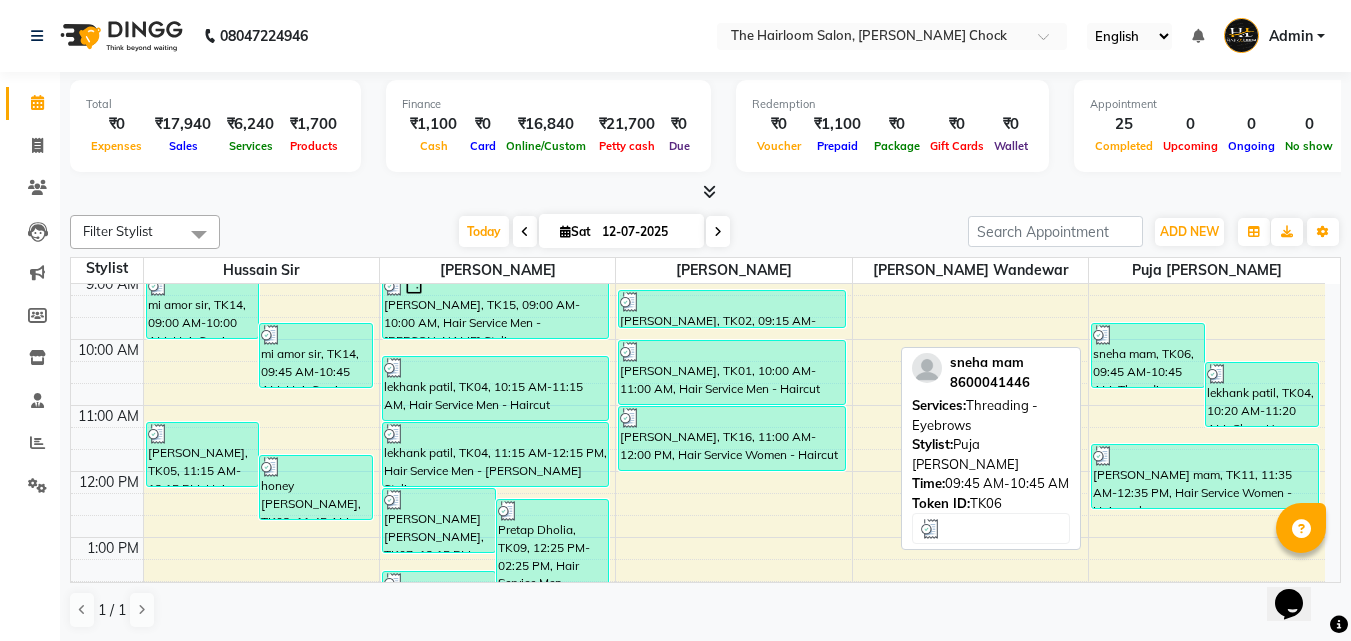 scroll, scrollTop: 100, scrollLeft: 0, axis: vertical 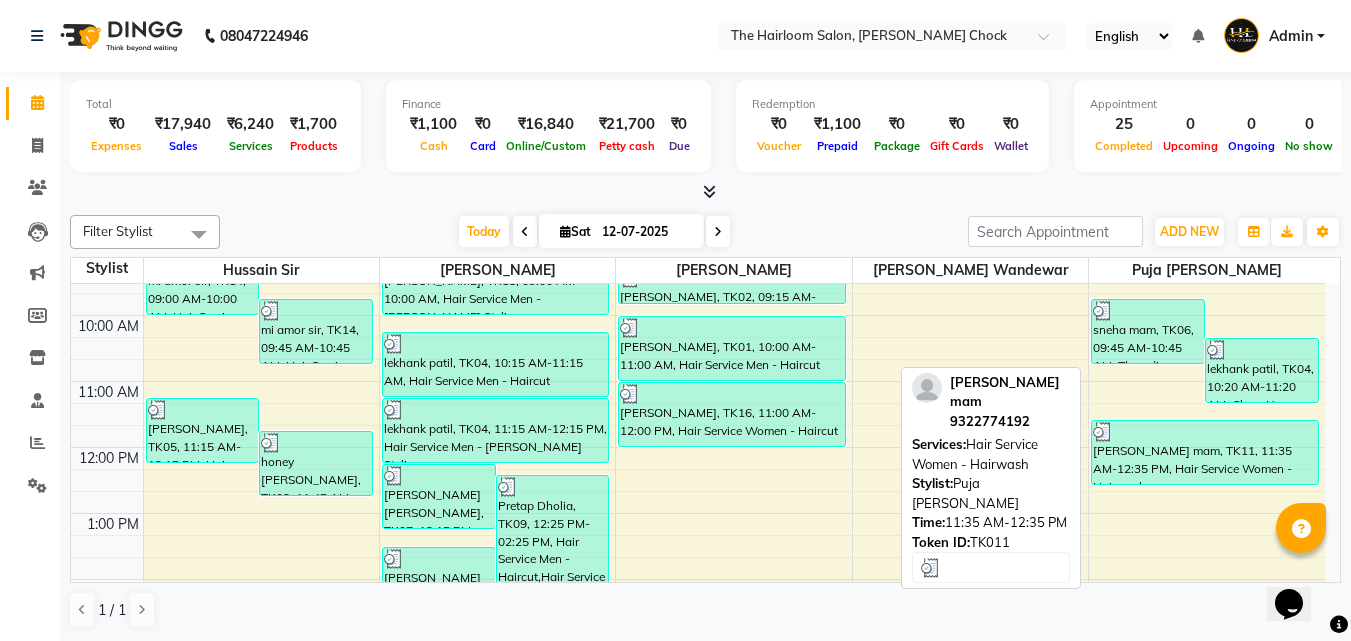click on "[PERSON_NAME] mam, TK11, 11:35 AM-12:35 PM, Hair Service Women  - Hairwash" at bounding box center [1205, 452] 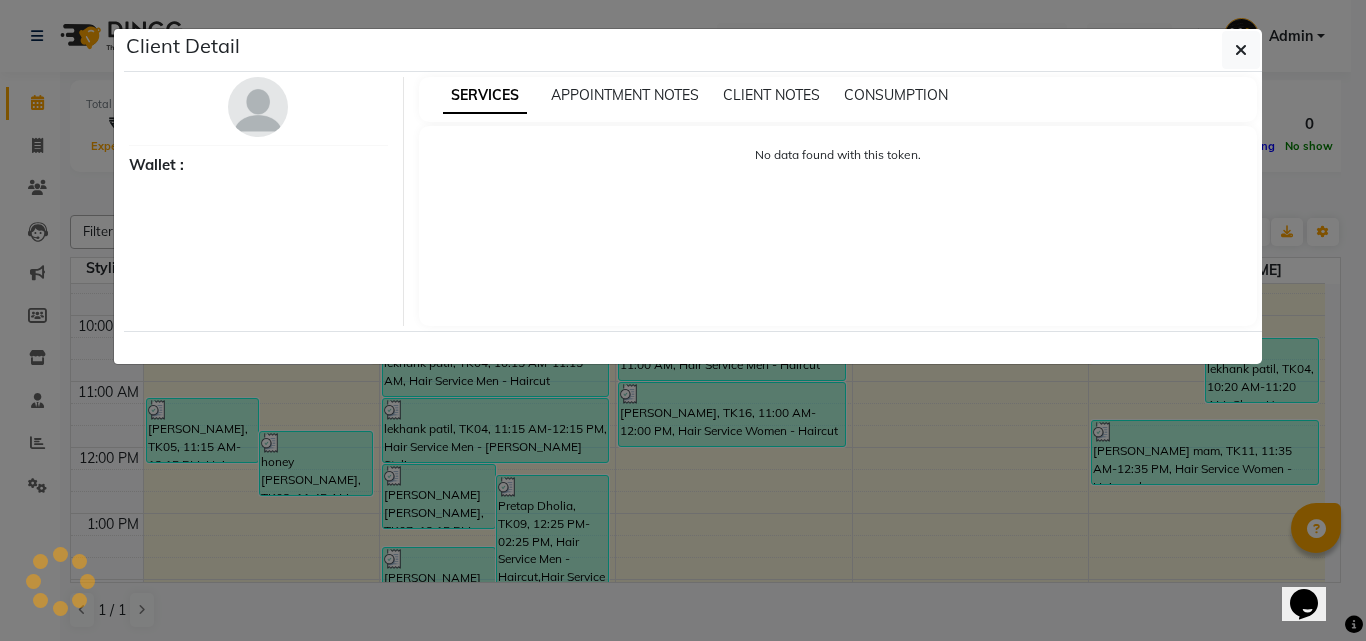 select on "3" 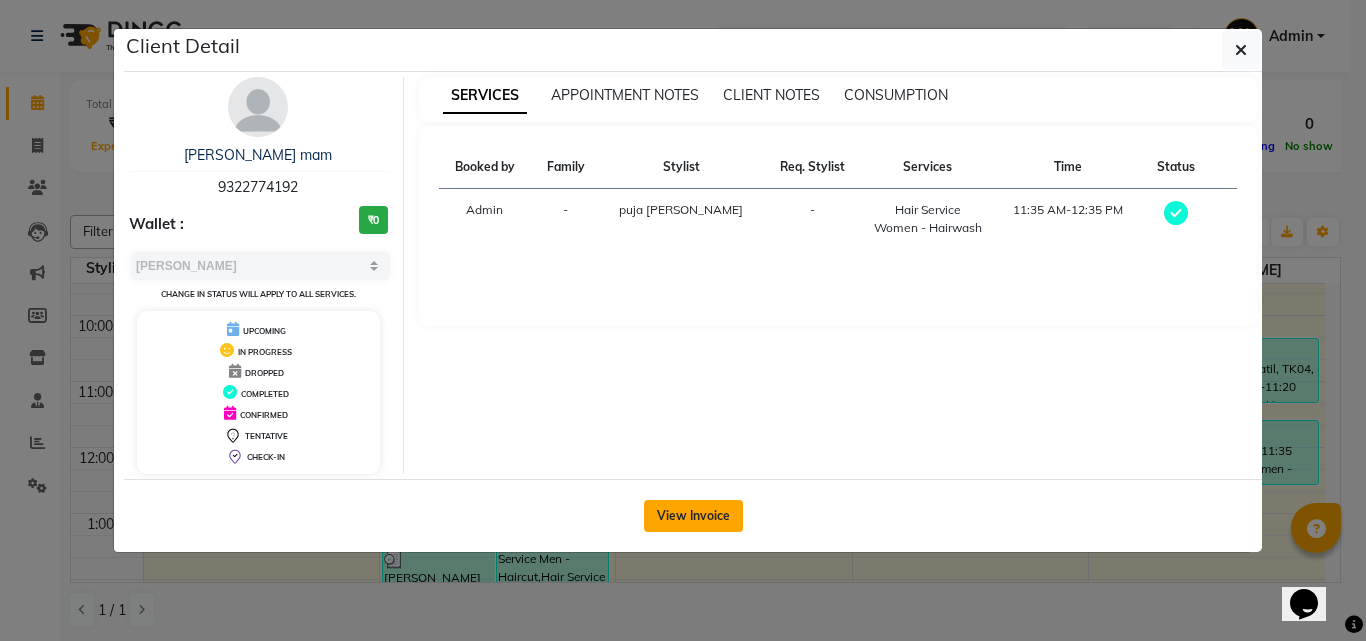 click on "View Invoice" 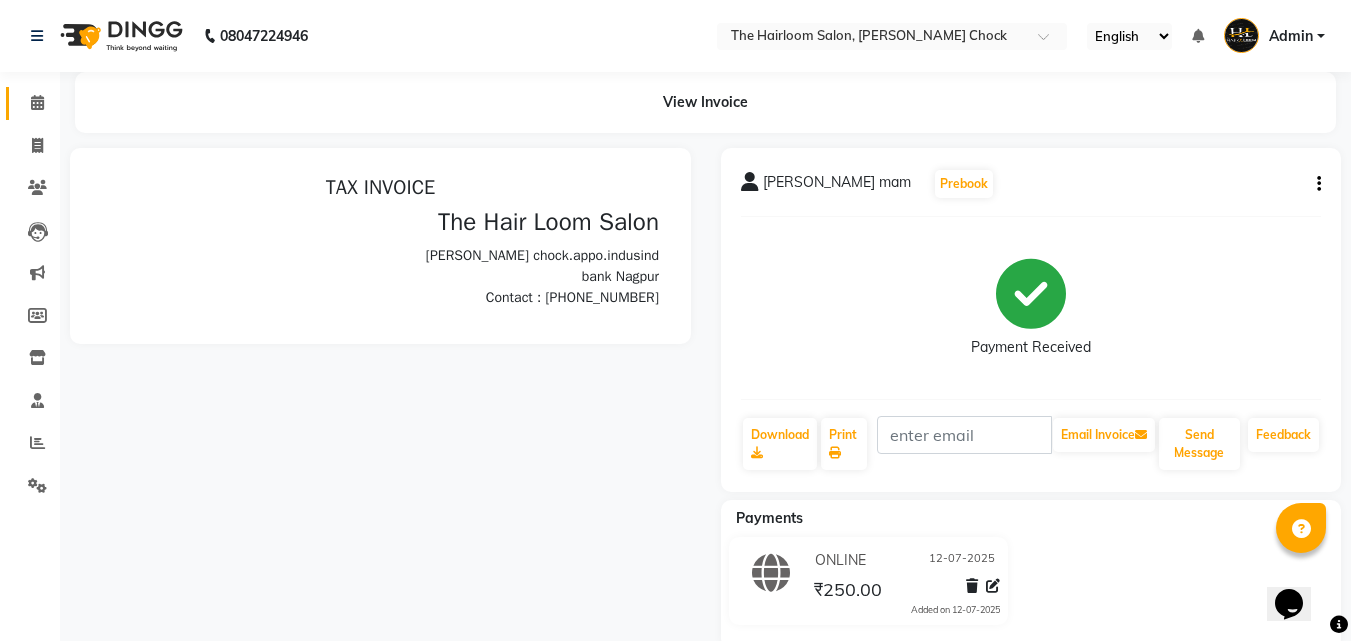 scroll, scrollTop: 0, scrollLeft: 0, axis: both 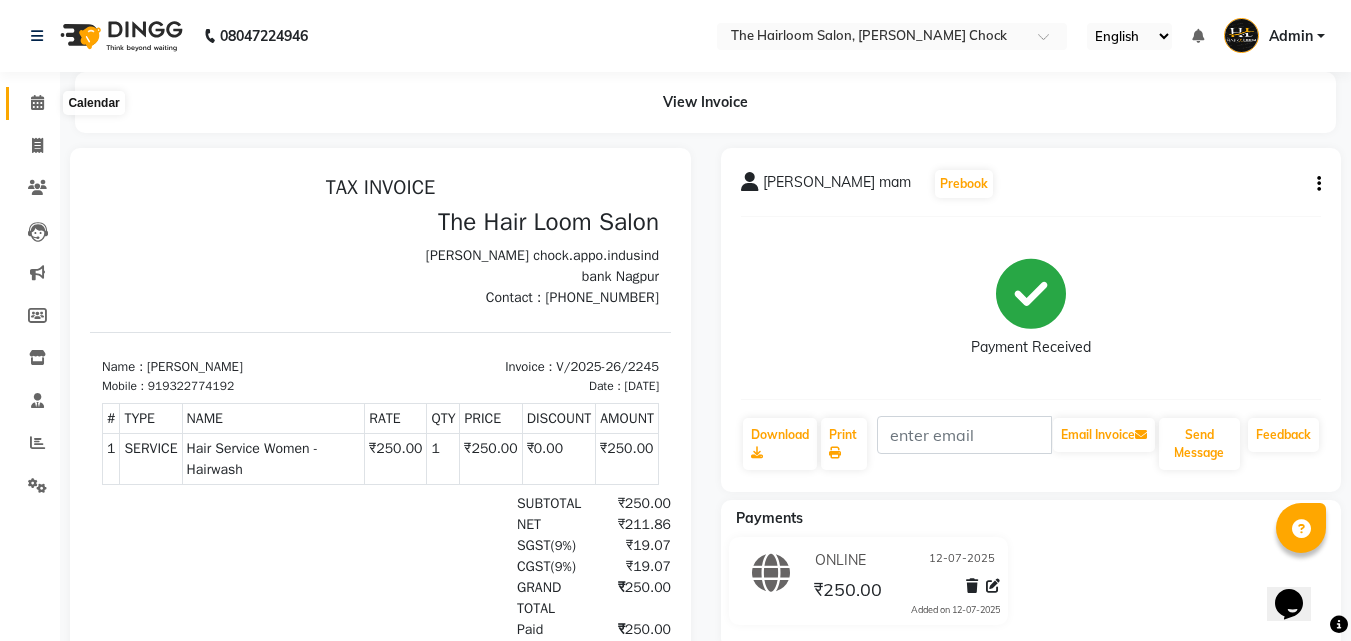 click 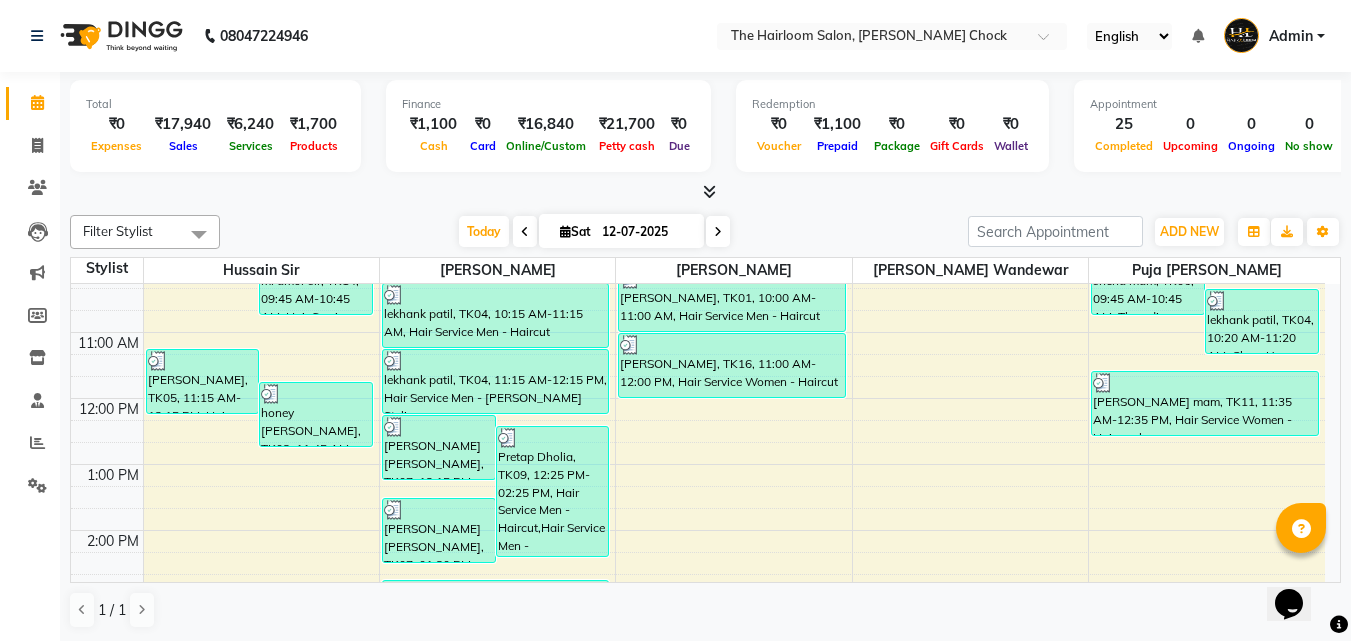 scroll, scrollTop: 200, scrollLeft: 0, axis: vertical 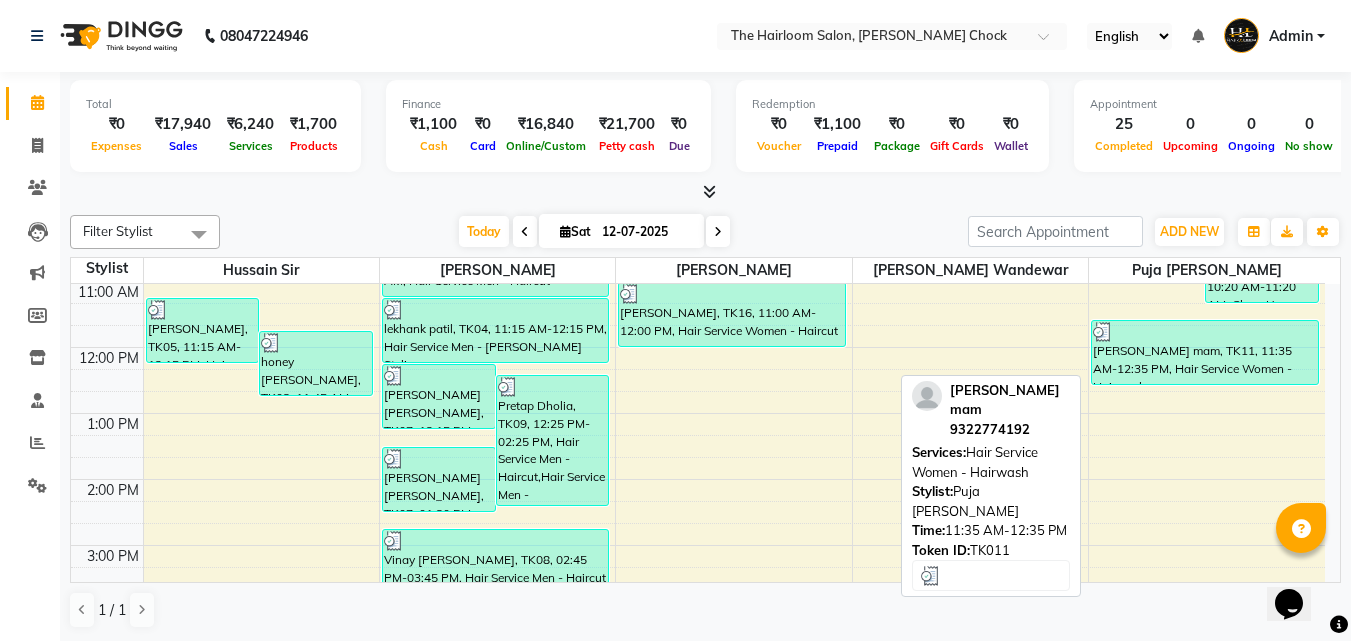 click on "[PERSON_NAME] mam, TK11, 11:35 AM-12:35 PM, Hair Service Women  - Hairwash" at bounding box center [1205, 352] 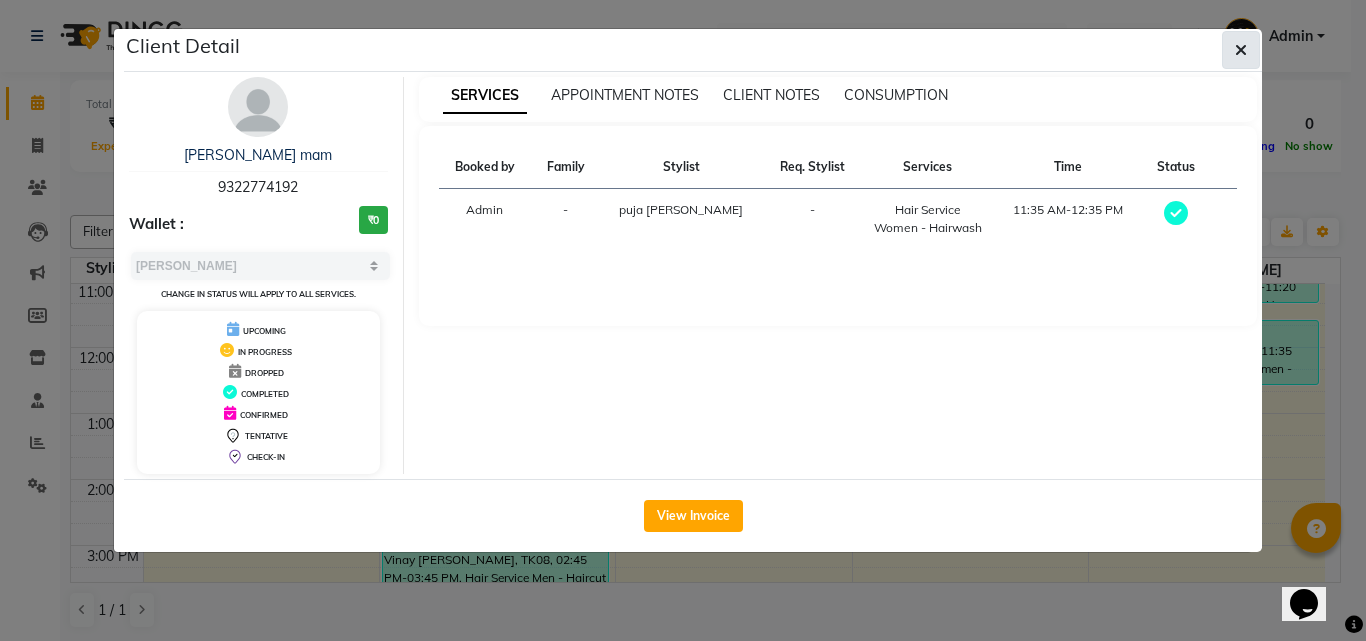 click 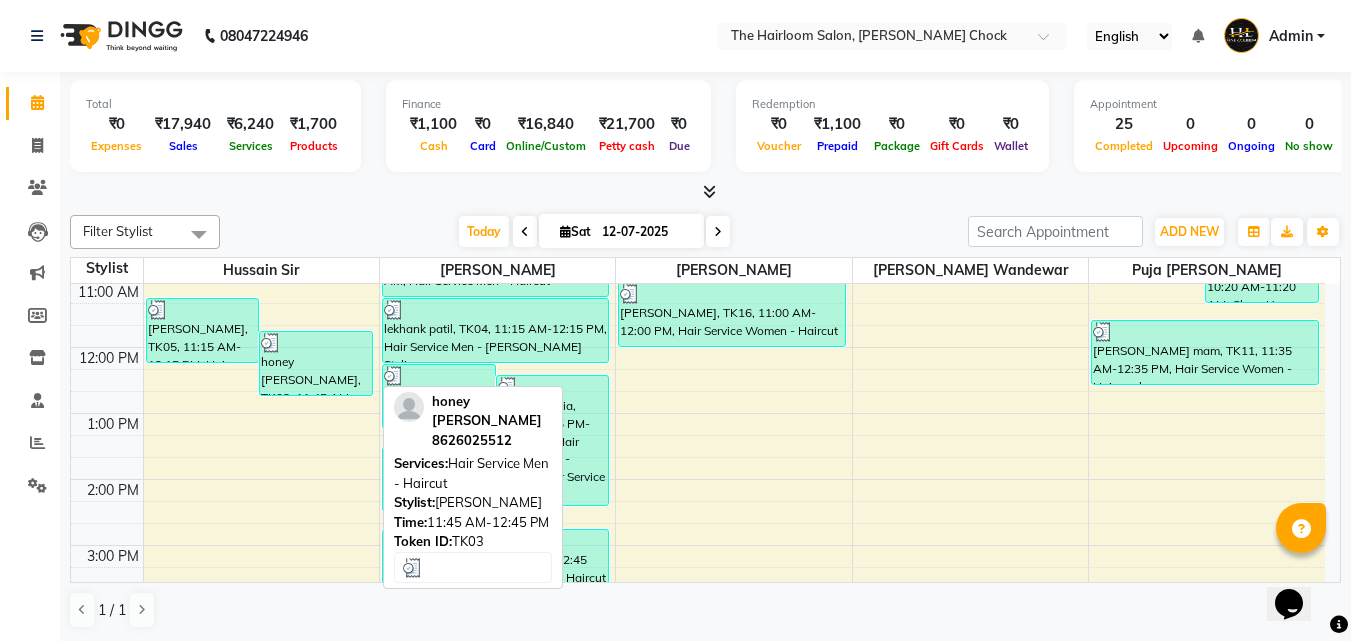 click on "honey [PERSON_NAME], TK03, 11:45 AM-12:45 PM, Hair Service Men  - Haircut" at bounding box center (316, 363) 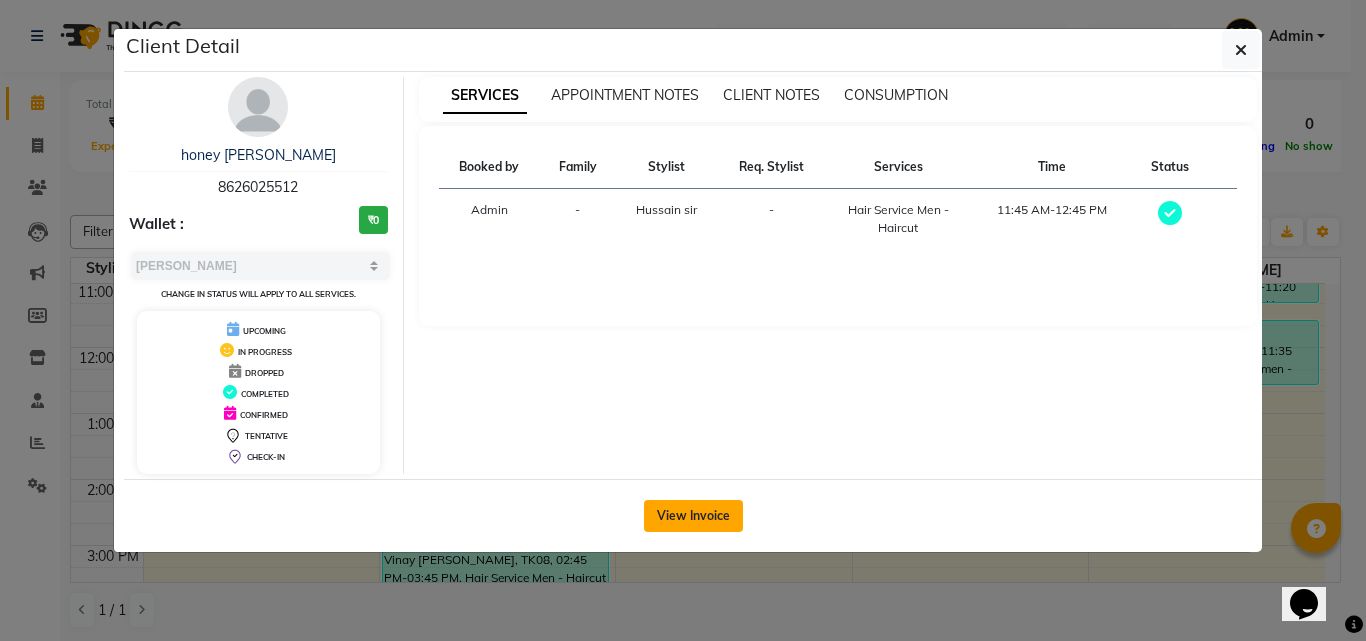 click on "View Invoice" 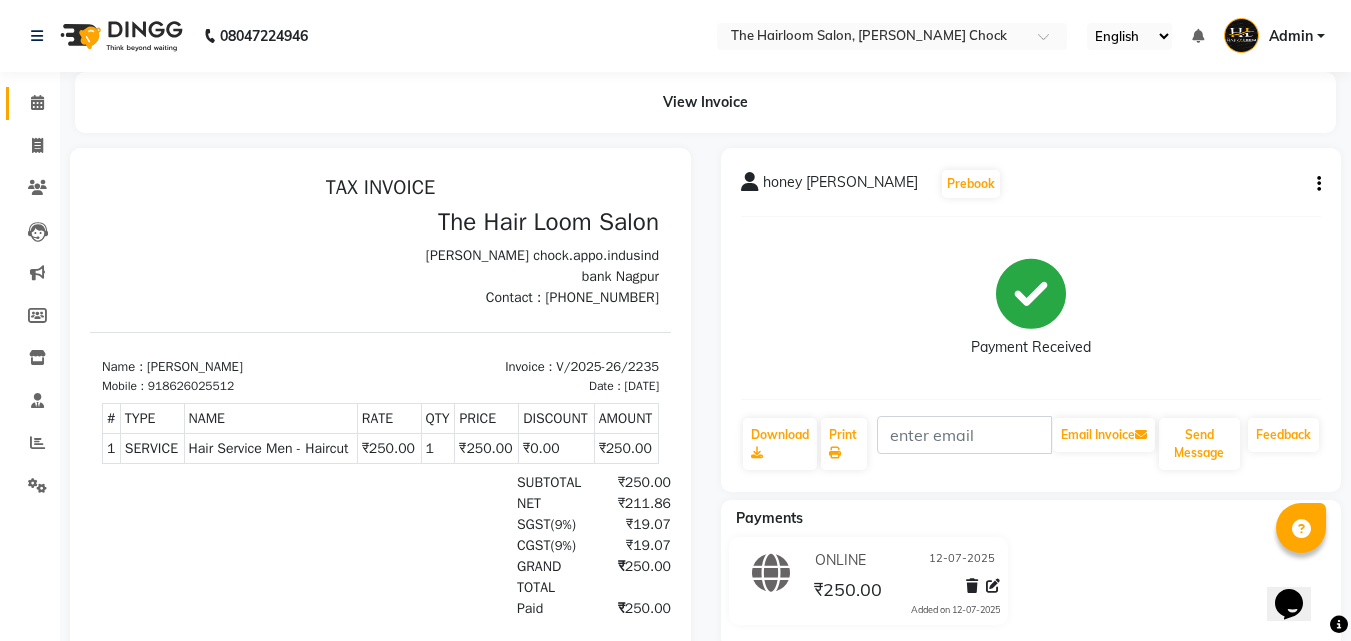 scroll, scrollTop: 0, scrollLeft: 0, axis: both 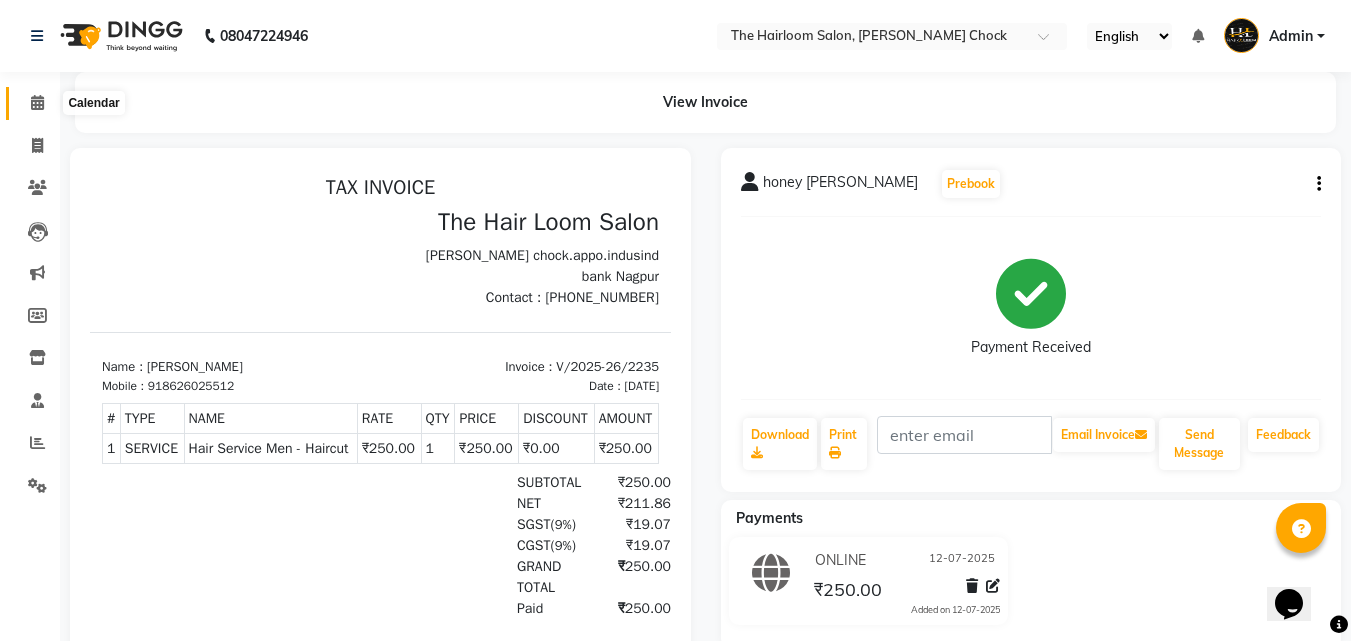 click 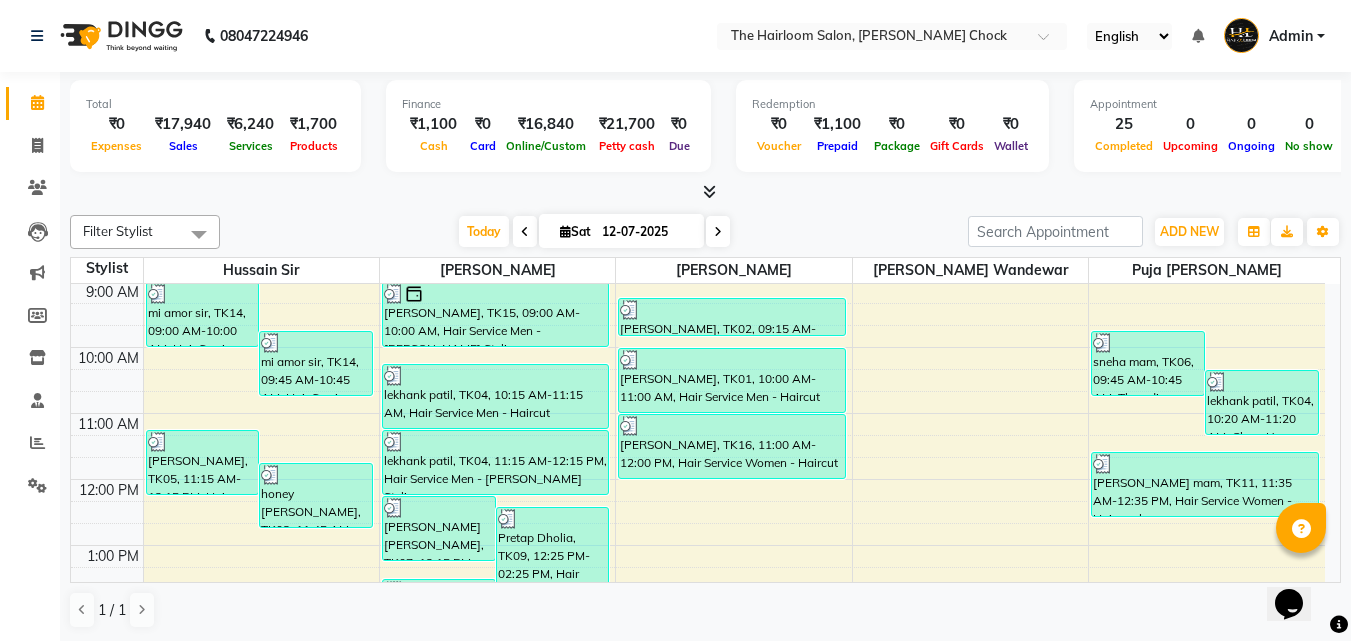 scroll, scrollTop: 100, scrollLeft: 0, axis: vertical 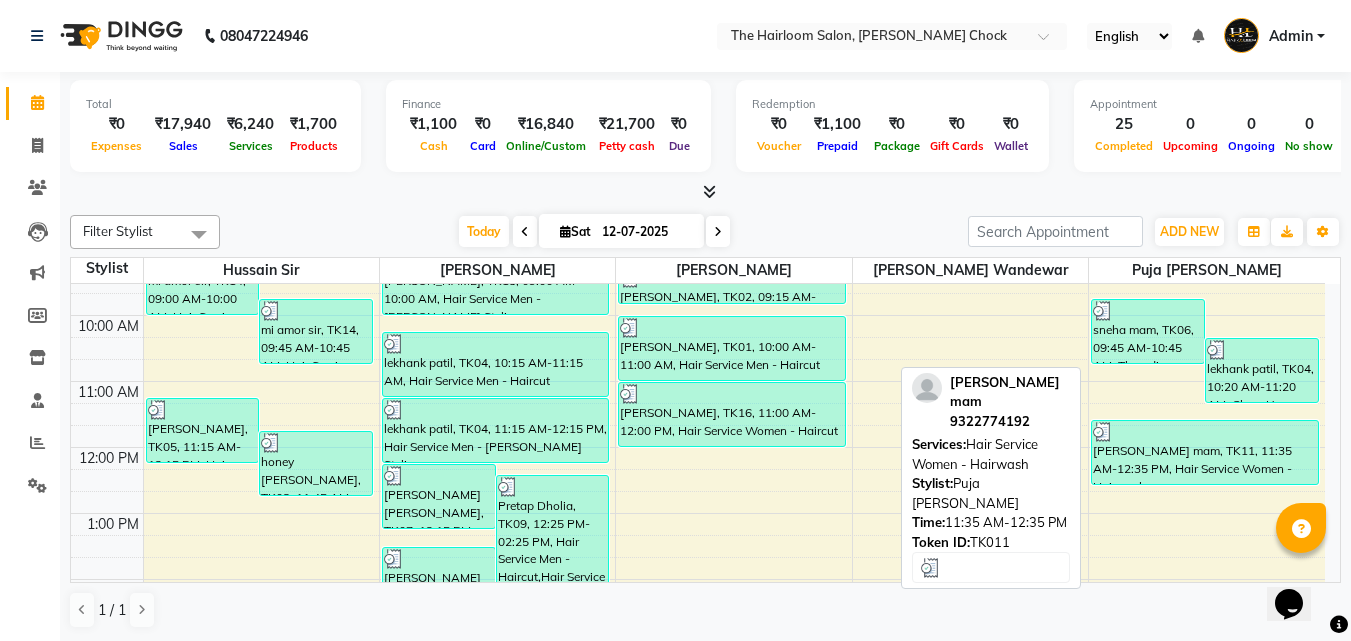 click on "[PERSON_NAME] mam, TK11, 11:35 AM-12:35 PM, Hair Service Women  - Hairwash" at bounding box center (1205, 452) 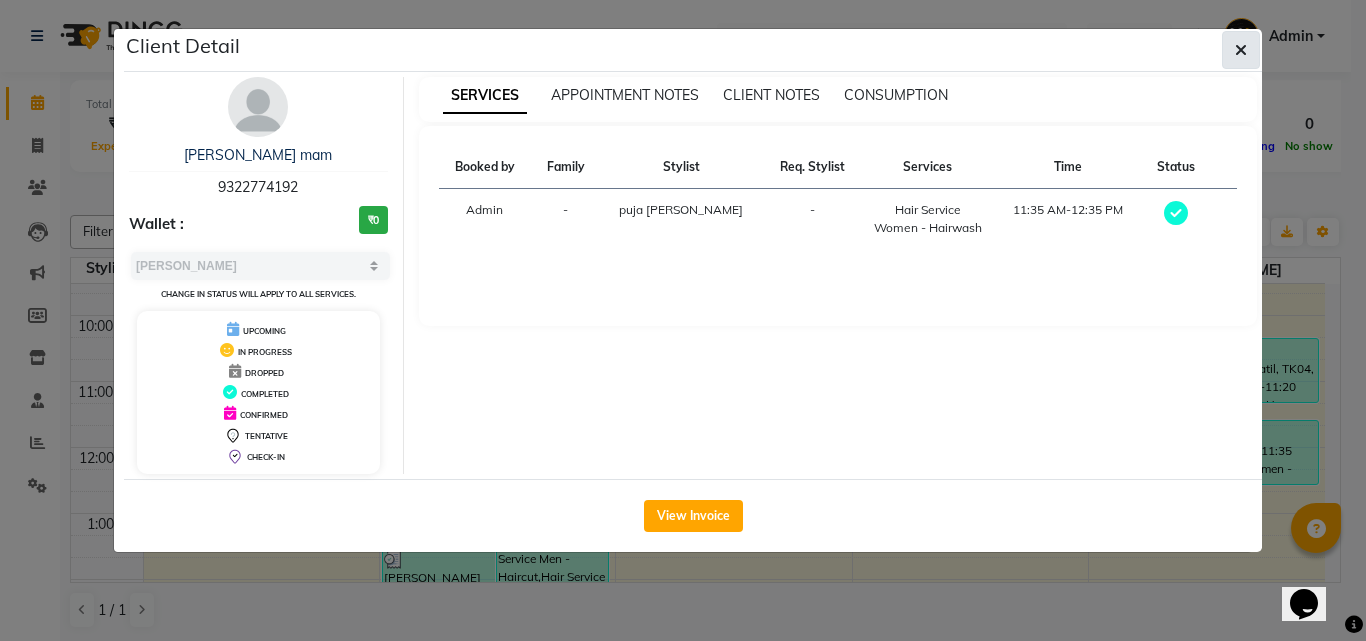 click 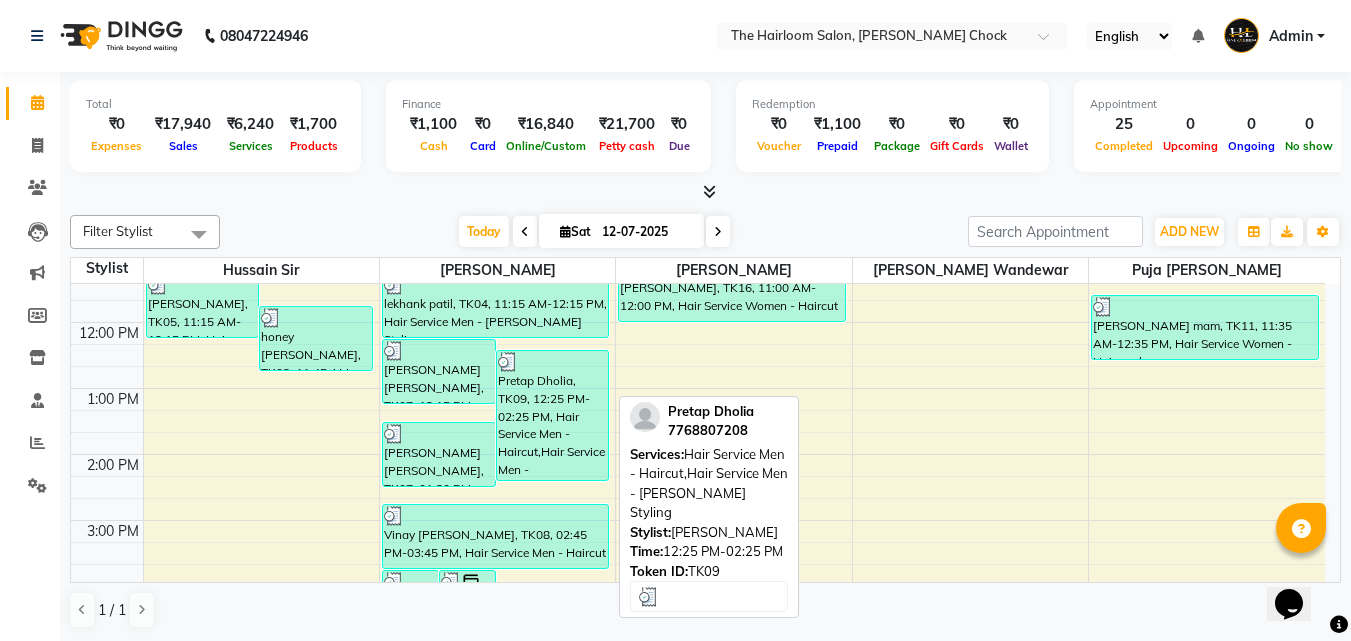 scroll, scrollTop: 200, scrollLeft: 0, axis: vertical 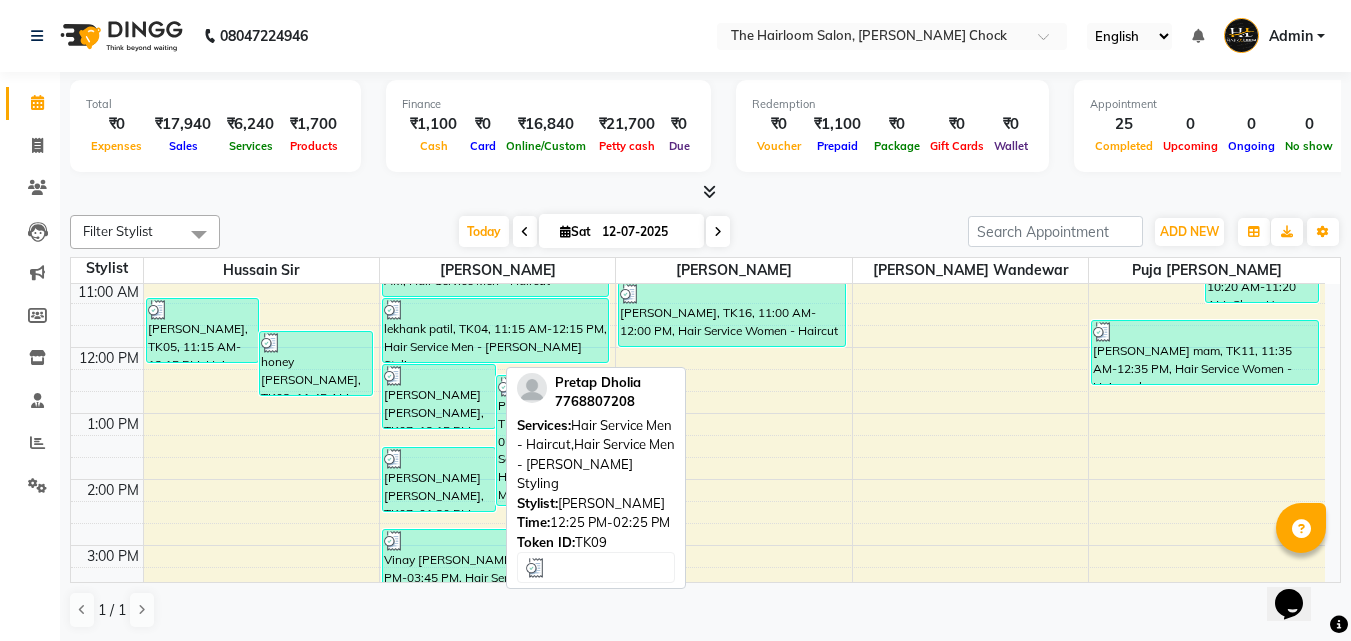 click on "Pretap Dholia, TK09, 12:25 PM-02:25 PM, Hair Service Men  - Haircut,Hair Service Men  - [PERSON_NAME] Styling" at bounding box center [553, 440] 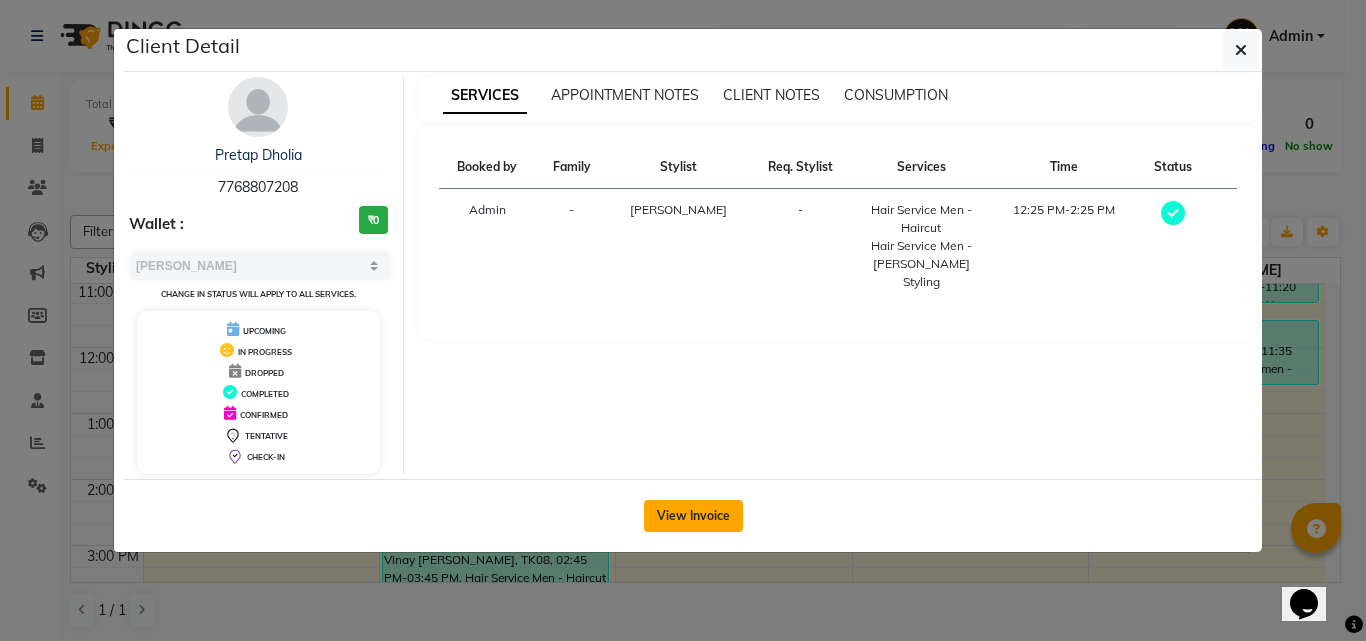 click on "View Invoice" 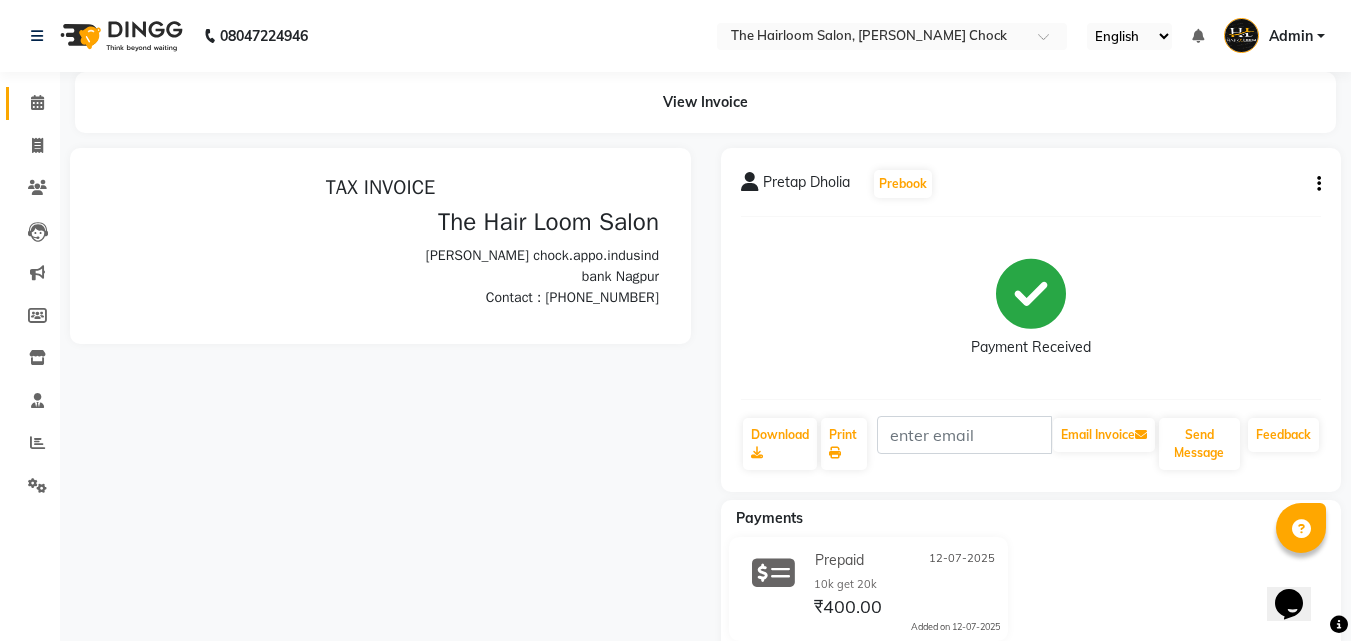 scroll, scrollTop: 0, scrollLeft: 0, axis: both 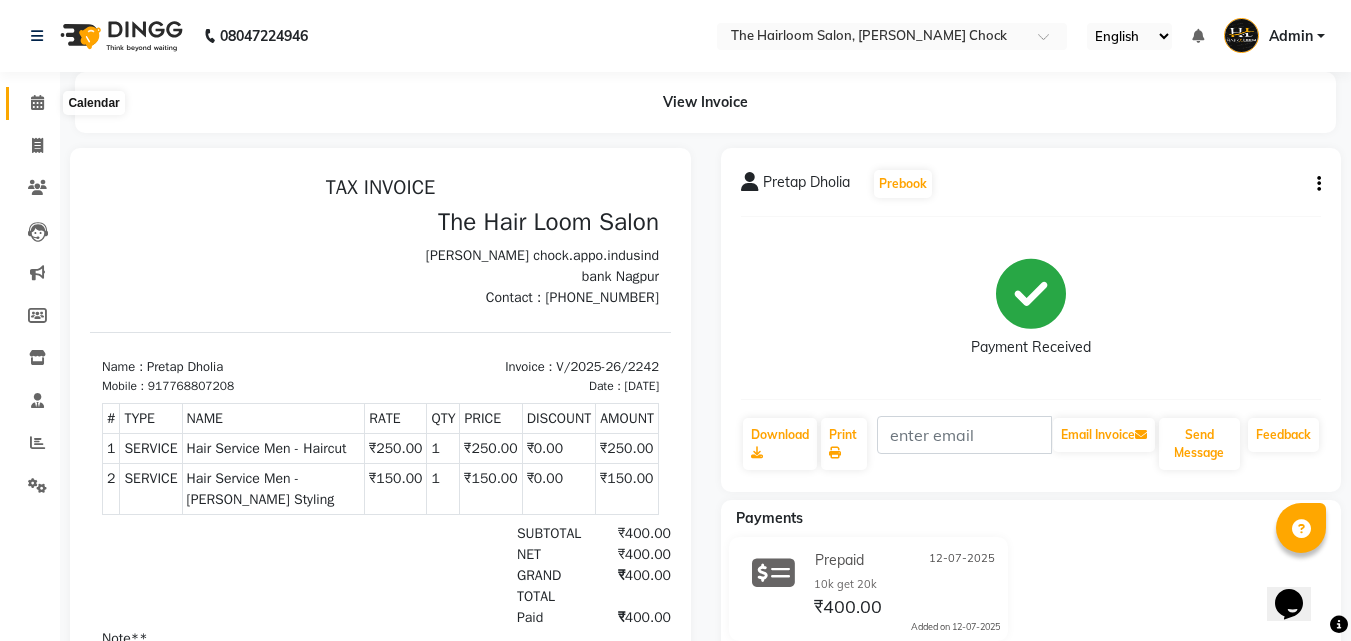 click 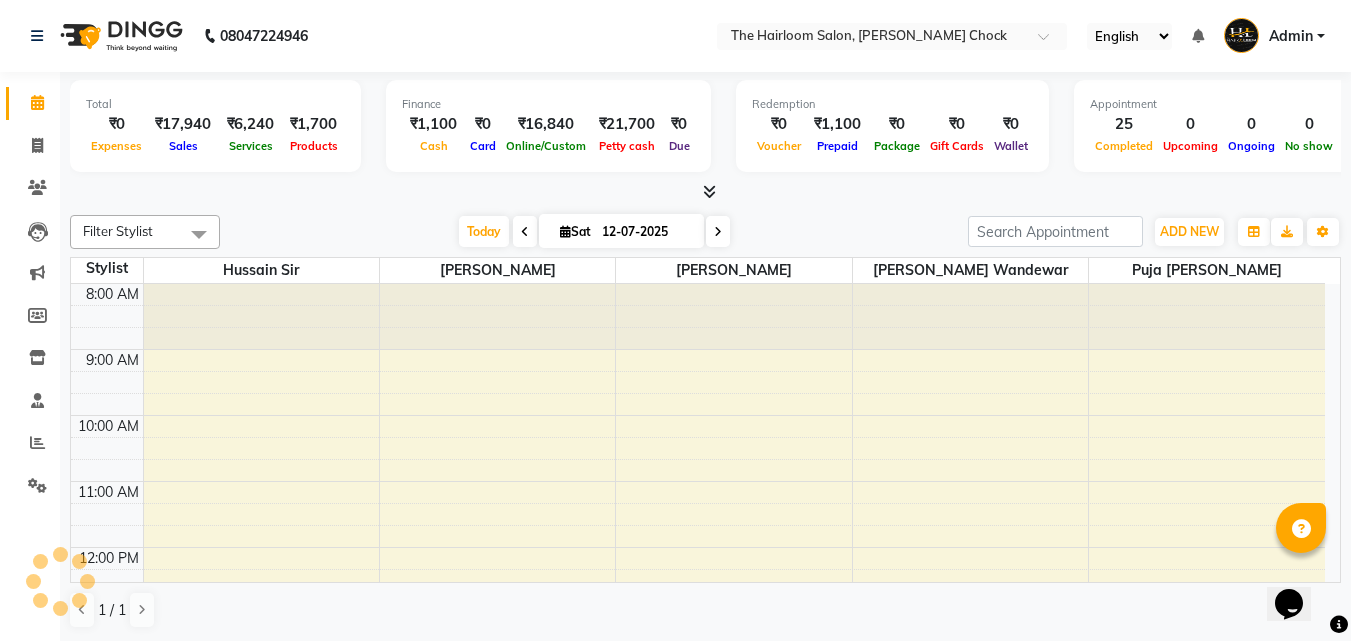 scroll, scrollTop: 0, scrollLeft: 0, axis: both 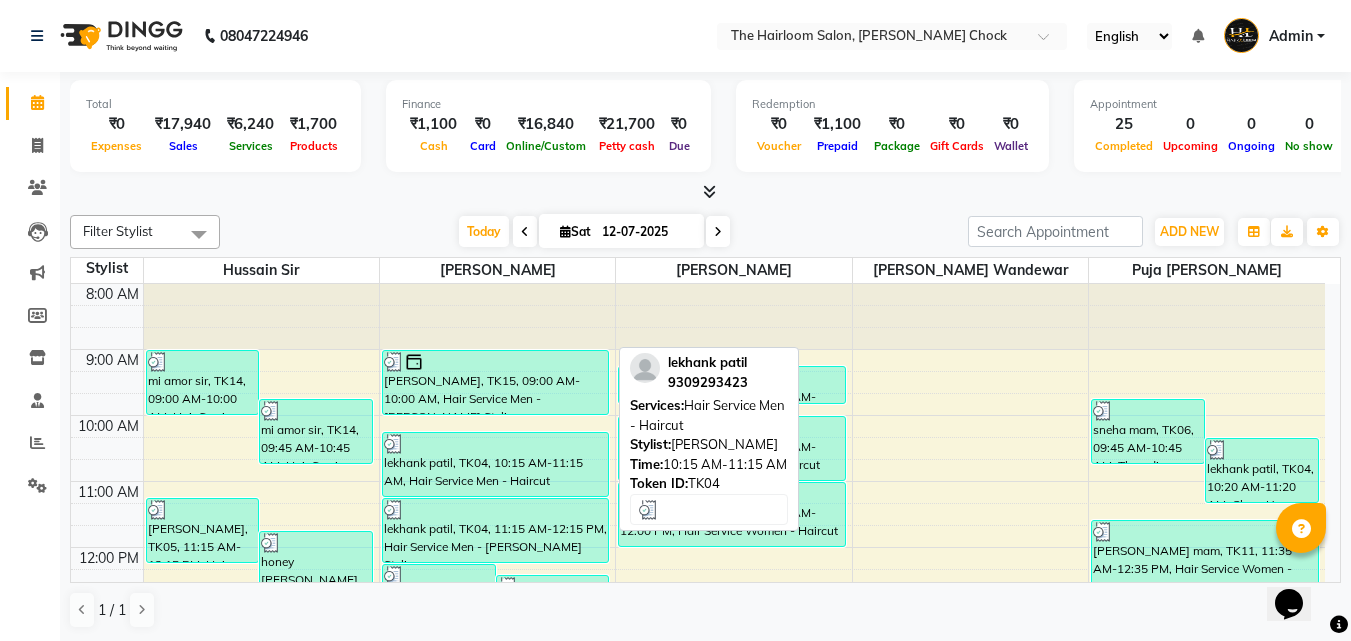click at bounding box center (496, 444) 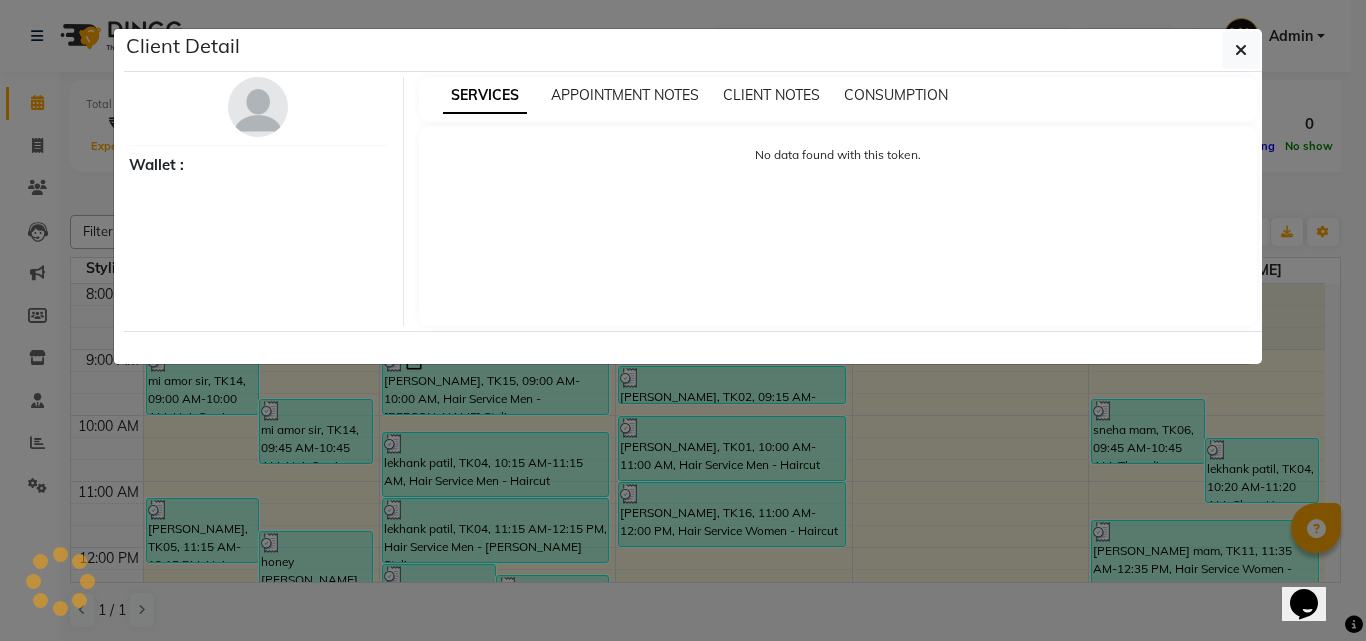 select on "3" 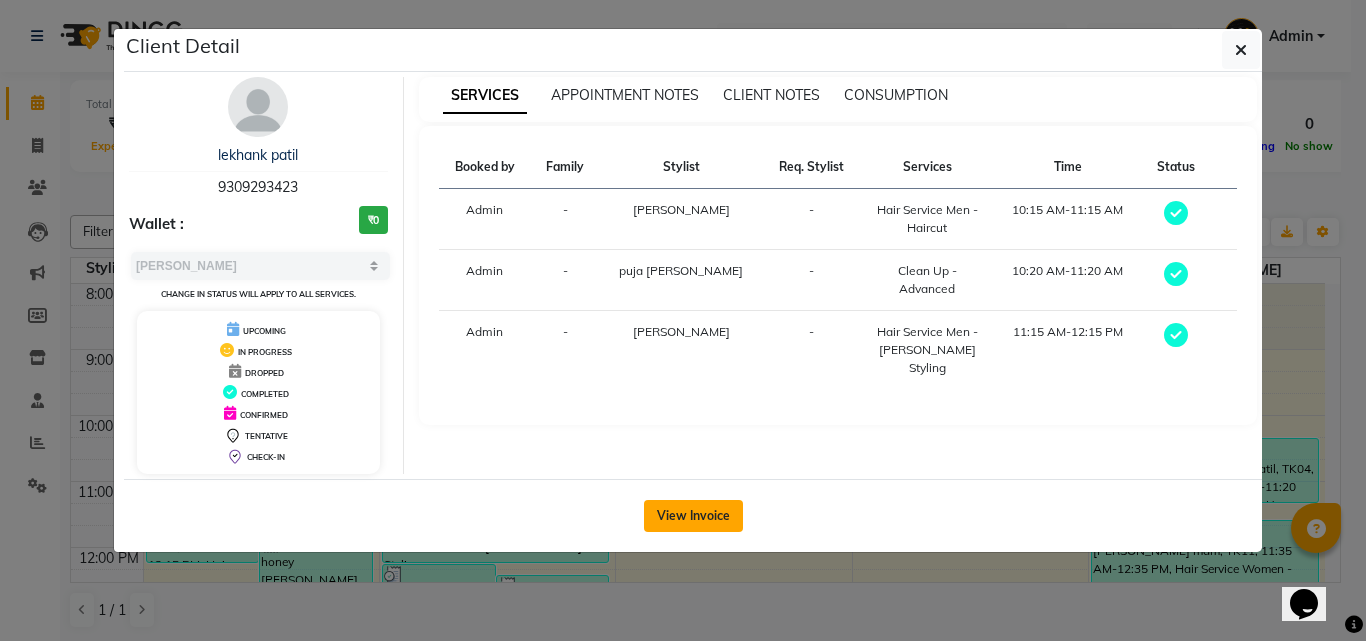 click on "View Invoice" 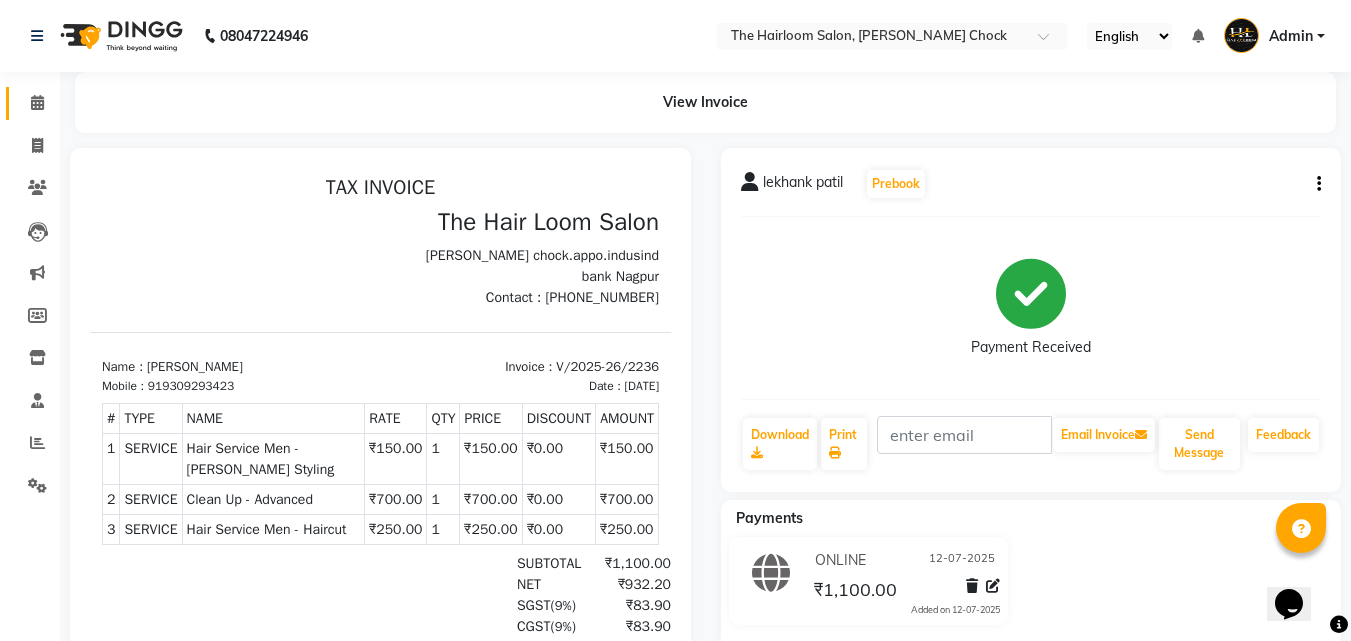 scroll, scrollTop: 0, scrollLeft: 0, axis: both 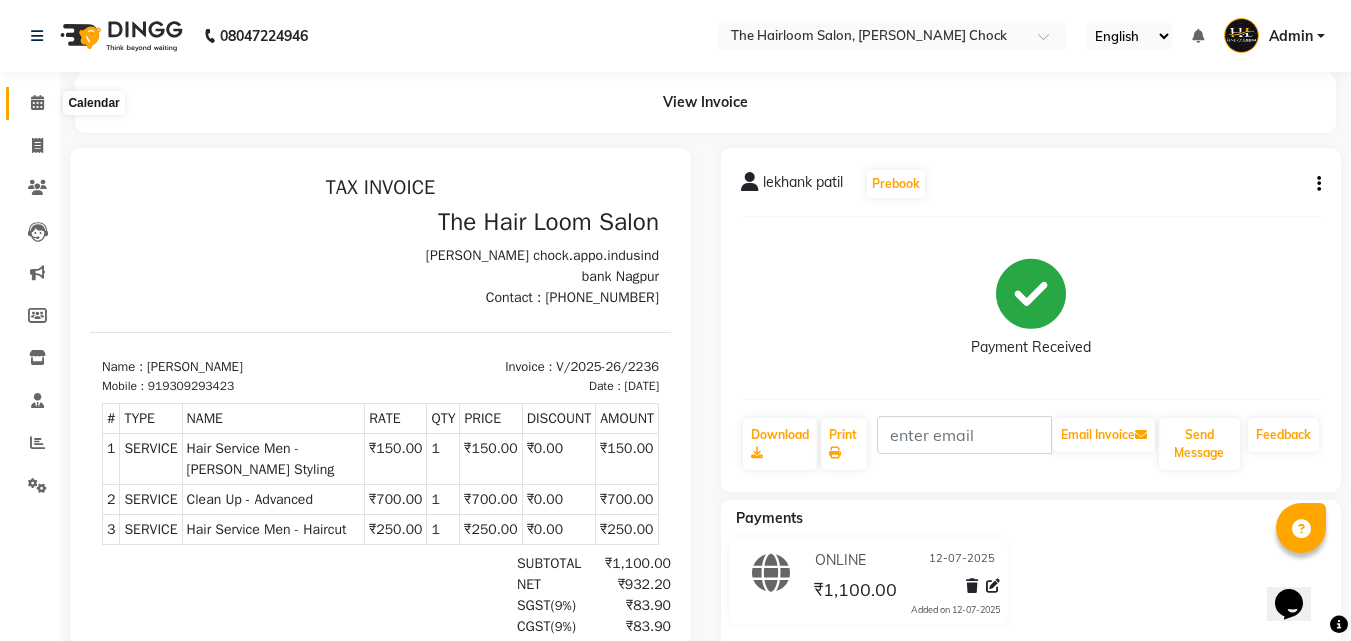 click 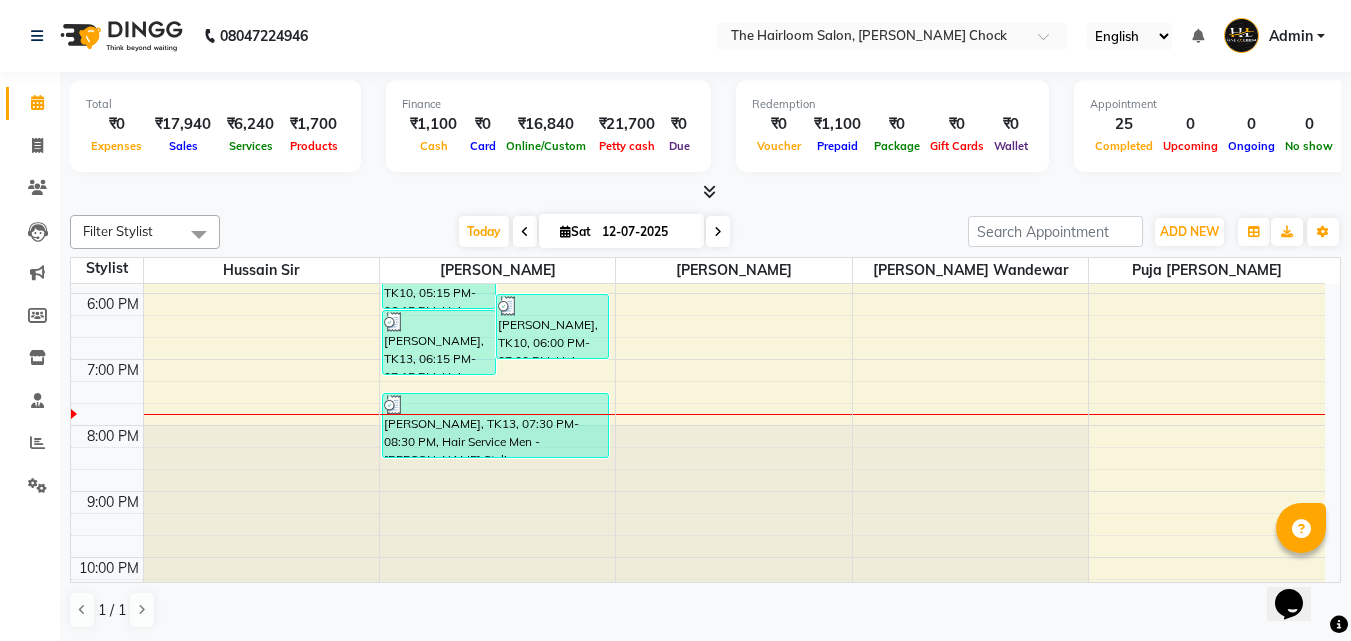 scroll, scrollTop: 619, scrollLeft: 0, axis: vertical 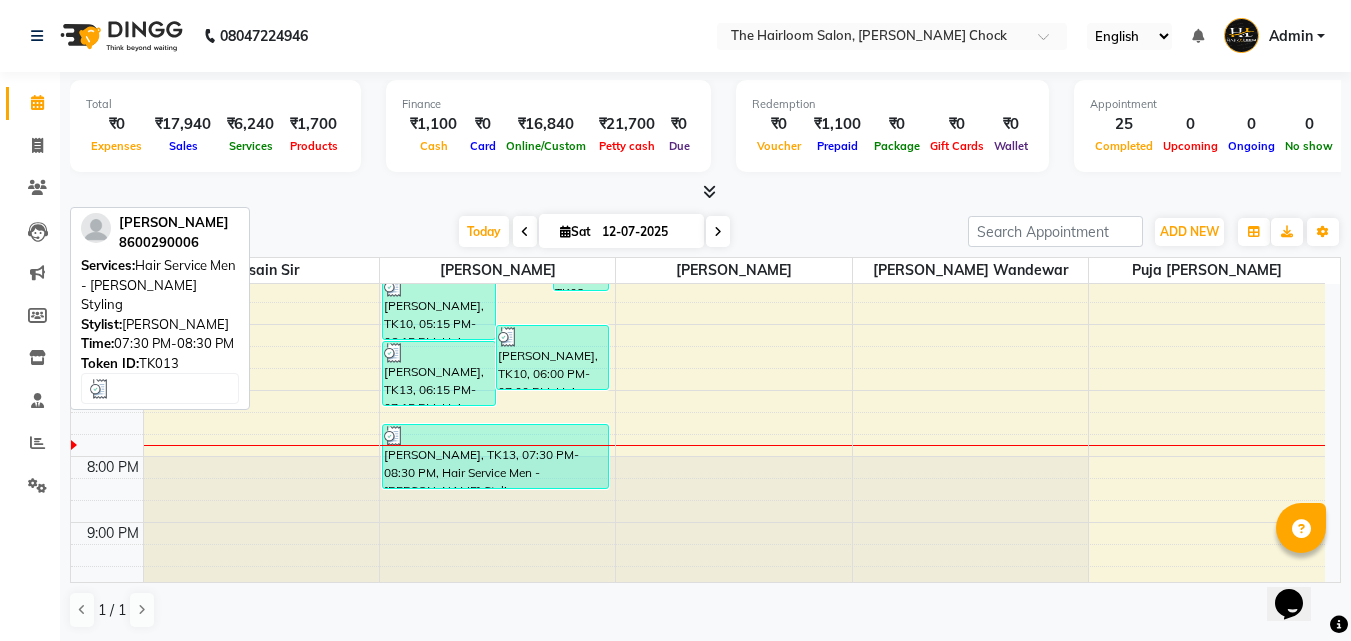 click on "[PERSON_NAME], TK13, 07:30 PM-08:30 PM, Hair Service Men  - [PERSON_NAME] Styling" at bounding box center [496, 456] 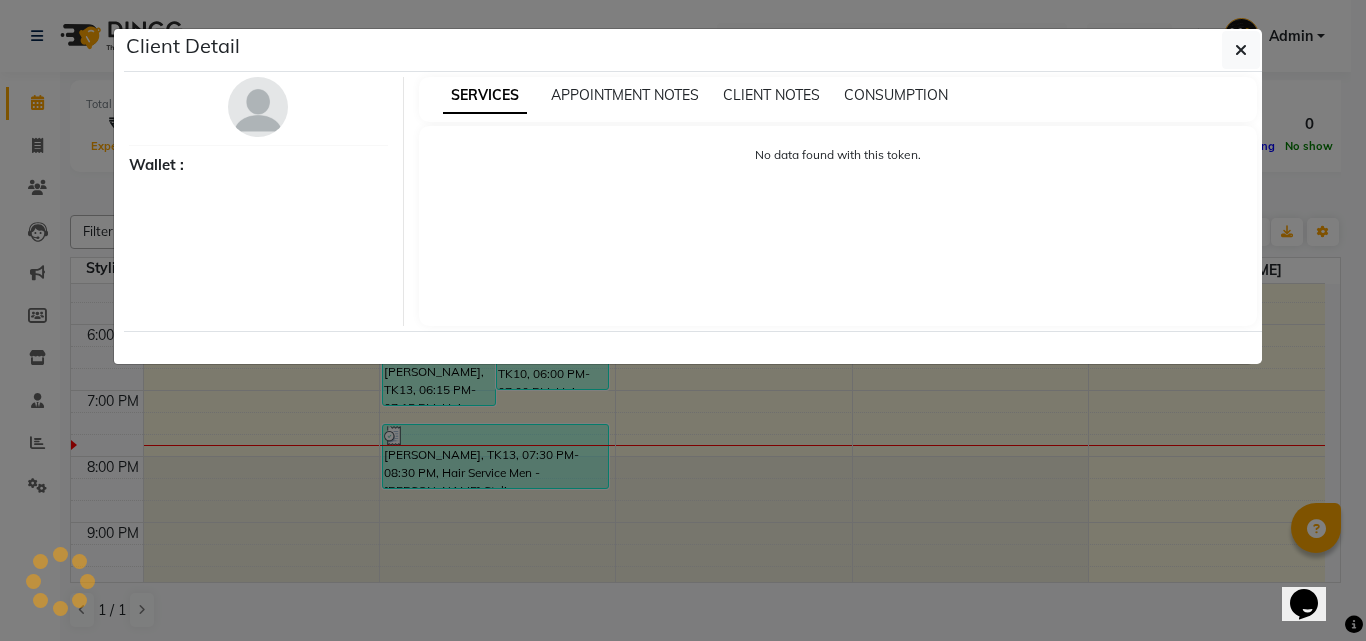 select on "3" 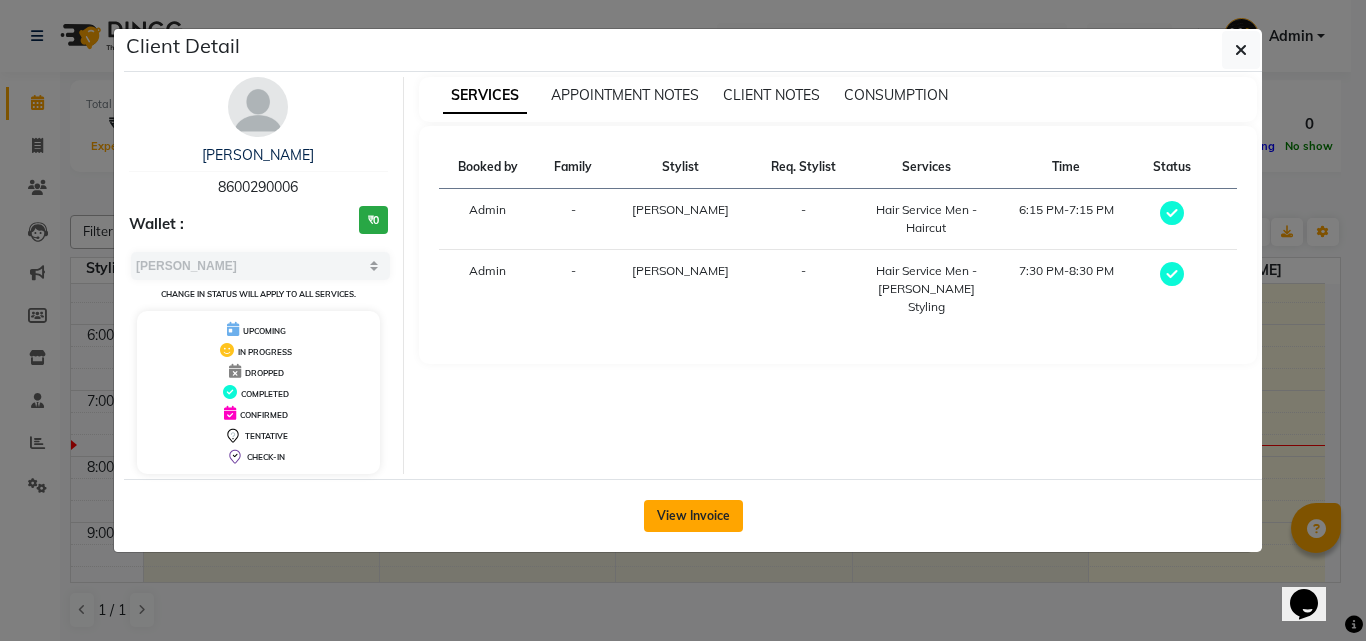 click on "View Invoice" 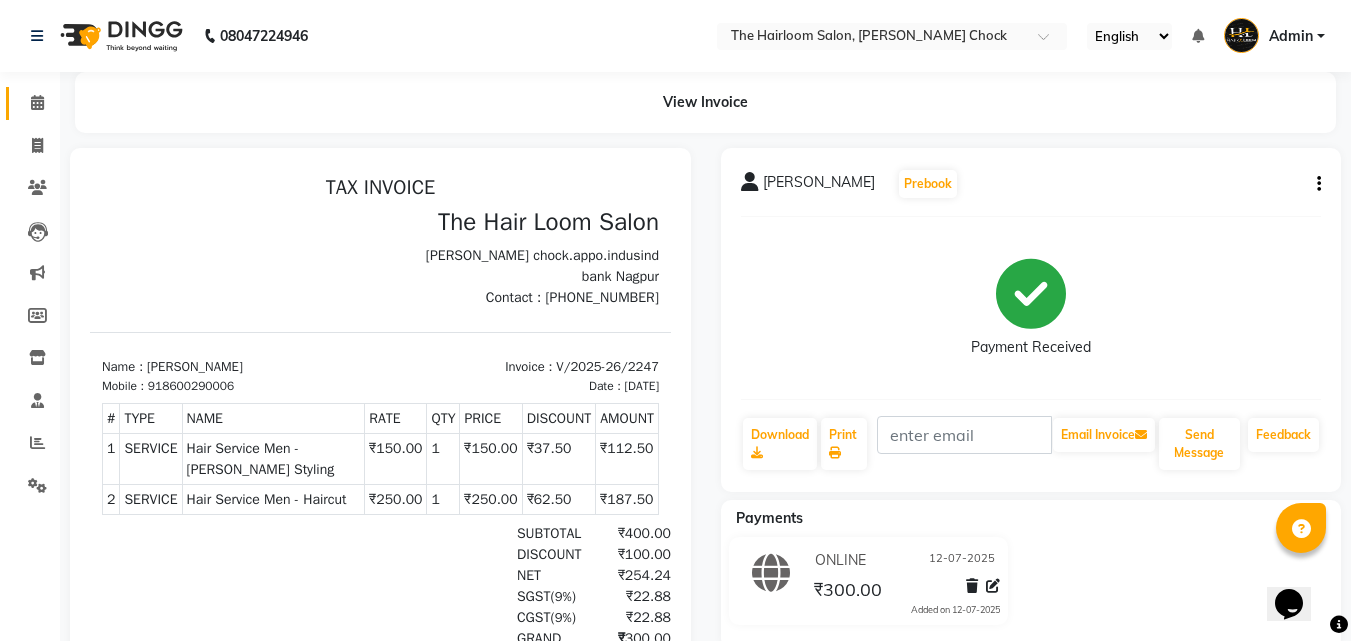 scroll, scrollTop: 0, scrollLeft: 0, axis: both 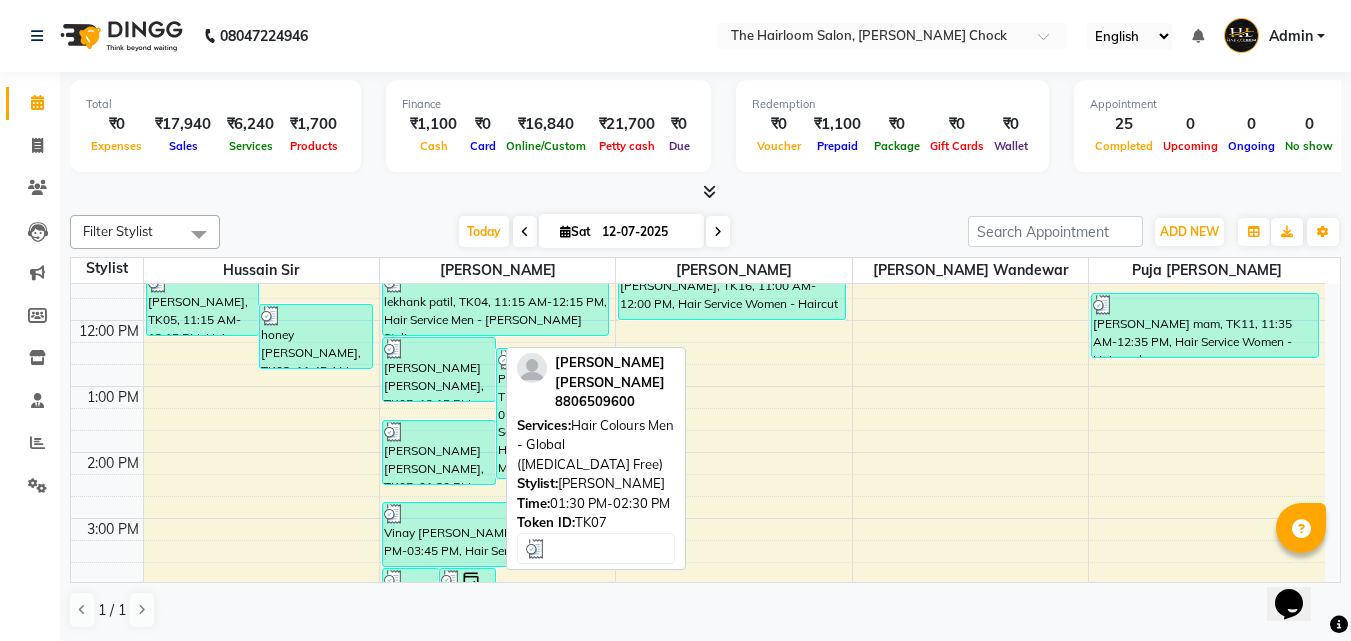 click on "[PERSON_NAME] [PERSON_NAME], TK07, 01:30 PM-02:30 PM, Hair Colours Men  - Global ([MEDICAL_DATA] Free)" at bounding box center (439, 452) 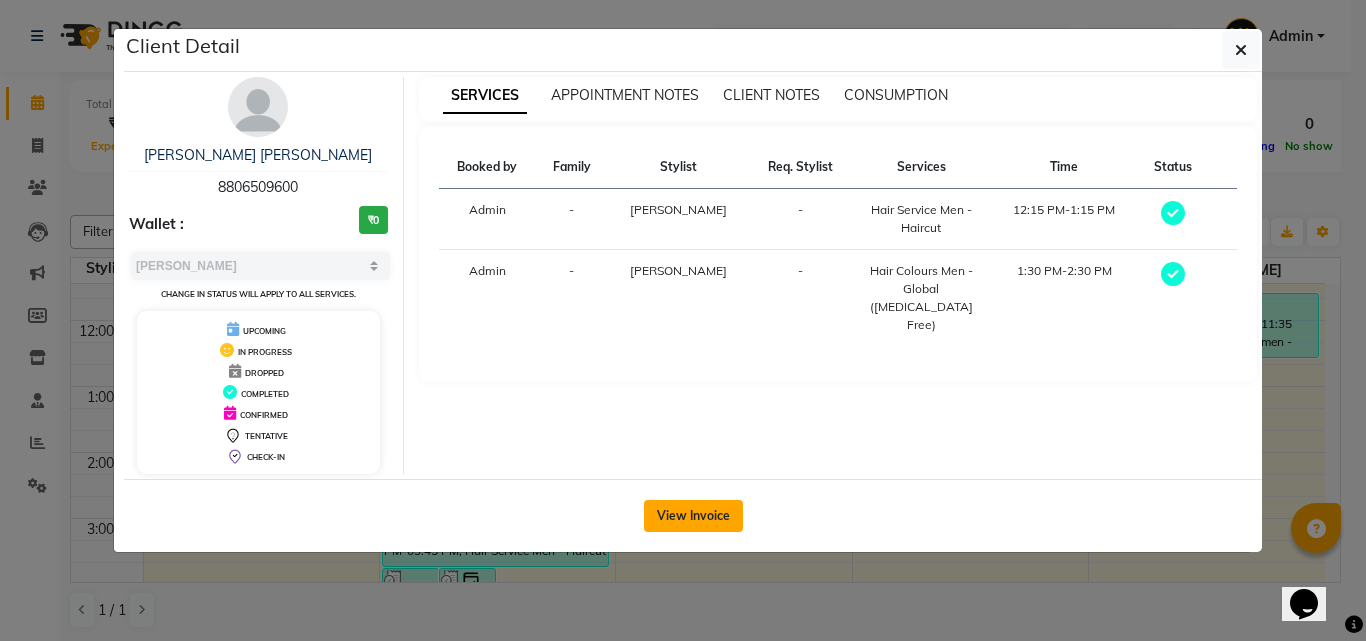 click on "View Invoice" 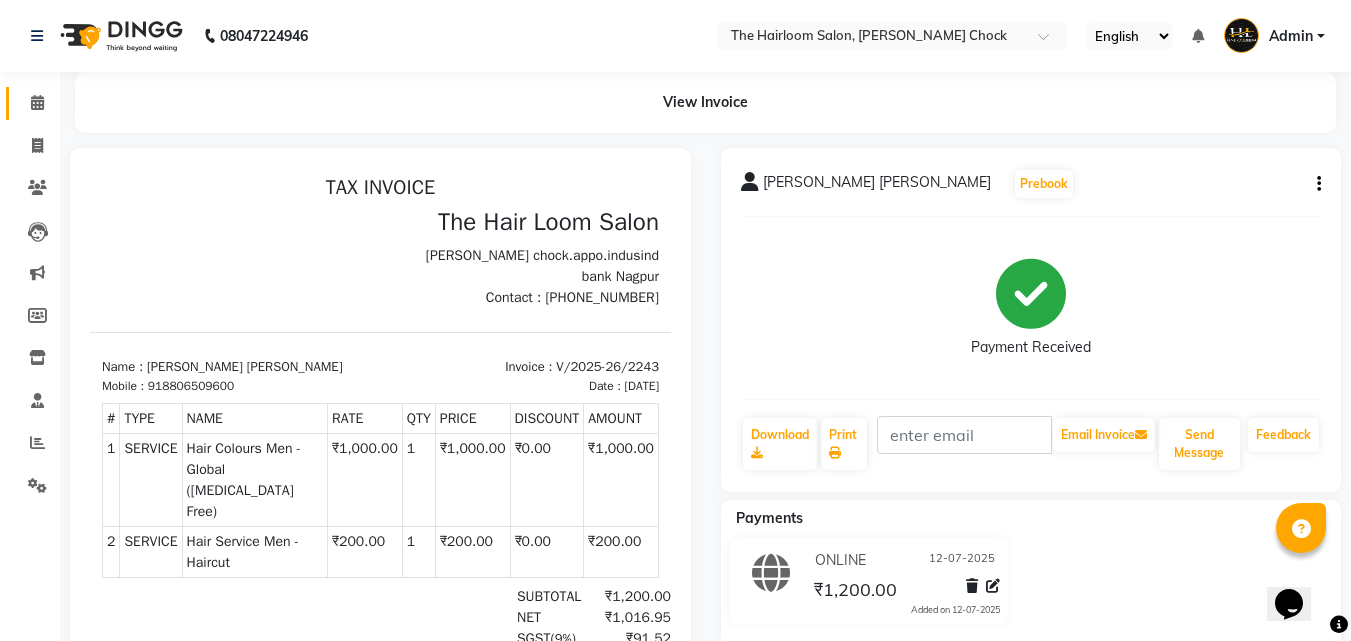 scroll, scrollTop: 0, scrollLeft: 0, axis: both 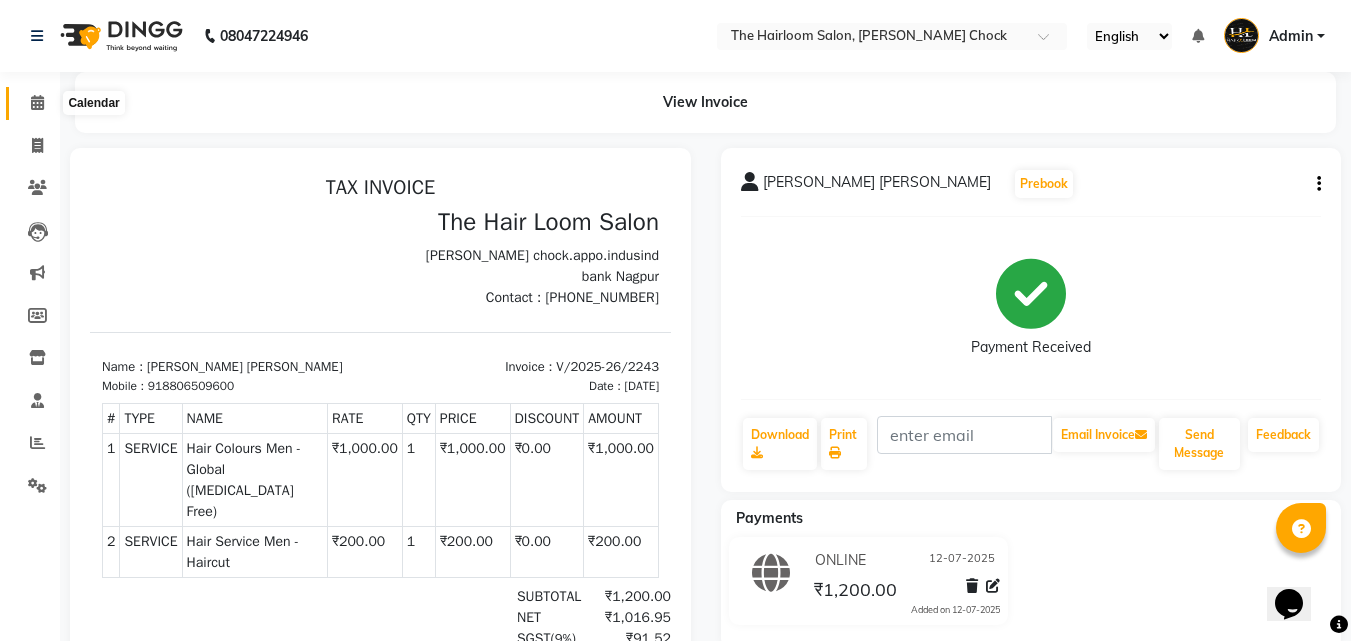 click 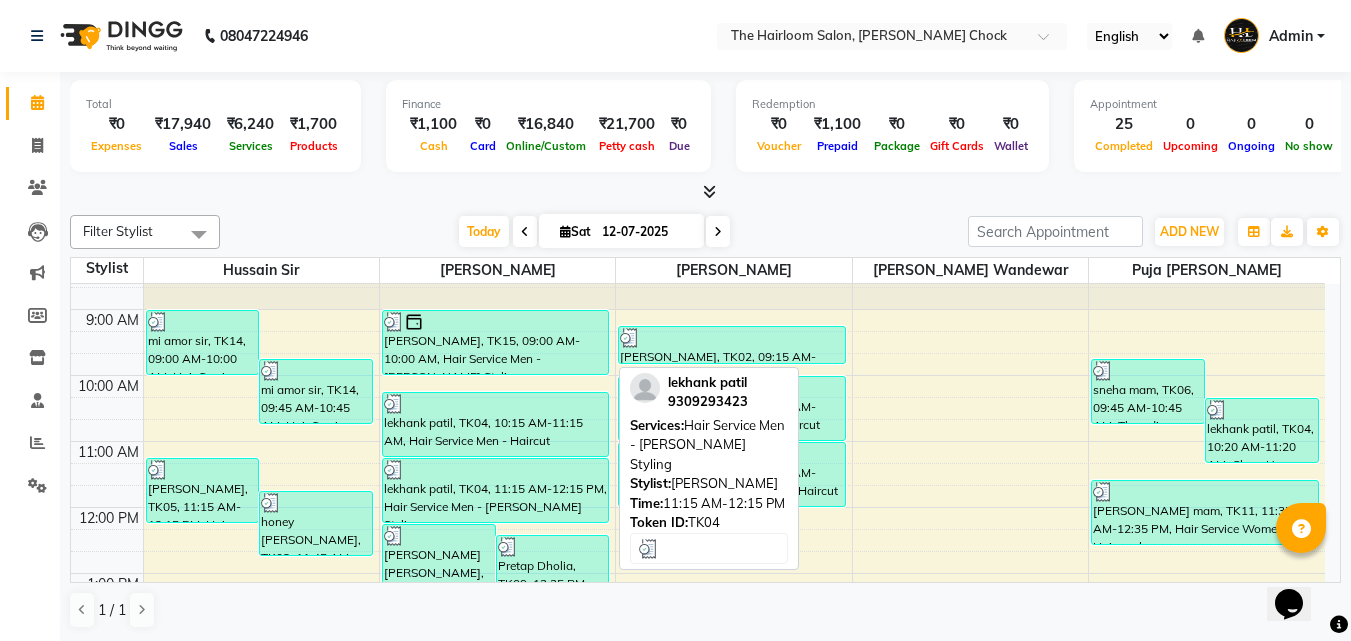 scroll, scrollTop: 0, scrollLeft: 0, axis: both 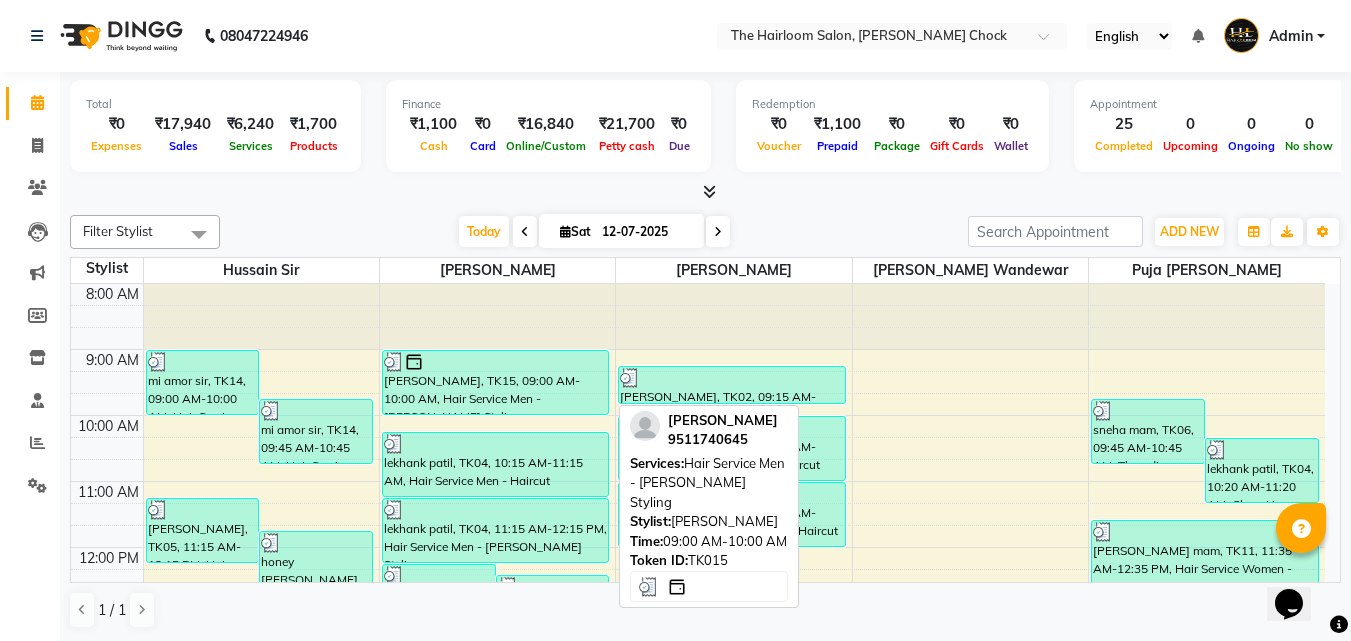 click on "[PERSON_NAME], TK15, 09:00 AM-10:00 AM, Hair Service Men  - [PERSON_NAME] Styling" at bounding box center [496, 382] 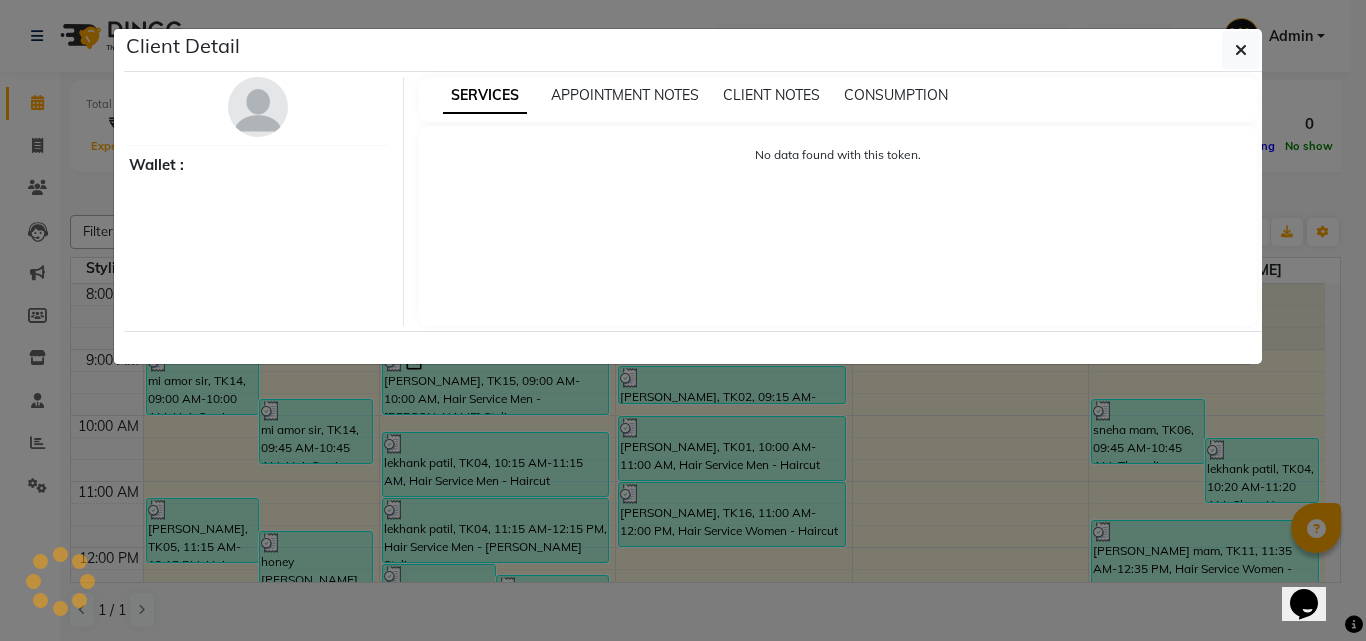 select on "3" 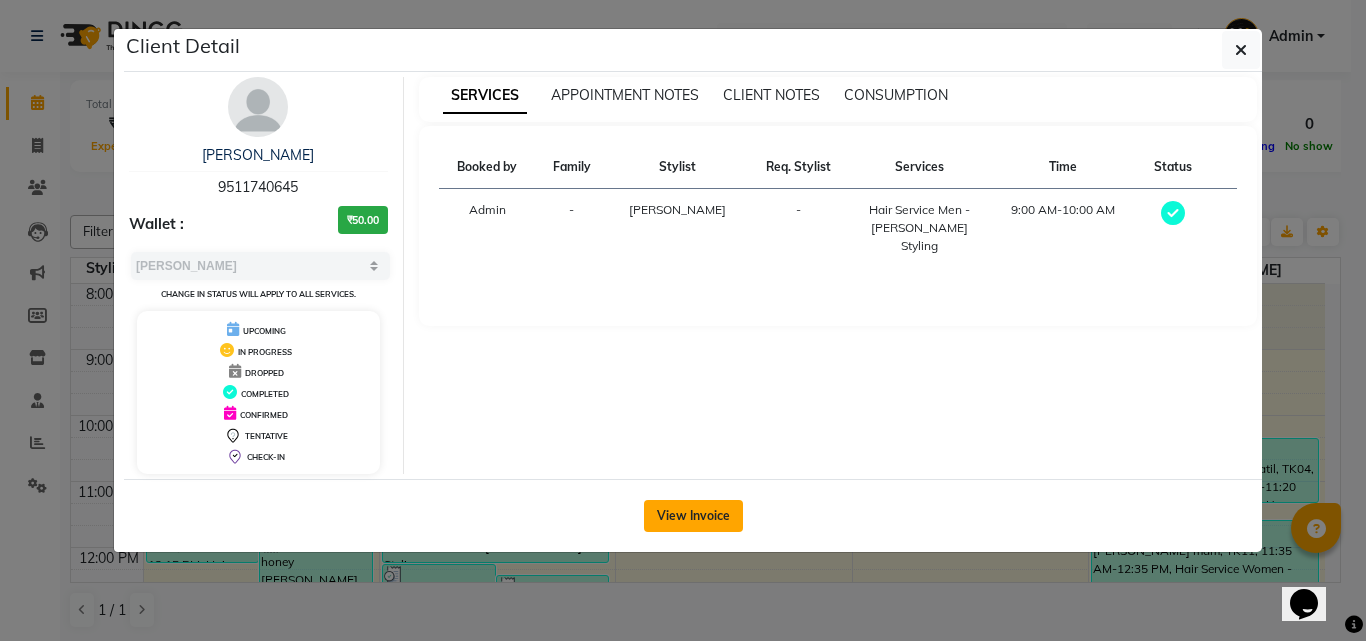 click on "View Invoice" 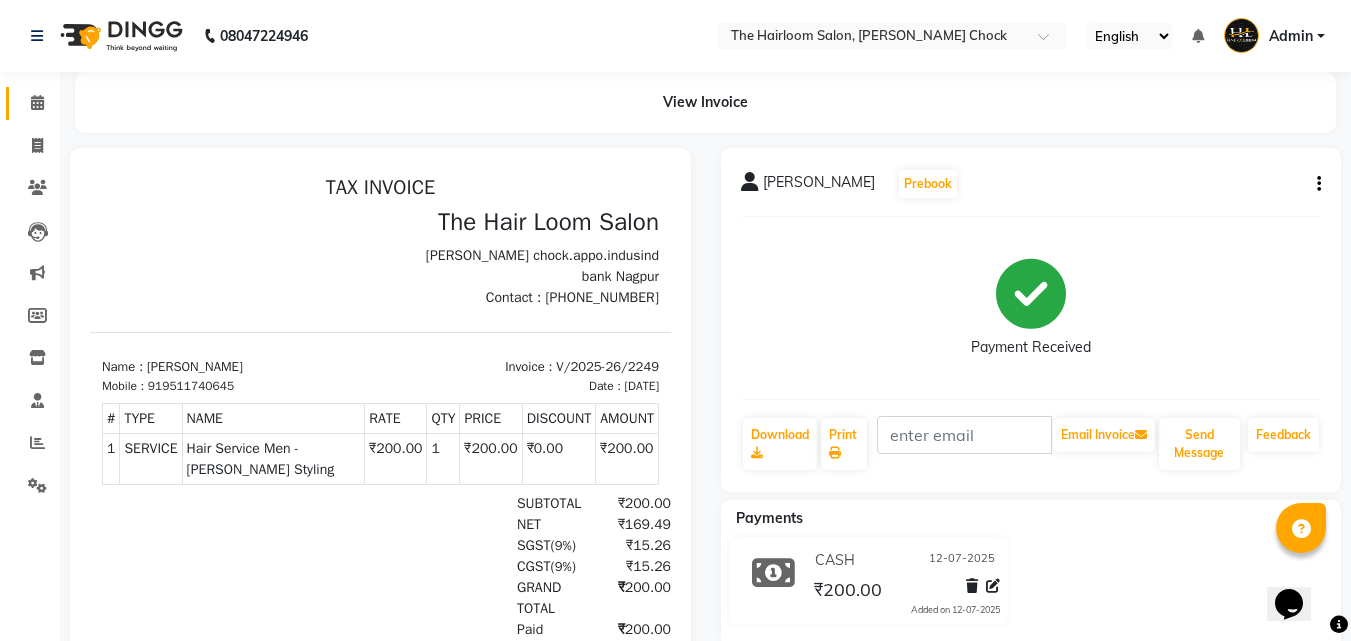 scroll, scrollTop: 0, scrollLeft: 0, axis: both 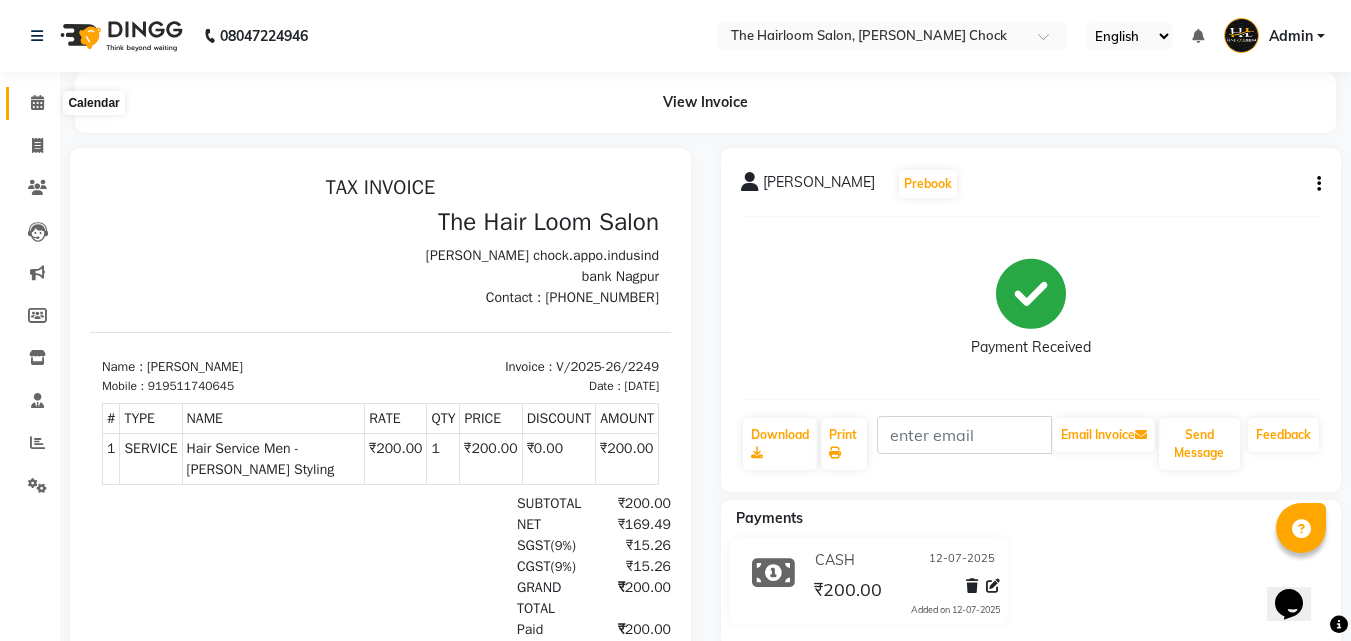 click 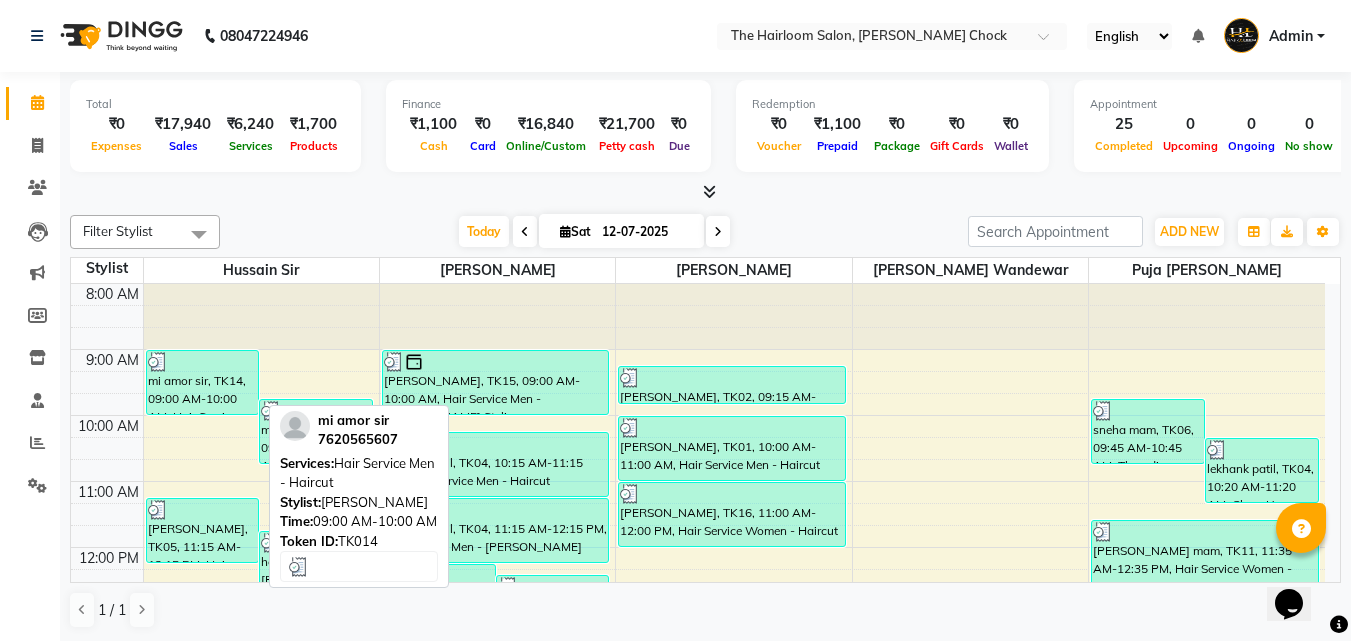 click on "mi  amor sir, TK14, 09:00 AM-10:00 AM, Hair Service Men  - Haircut" at bounding box center (203, 382) 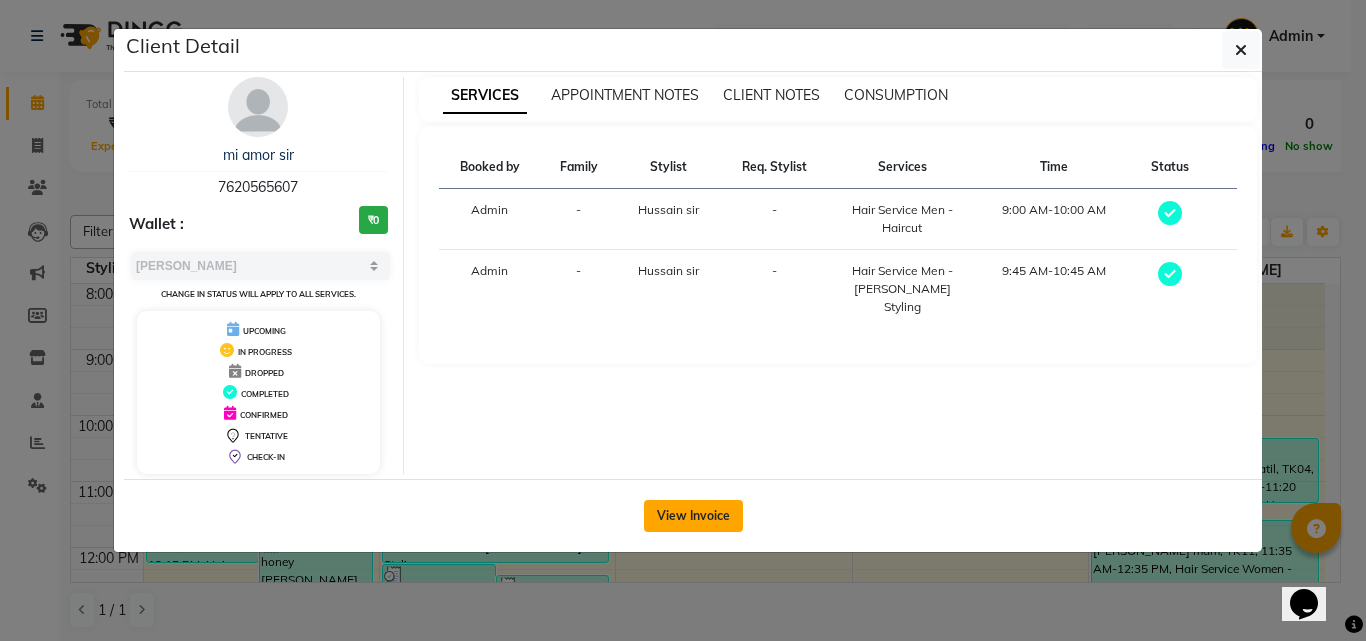 click on "View Invoice" 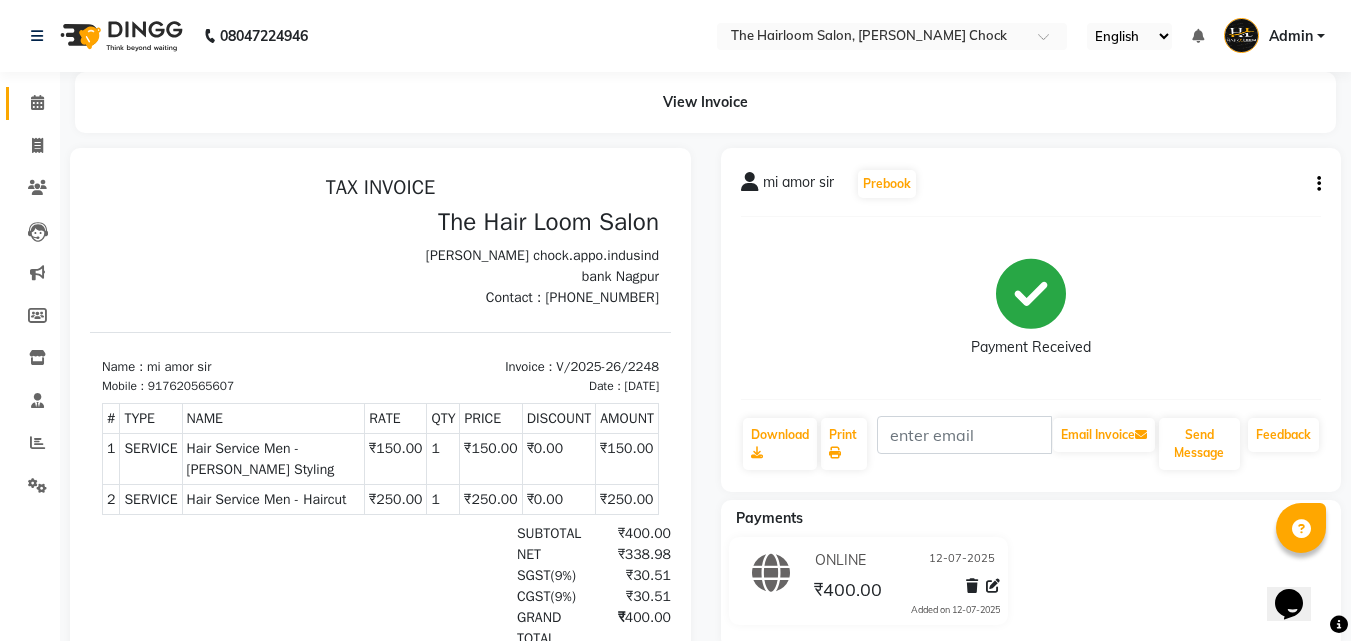 scroll, scrollTop: 0, scrollLeft: 0, axis: both 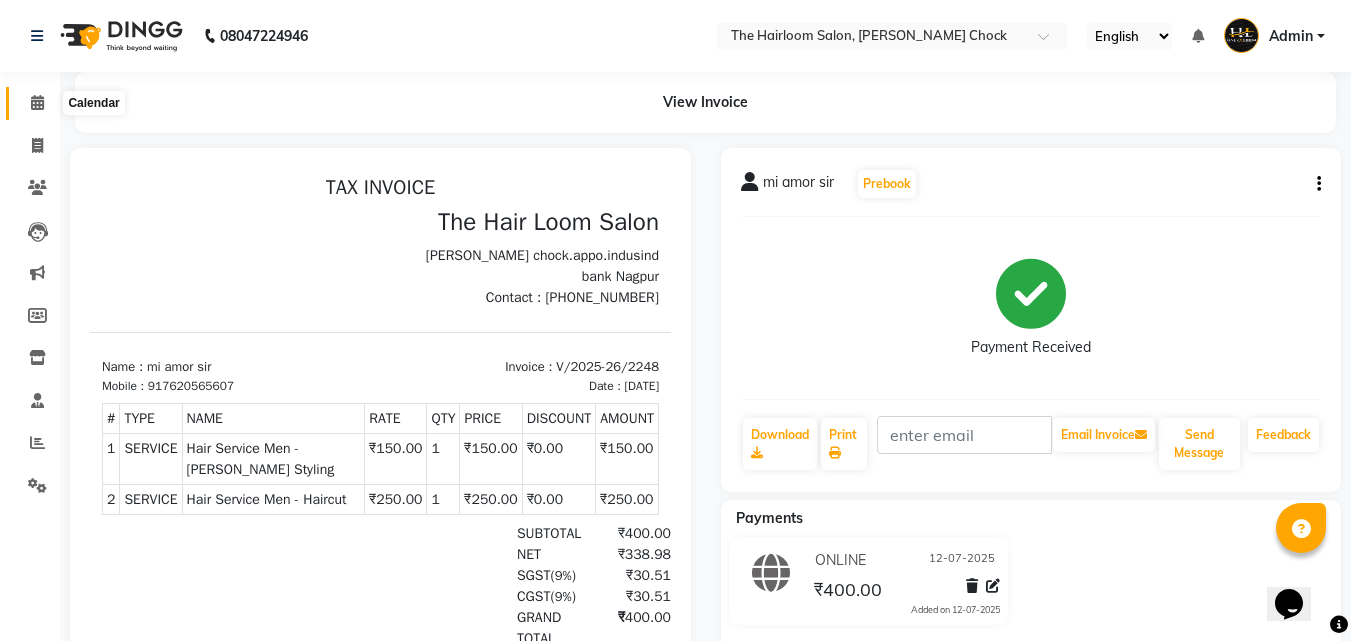 click 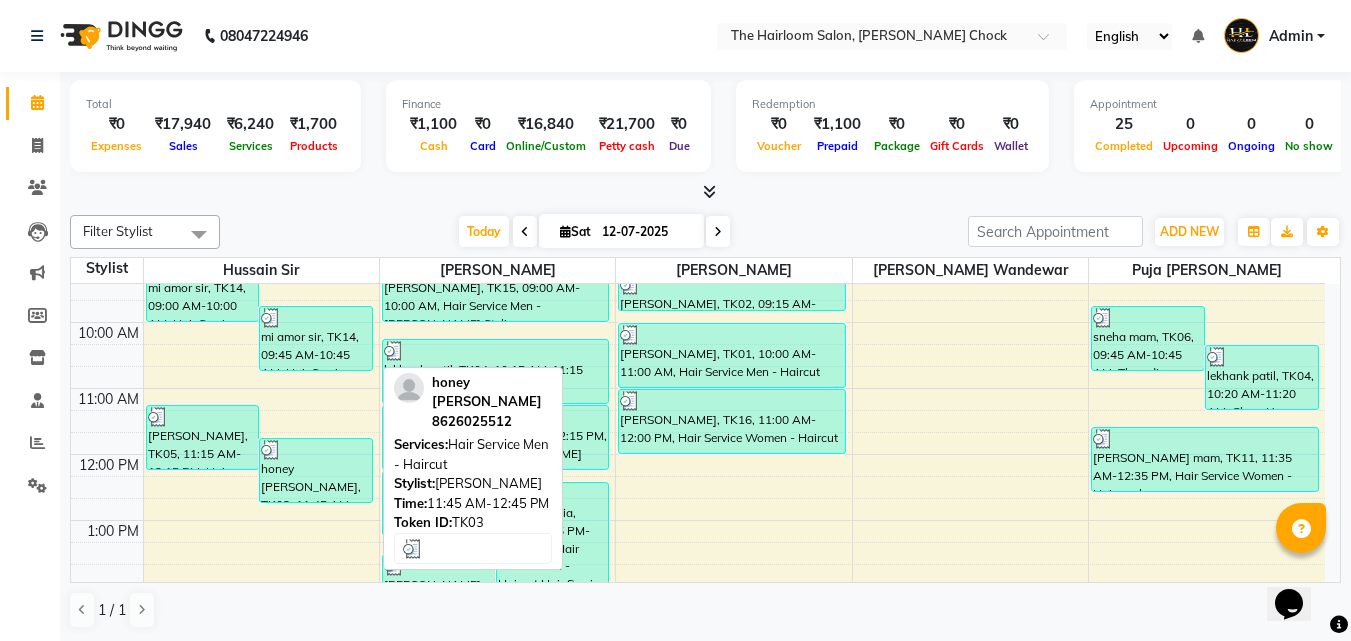 scroll, scrollTop: 100, scrollLeft: 0, axis: vertical 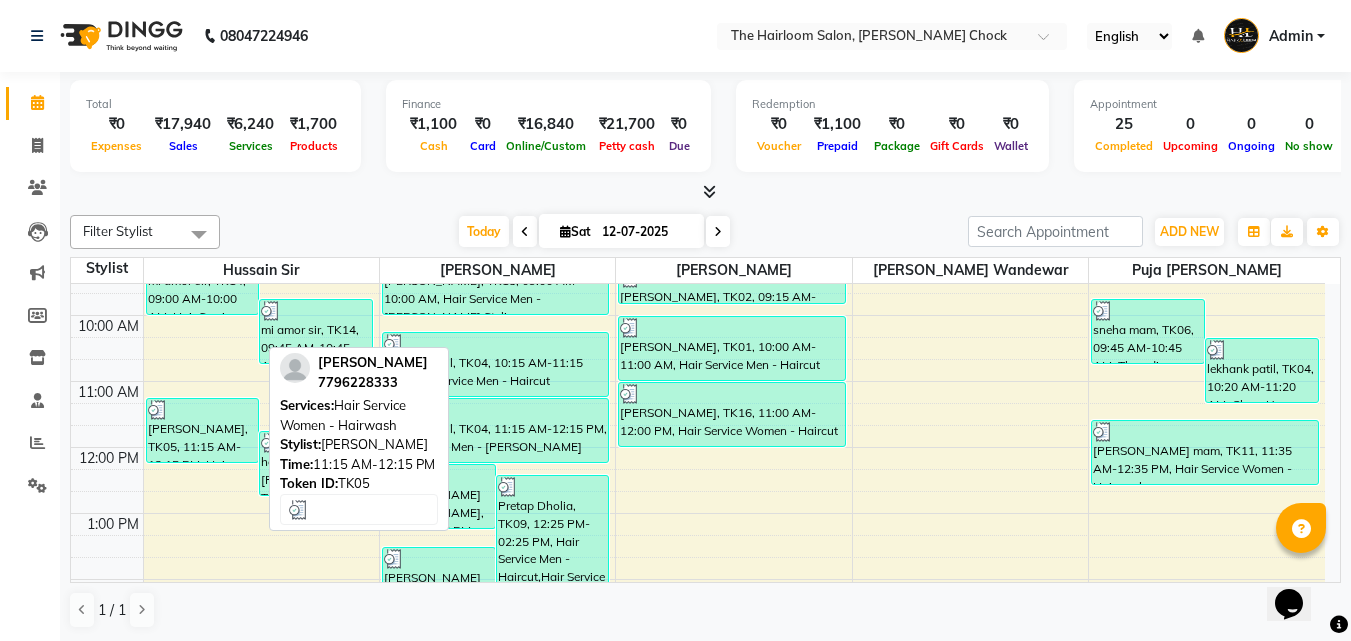 click on "[PERSON_NAME], TK05, 11:15 AM-12:15 PM, Hair Service Women  - Hairwash" at bounding box center [203, 430] 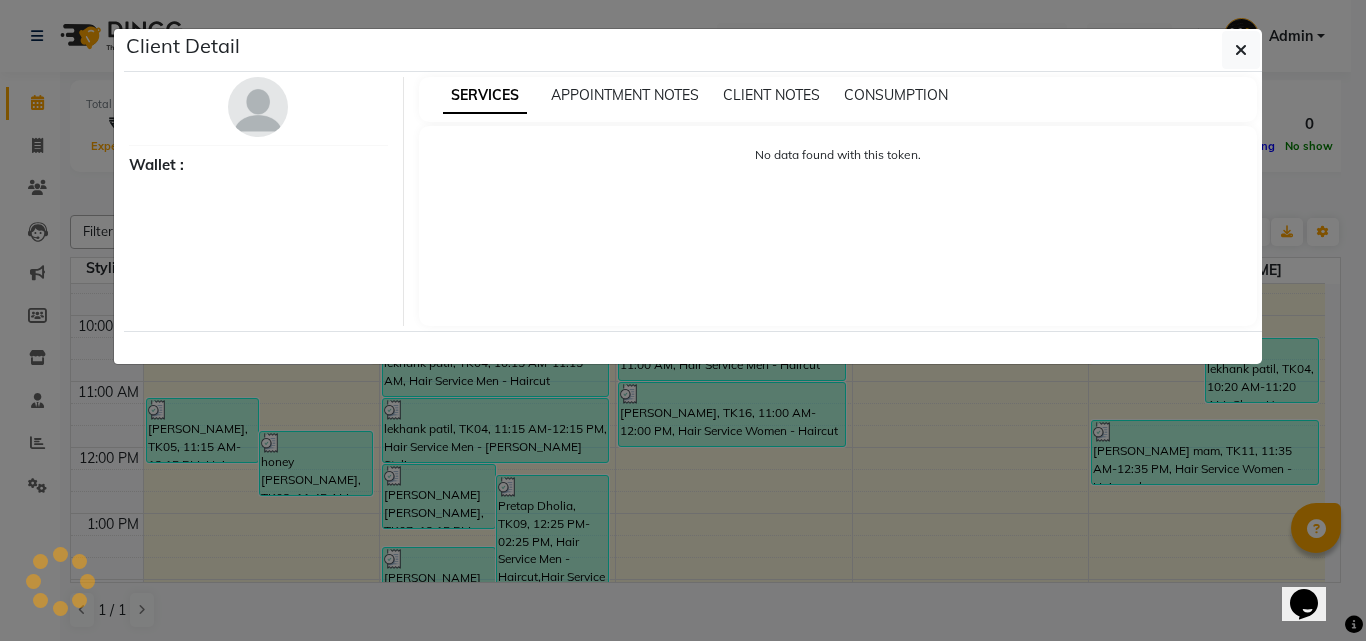 select on "3" 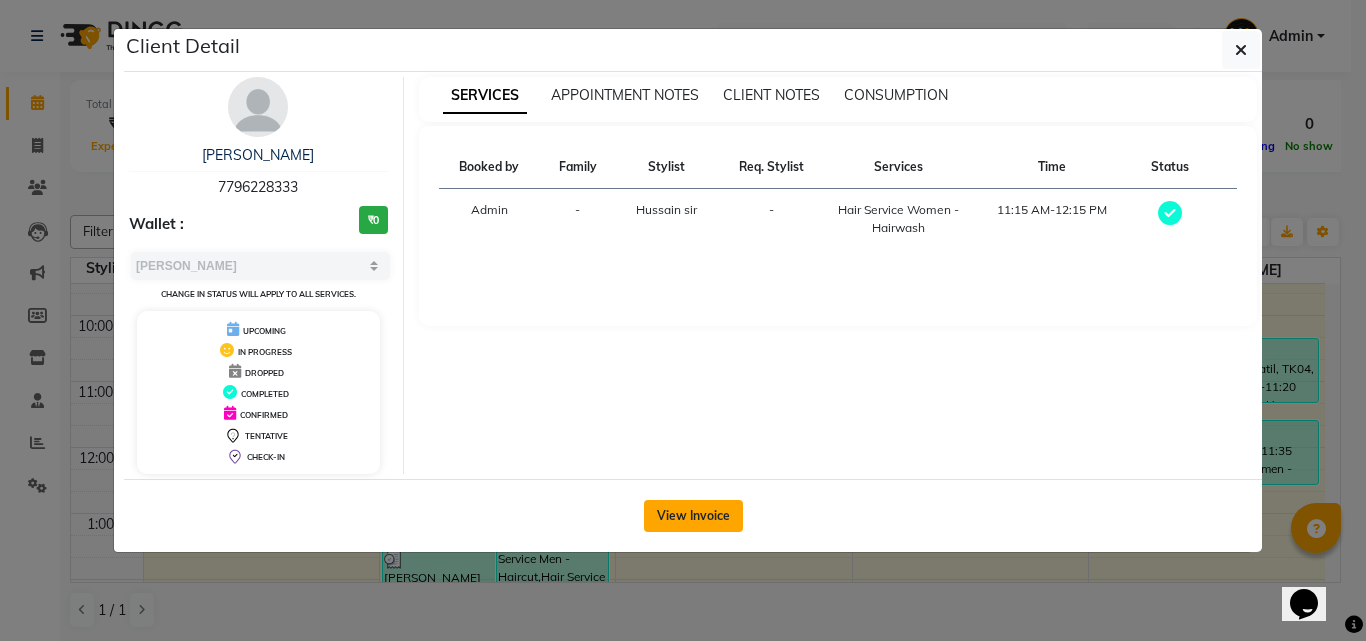 click on "View Invoice" 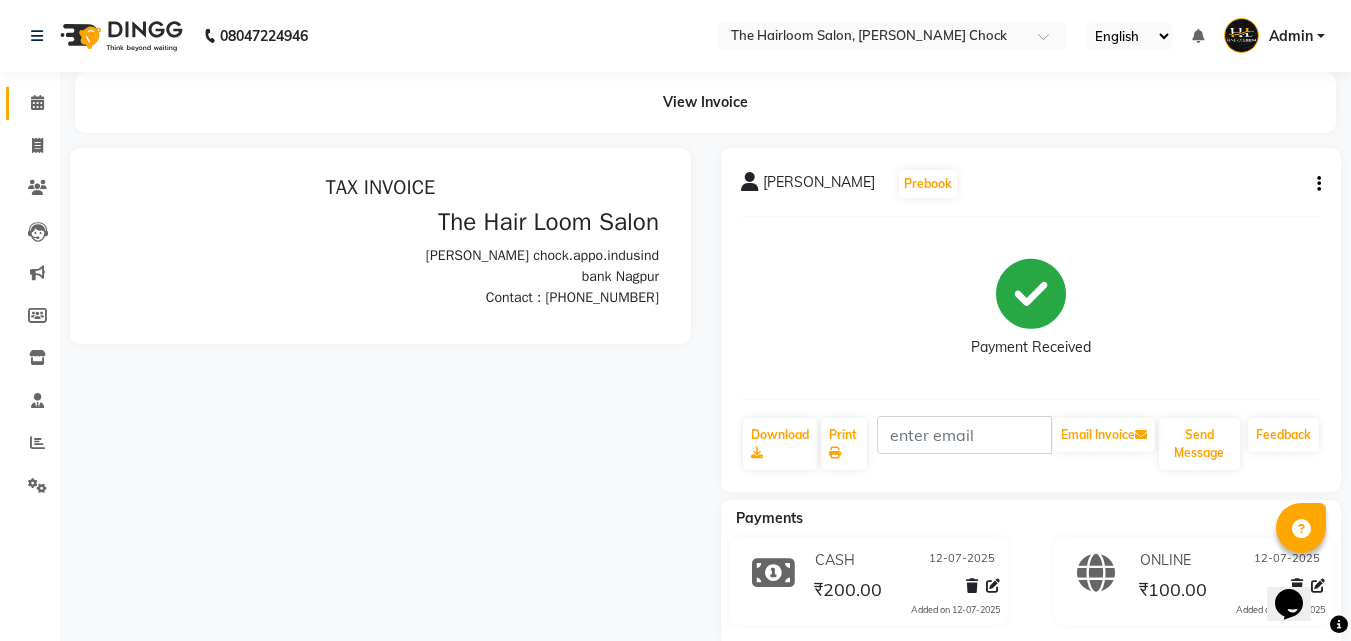 scroll, scrollTop: 0, scrollLeft: 0, axis: both 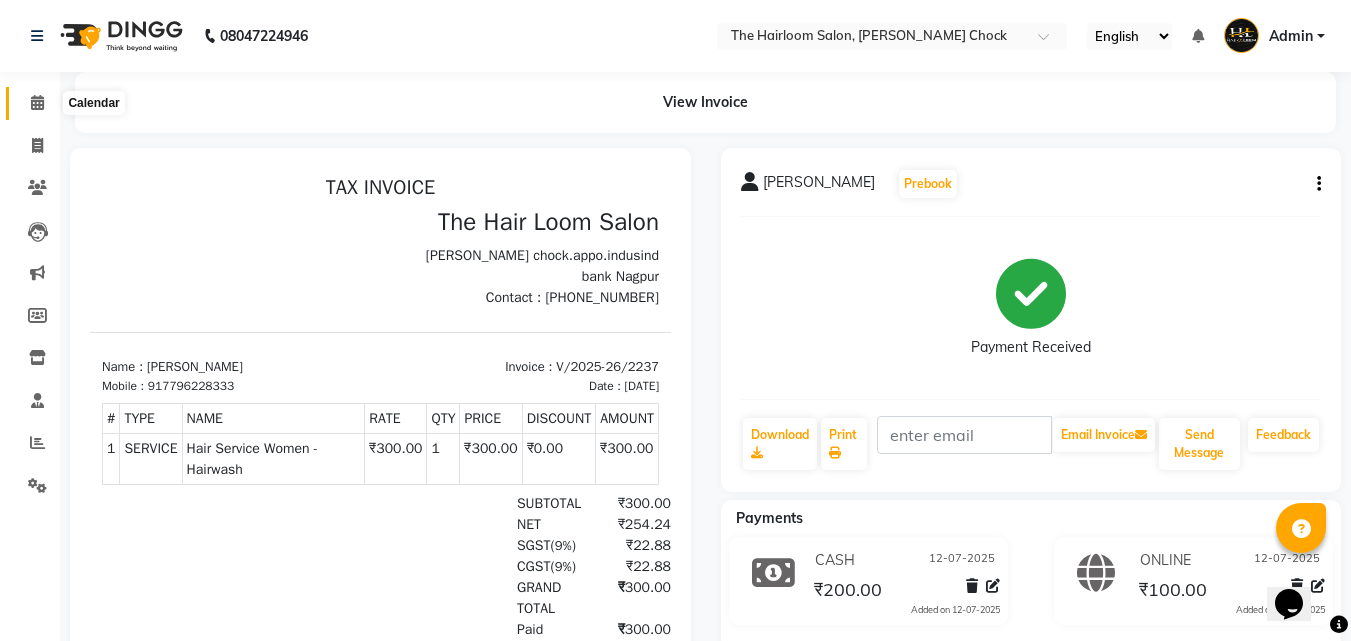 click 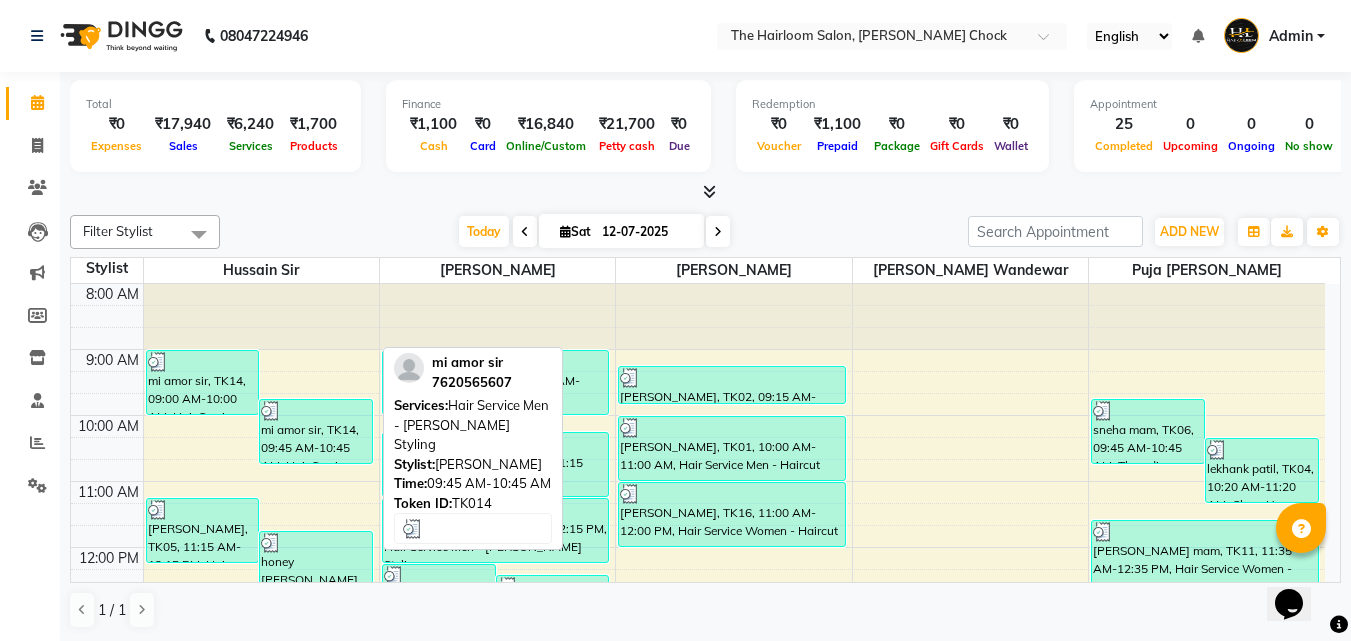 scroll, scrollTop: 100, scrollLeft: 0, axis: vertical 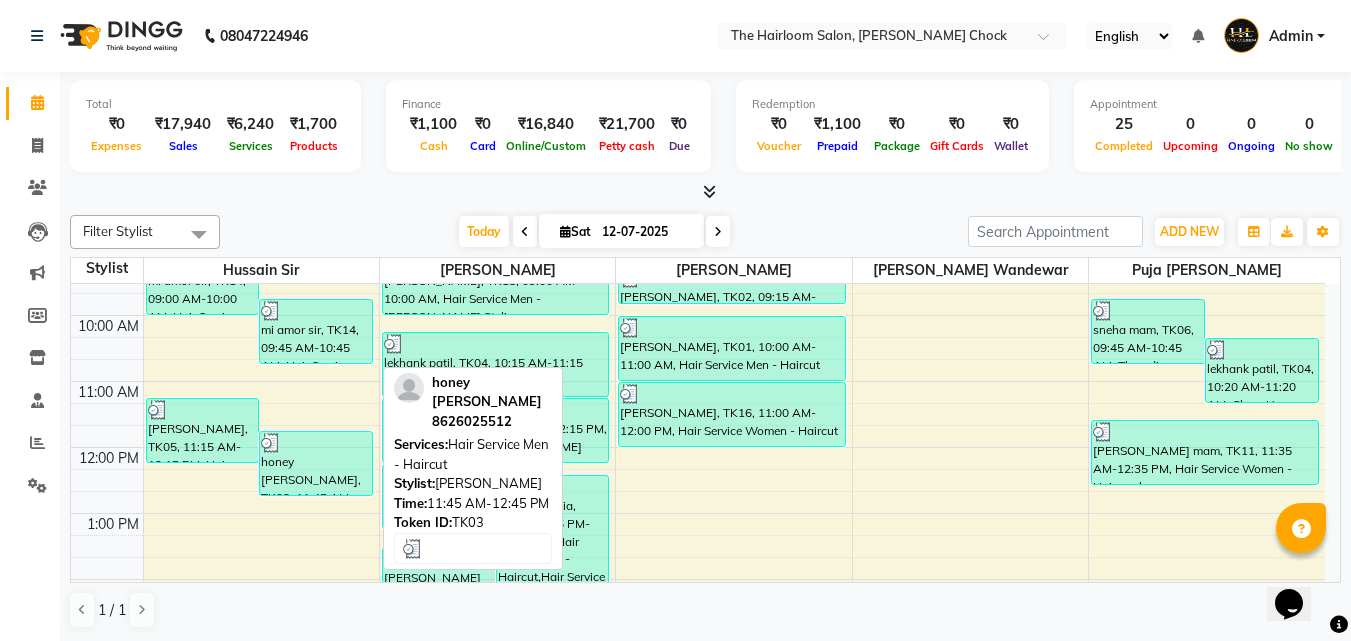 click on "honey [PERSON_NAME], TK03, 11:45 AM-12:45 PM, Hair Service Men  - Haircut" at bounding box center [316, 463] 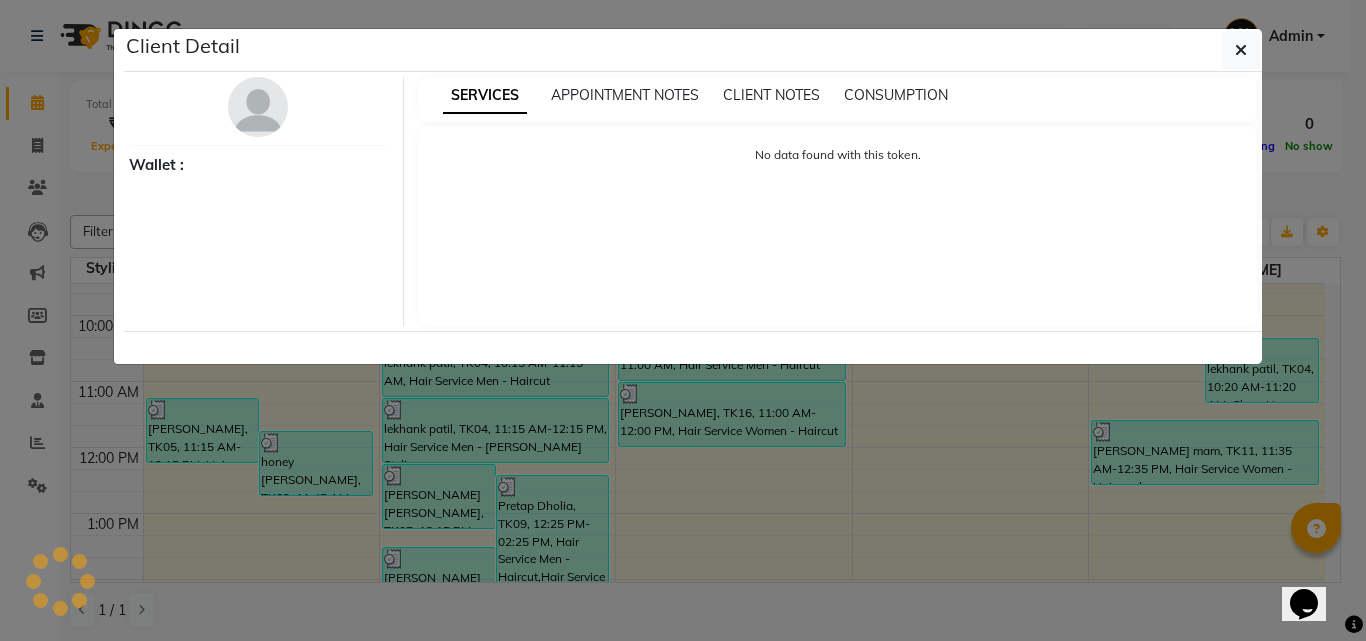 select on "3" 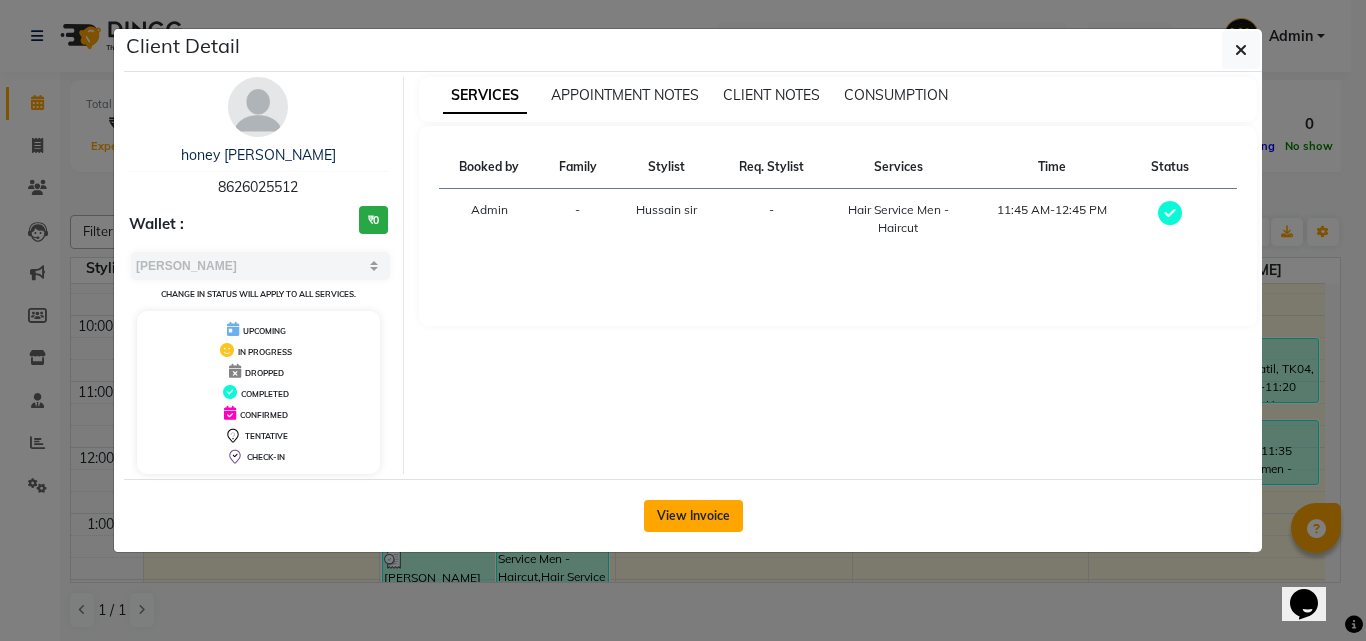 click on "View Invoice" 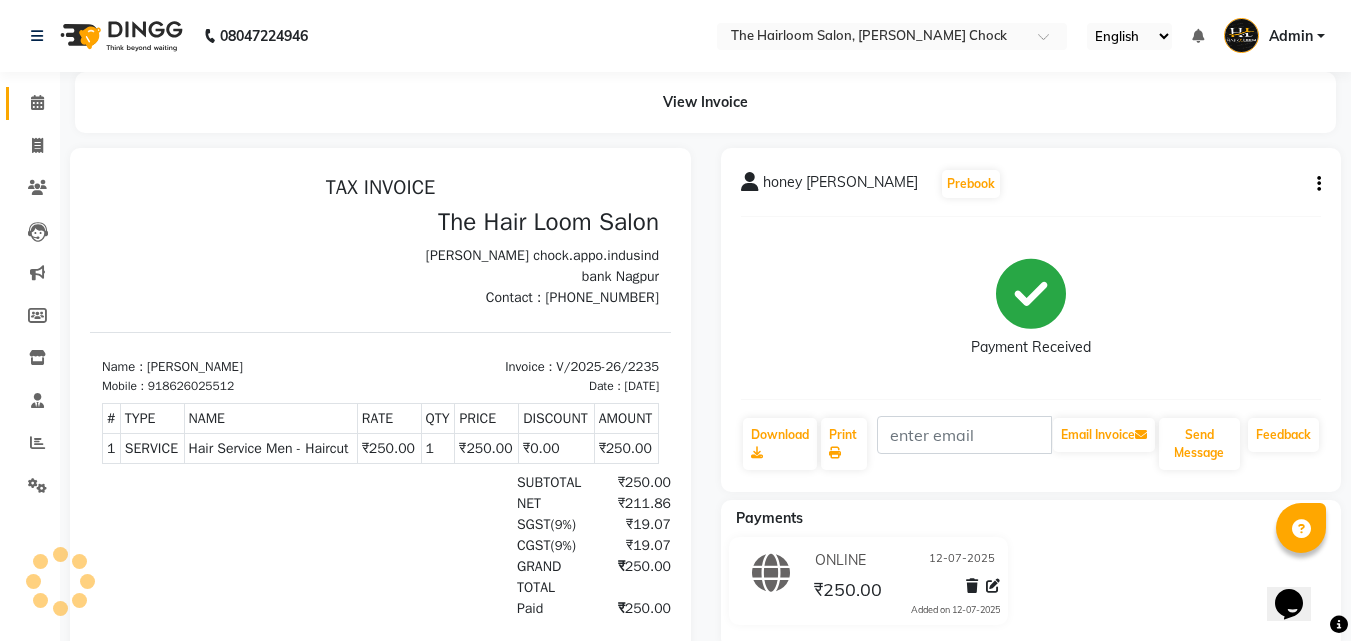 scroll, scrollTop: 0, scrollLeft: 0, axis: both 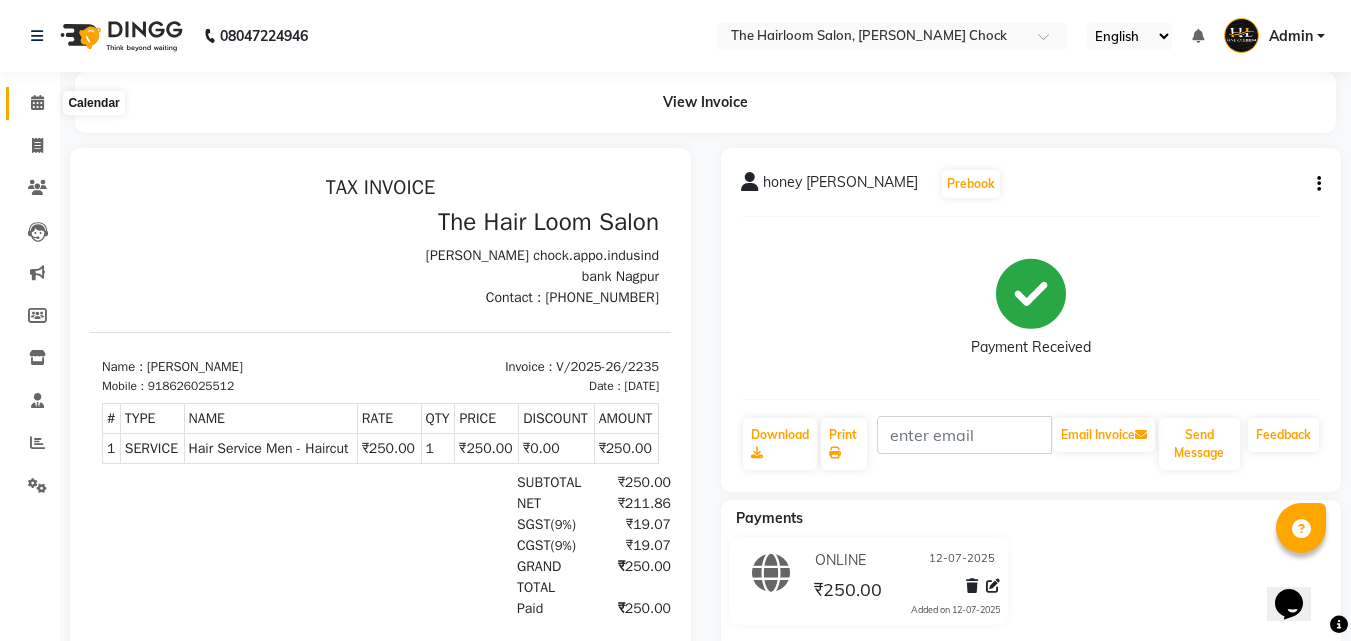 click 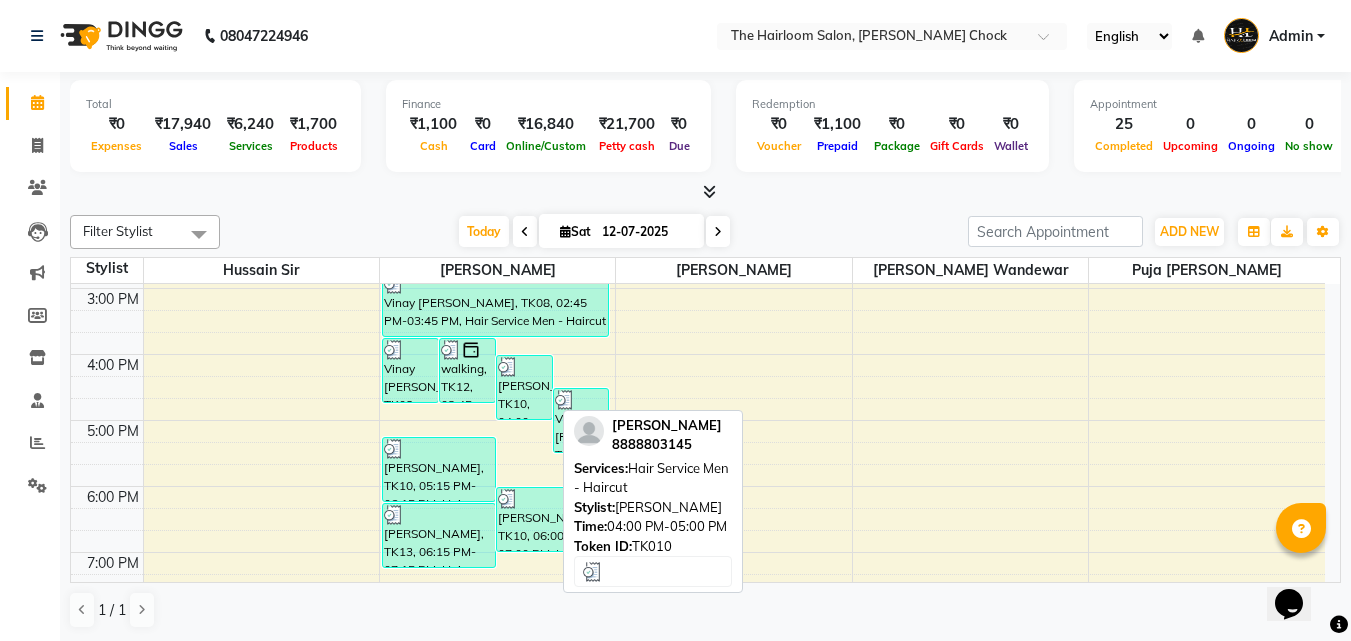 scroll, scrollTop: 357, scrollLeft: 0, axis: vertical 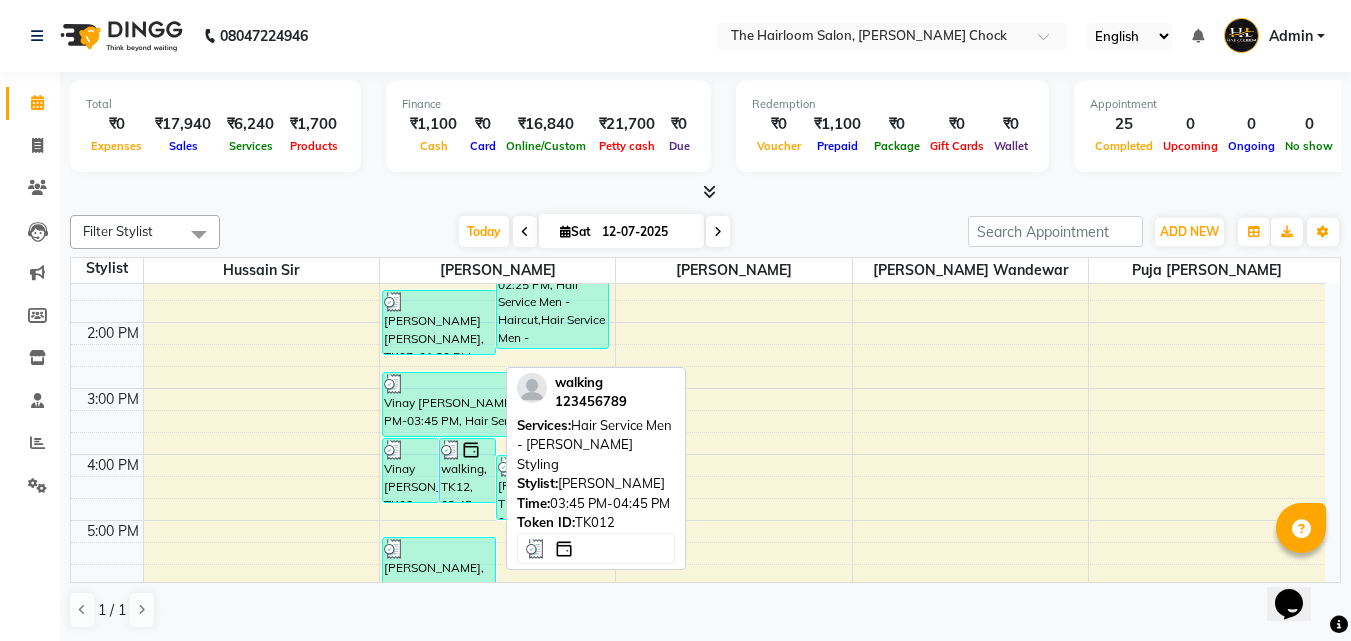 click on "walking, TK12, 03:45 PM-04:45 PM, Hair Service Men  - [PERSON_NAME] Styling" at bounding box center [467, 470] 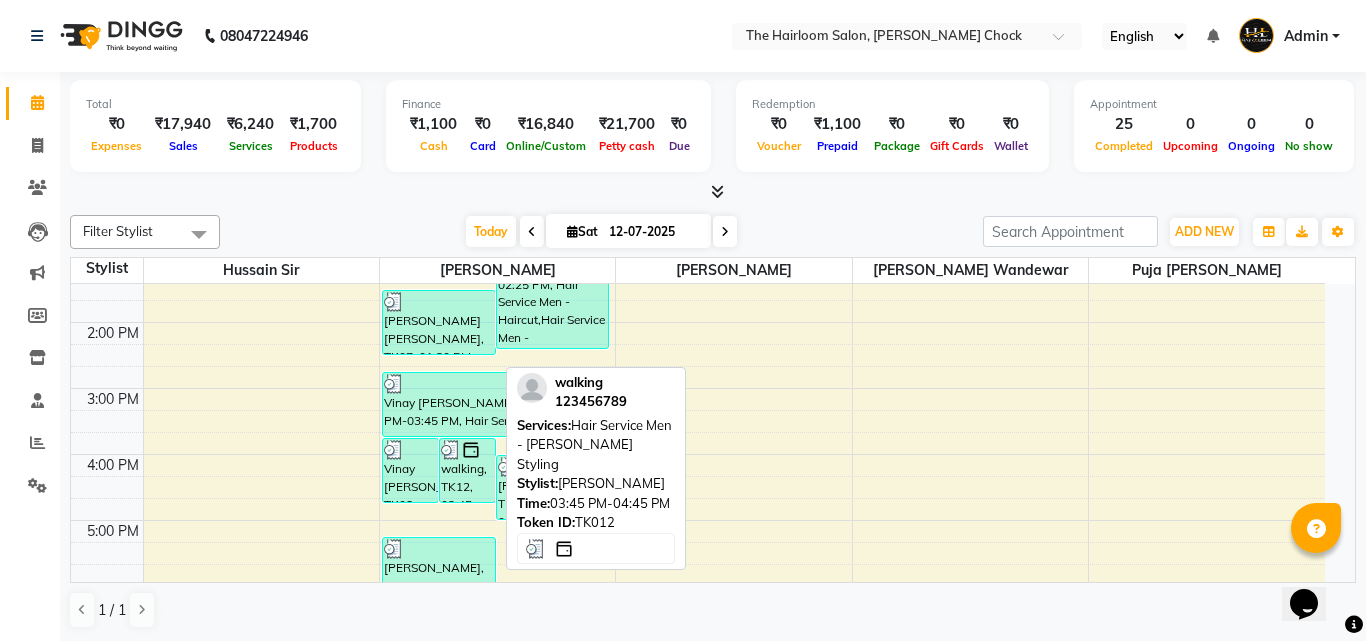 select on "3" 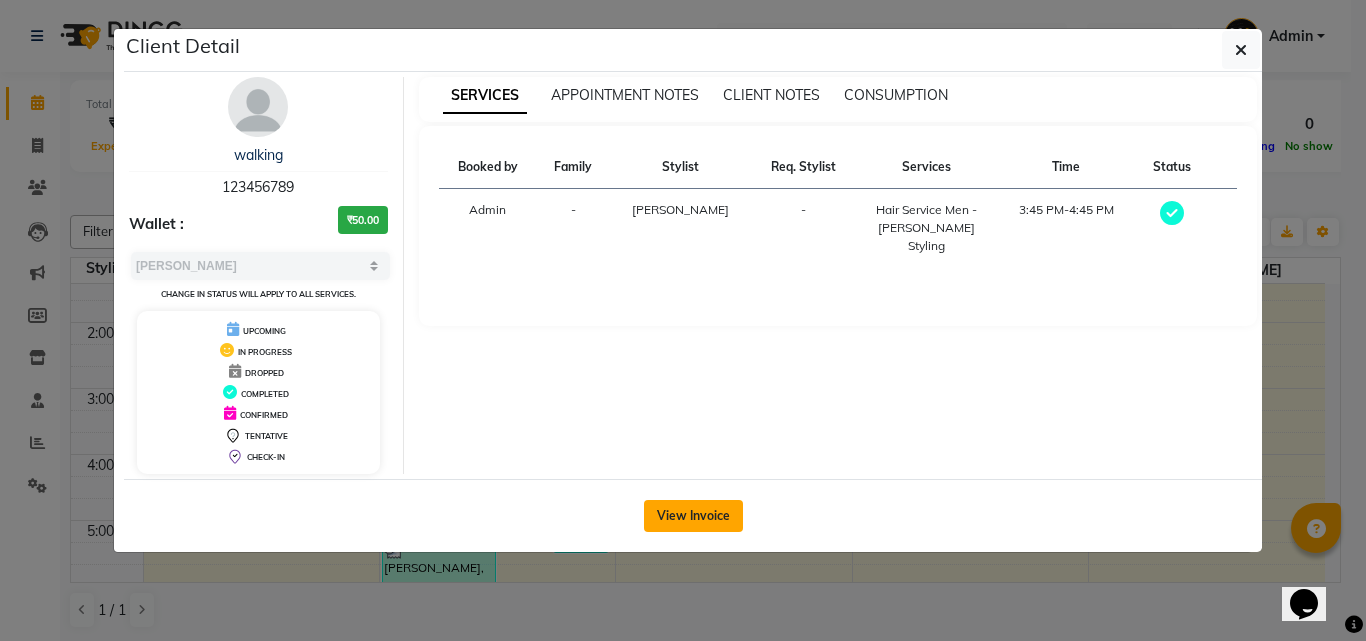 click on "View Invoice" 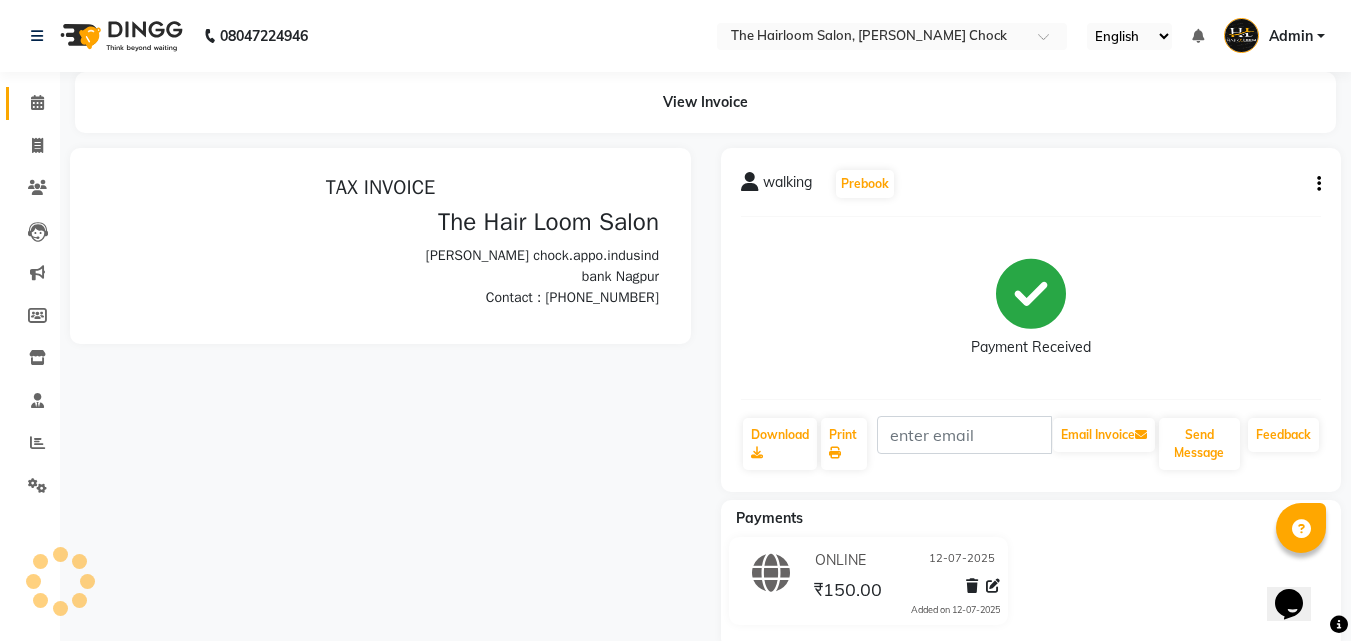 scroll, scrollTop: 0, scrollLeft: 0, axis: both 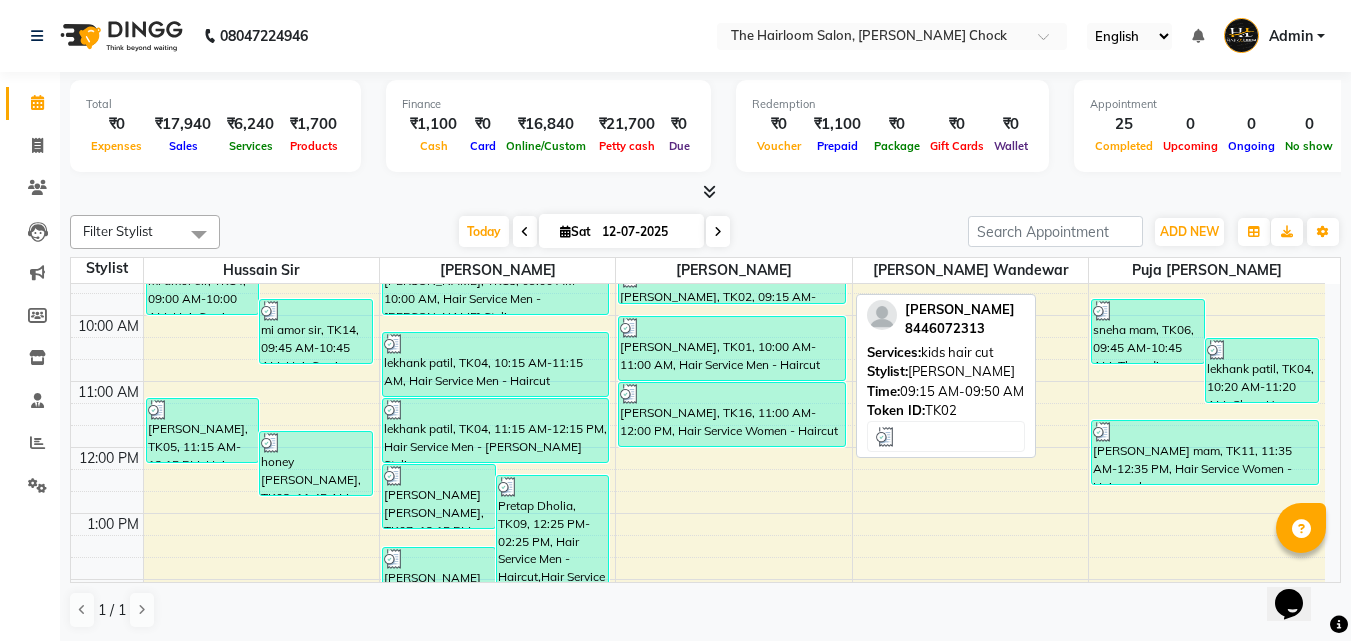 click on "[PERSON_NAME], TK02, 09:15 AM-09:50 AM, kids hair cut" at bounding box center [732, 285] 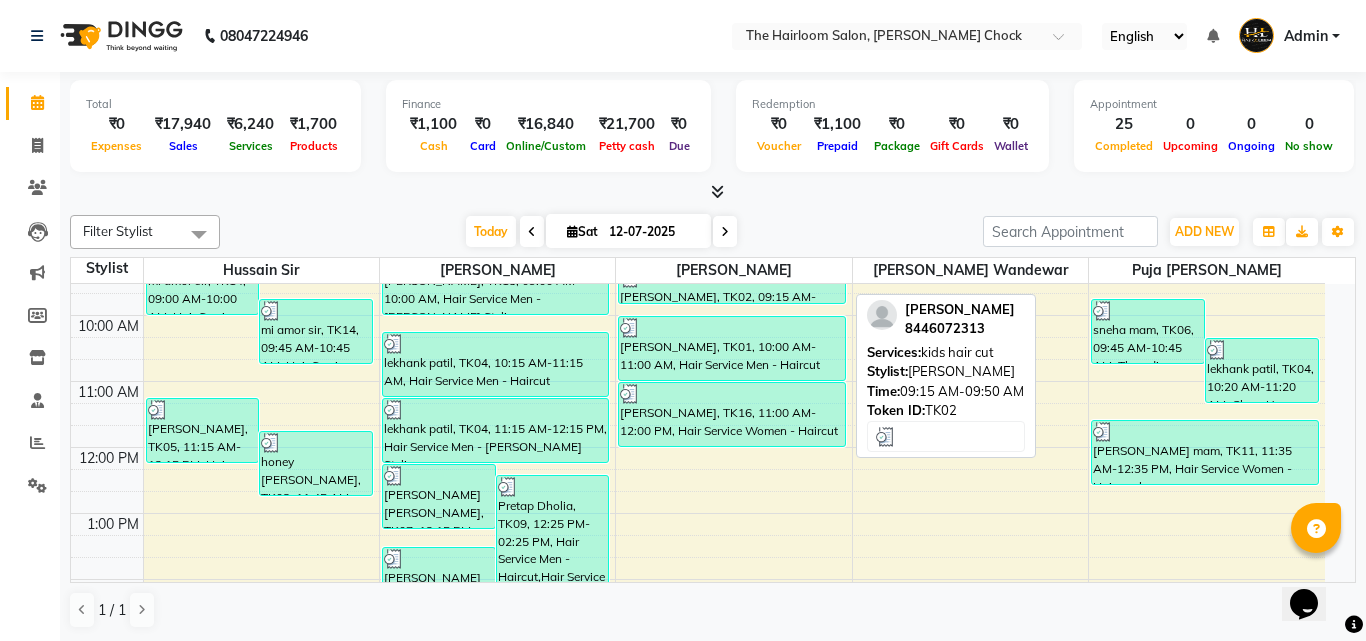 select on "3" 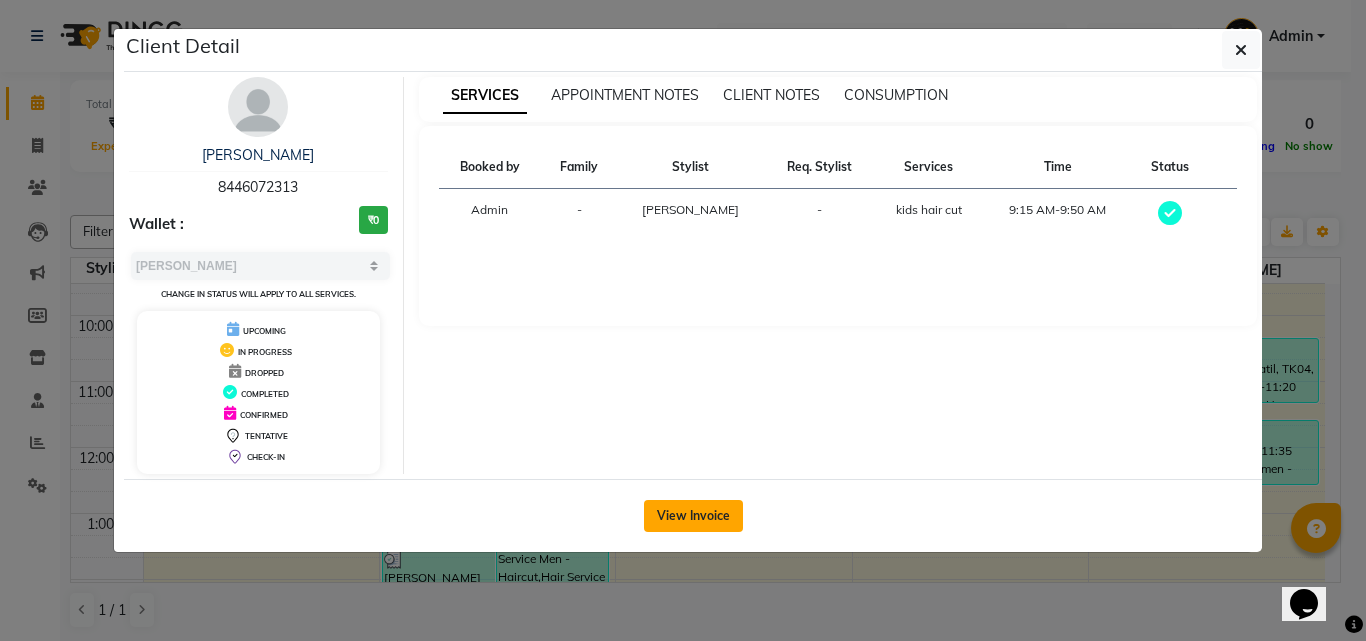 click on "View Invoice" 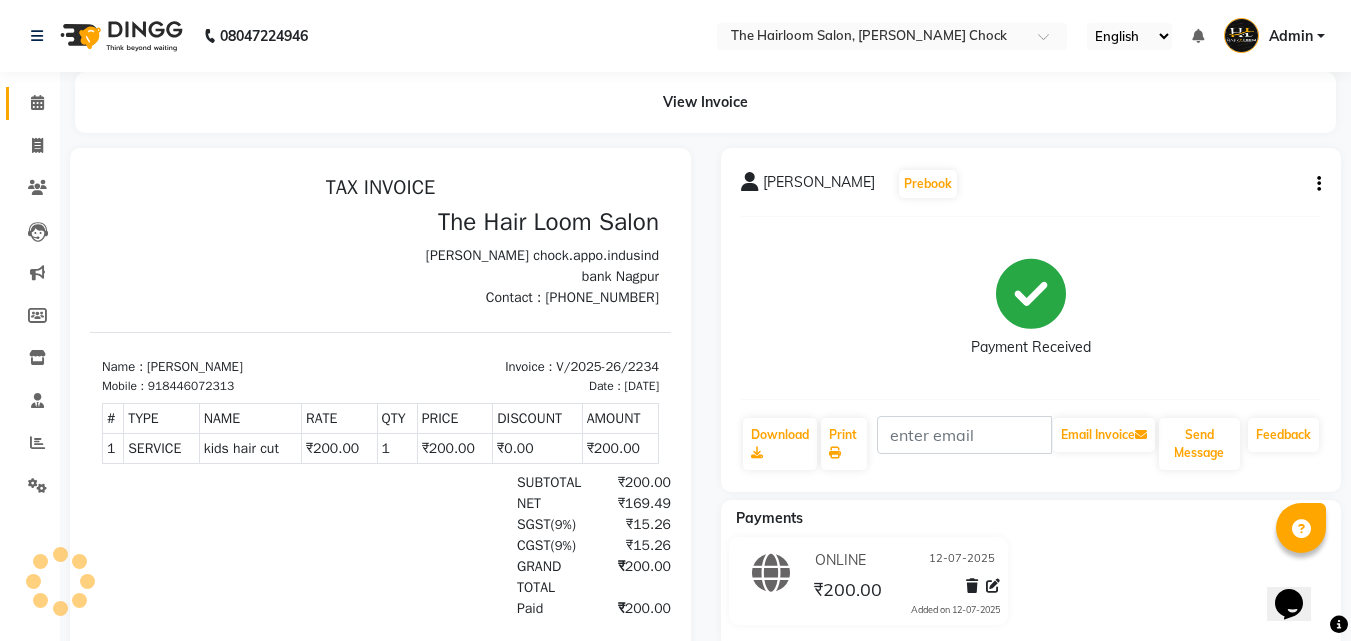scroll, scrollTop: 0, scrollLeft: 0, axis: both 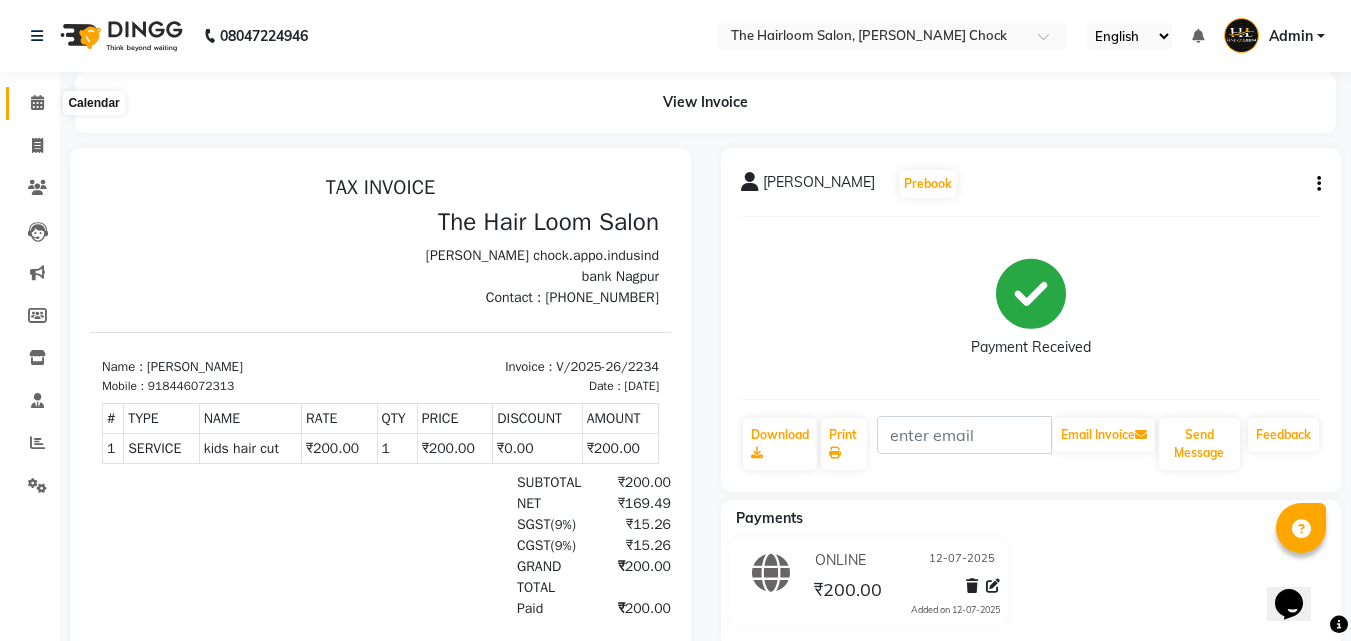 click 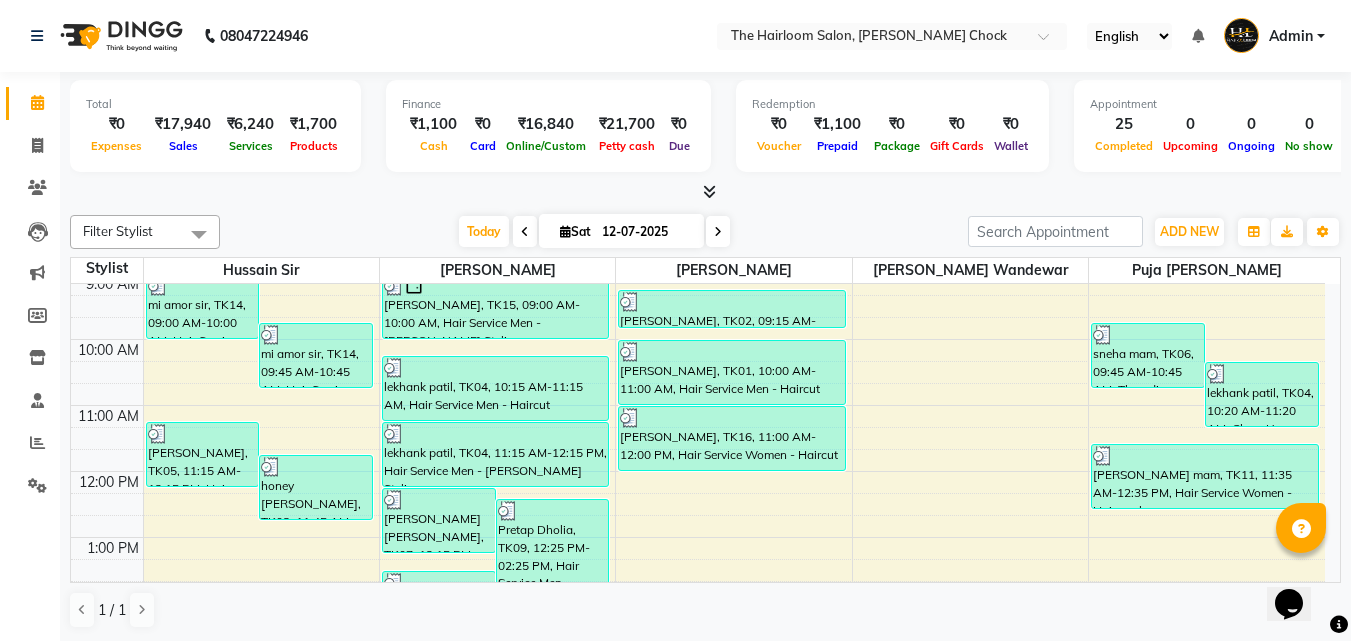 scroll, scrollTop: 19, scrollLeft: 0, axis: vertical 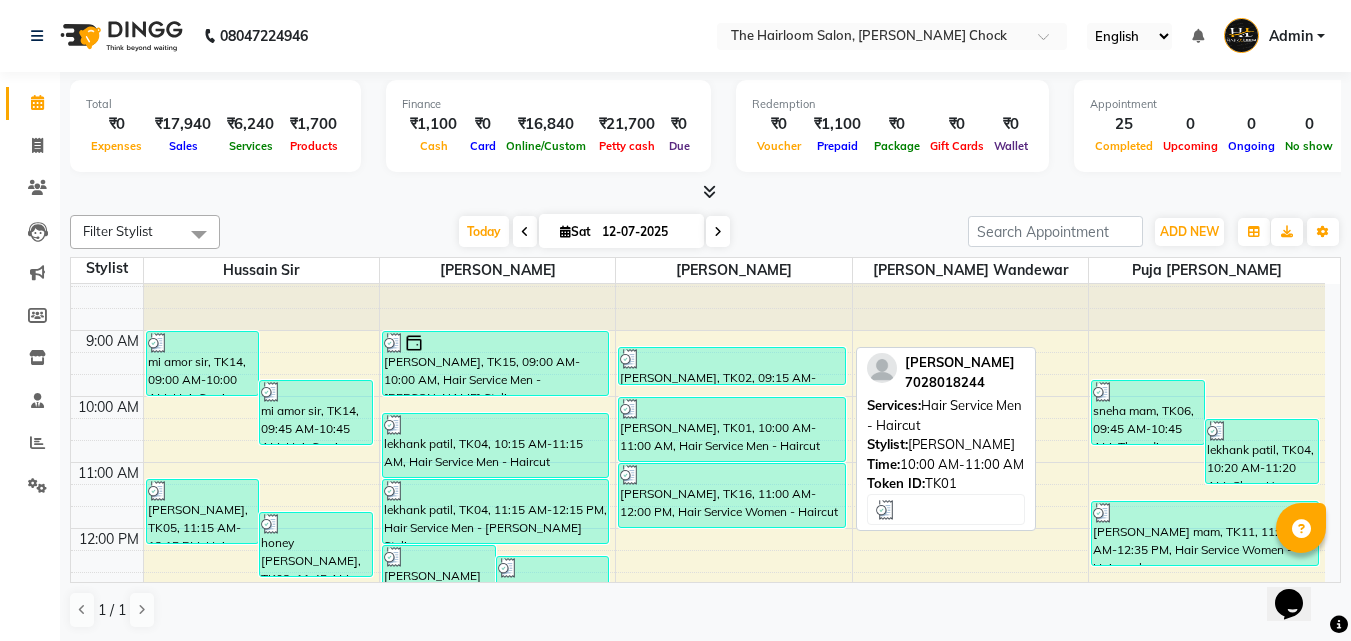 click on "[PERSON_NAME], TK01, 10:00 AM-11:00 AM, Hair Service Men  - Haircut" at bounding box center [732, 429] 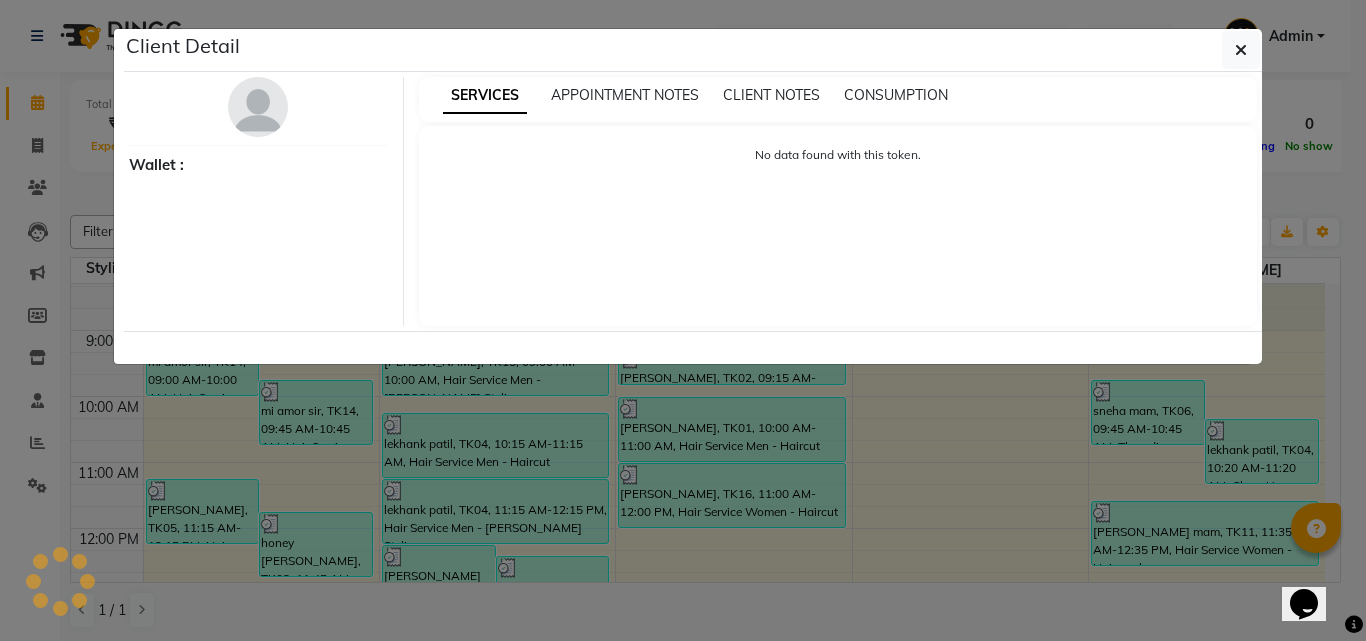 select on "3" 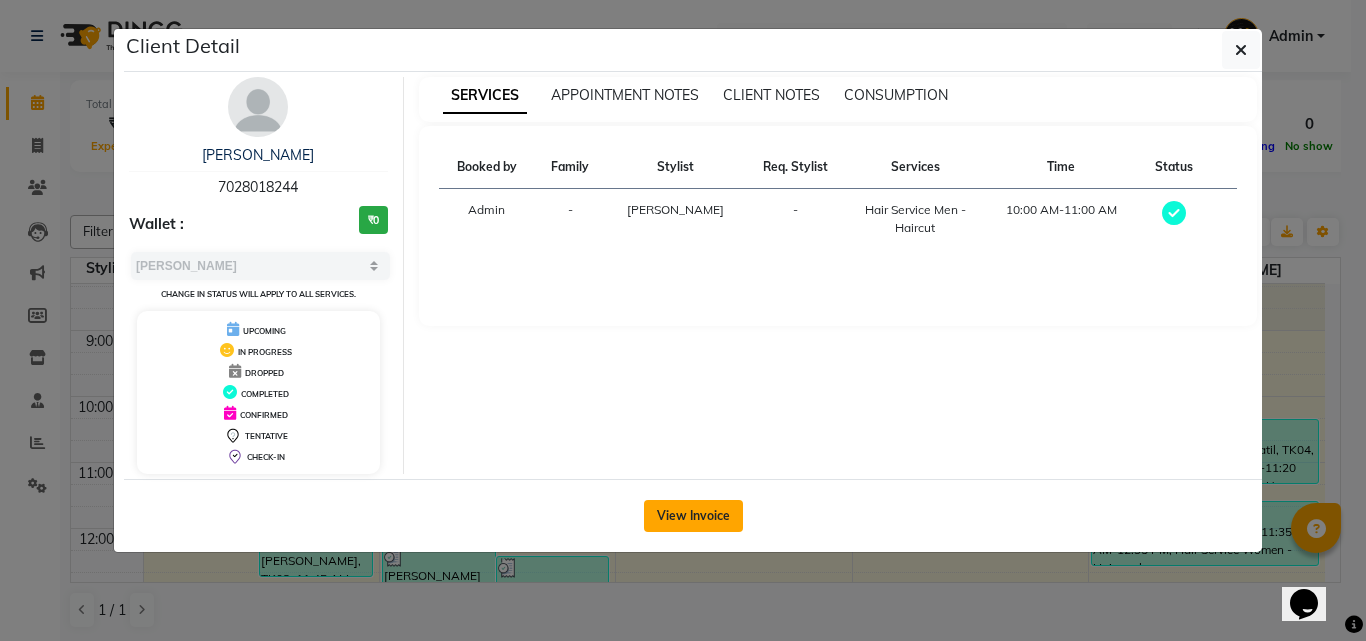 click on "View Invoice" 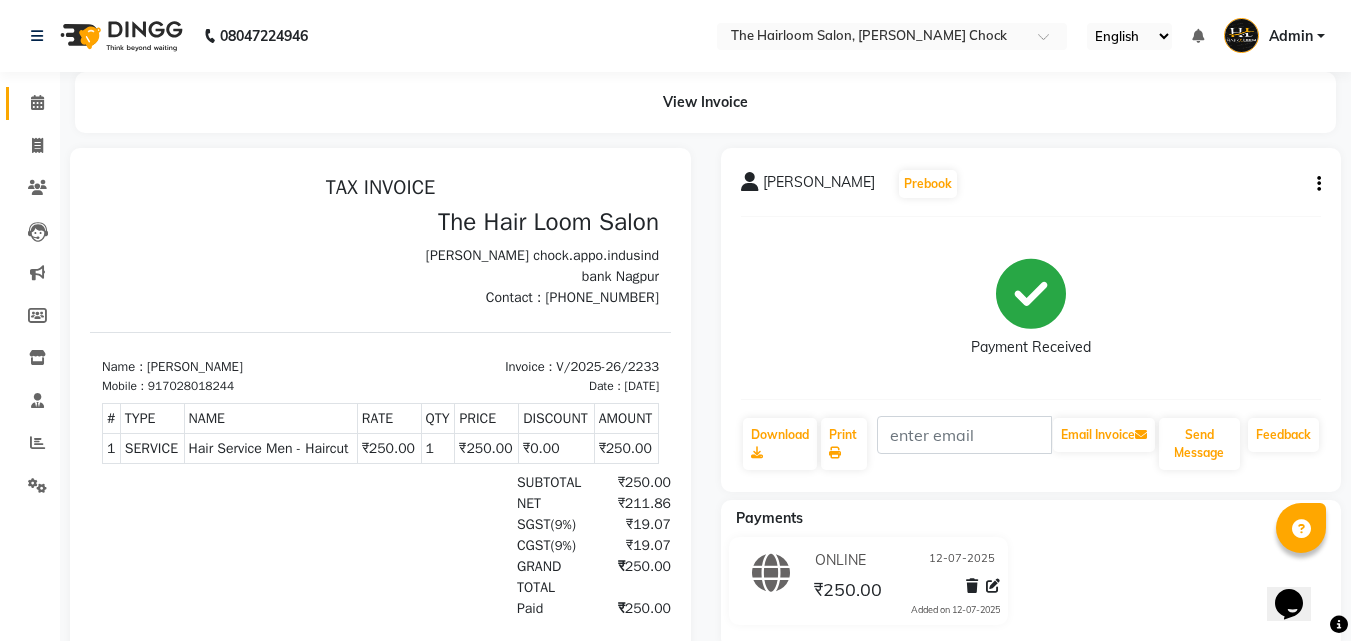 scroll, scrollTop: 0, scrollLeft: 0, axis: both 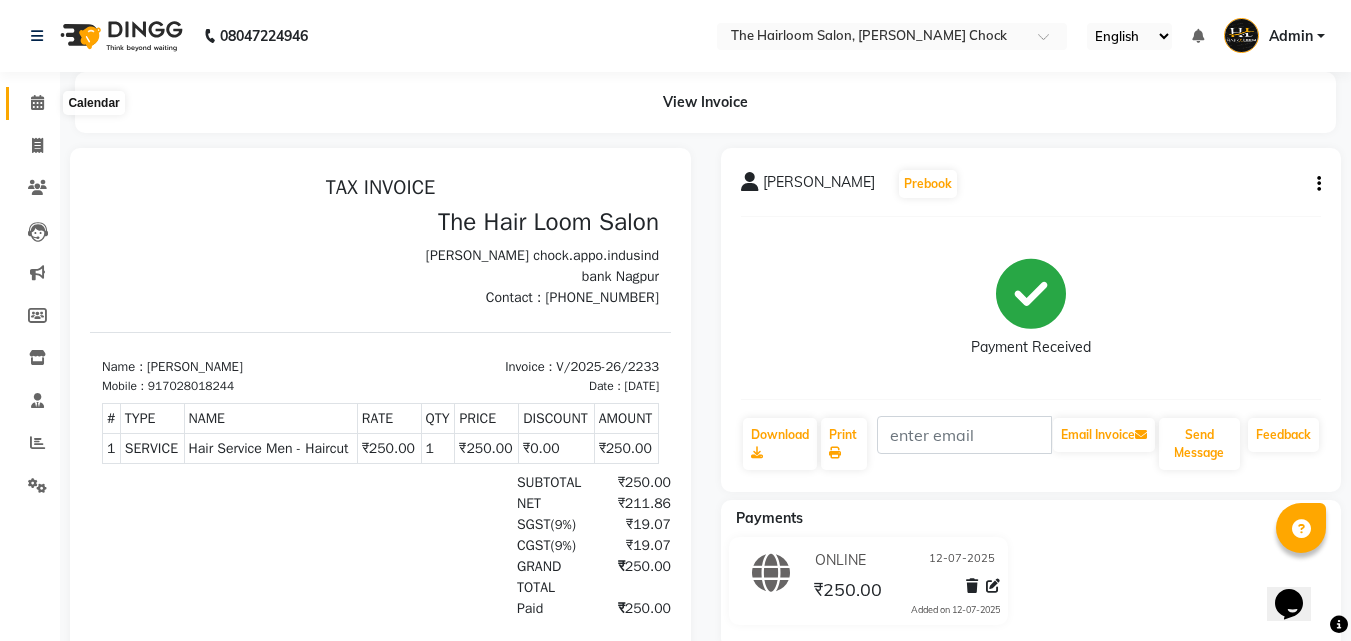 click 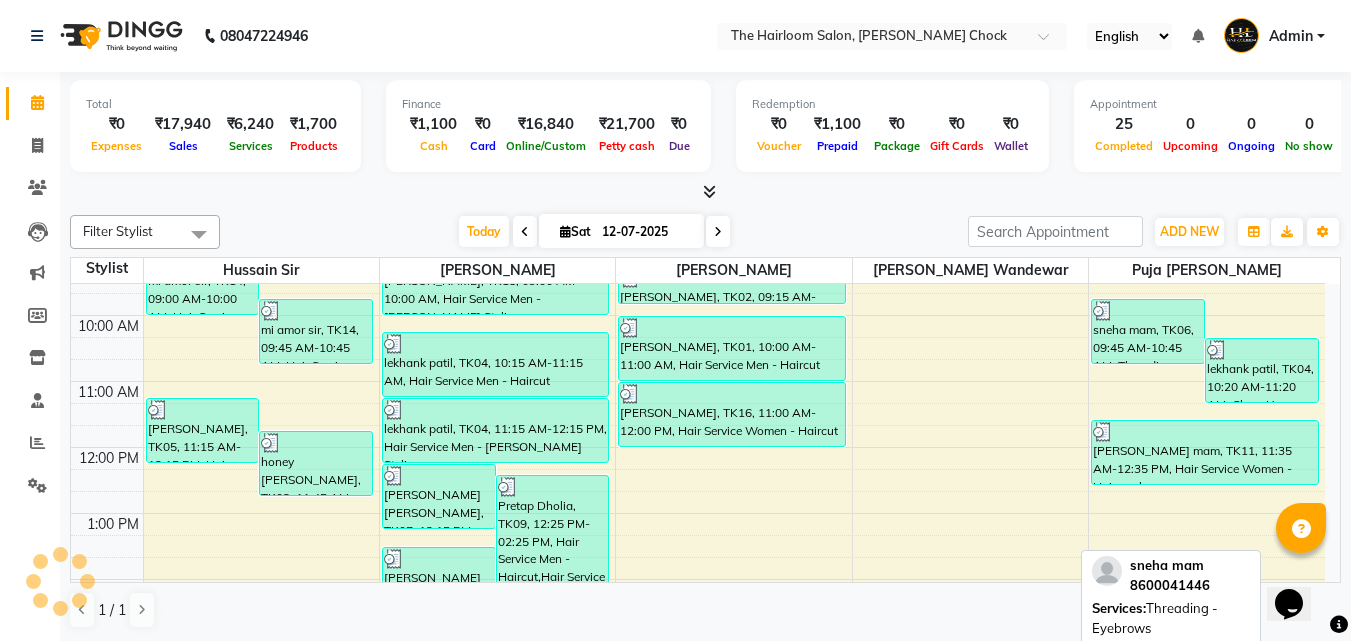 scroll, scrollTop: 0, scrollLeft: 0, axis: both 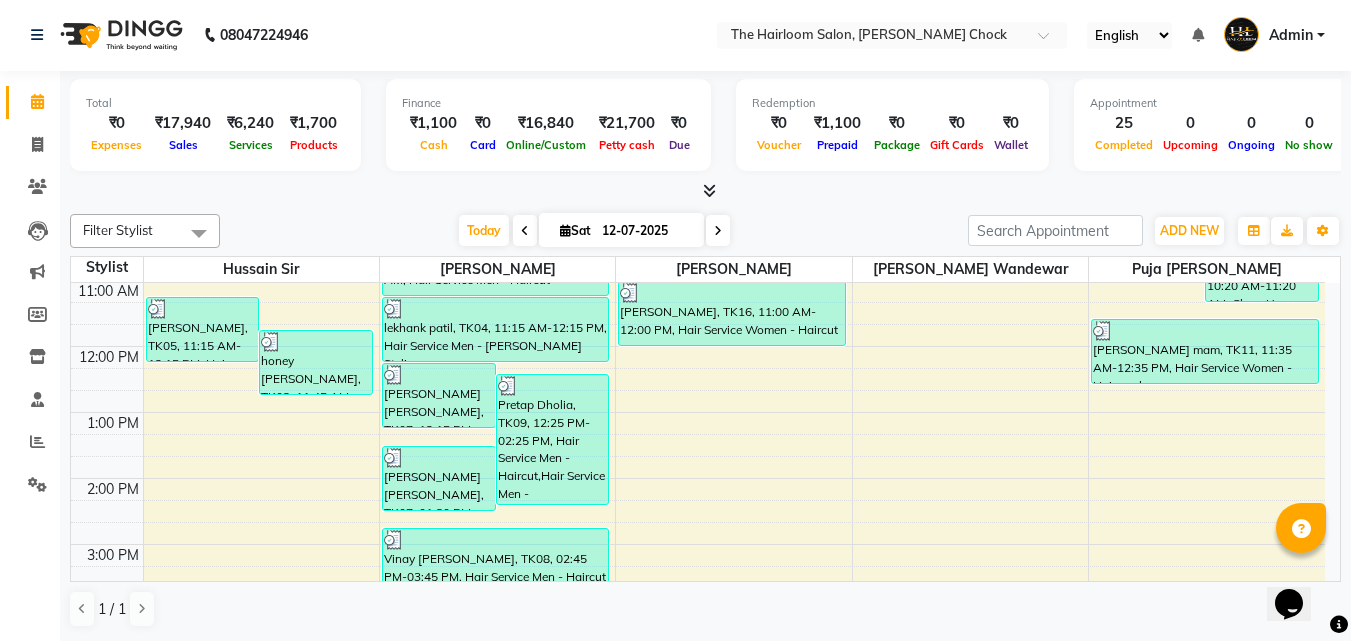 click on "8:00 AM 9:00 AM 10:00 AM 11:00 AM 12:00 PM 1:00 PM 2:00 PM 3:00 PM 4:00 PM 5:00 PM 6:00 PM 7:00 PM 8:00 PM 9:00 PM 10:00 PM 11:00 PM     mi  amor sir, TK14, 09:00 AM-10:00 AM, Hair Service Men  - Haircut     mi  amor sir, TK14, 09:45 AM-10:45 AM, Hair Service Men  - [PERSON_NAME] Styling     [PERSON_NAME], TK05, 11:15 AM-12:15 PM, Hair Service Women  - Hairwash     honey [PERSON_NAME], TK03, 11:45 AM-12:45 PM, Hair Service Men  - Haircut     Vinay  [PERSON_NAME], TK08, 03:45 PM-04:45 PM, Hair Service Men  - [PERSON_NAME] Styling     walking, TK12, 03:45 PM-04:45 PM, Hair Service Men  - [PERSON_NAME] Styling     [PERSON_NAME], TK10, 04:00 PM-05:00 PM, Hair Service Men  - Haircut     Vinay  [PERSON_NAME], TK08, 04:30 PM-05:30 PM, Hair Colours Men  - [PERSON_NAME] Colour     [PERSON_NAME] [PERSON_NAME], TK07, 12:15 PM-01:15 PM, Hair Service Men  - Haircut     Pretap Dholia, TK09, 12:25 PM-02:25 PM, Hair Service Men  - Haircut,Hair Service Men  - [PERSON_NAME] Styling     [PERSON_NAME] [PERSON_NAME], TK07, 01:30 PM-02:30 PM, Hair Colours Men  - Global ([MEDICAL_DATA] Free)" at bounding box center [698, 610] 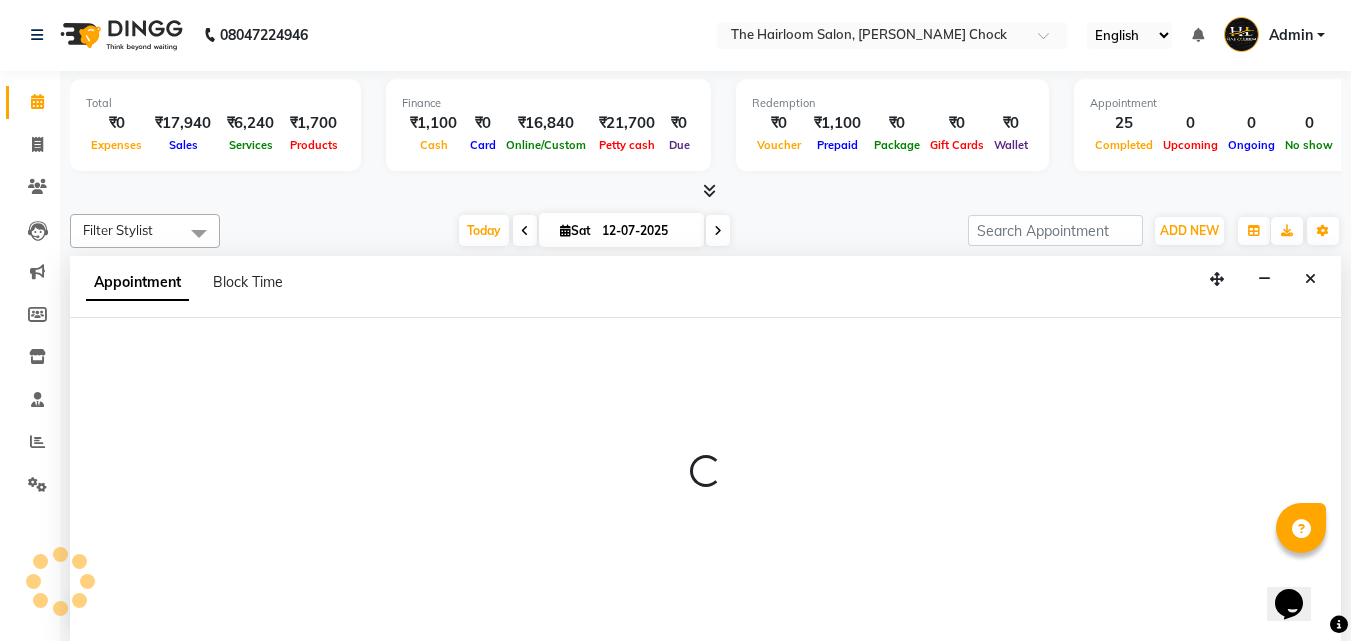 select on "41755" 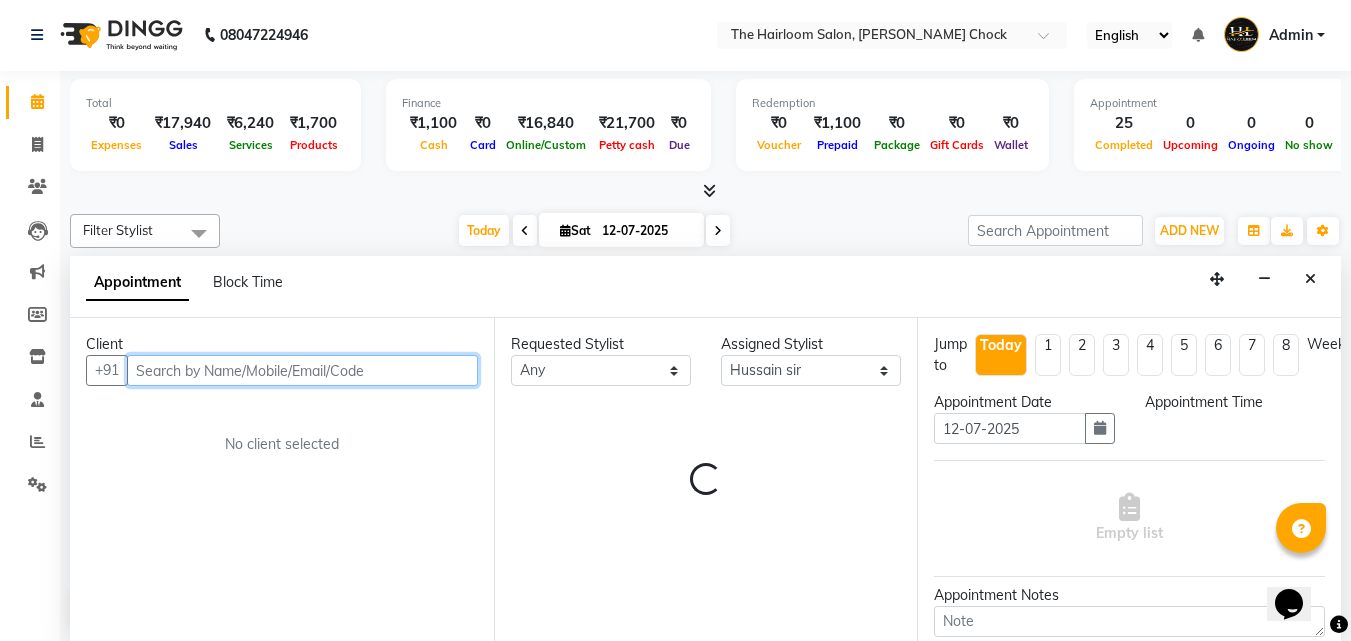 select on "765" 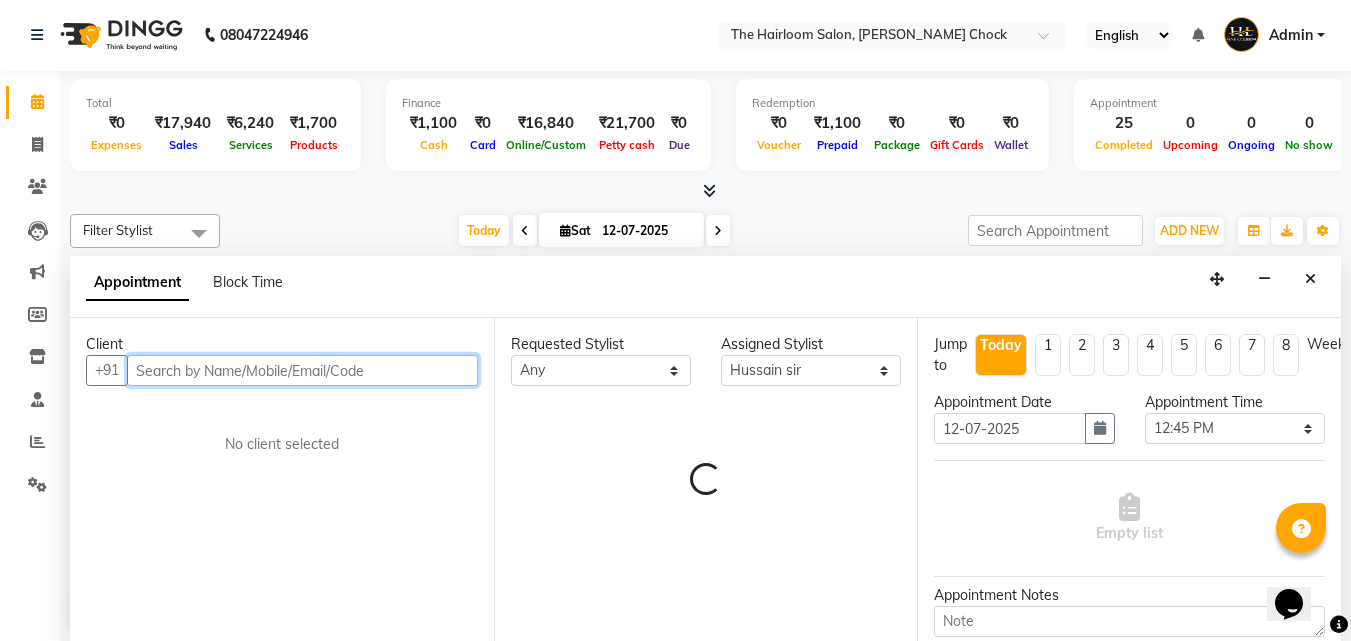 click at bounding box center [302, 370] 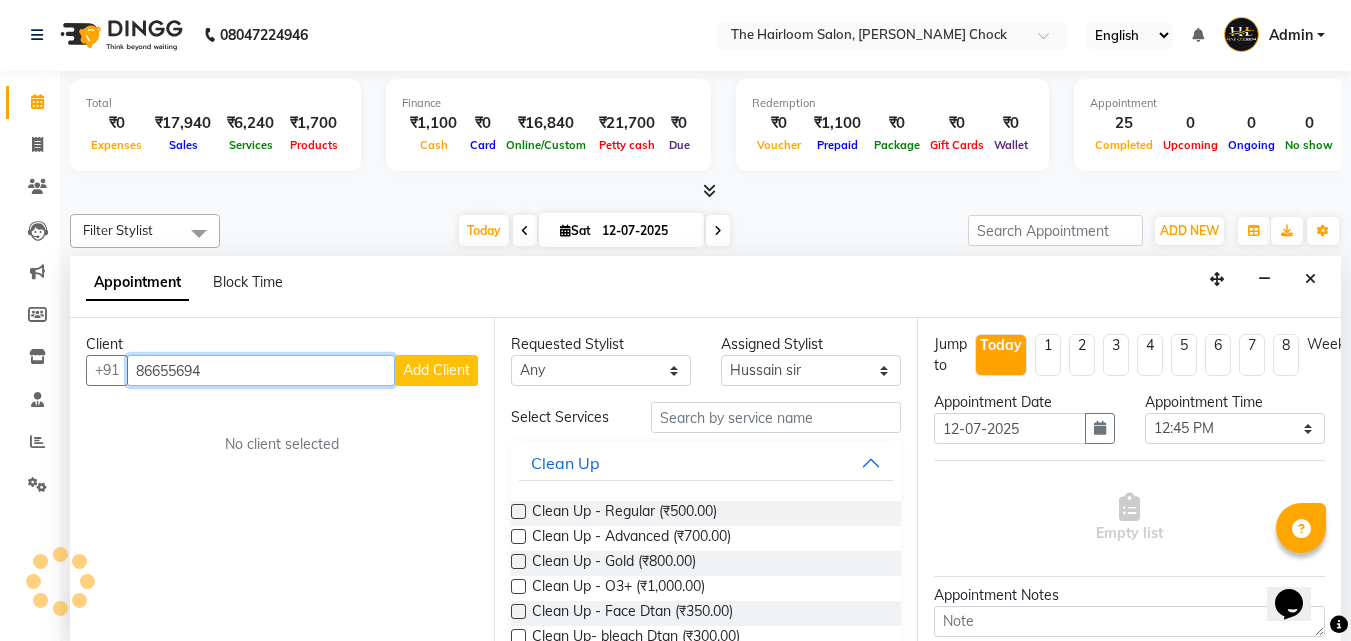 type on "866556947" 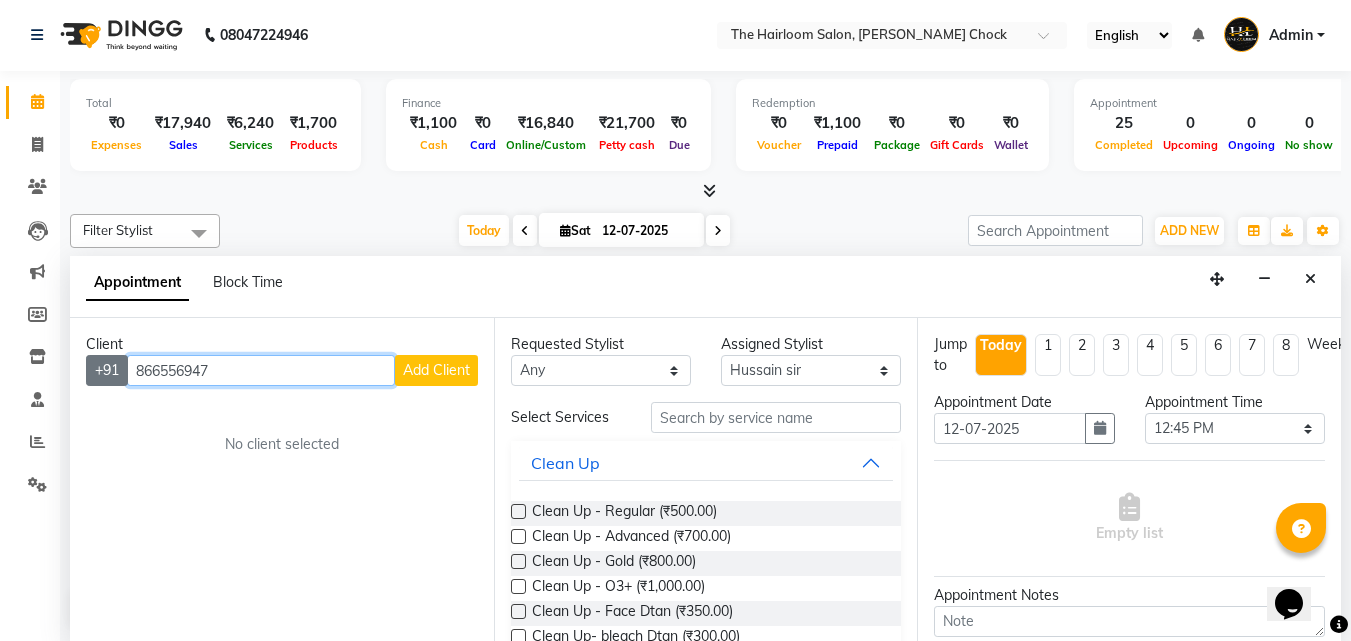 drag, startPoint x: 276, startPoint y: 377, endPoint x: 104, endPoint y: 357, distance: 173.15889 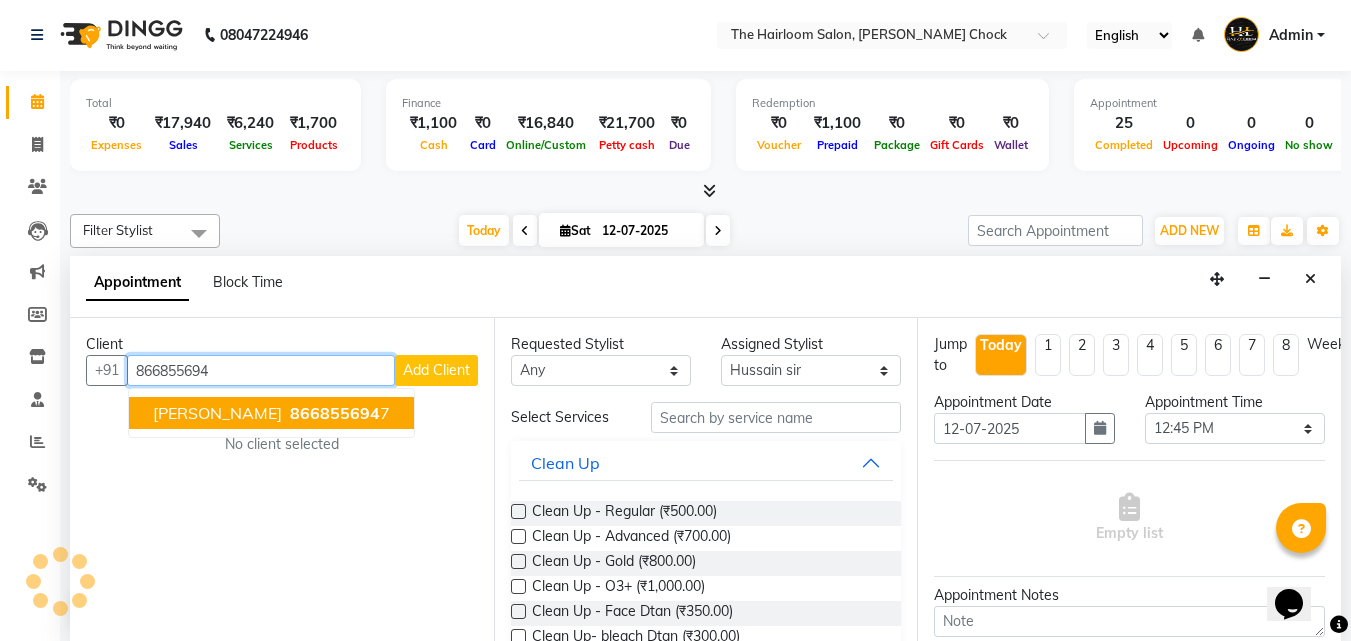 type on "866855694" 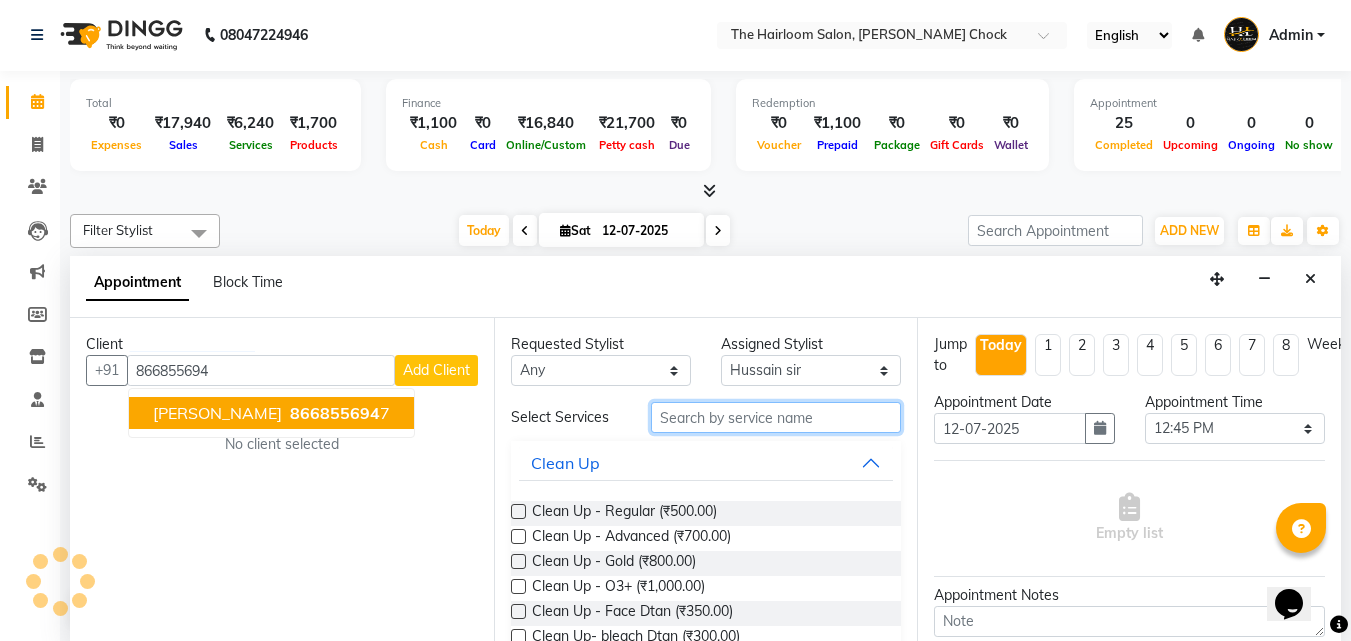 click at bounding box center (776, 417) 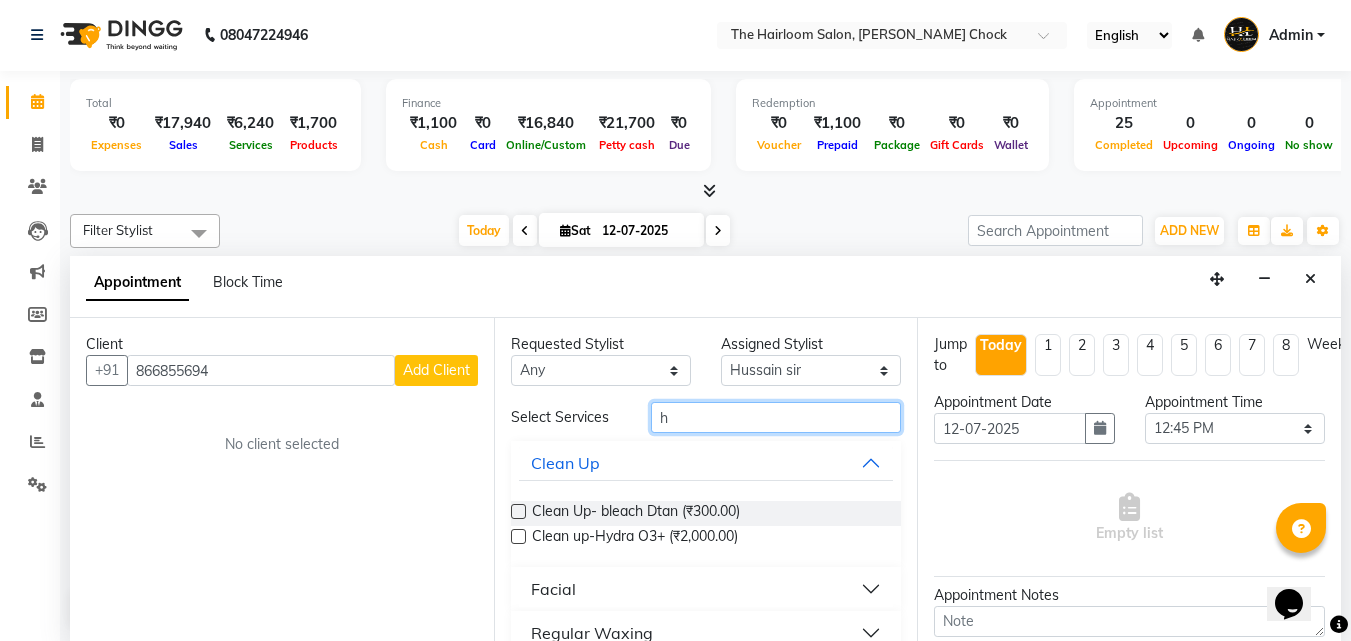 type on "h" 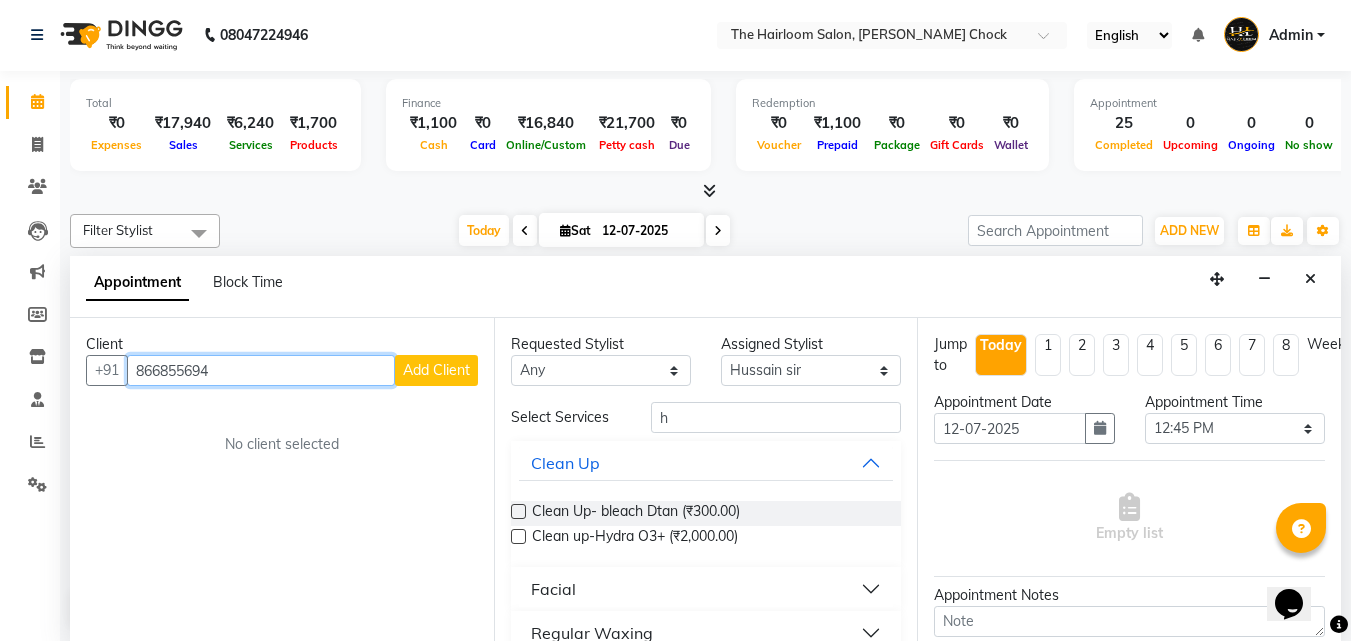click on "866855694" at bounding box center [261, 370] 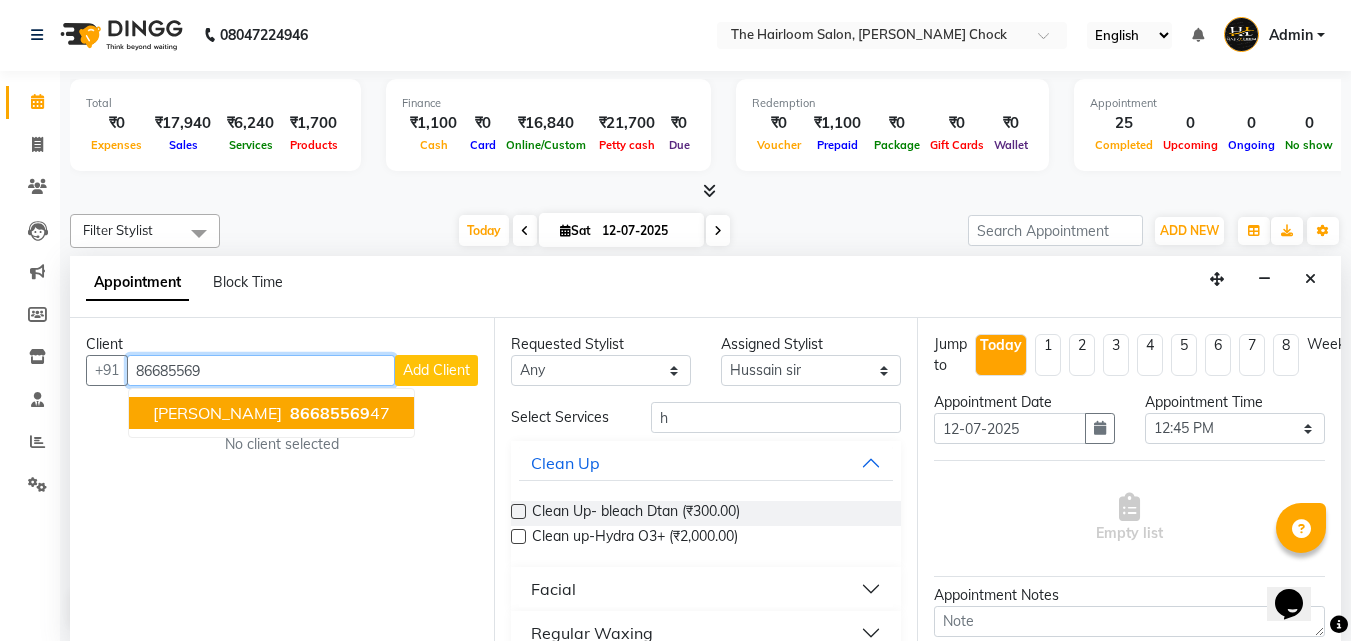click on "[PERSON_NAME]" at bounding box center [217, 413] 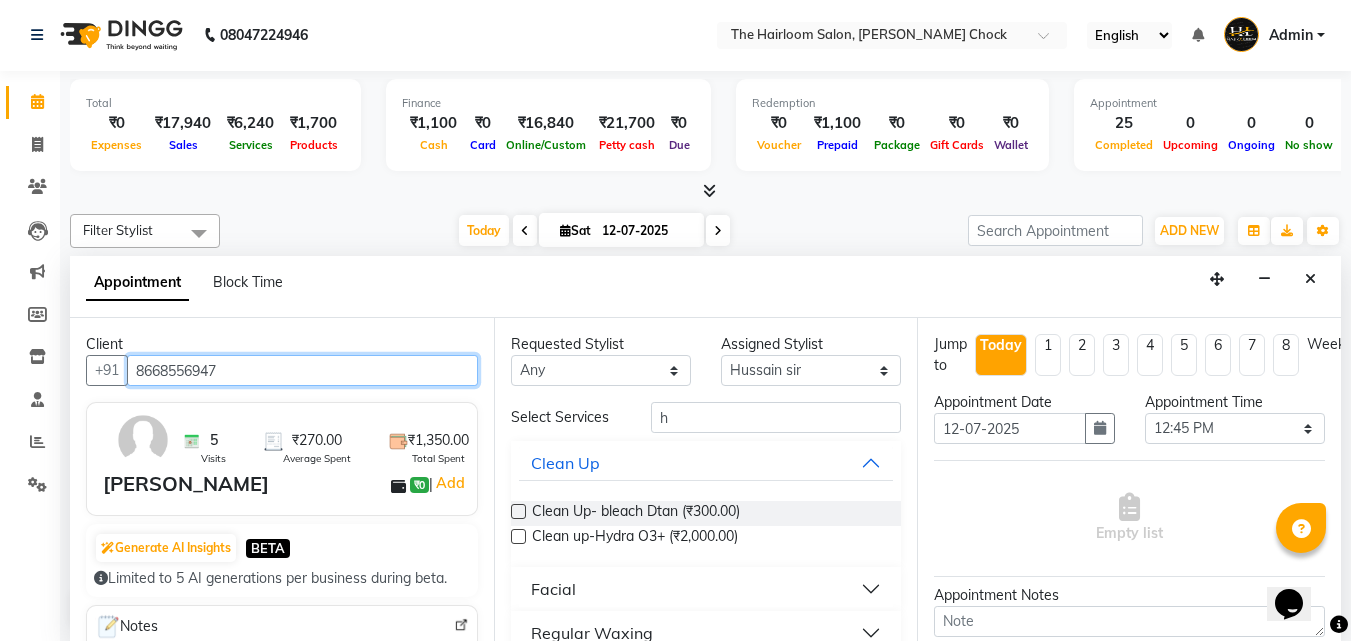 type on "8668556947" 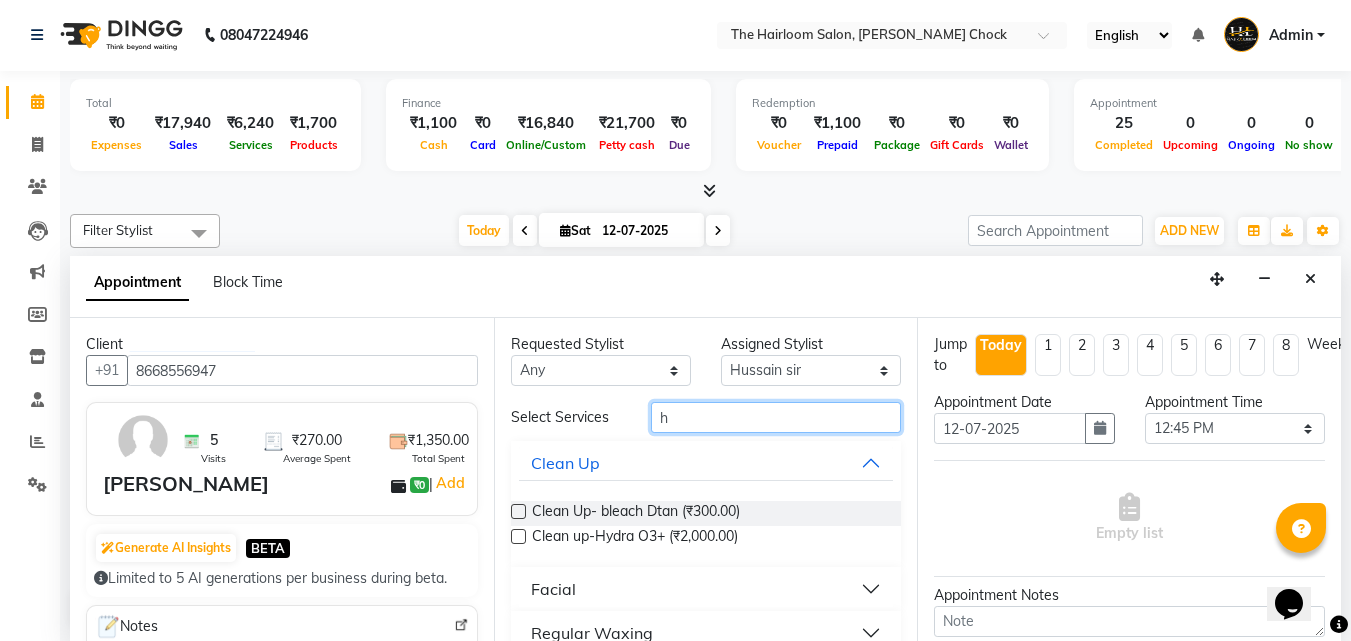 click on "h" at bounding box center (776, 417) 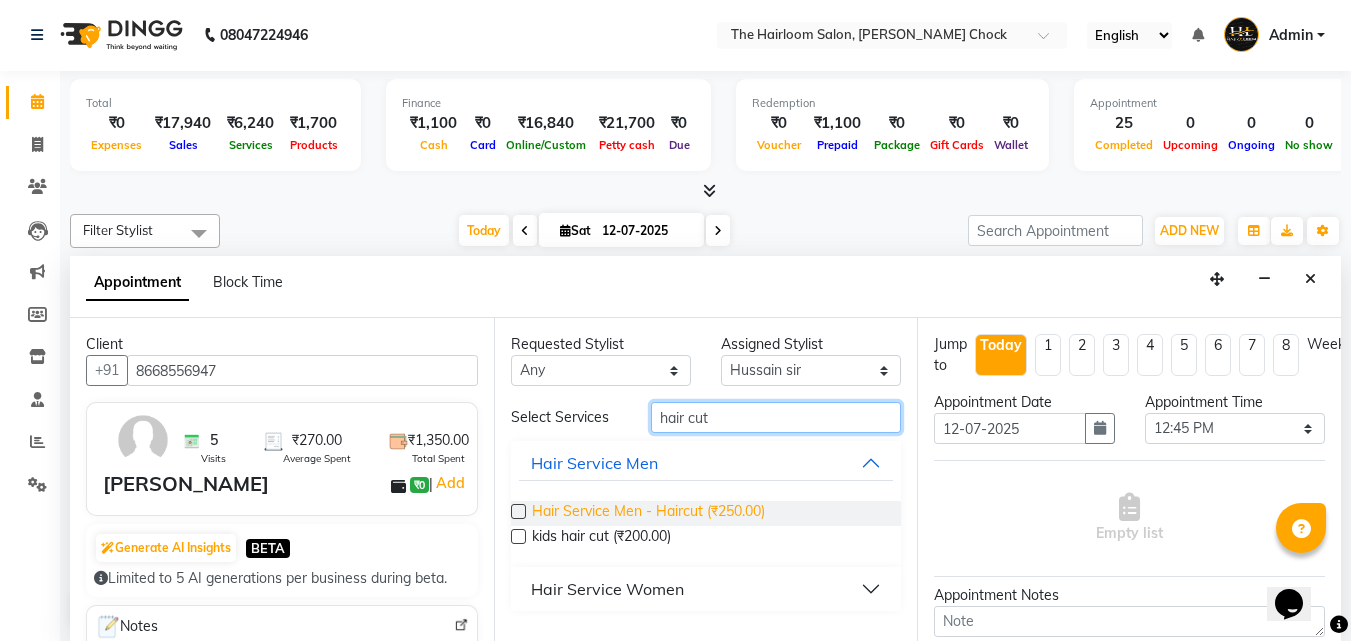 type on "hair cut" 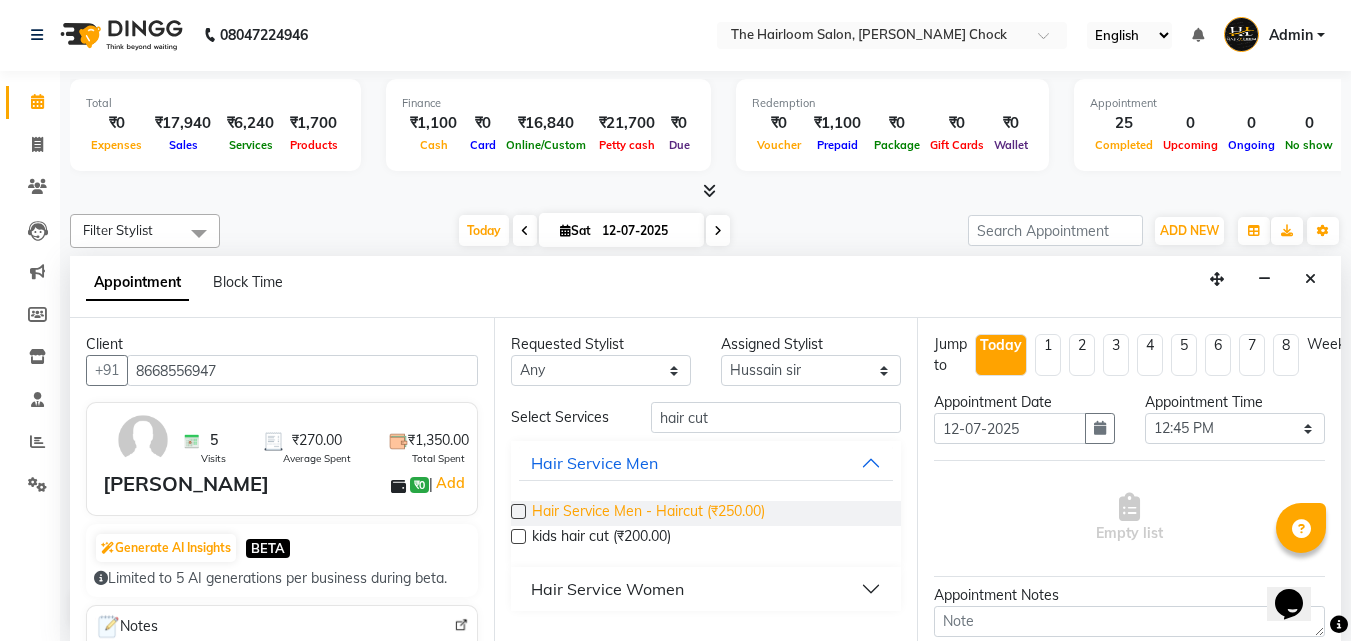 click on "Hair Service Men  - Haircut (₹250.00)" at bounding box center (648, 513) 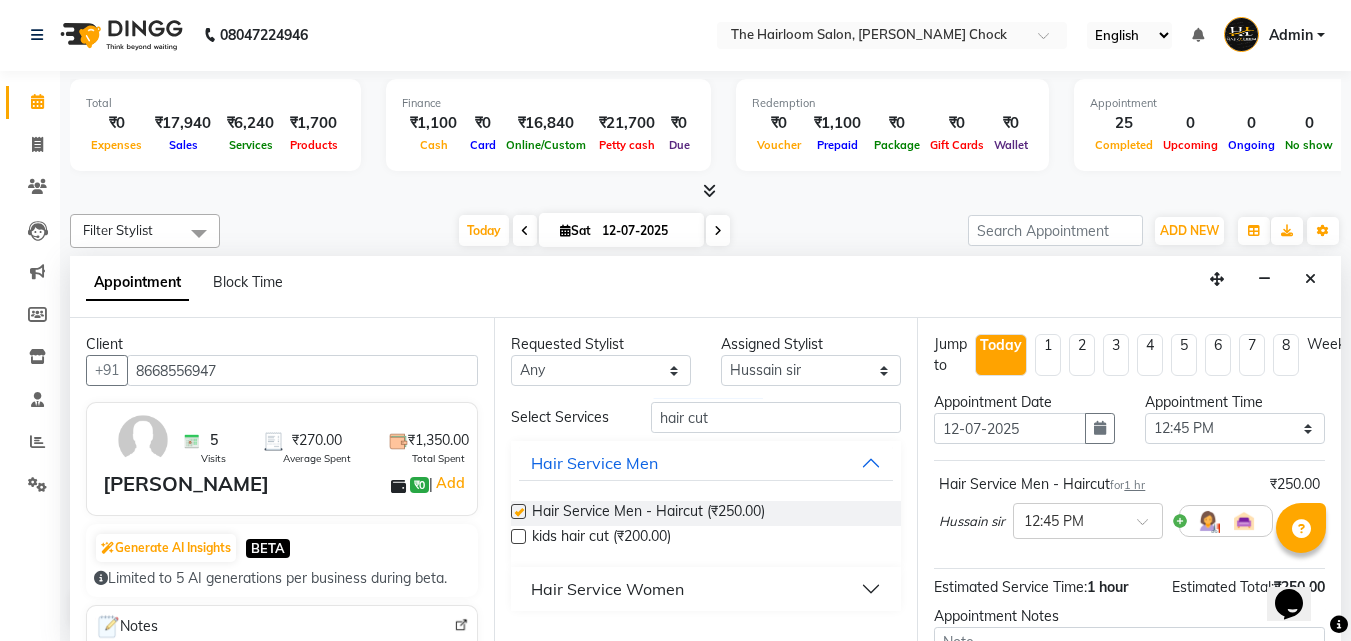 checkbox on "false" 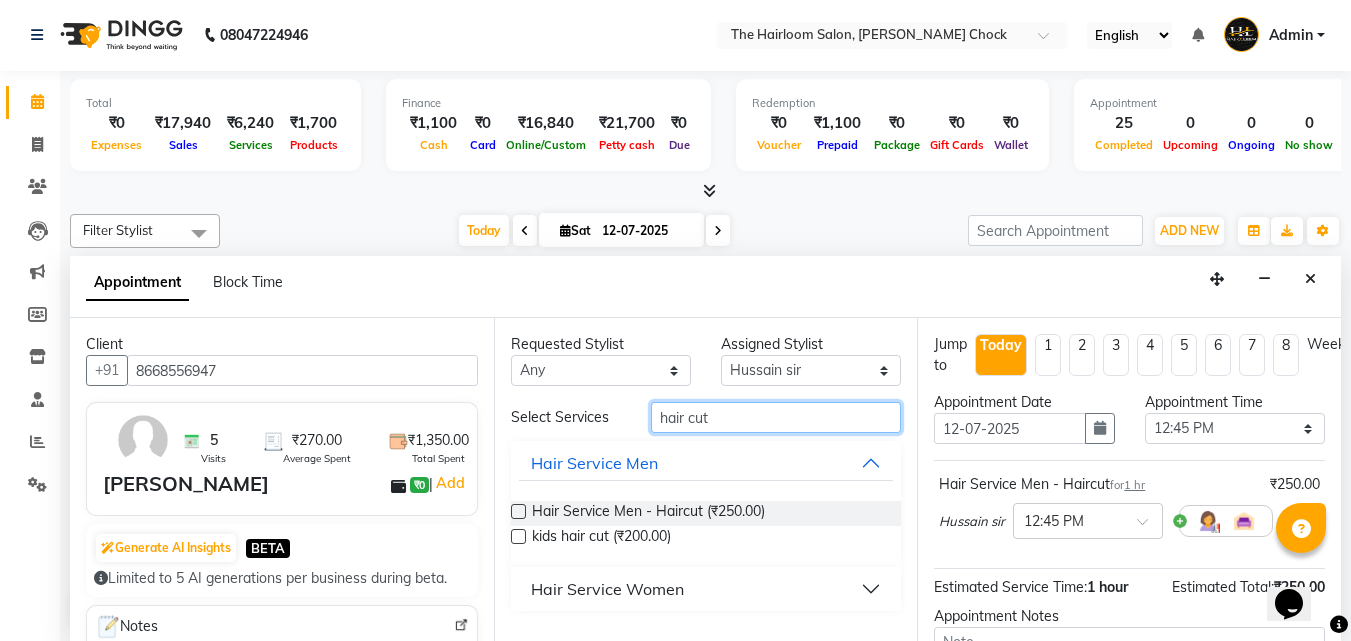 click on "hair cut" at bounding box center [776, 417] 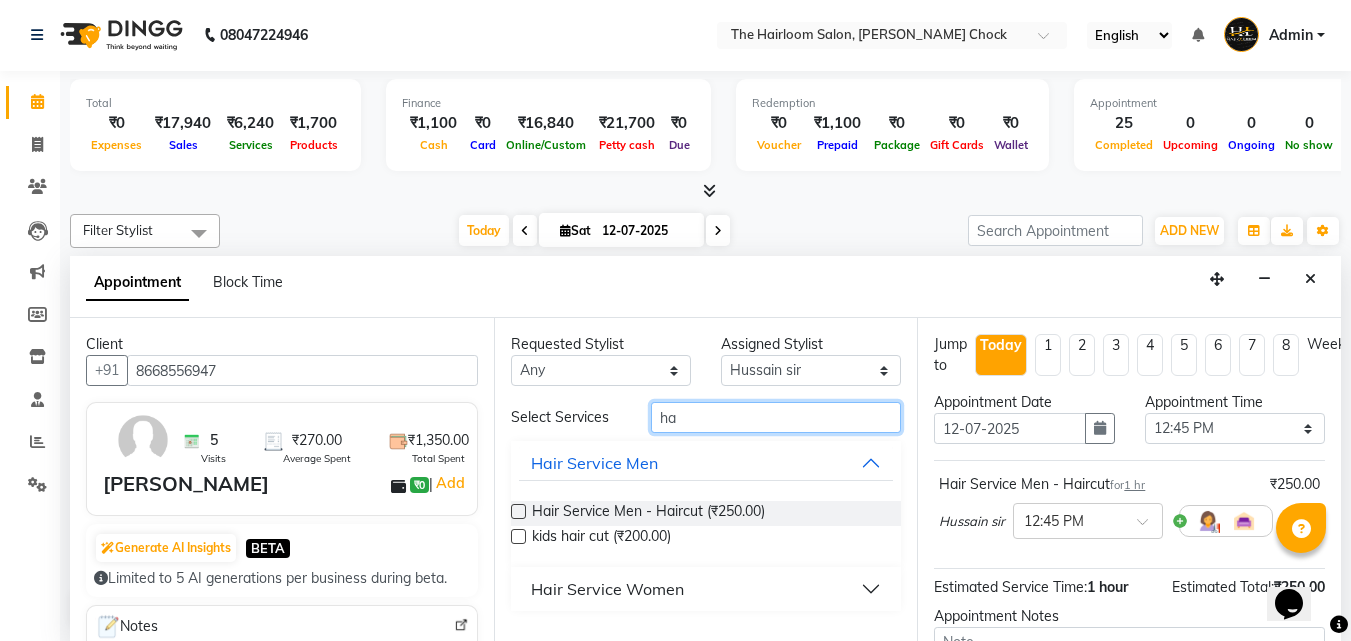 type on "h" 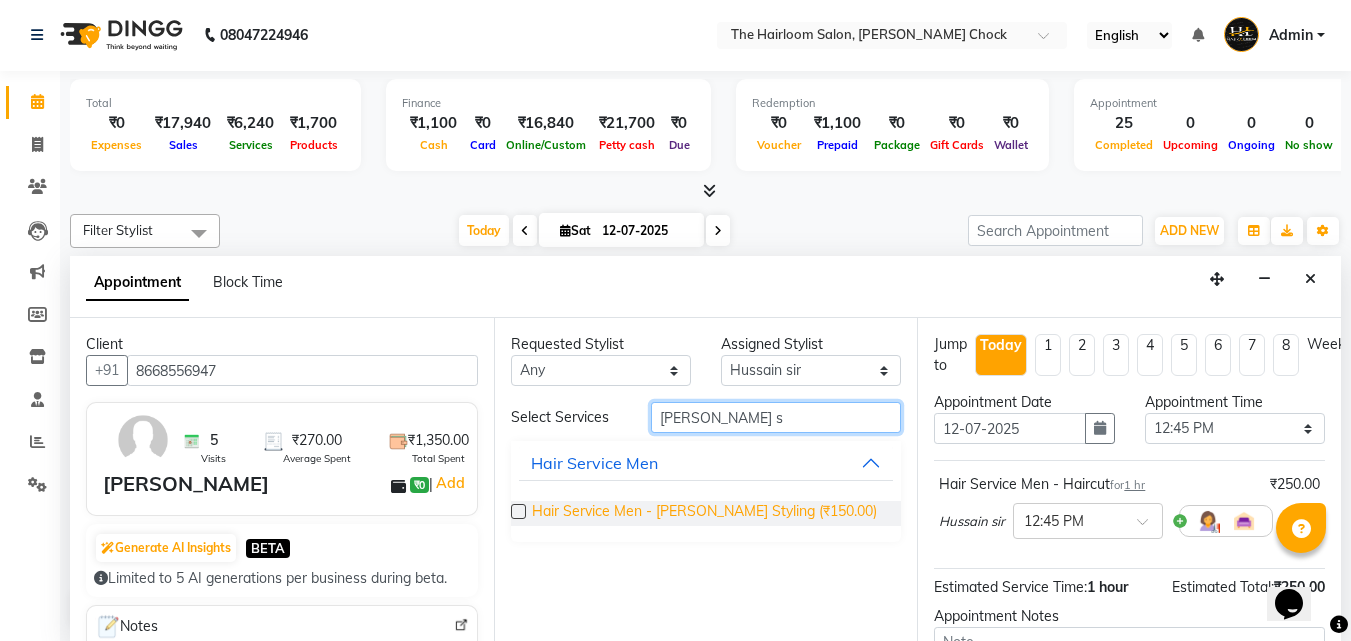 type on "[PERSON_NAME] s" 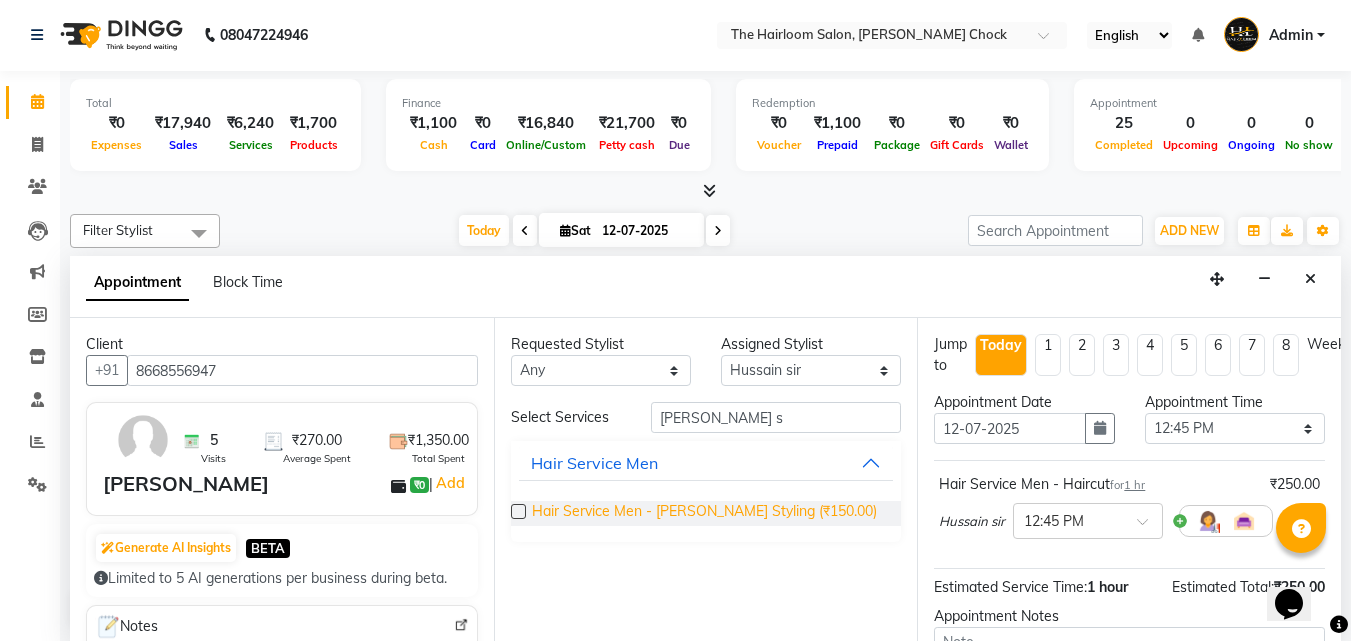 click on "Hair Service Men  - [PERSON_NAME] Styling (₹150.00)" at bounding box center [704, 513] 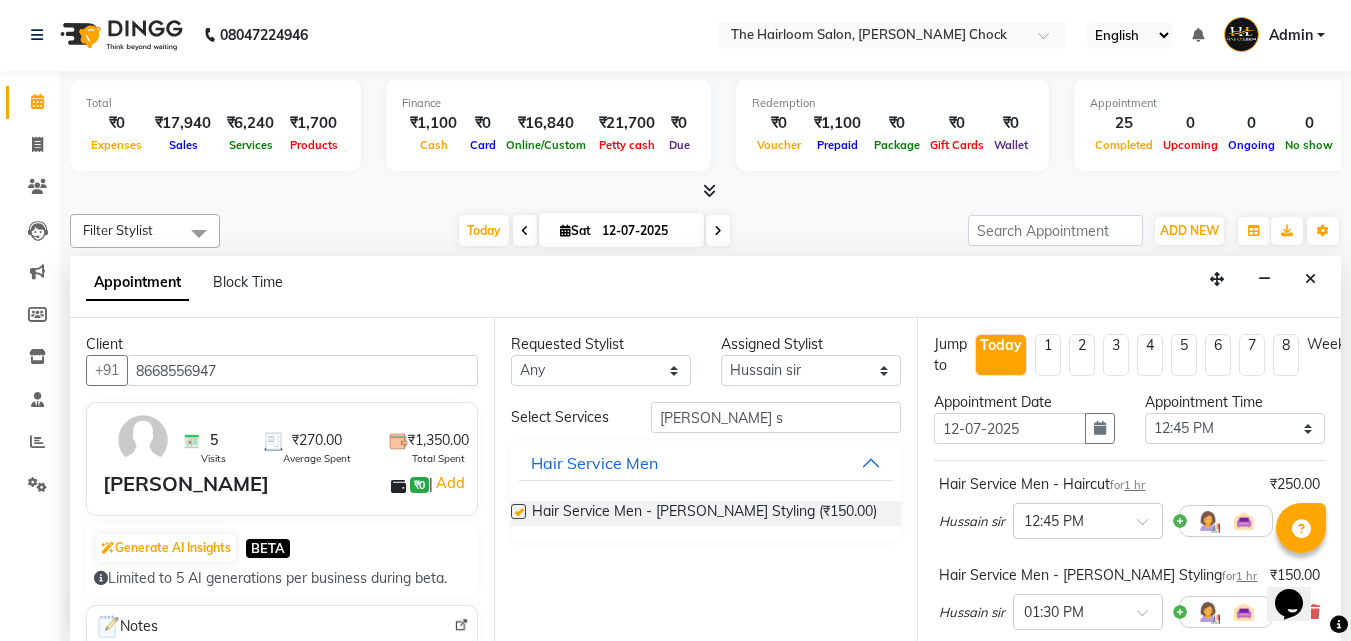 checkbox on "false" 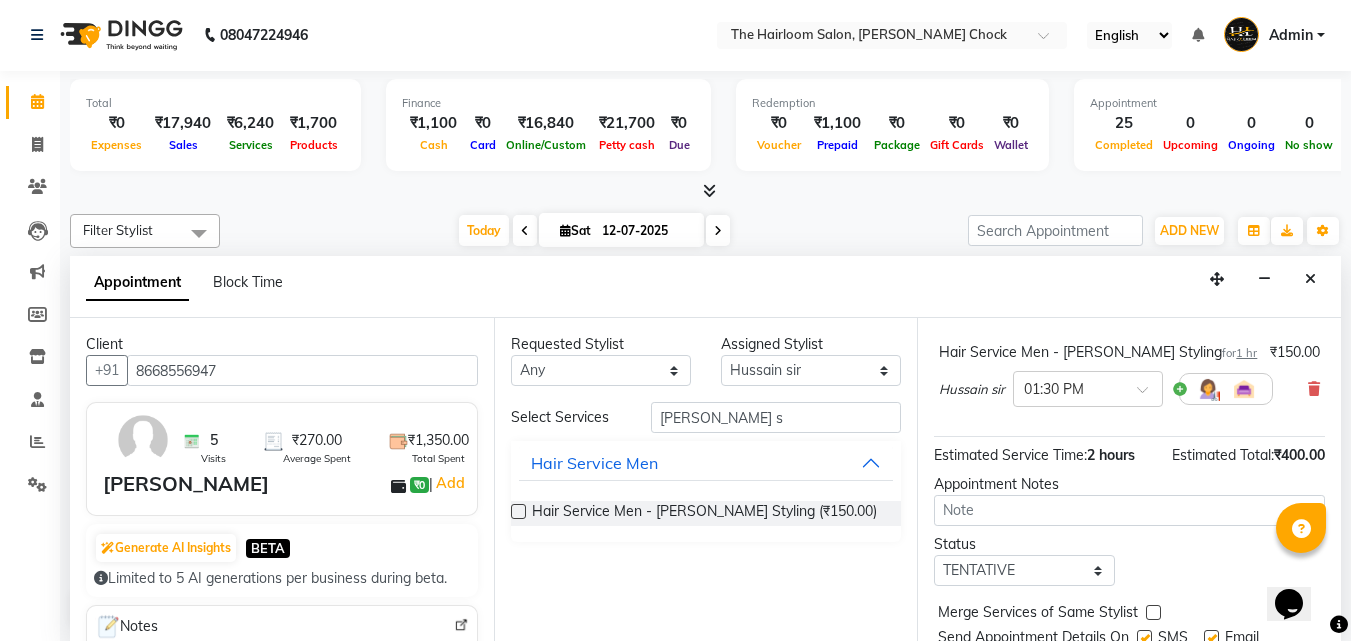 scroll, scrollTop: 309, scrollLeft: 0, axis: vertical 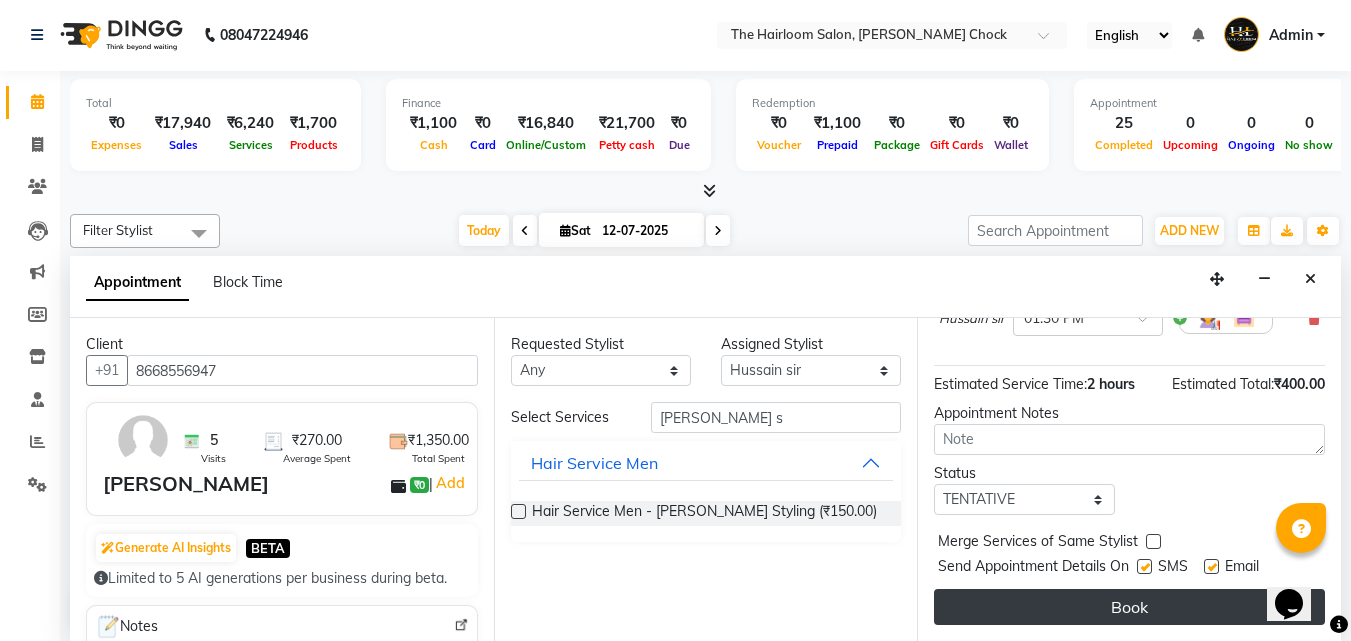 click on "Book" at bounding box center (1129, 607) 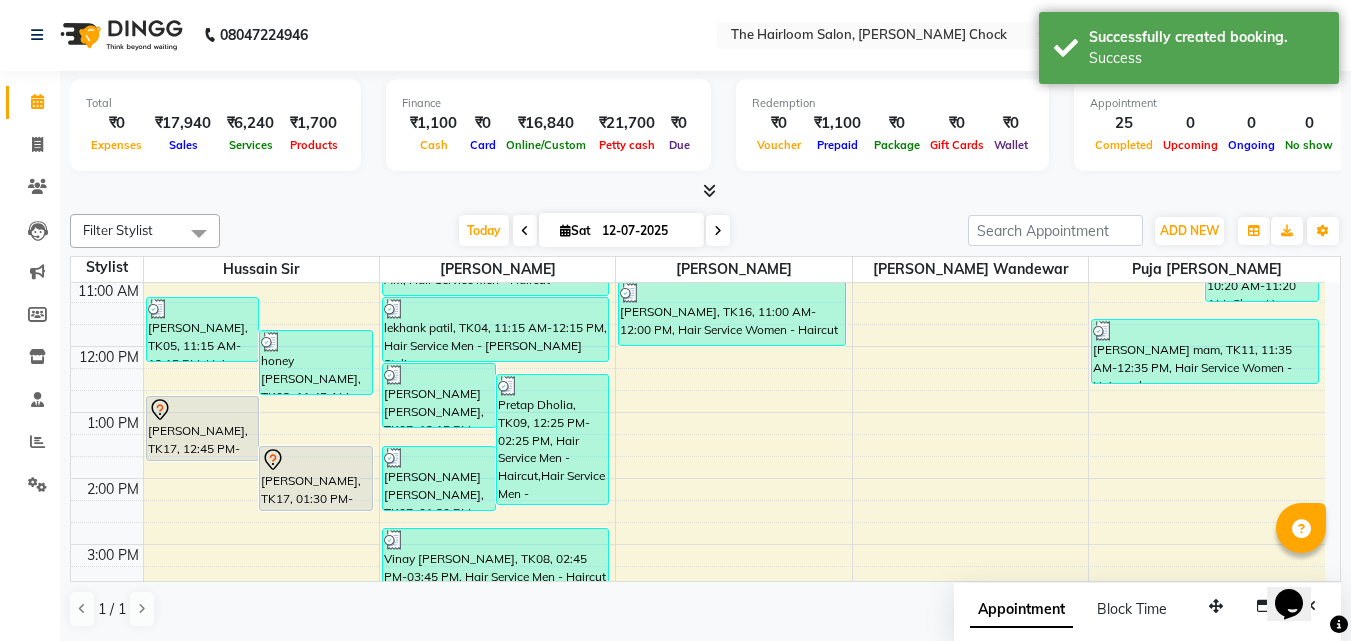 scroll, scrollTop: 0, scrollLeft: 0, axis: both 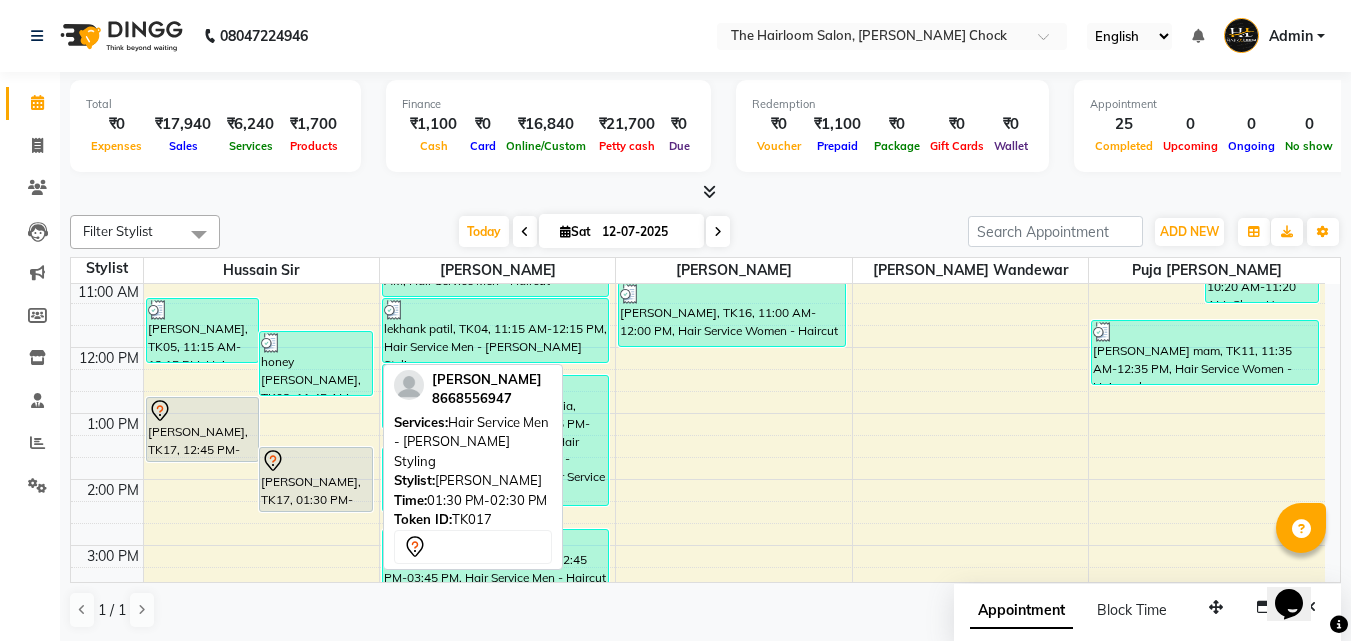 click on "[PERSON_NAME], TK17, 01:30 PM-02:30 PM, Hair Service Men  - [PERSON_NAME] Styling" at bounding box center [316, 479] 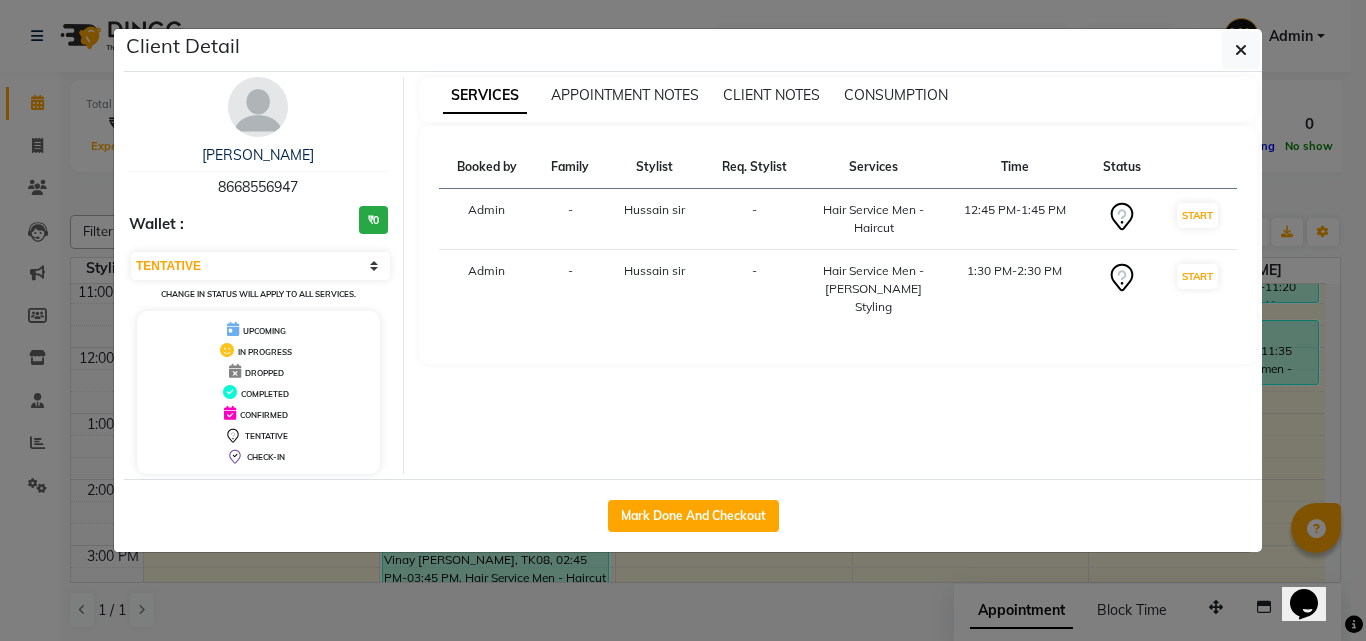 click on "Mark Done And Checkout" 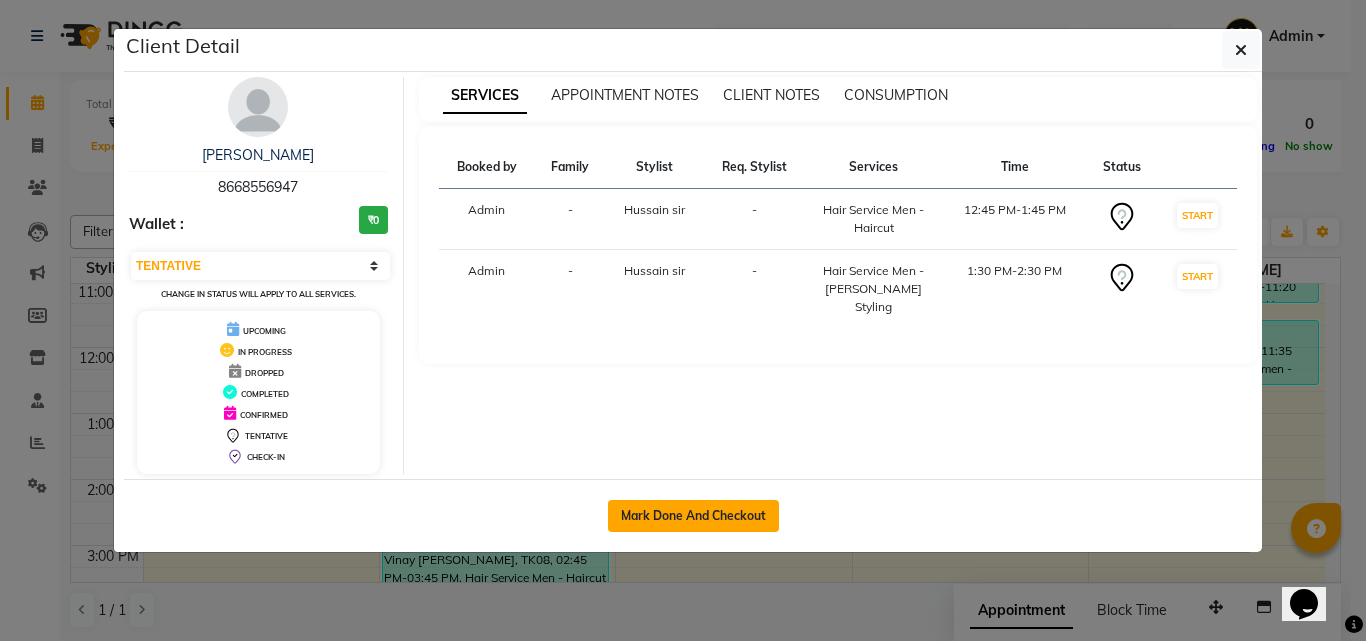 click on "Mark Done And Checkout" 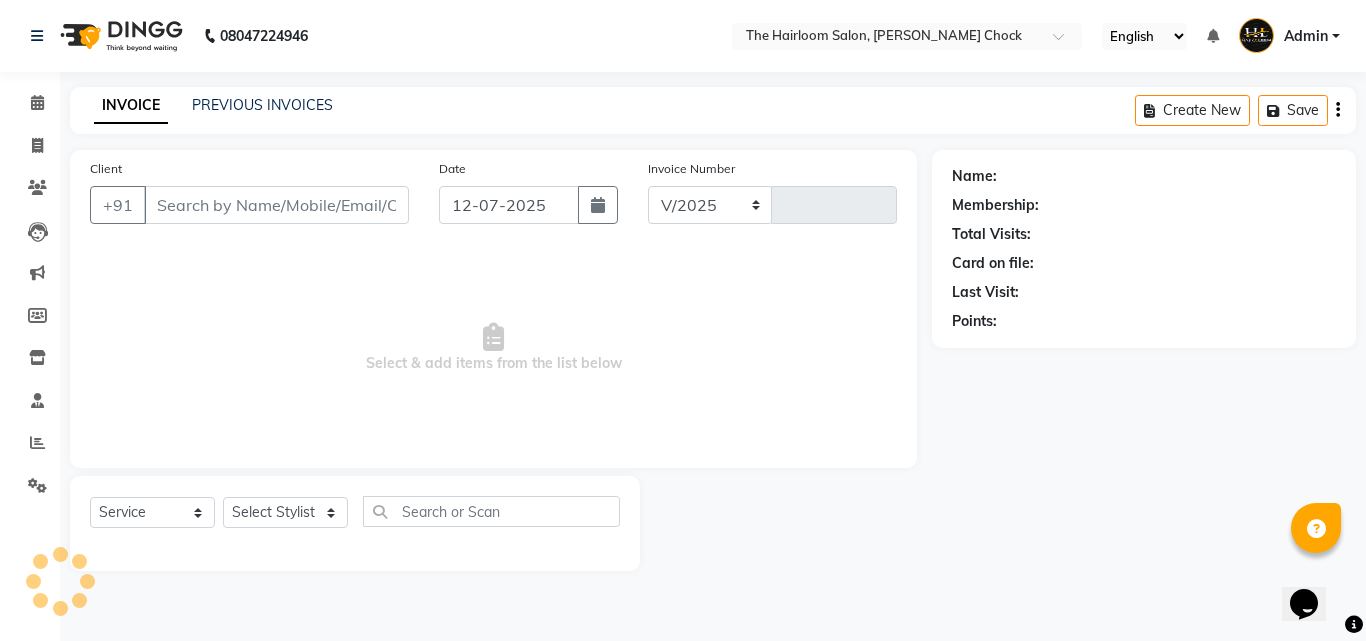 select on "5926" 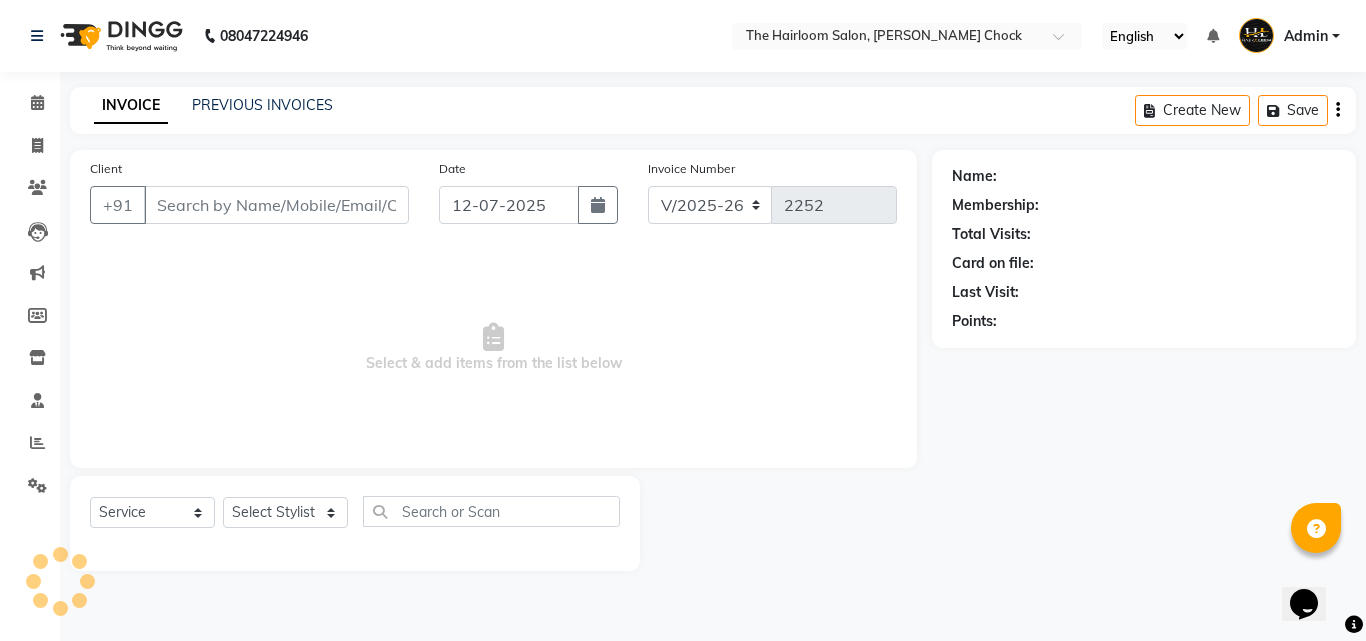 type 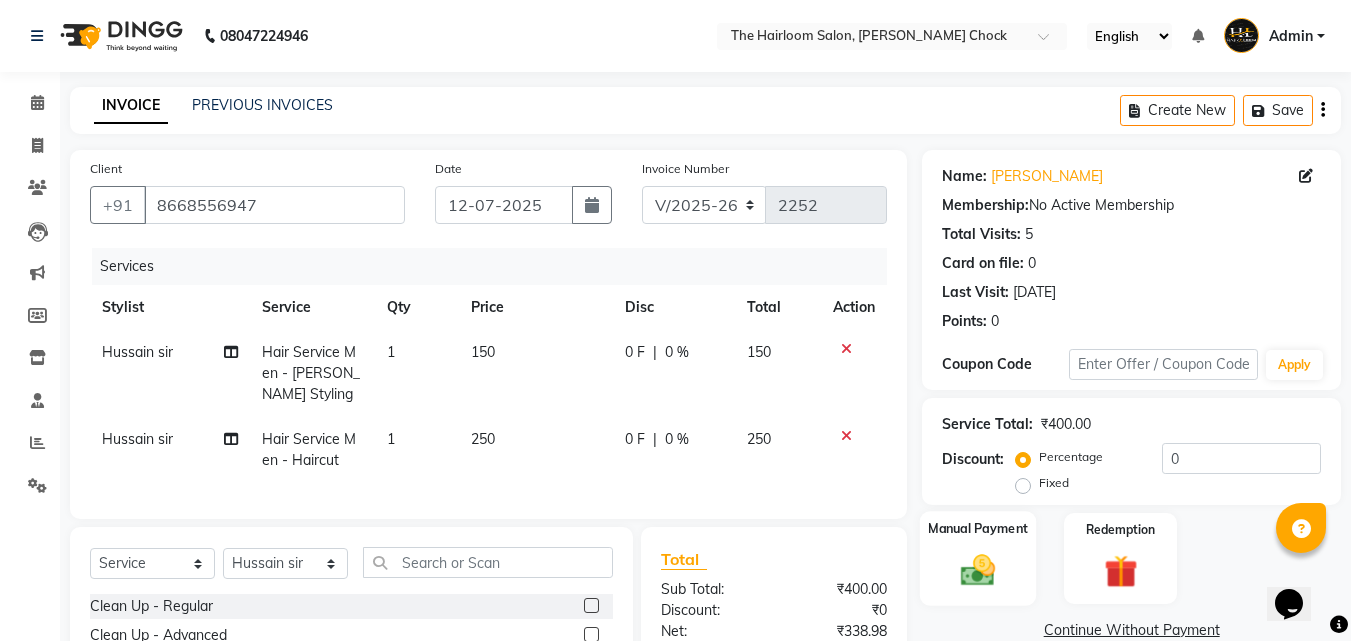 click on "Manual Payment" 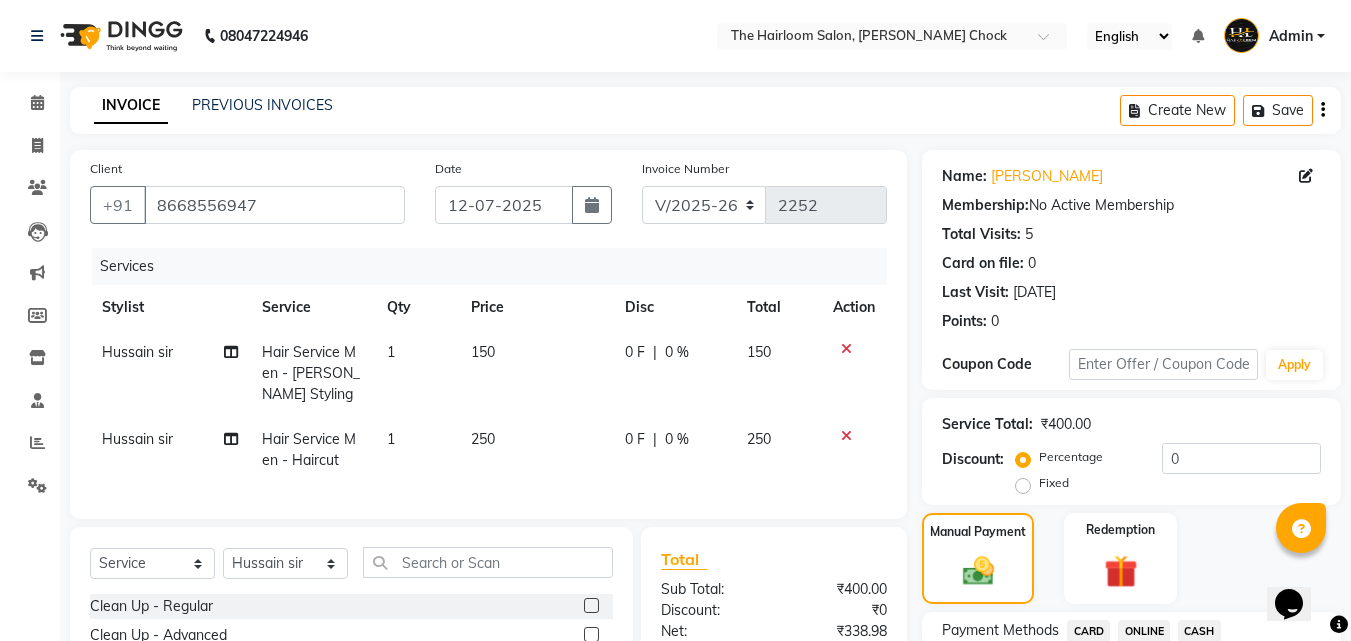scroll, scrollTop: 226, scrollLeft: 0, axis: vertical 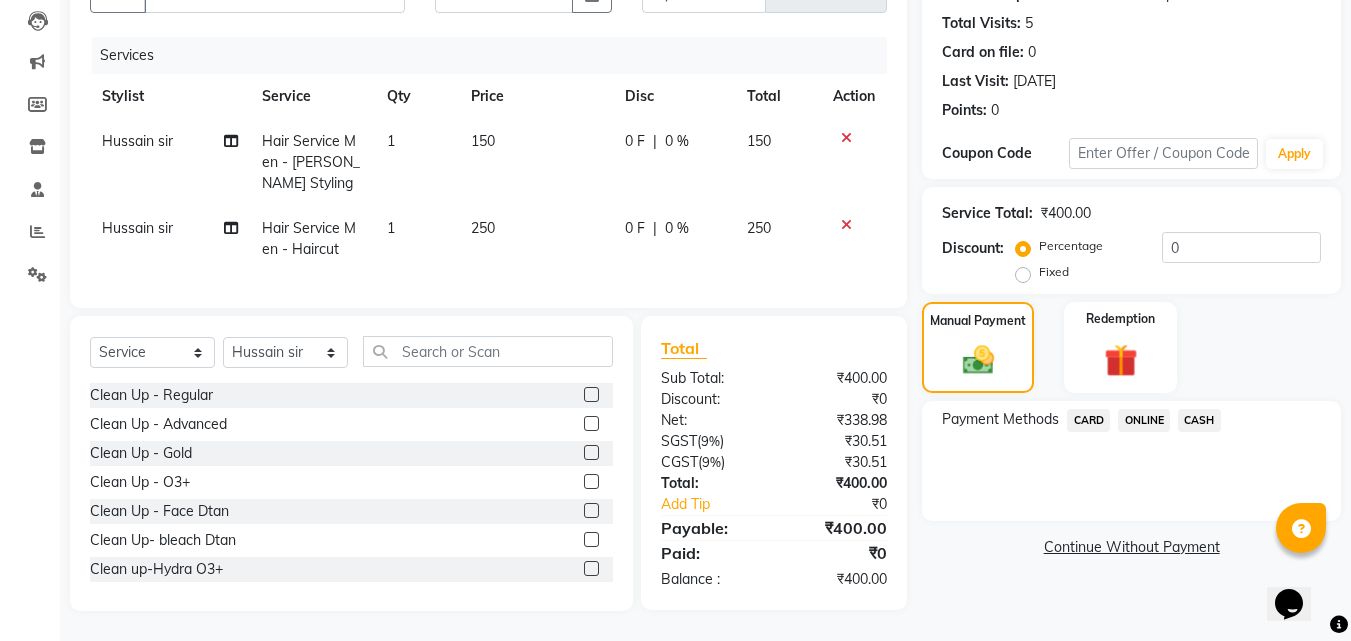click on "ONLINE" 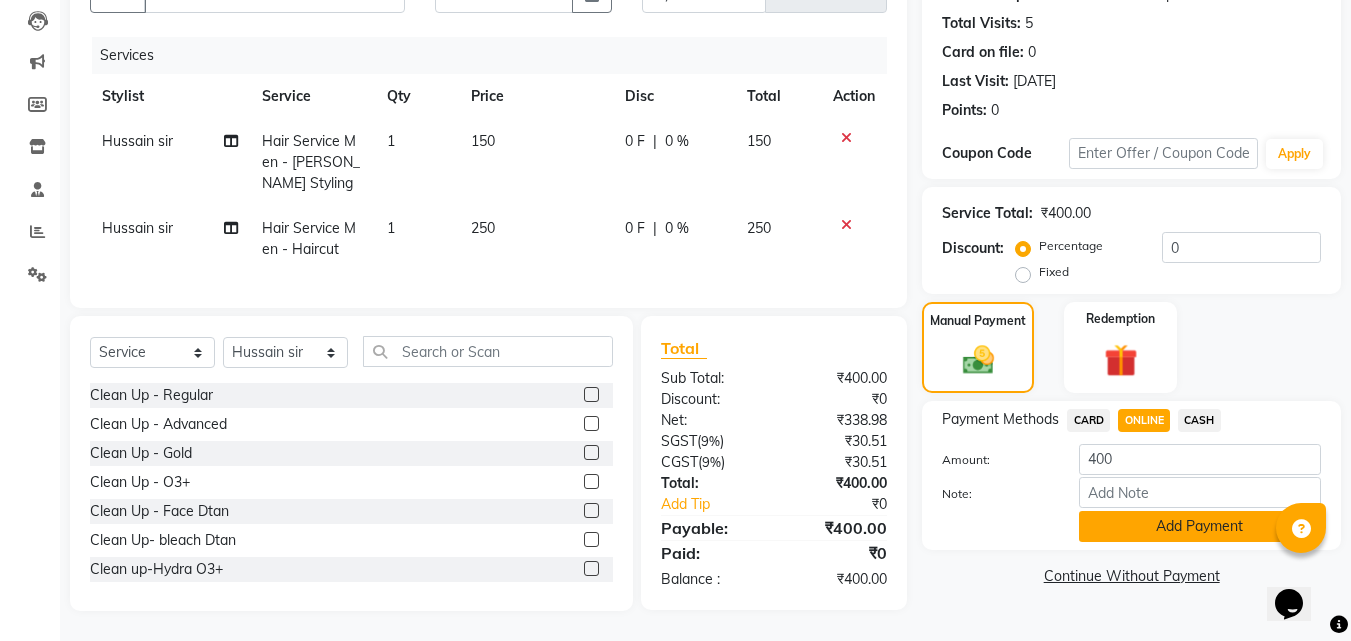 click on "Add Payment" 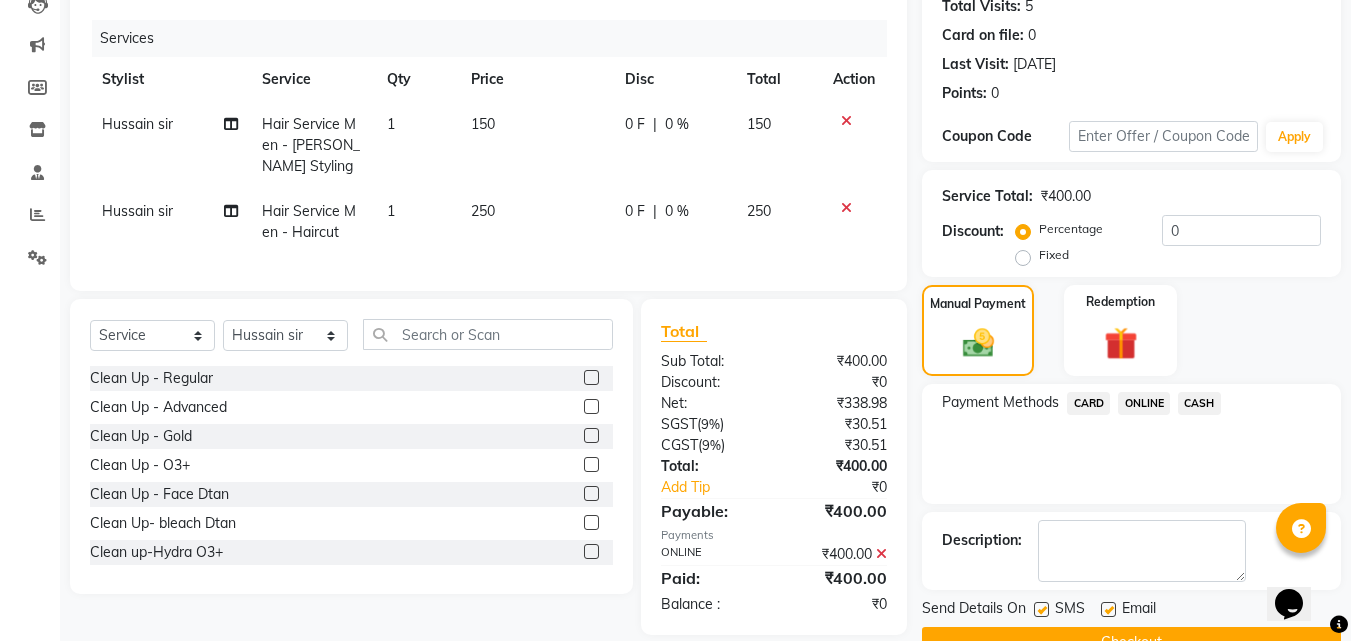 scroll, scrollTop: 275, scrollLeft: 0, axis: vertical 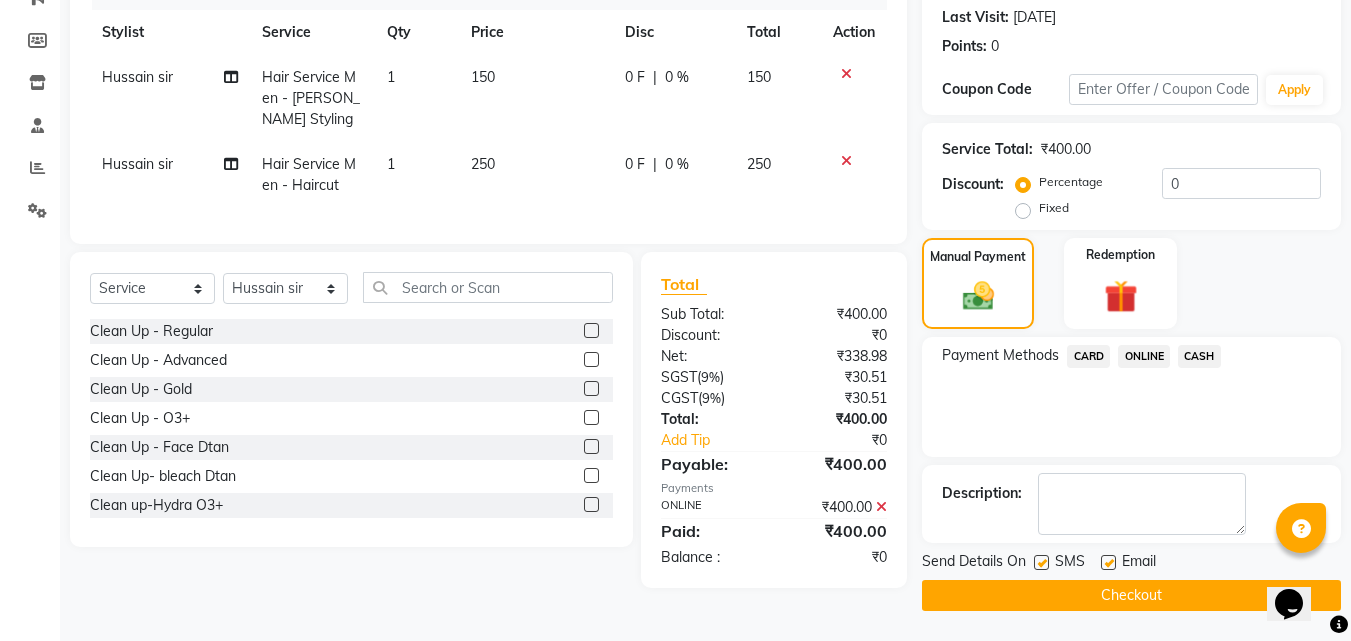 click on "Checkout" 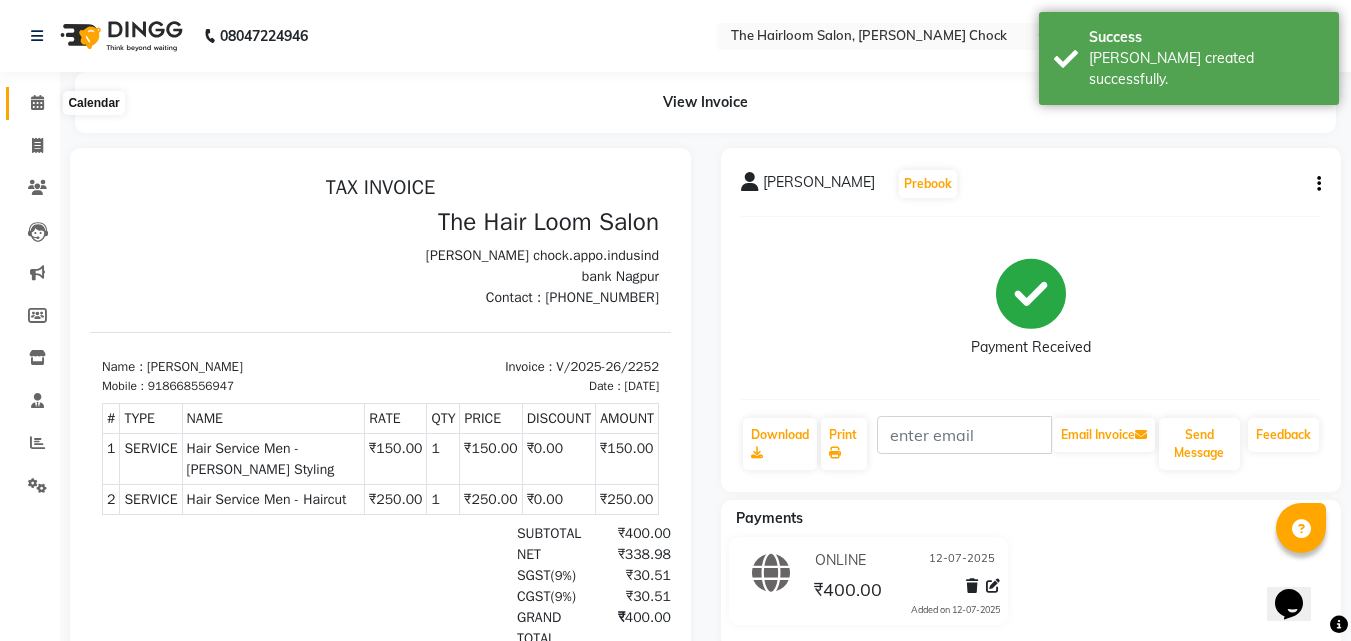 scroll, scrollTop: 0, scrollLeft: 0, axis: both 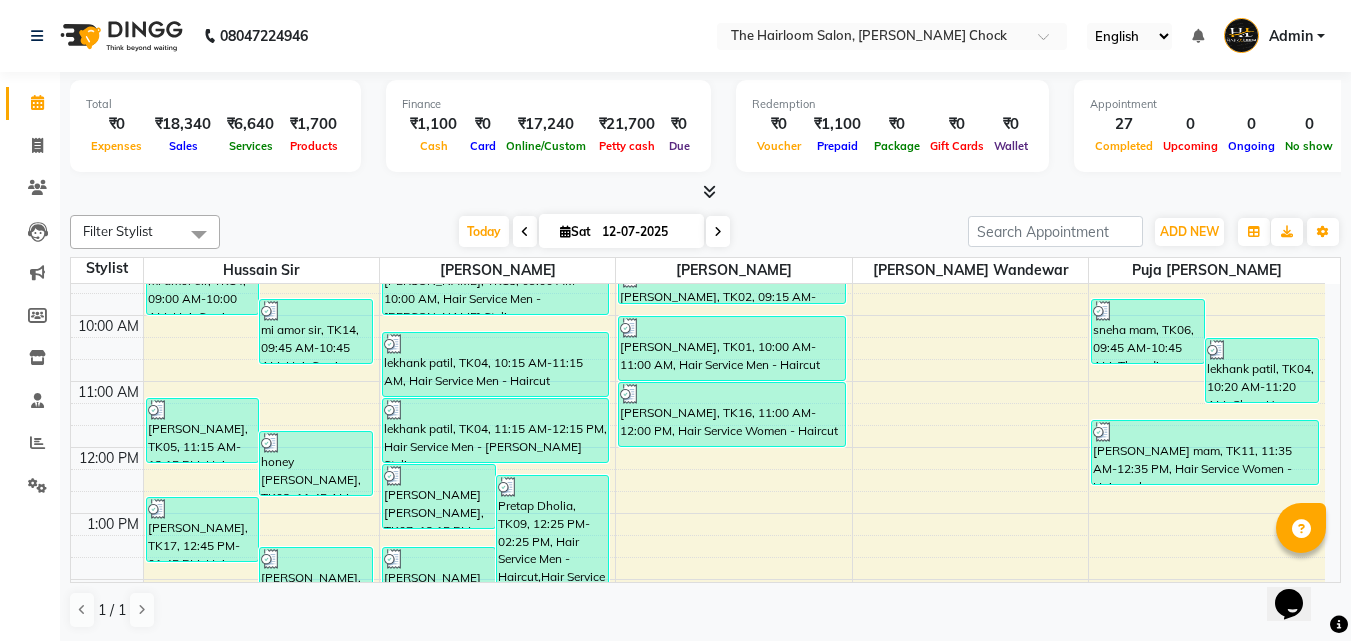 click on "8:00 AM 9:00 AM 10:00 AM 11:00 AM 12:00 PM 1:00 PM 2:00 PM 3:00 PM 4:00 PM 5:00 PM 6:00 PM 7:00 PM 8:00 PM 9:00 PM 10:00 PM 11:00 PM     mi  amor sir, TK14, 09:00 AM-10:00 AM, Hair Service Men  - Haircut     mi  amor sir, TK14, 09:45 AM-10:45 AM, Hair Service Men  - [PERSON_NAME] Styling     [PERSON_NAME], TK05, 11:15 AM-12:15 PM, Hair Service Women  - Hairwash     honey [PERSON_NAME], TK03, 11:45 AM-12:45 PM, Hair Service Men  - Haircut     [PERSON_NAME], TK17, 12:45 PM-01:45 PM, Hair Service Men  - Haircut     [PERSON_NAME], TK17, 01:30 PM-02:30 PM, Hair Service Men  - [PERSON_NAME] Styling     Vinay  [PERSON_NAME], TK08, 03:45 PM-04:45 PM, Hair Service Men  - [PERSON_NAME] Styling     walking, TK12, 03:45 PM-04:45 PM, Hair Service Men  - [PERSON_NAME] Styling     [PERSON_NAME], TK10, 04:00 PM-05:00 PM, Hair Service Men  - Haircut     Vinay  [PERSON_NAME], TK08, 04:30 PM-05:30 PM, Hair Colours Men  - [PERSON_NAME] Colour     [PERSON_NAME] [PERSON_NAME], TK07, 12:15 PM-01:15 PM, Hair Service Men  - Haircut" at bounding box center (698, 711) 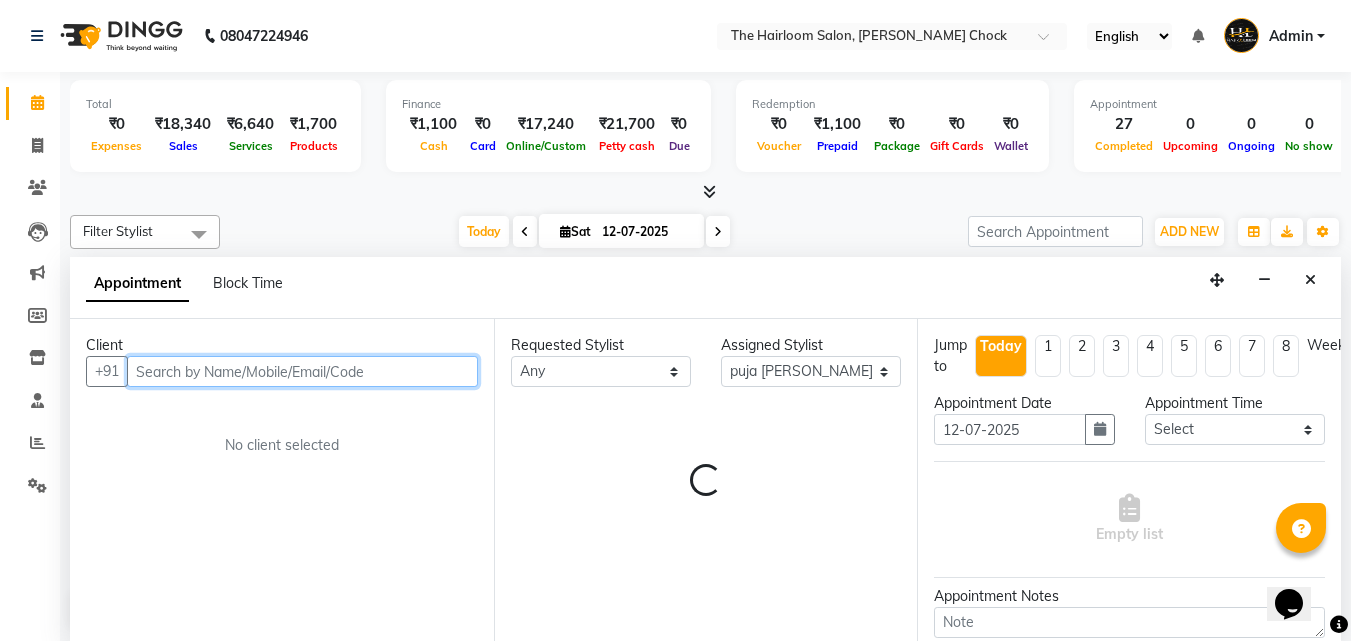 click at bounding box center (302, 371) 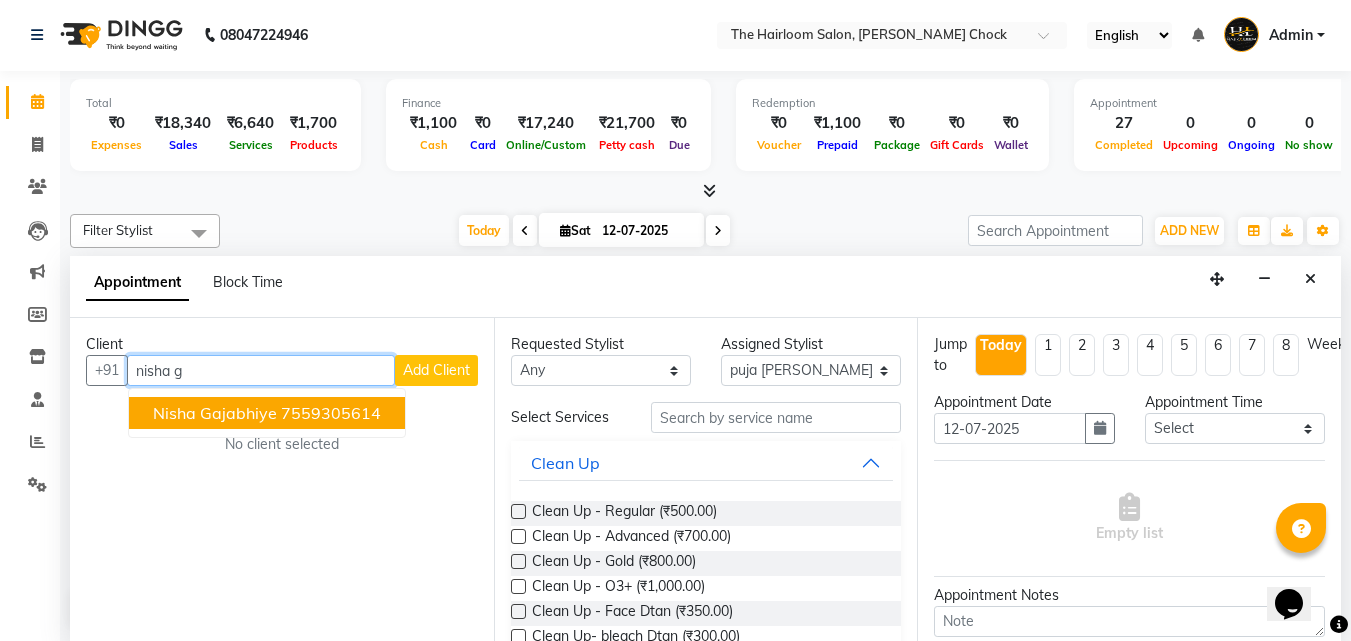 click on "7559305614" at bounding box center (331, 413) 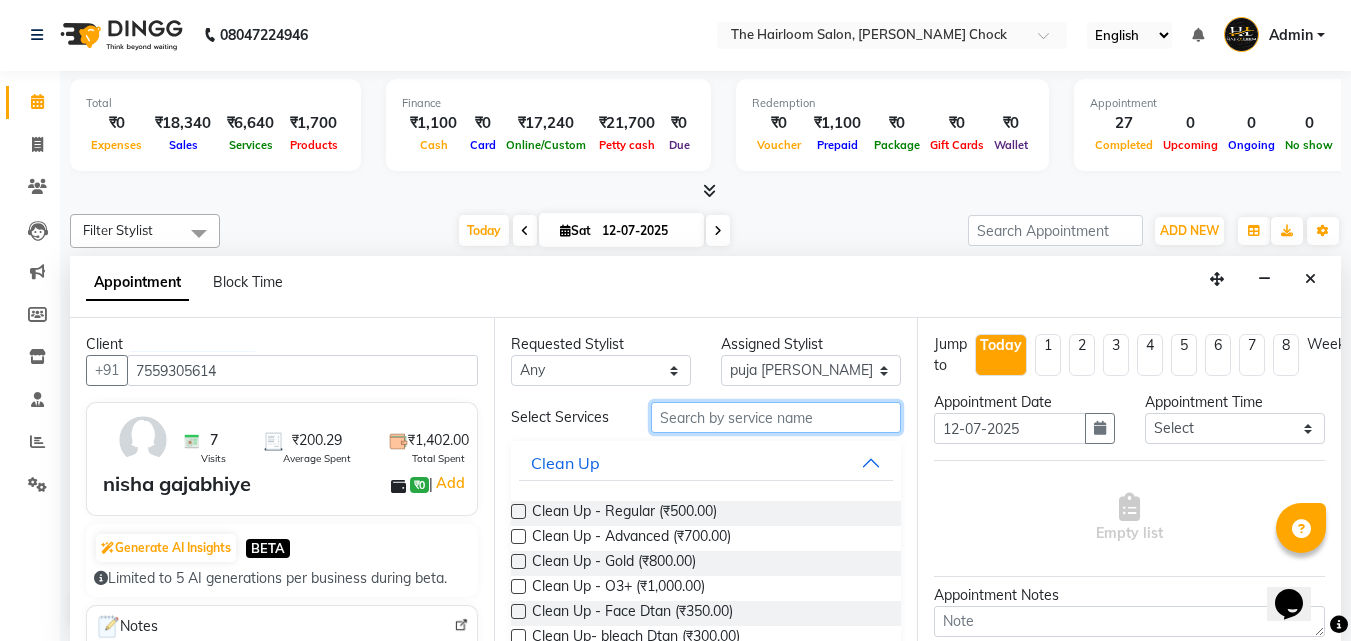 click at bounding box center (776, 417) 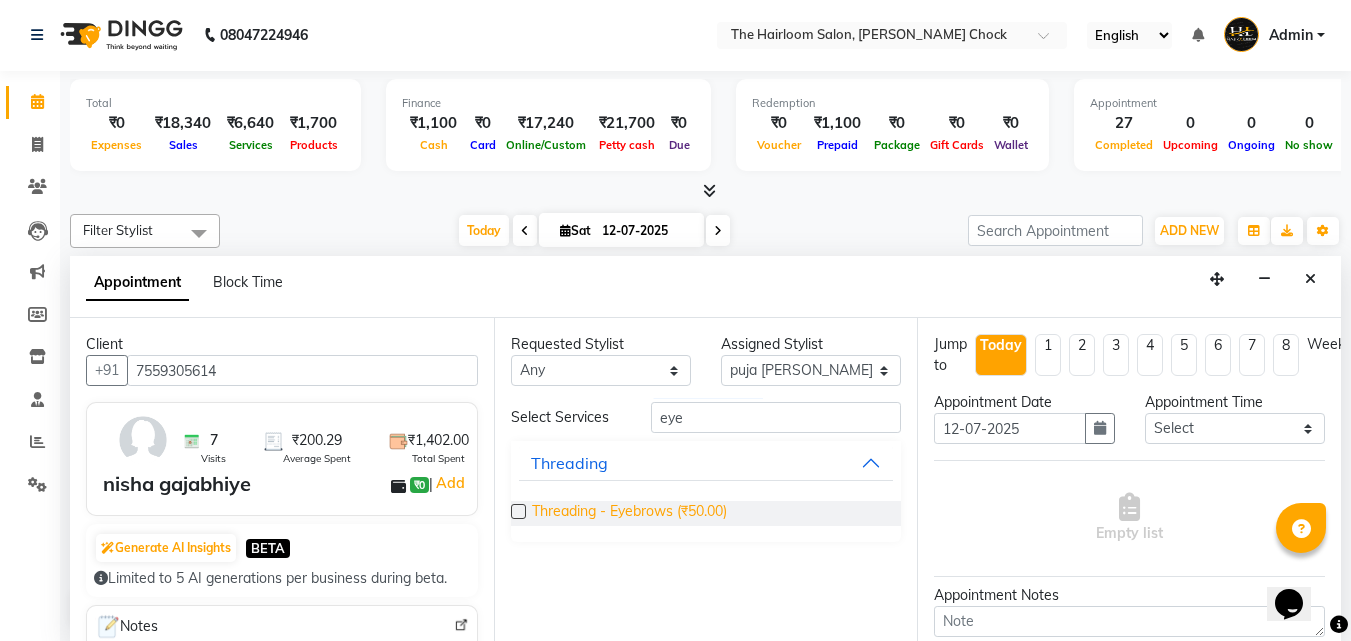 click on "Threading  - Eyebrows (₹50.00)" at bounding box center (629, 513) 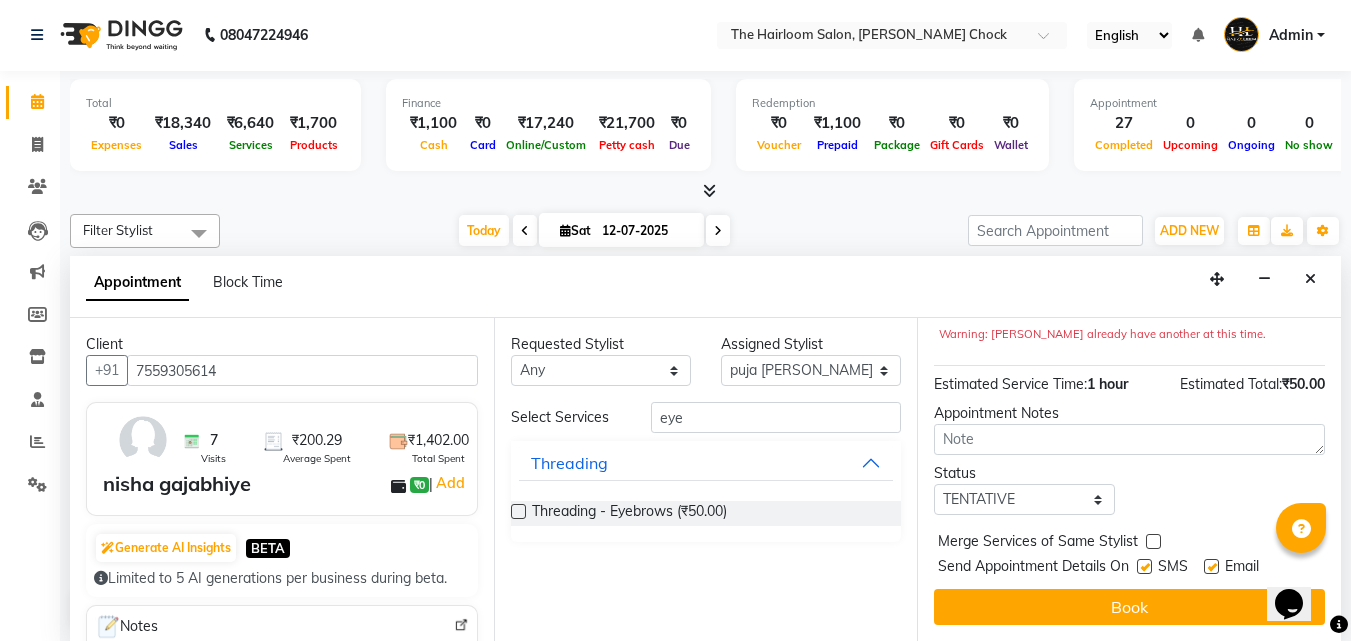 scroll, scrollTop: 242, scrollLeft: 0, axis: vertical 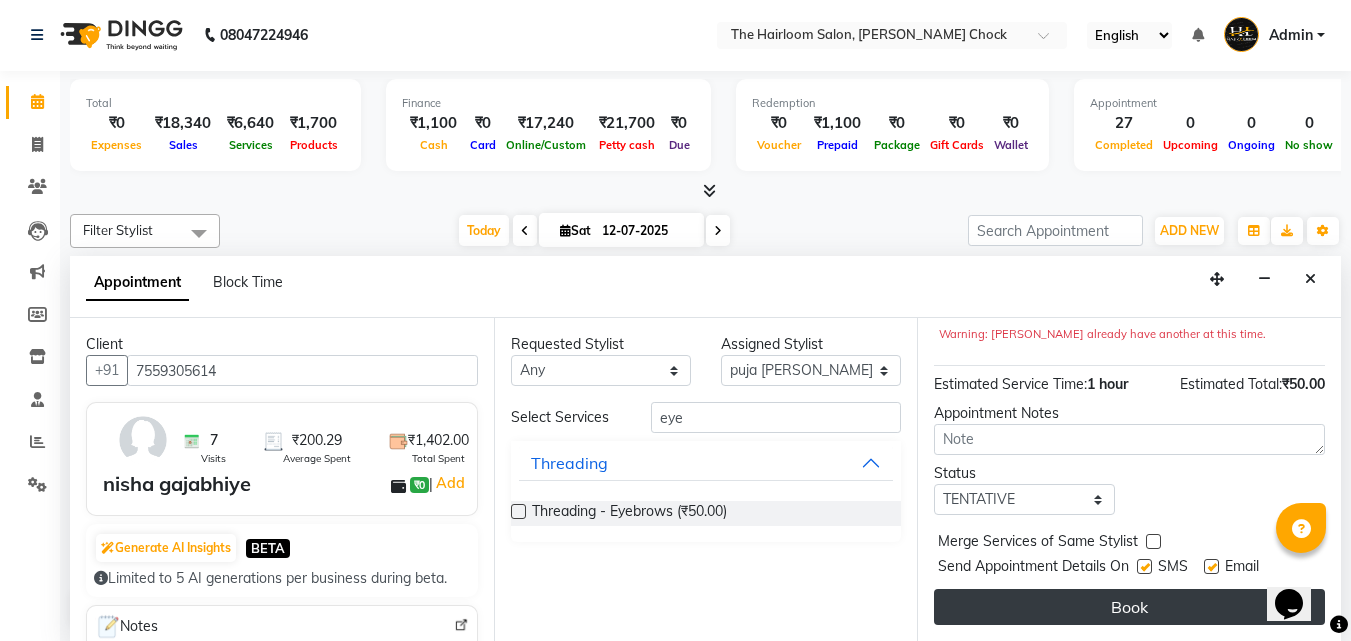click on "Book" at bounding box center [1129, 607] 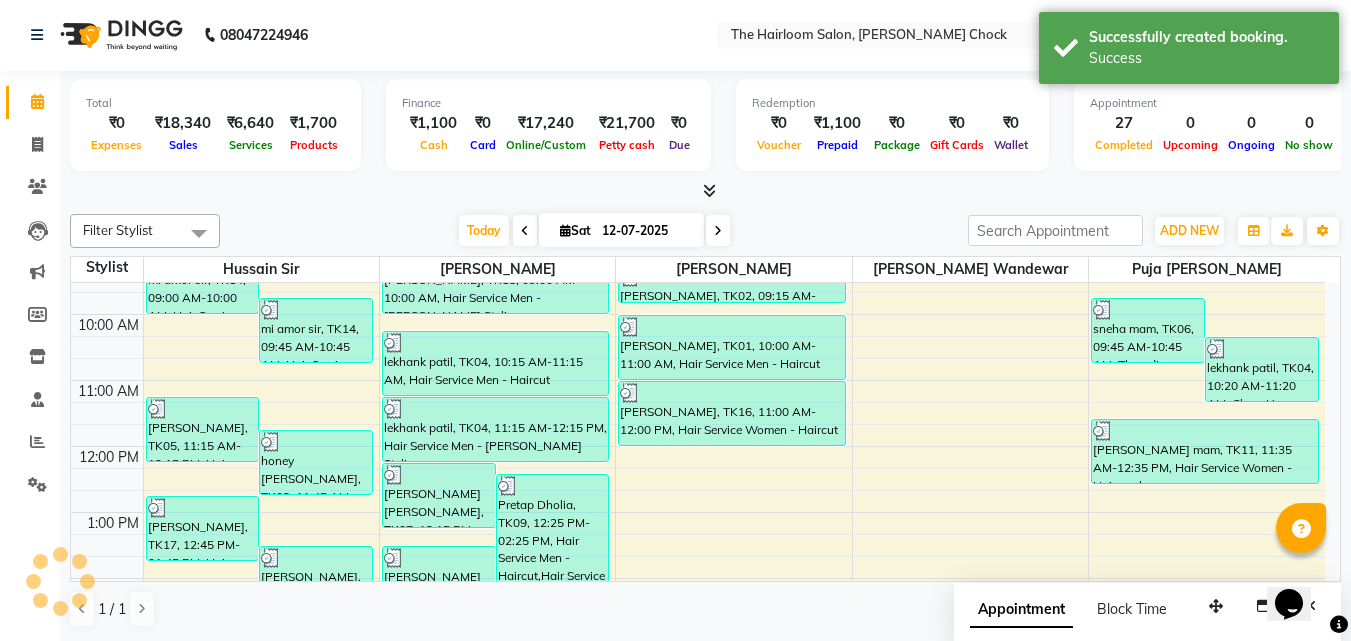scroll, scrollTop: 0, scrollLeft: 0, axis: both 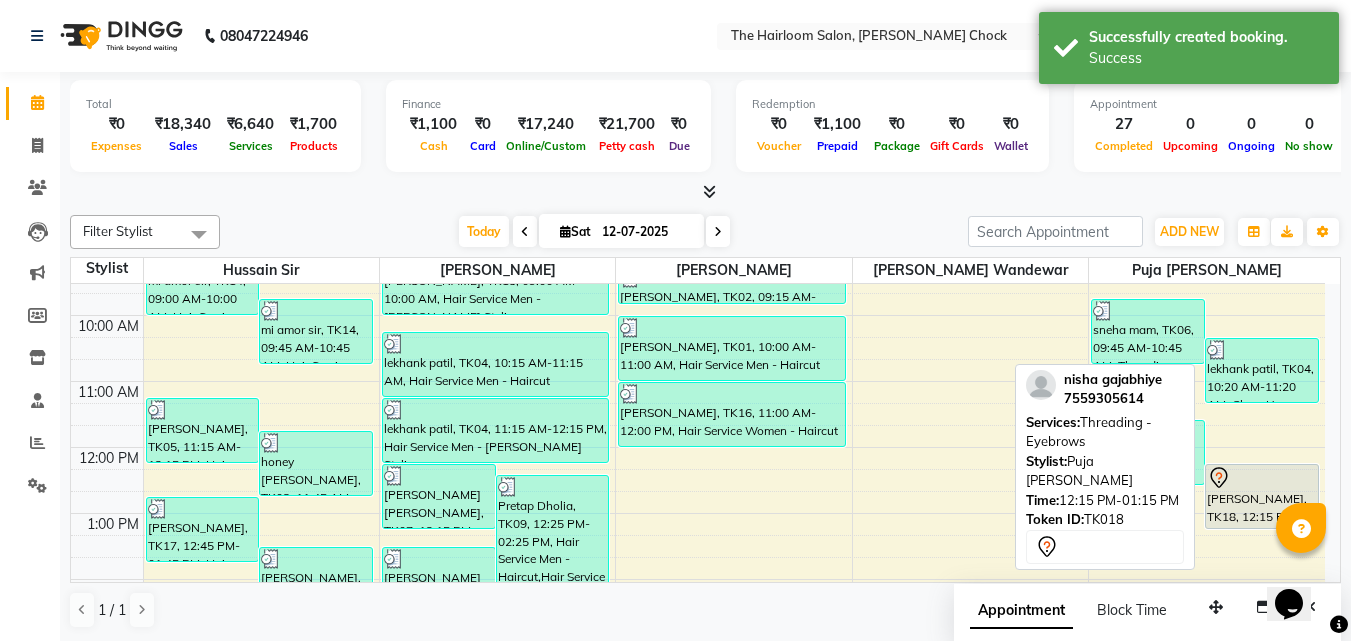 click on "[PERSON_NAME], TK18, 12:15 PM-01:15 PM, Threading  - Eyebrows" at bounding box center [1262, 496] 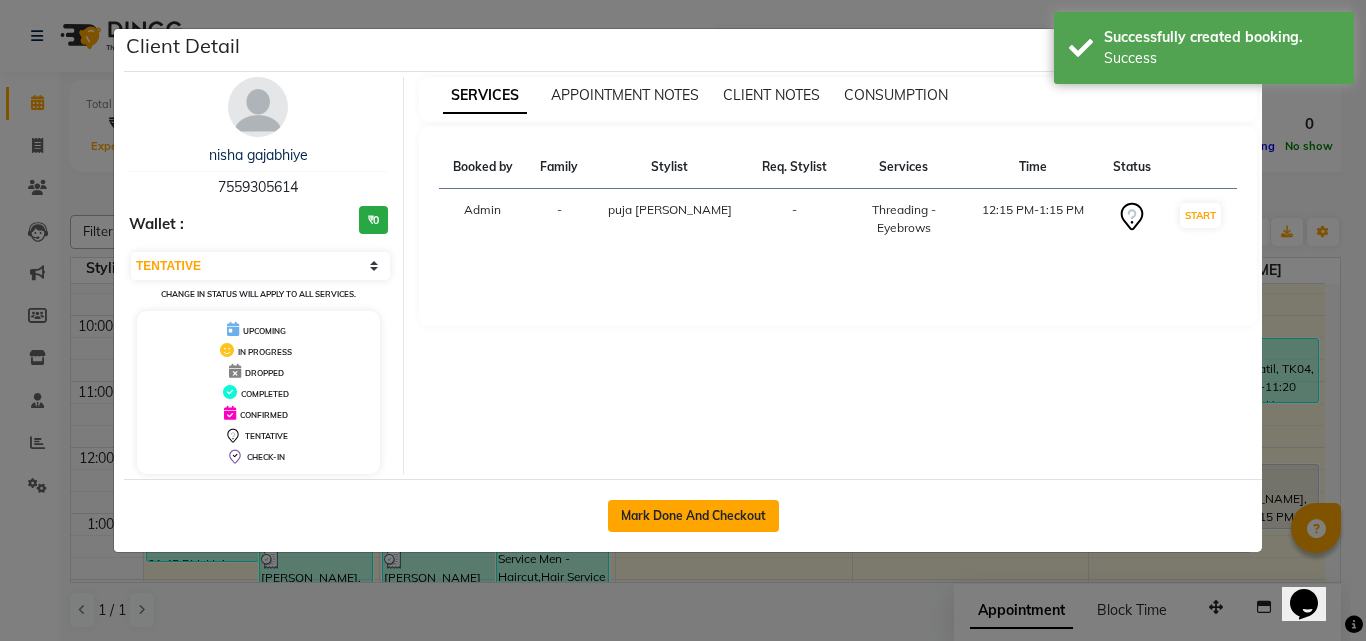 click on "Mark Done And Checkout" 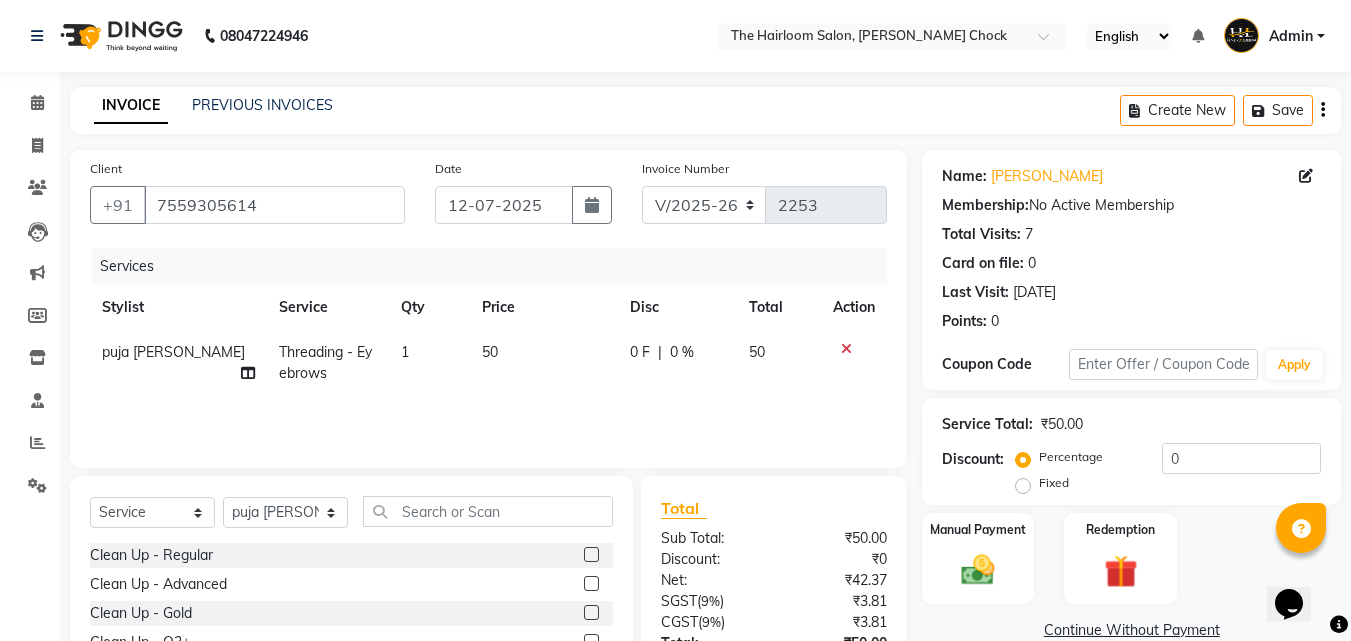 click on "Manual Payment Redemption" 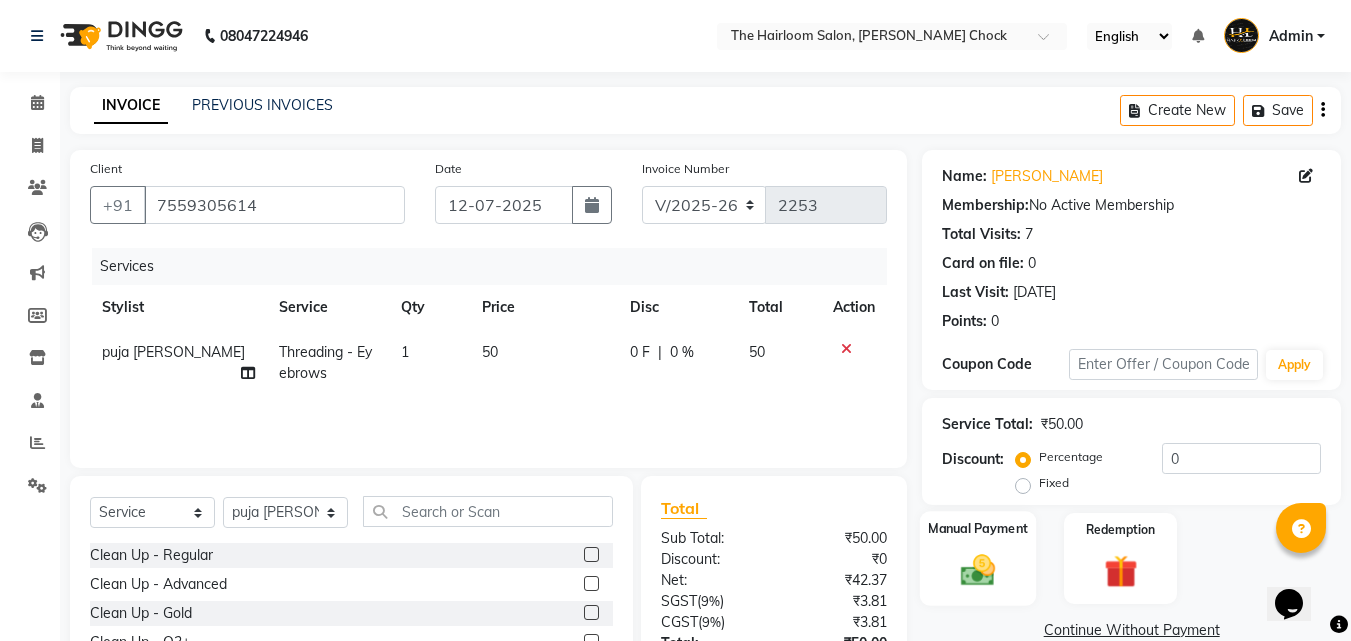 click on "Manual Payment" 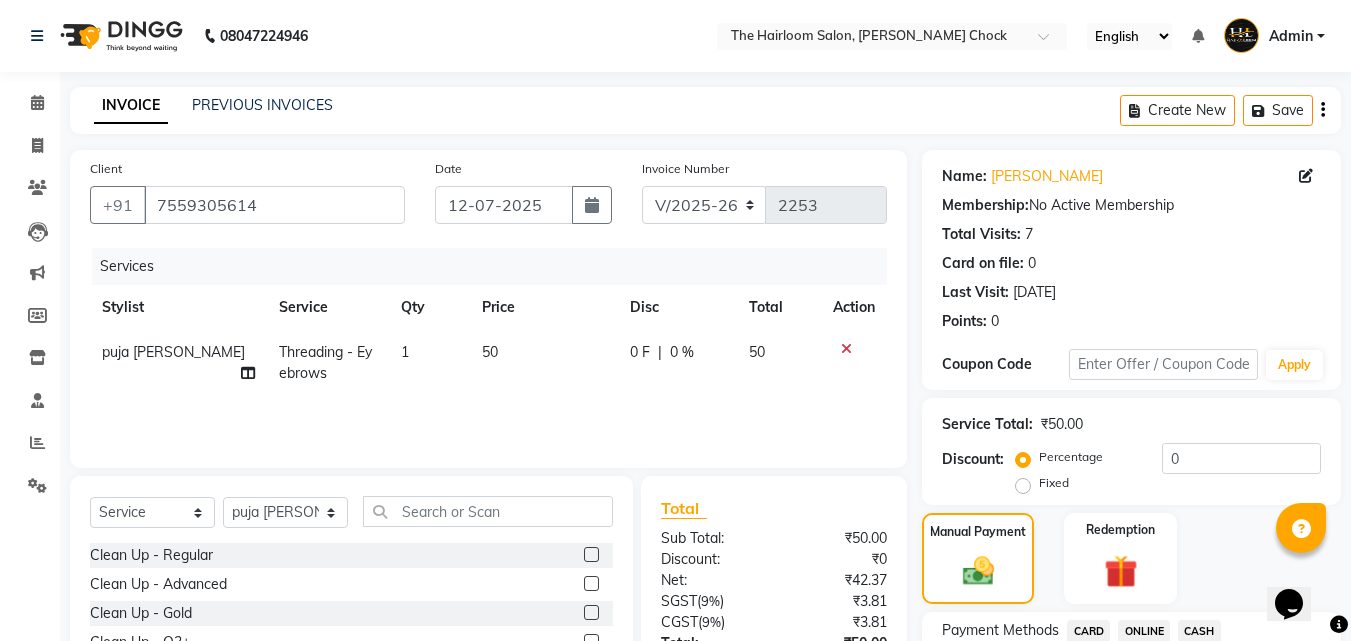 scroll, scrollTop: 162, scrollLeft: 0, axis: vertical 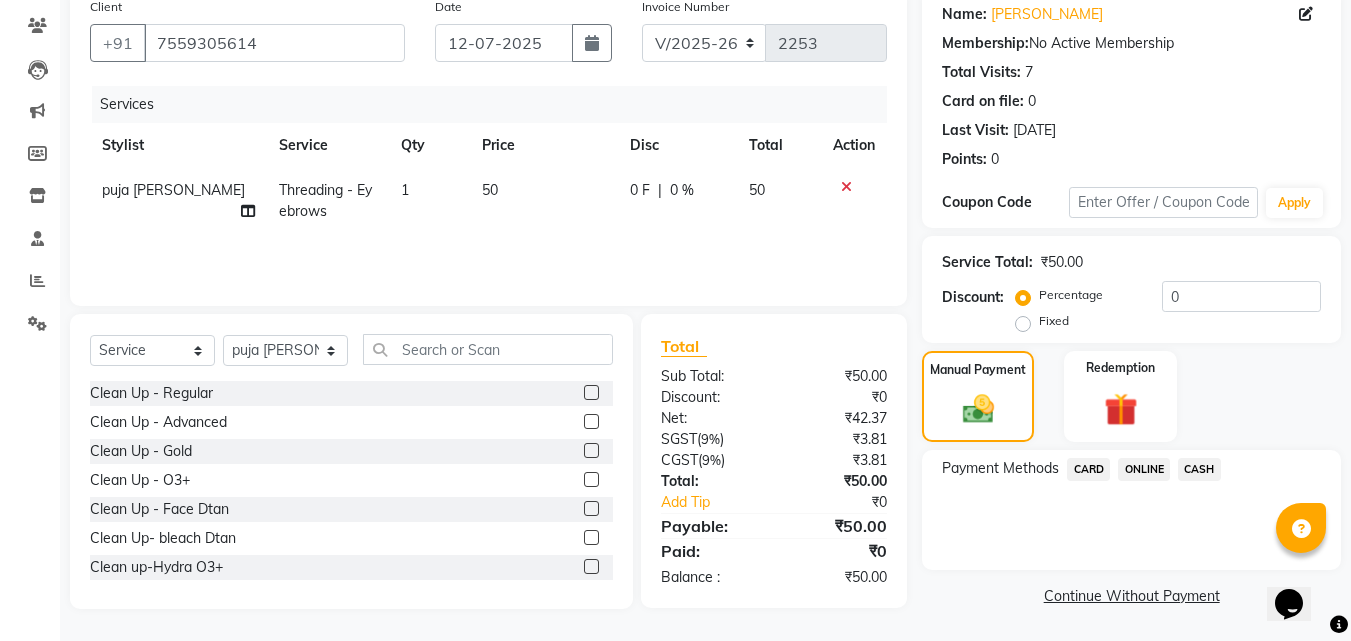 click on "ONLINE" 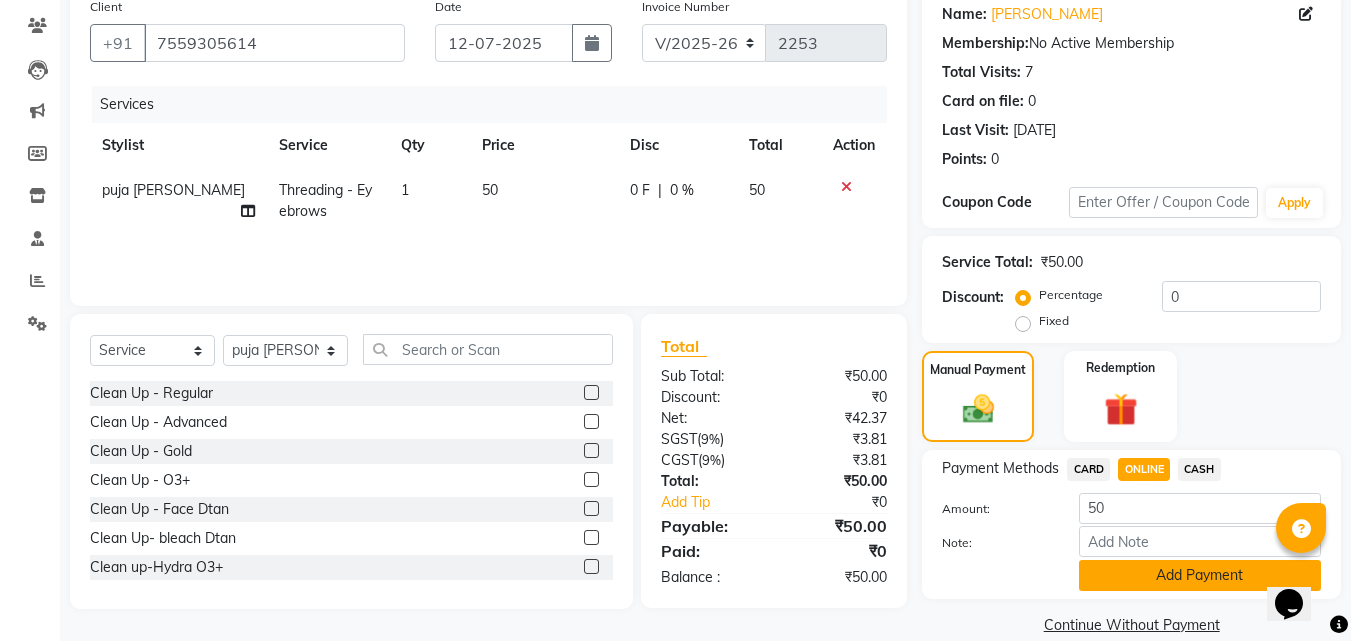 click on "Add Payment" 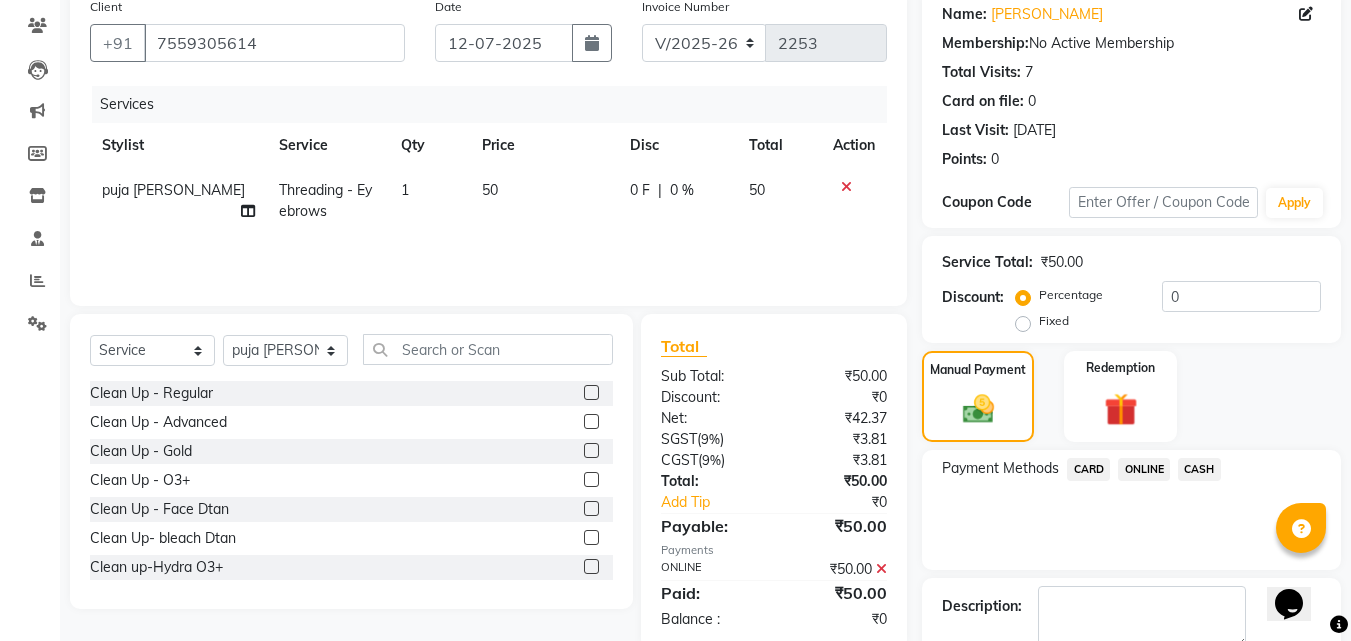 scroll, scrollTop: 275, scrollLeft: 0, axis: vertical 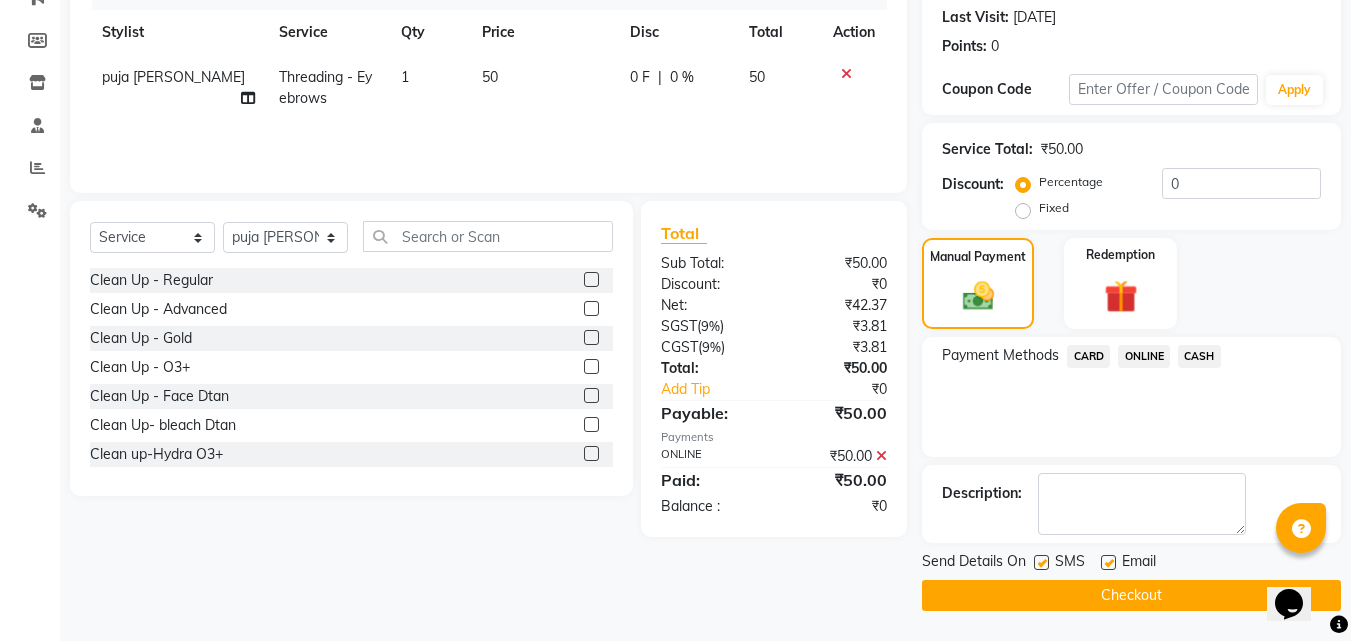 click on "Checkout" 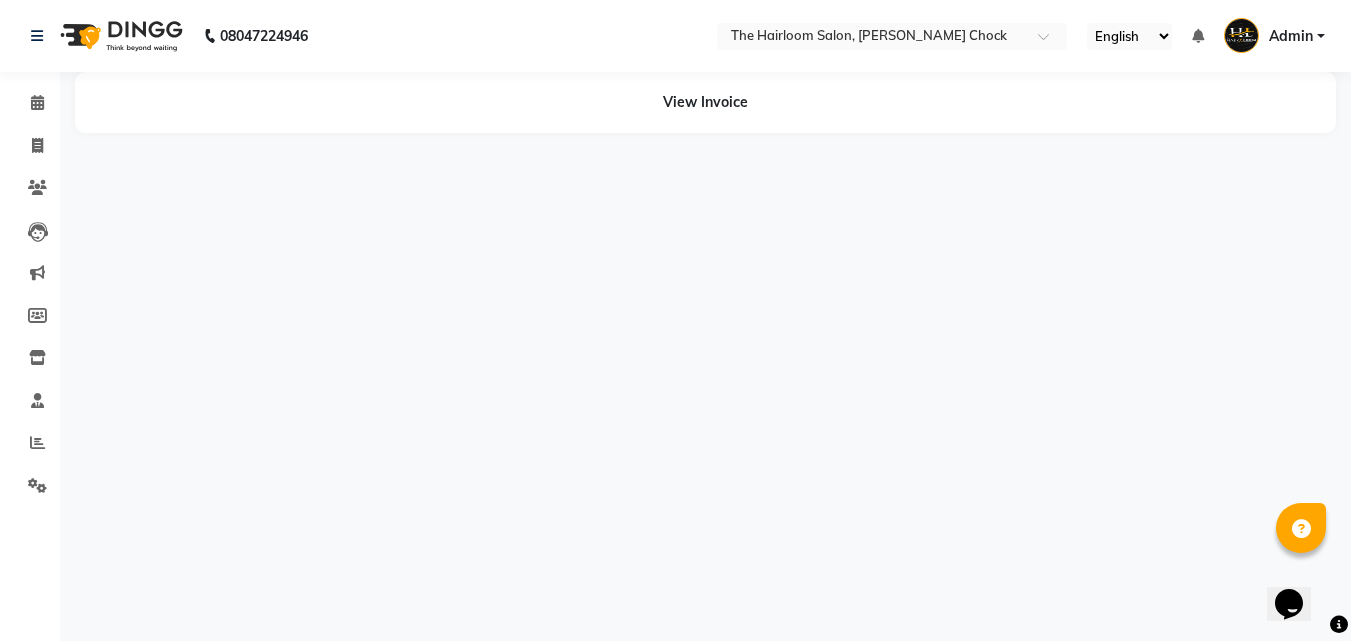 scroll, scrollTop: 0, scrollLeft: 0, axis: both 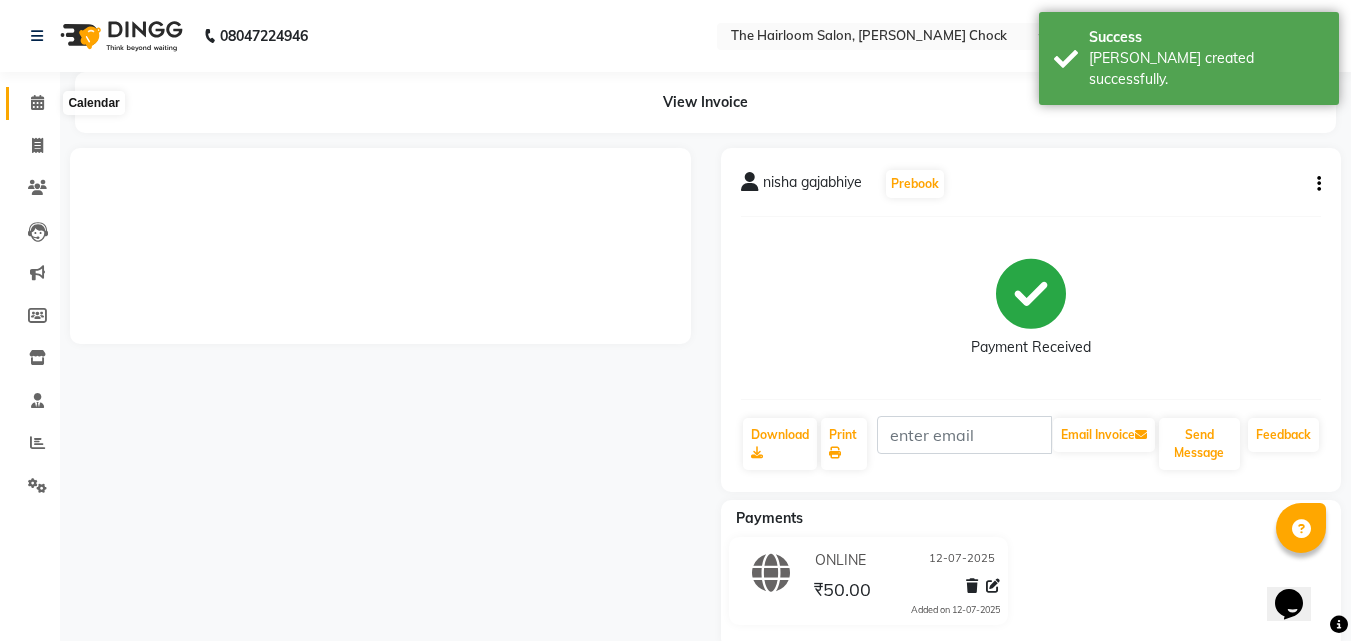 click 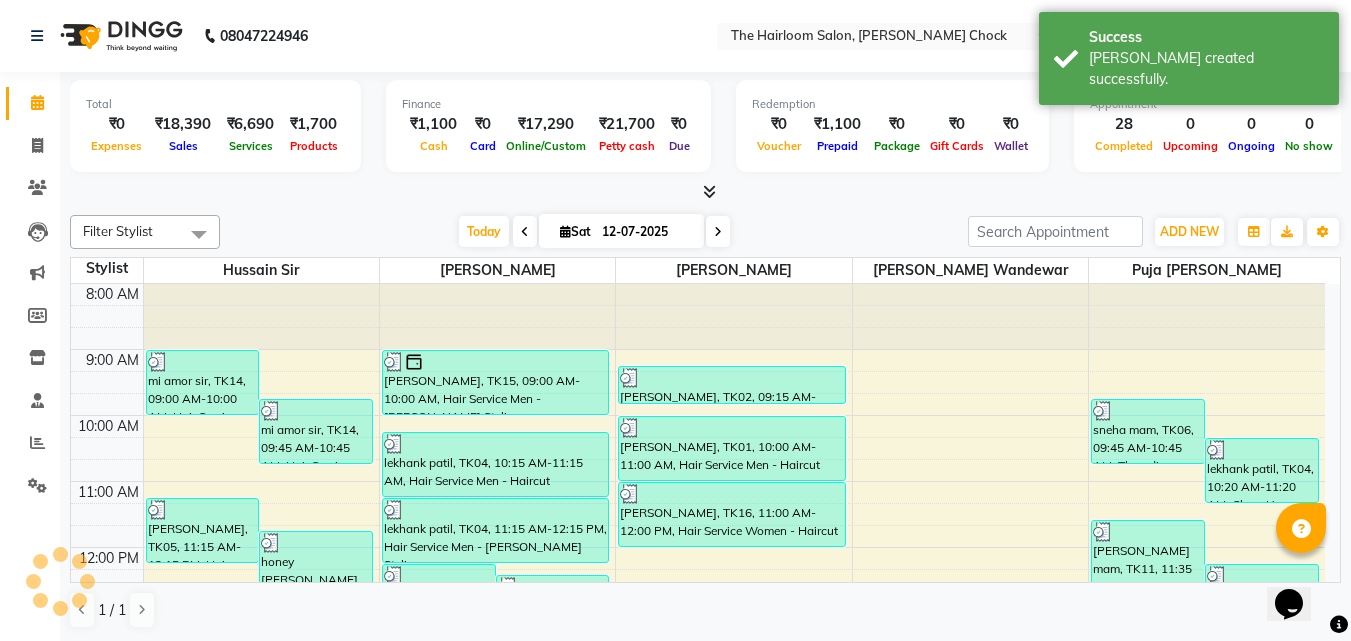 scroll, scrollTop: 0, scrollLeft: 0, axis: both 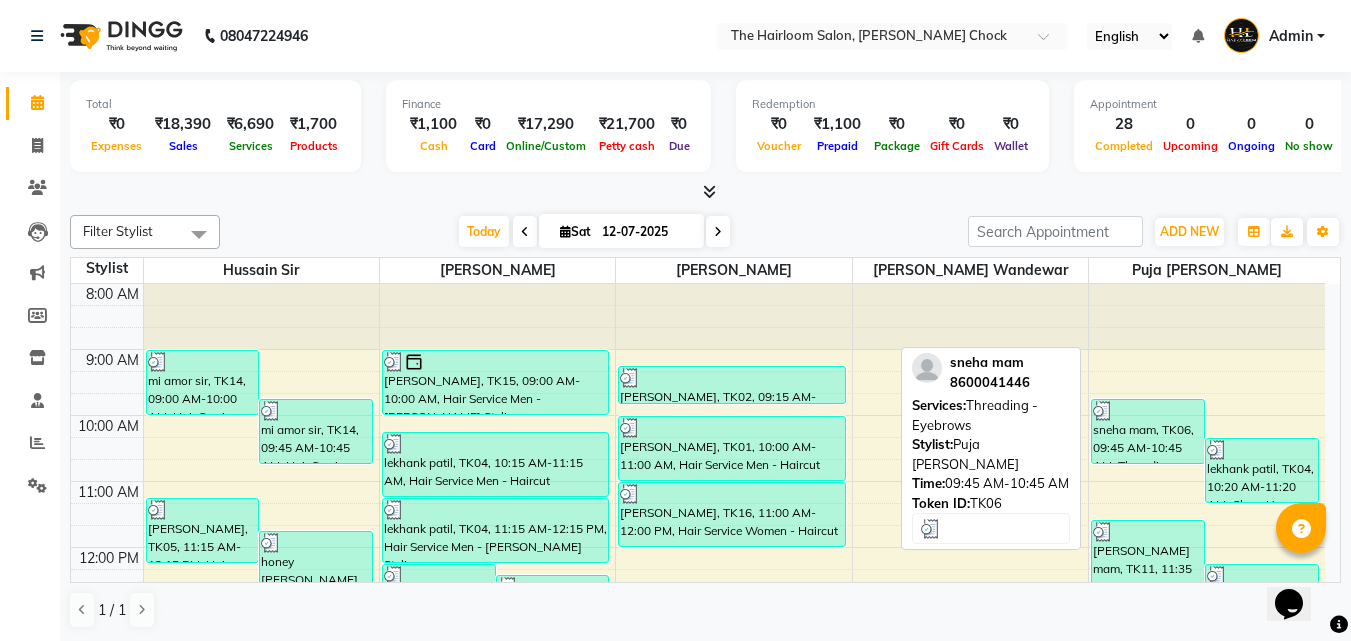click at bounding box center (1148, 411) 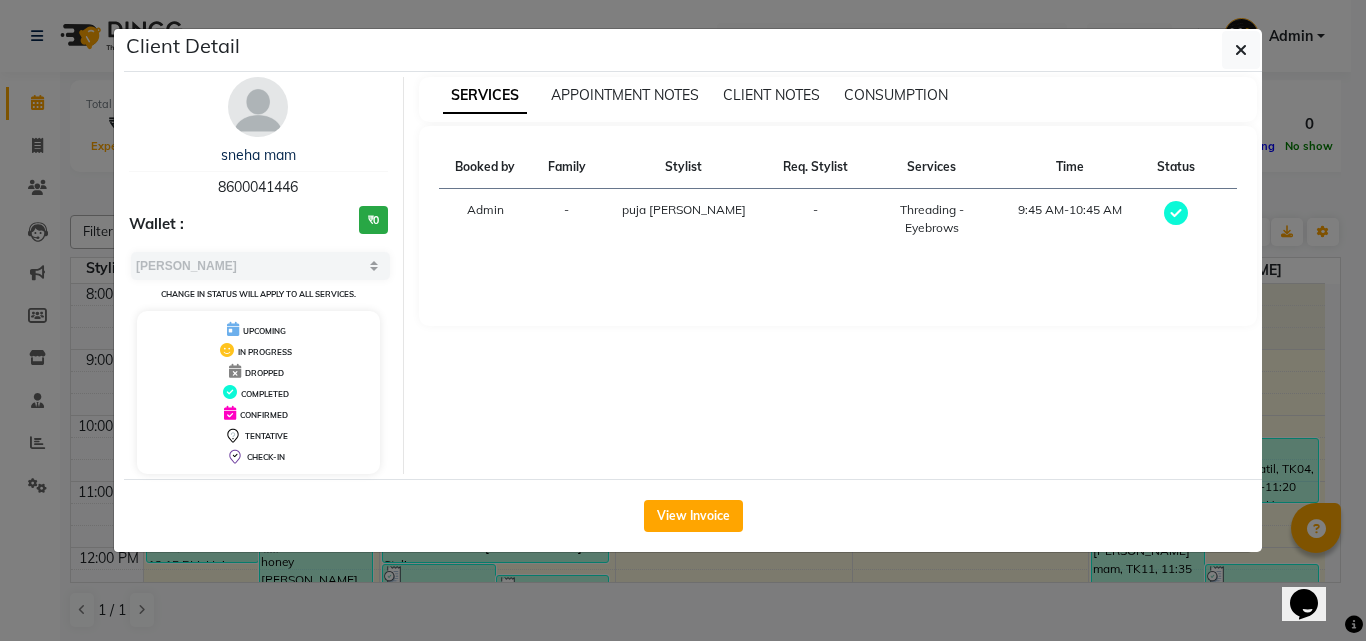 click on "View Invoice" 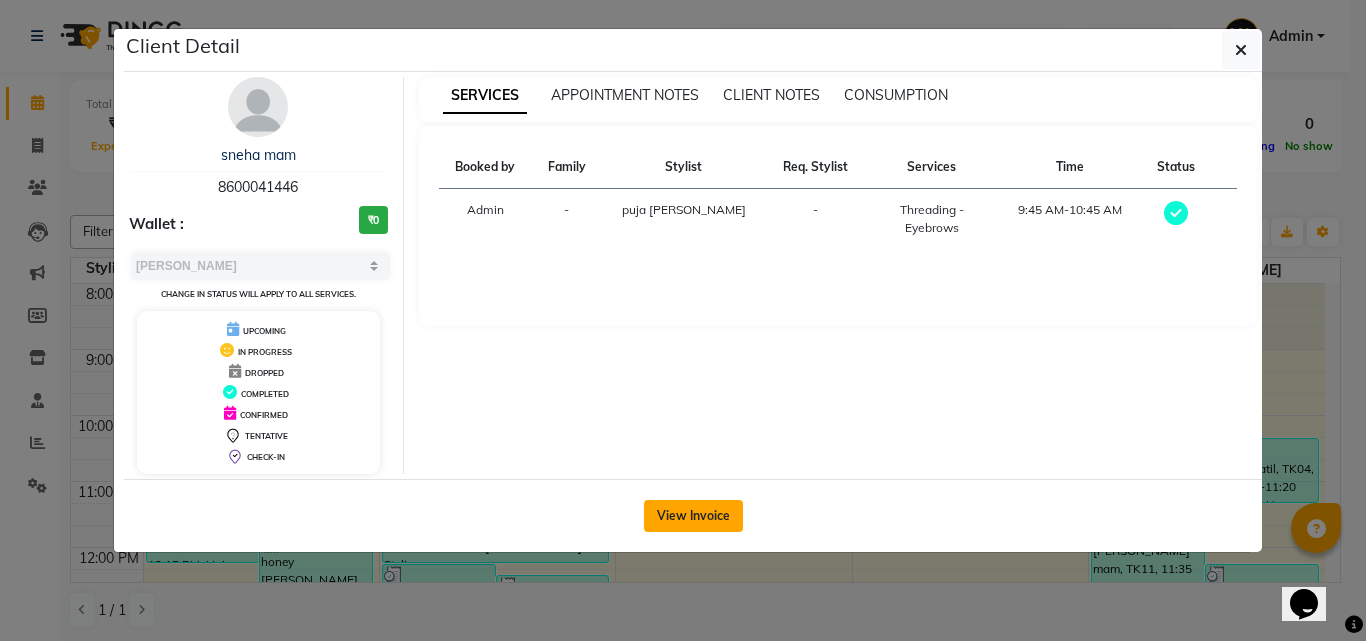 click on "View Invoice" 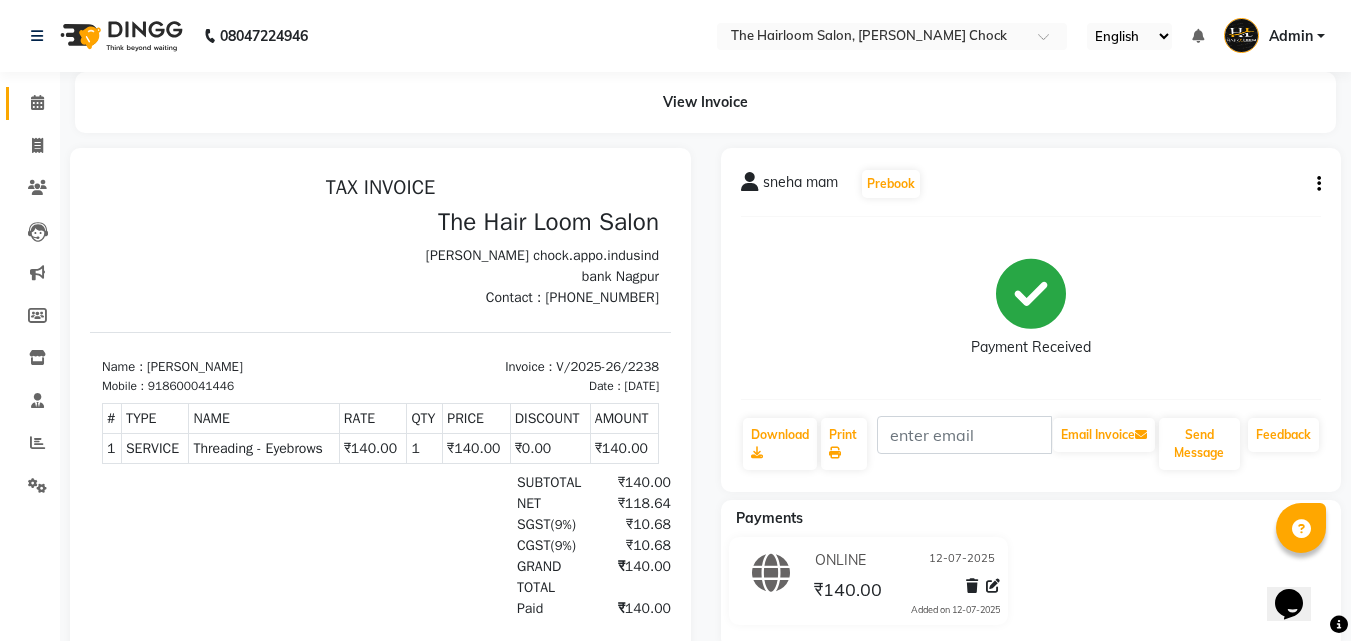 scroll, scrollTop: 0, scrollLeft: 0, axis: both 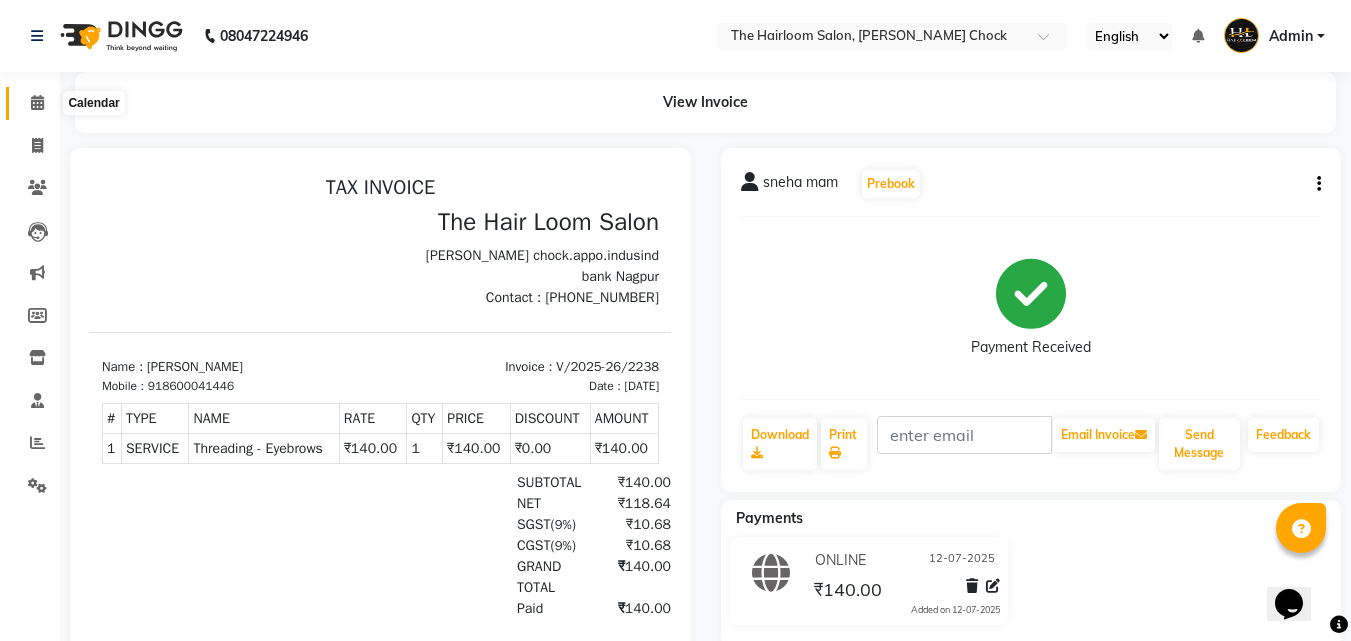 click 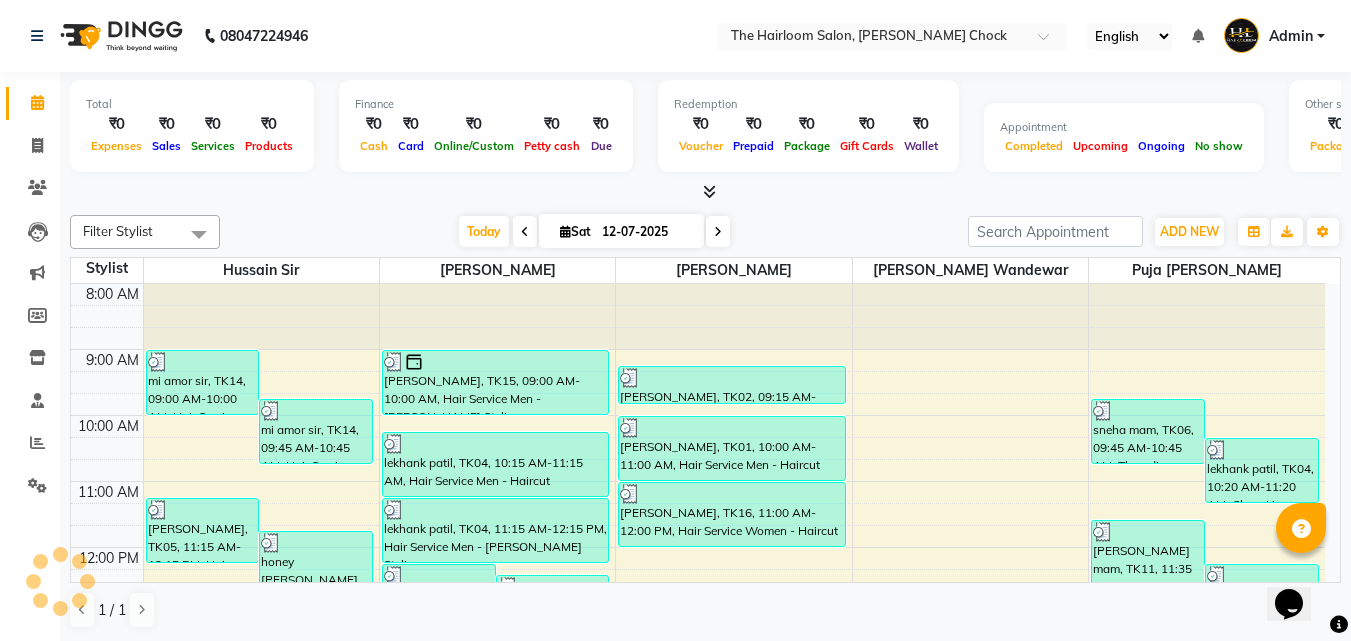 scroll, scrollTop: 0, scrollLeft: 0, axis: both 